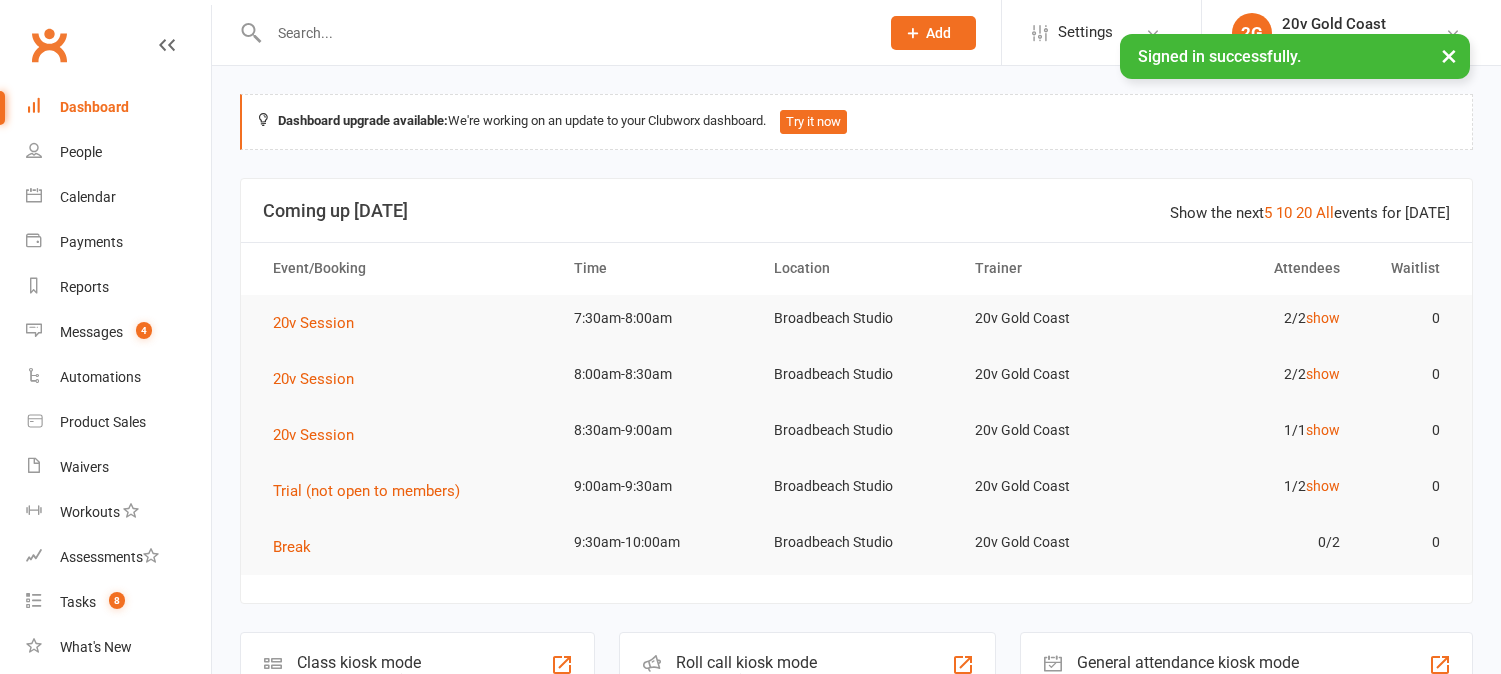 scroll, scrollTop: 0, scrollLeft: 0, axis: both 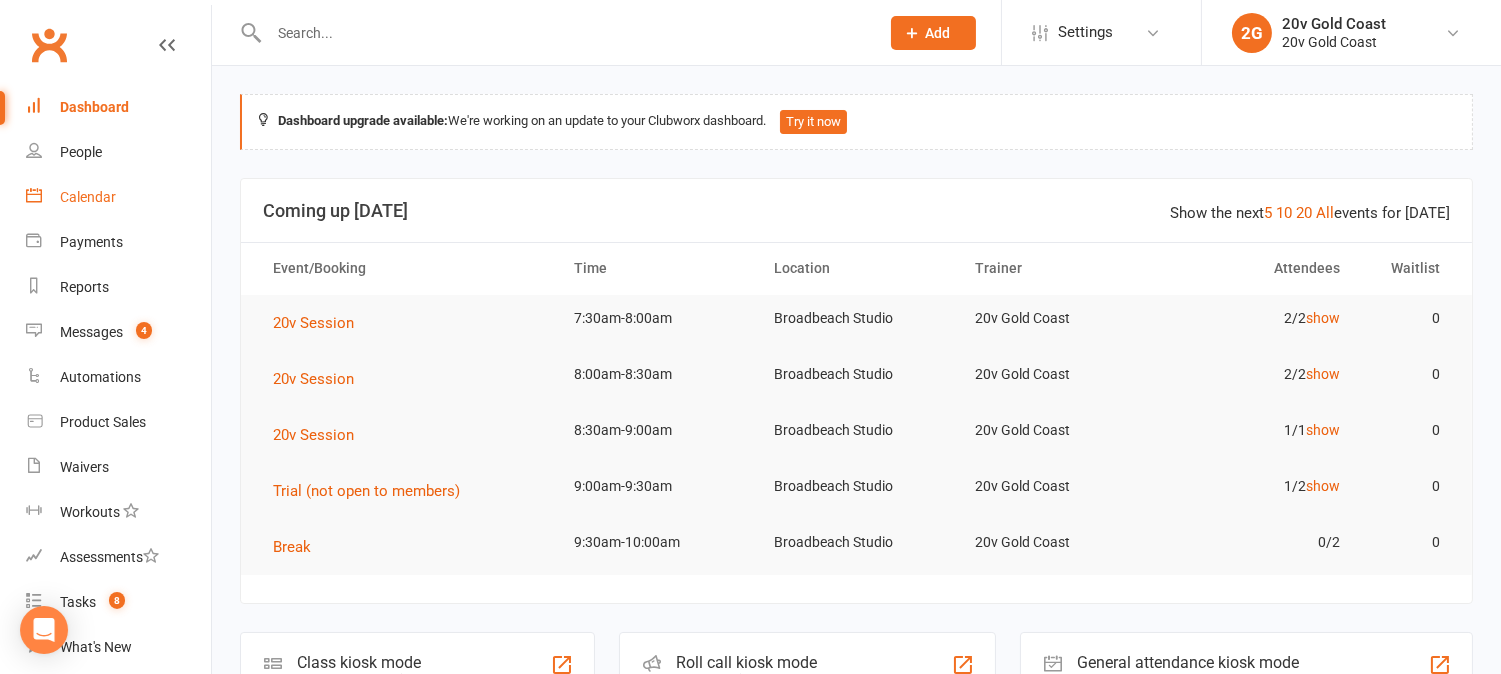 click on "Calendar" at bounding box center (88, 197) 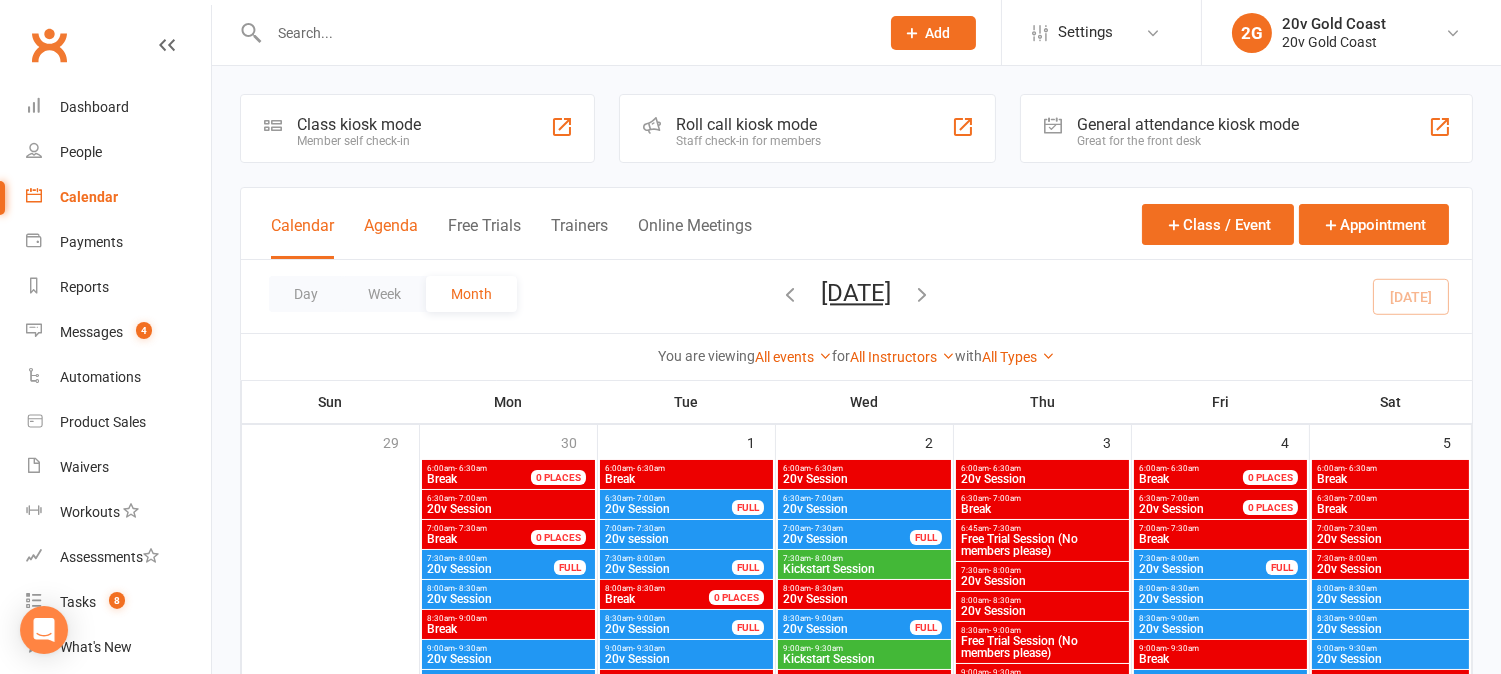 click on "Agenda" at bounding box center [391, 237] 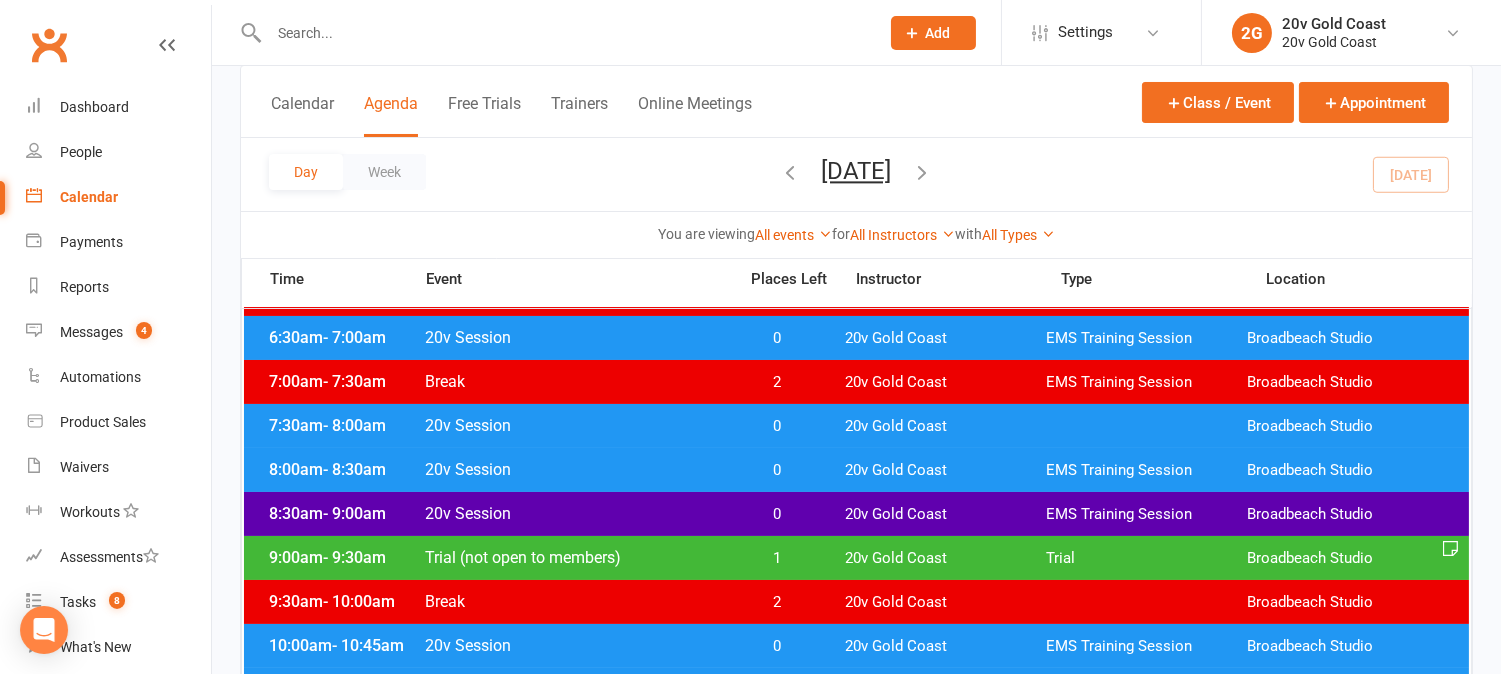 scroll, scrollTop: 555, scrollLeft: 0, axis: vertical 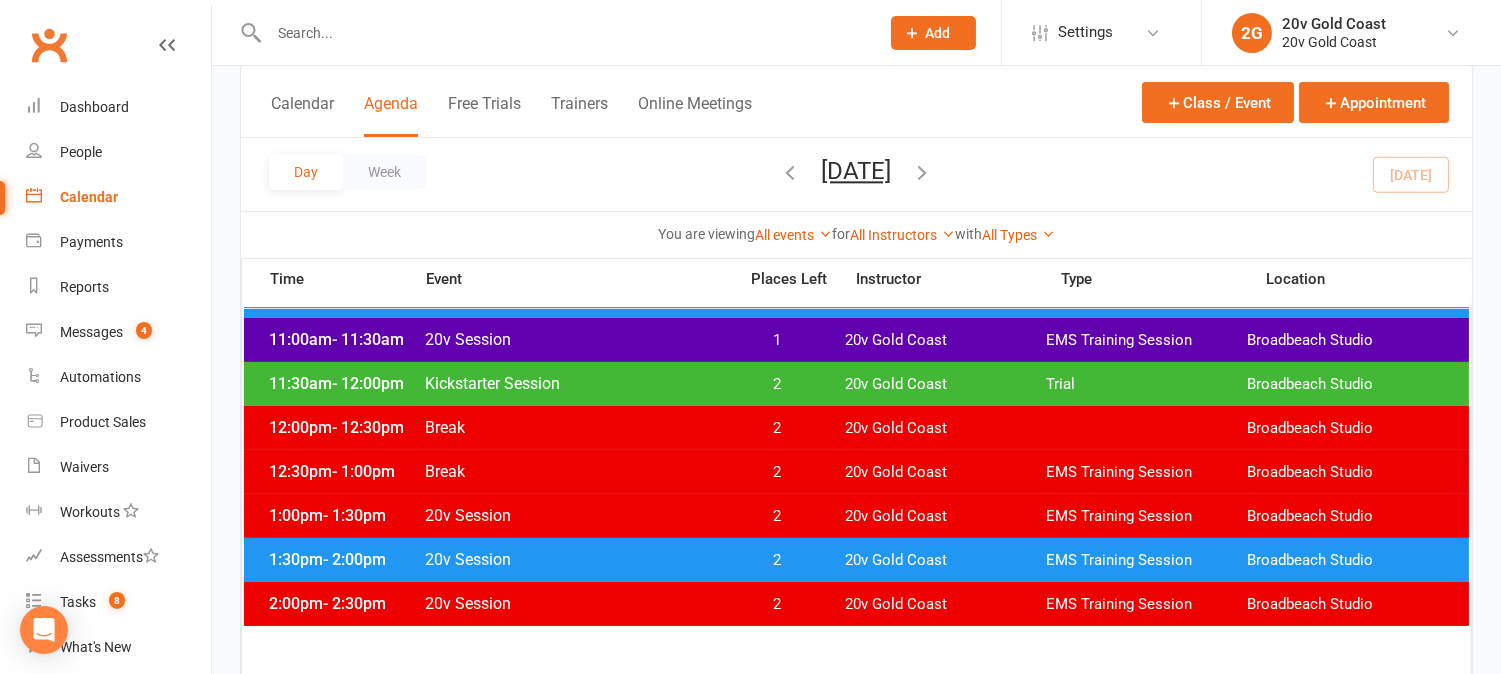 click on "2" at bounding box center (777, 560) 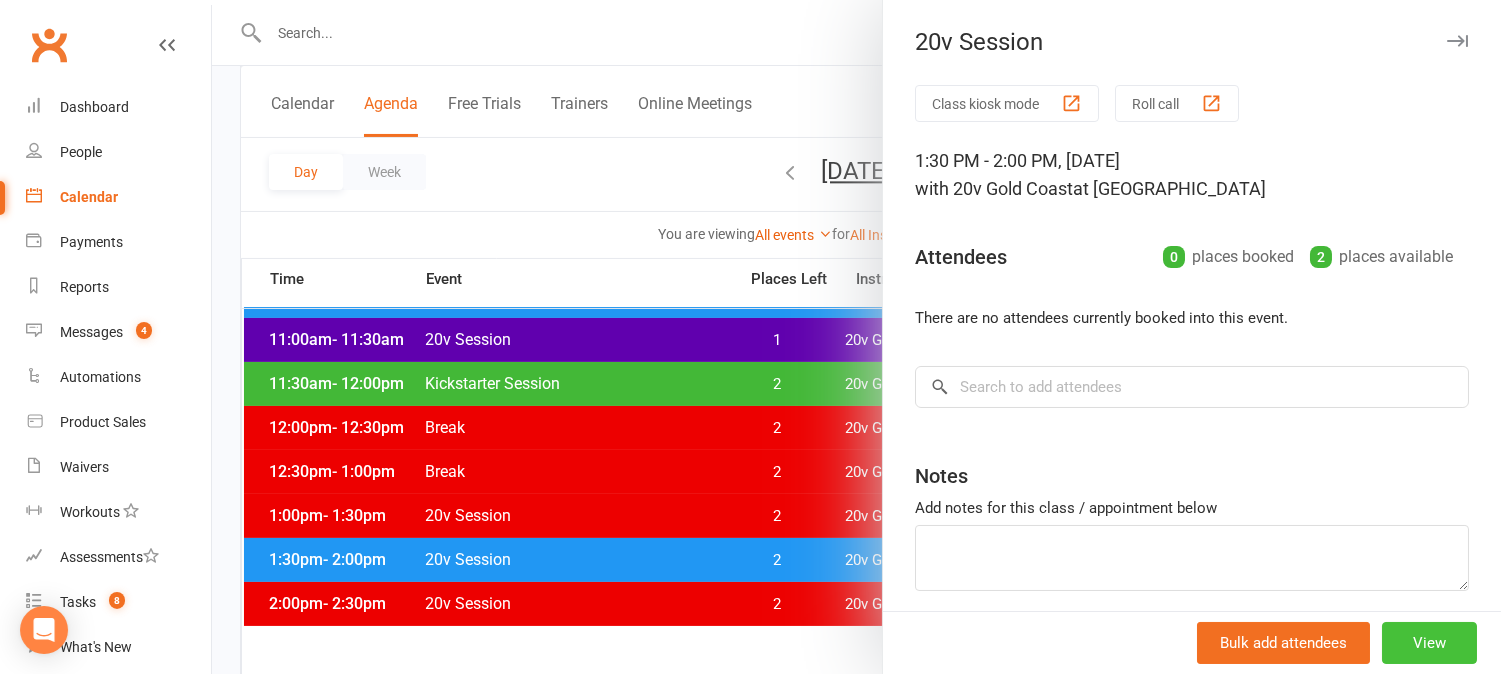 click on "View" at bounding box center (1429, 643) 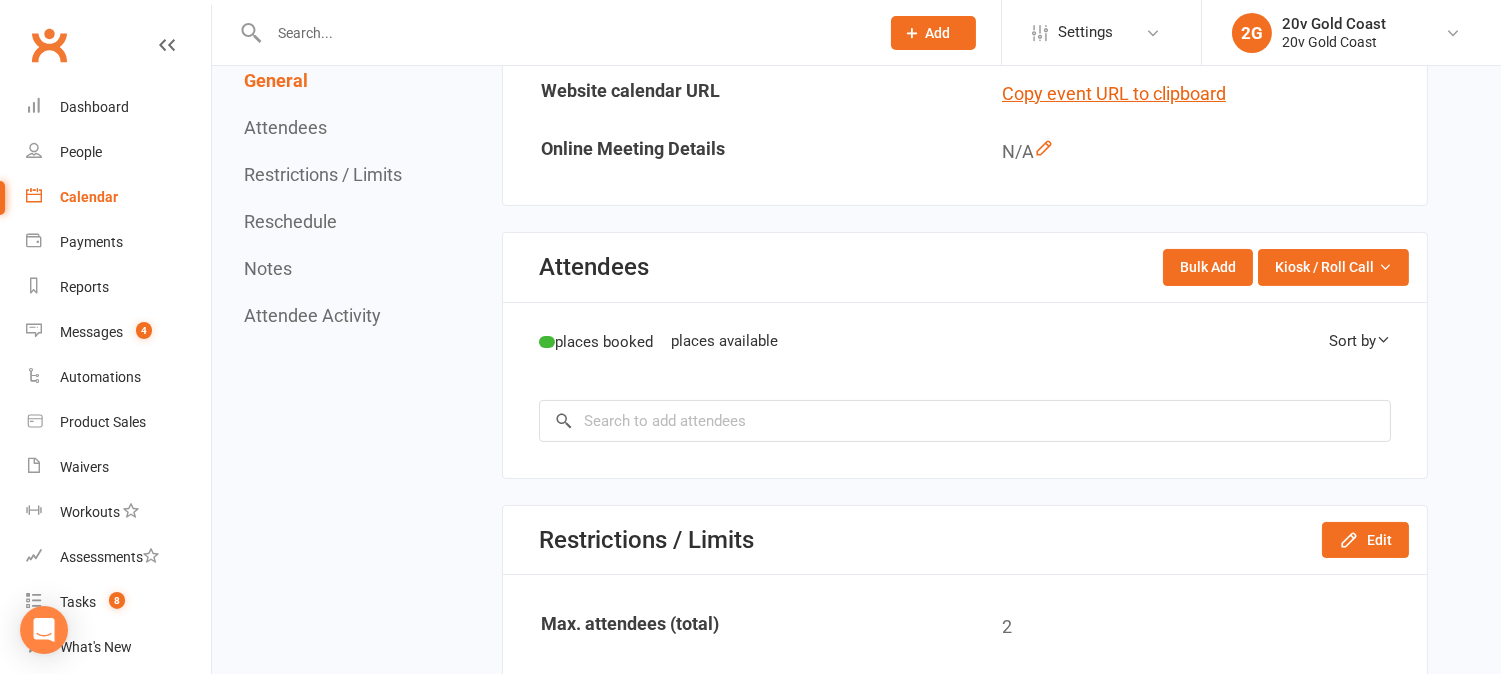 scroll, scrollTop: 0, scrollLeft: 0, axis: both 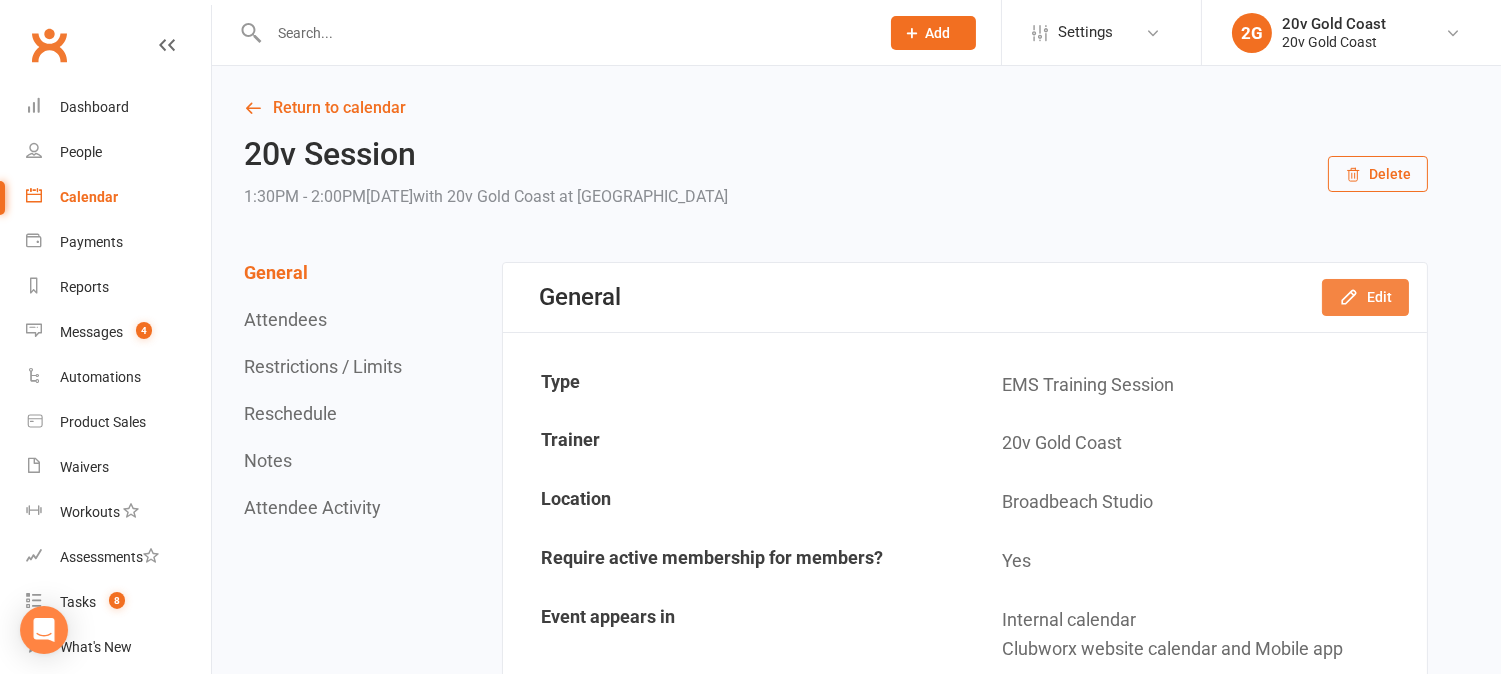 click 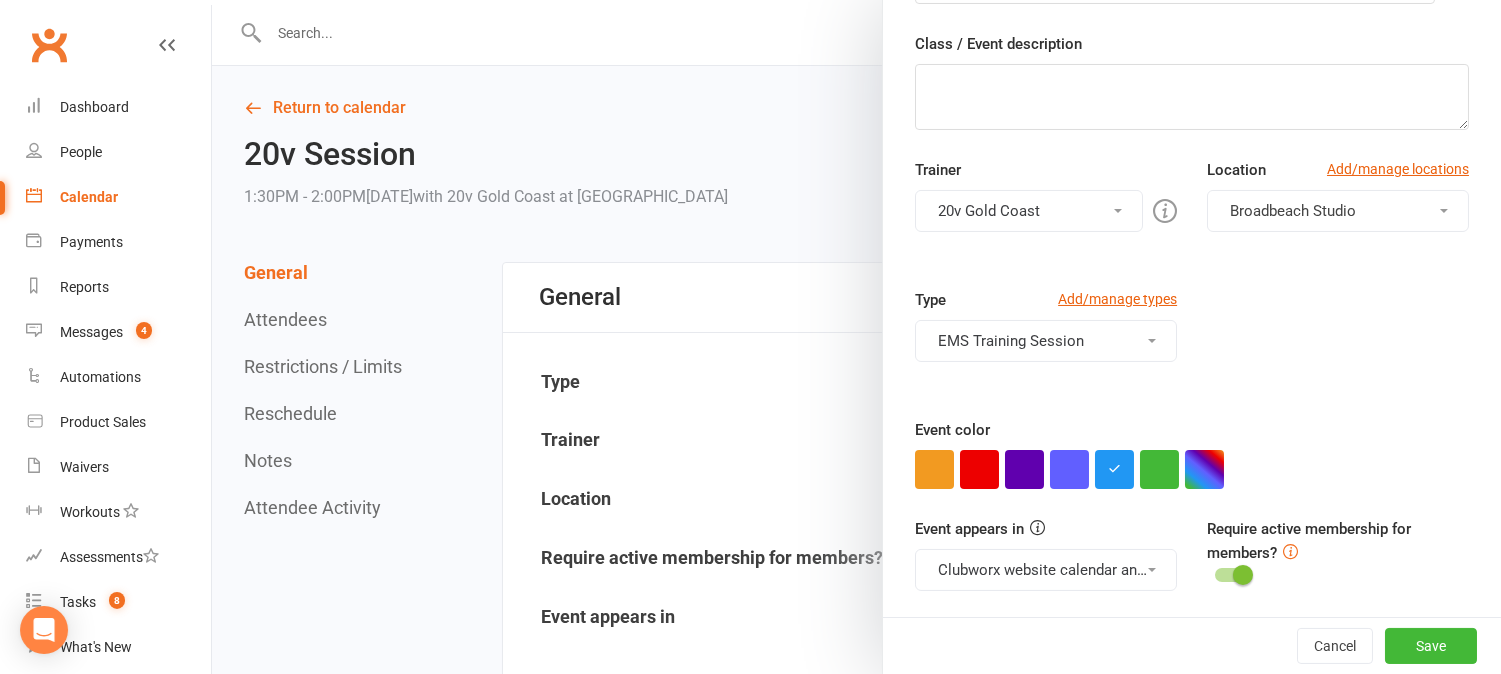 scroll, scrollTop: 282, scrollLeft: 0, axis: vertical 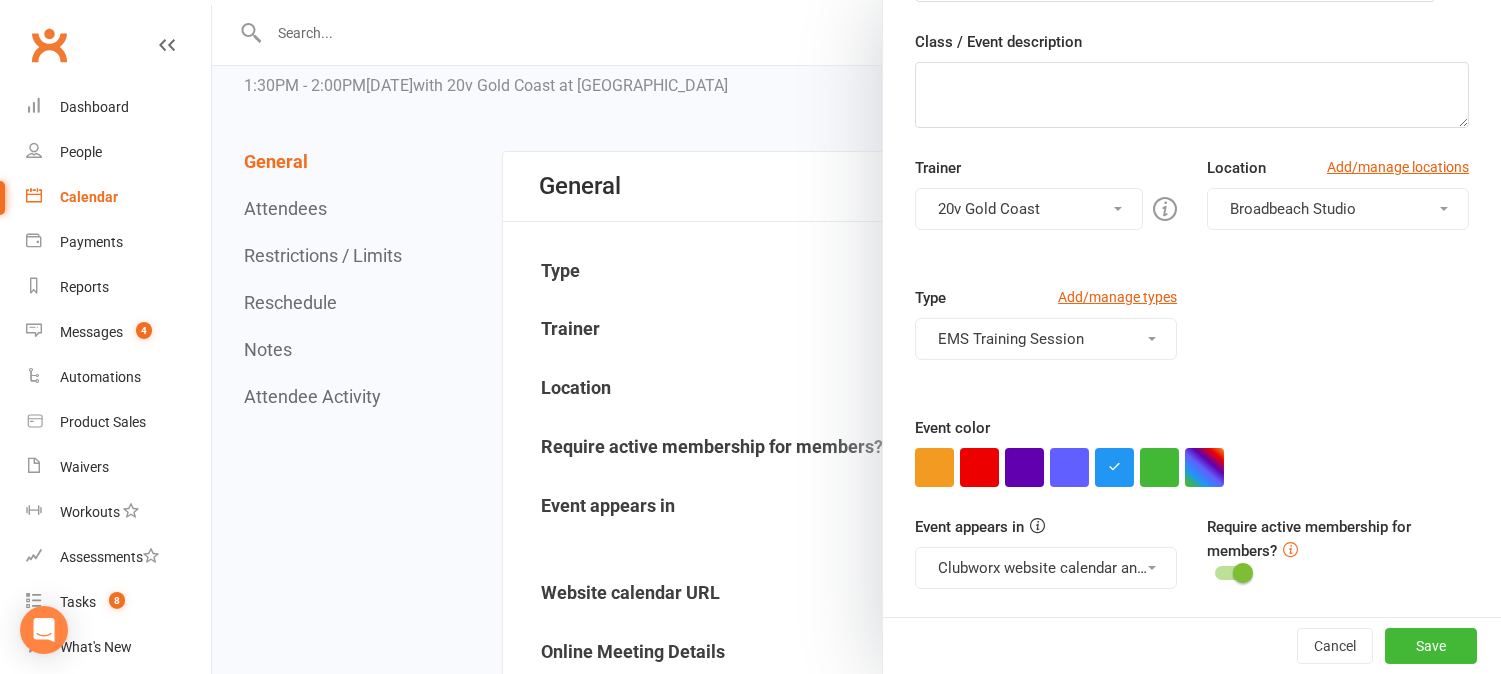 click at bounding box center (1152, 568) 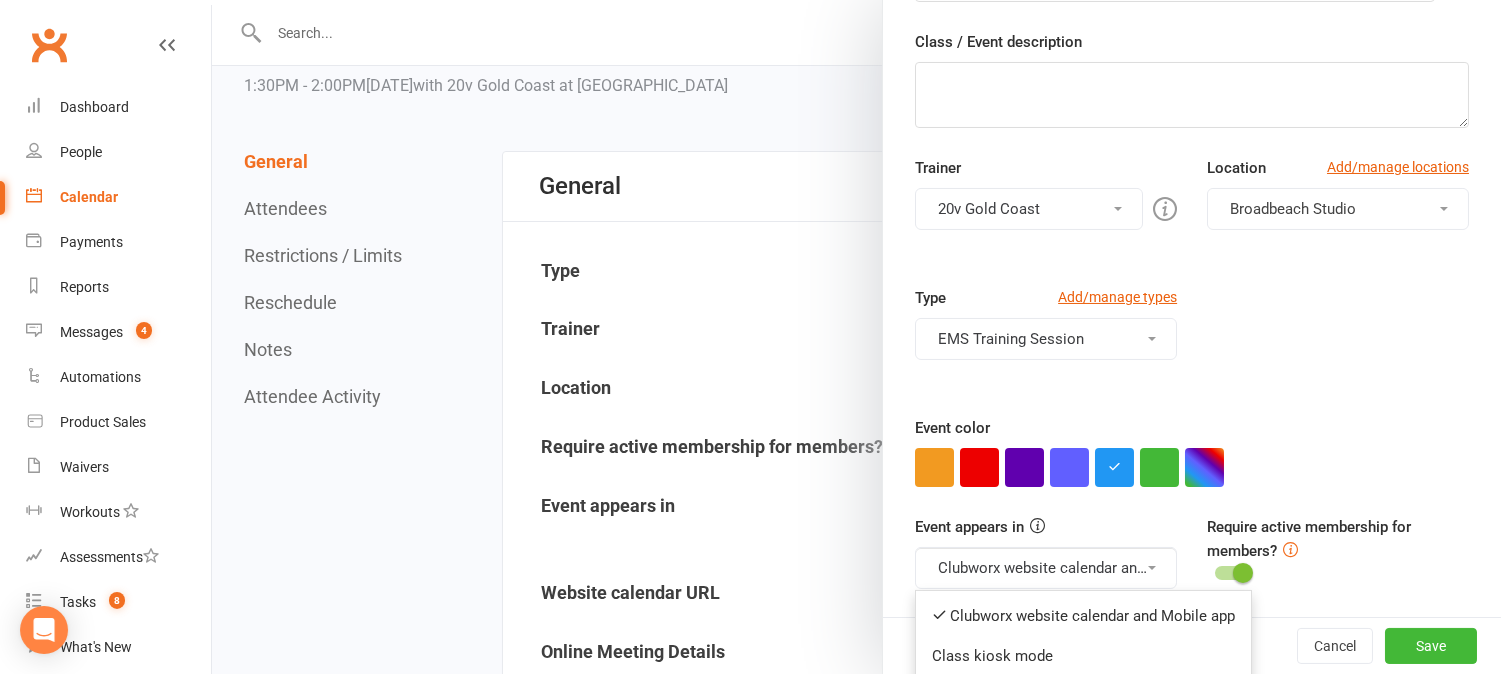 click on "Clubworx website calendar and Mobile app" at bounding box center (1083, 616) 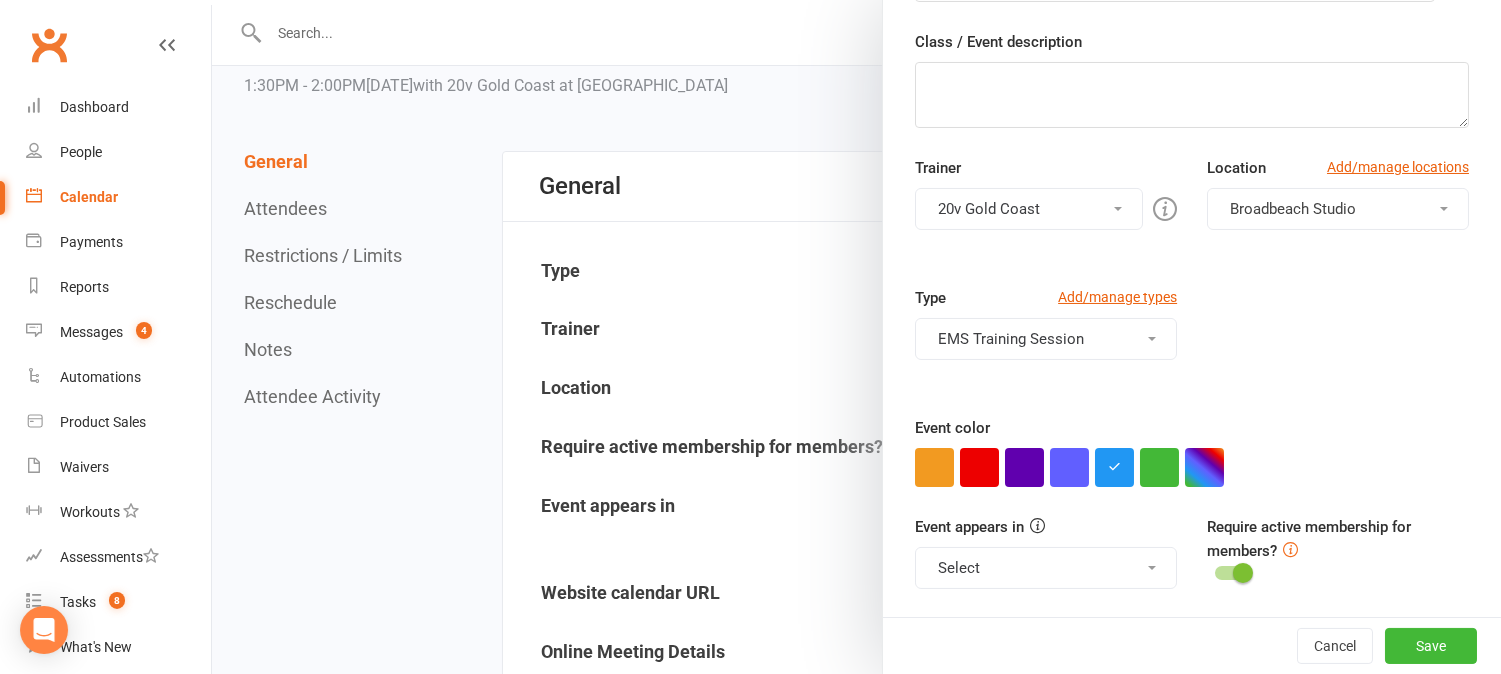 click on "Select" at bounding box center (1046, 568) 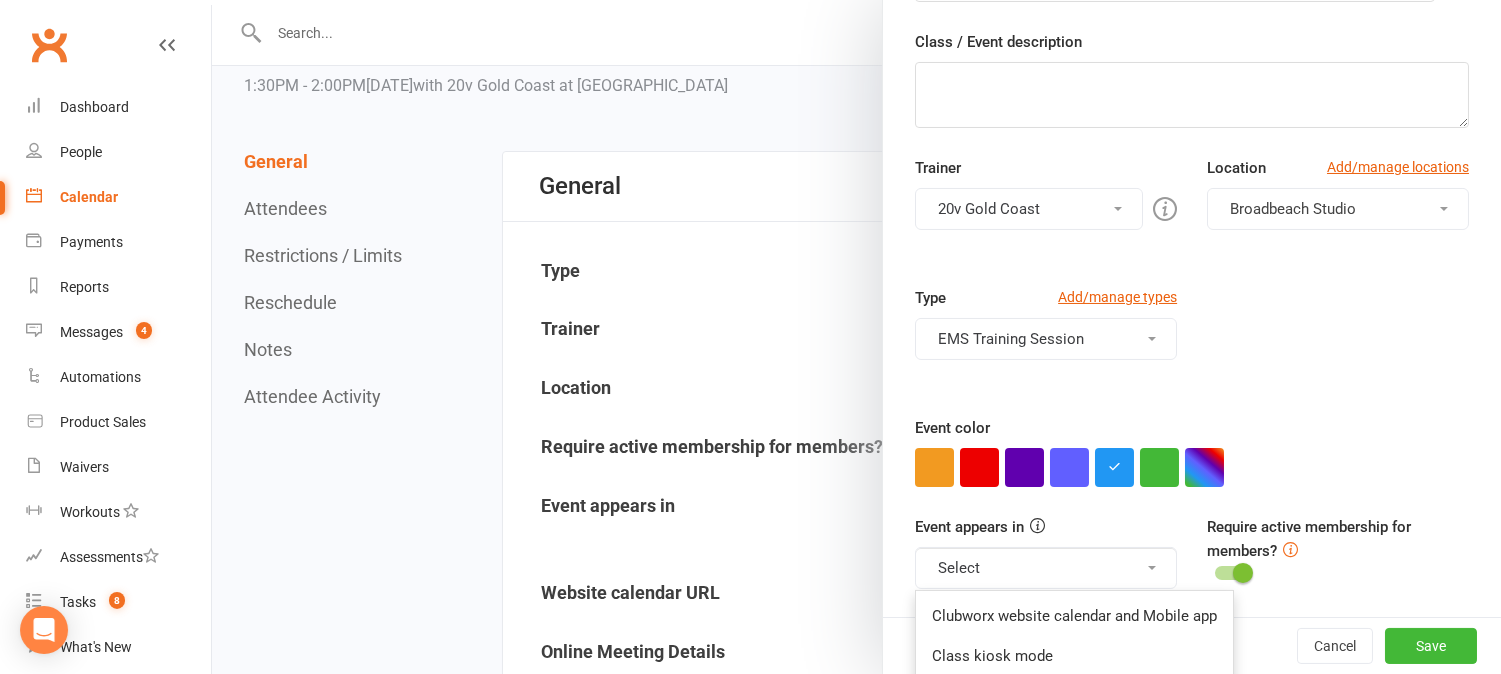 scroll, scrollTop: 0, scrollLeft: 0, axis: both 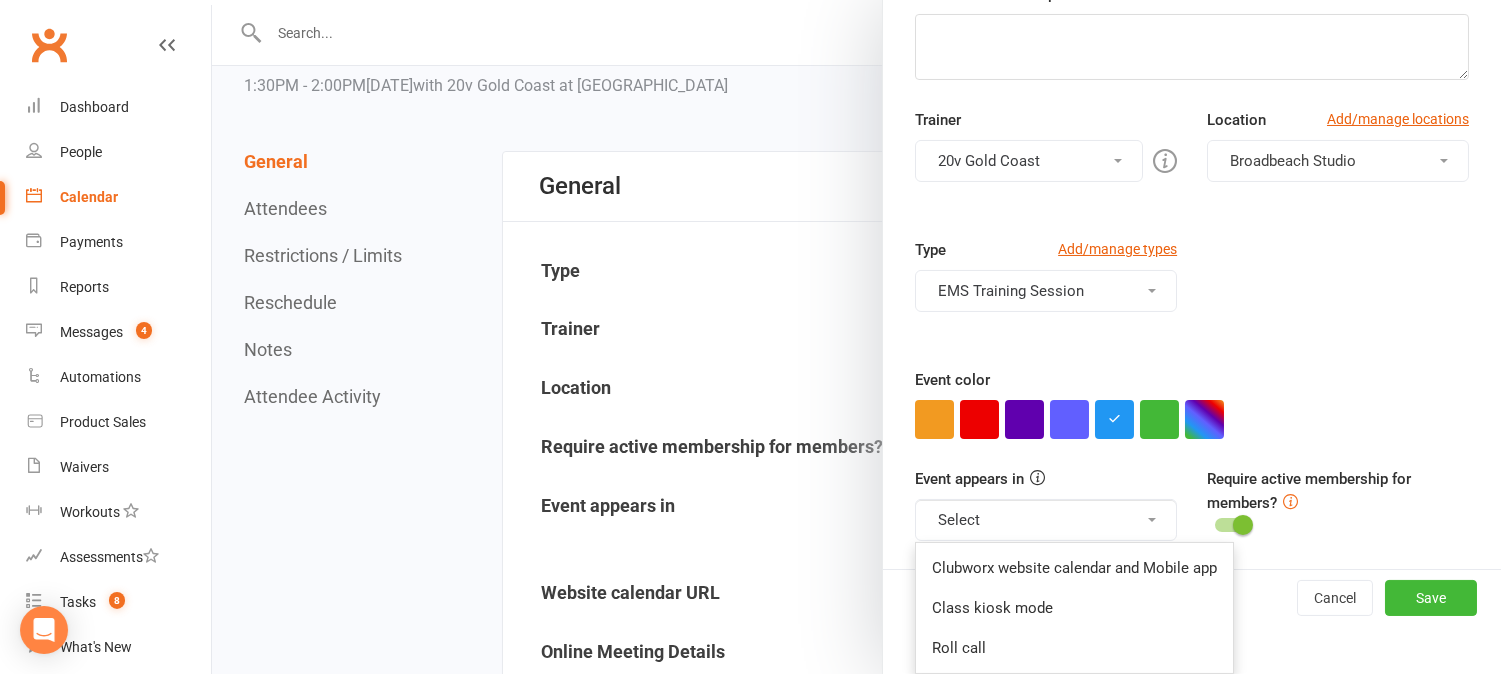 drag, startPoint x: 977, startPoint y: 418, endPoint x: 1007, endPoint y: 425, distance: 30.805843 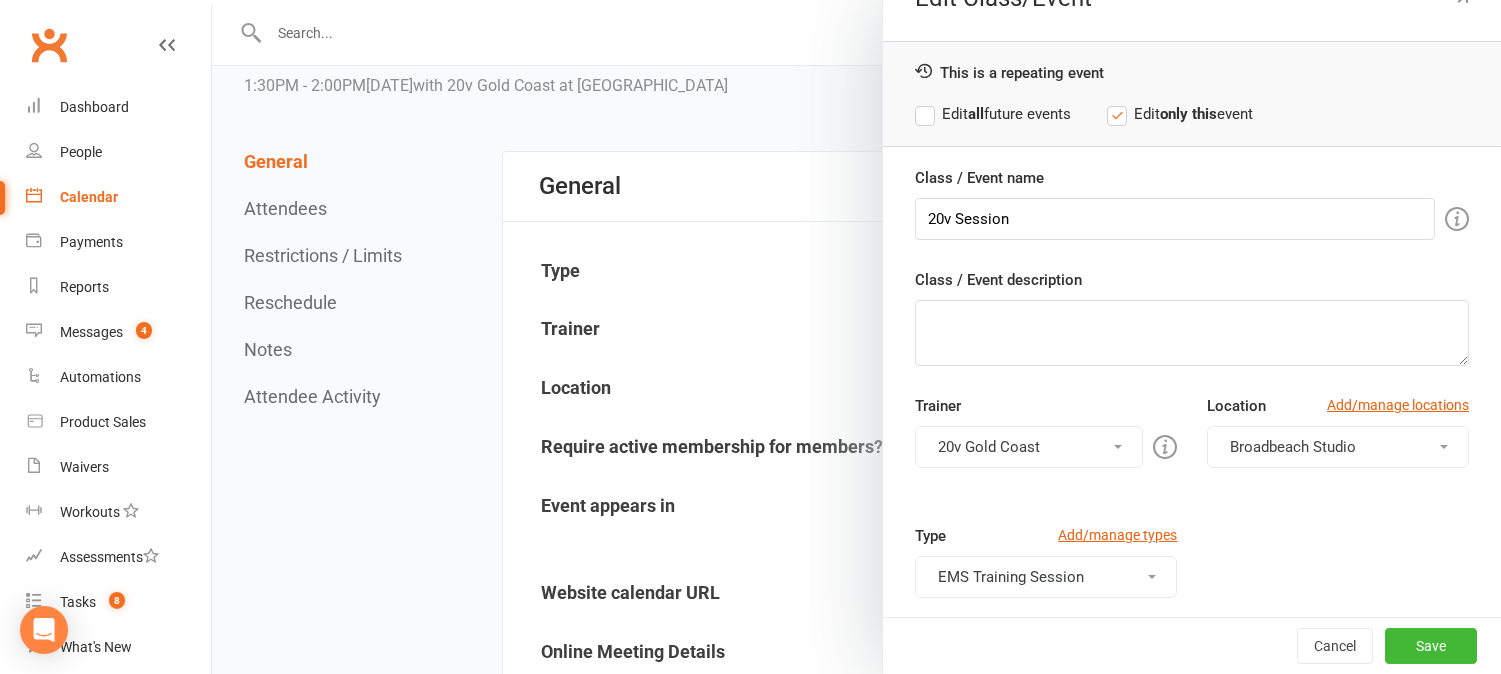 scroll, scrollTop: 0, scrollLeft: 0, axis: both 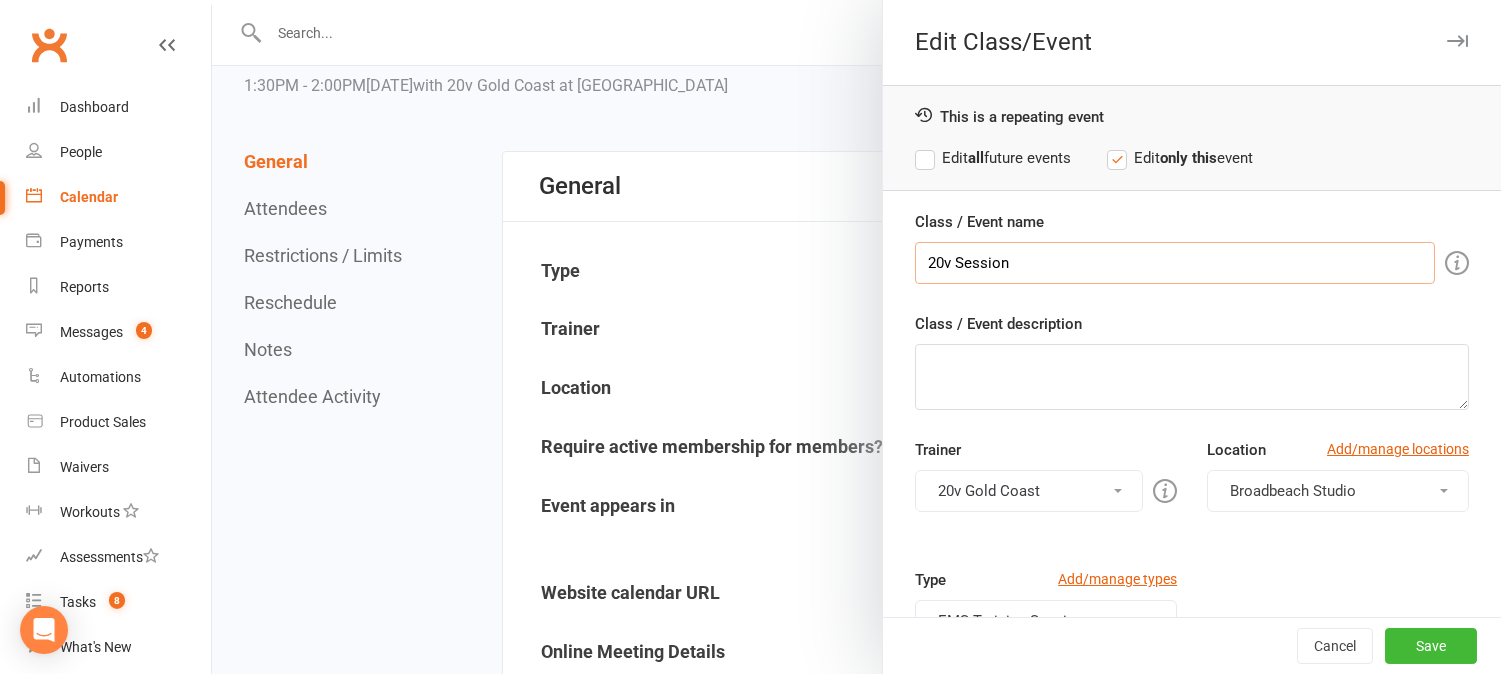 click on "20v Session" at bounding box center [1175, 263] 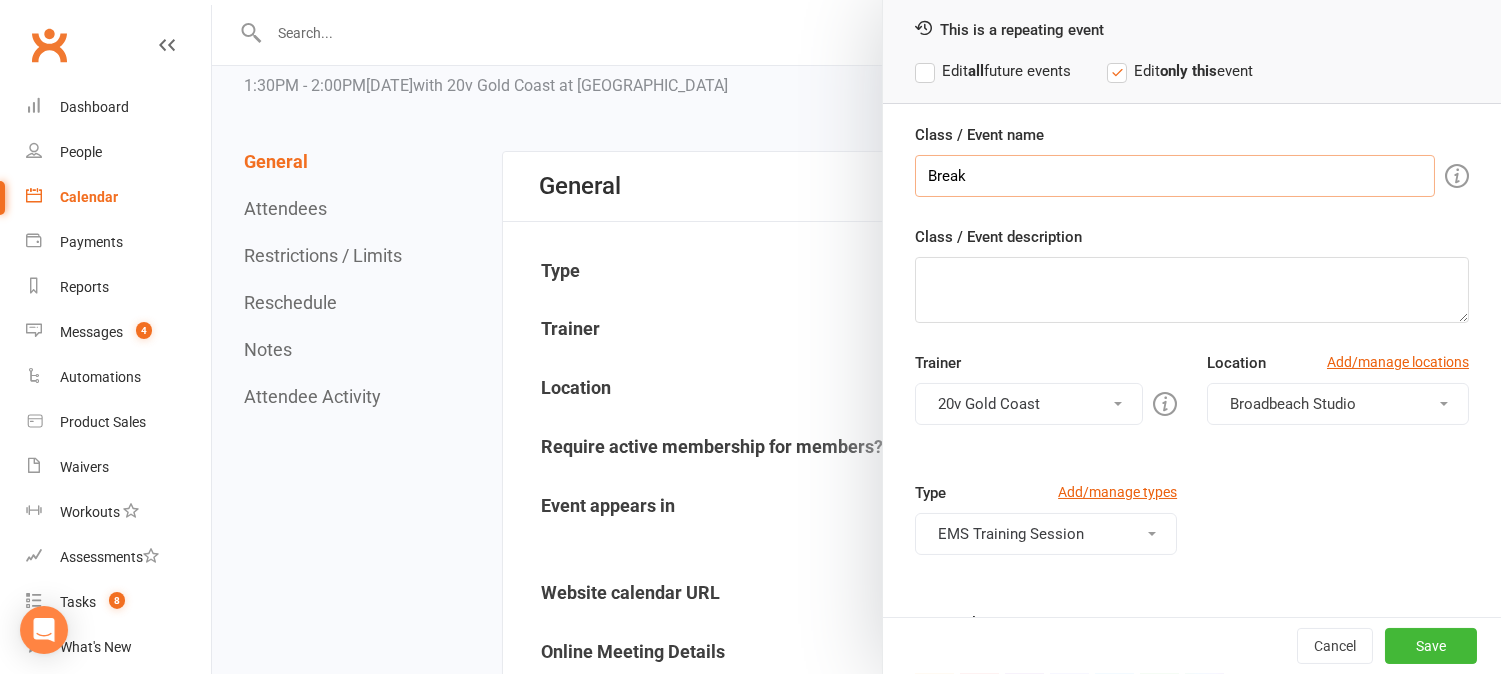 scroll, scrollTop: 282, scrollLeft: 0, axis: vertical 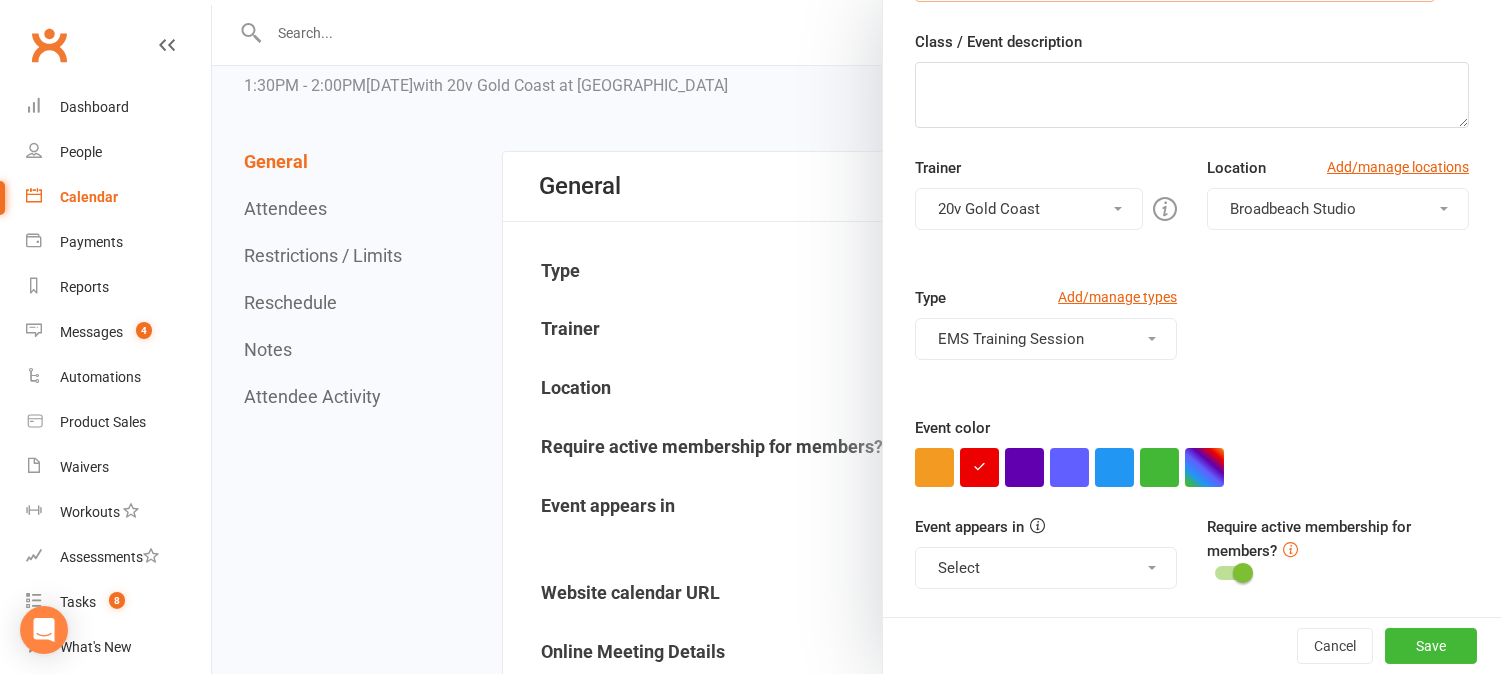 type on "Break" 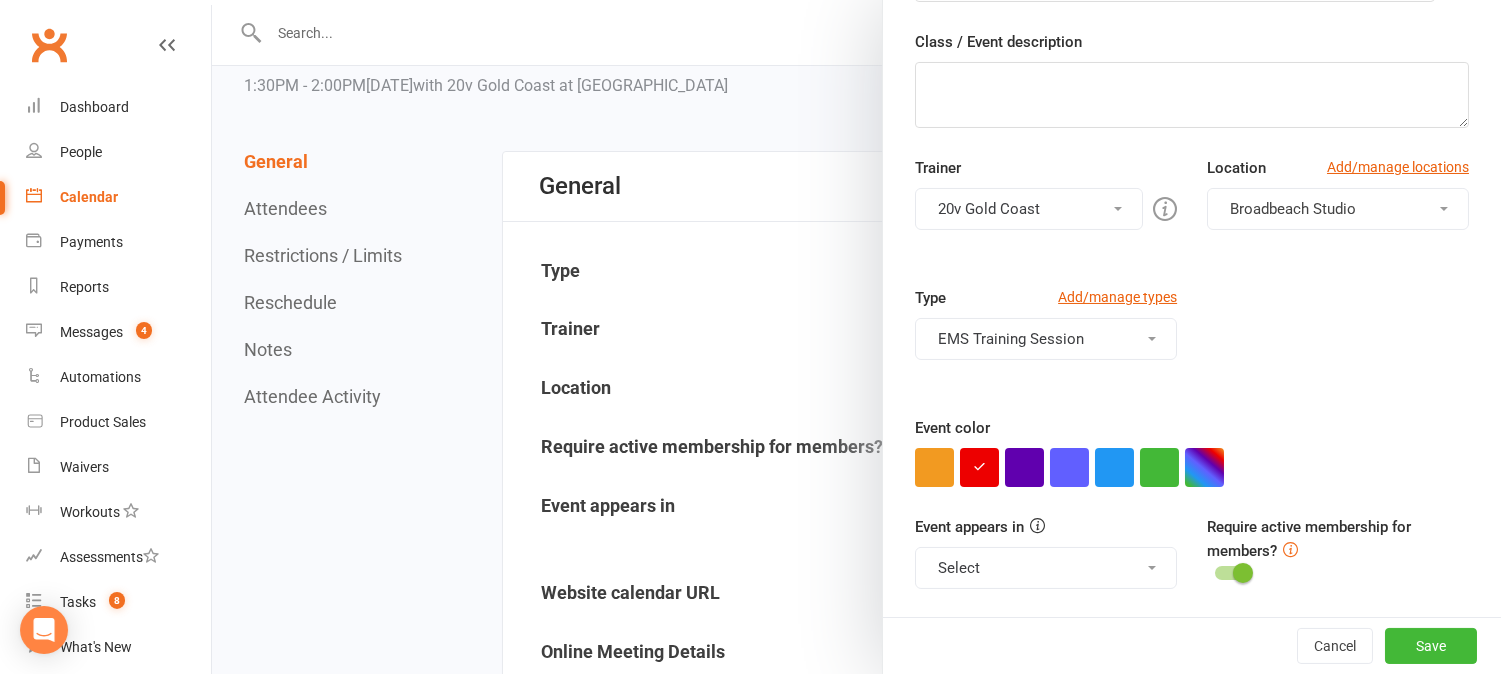 click on "Select" at bounding box center [1046, 568] 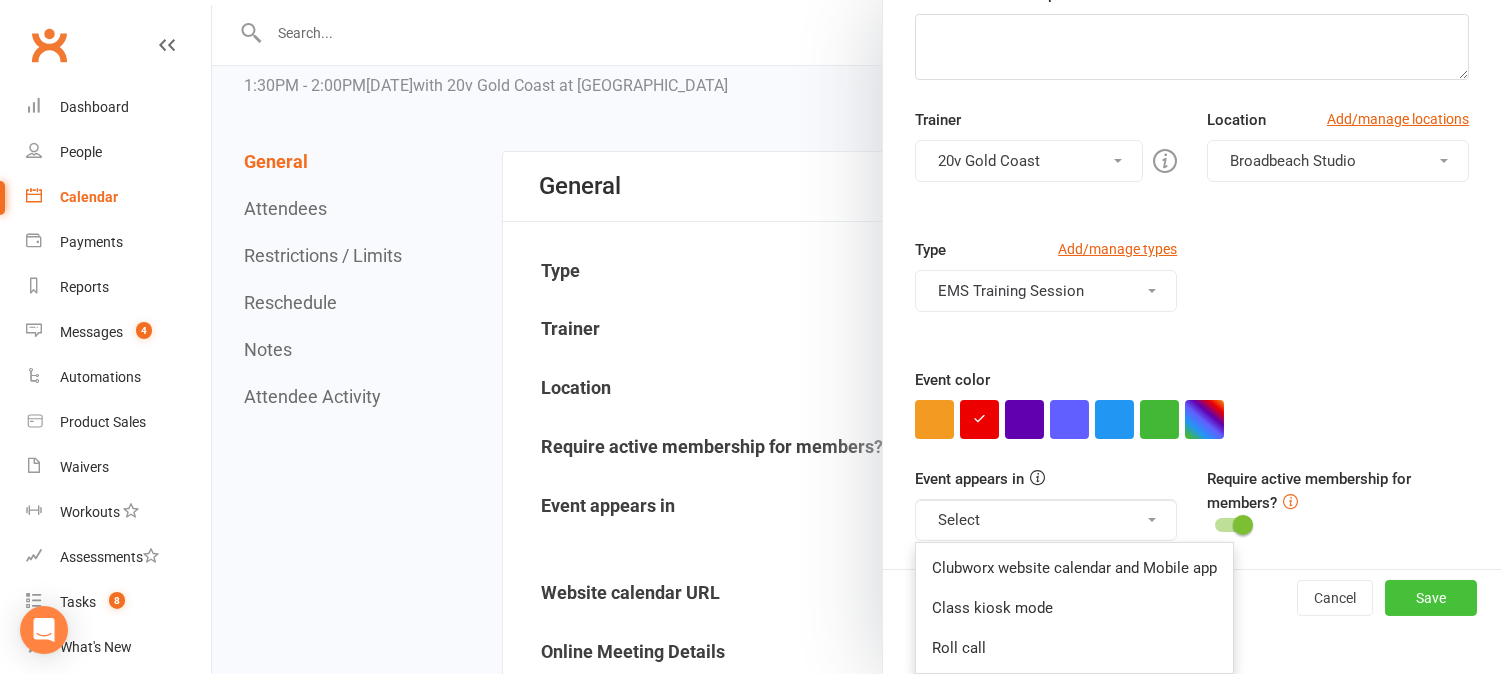 click on "Save" at bounding box center [1431, 598] 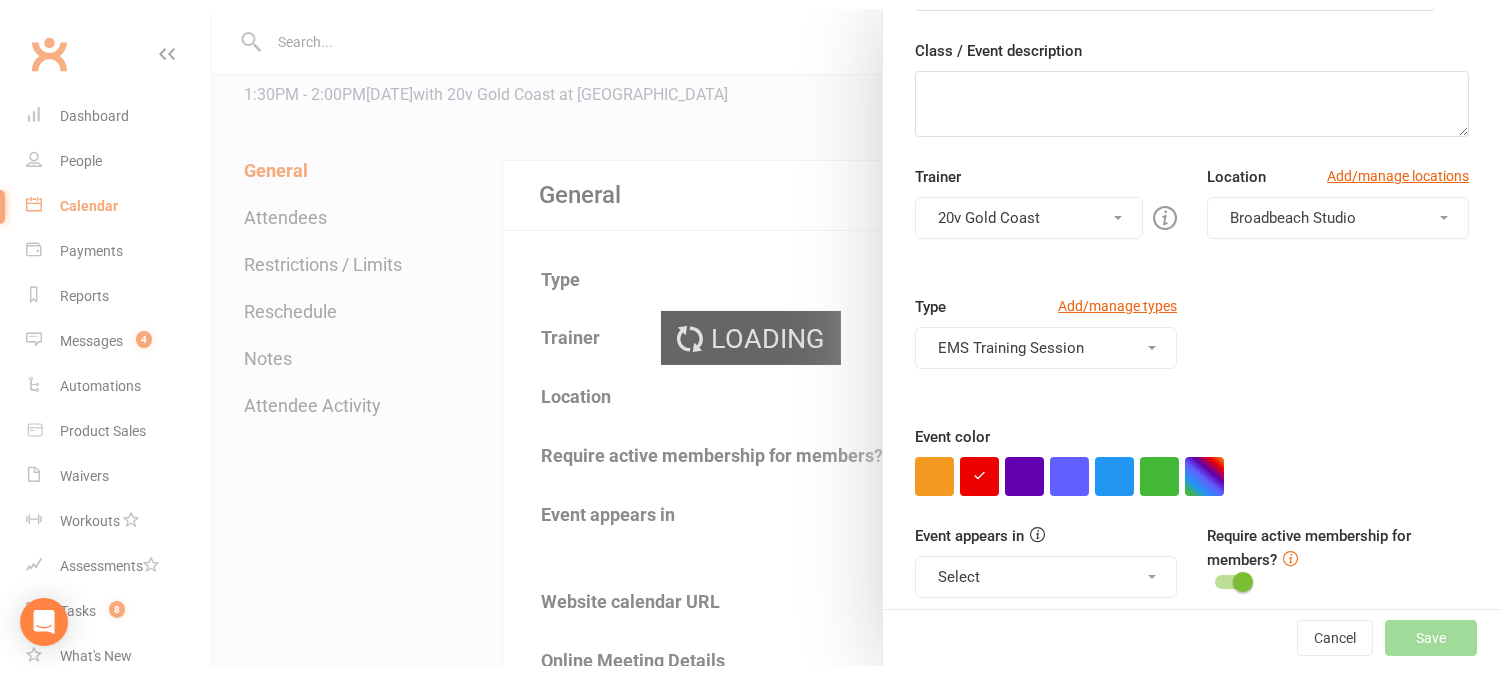 scroll, scrollTop: 315, scrollLeft: 0, axis: vertical 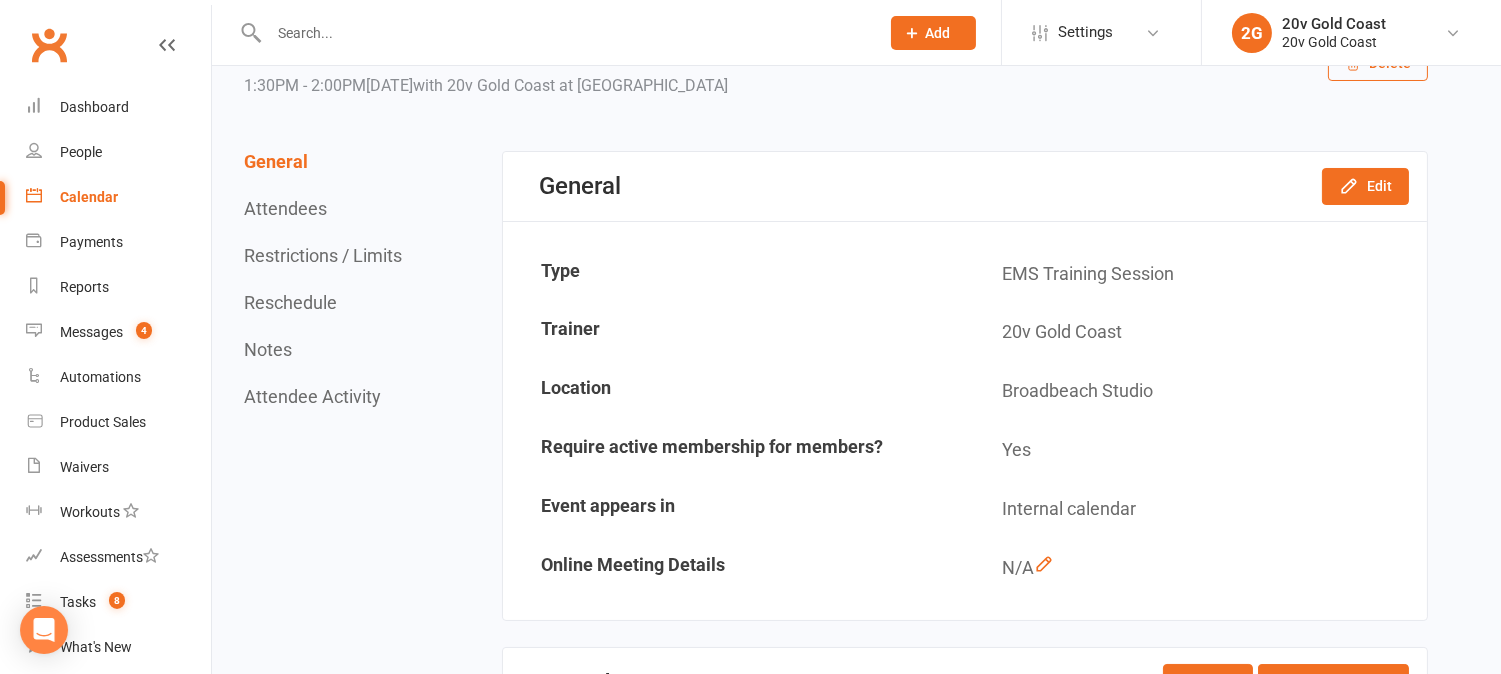 click on "Calendar" at bounding box center (89, 197) 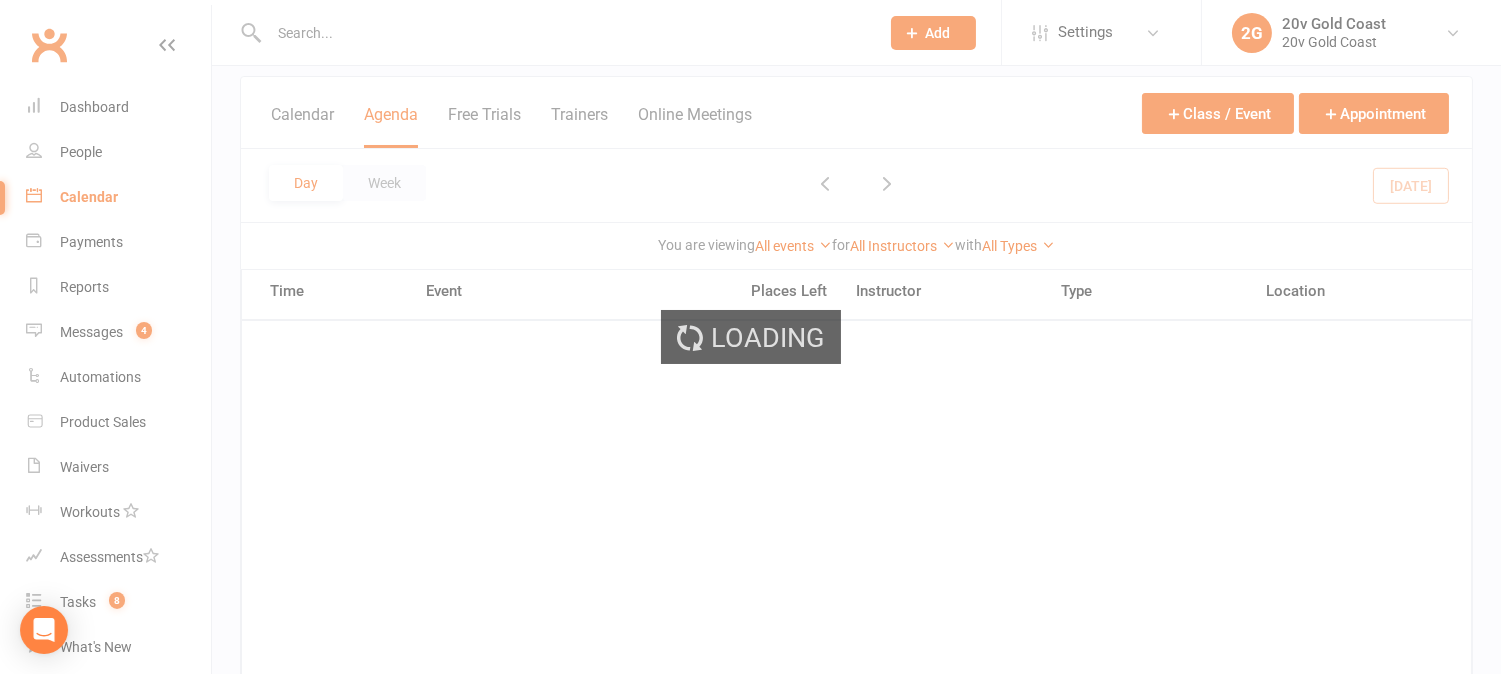 scroll, scrollTop: 0, scrollLeft: 0, axis: both 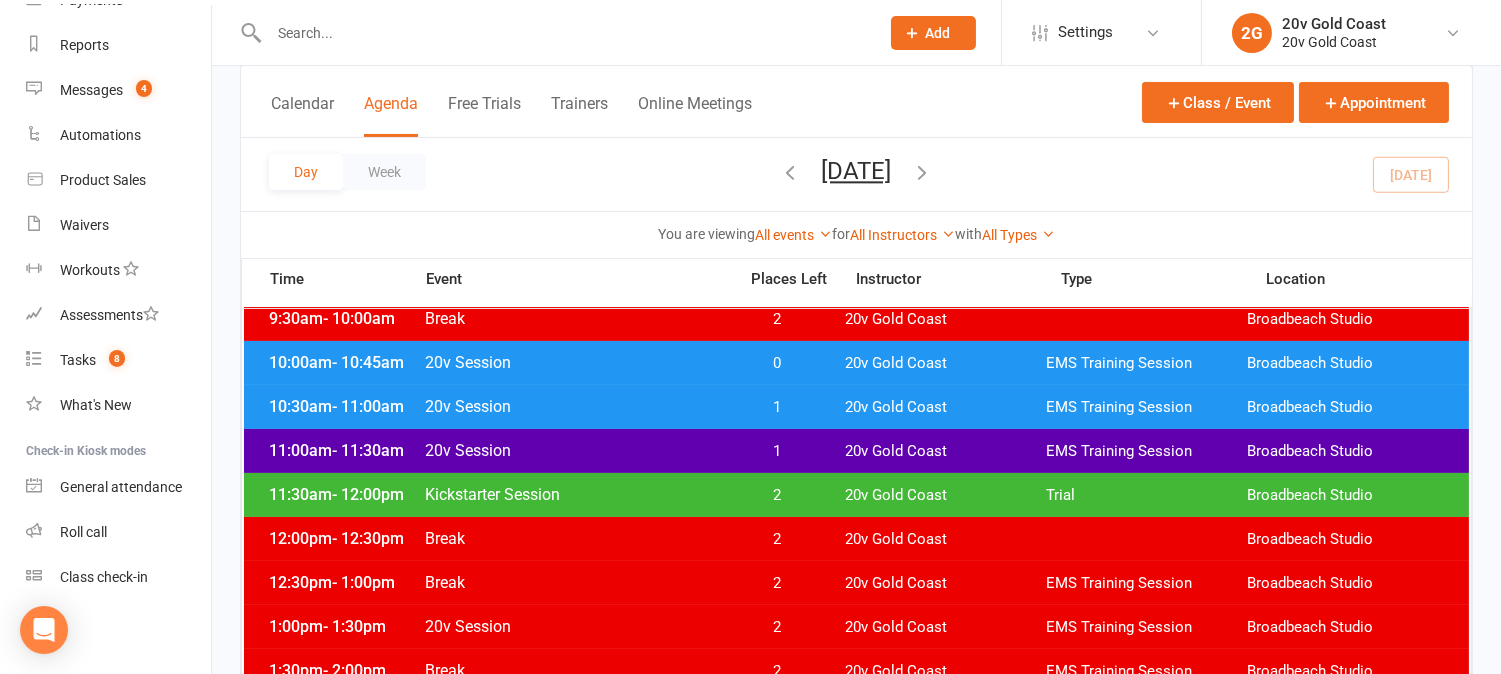 click on "1" at bounding box center (777, 407) 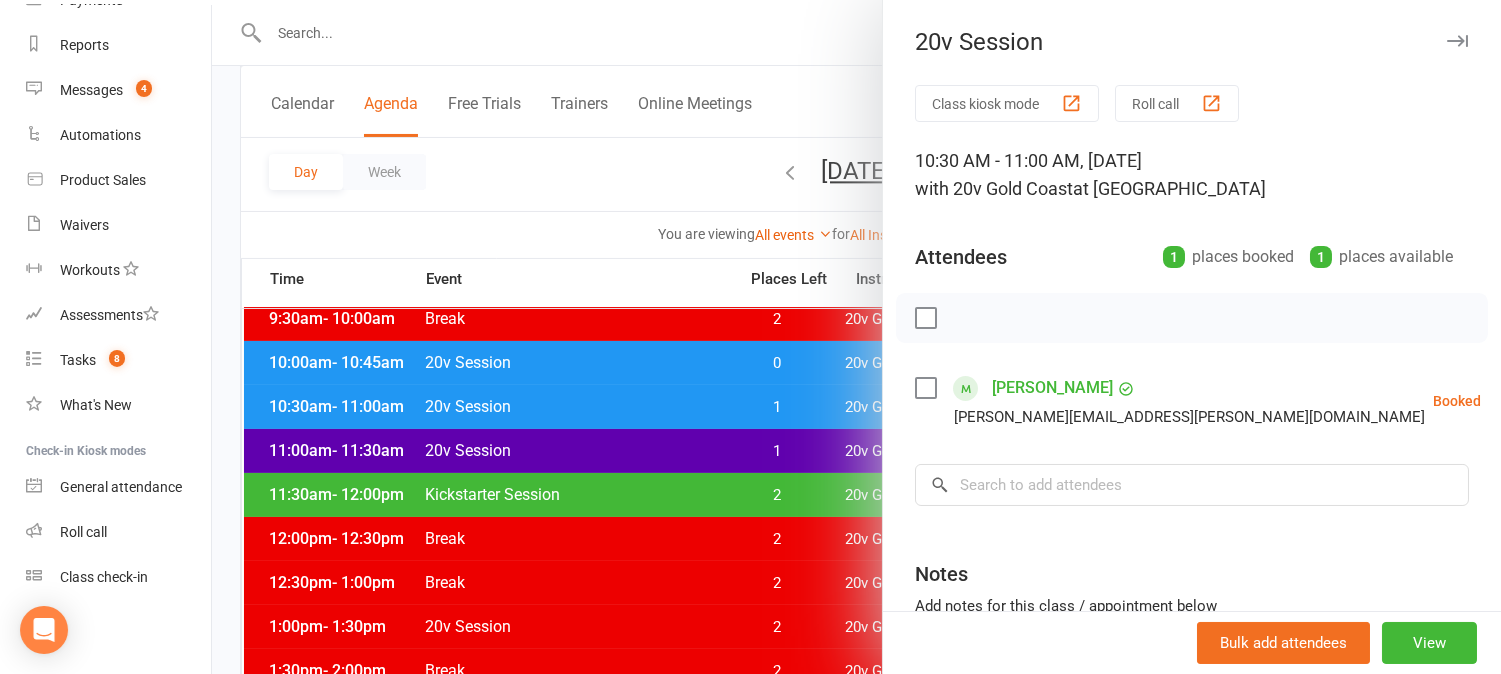 click at bounding box center [856, 337] 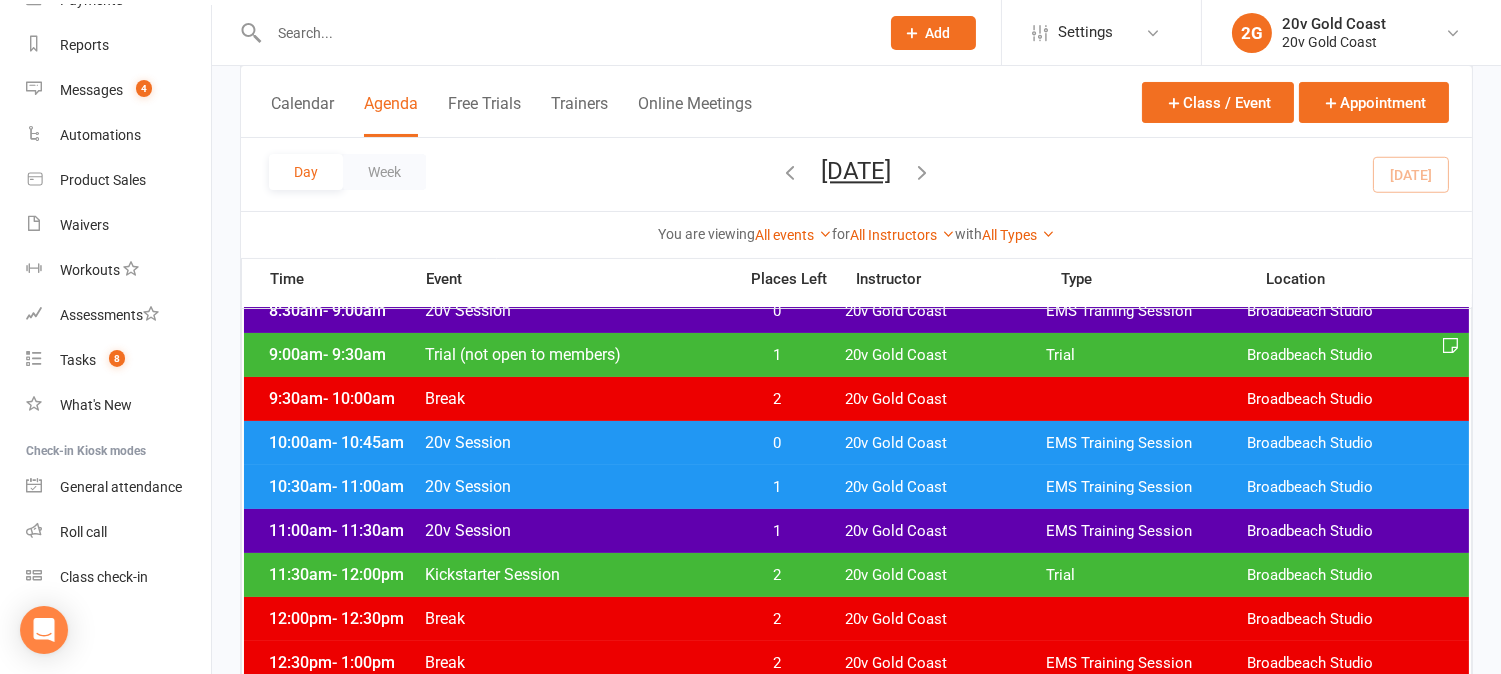 scroll, scrollTop: 333, scrollLeft: 0, axis: vertical 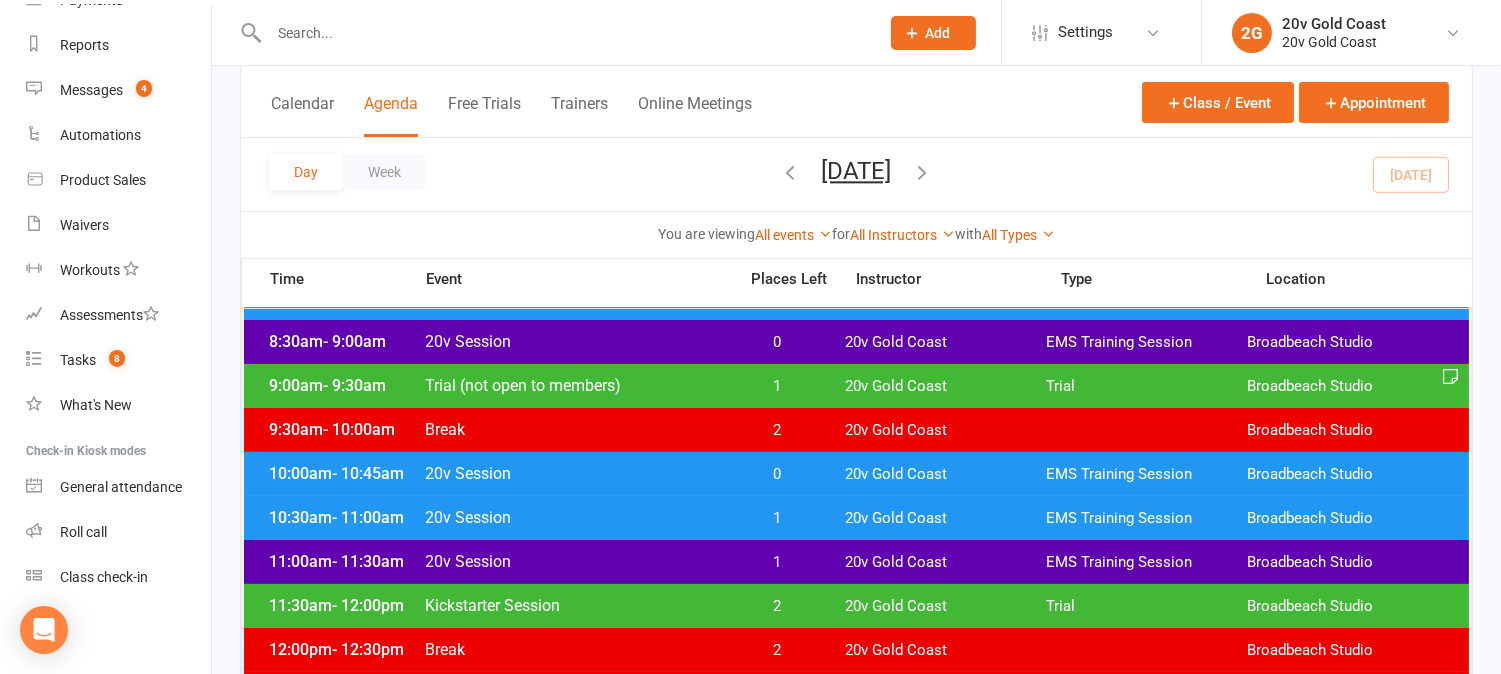 drag, startPoint x: 1401, startPoint y: 184, endPoint x: 1383, endPoint y: 204, distance: 26.907248 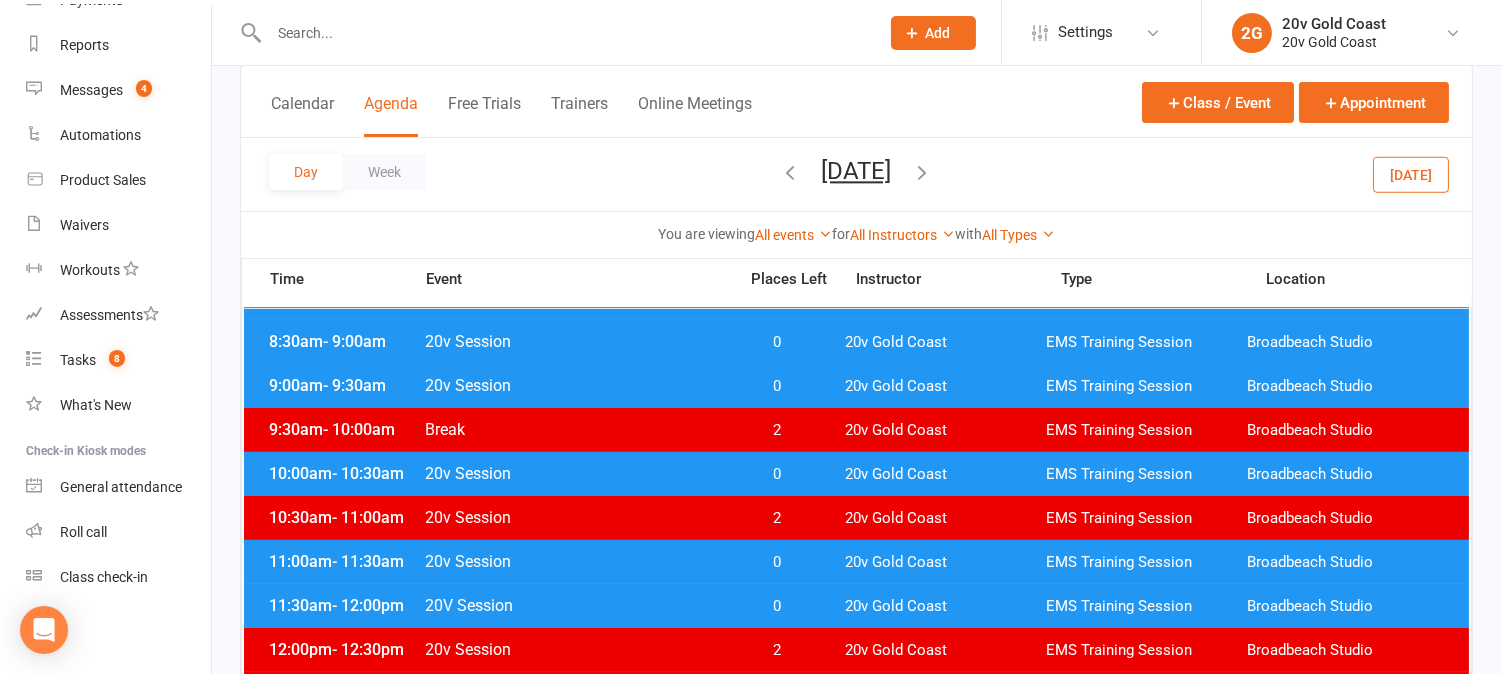 click on "Today" at bounding box center (1411, 174) 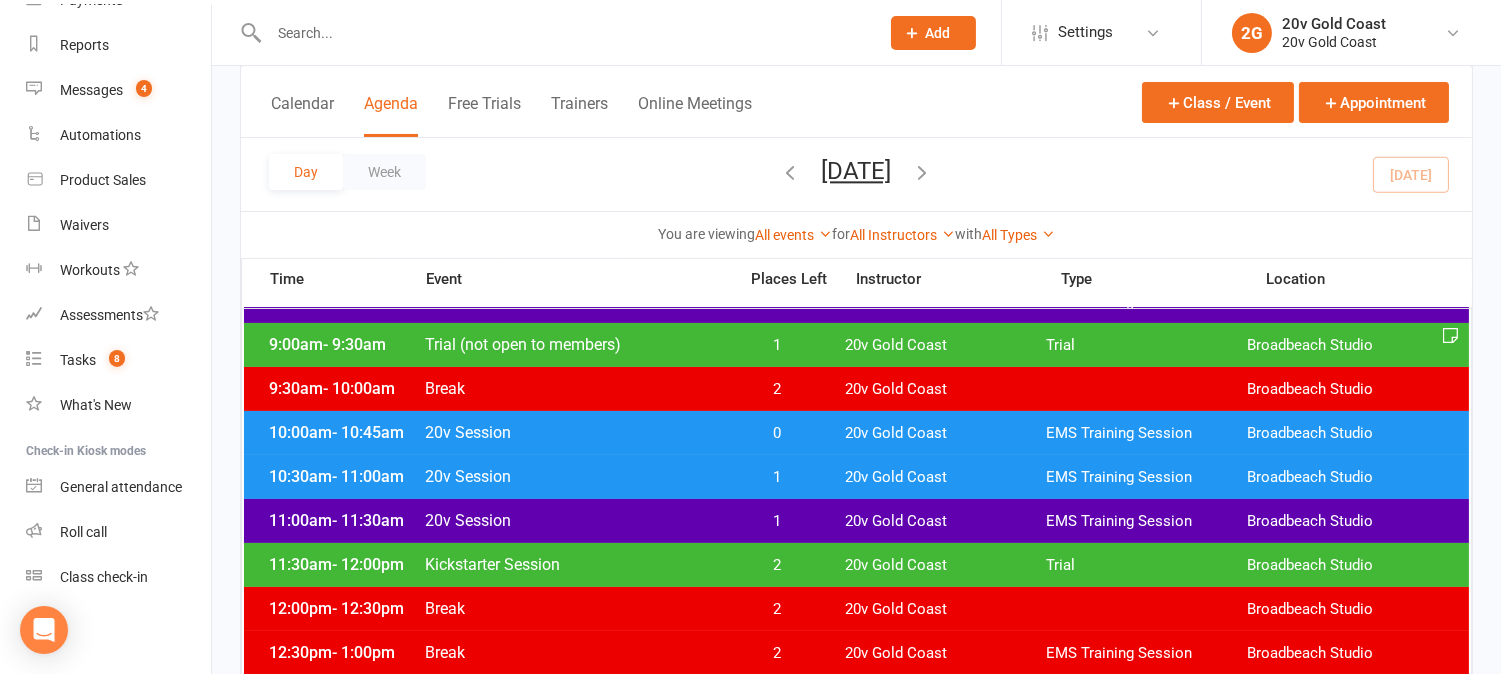scroll, scrollTop: 444, scrollLeft: 0, axis: vertical 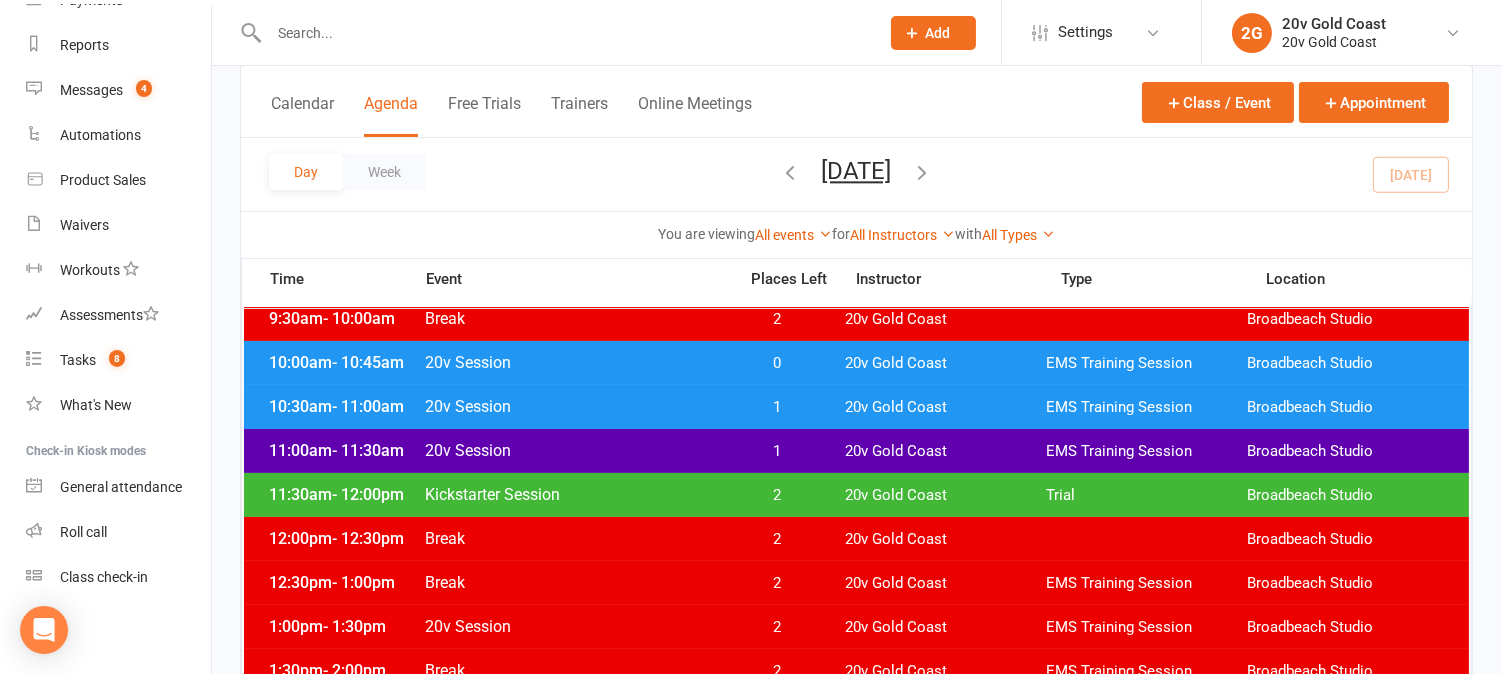 click on "1" at bounding box center [777, 407] 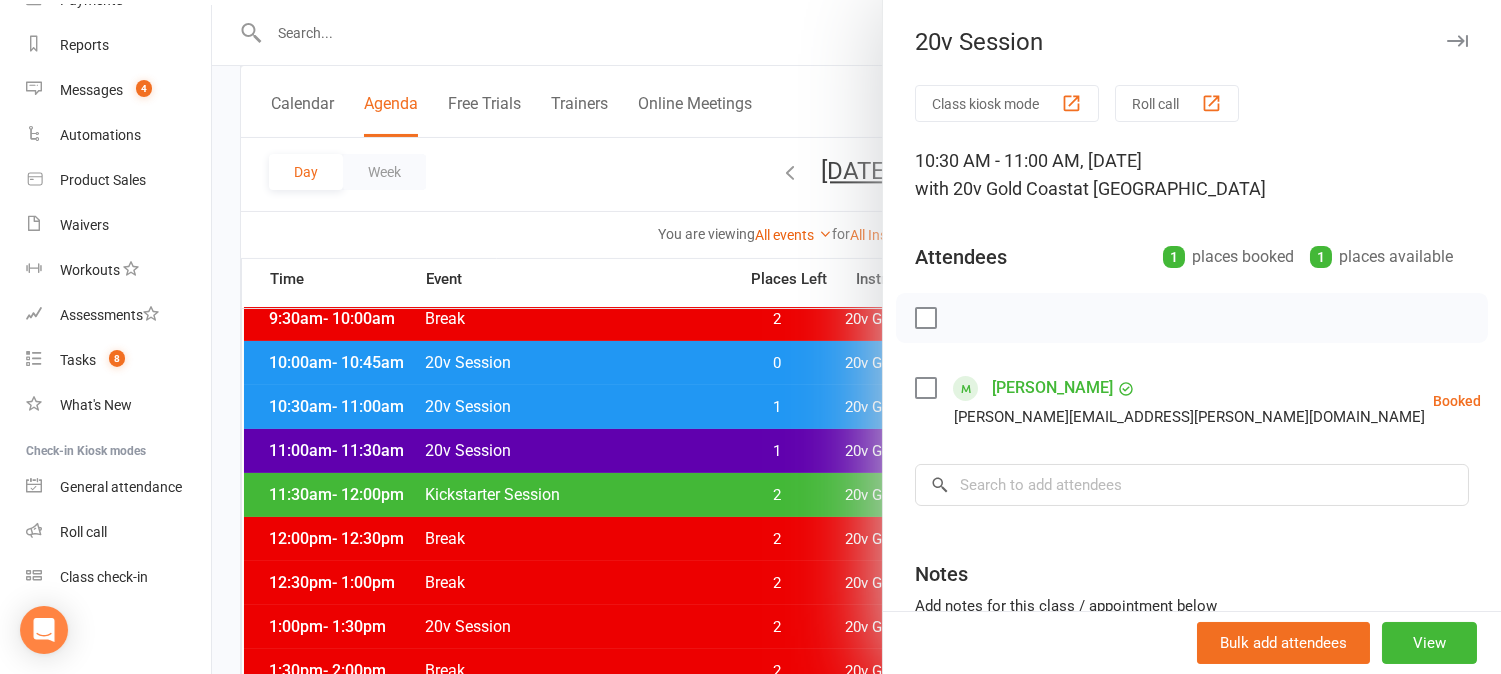 click at bounding box center [856, 337] 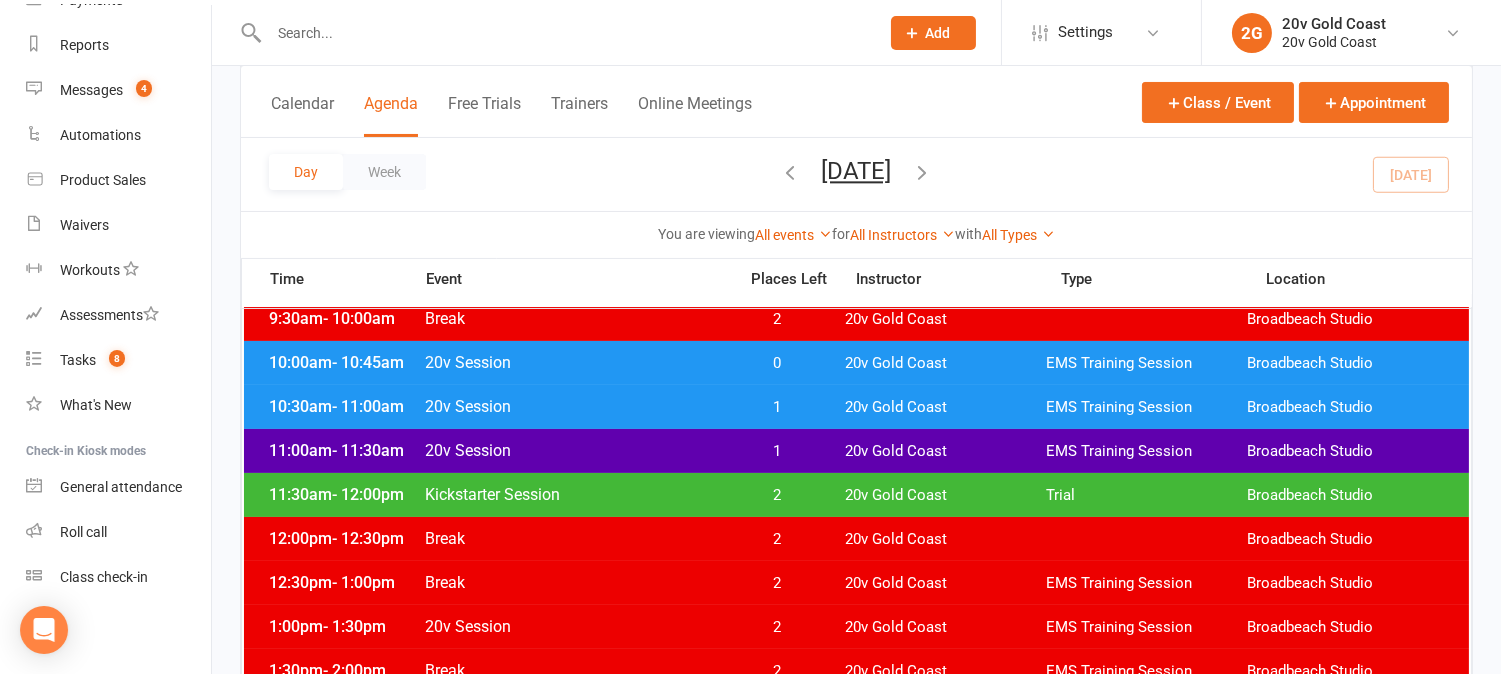click on "1" at bounding box center [777, 451] 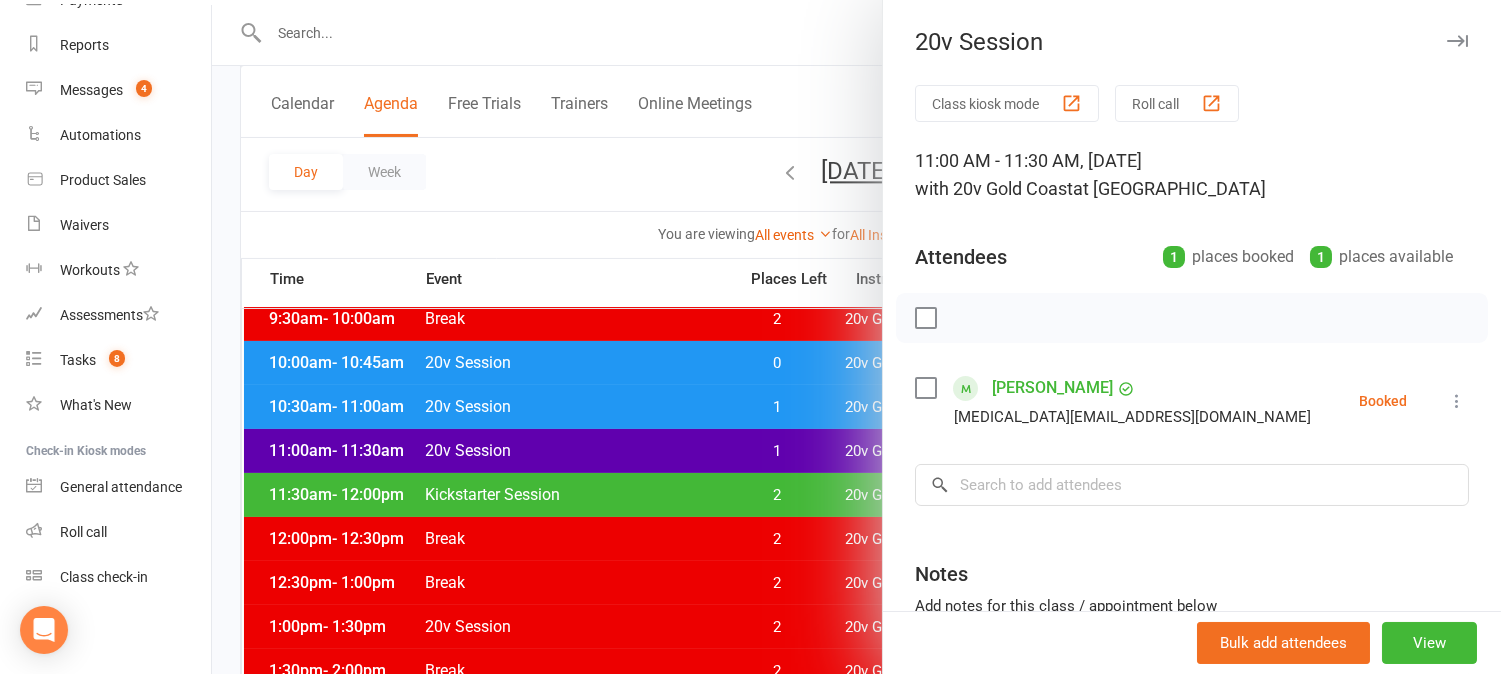 click at bounding box center (856, 337) 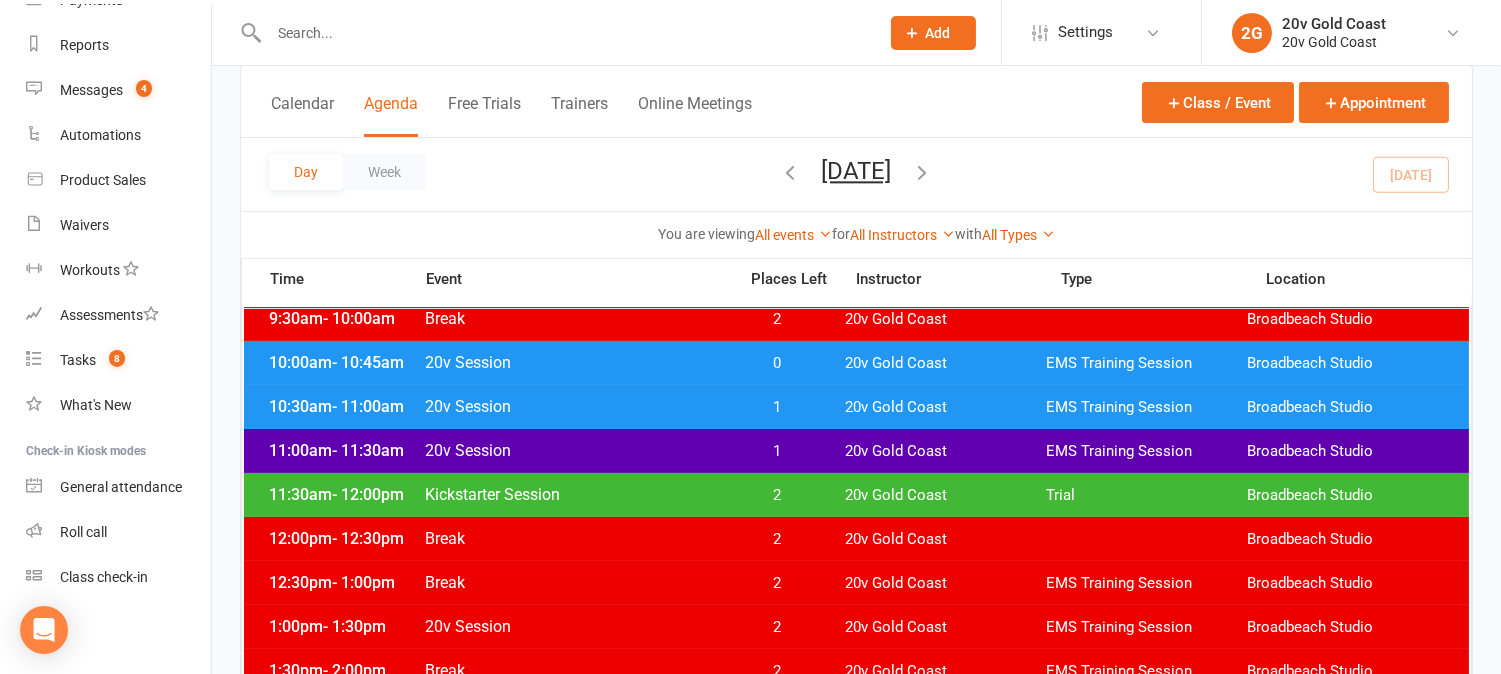 click on "Friday, Jul 11, 2025" at bounding box center [857, 171] 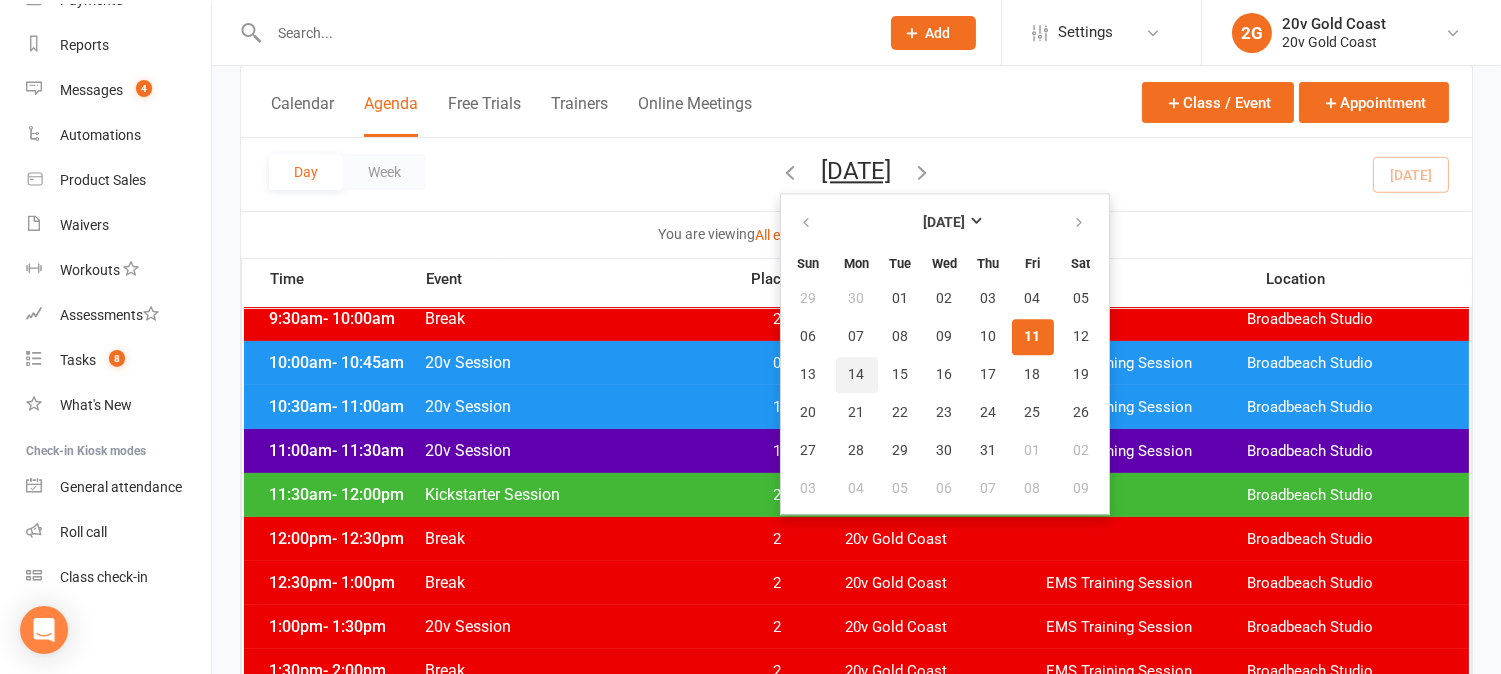click on "14" at bounding box center (857, 375) 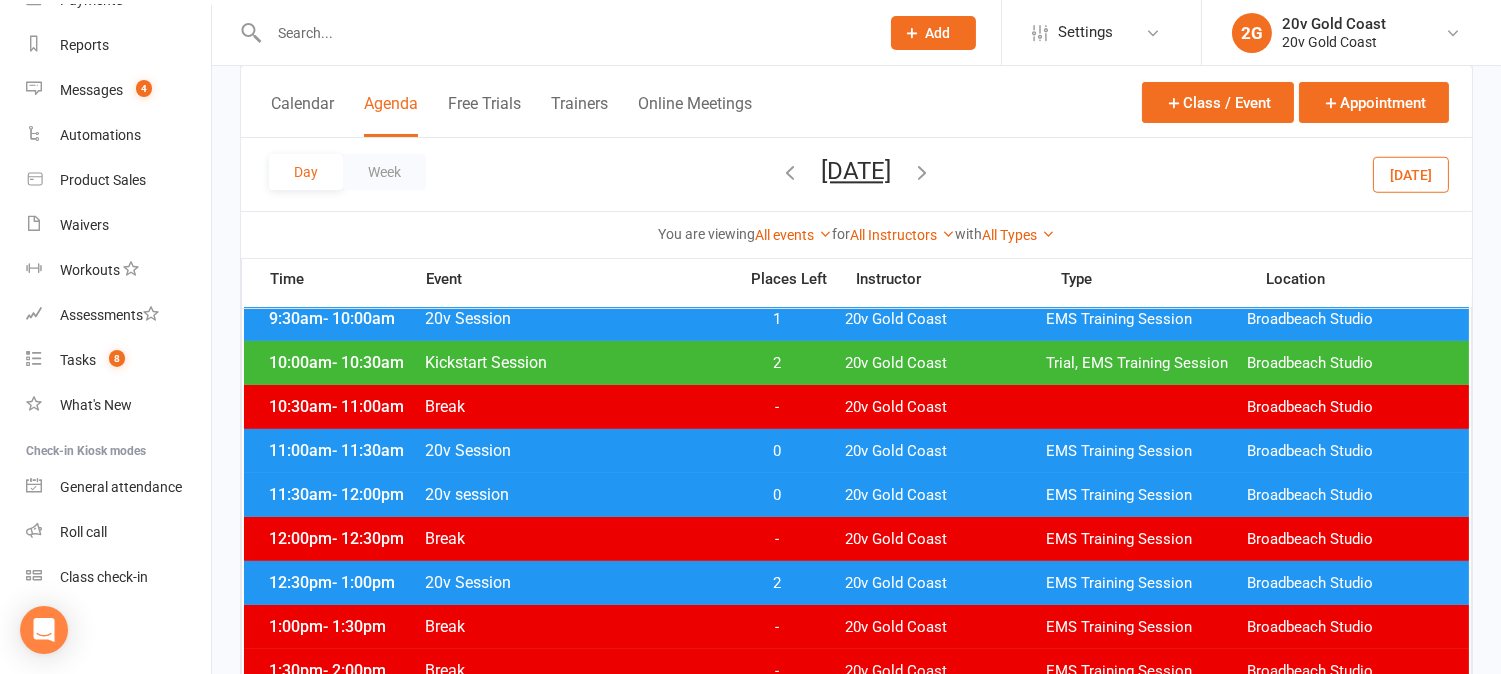 drag, startPoint x: 1406, startPoint y: 182, endPoint x: 1255, endPoint y: 215, distance: 154.5639 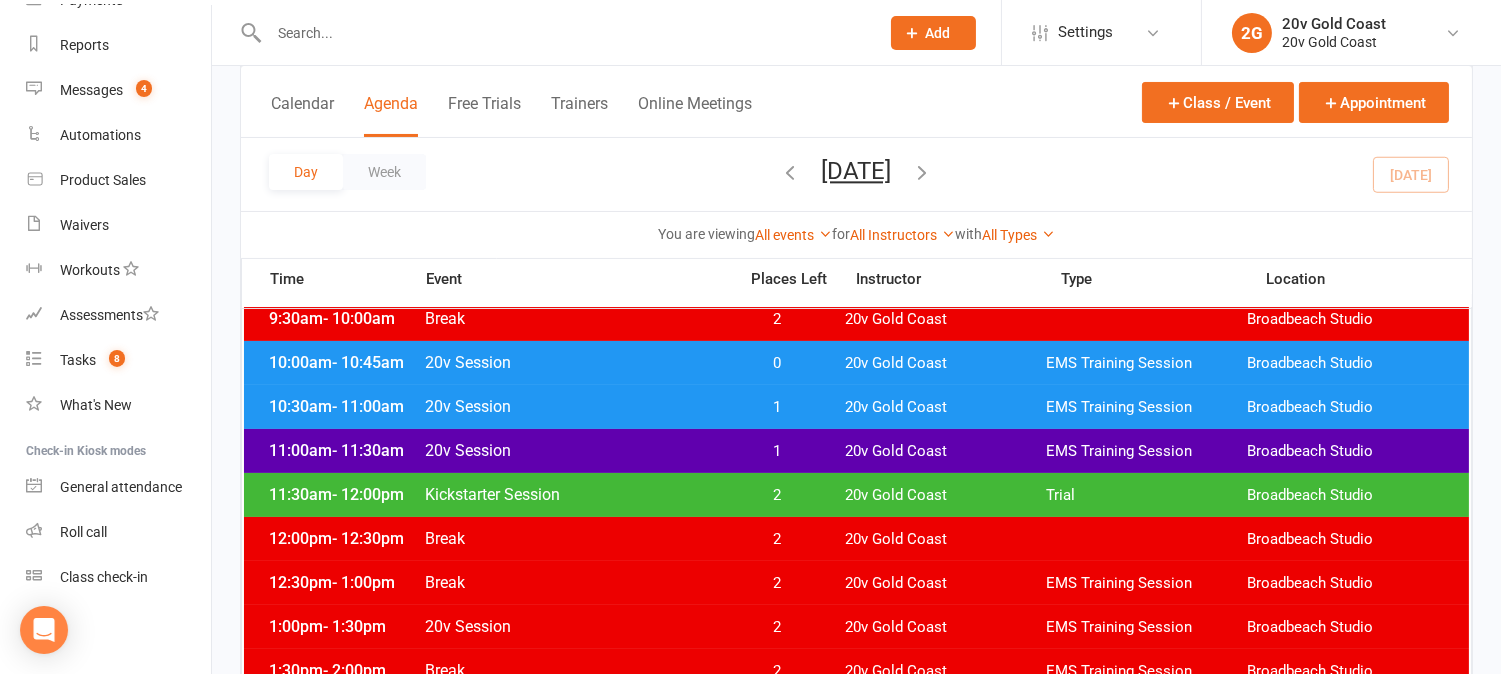 click on "Friday, Jul 11, 2025" at bounding box center (857, 171) 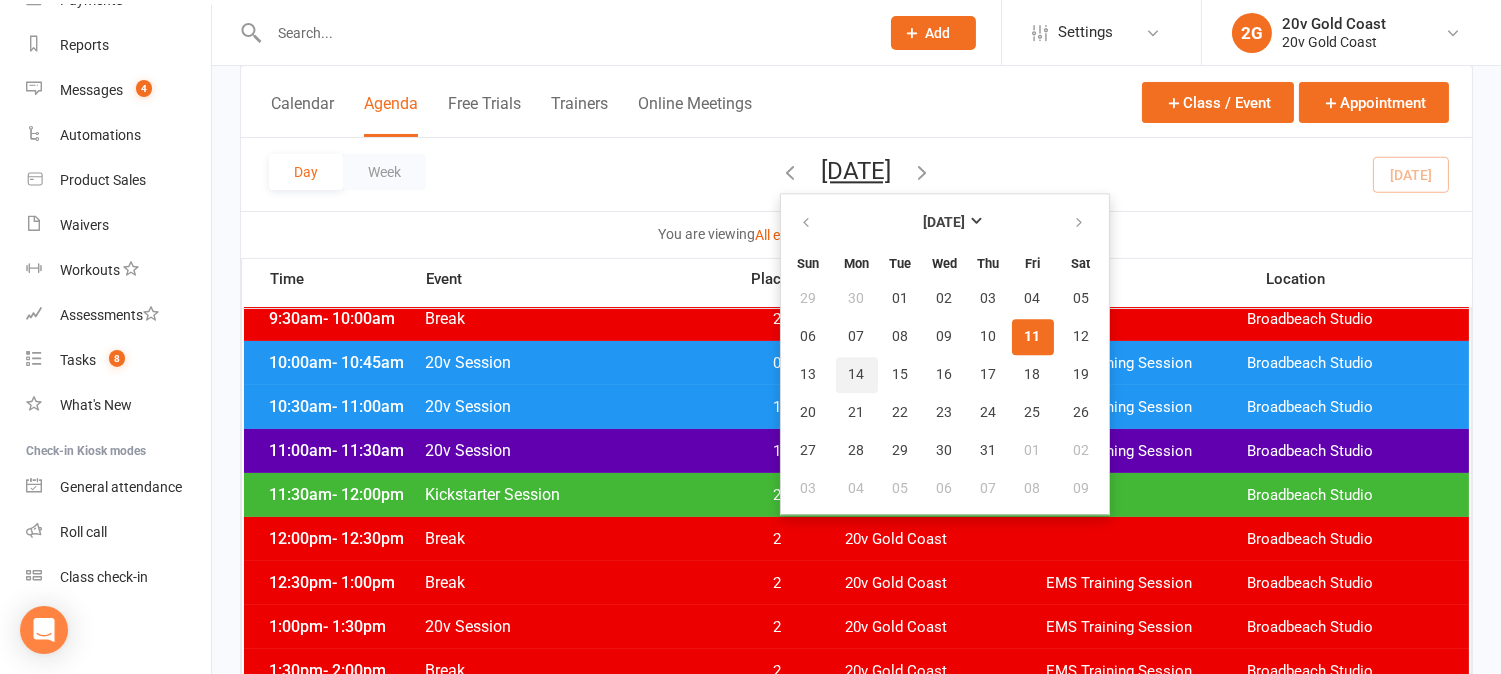 click on "14" at bounding box center [857, 375] 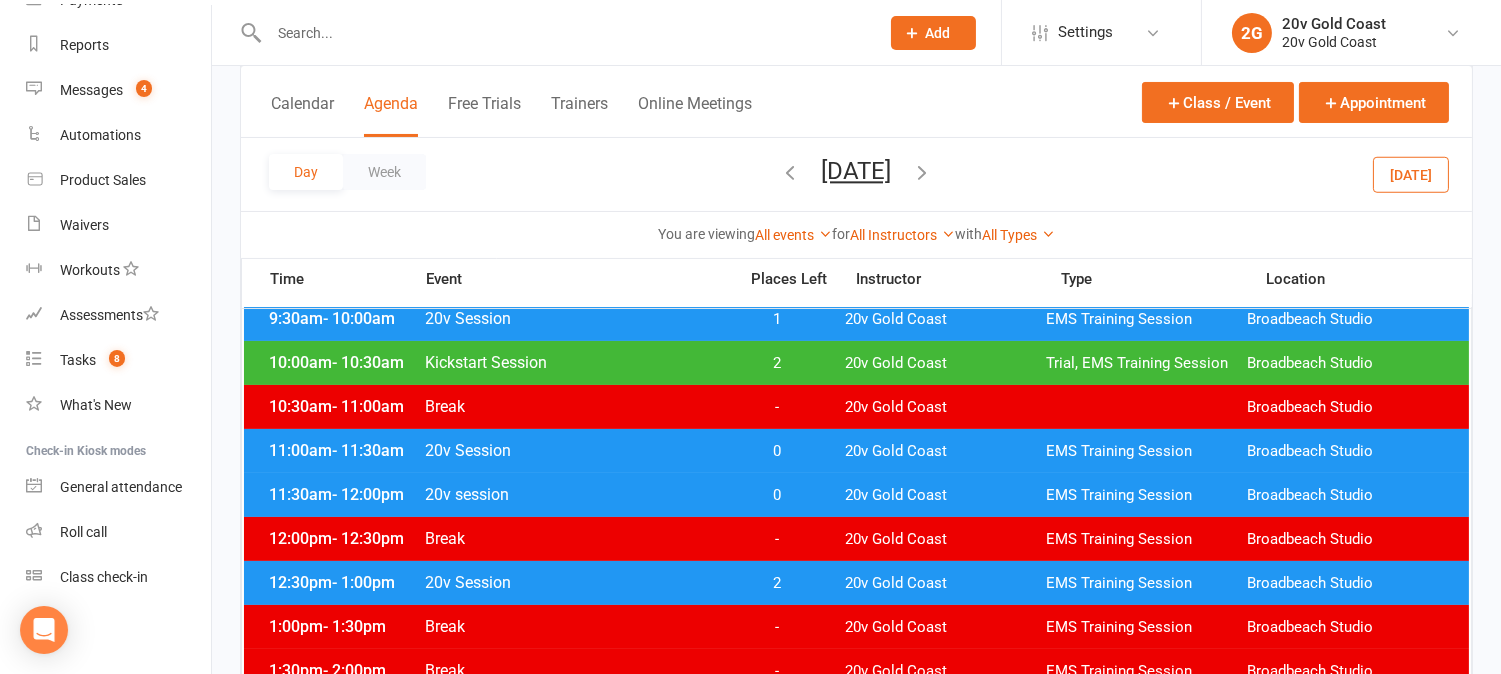 click on "Today" at bounding box center [1411, 174] 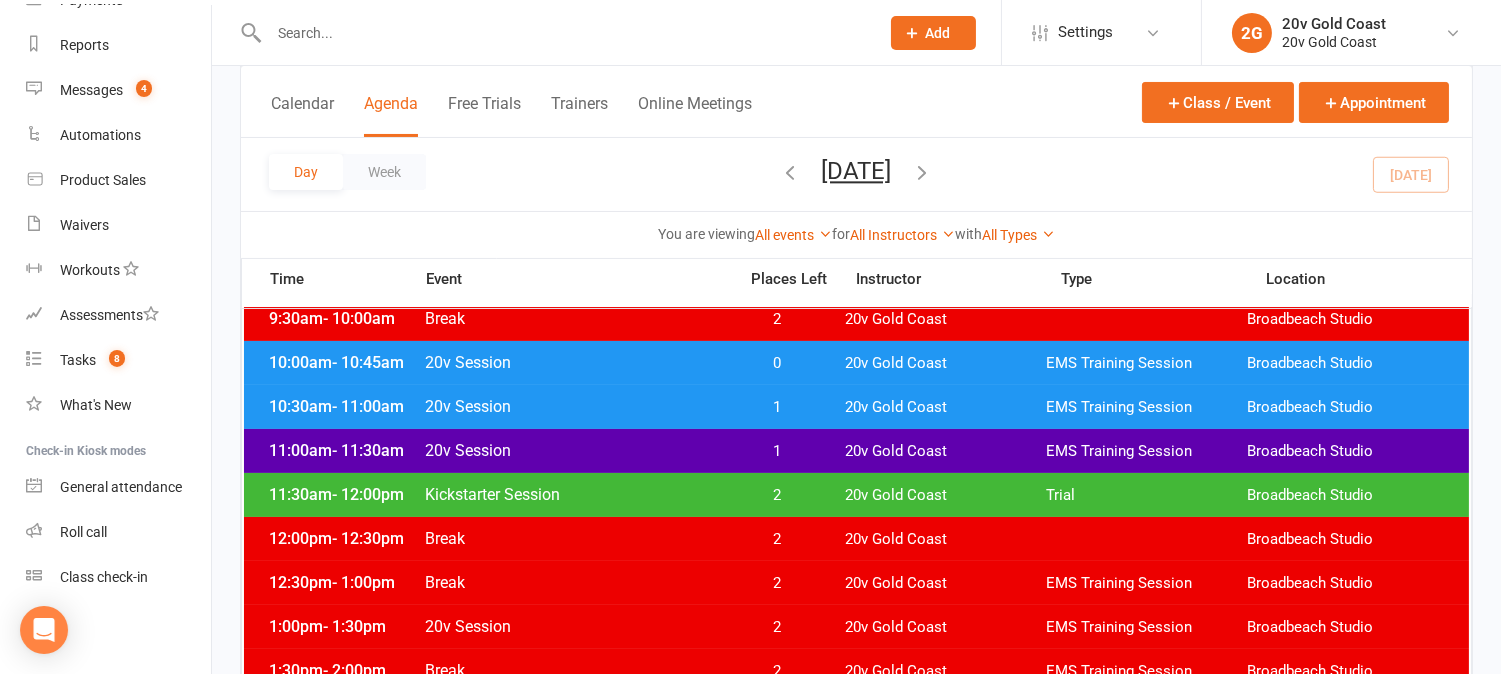click on "Friday, Jul 11, 2025" at bounding box center (857, 171) 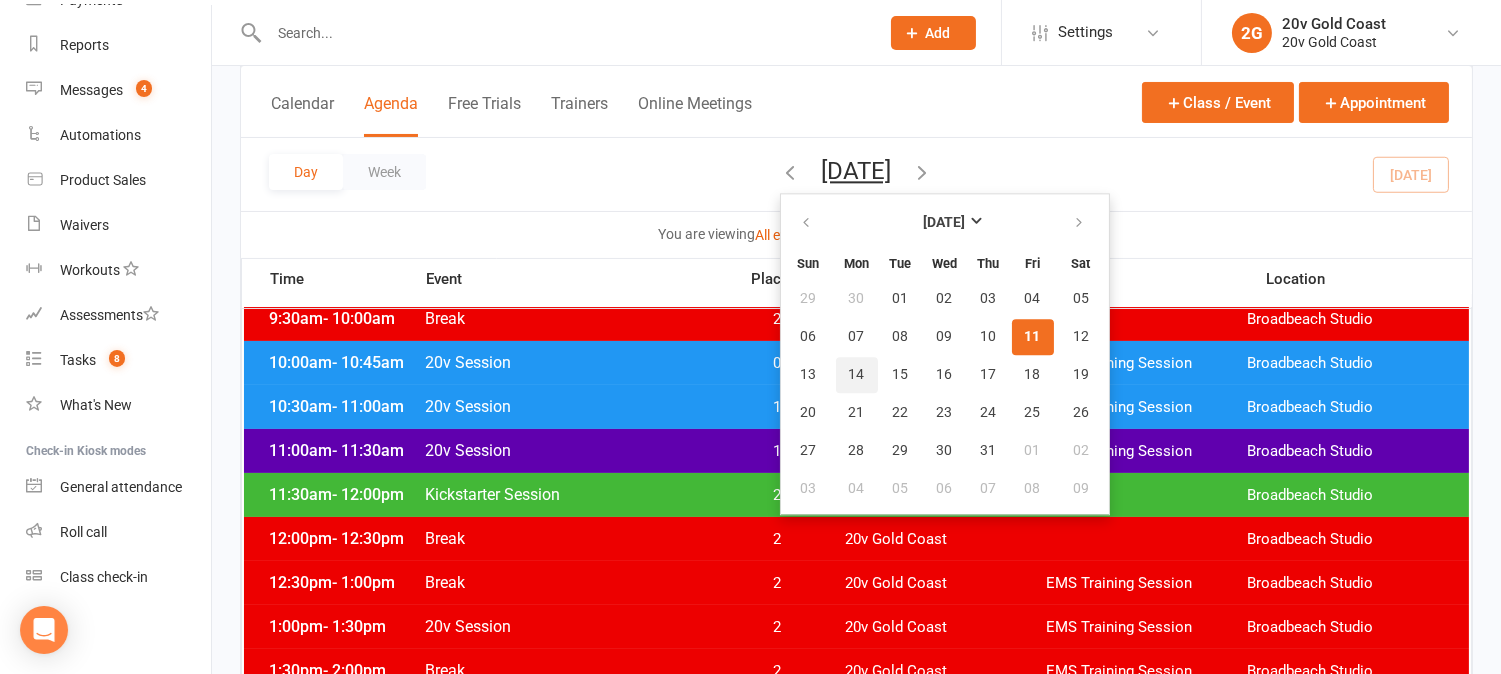 click on "14" at bounding box center (857, 375) 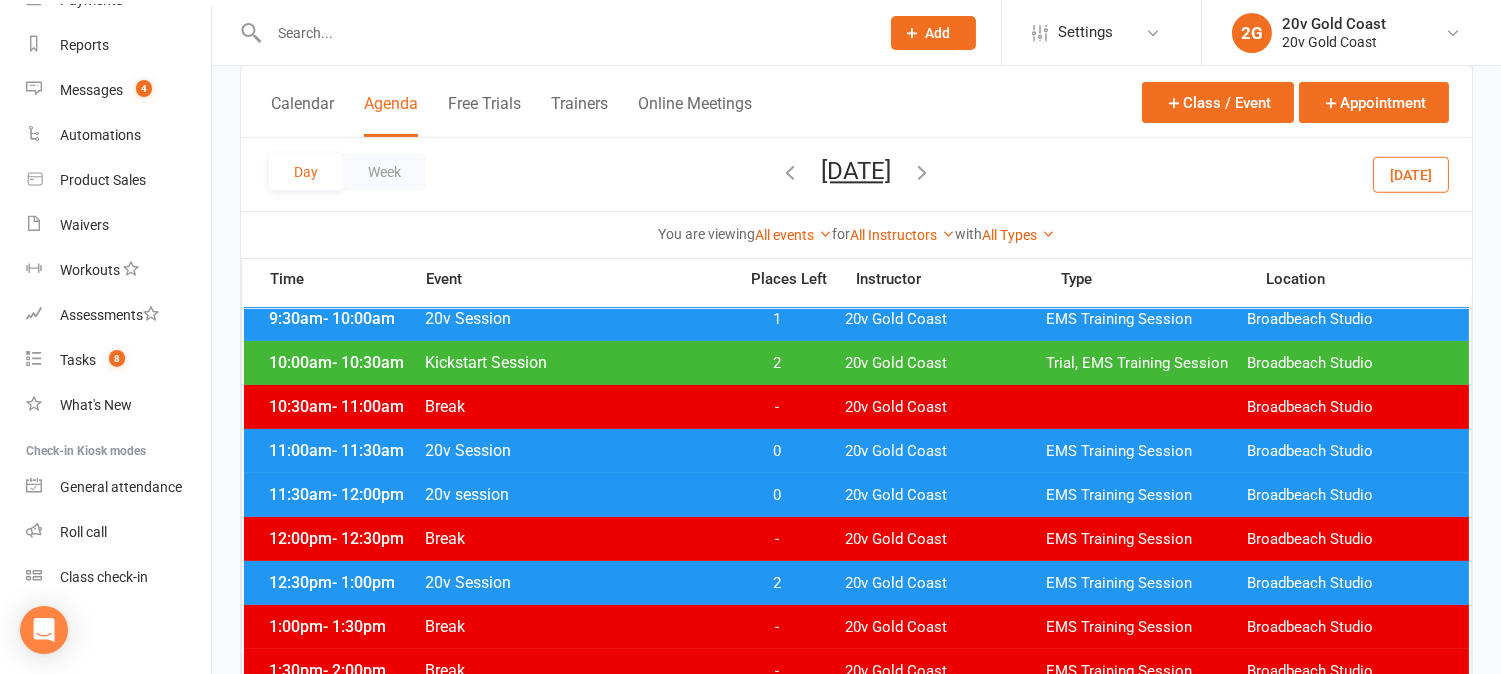 click on "Today" at bounding box center [1411, 174] 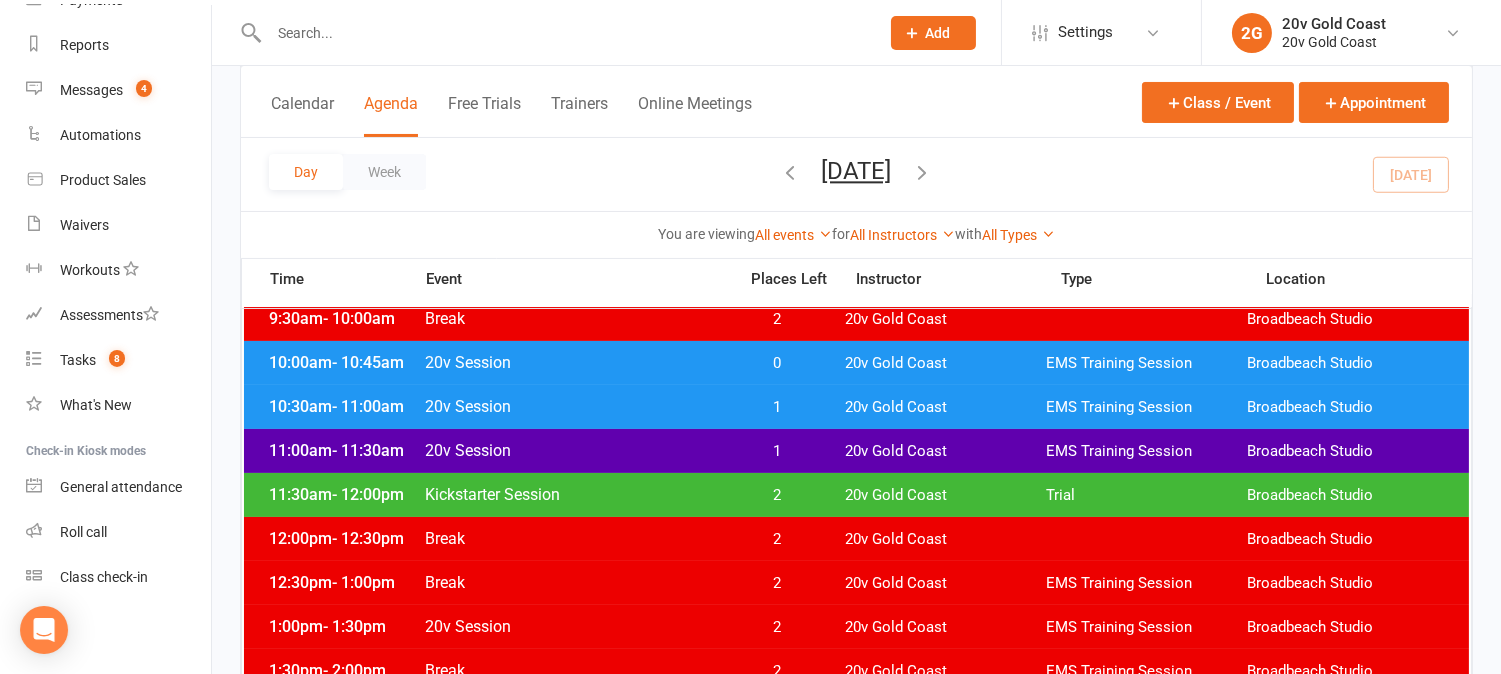 click on "Friday, Jul 11, 2025" at bounding box center [857, 171] 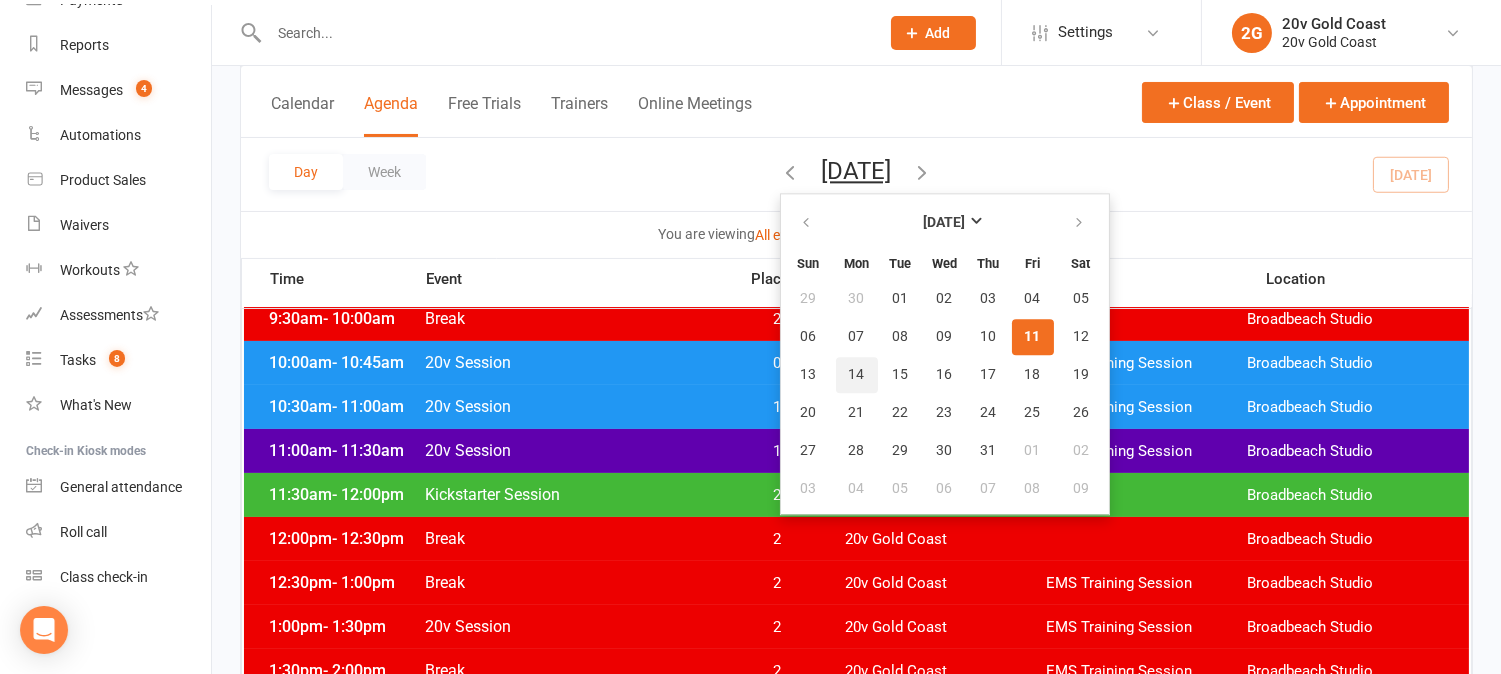 click on "14" at bounding box center (857, 375) 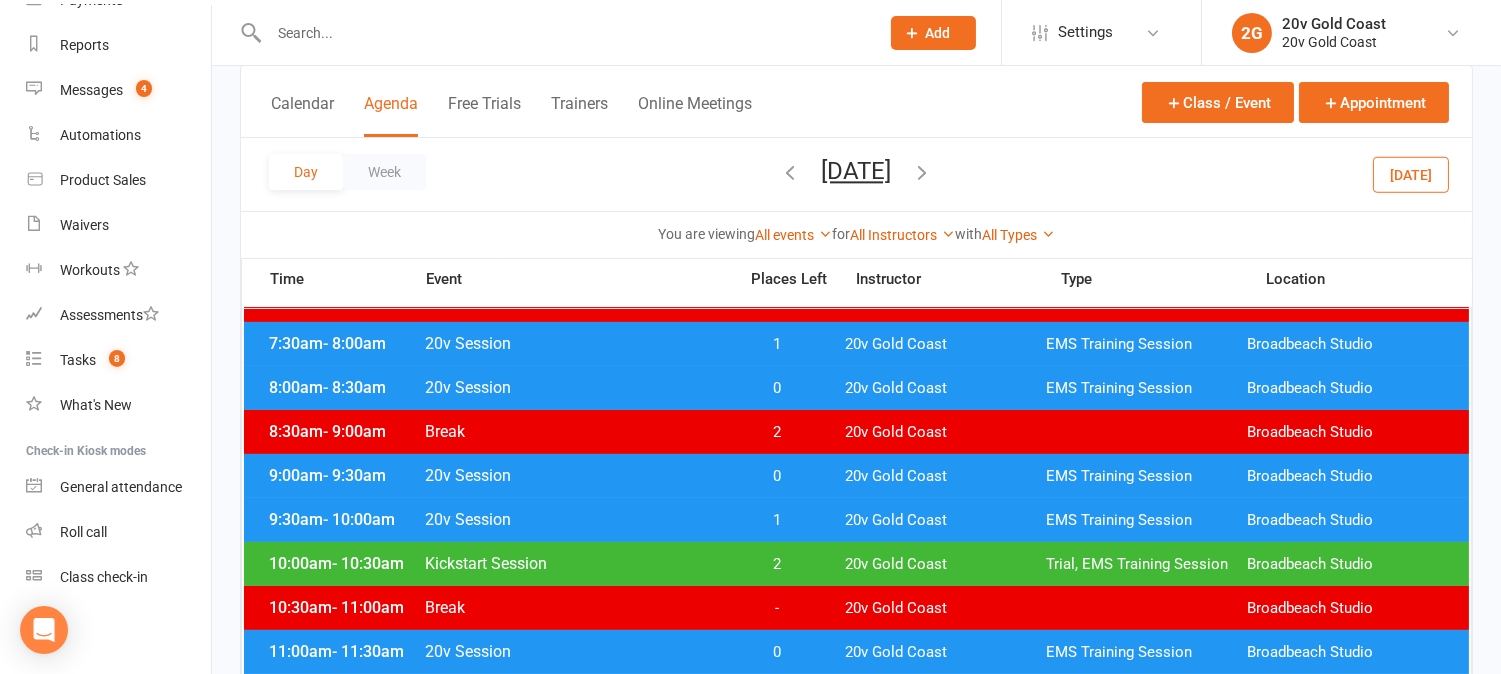 scroll, scrollTop: 222, scrollLeft: 0, axis: vertical 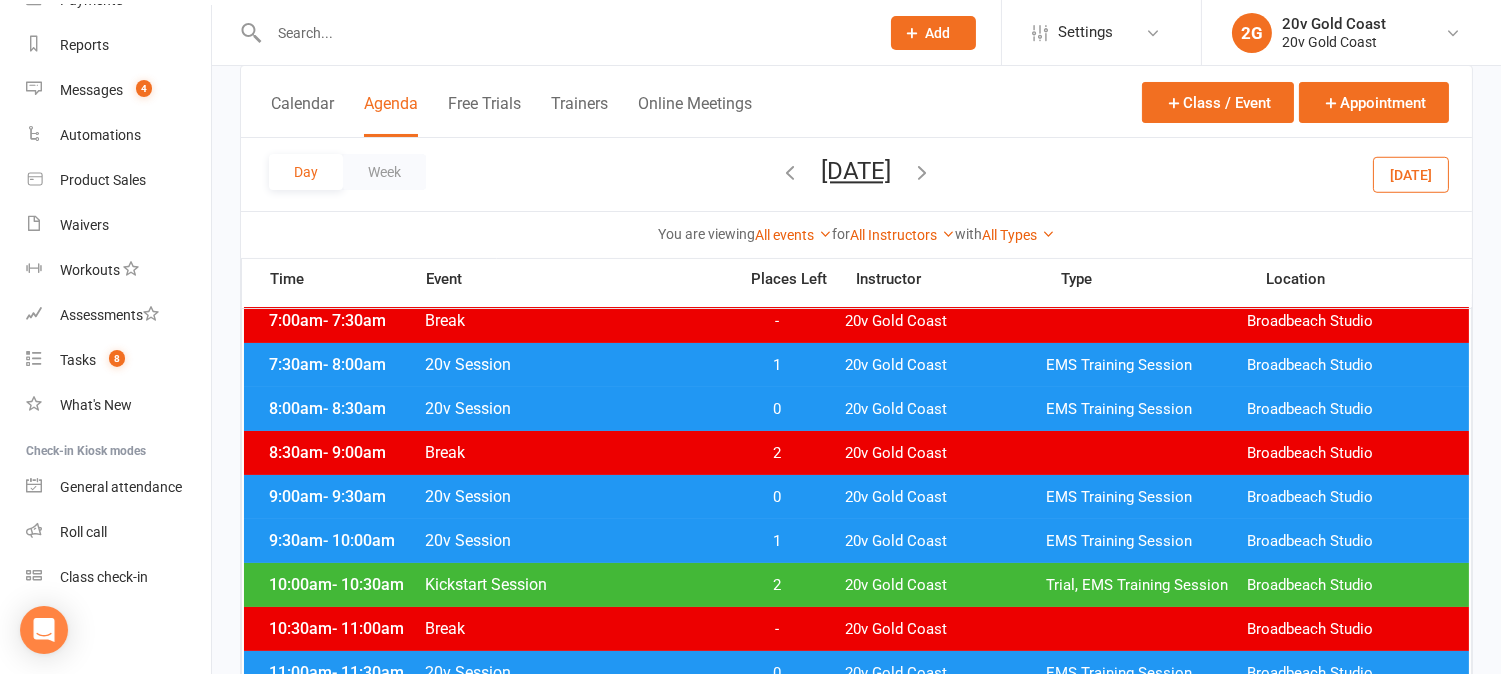 click on "1" at bounding box center [777, 541] 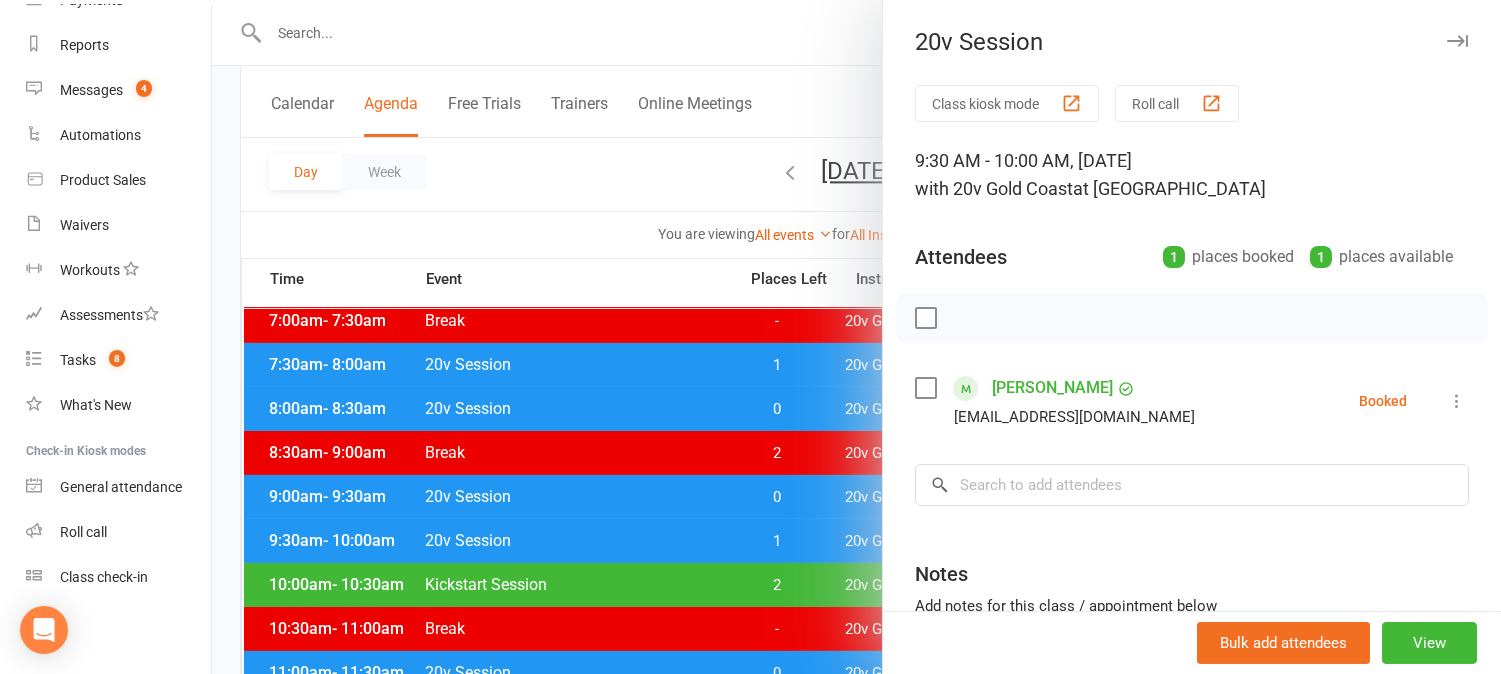 click at bounding box center [856, 337] 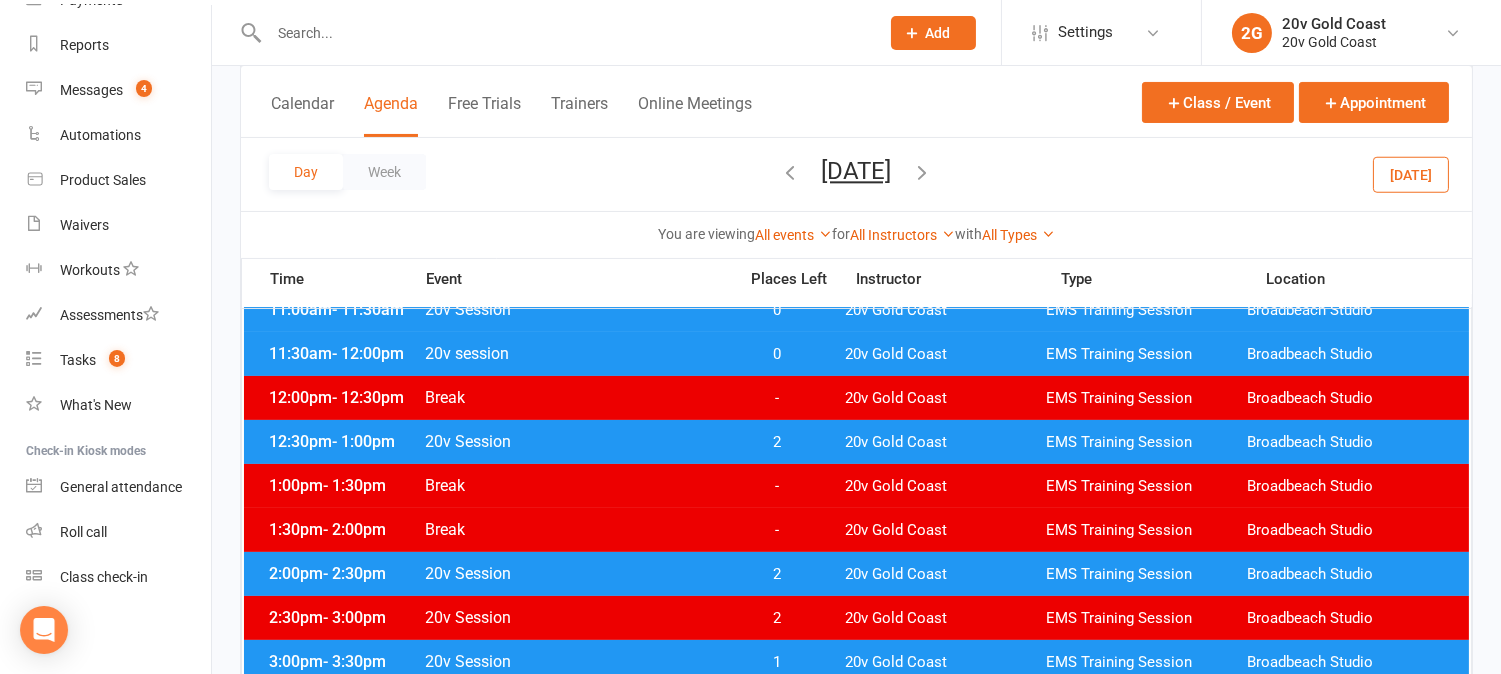 scroll, scrollTop: 555, scrollLeft: 0, axis: vertical 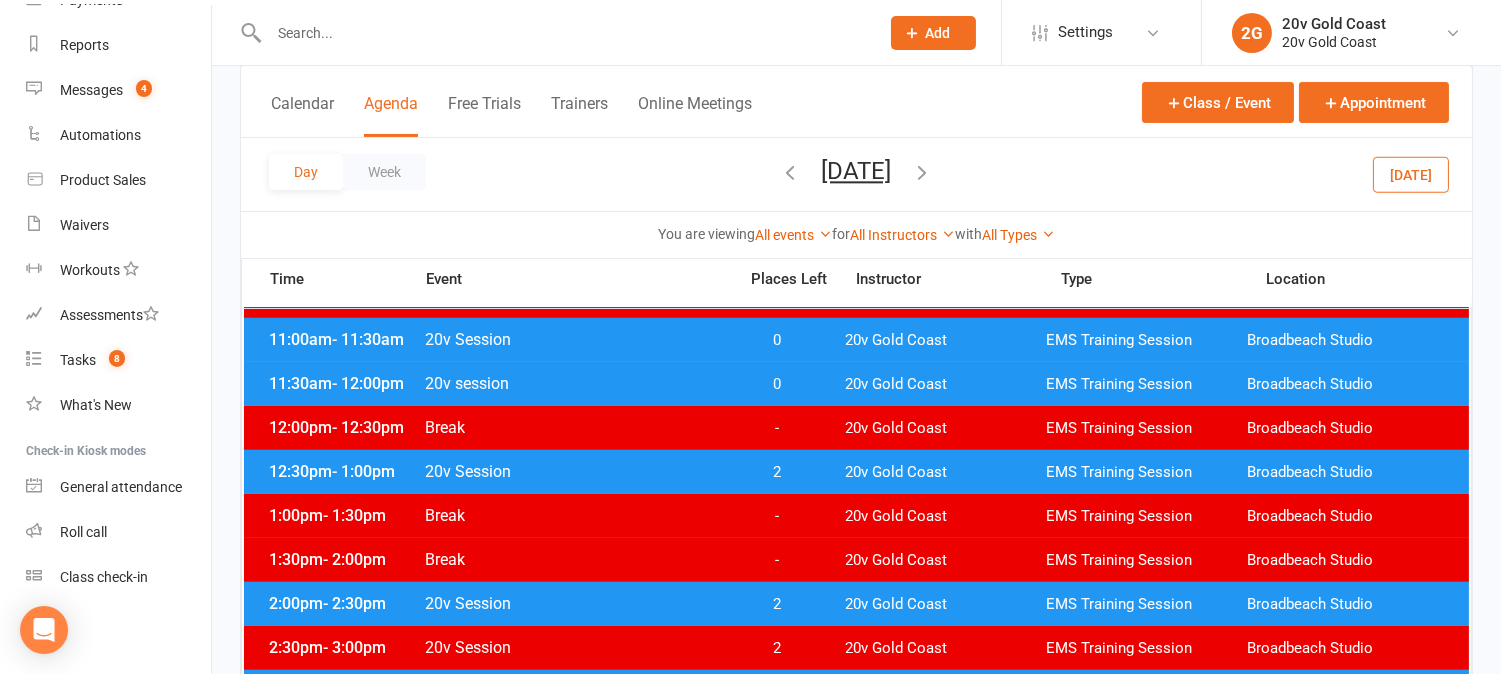 click at bounding box center (923, 172) 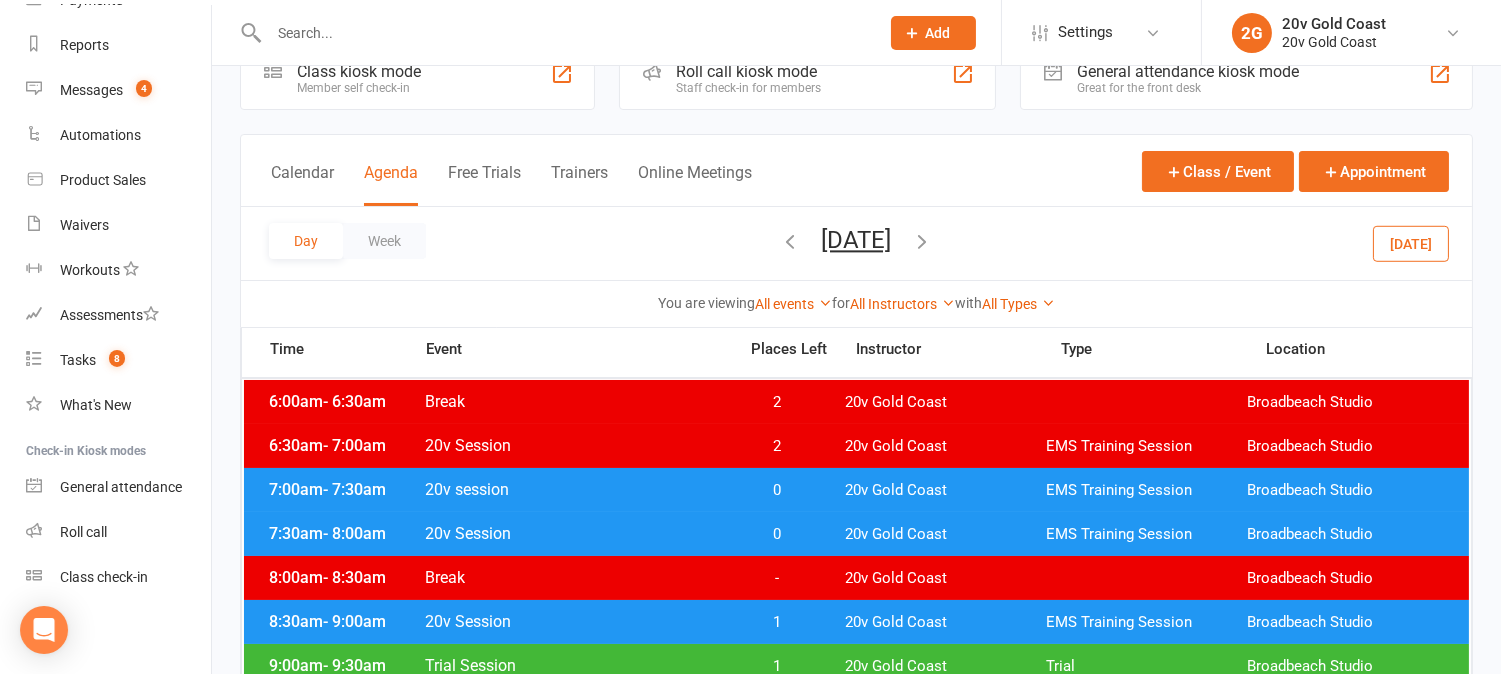 scroll, scrollTop: 0, scrollLeft: 0, axis: both 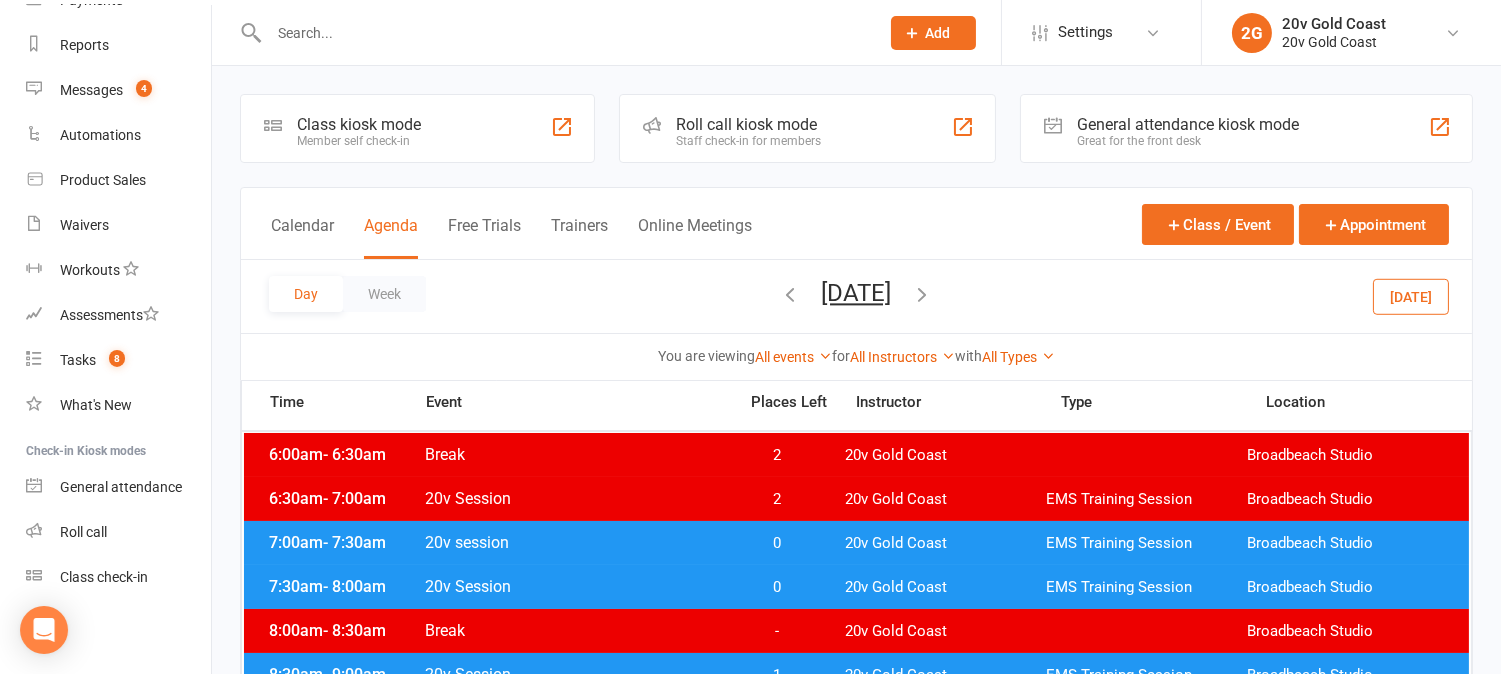 click at bounding box center (923, 294) 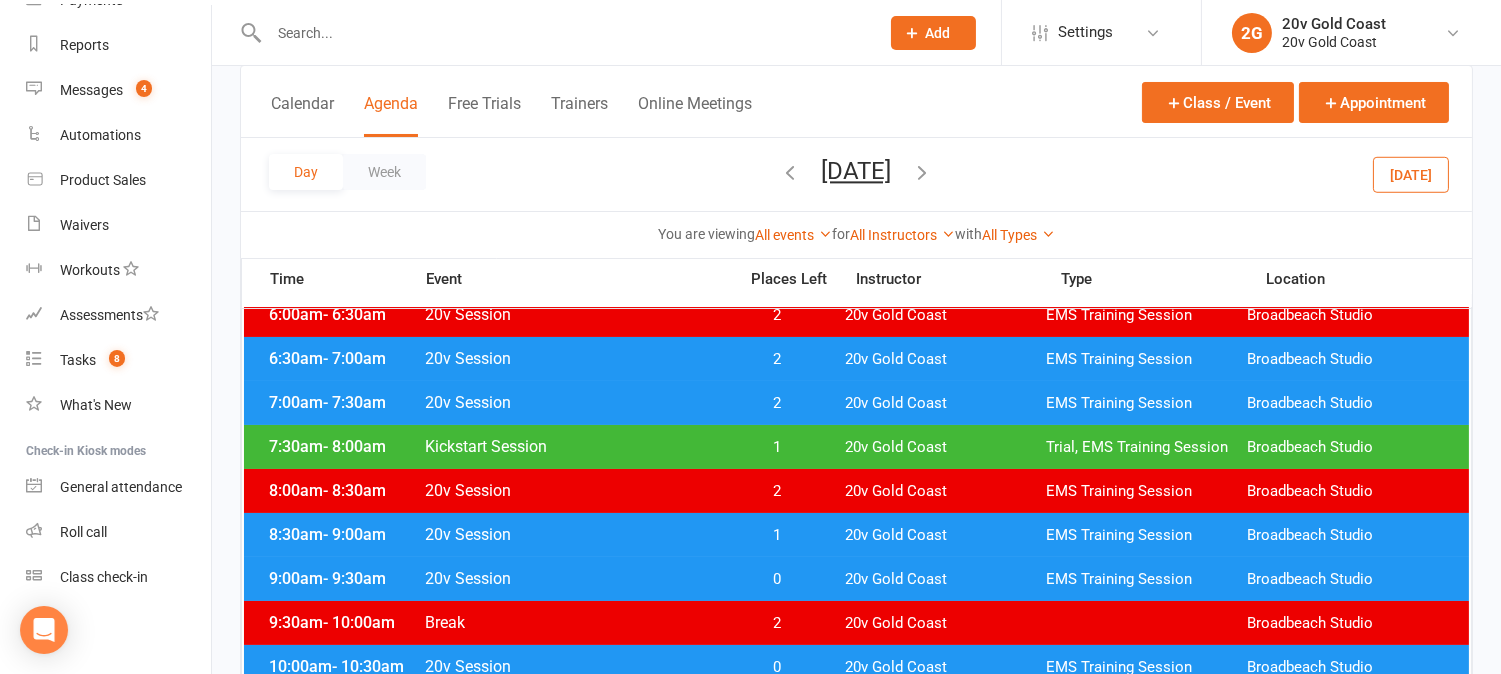 scroll, scrollTop: 111, scrollLeft: 0, axis: vertical 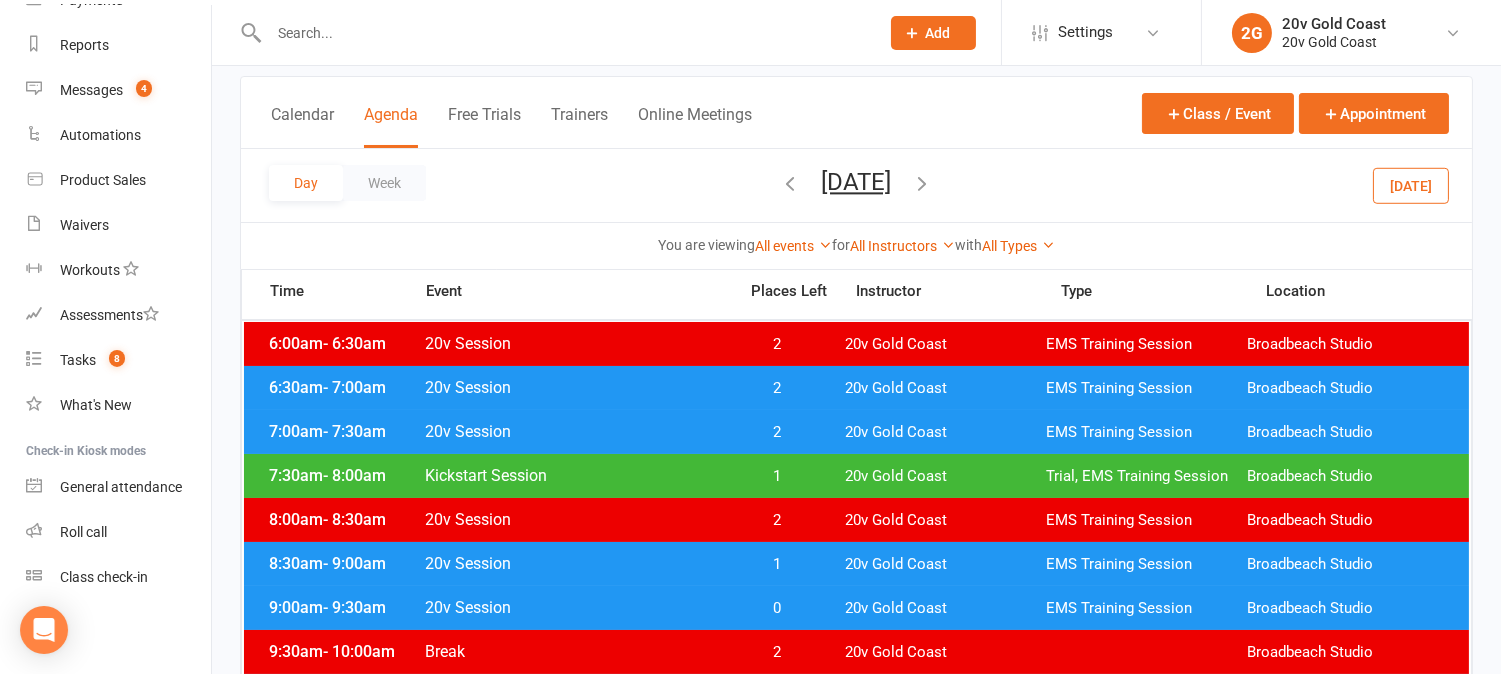 click at bounding box center [923, 183] 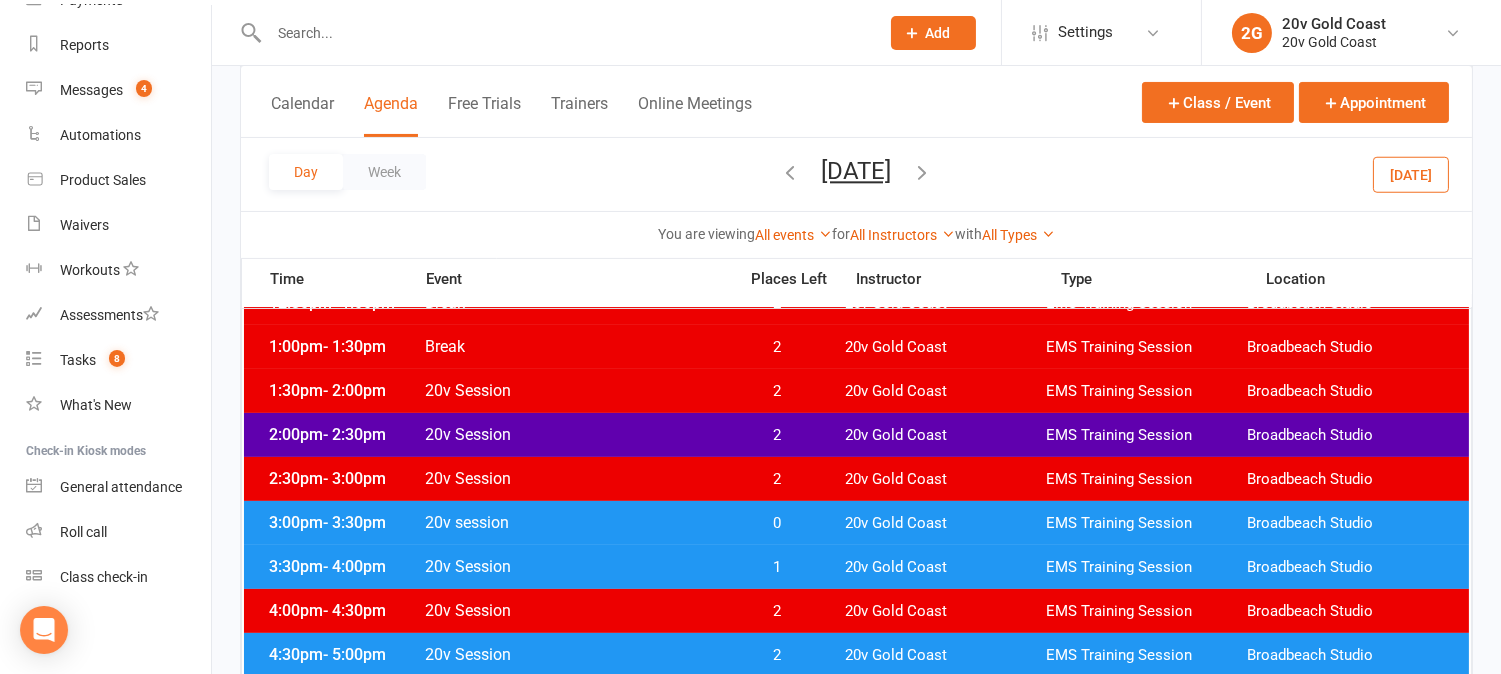scroll, scrollTop: 666, scrollLeft: 0, axis: vertical 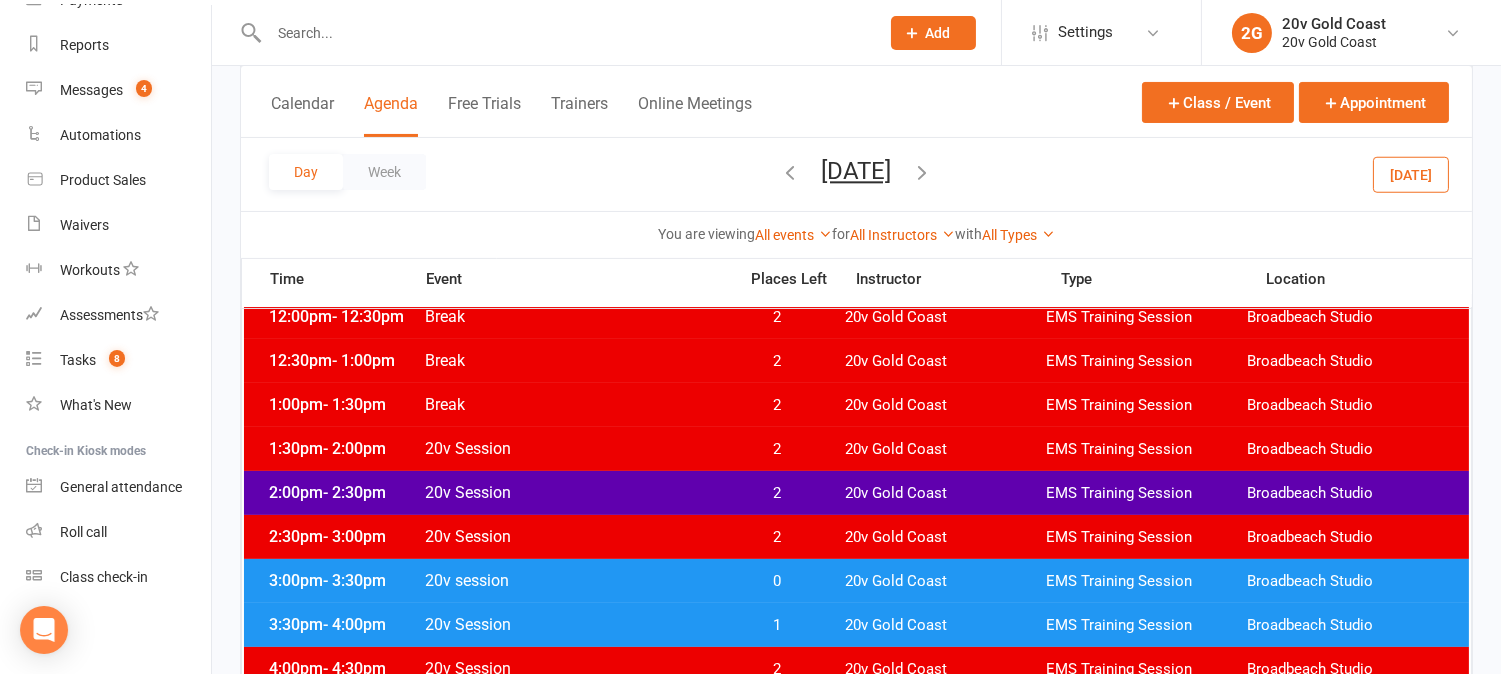 click at bounding box center [923, 172] 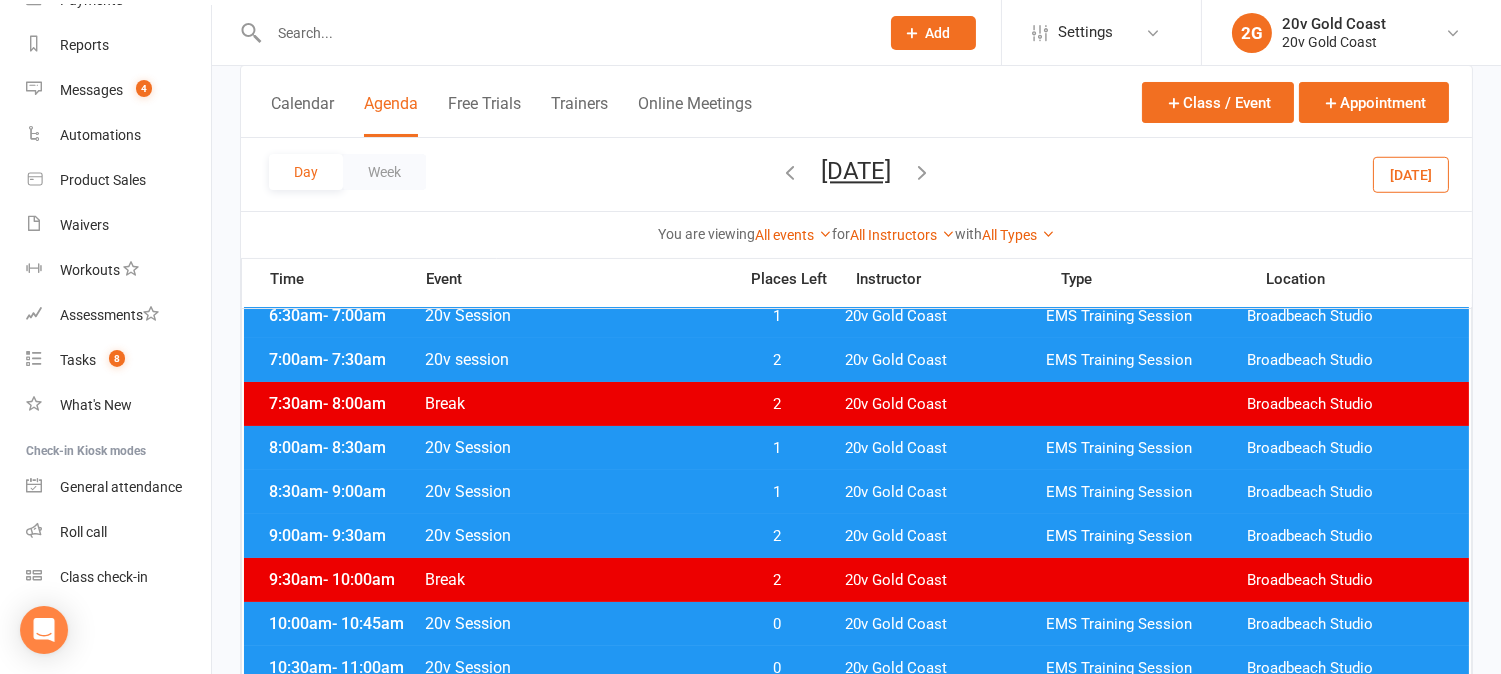 scroll, scrollTop: 333, scrollLeft: 0, axis: vertical 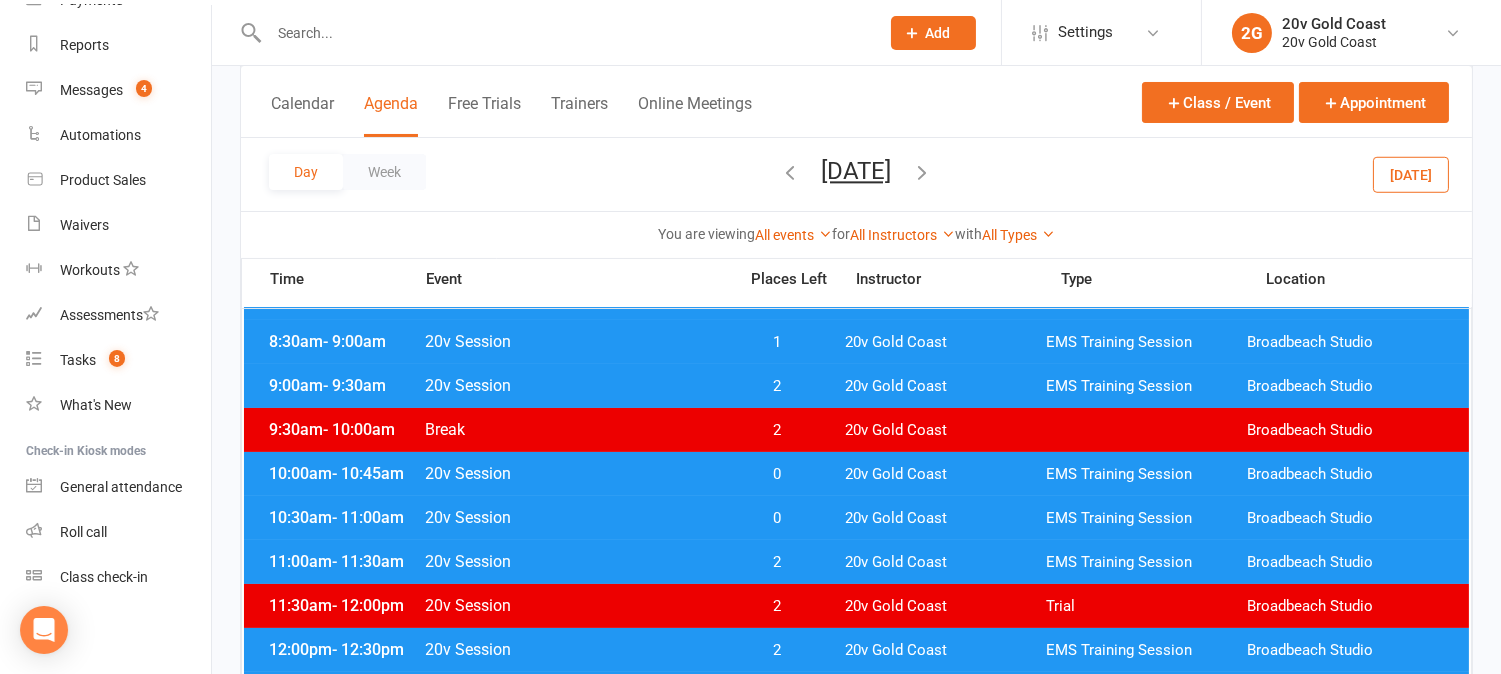 click at bounding box center (923, 172) 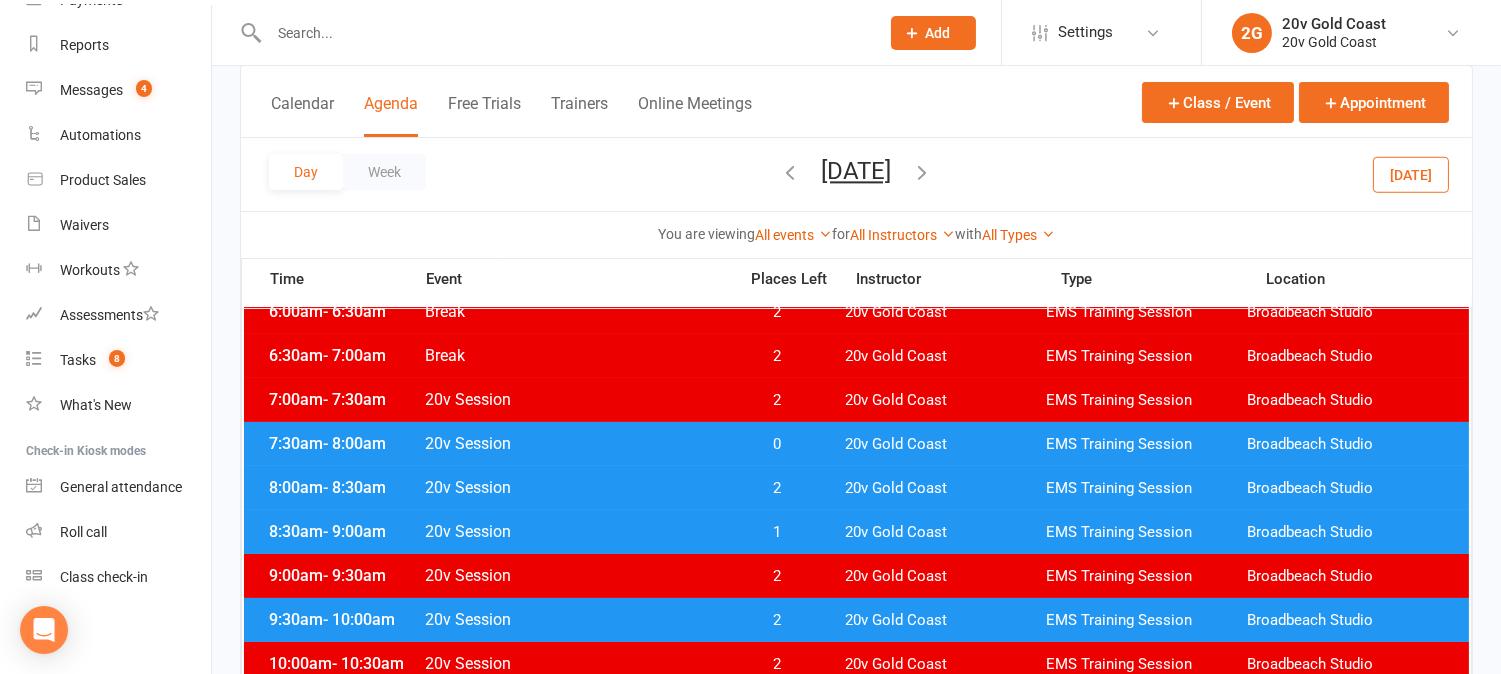 scroll, scrollTop: 0, scrollLeft: 0, axis: both 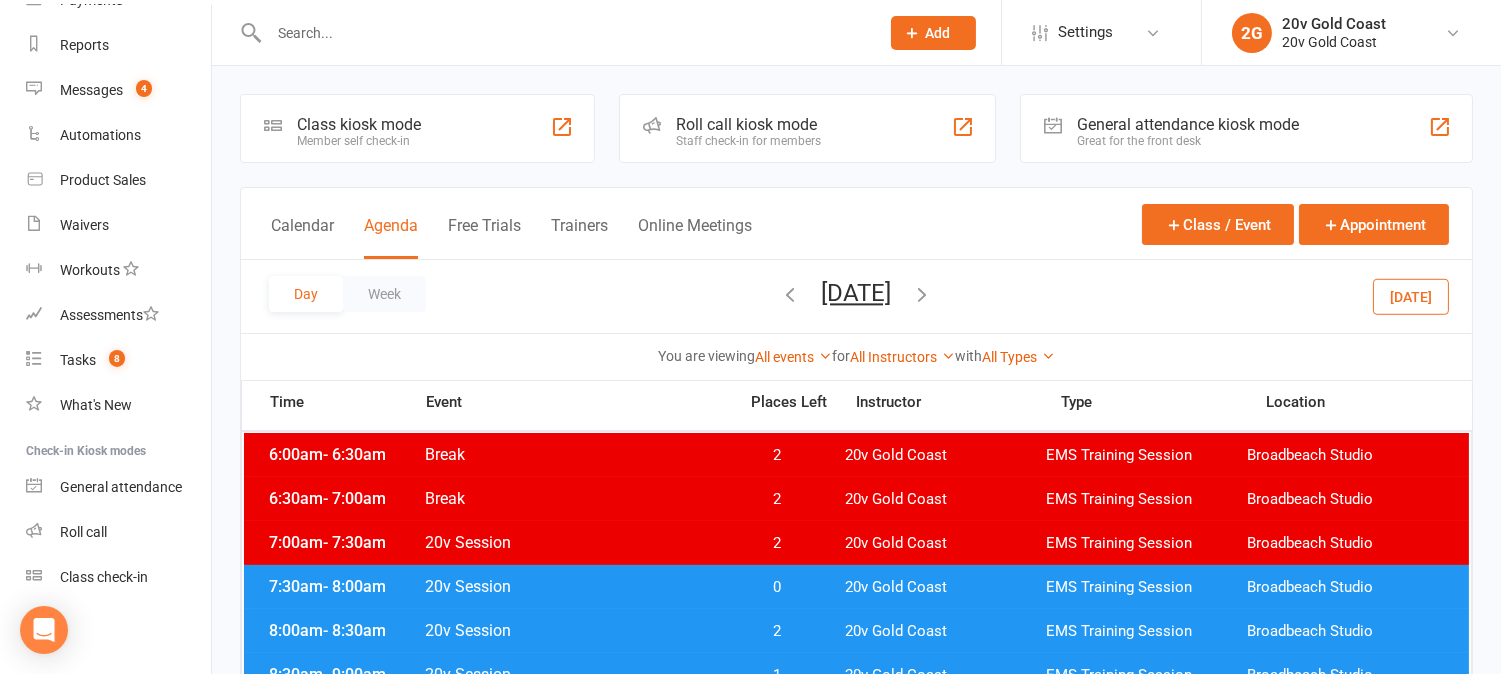 click on "Today" at bounding box center (1411, 296) 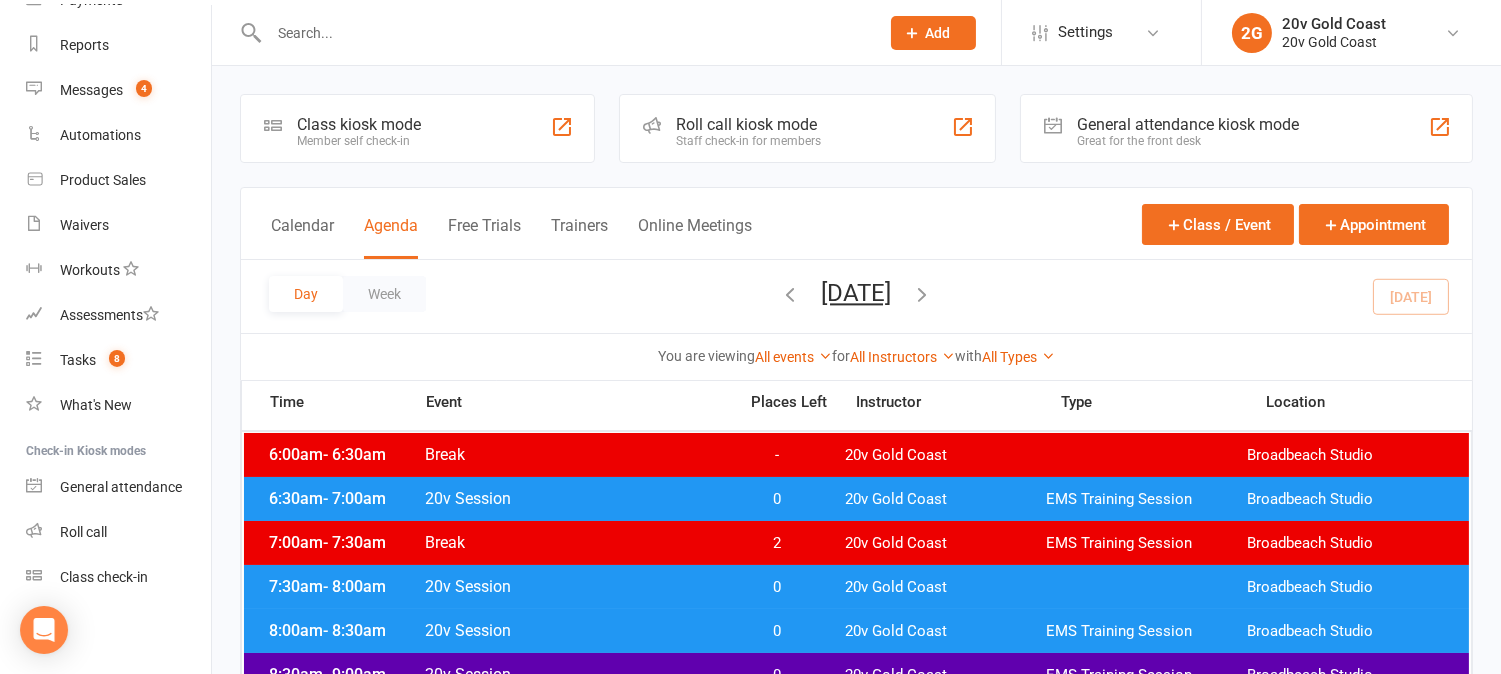 click on "Friday, Jul 11, 2025" at bounding box center (857, 293) 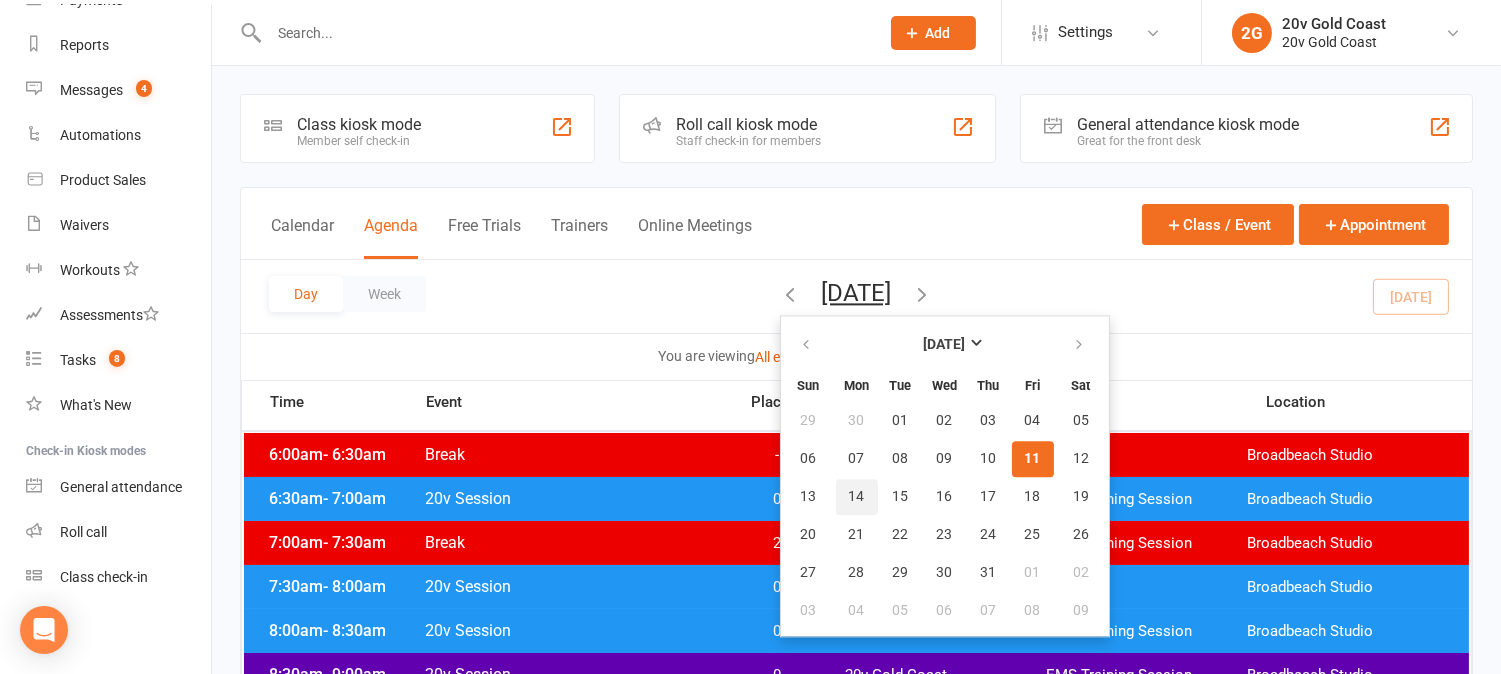 click on "14" at bounding box center [857, 497] 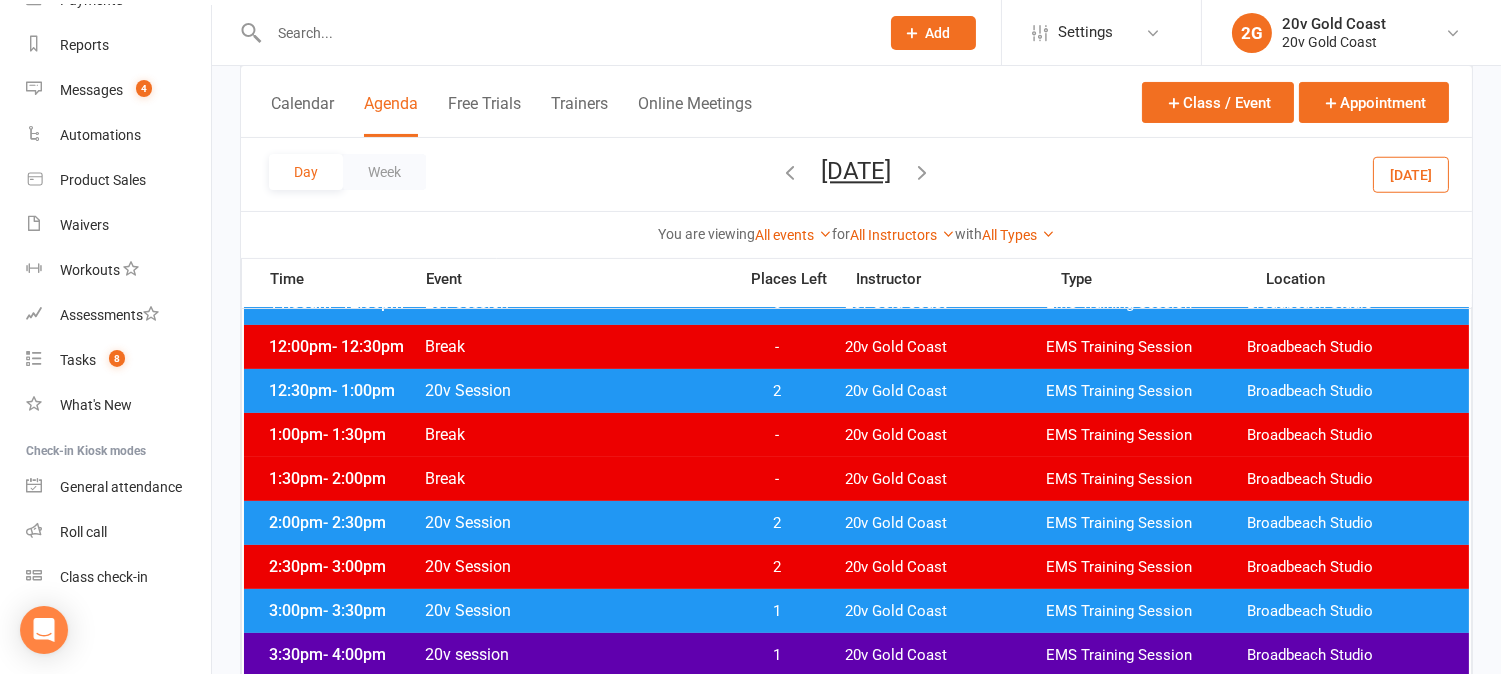 scroll, scrollTop: 666, scrollLeft: 0, axis: vertical 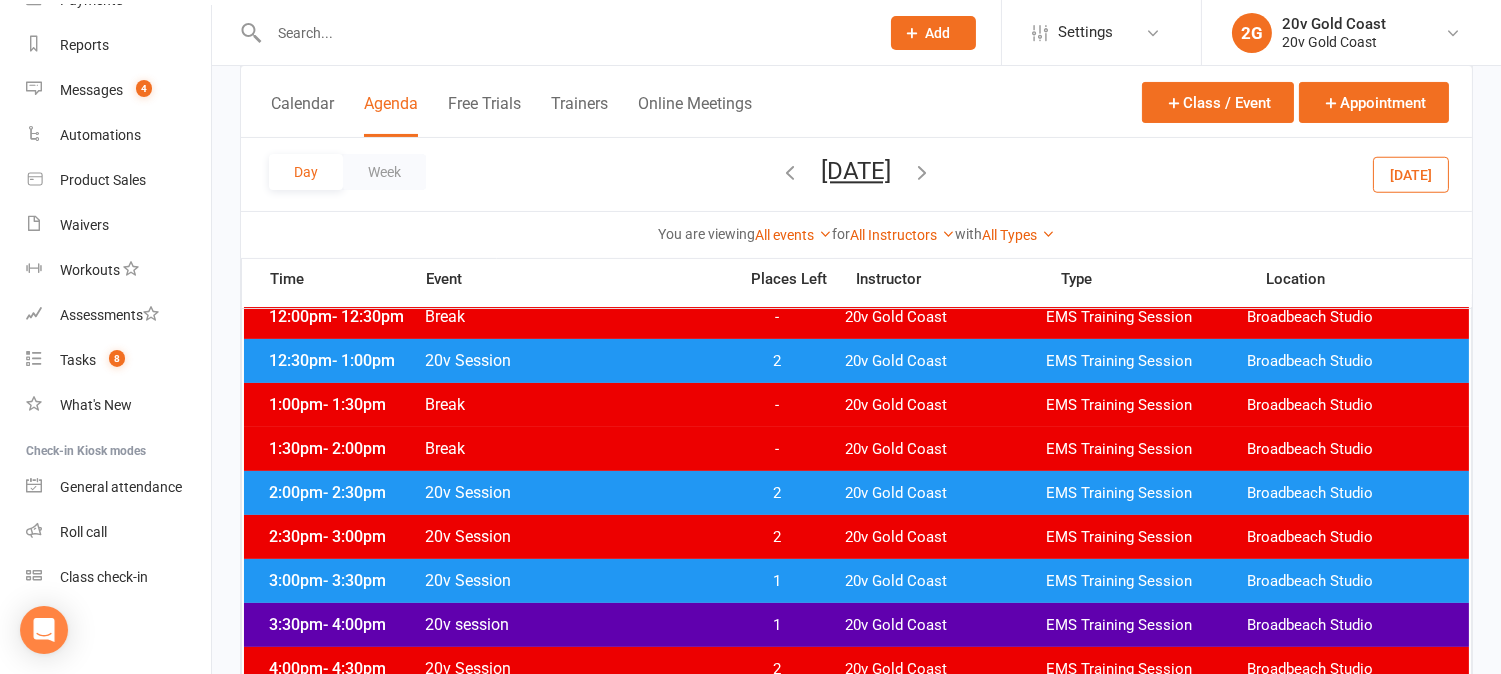 drag, startPoint x: 1428, startPoint y: 176, endPoint x: 978, endPoint y: 201, distance: 450.6939 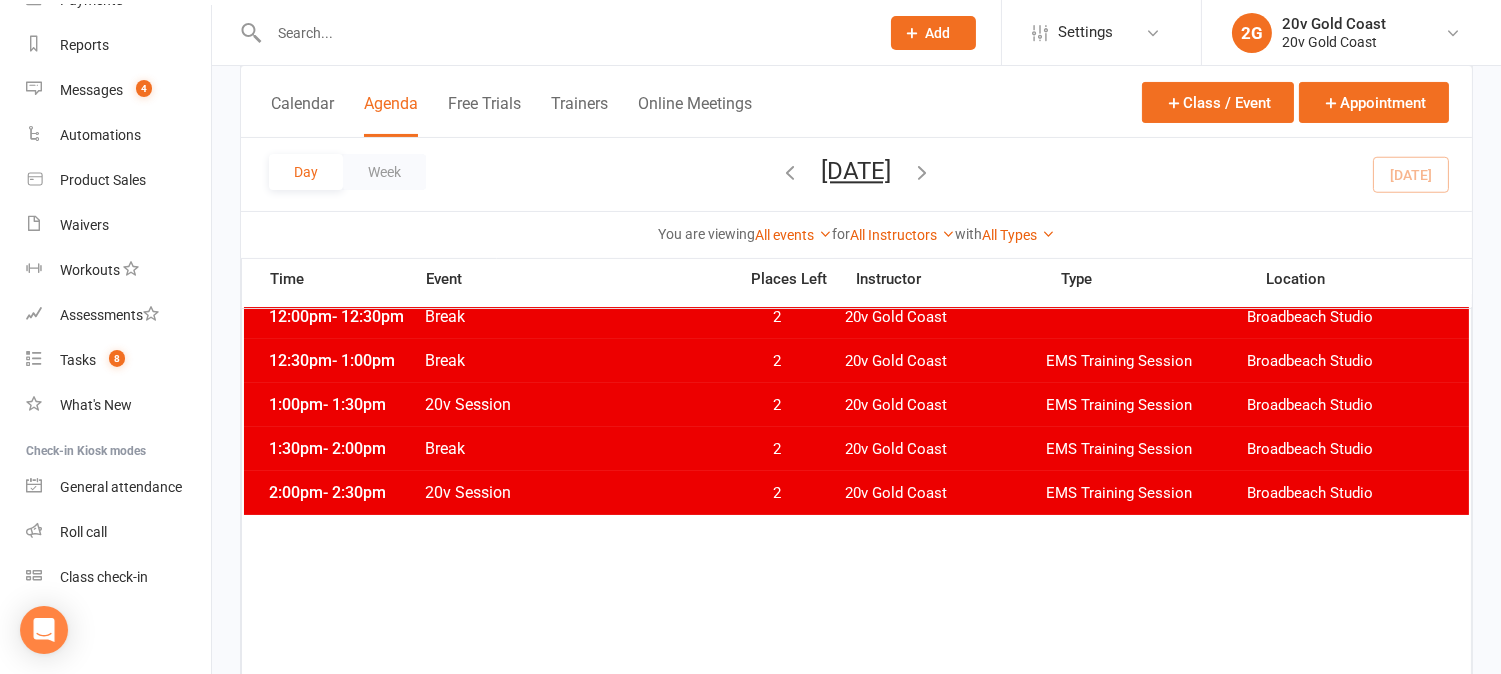 click on "Friday, Jul 11, 2025" at bounding box center [857, 171] 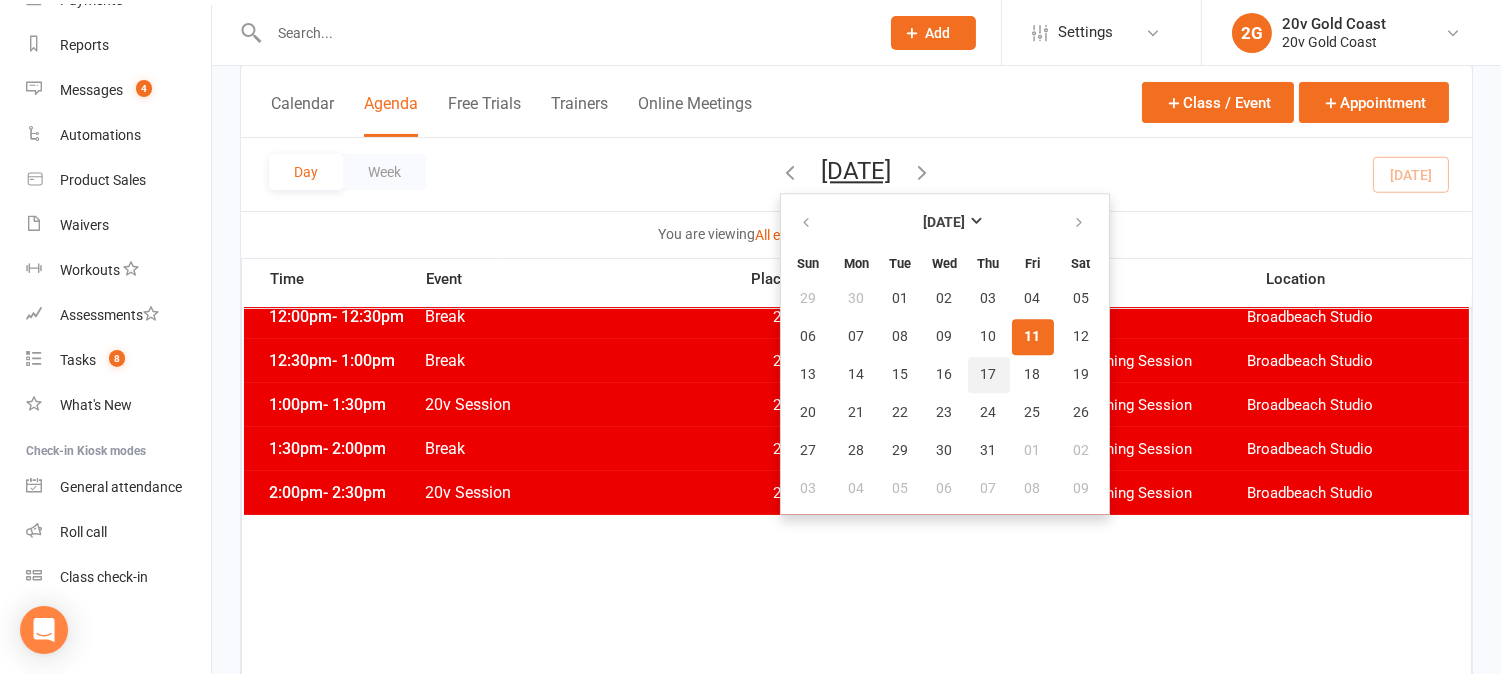 click on "17" at bounding box center [989, 375] 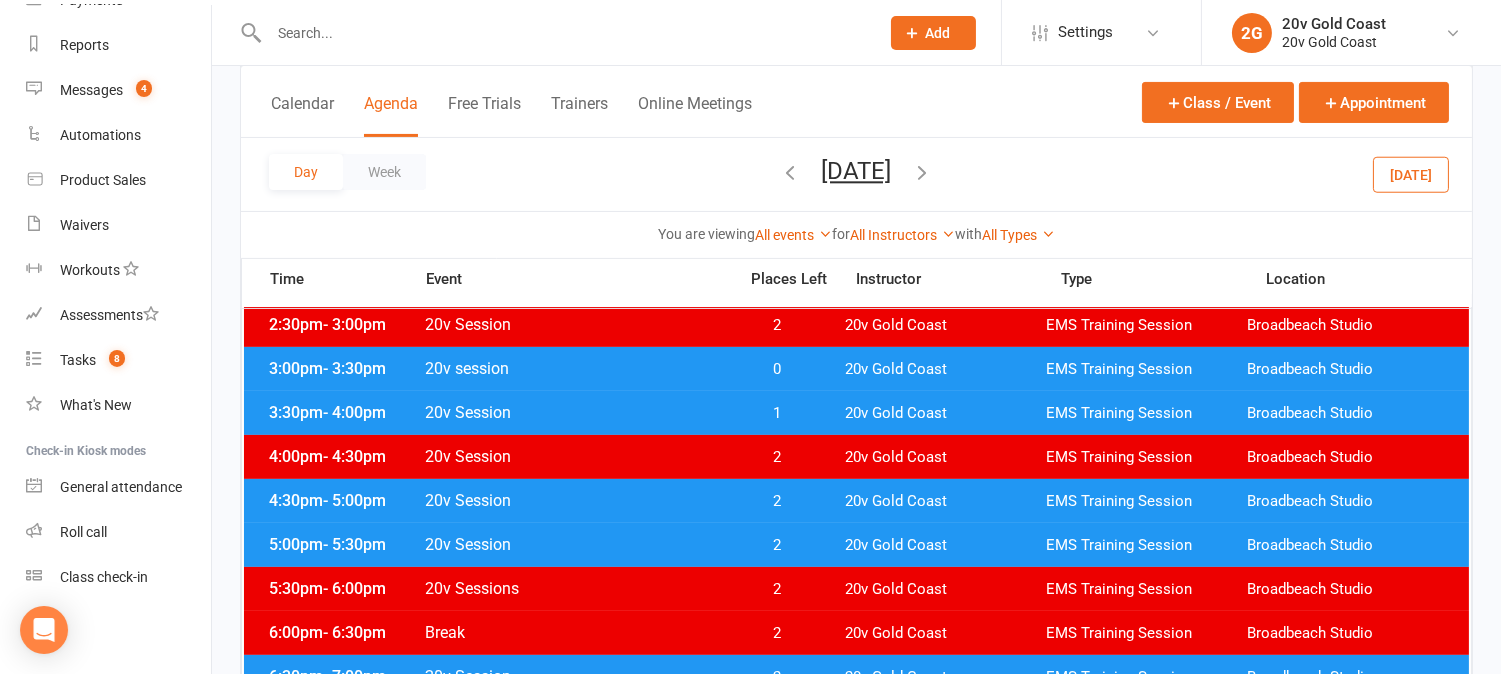 scroll, scrollTop: 888, scrollLeft: 0, axis: vertical 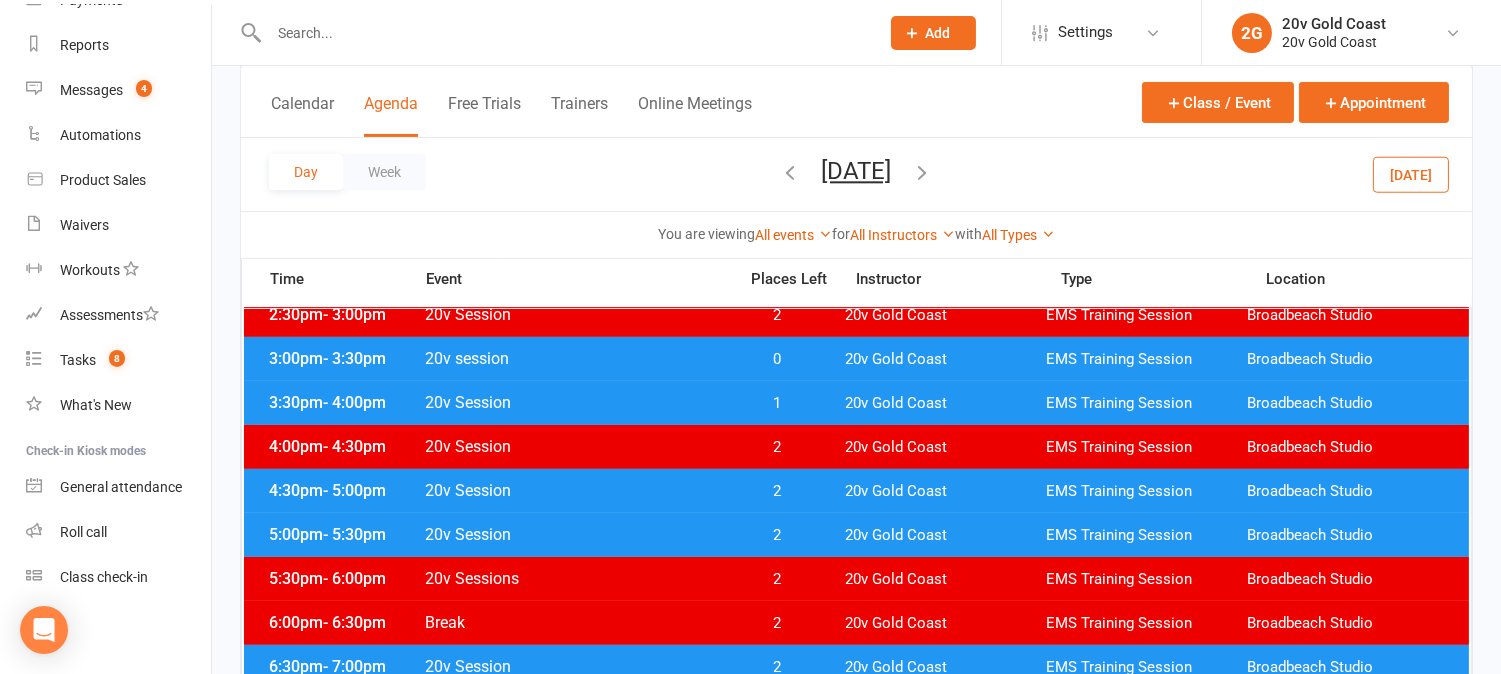 click on "1" at bounding box center [777, 403] 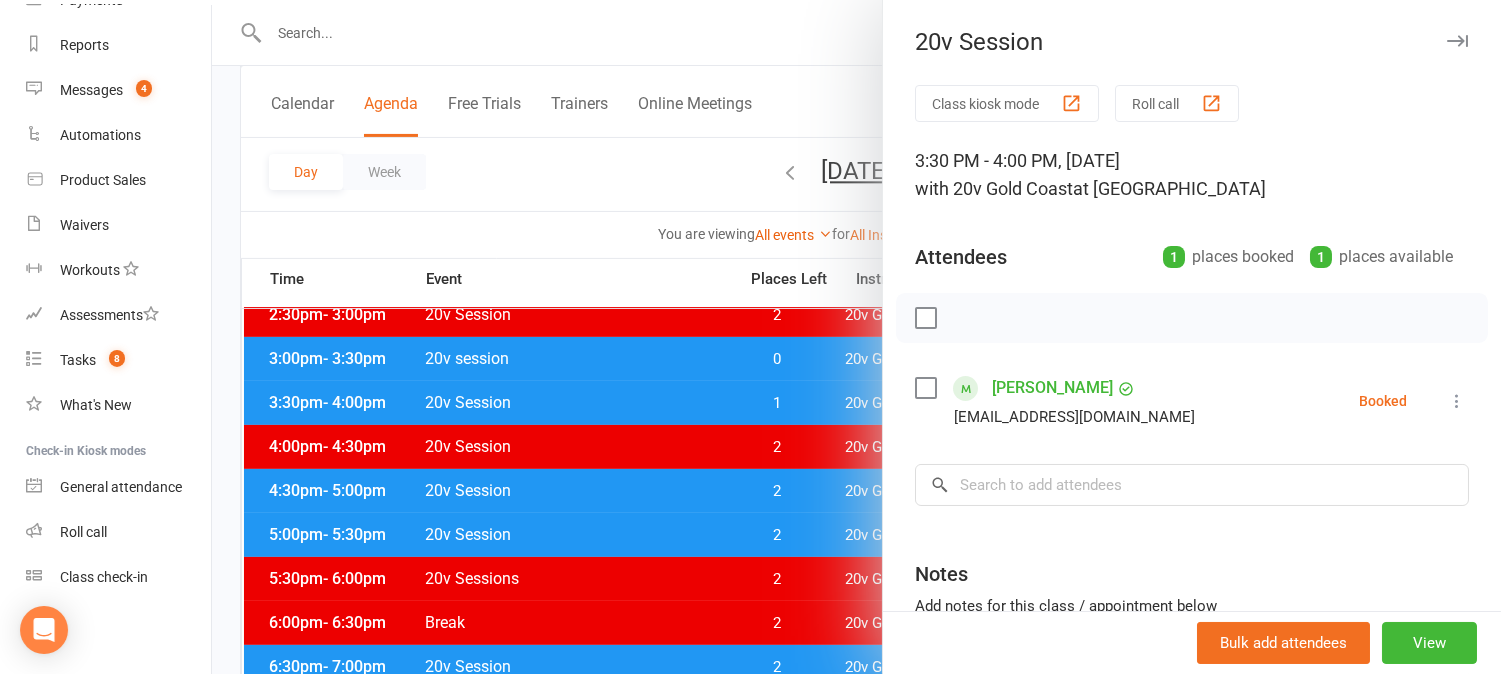 click at bounding box center [856, 337] 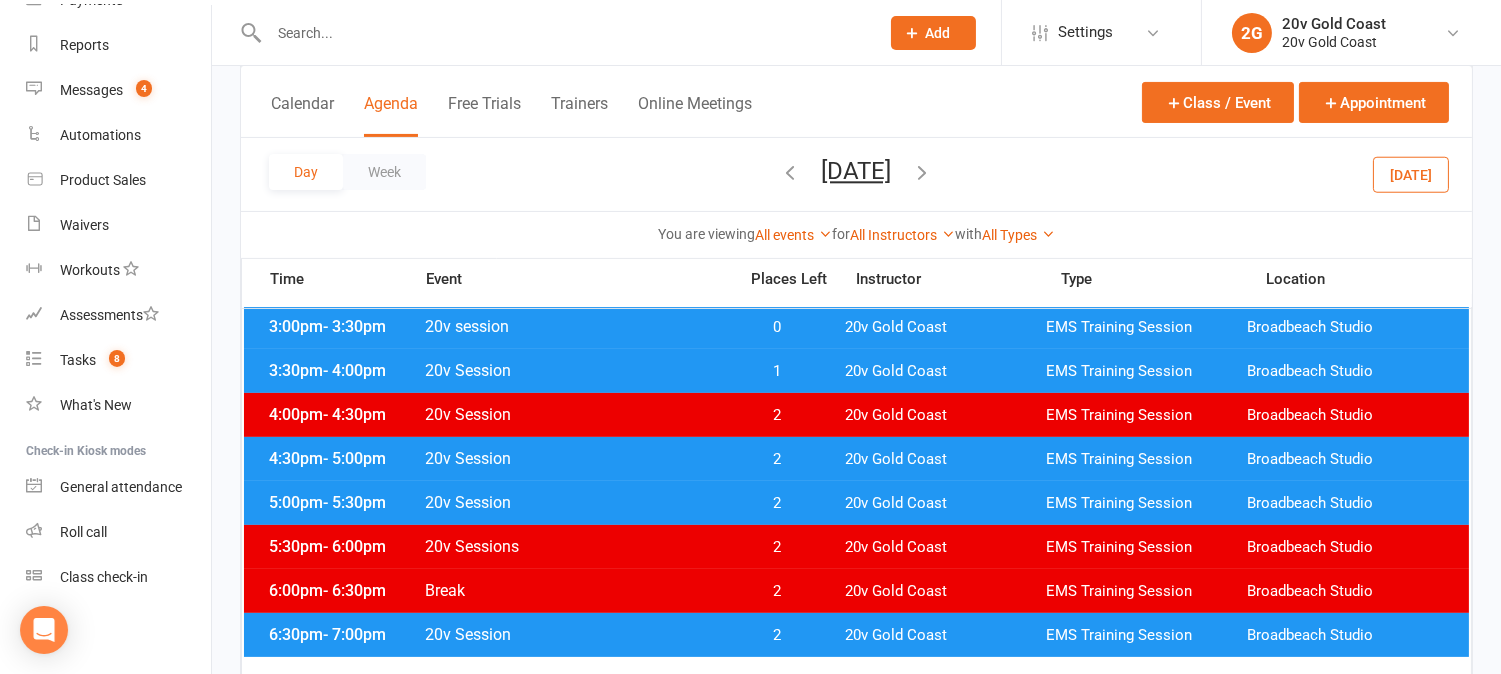 scroll, scrollTop: 888, scrollLeft: 0, axis: vertical 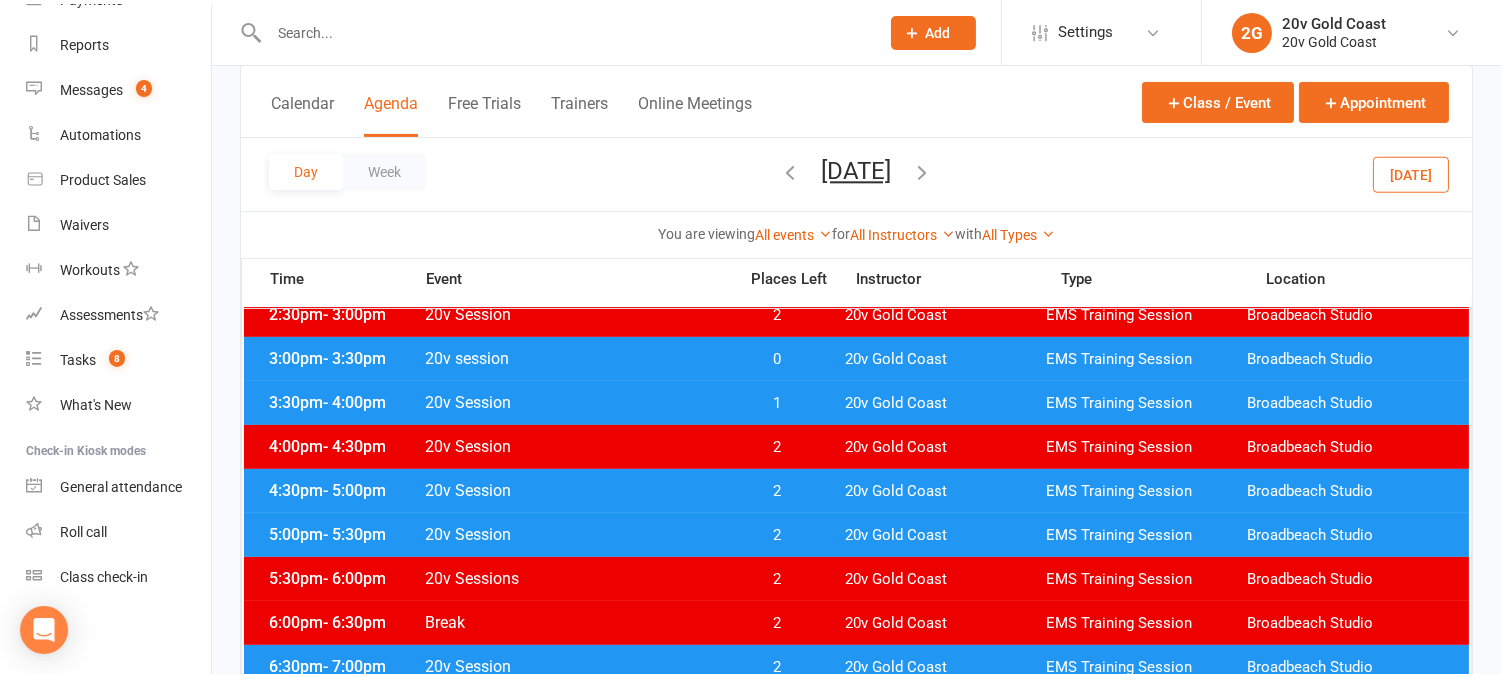 click on "Today" at bounding box center [1411, 174] 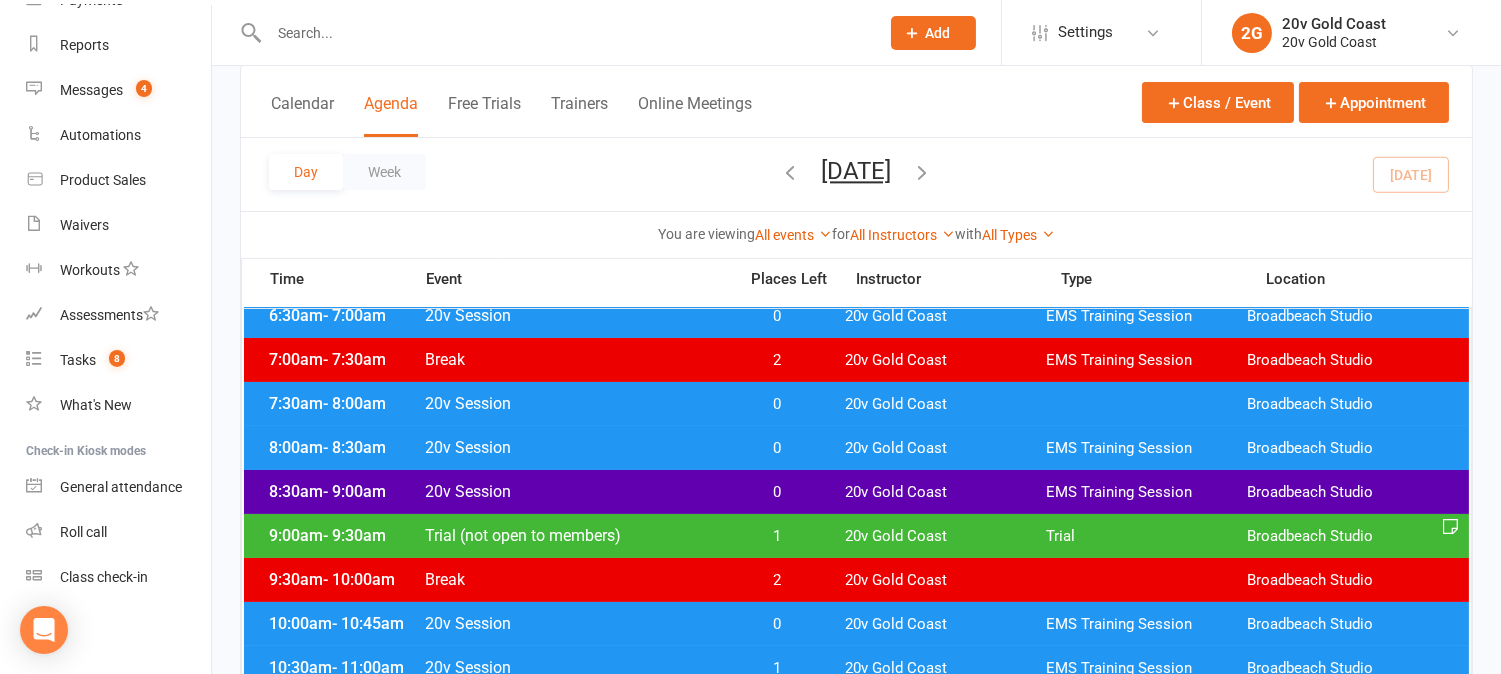 scroll, scrollTop: 222, scrollLeft: 0, axis: vertical 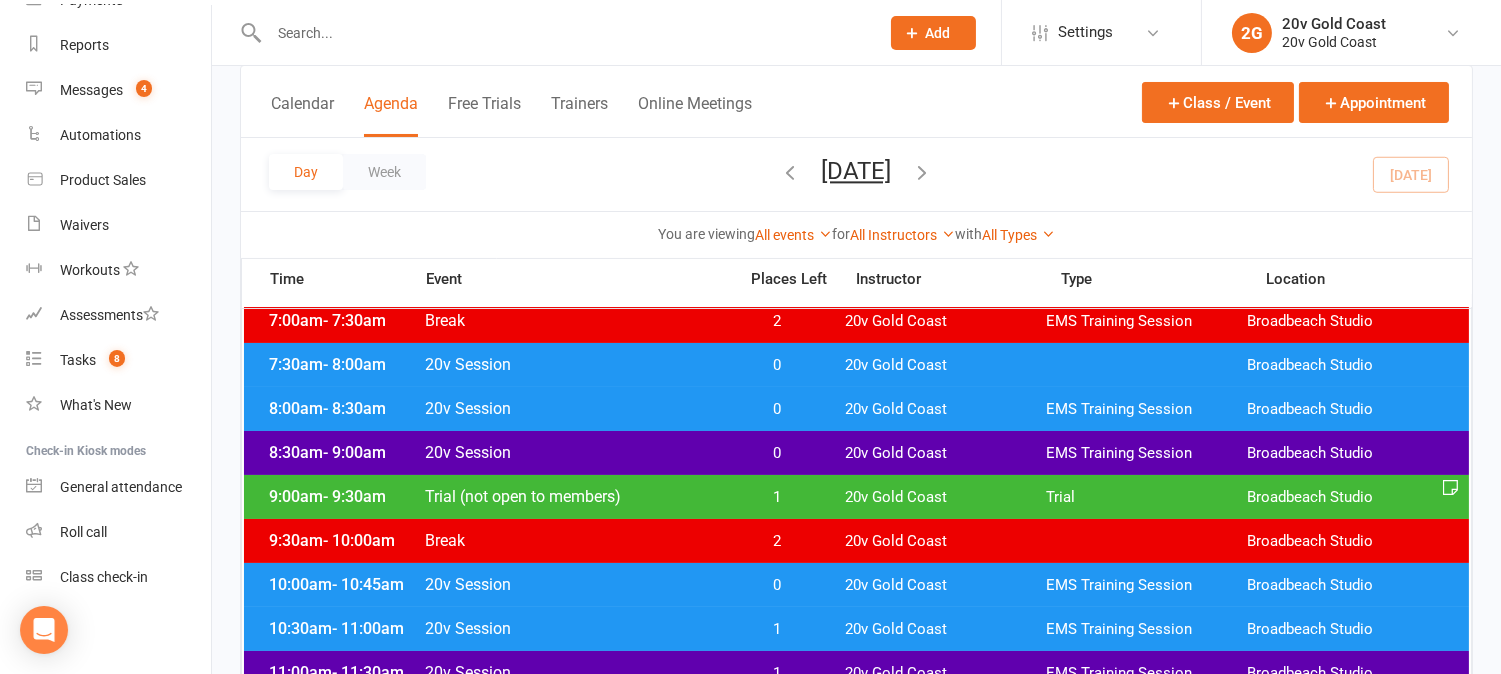 click on "1" at bounding box center (777, 497) 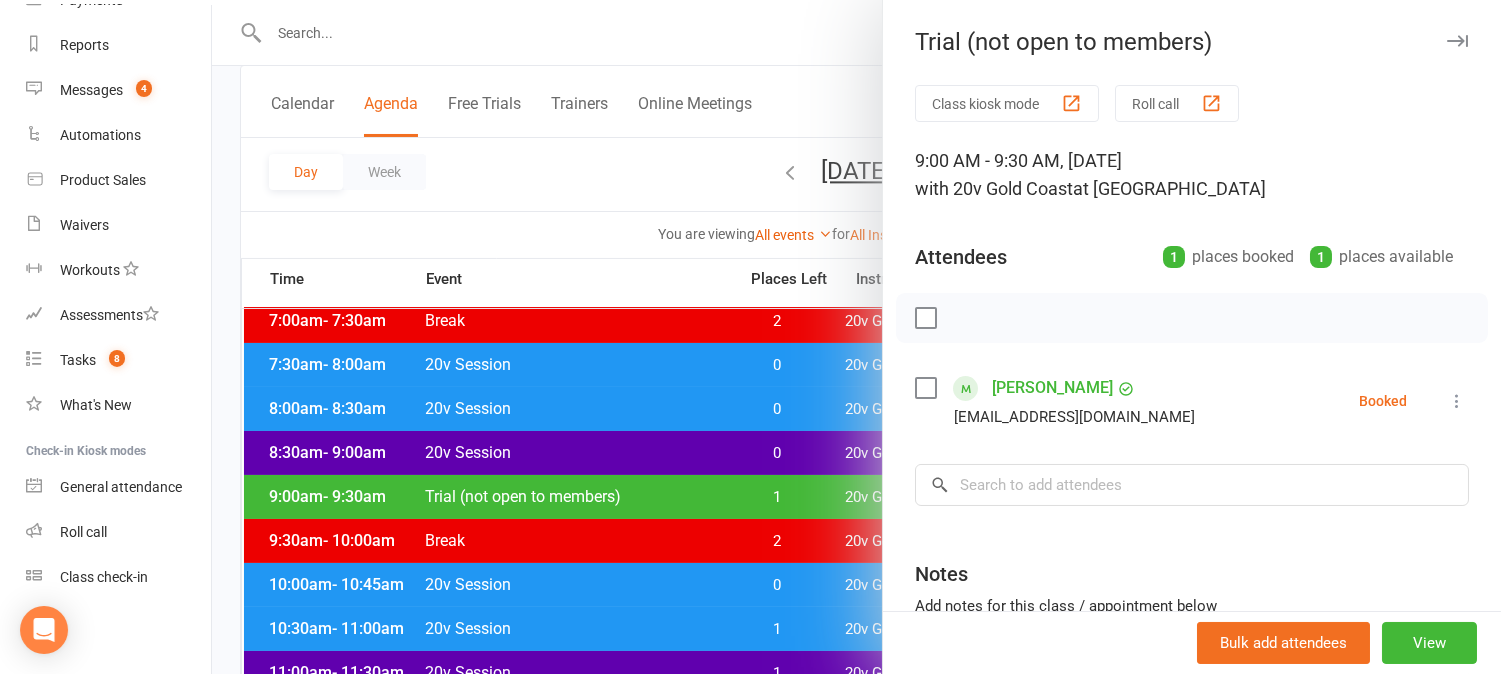 drag, startPoint x: 600, startPoint y: 347, endPoint x: 610, endPoint y: 362, distance: 18.027756 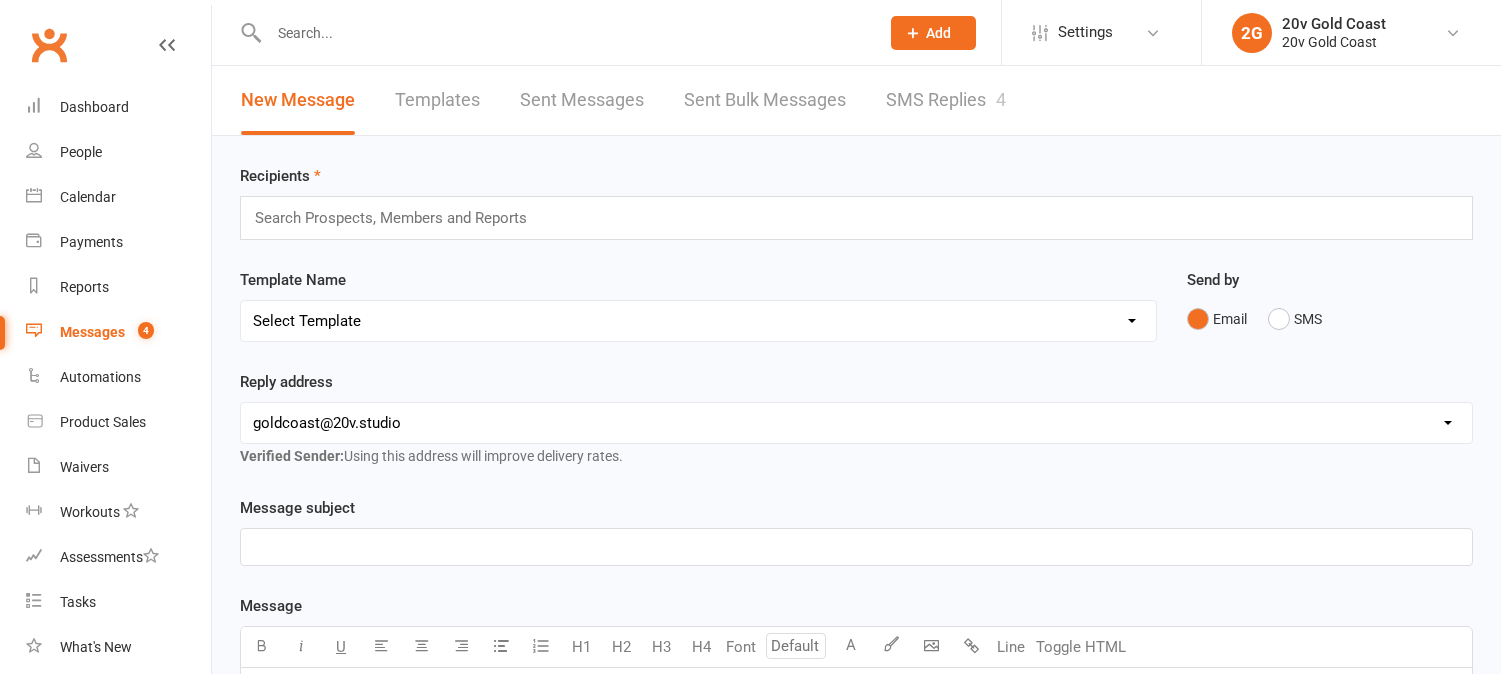 scroll, scrollTop: 0, scrollLeft: 0, axis: both 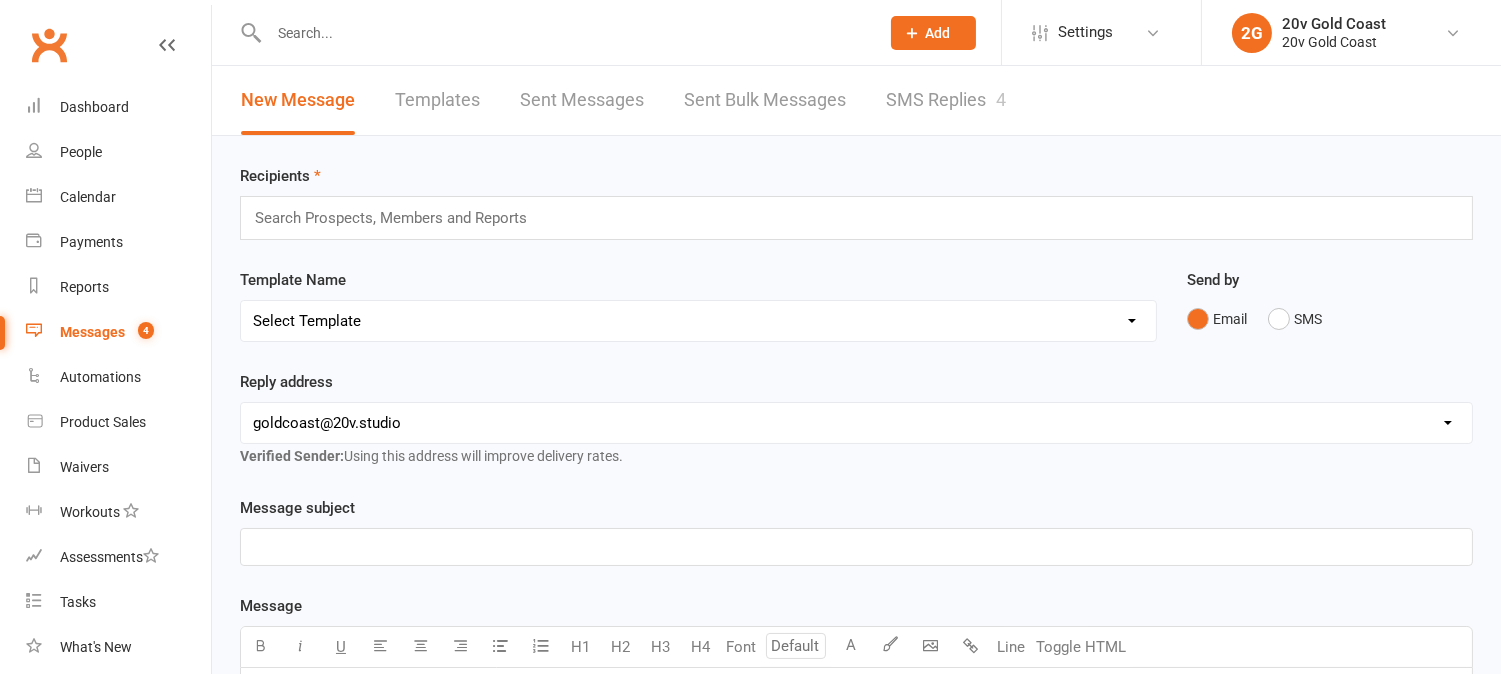 click on "SMS Replies  4" at bounding box center (946, 100) 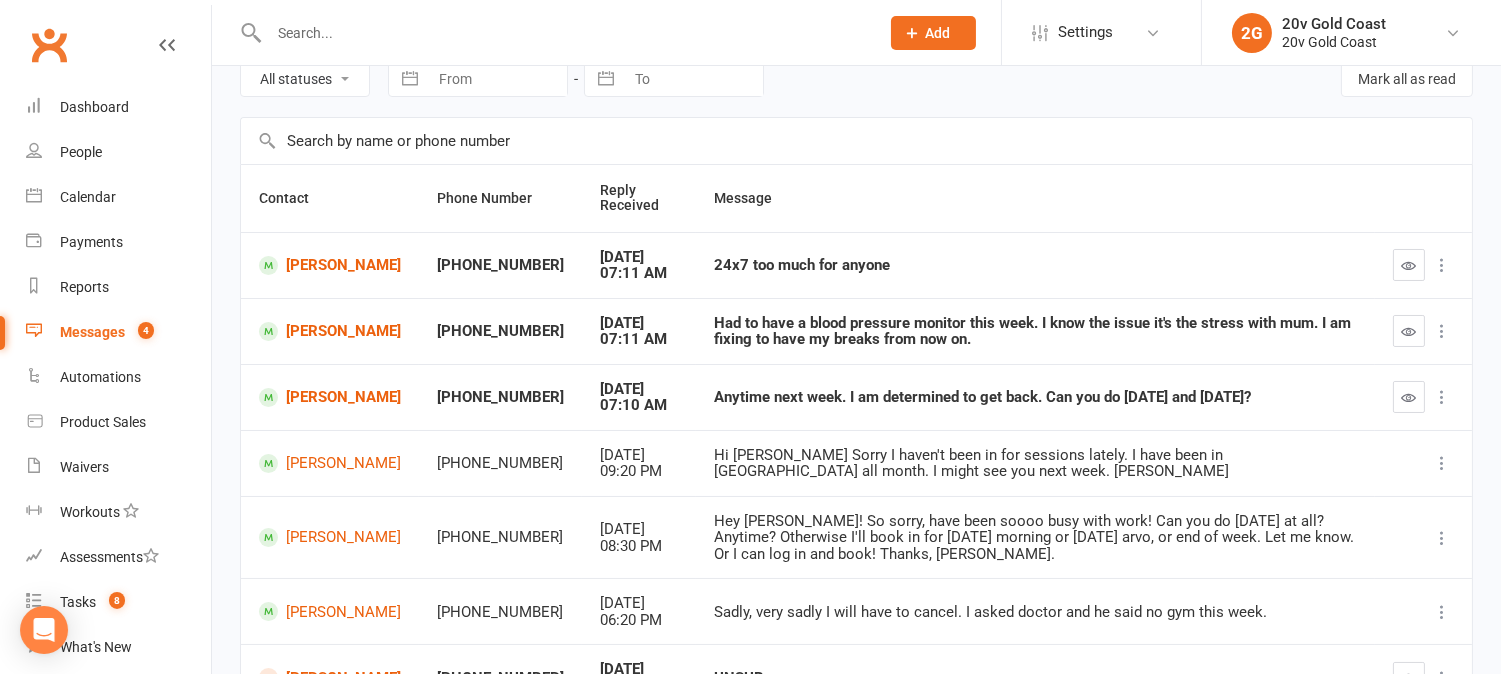 scroll, scrollTop: 111, scrollLeft: 0, axis: vertical 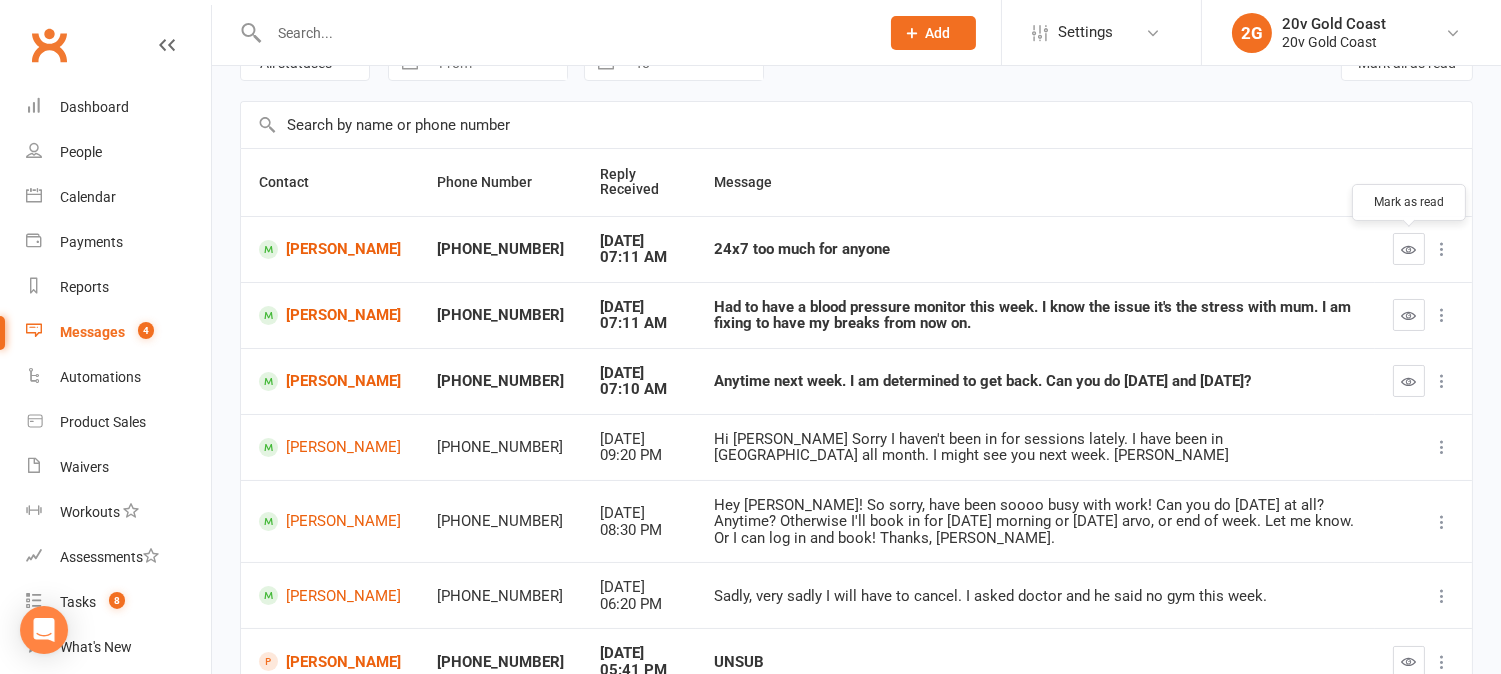 click at bounding box center [1409, 249] 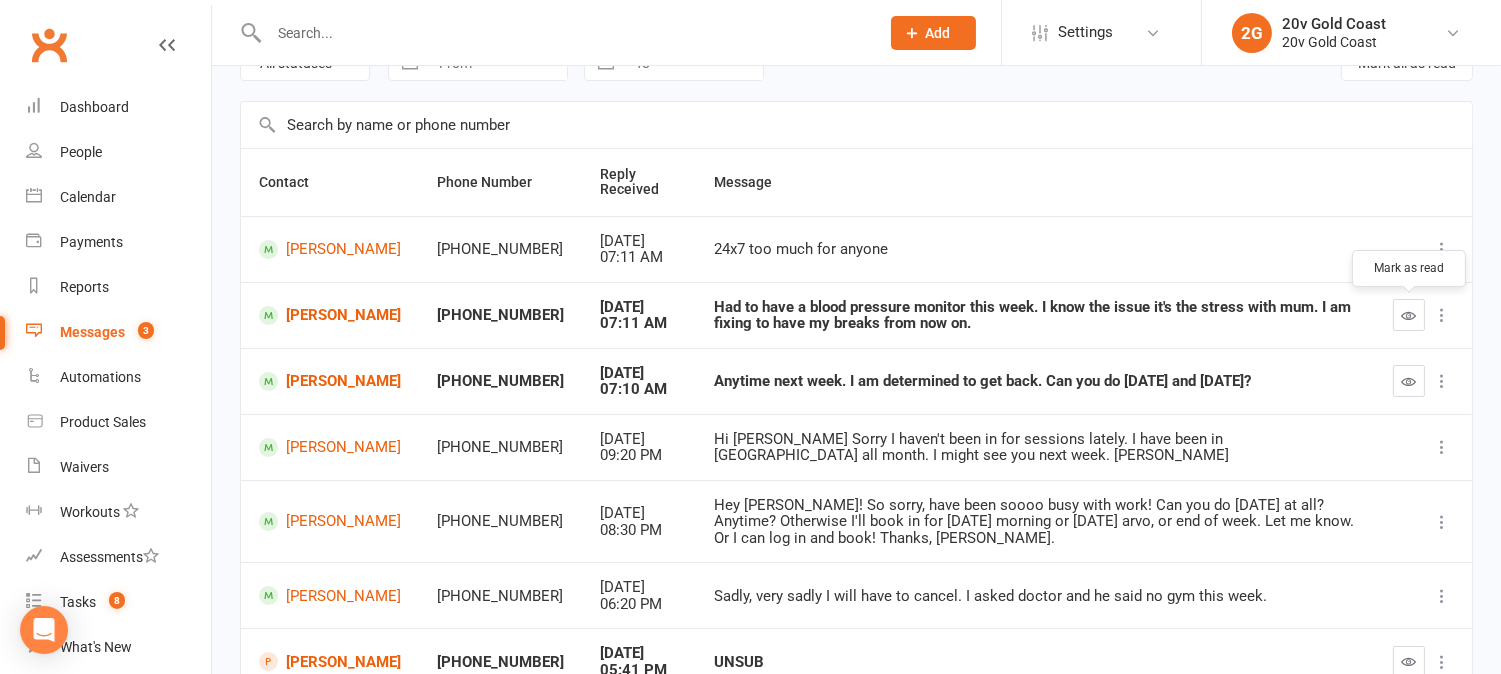 click at bounding box center [1409, 315] 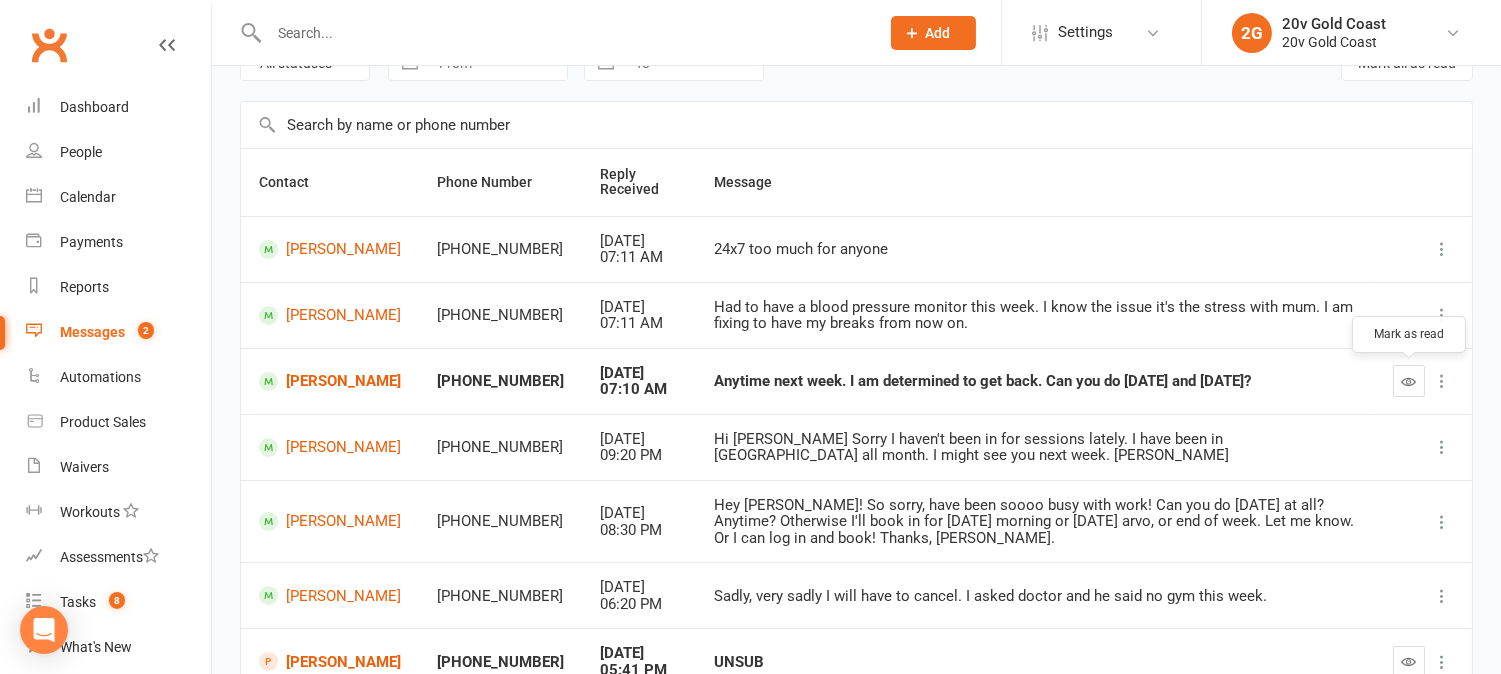 click at bounding box center [1409, 381] 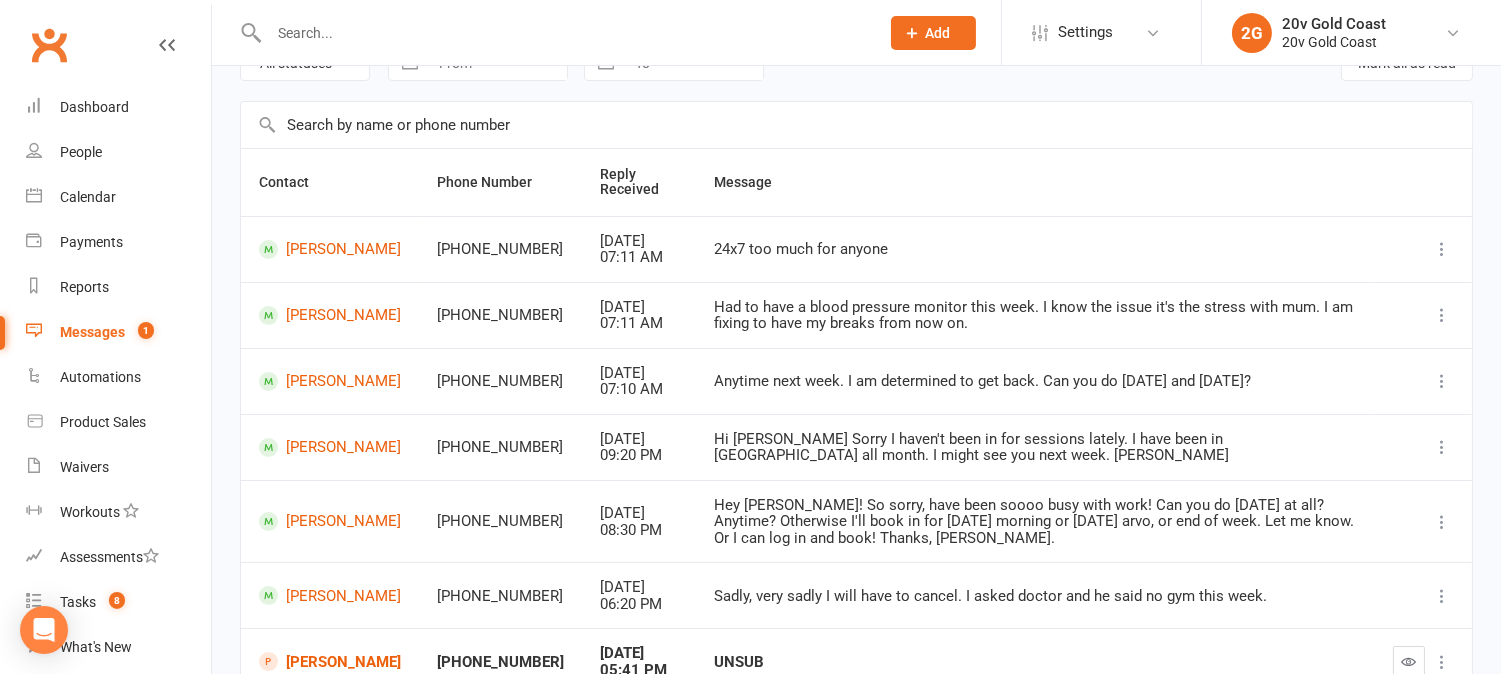 scroll, scrollTop: 222, scrollLeft: 0, axis: vertical 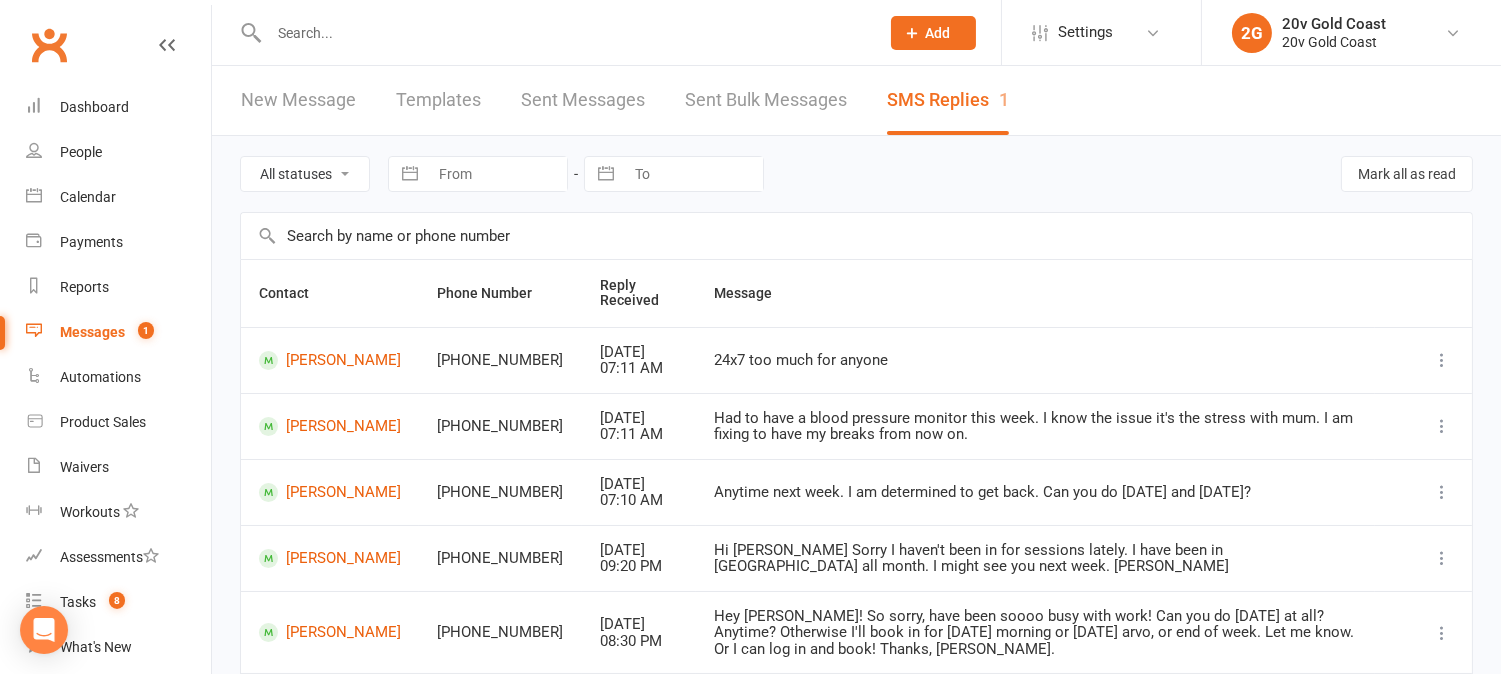 click on "All statuses Read only Unread only" at bounding box center [305, 174] 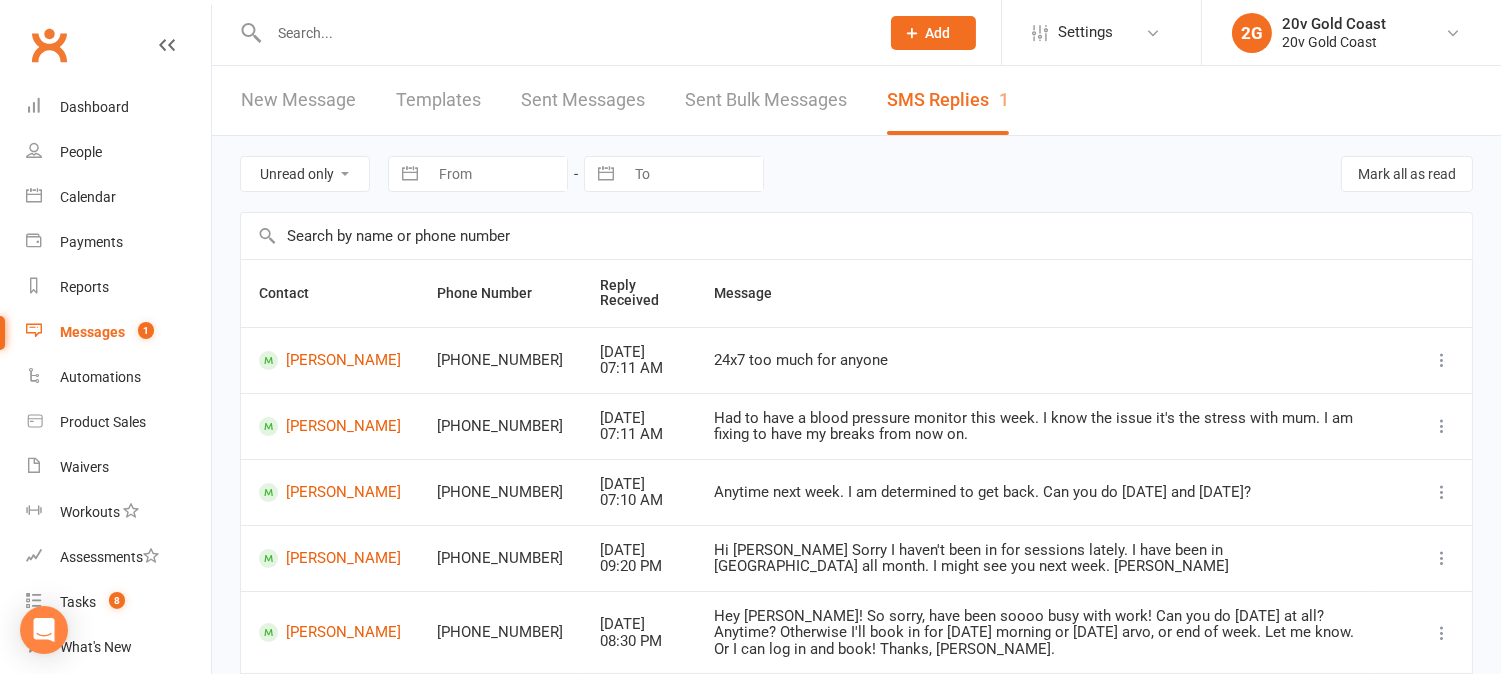 click on "All statuses Read only Unread only" at bounding box center [305, 174] 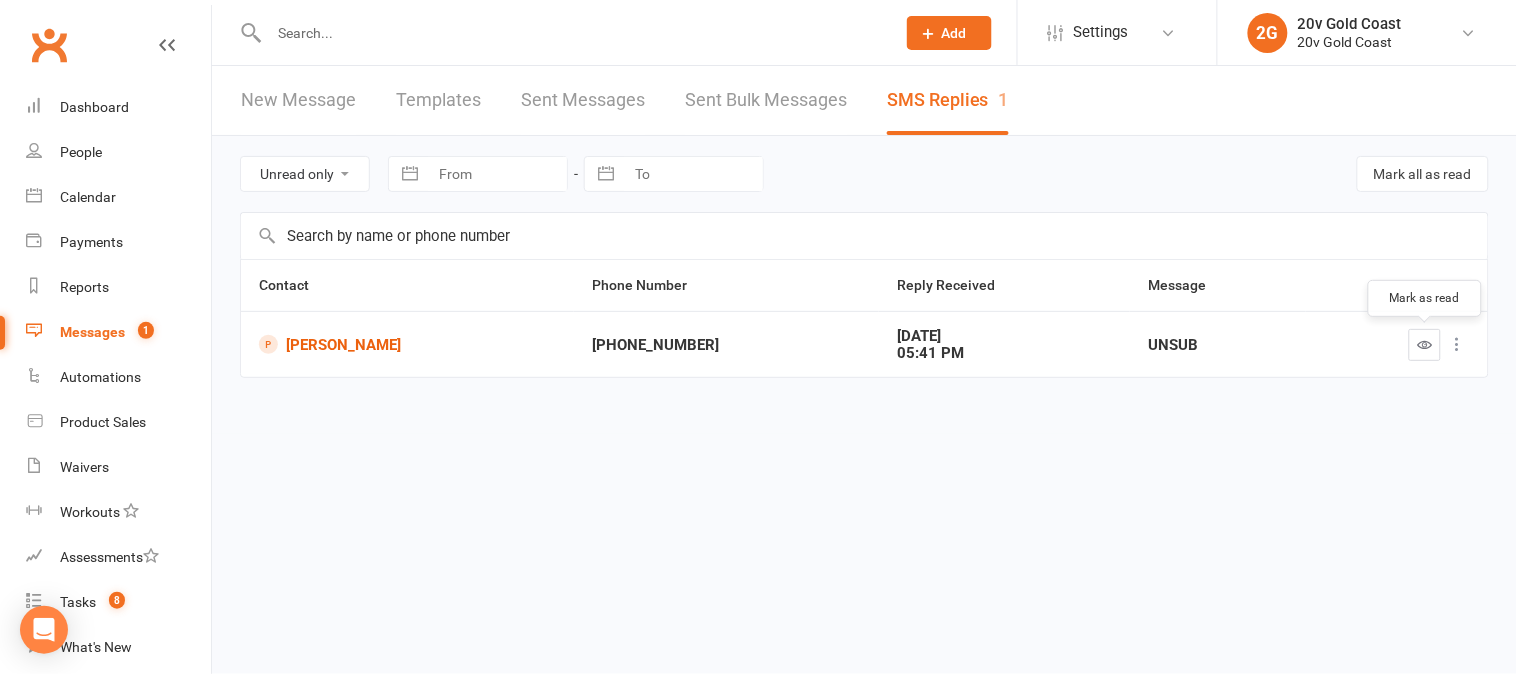 click at bounding box center (1425, 344) 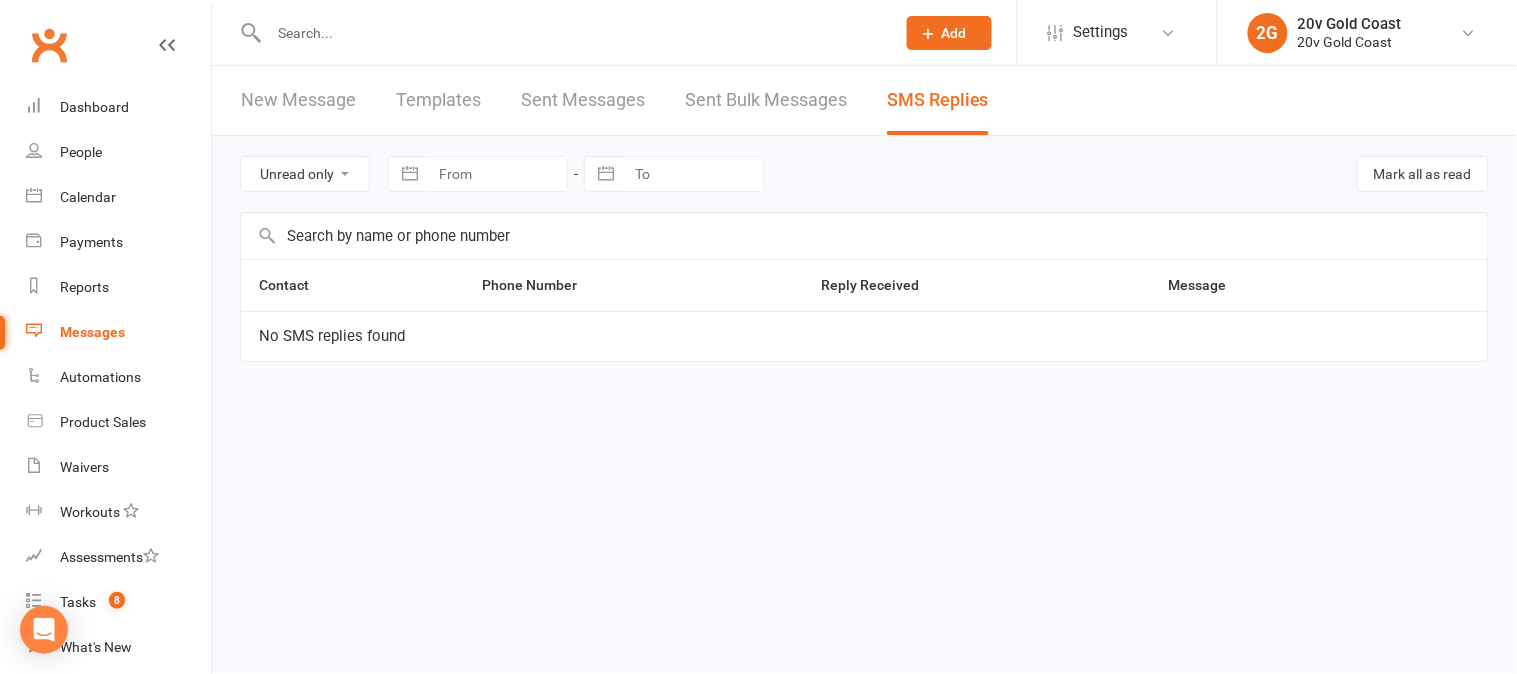 click on "All statuses Read only Unread only" at bounding box center (305, 174) 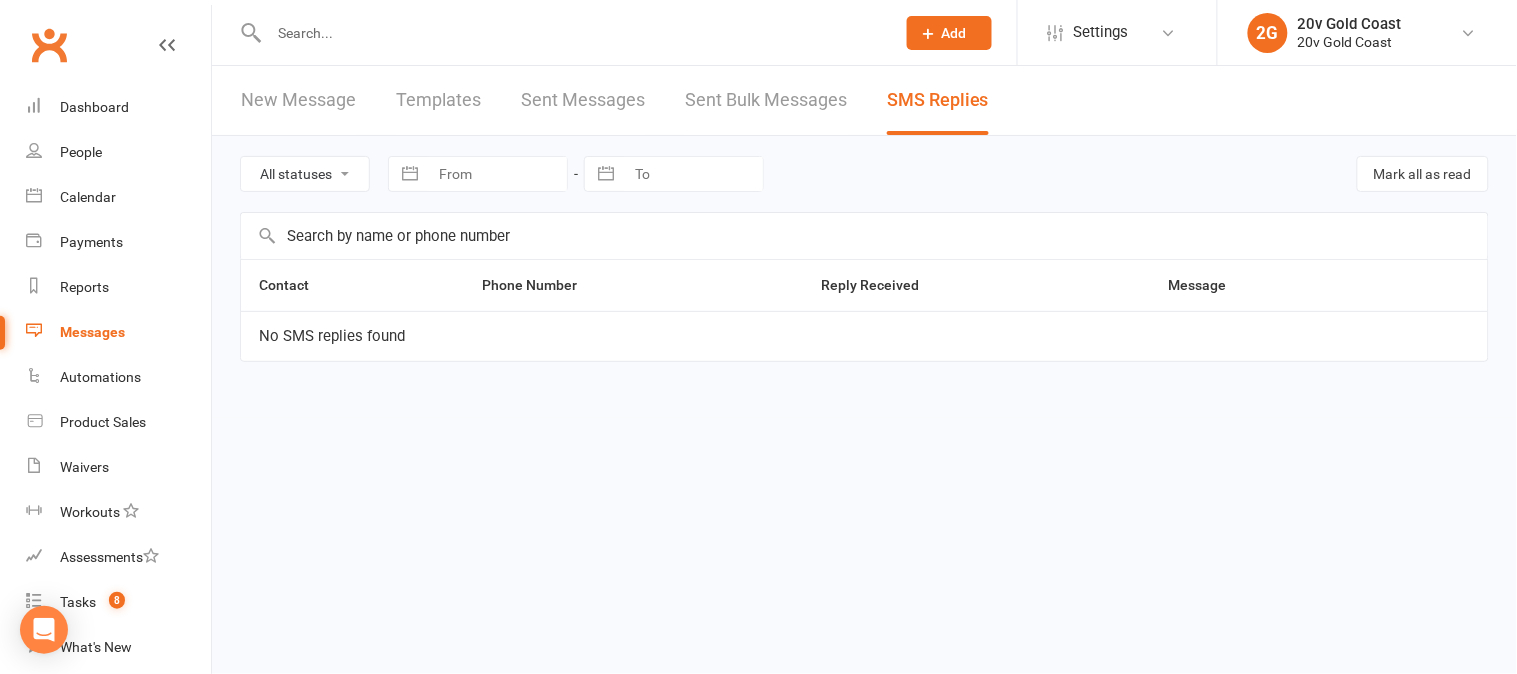 click on "All statuses Read only Unread only" at bounding box center [305, 174] 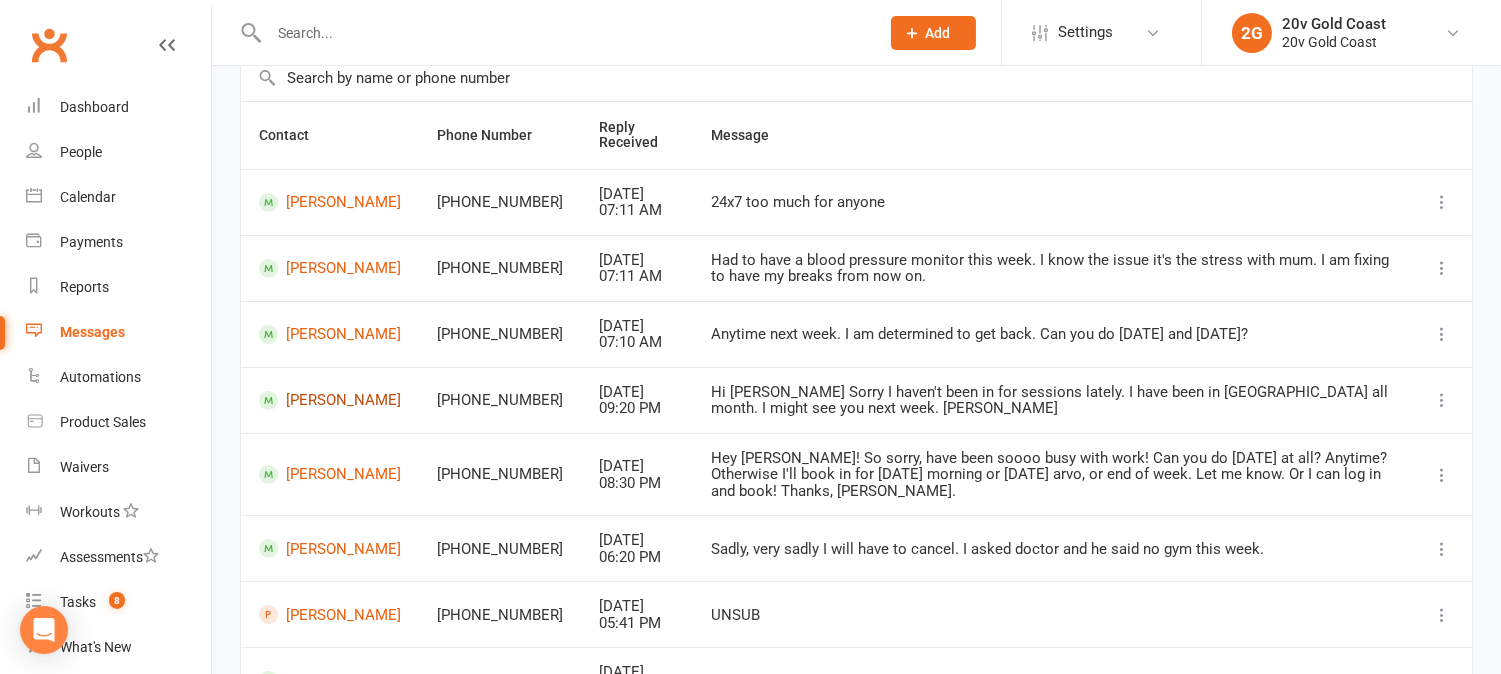 scroll, scrollTop: 333, scrollLeft: 0, axis: vertical 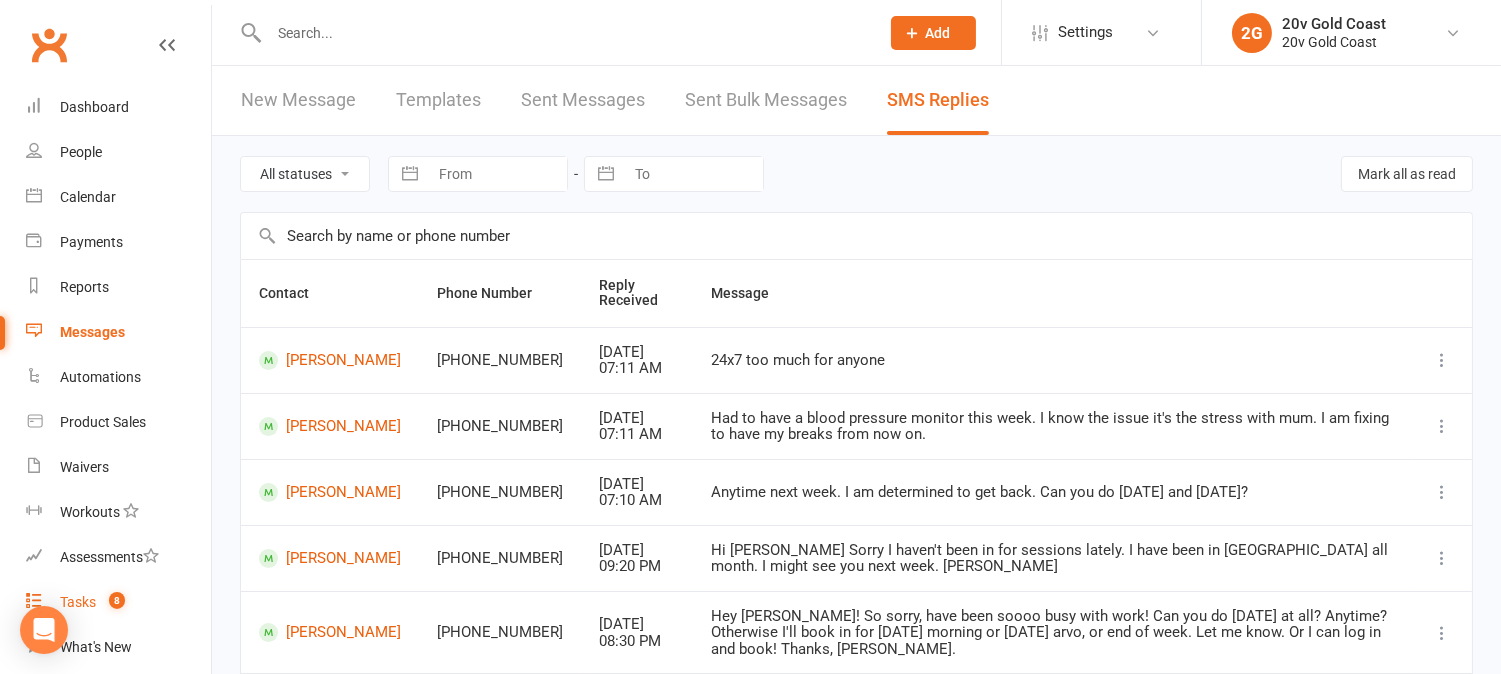drag, startPoint x: 97, startPoint y: 594, endPoint x: 236, endPoint y: 480, distance: 179.7693 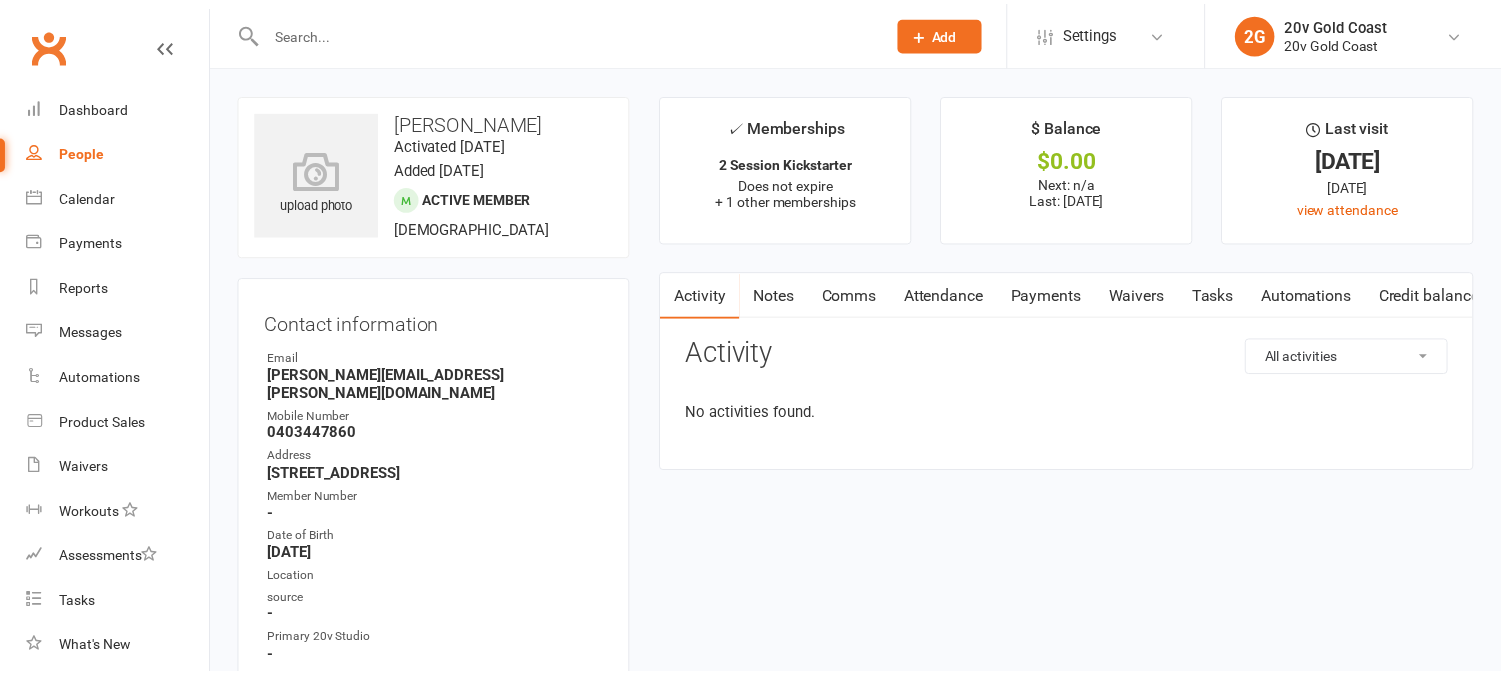 scroll, scrollTop: 0, scrollLeft: 0, axis: both 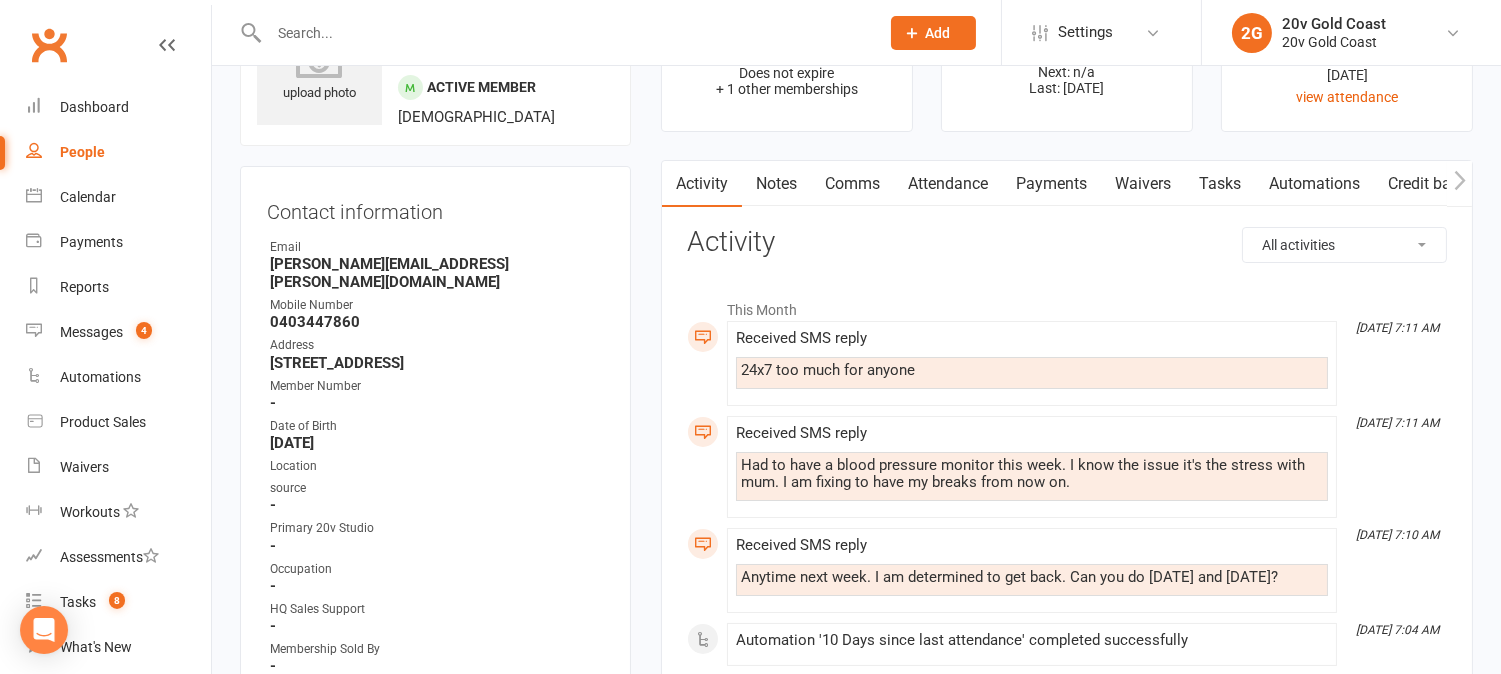 click on "Attendance" at bounding box center [948, 184] 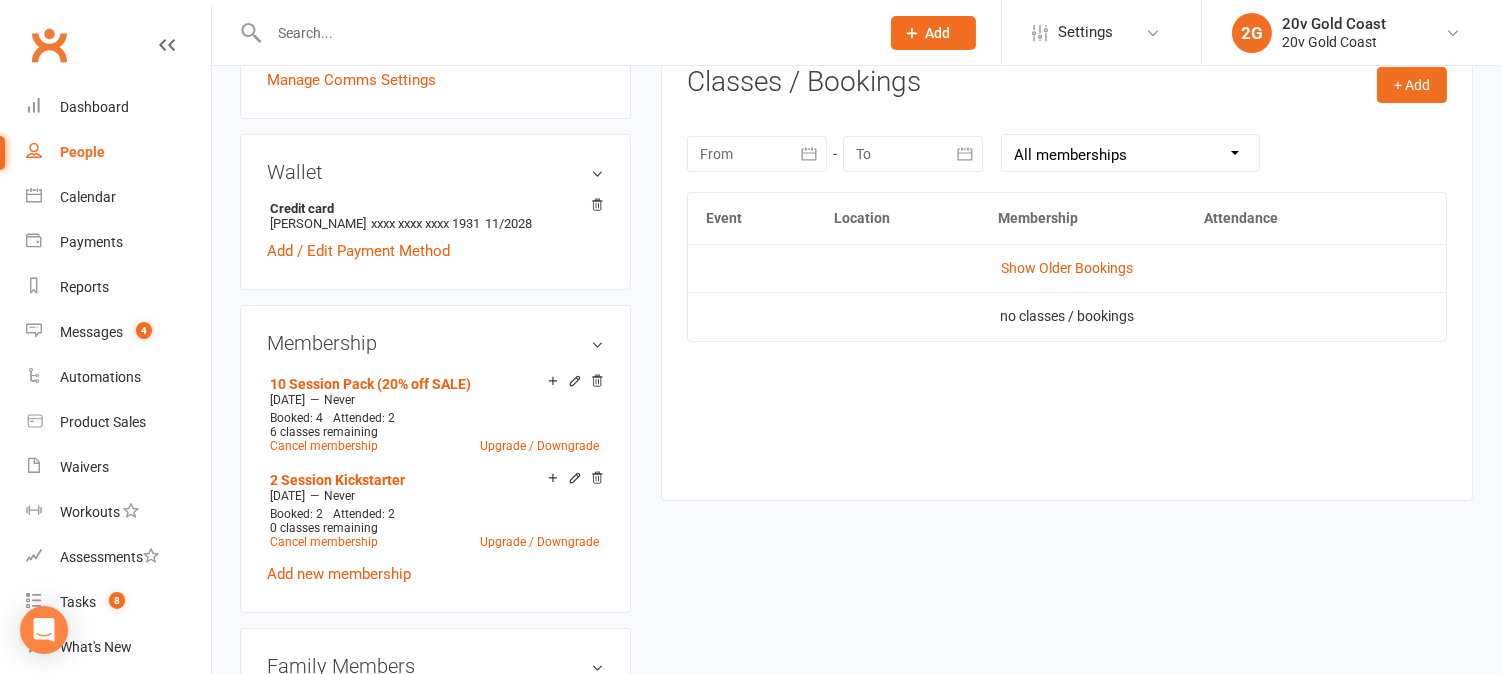 scroll, scrollTop: 888, scrollLeft: 0, axis: vertical 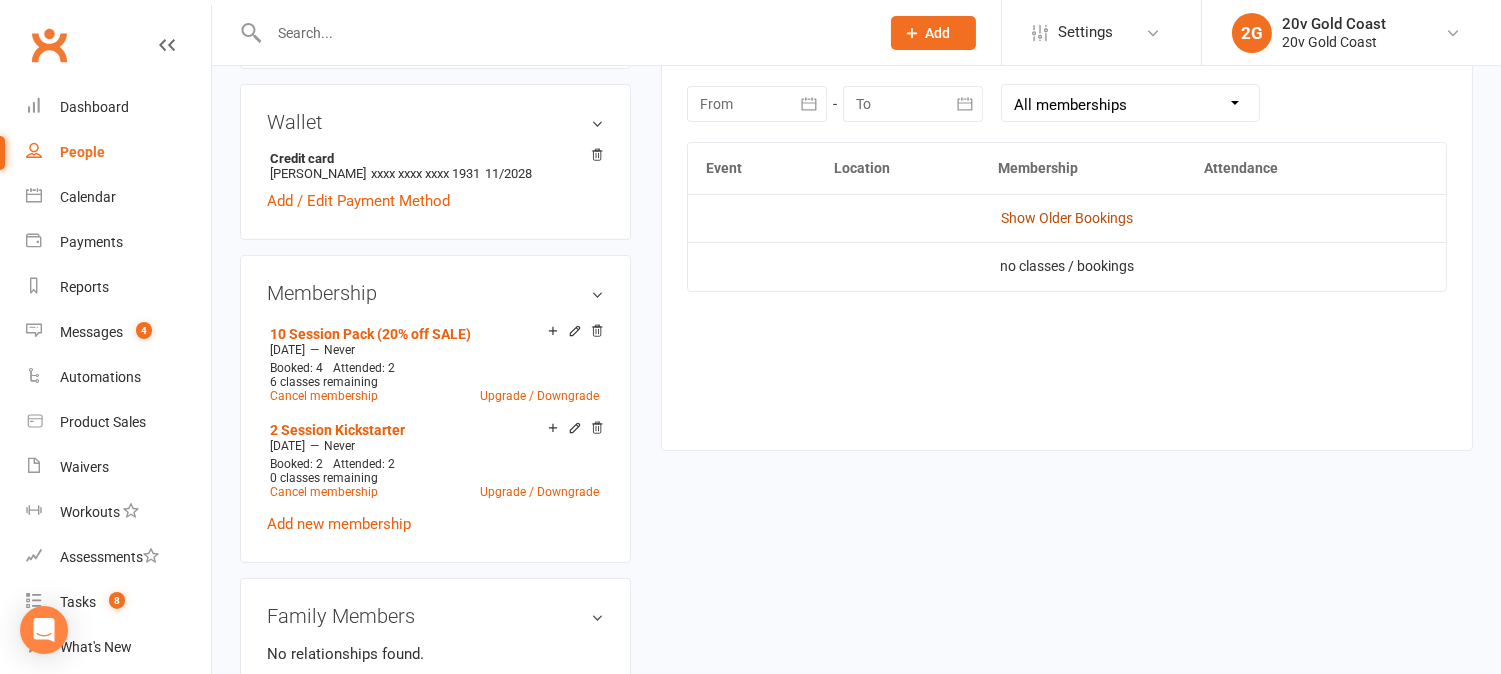 click on "Show Older Bookings" at bounding box center (1067, 218) 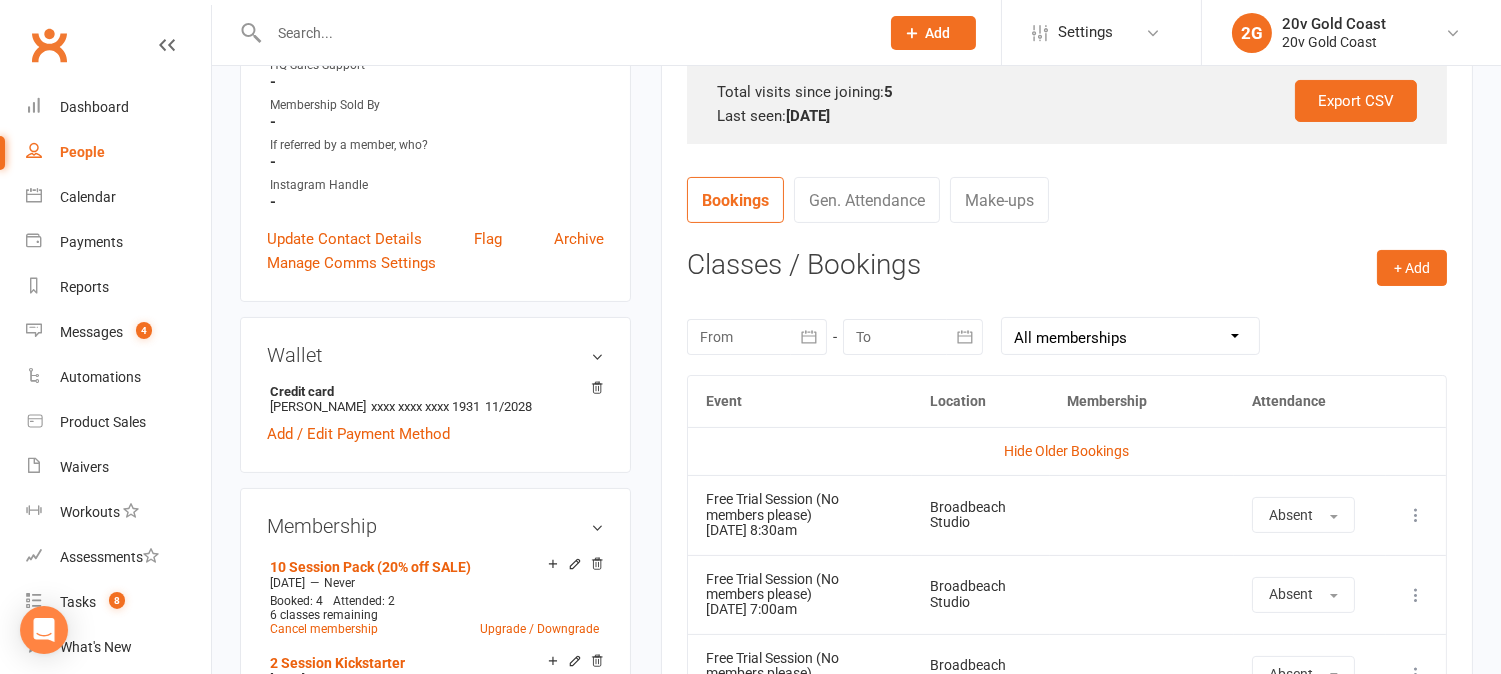 scroll, scrollTop: 222, scrollLeft: 0, axis: vertical 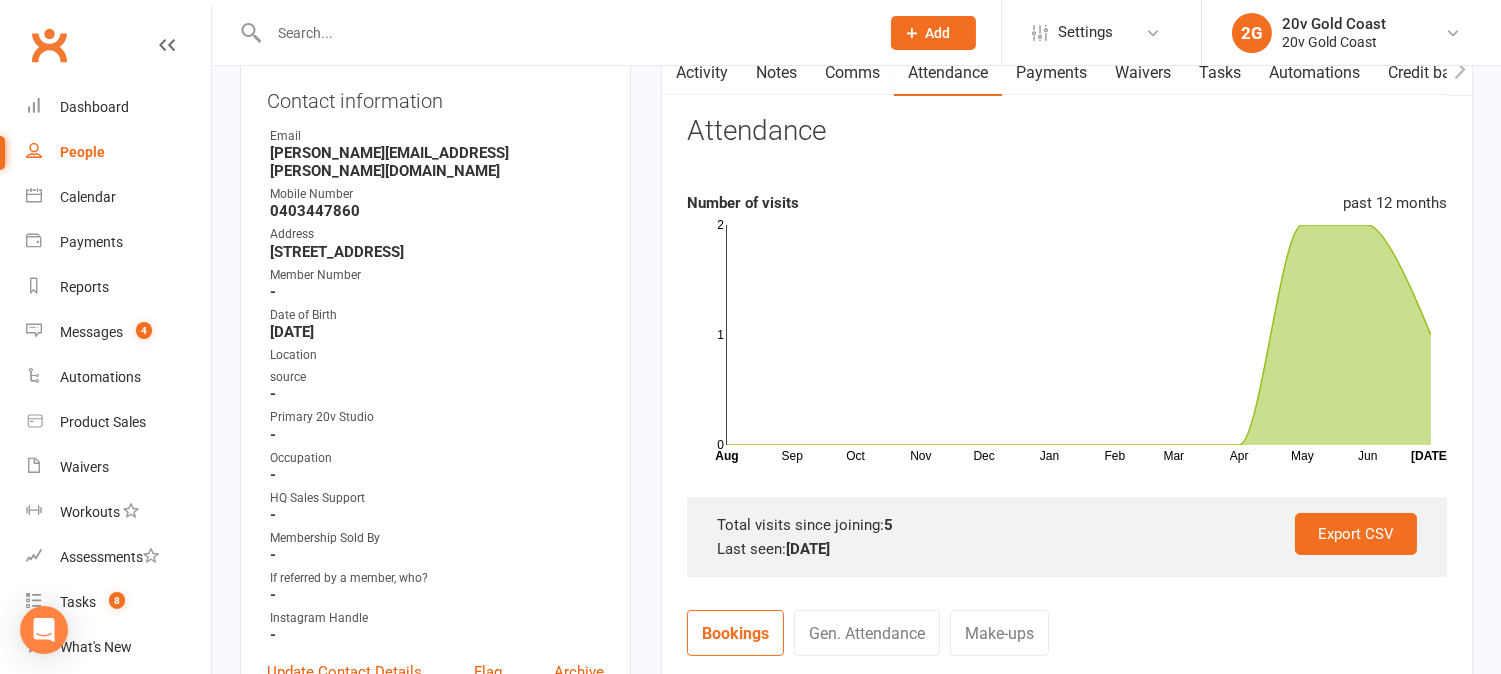 click on "Activity" at bounding box center [702, 73] 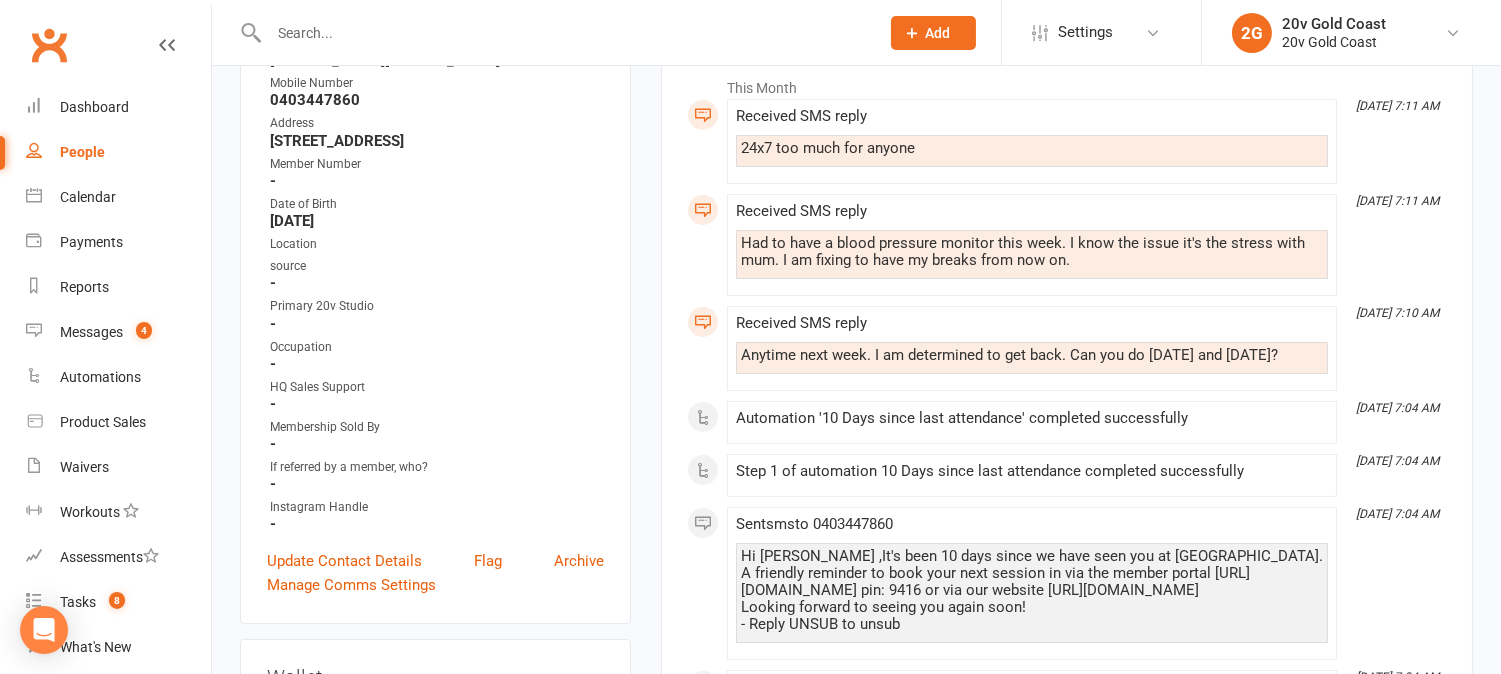 scroll, scrollTop: 0, scrollLeft: 0, axis: both 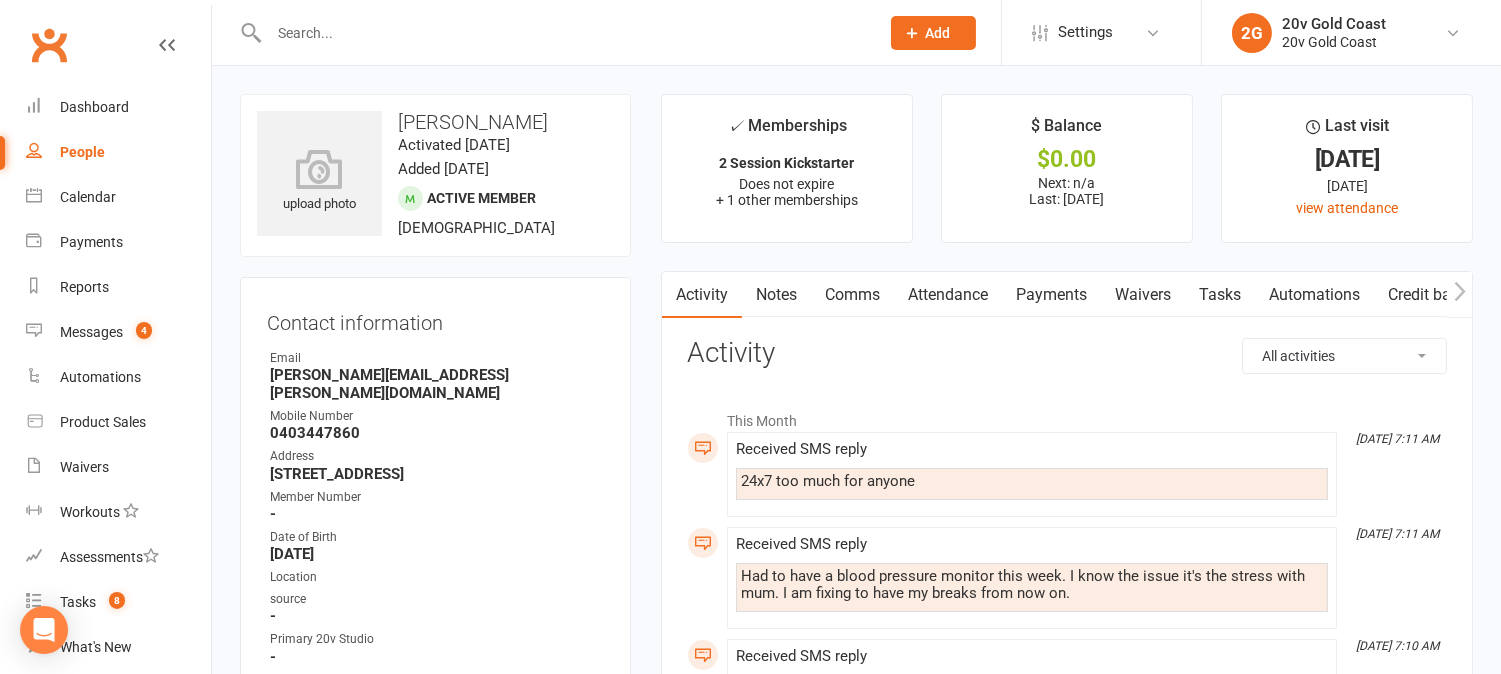 drag, startPoint x: 867, startPoint y: 285, endPoint x: 887, endPoint y: 312, distance: 33.600594 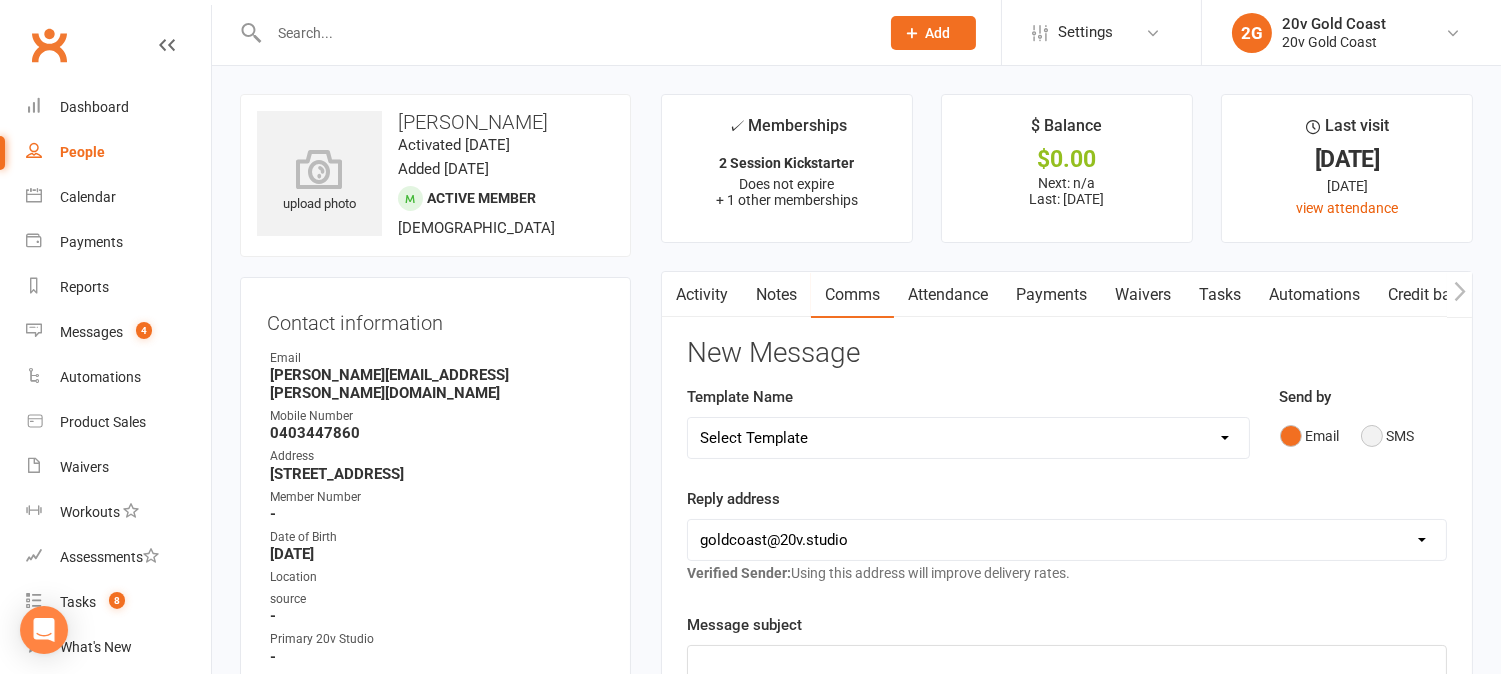 click on "SMS" at bounding box center [1388, 436] 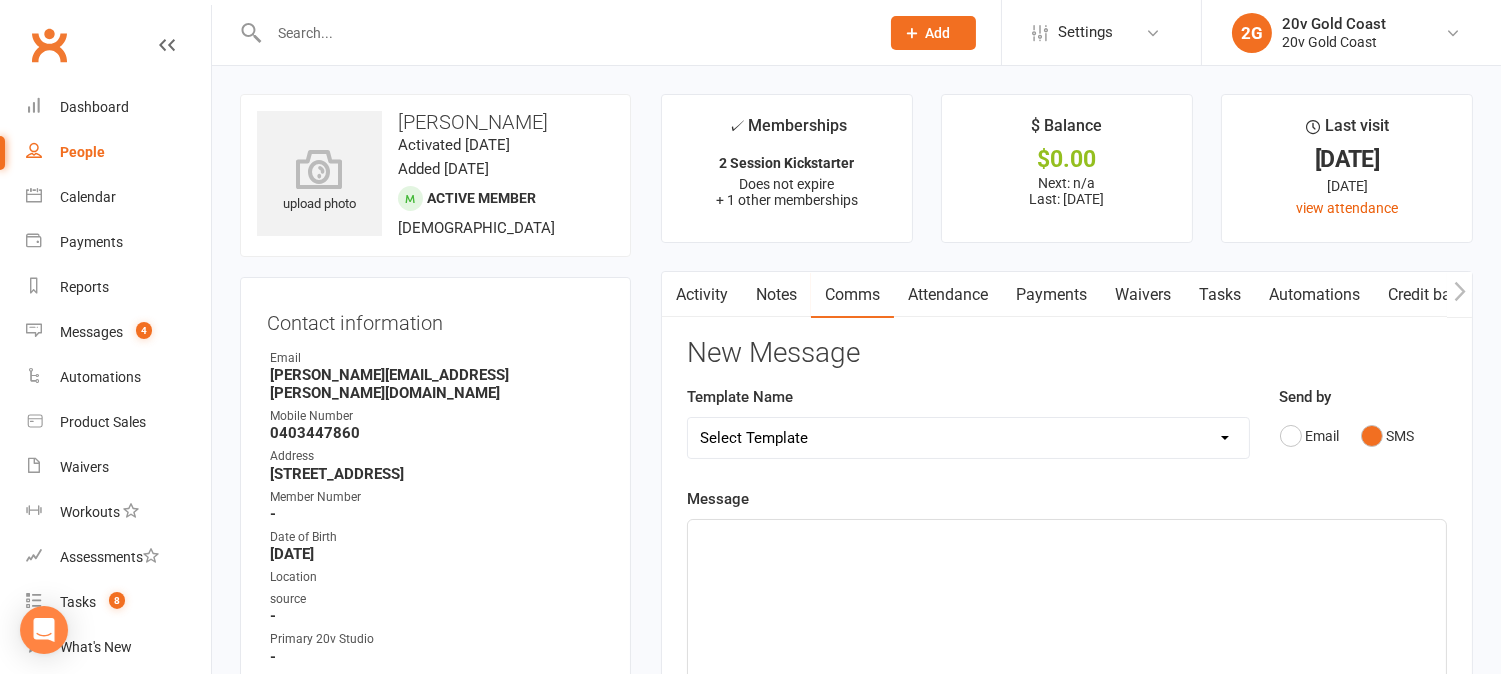 click on "﻿" 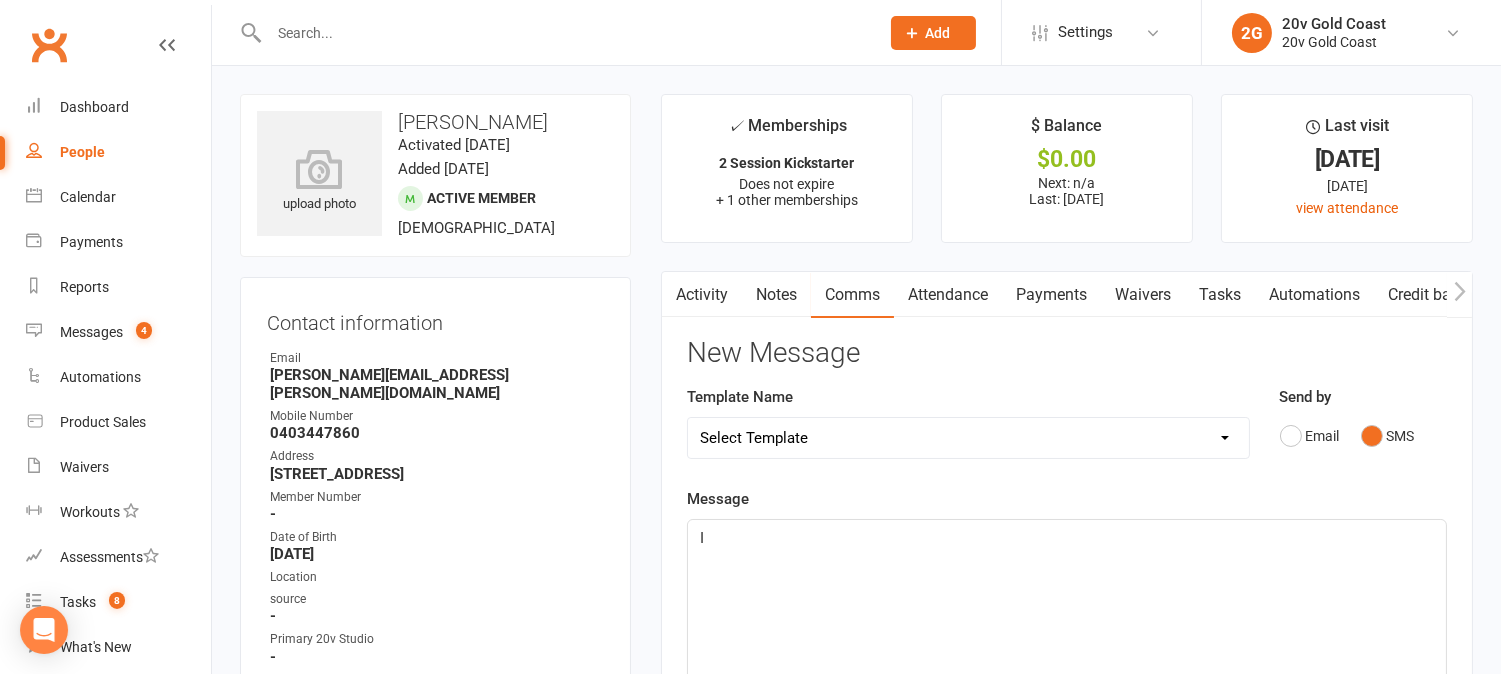 type 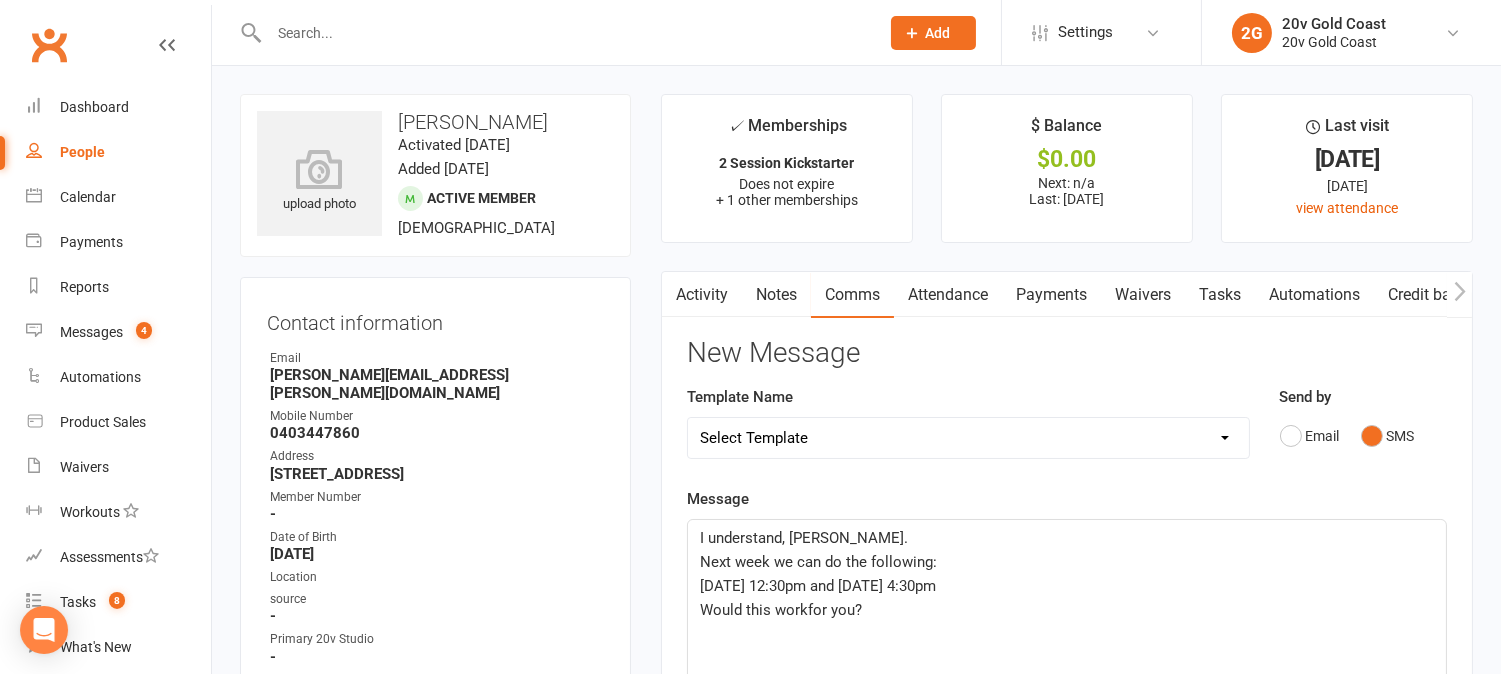 click on "Would this workfor you?" 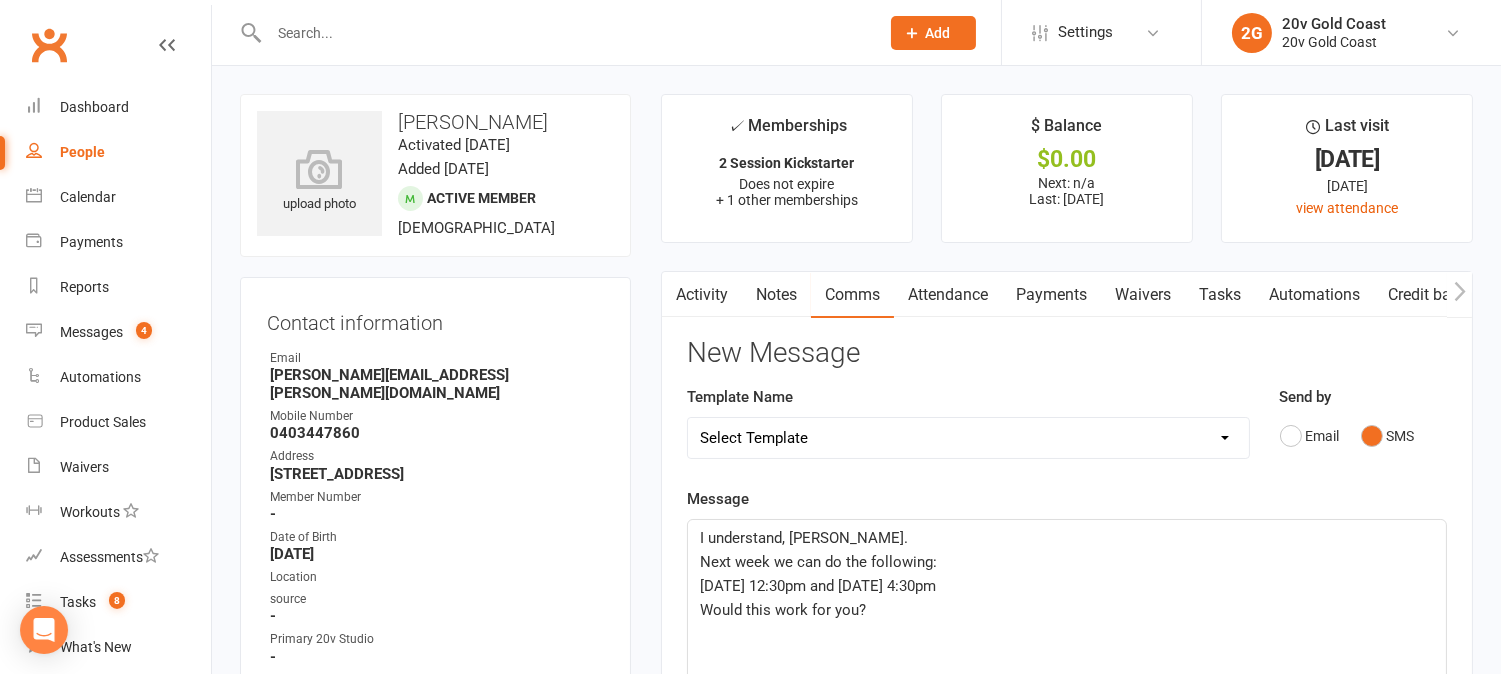 click on "Would this work for you?" 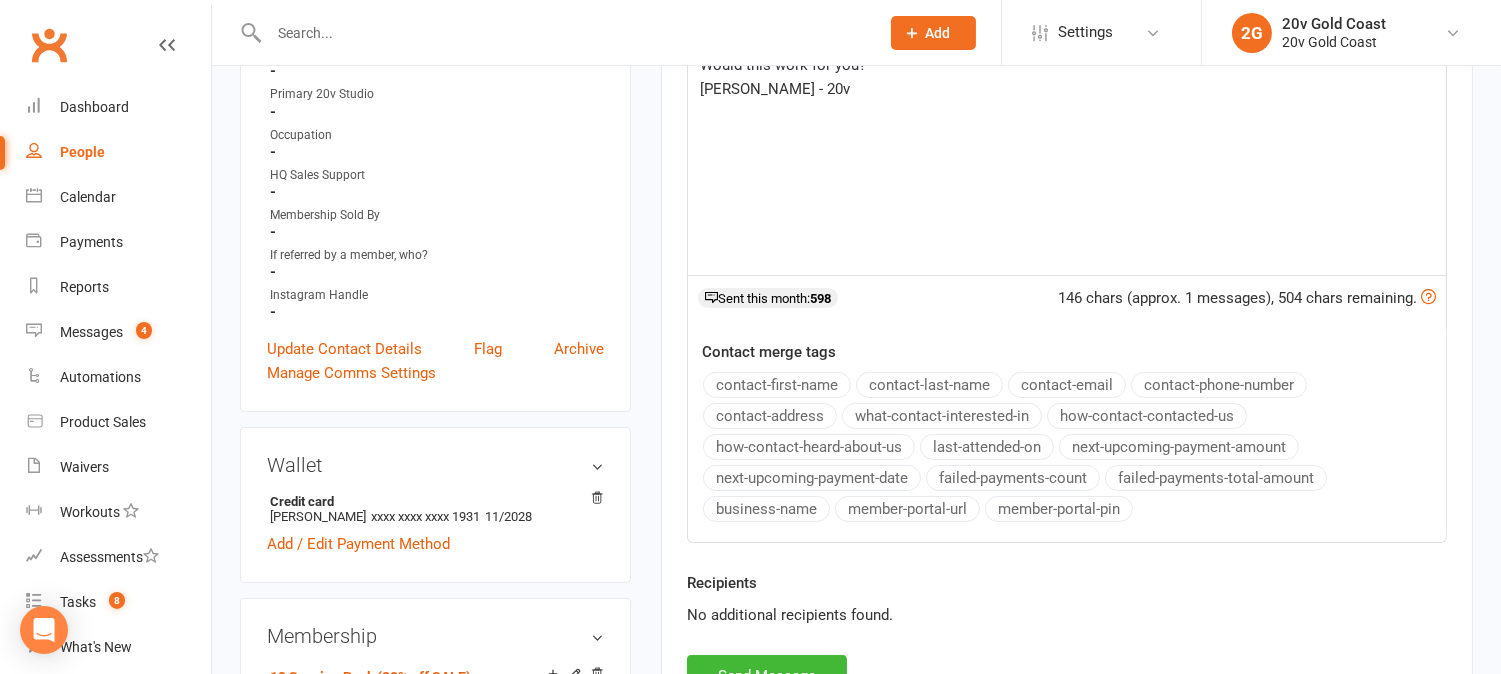 scroll, scrollTop: 555, scrollLeft: 0, axis: vertical 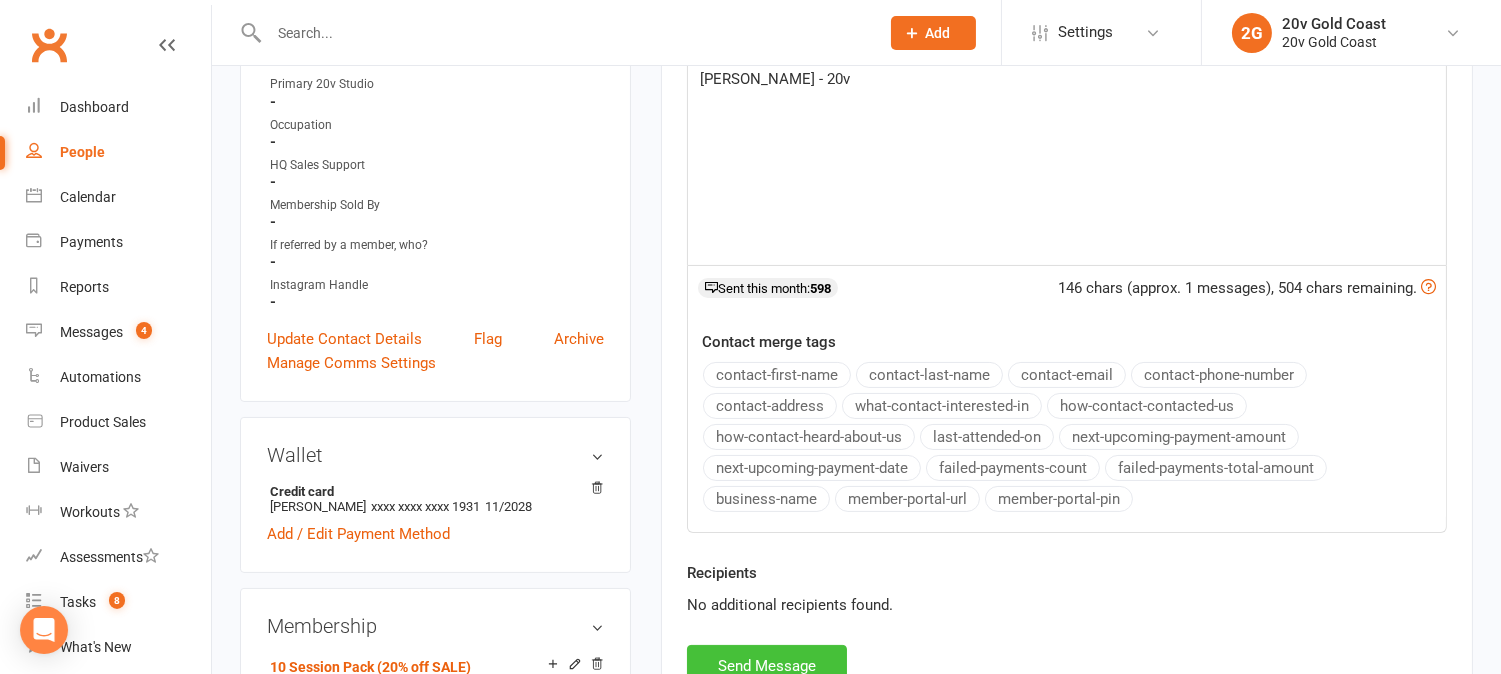 click on "Send Message" at bounding box center (767, 666) 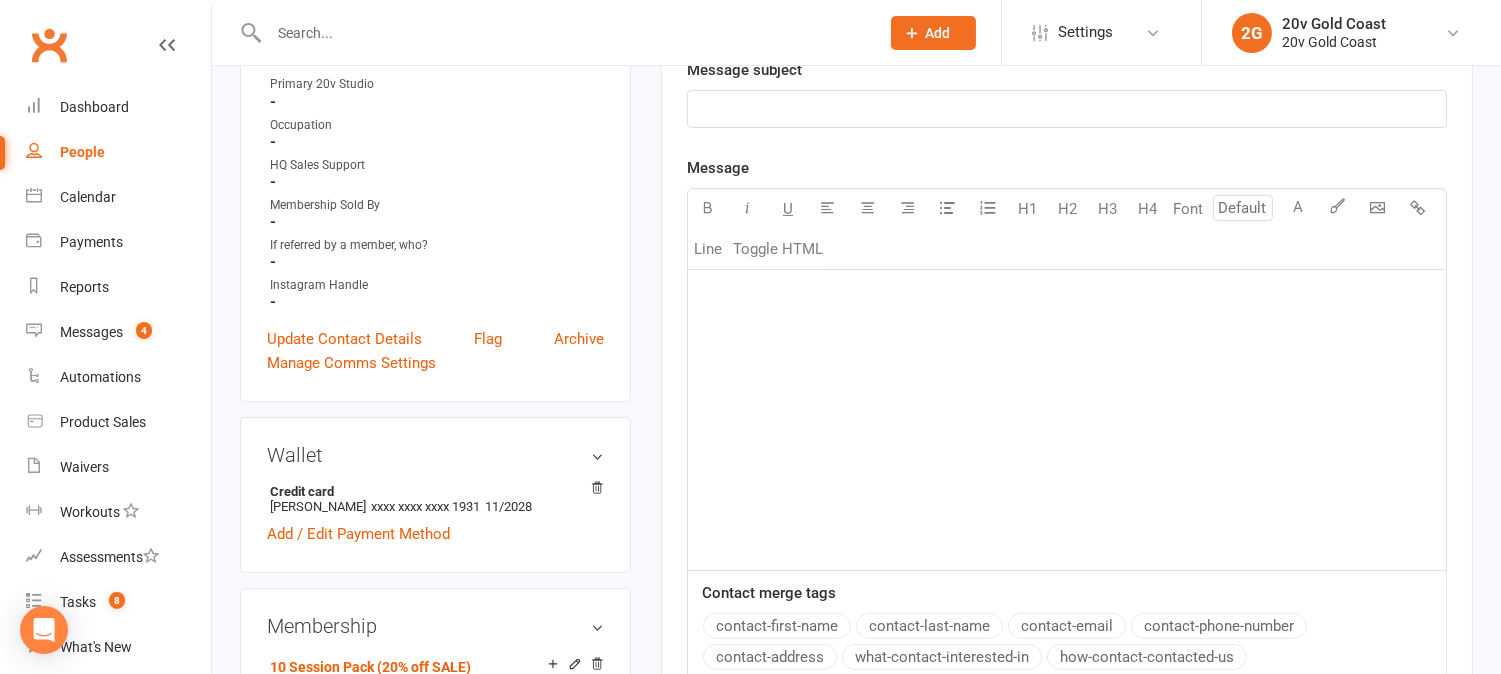 scroll, scrollTop: 0, scrollLeft: 0, axis: both 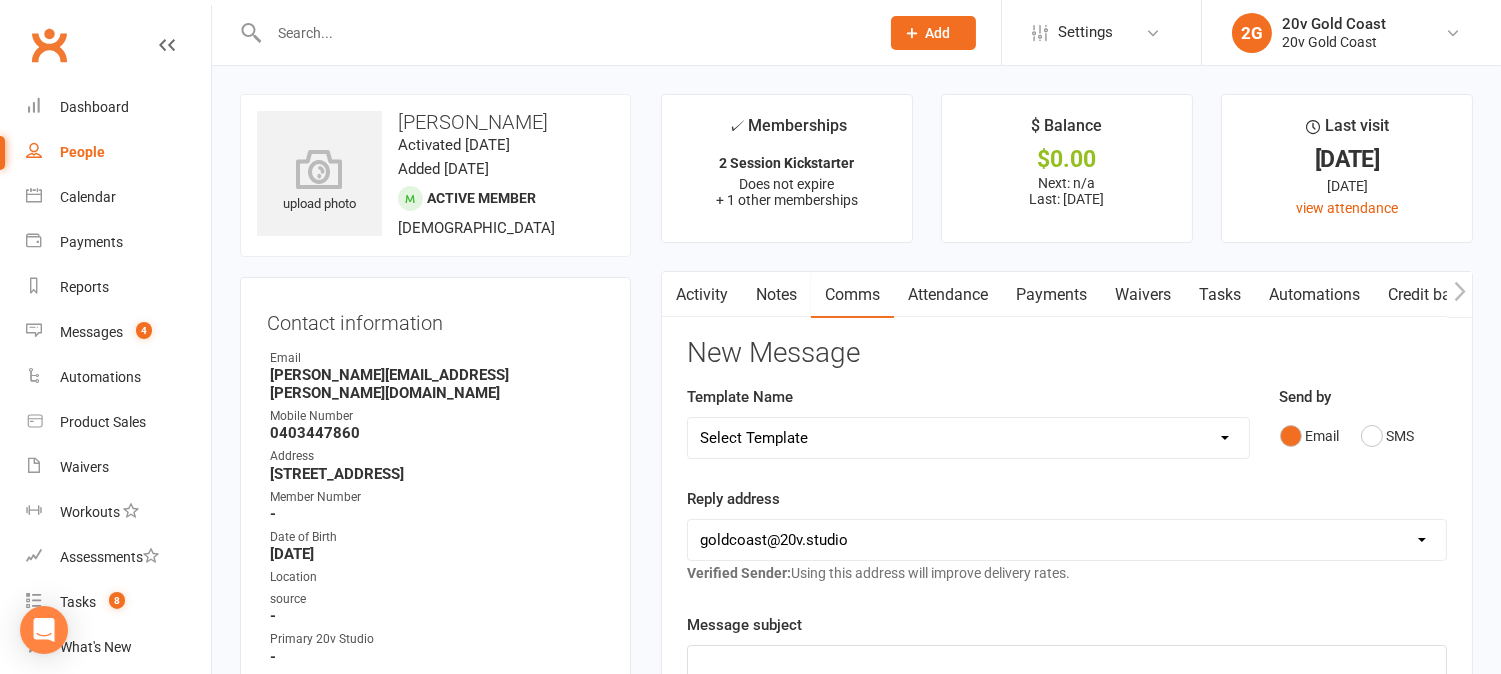click on "Activity" at bounding box center [702, 295] 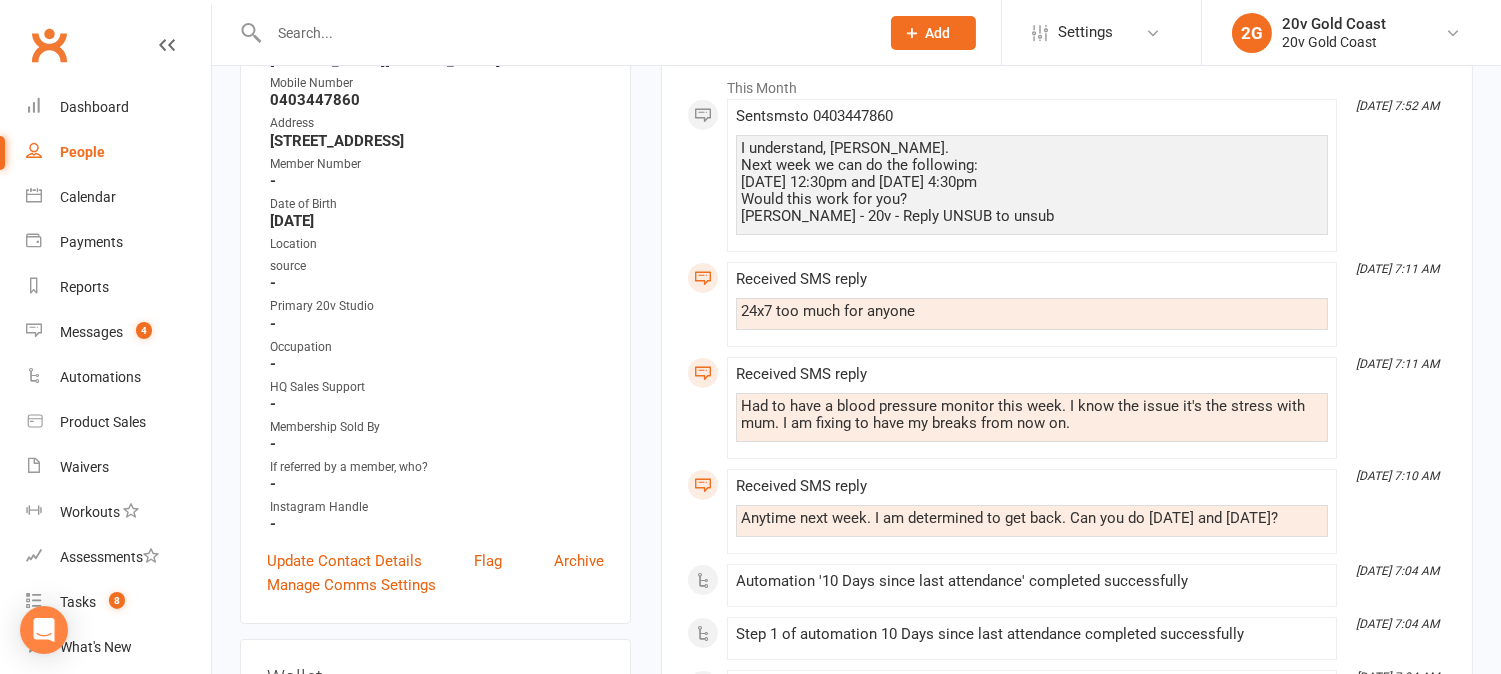 scroll, scrollTop: 0, scrollLeft: 0, axis: both 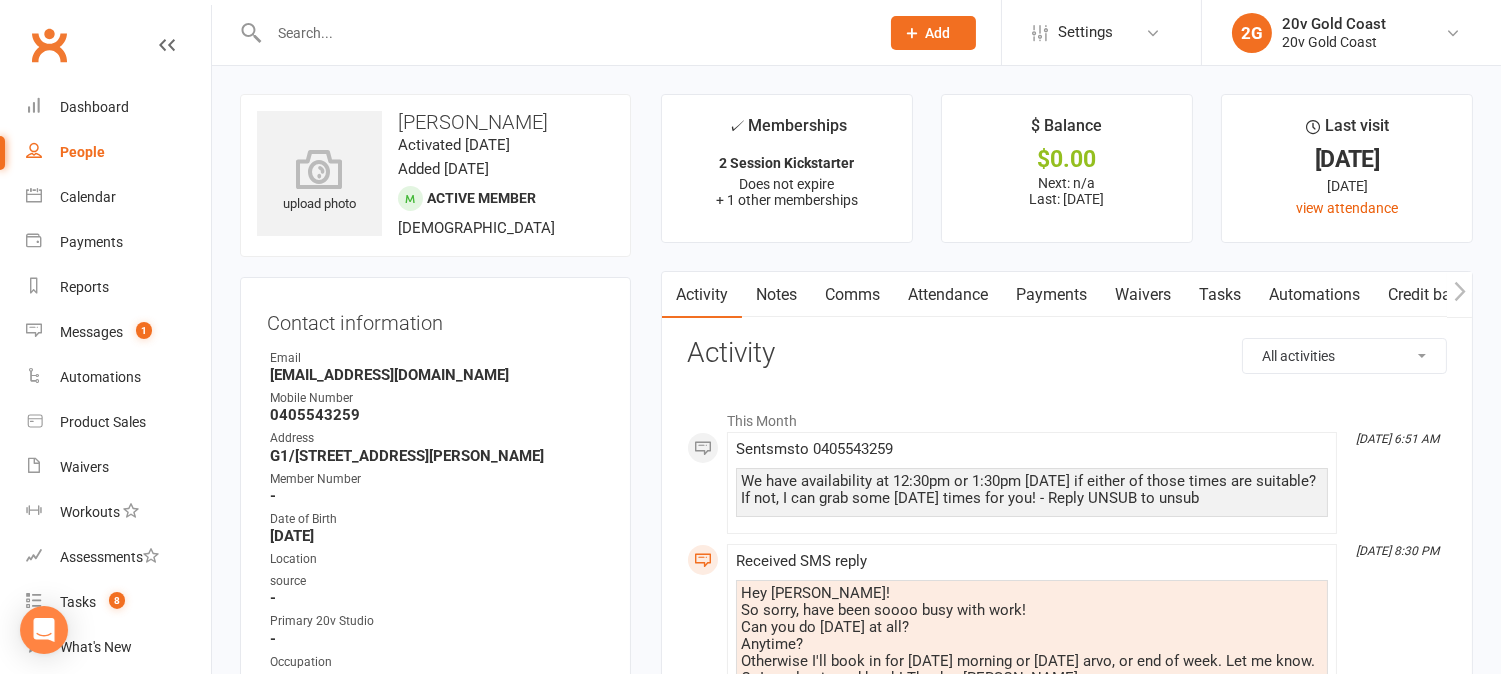 click on "Comms" at bounding box center [852, 295] 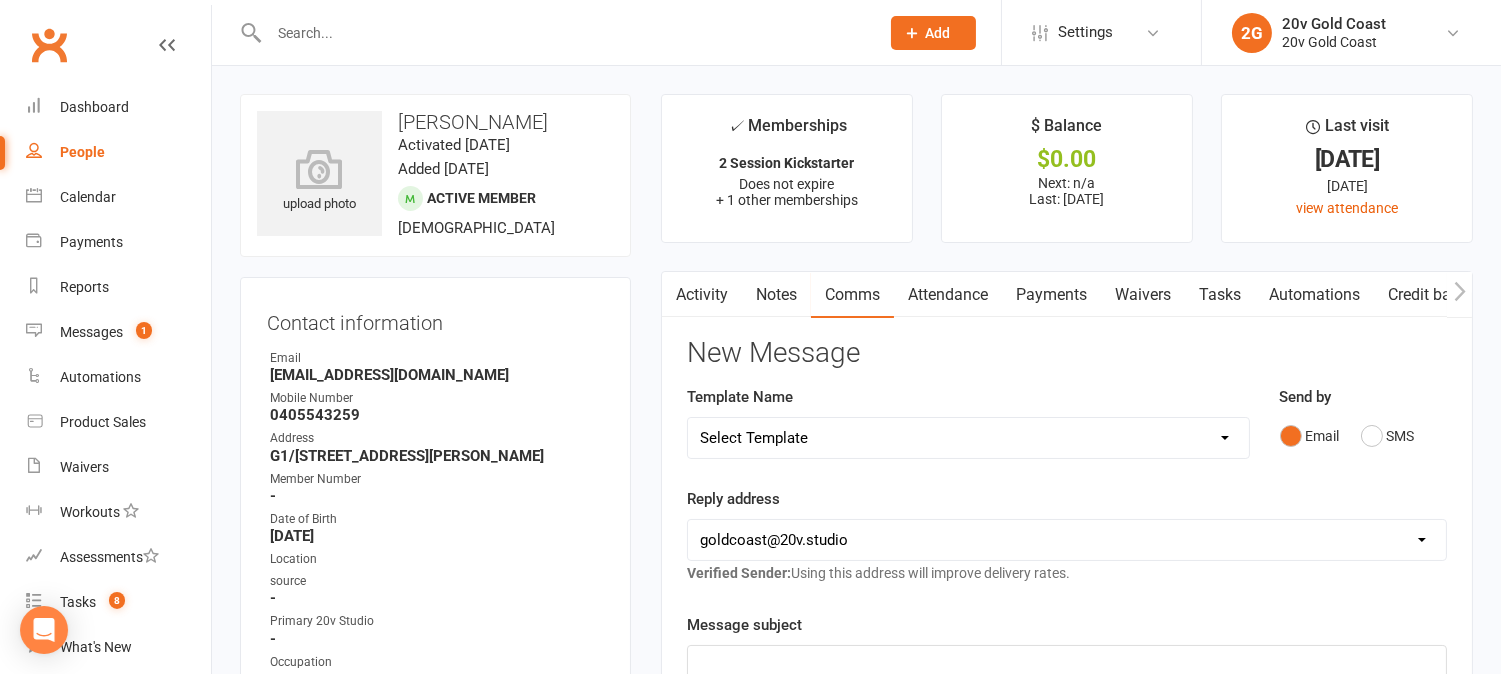 click on "Activity" at bounding box center (702, 295) 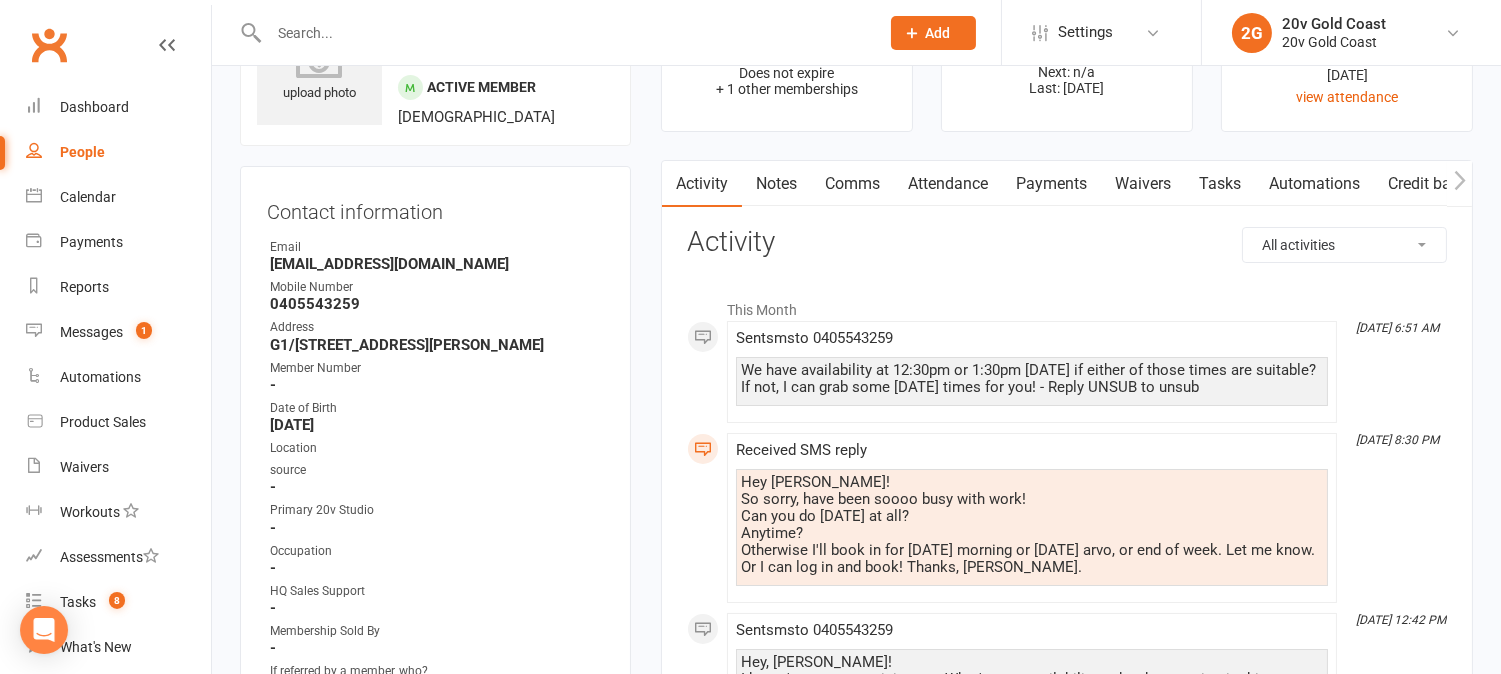 scroll, scrollTop: 0, scrollLeft: 0, axis: both 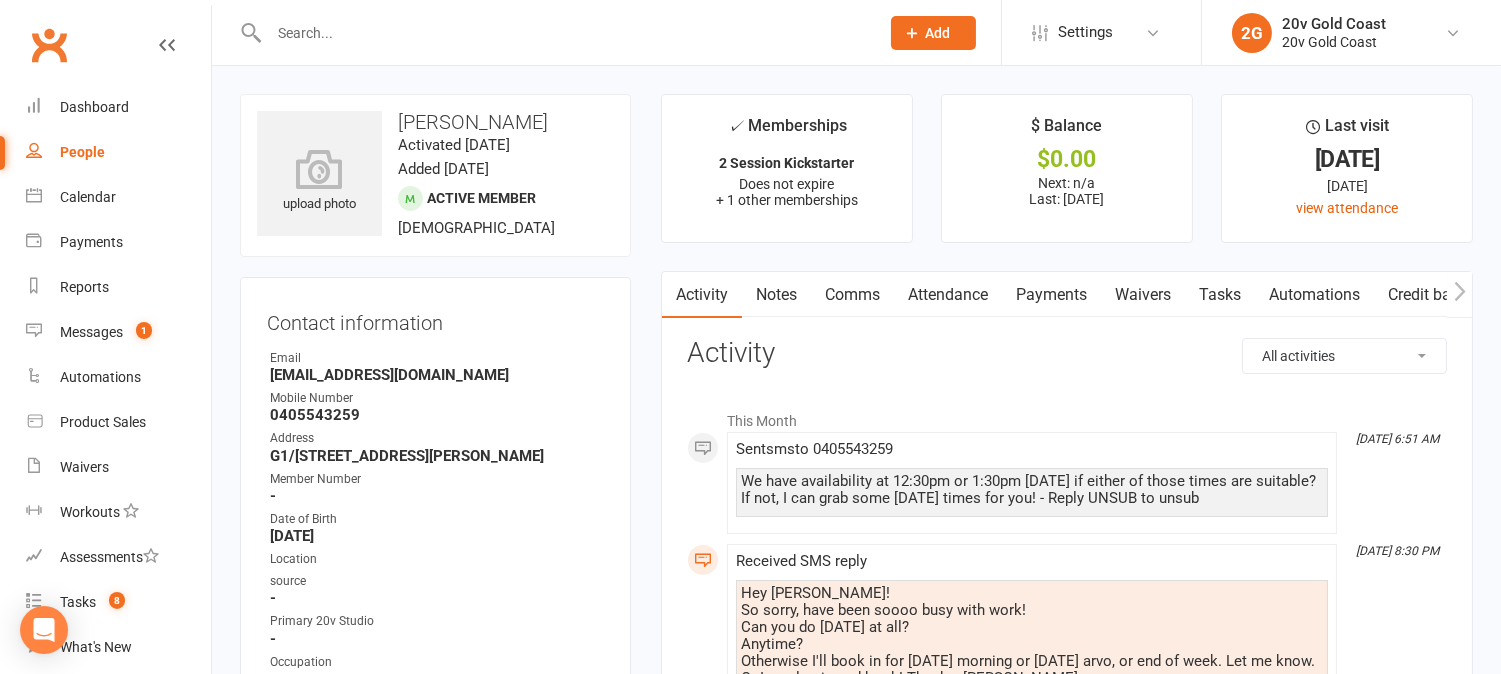 click on "Comms" at bounding box center [852, 295] 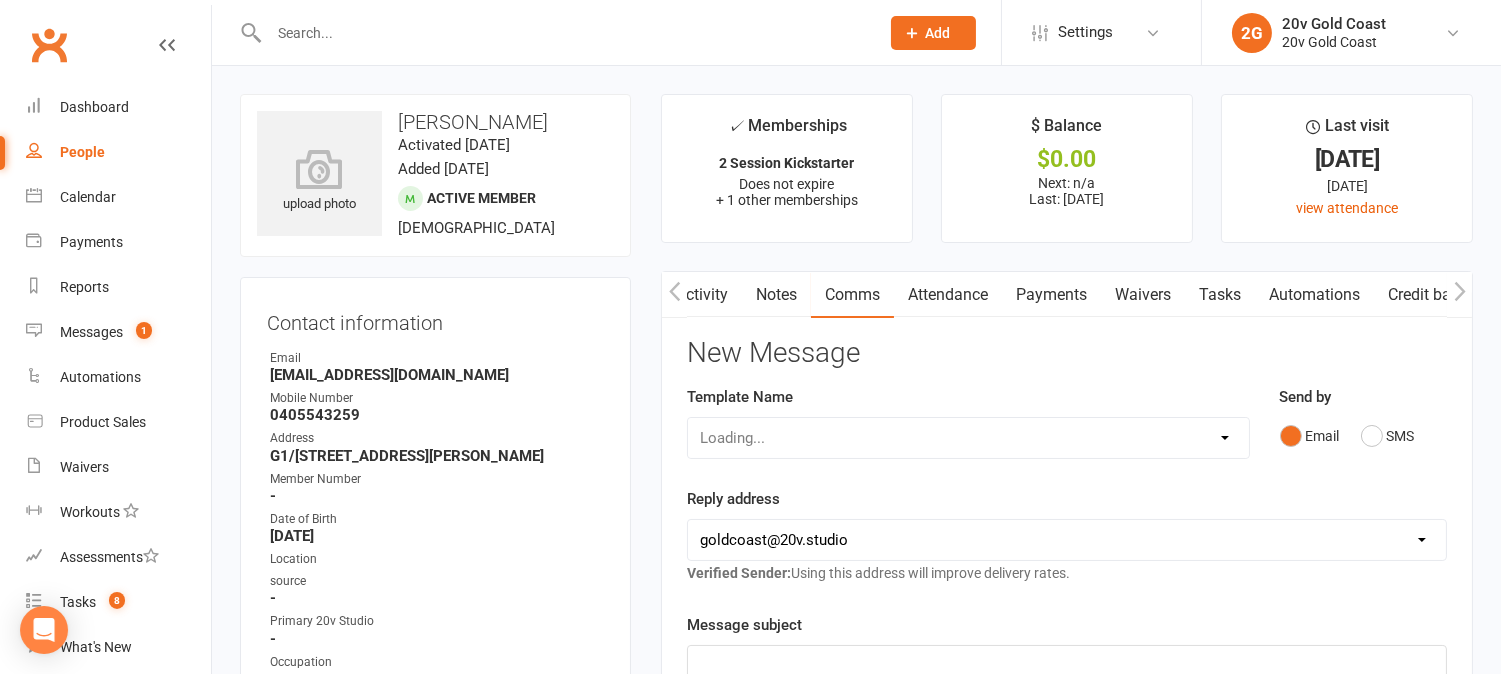 scroll, scrollTop: 0, scrollLeft: 4, axis: horizontal 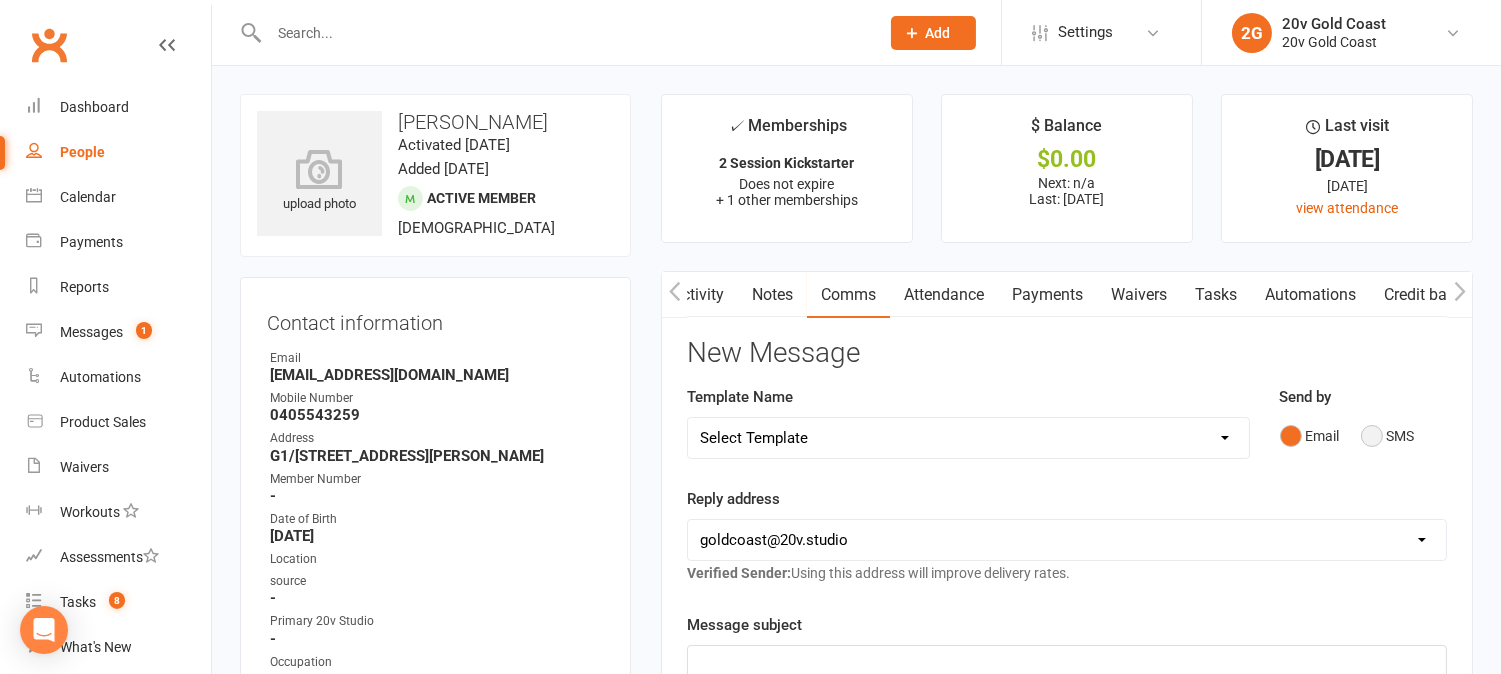 click on "SMS" at bounding box center (1388, 436) 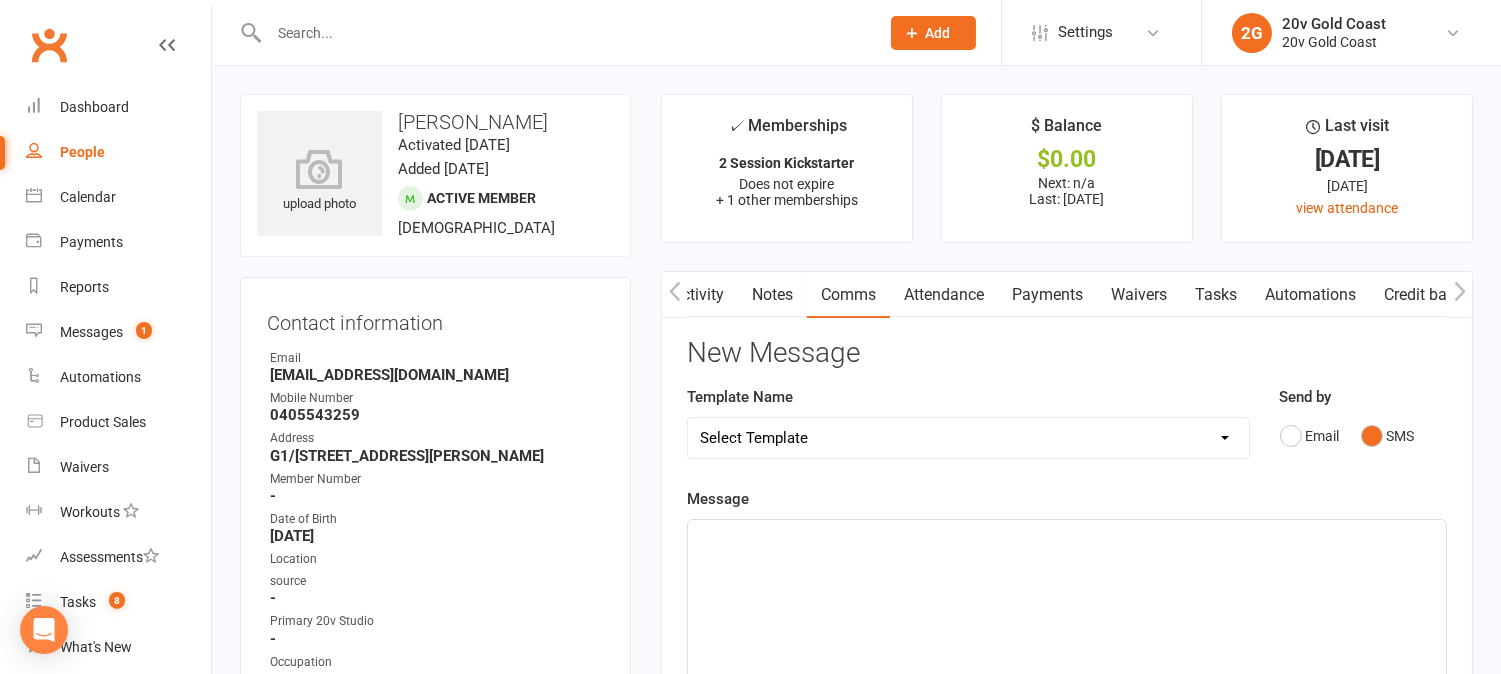 click on "﻿" 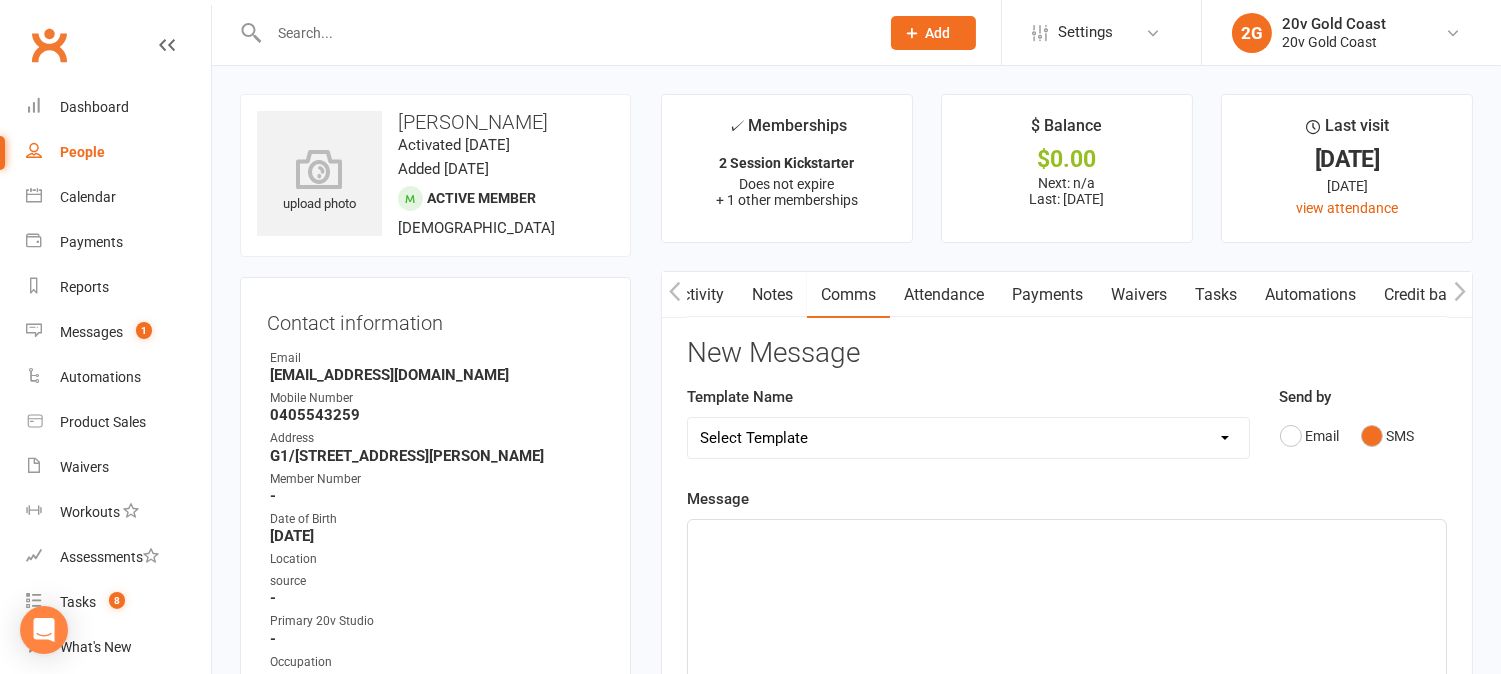 click on "Activity" at bounding box center [698, 295] 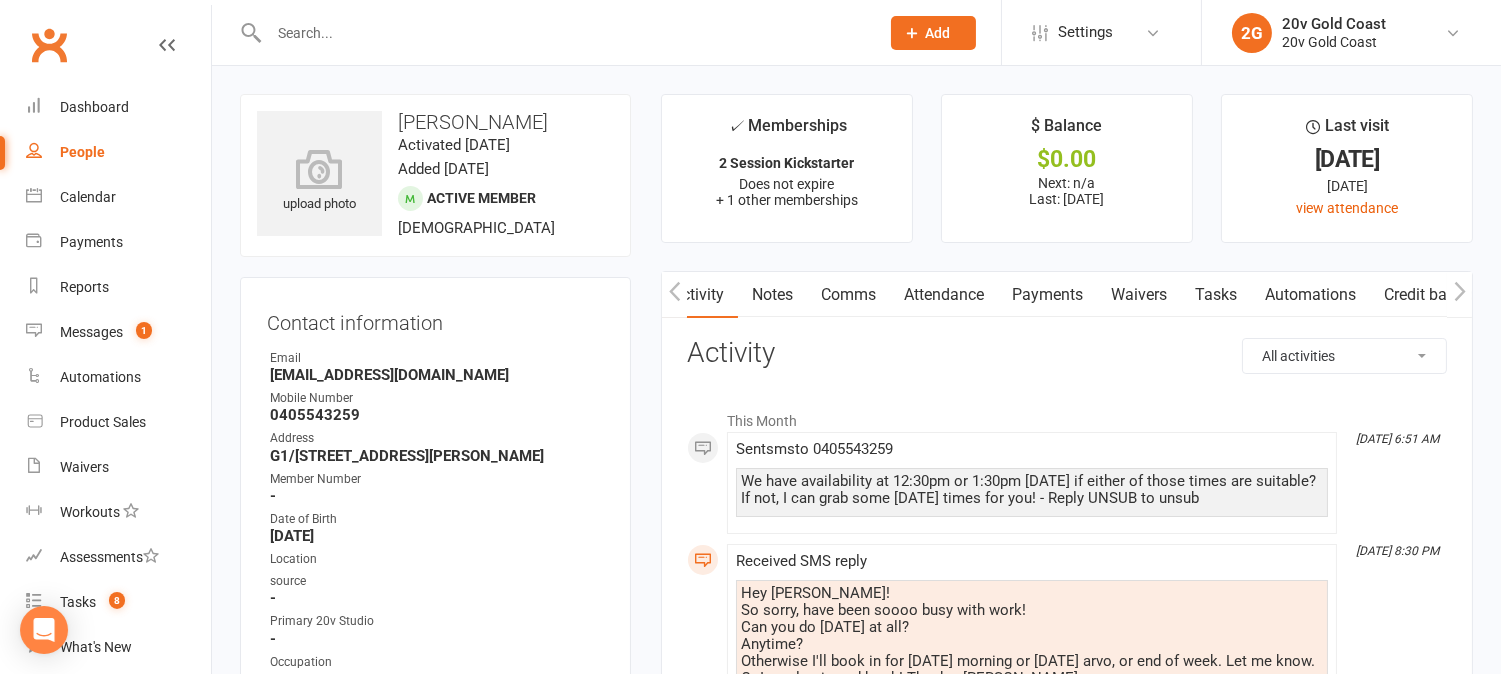 click on "Comms" at bounding box center [848, 295] 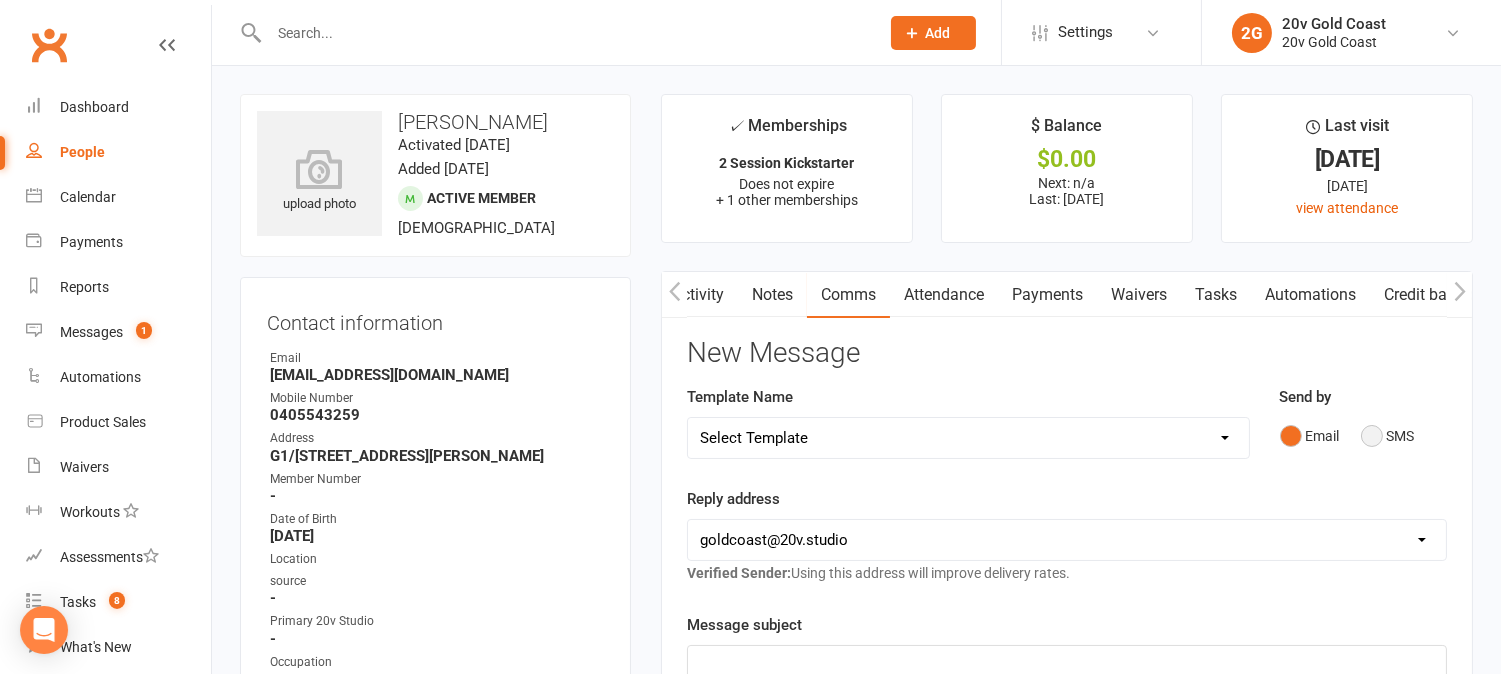 click on "SMS" at bounding box center (1388, 436) 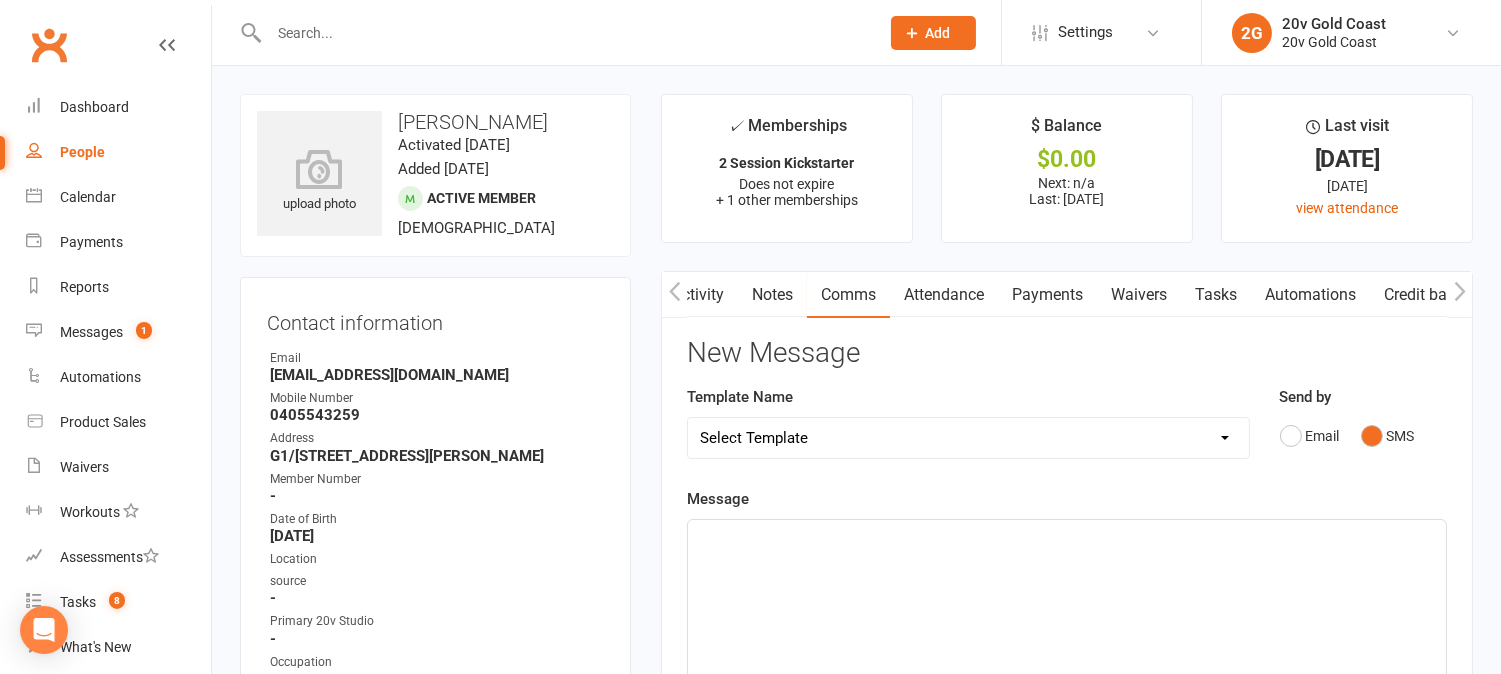 click on "﻿" 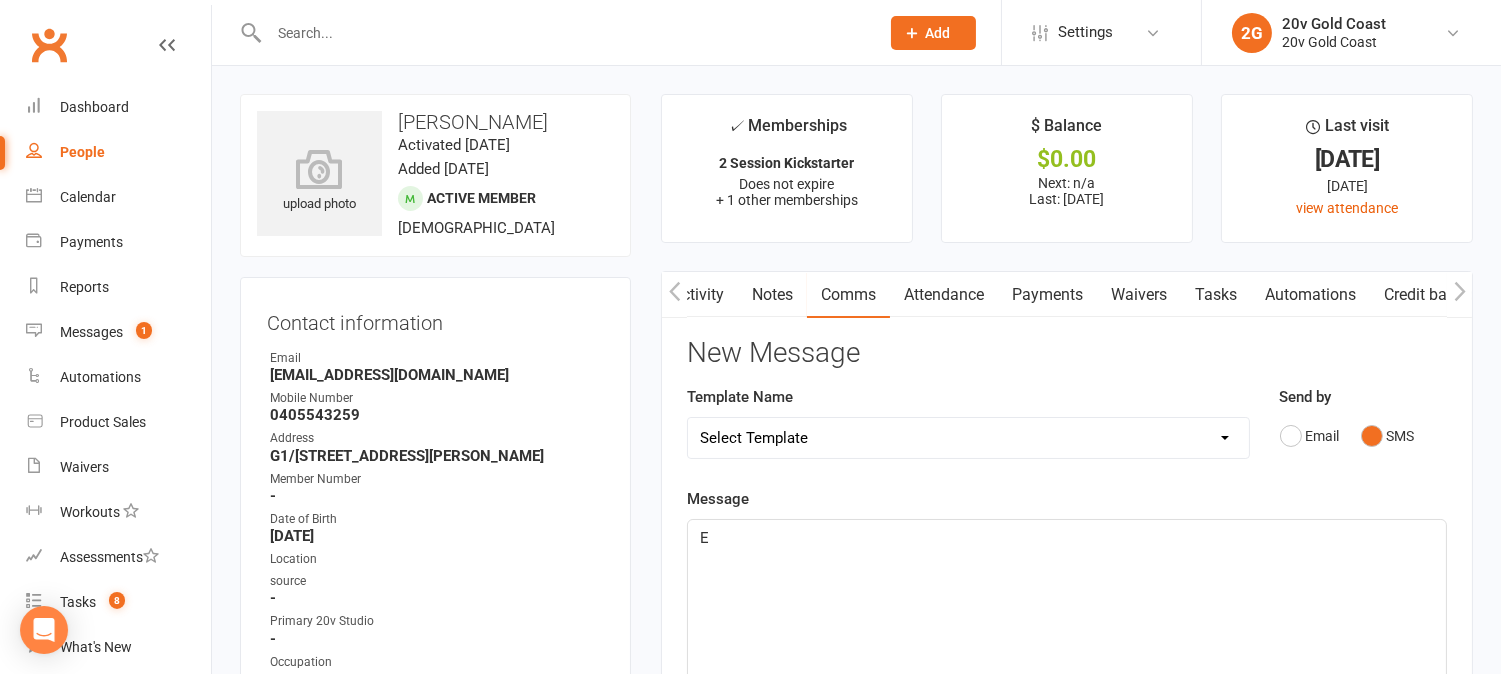 type 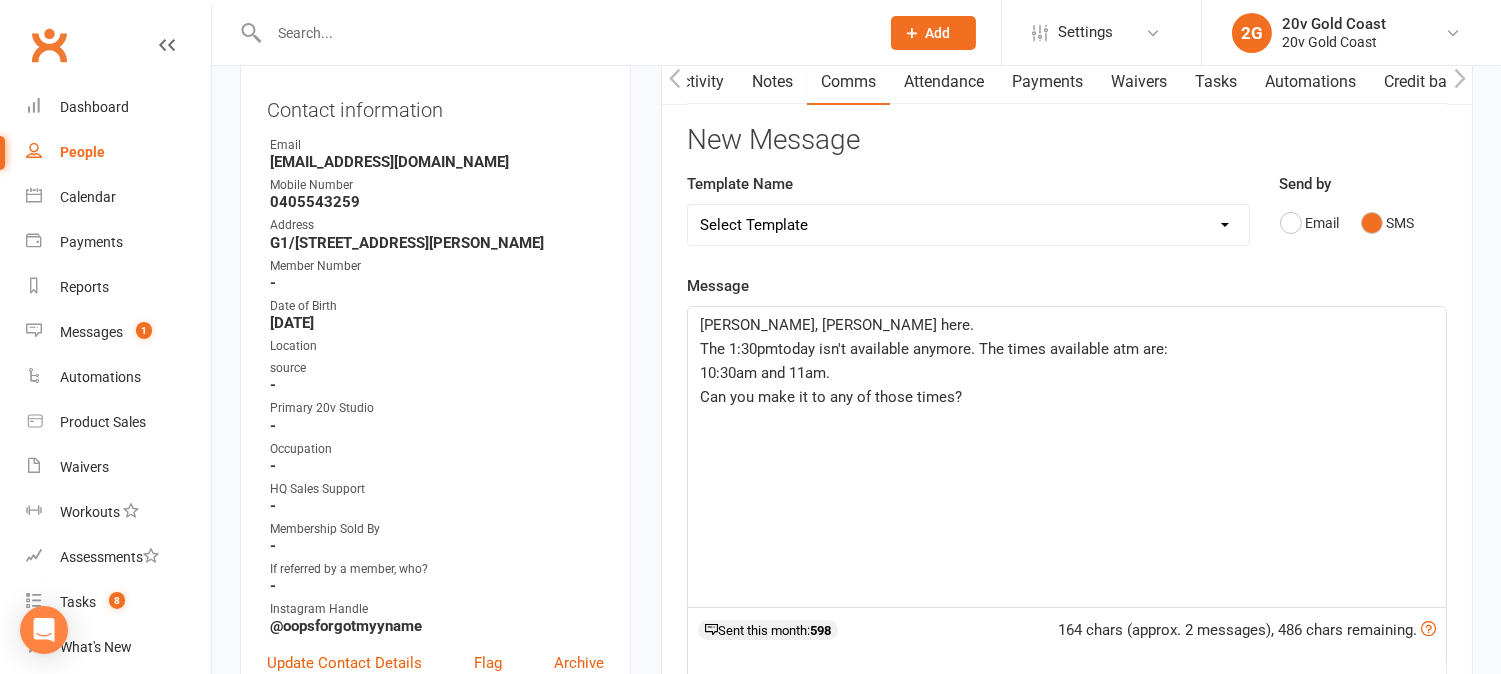 scroll, scrollTop: 222, scrollLeft: 0, axis: vertical 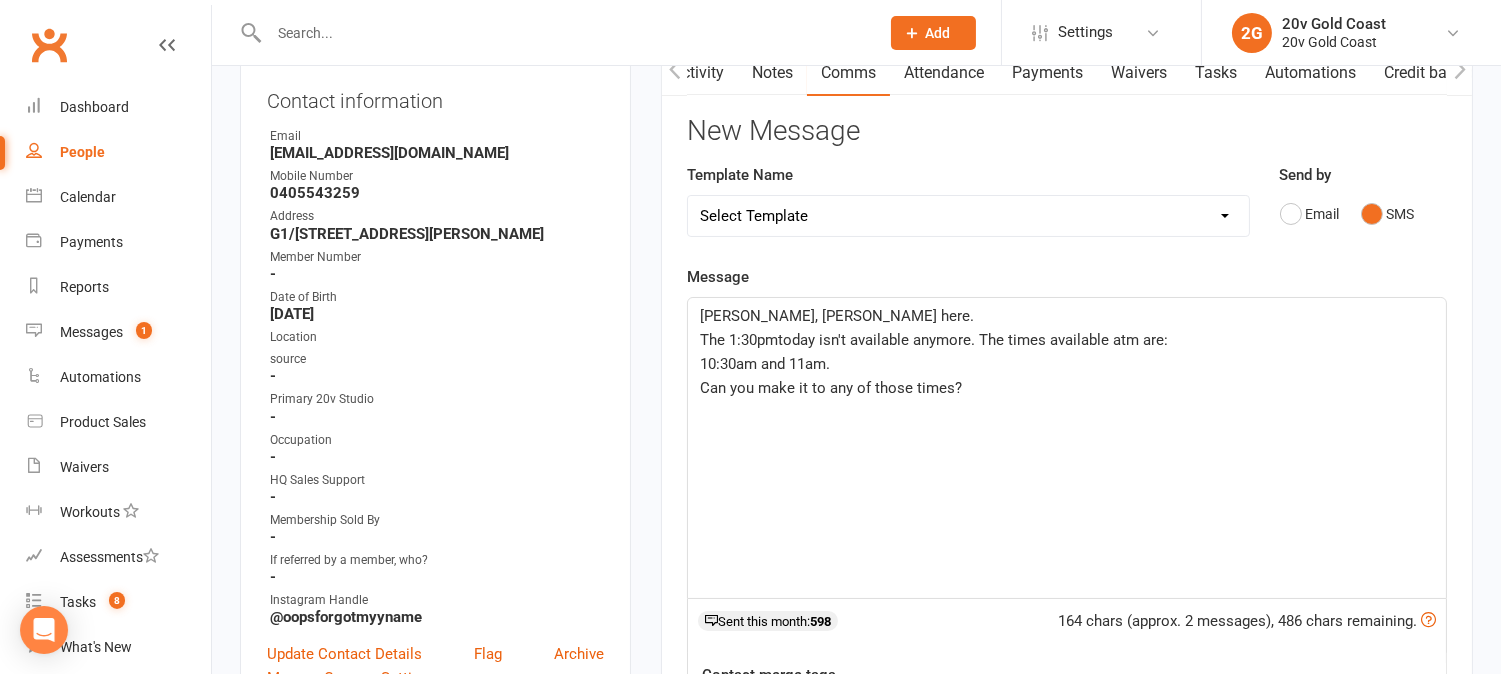 click on "The 1:30pmtoday isn't available anymore. The times available atm are:" 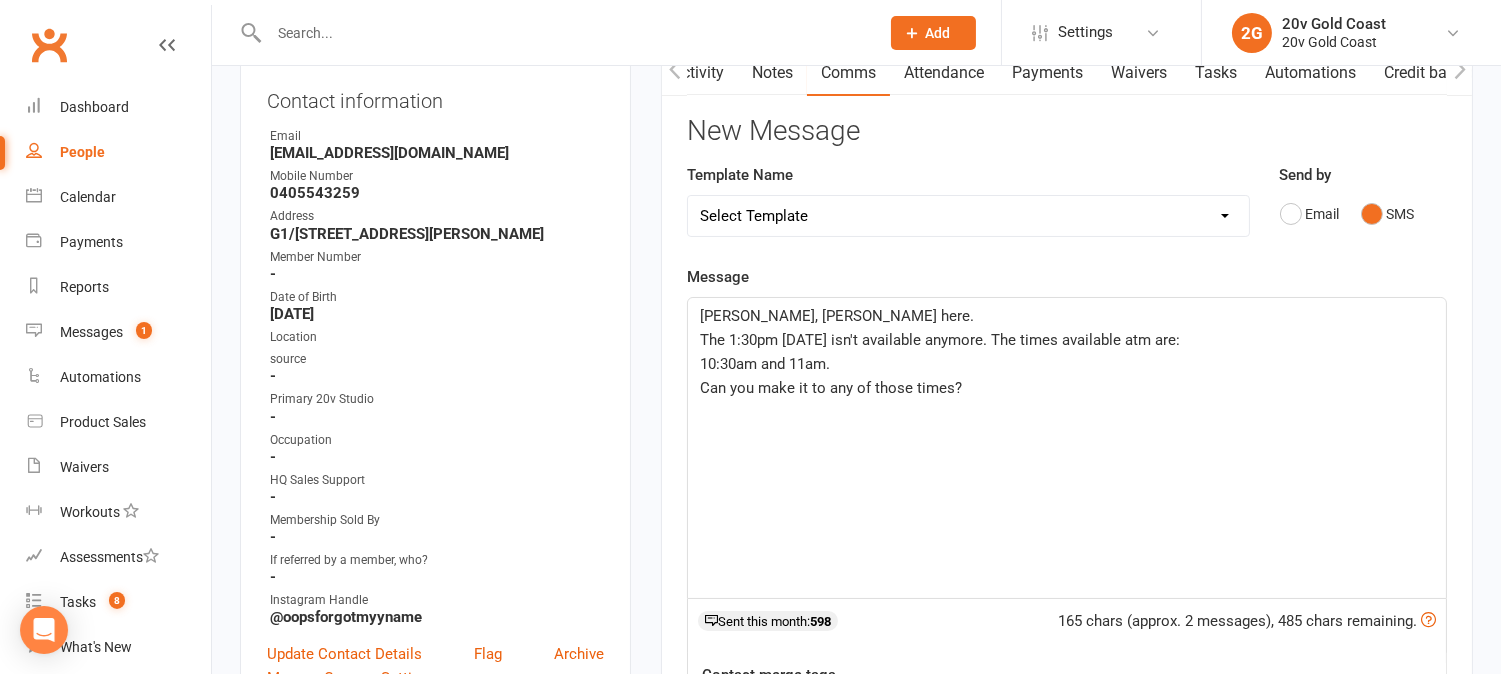 click on "The 1:30pm today isn't available anymore. The times available atm are:" 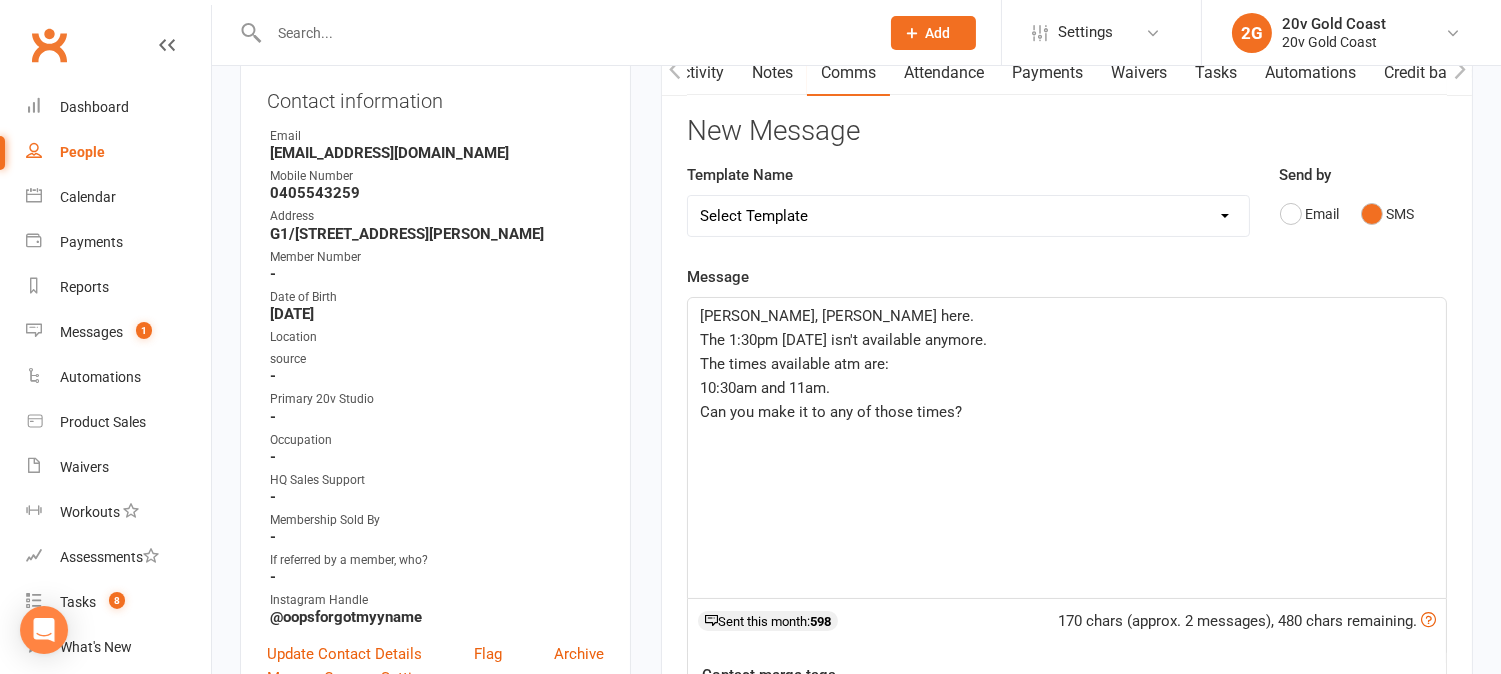 click on "Can you make it to any of those times?" 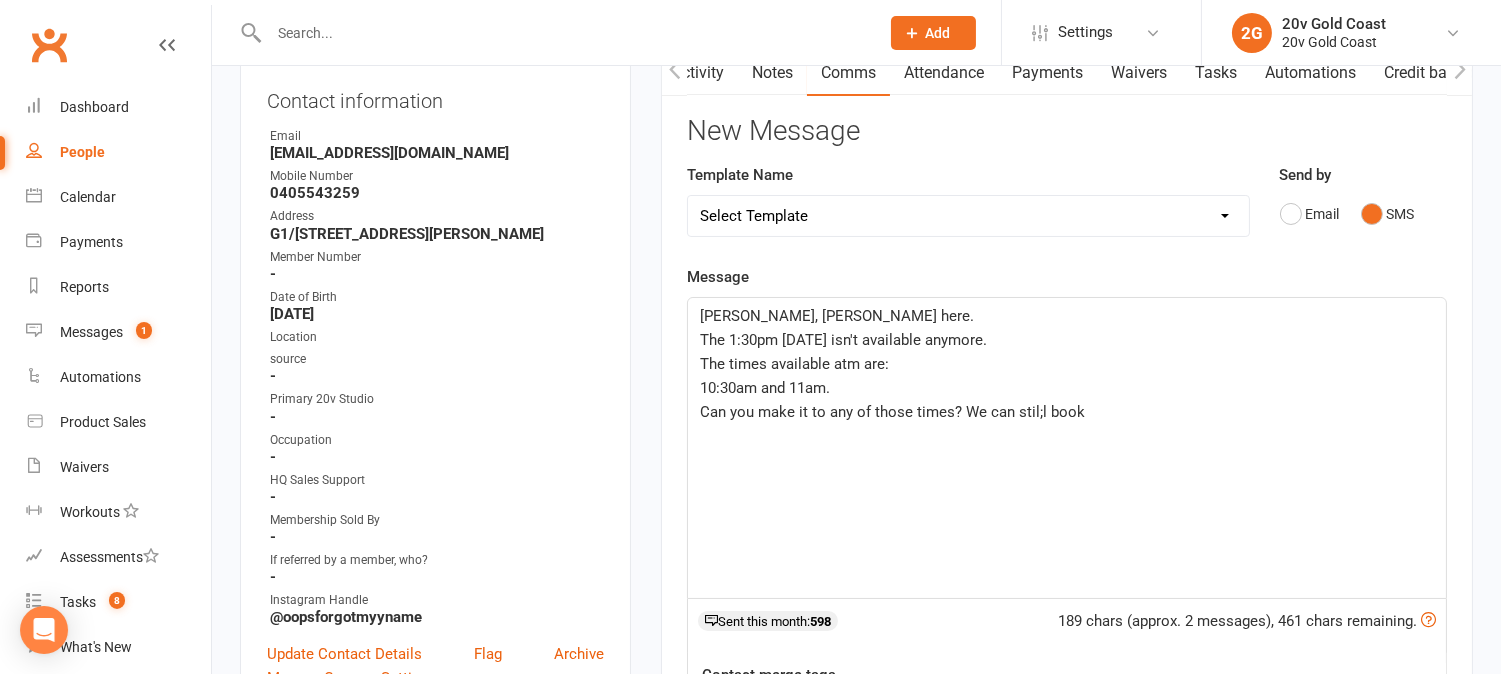 click on "Can you make it to any of those times? We can stil;l book" 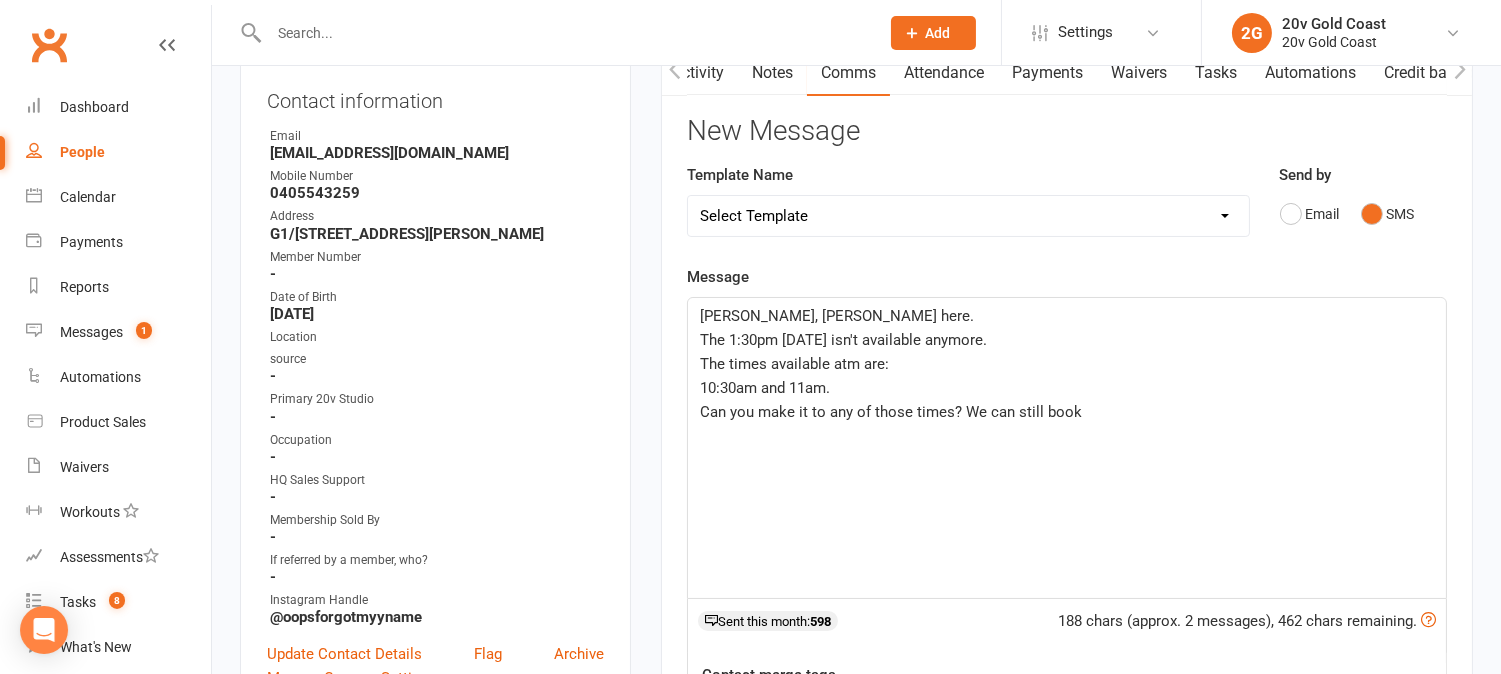 click on "Can you make it to any of those times? We can still book" 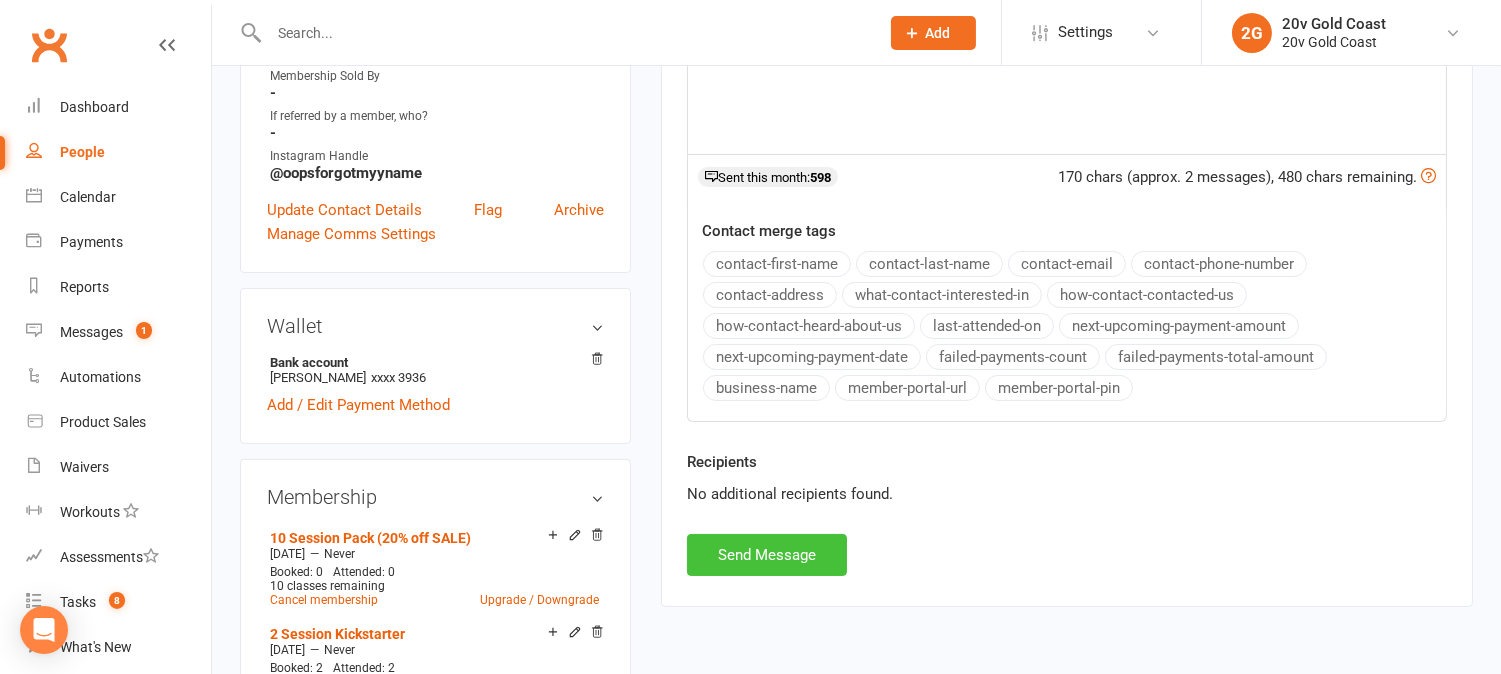 click on "Send Message" at bounding box center [767, 555] 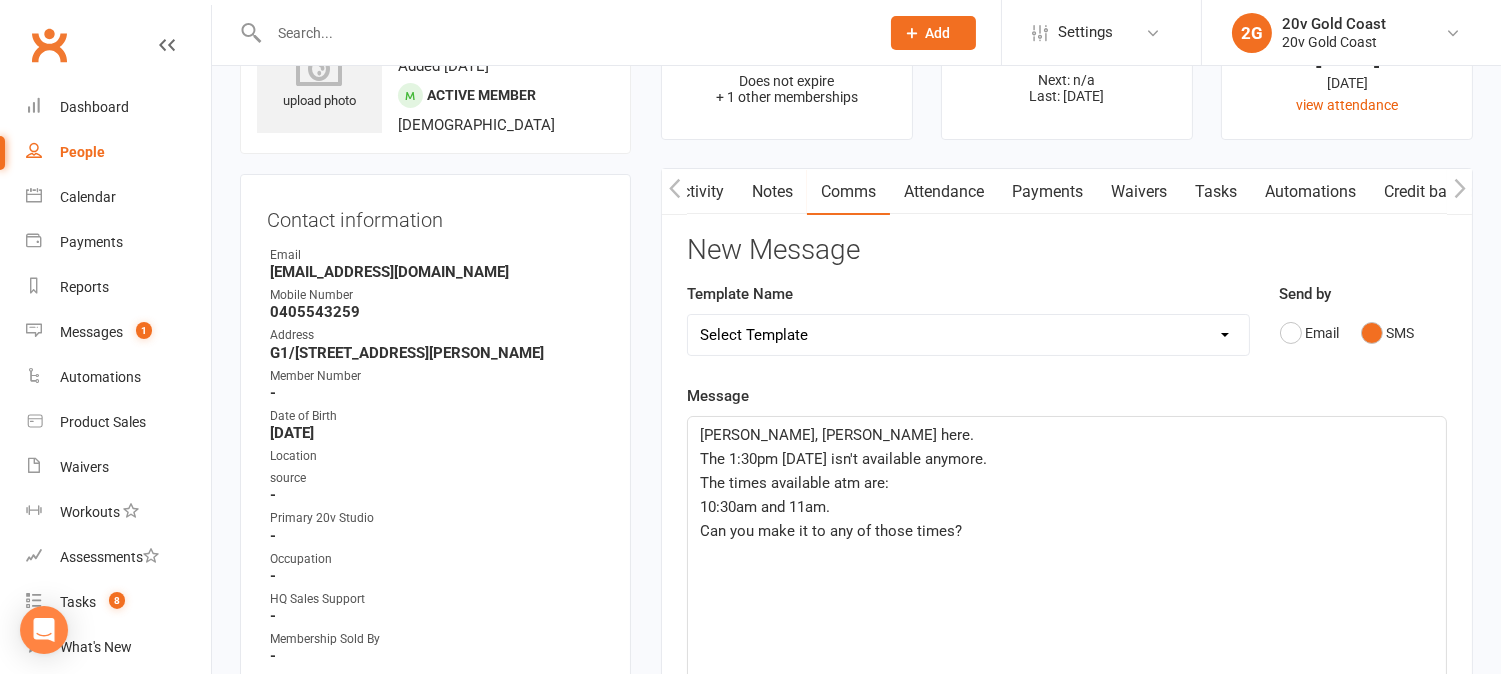 scroll, scrollTop: 0, scrollLeft: 0, axis: both 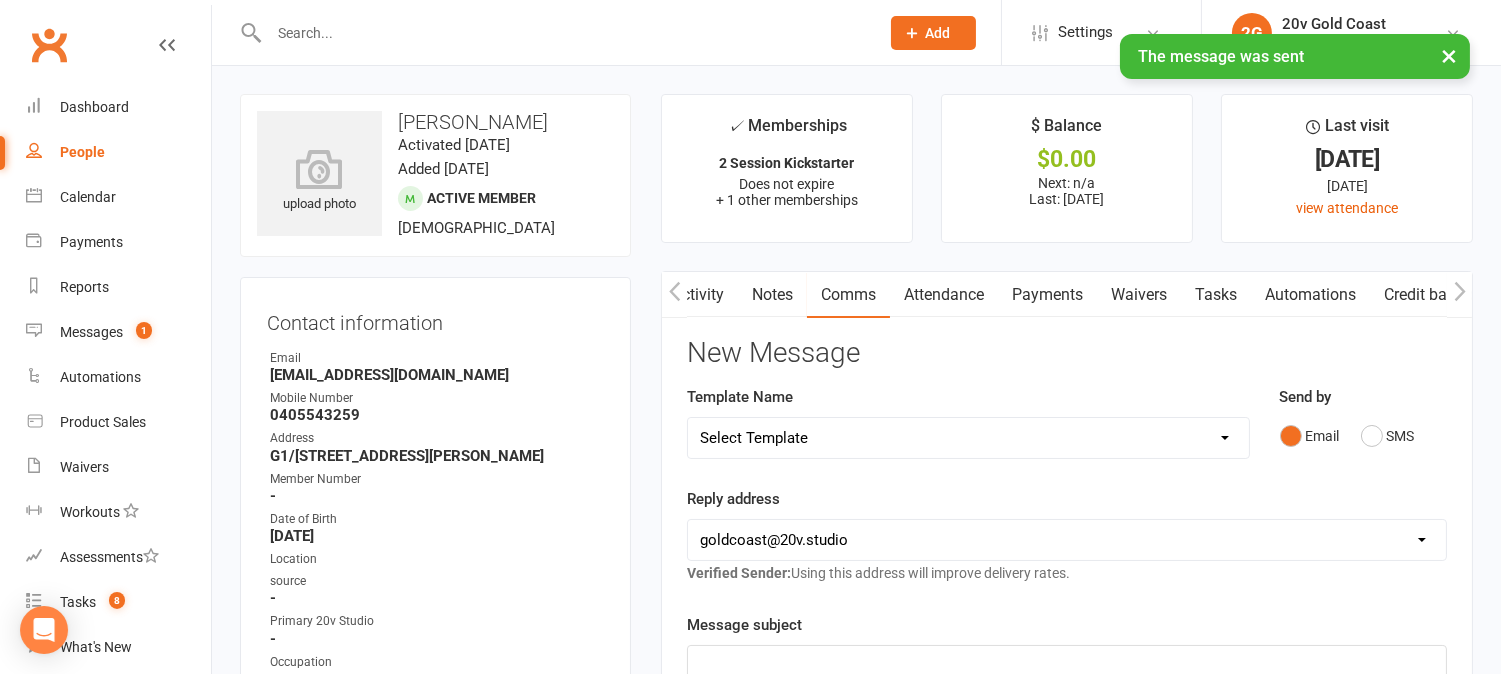 click on "Activity" at bounding box center [698, 295] 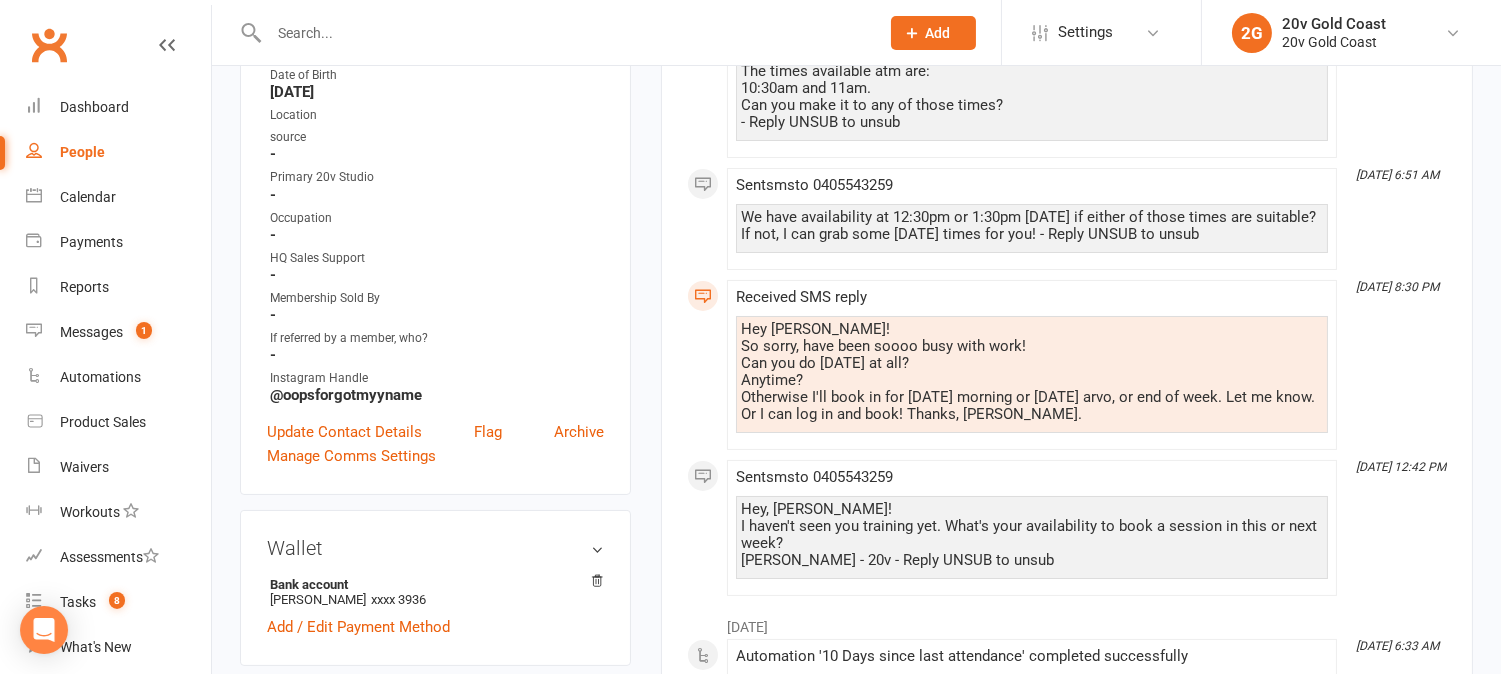scroll, scrollTop: 0, scrollLeft: 0, axis: both 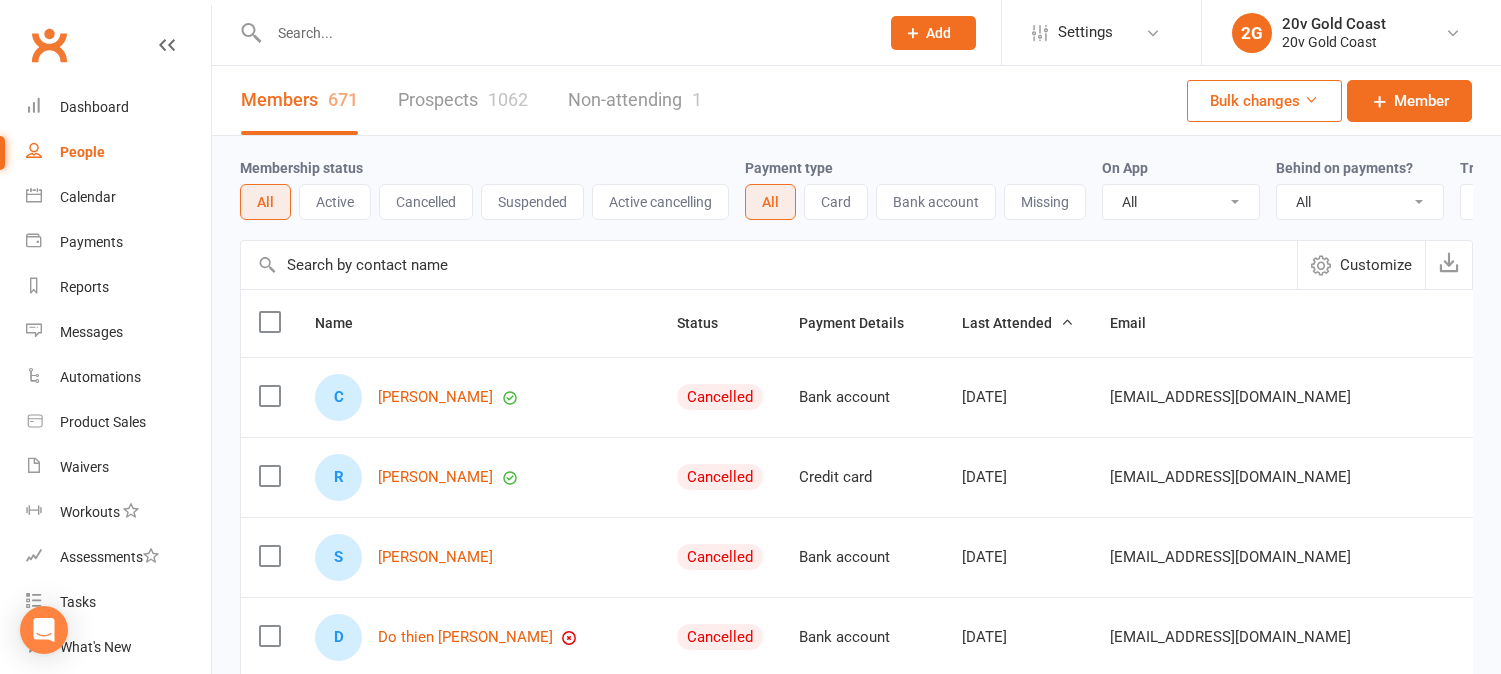select on "100" 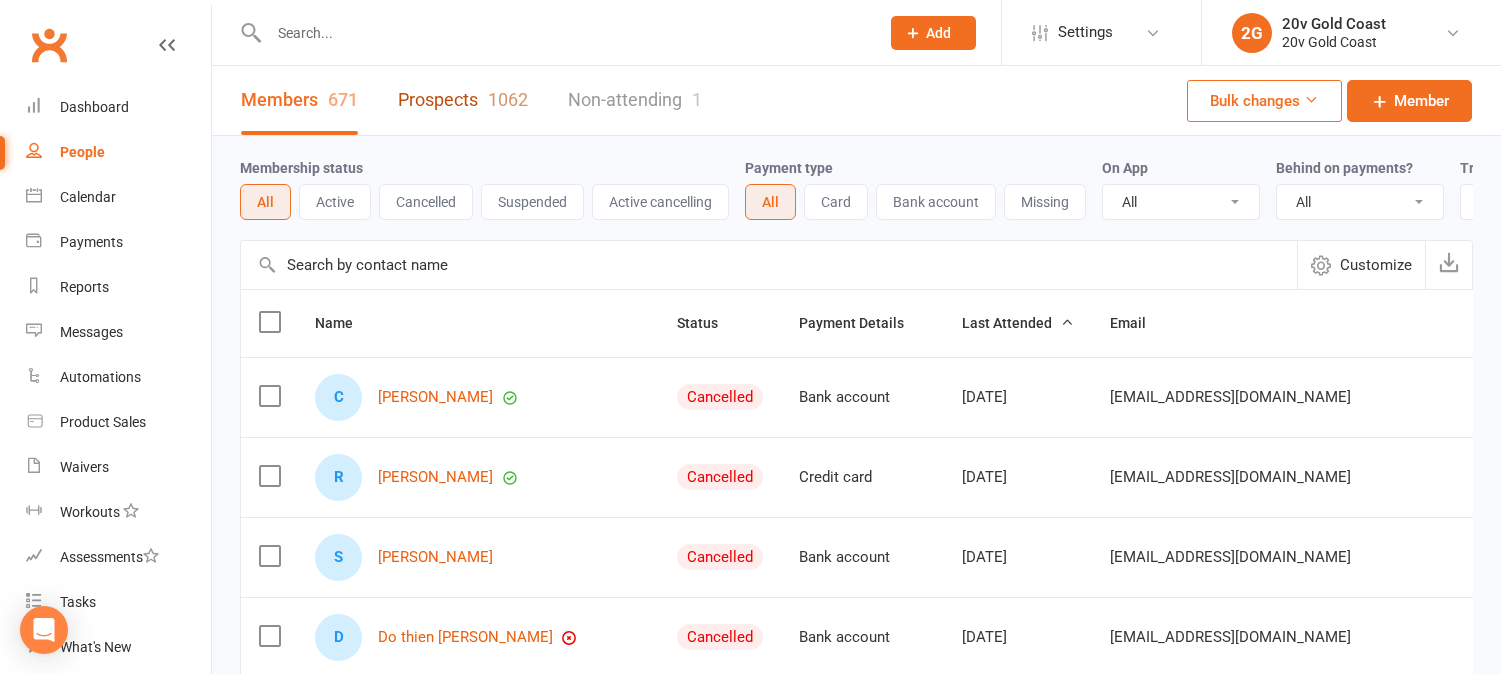 click on "Prospects 1062" at bounding box center (463, 100) 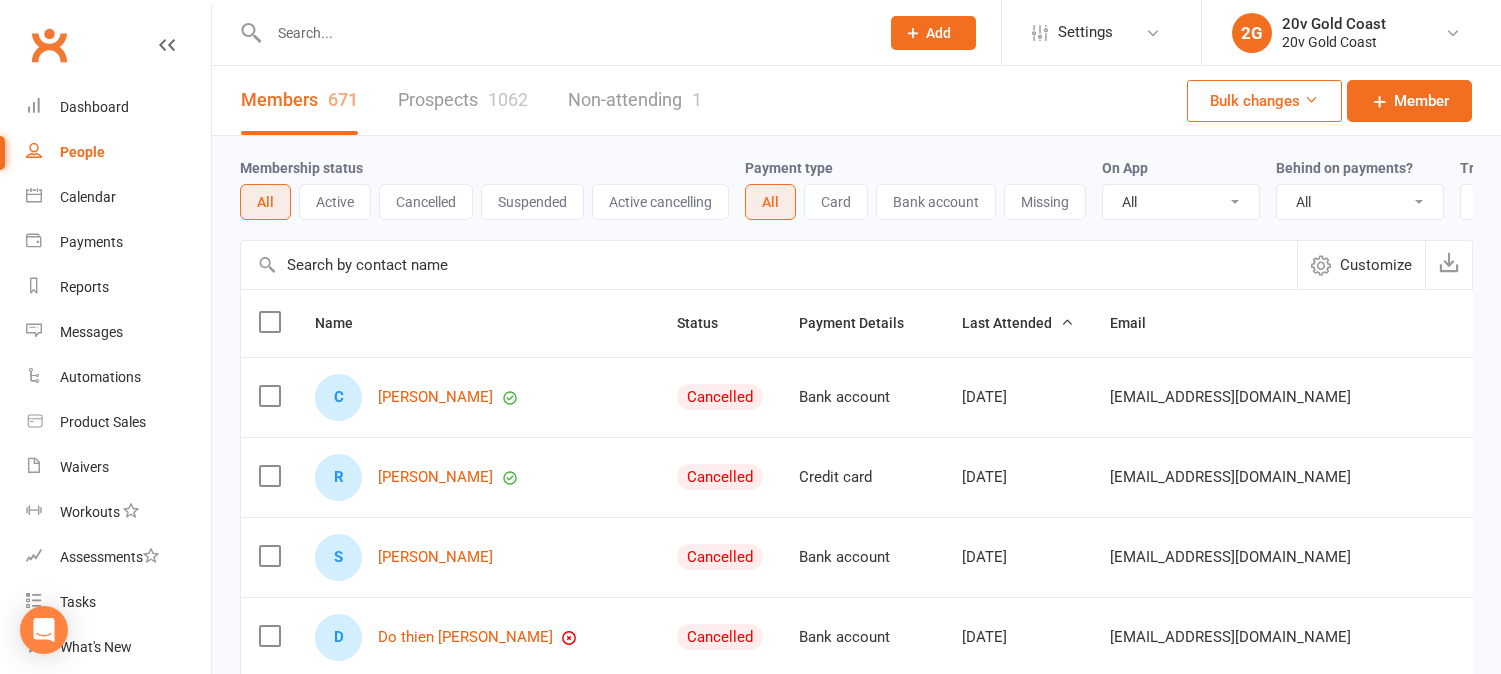 click on "Loading" at bounding box center [0, 0] 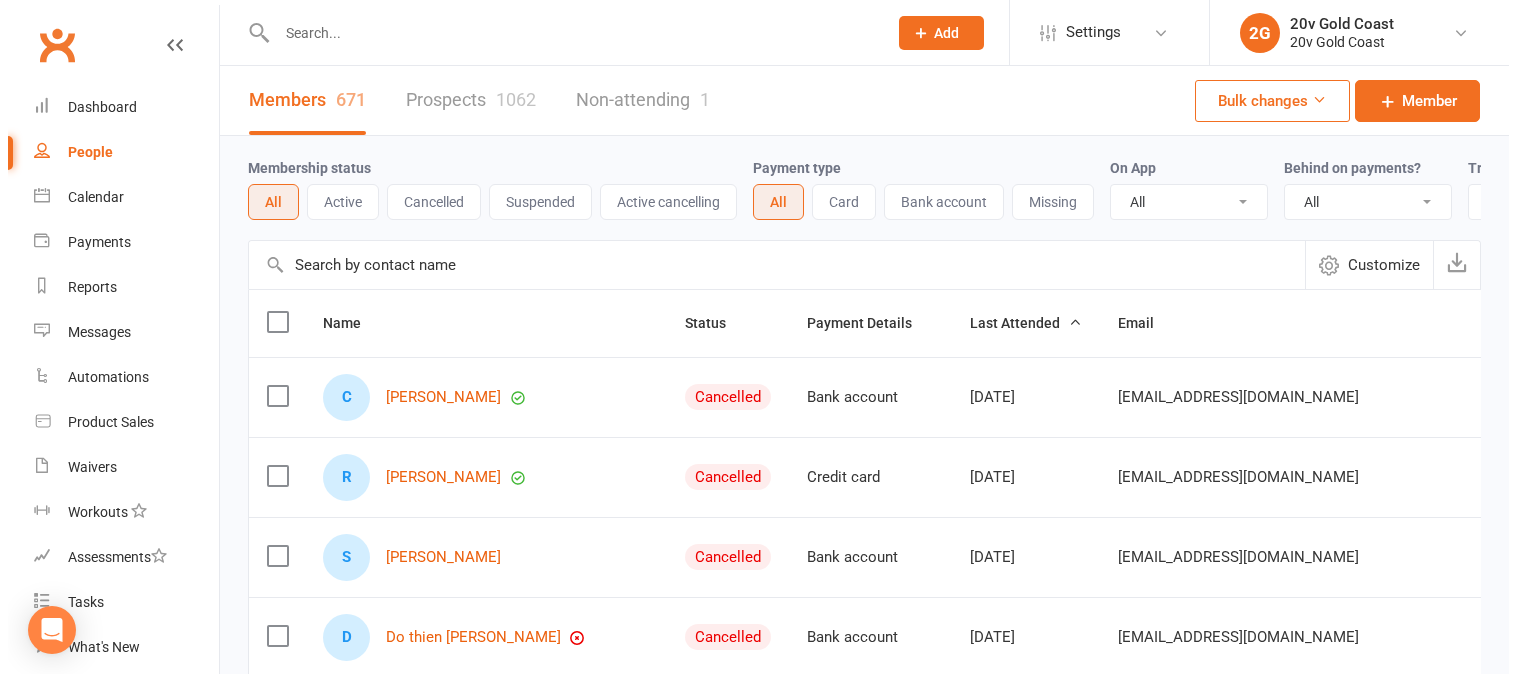 scroll, scrollTop: 0, scrollLeft: 0, axis: both 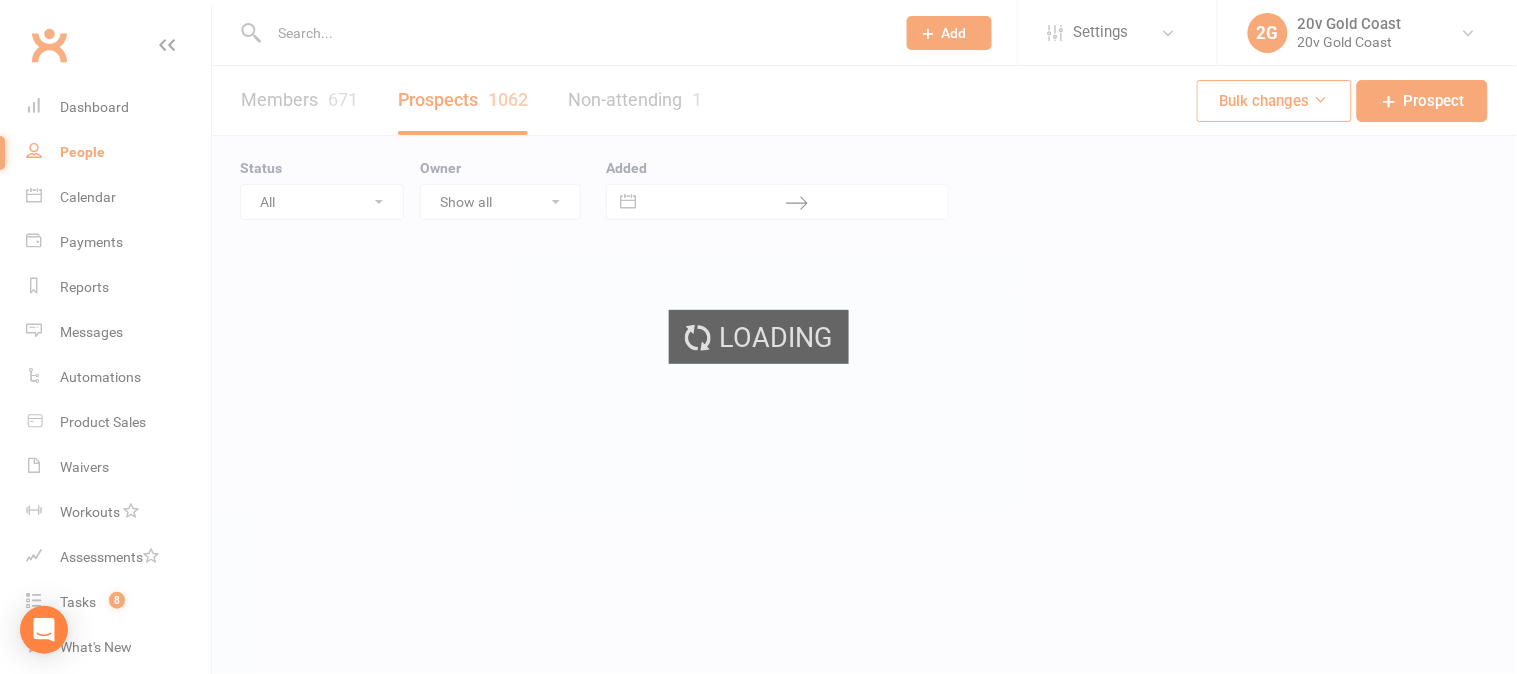 select on "100" 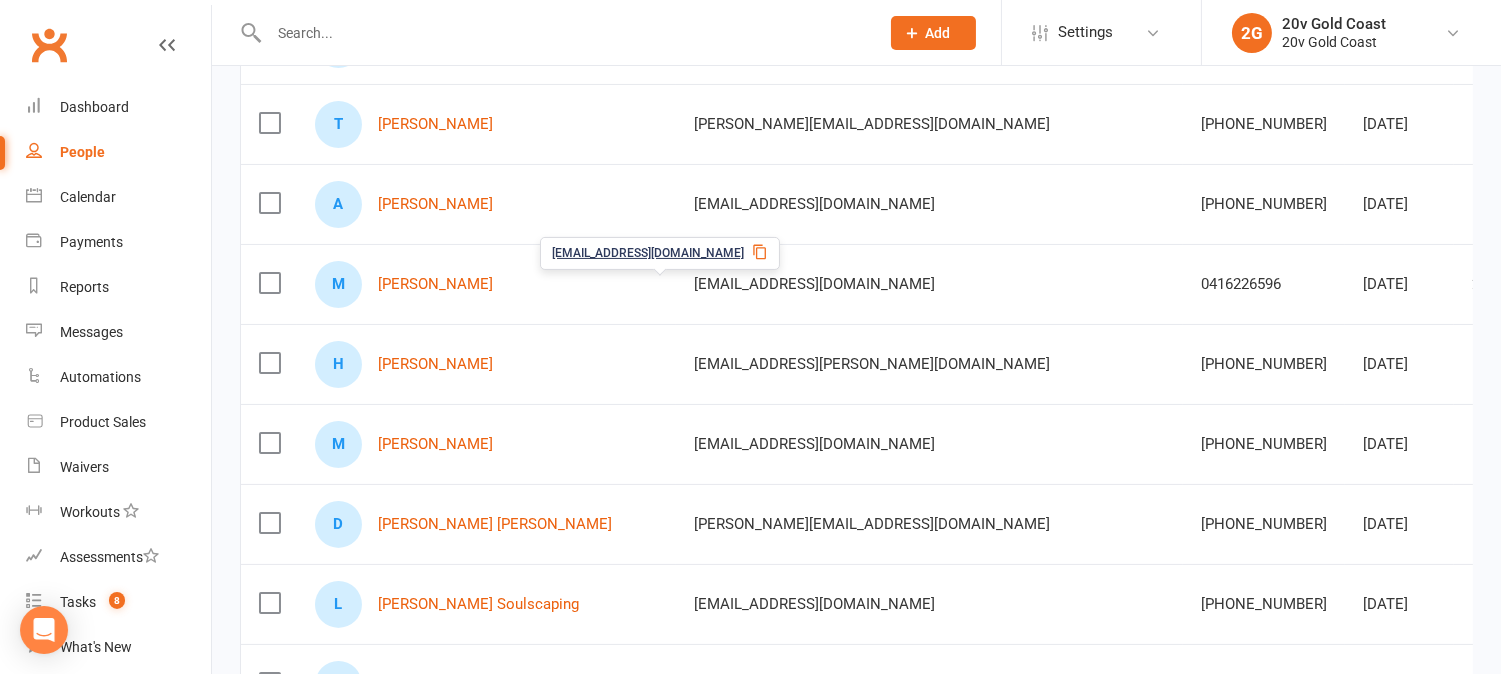 scroll, scrollTop: 0, scrollLeft: 0, axis: both 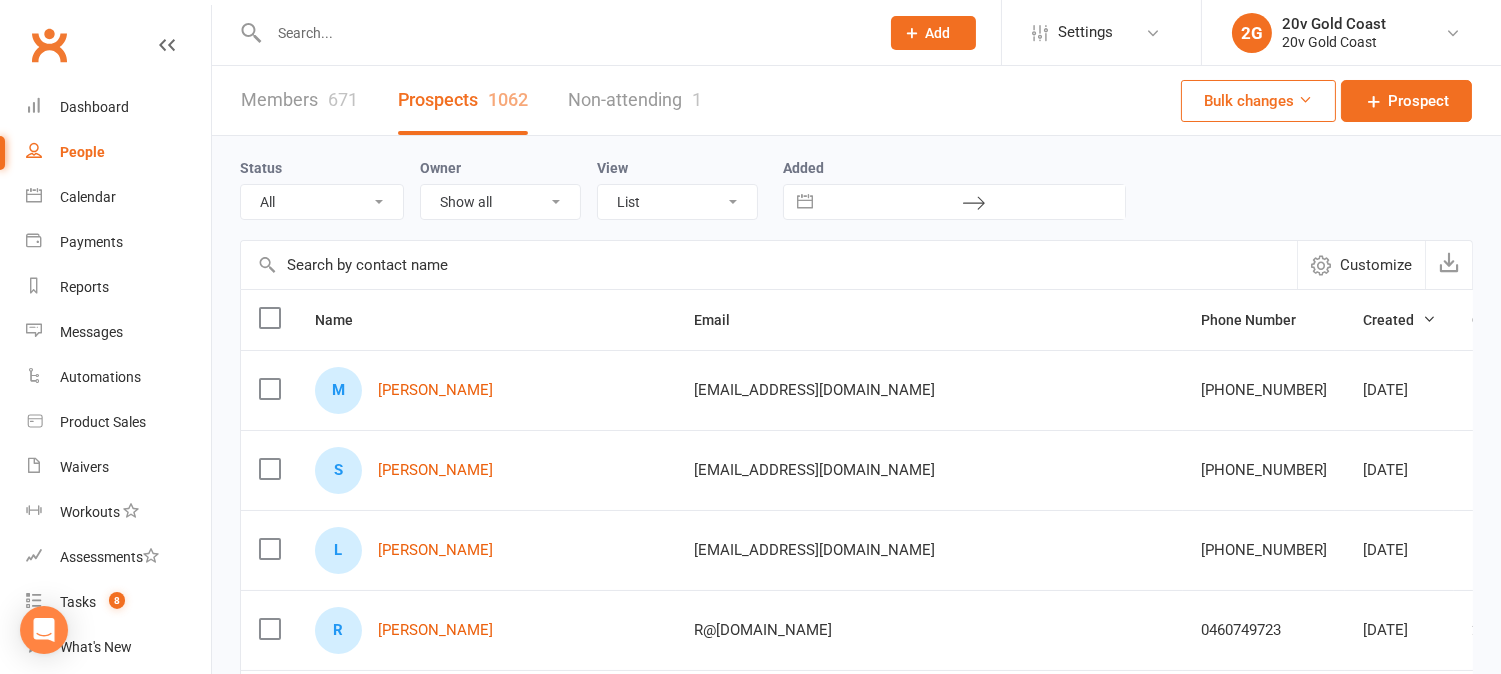 click on "All (No status set) (Invalid status) Parachute Referrals In Communication Call Later Task Comms 3 Jul 25 10 Jul 25 17Jul25" at bounding box center [322, 202] 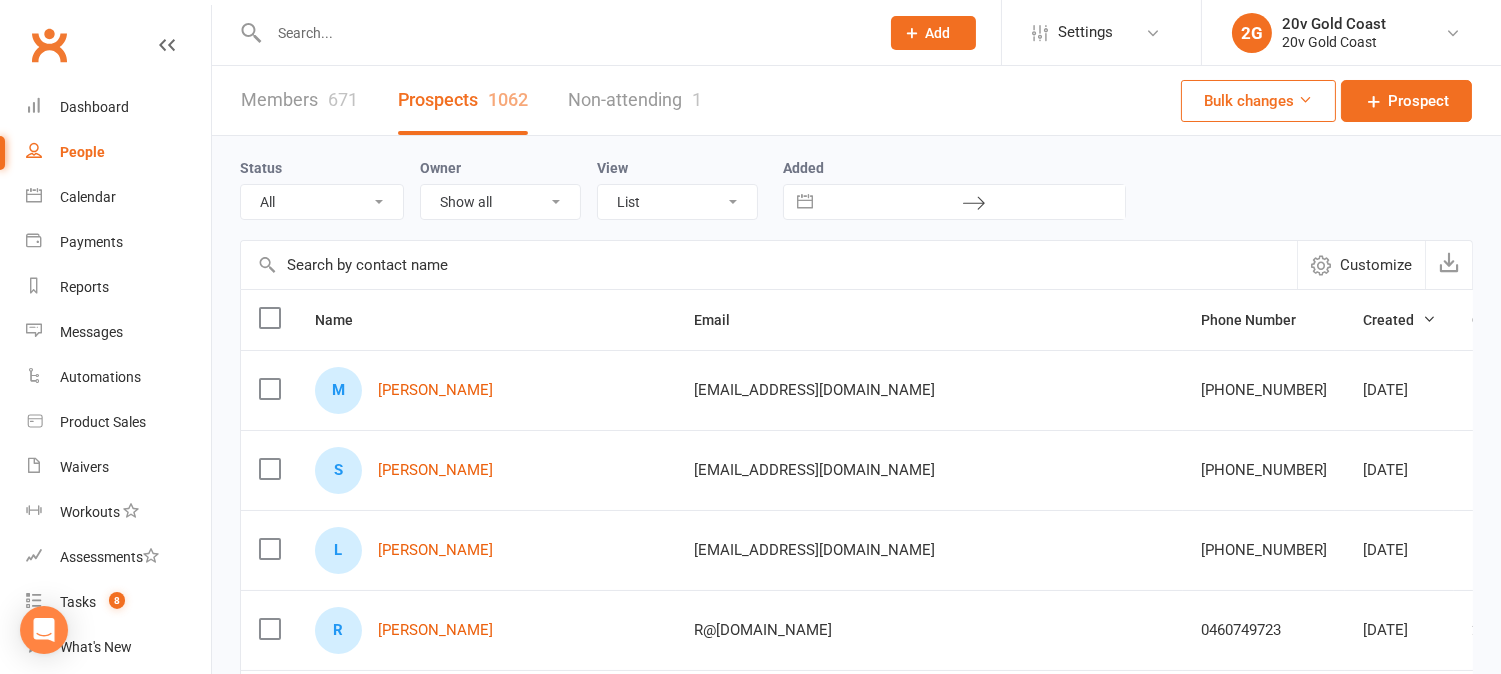 select on "In Communication" 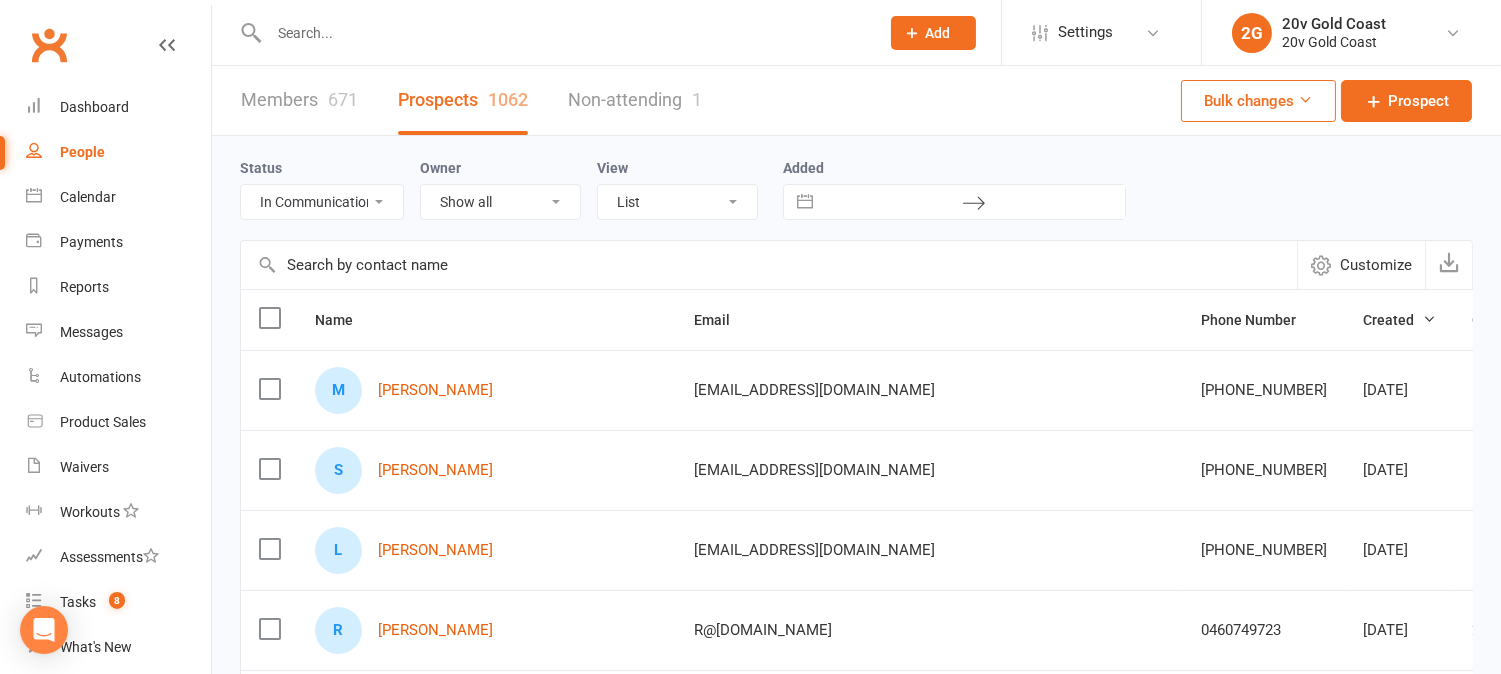 click on "All (No status set) (Invalid status) Parachute Referrals In Communication Call Later Task Comms 3 Jul 25 10 Jul 25 17Jul25" at bounding box center [322, 202] 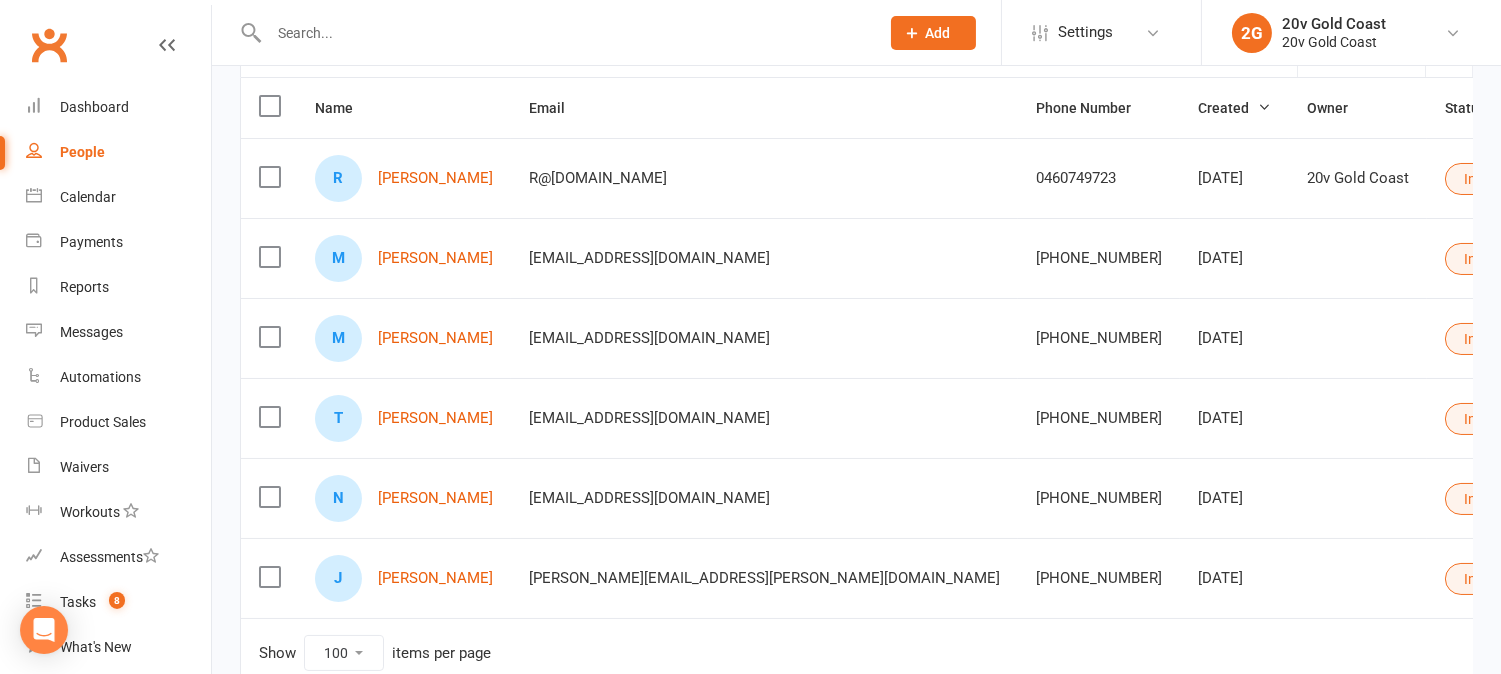scroll, scrollTop: 222, scrollLeft: 0, axis: vertical 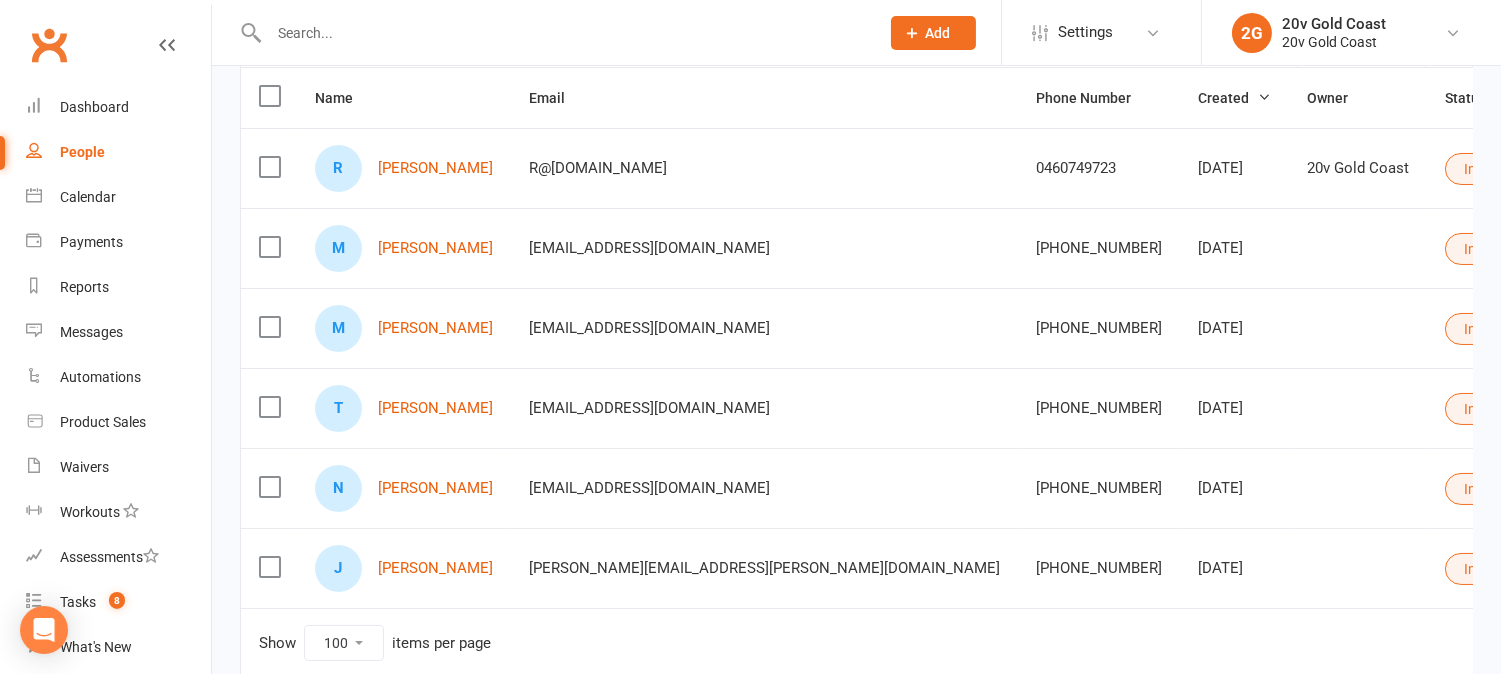 click on "In Communication" at bounding box center (1529, 409) 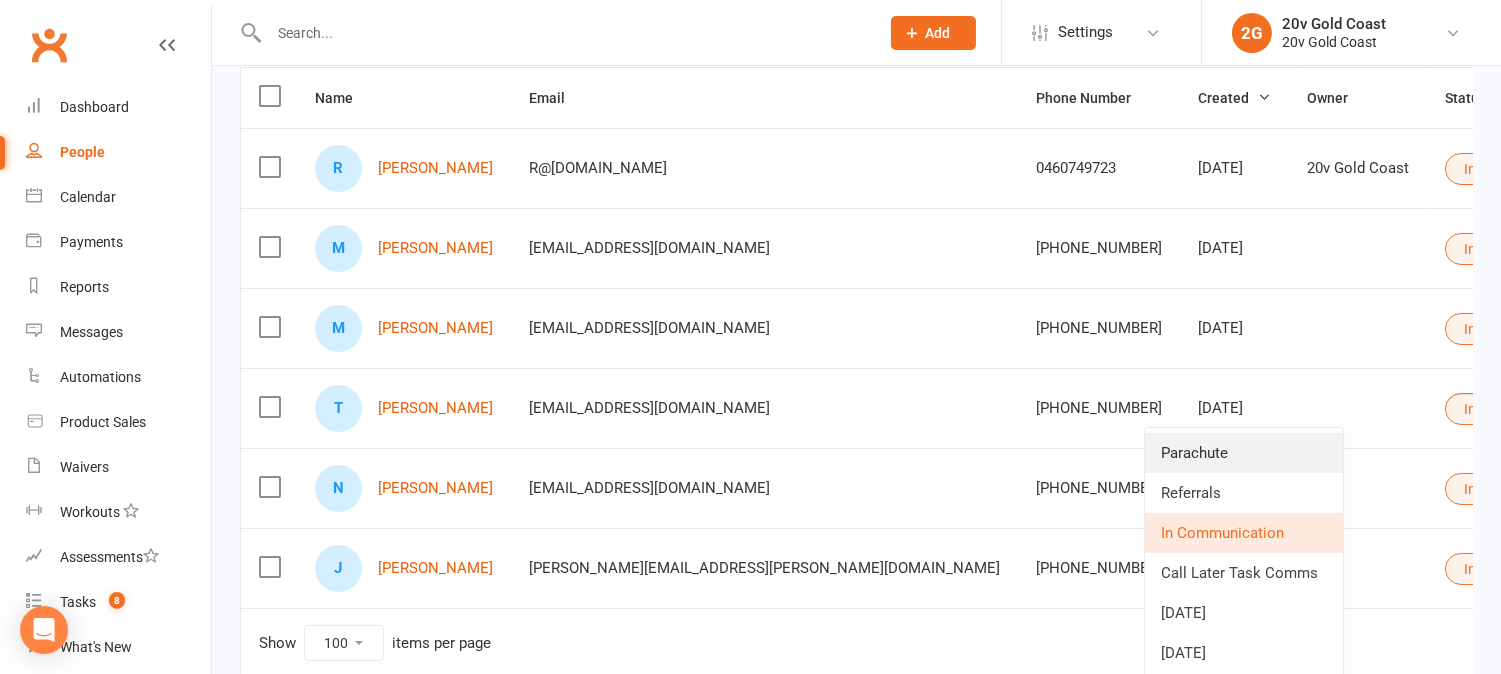 click on "Parachute" at bounding box center [1244, 453] 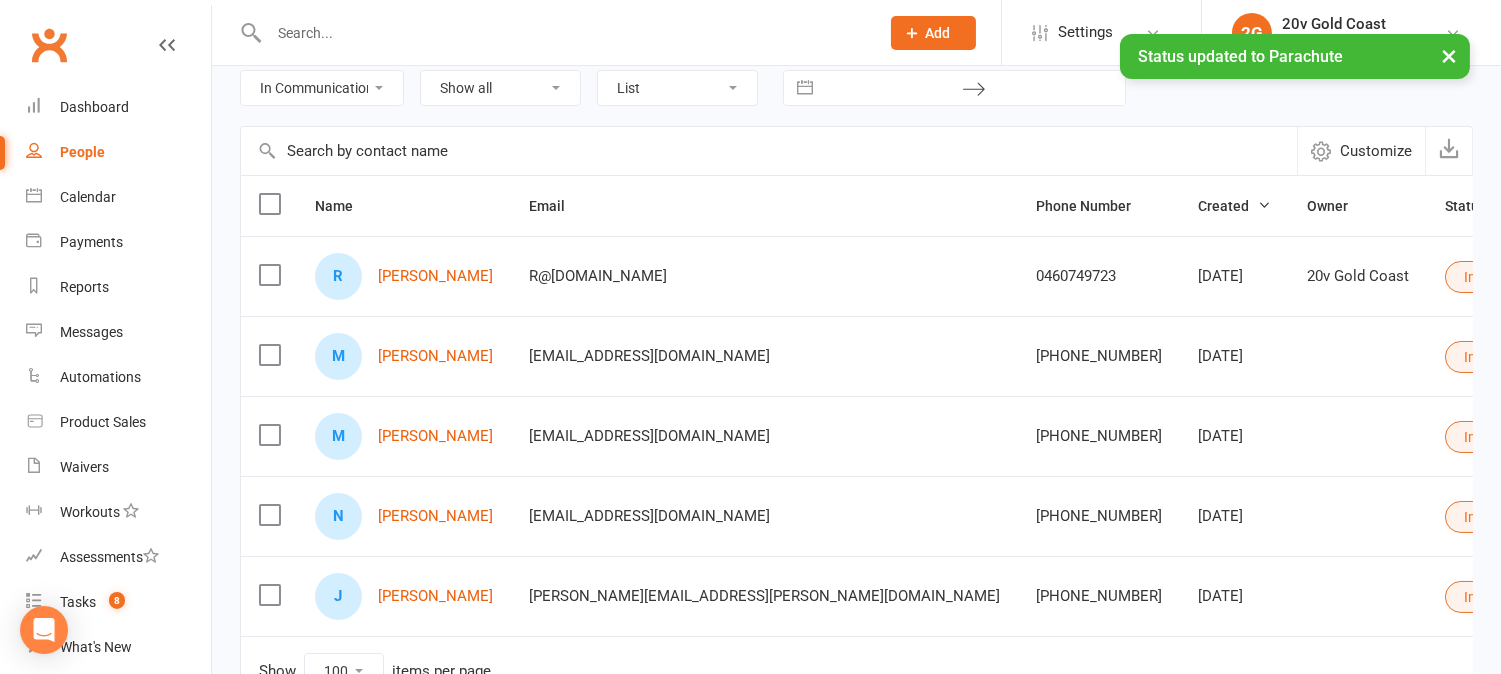scroll, scrollTop: 0, scrollLeft: 0, axis: both 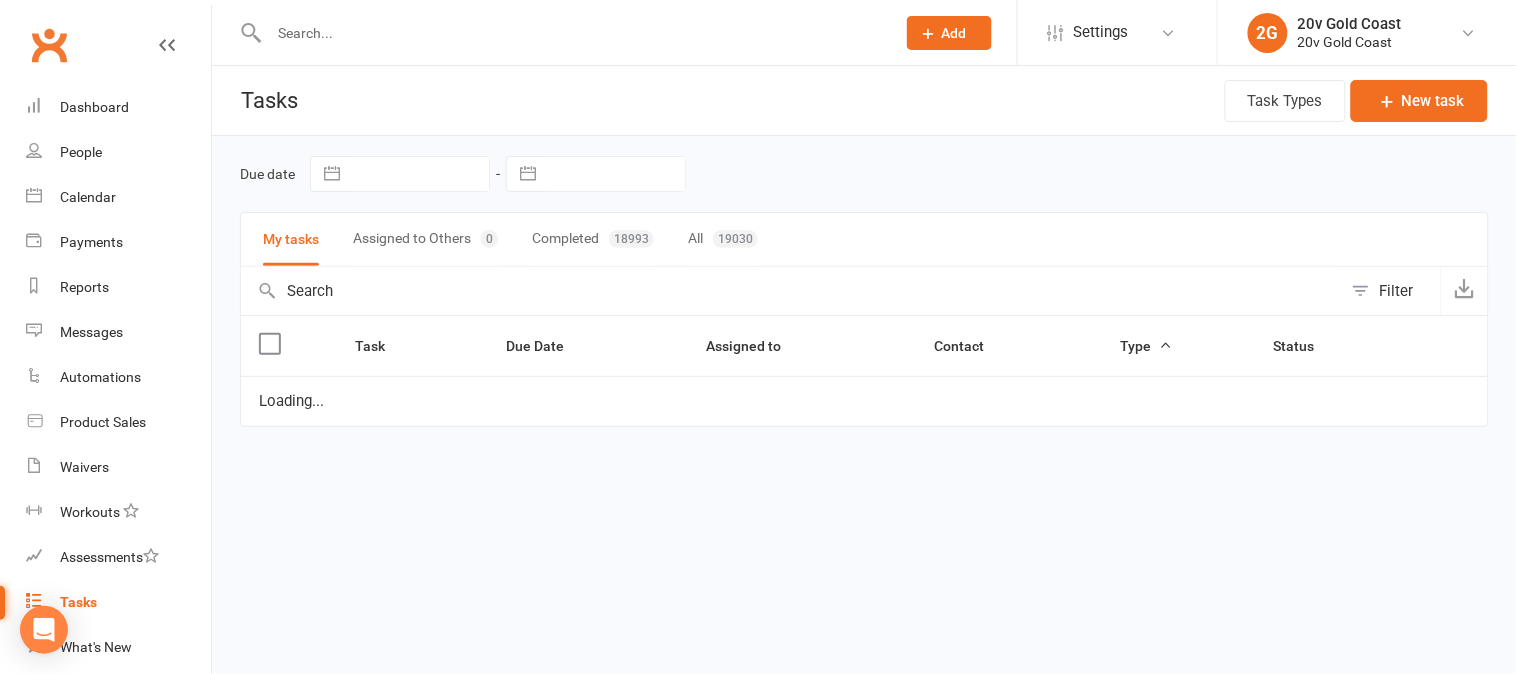 select on "waiting" 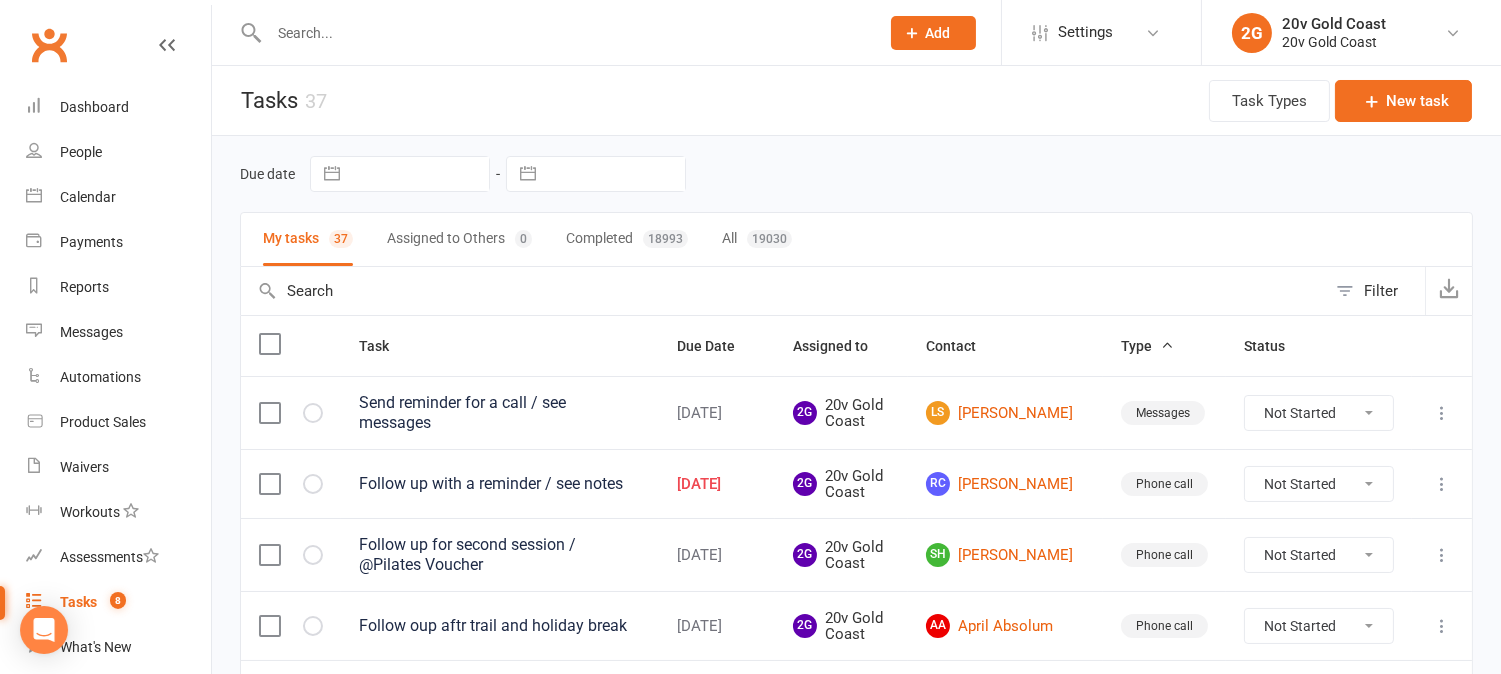 scroll, scrollTop: 0, scrollLeft: 0, axis: both 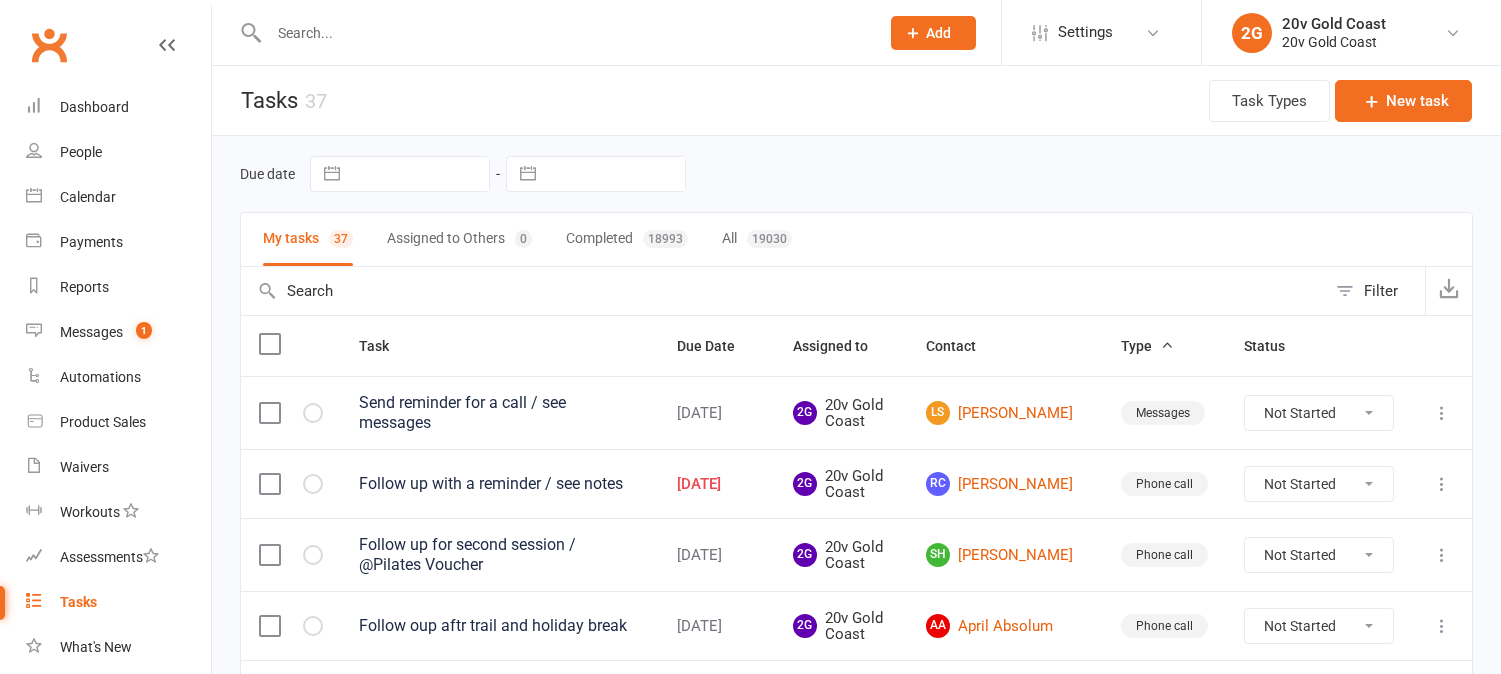 select on "waiting" 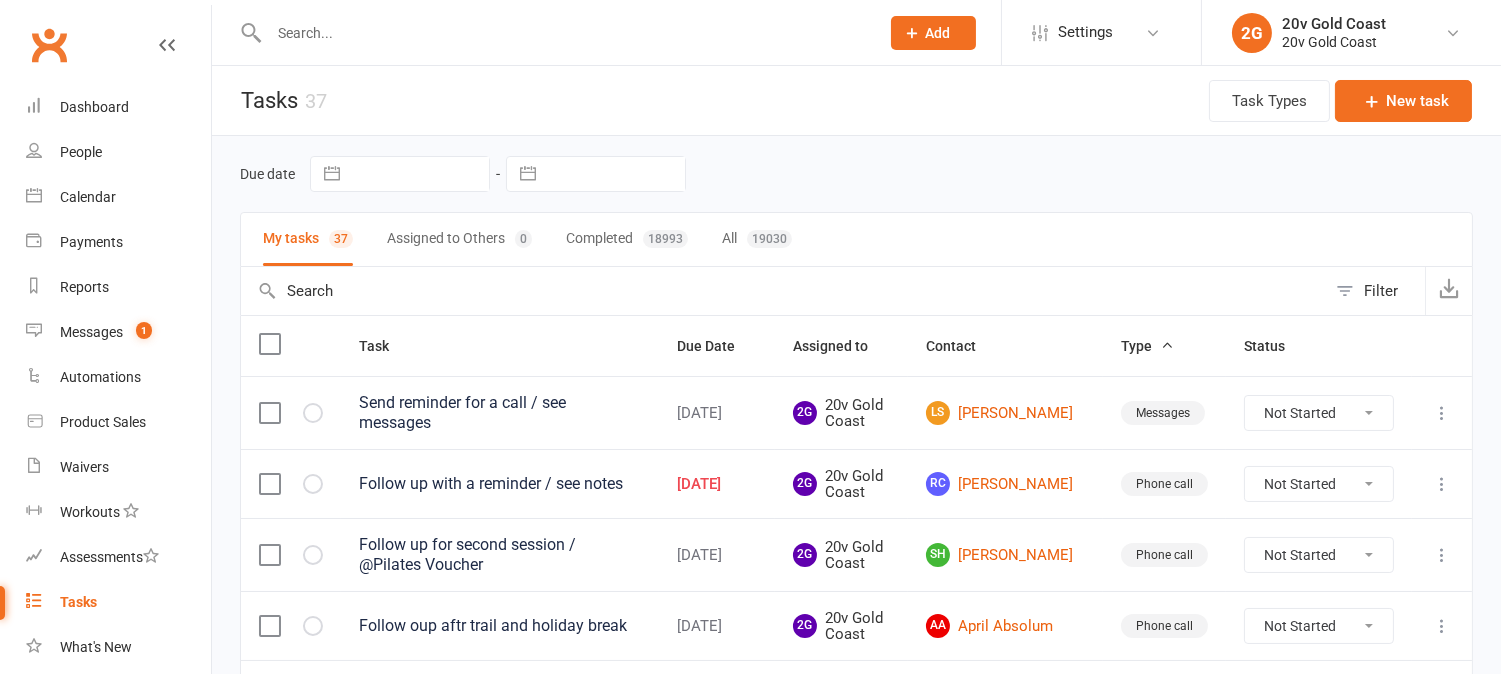 scroll, scrollTop: 0, scrollLeft: 0, axis: both 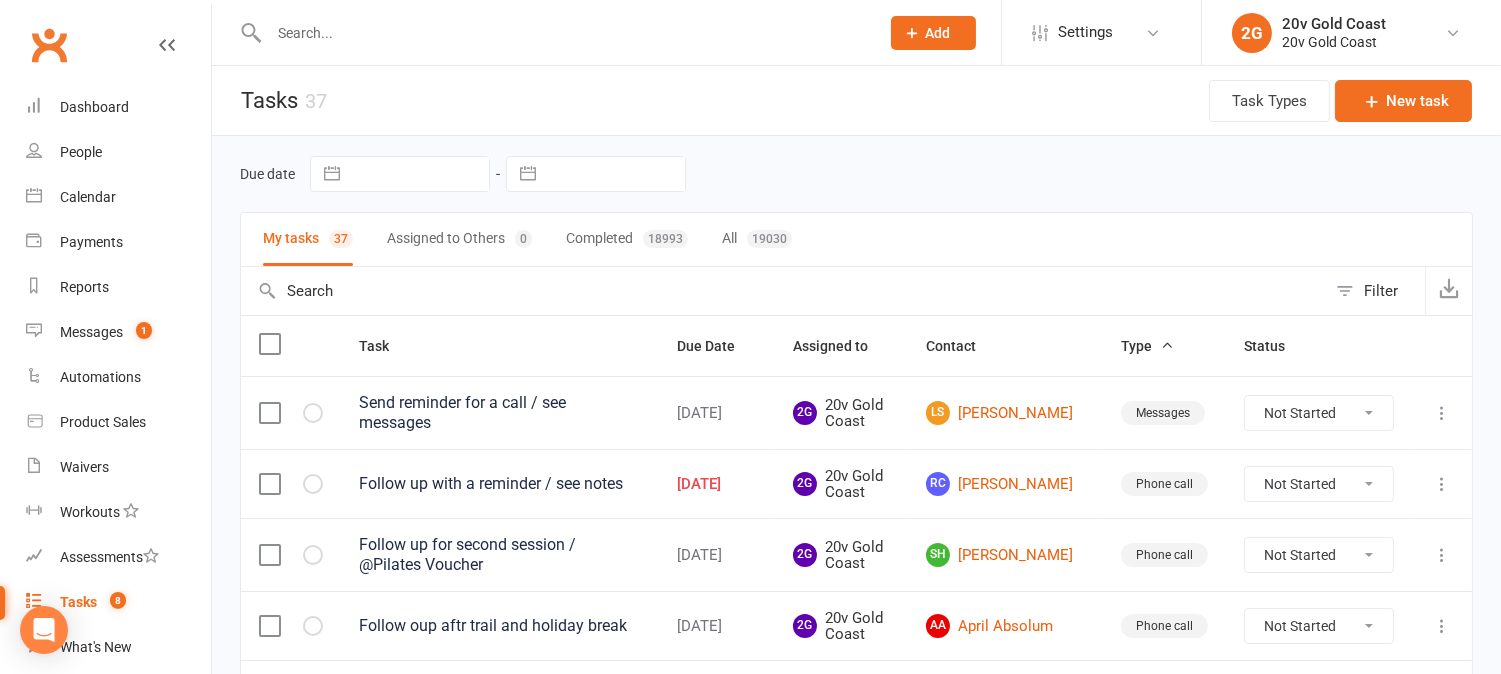 drag, startPoint x: 1354, startPoint y: 301, endPoint x: 1341, endPoint y: 302, distance: 13.038404 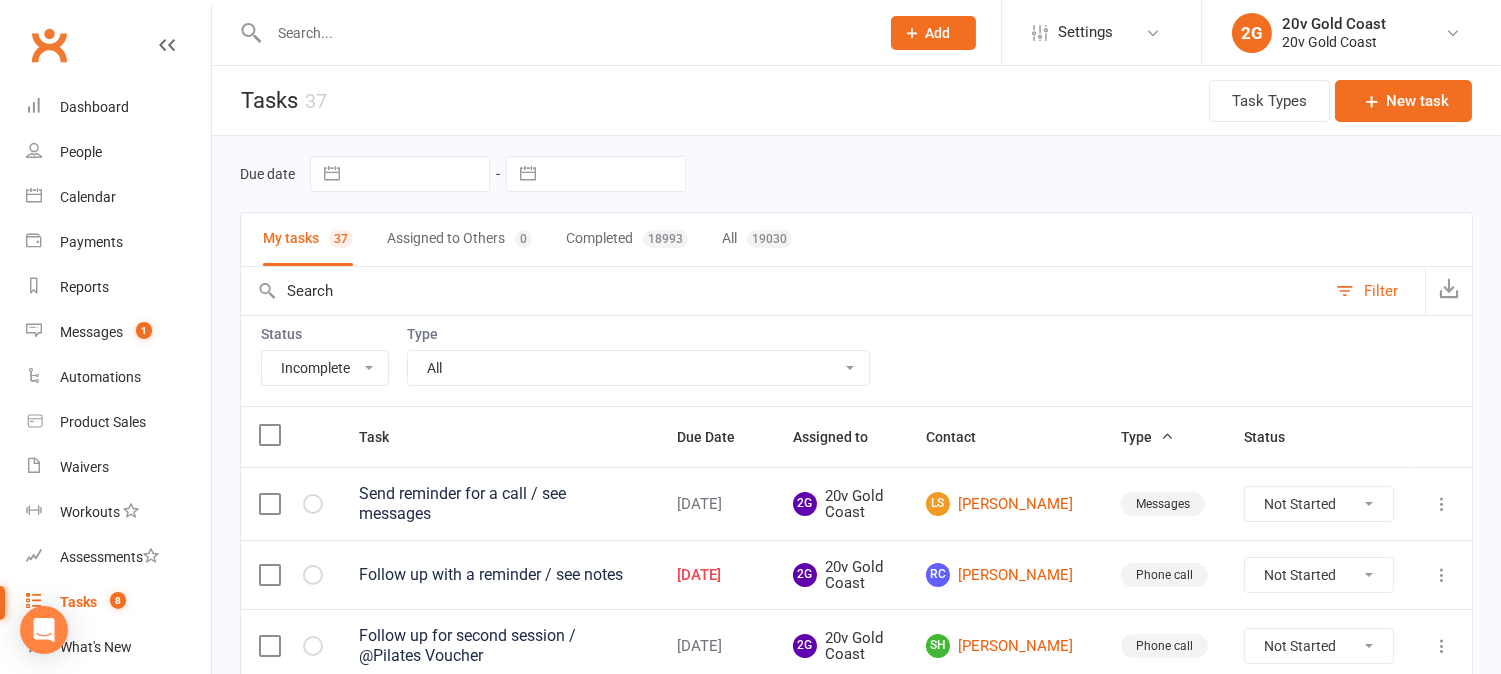 click on "All Call to confirm trial Cancel down Cancel down natasha and brent james membership E-mail Meeting Membership status Messages Payment failed call Payments Phone call Suspension Task" at bounding box center (638, 368) 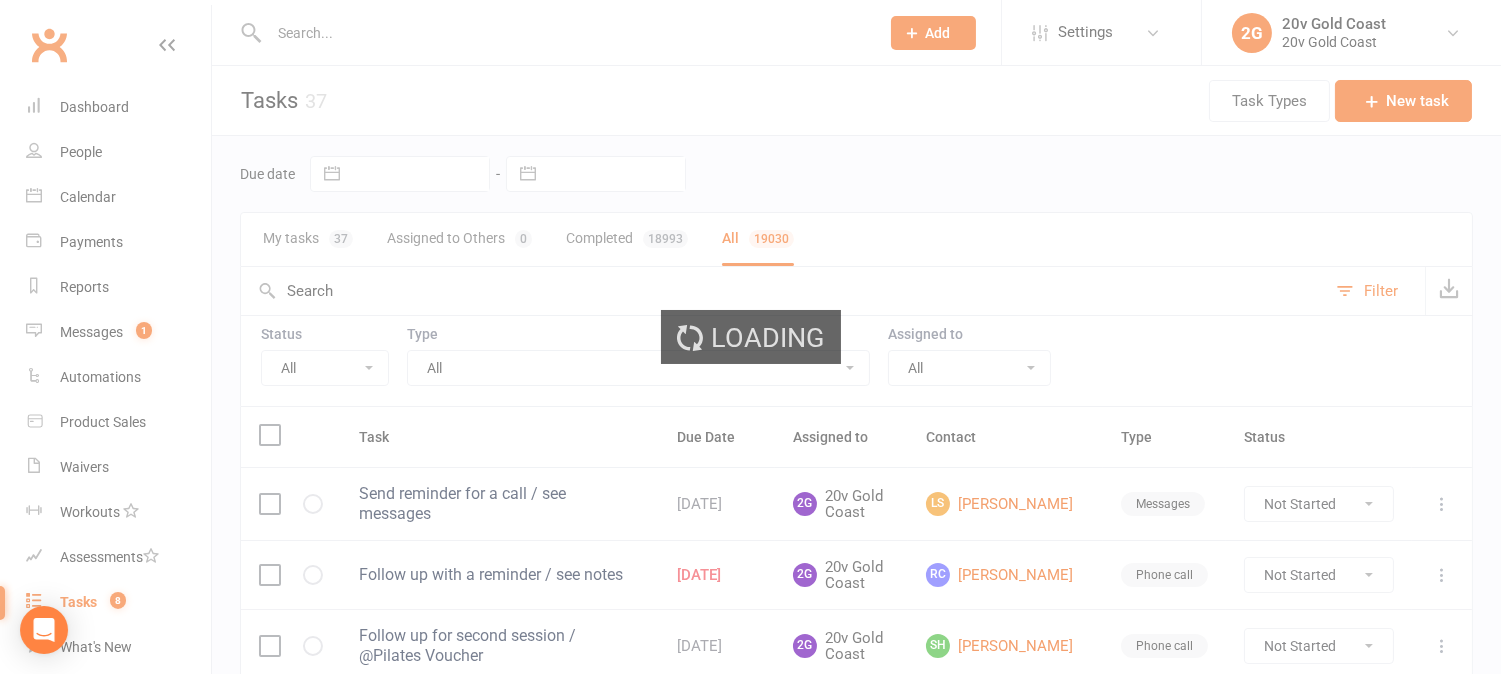 select on "waiting" 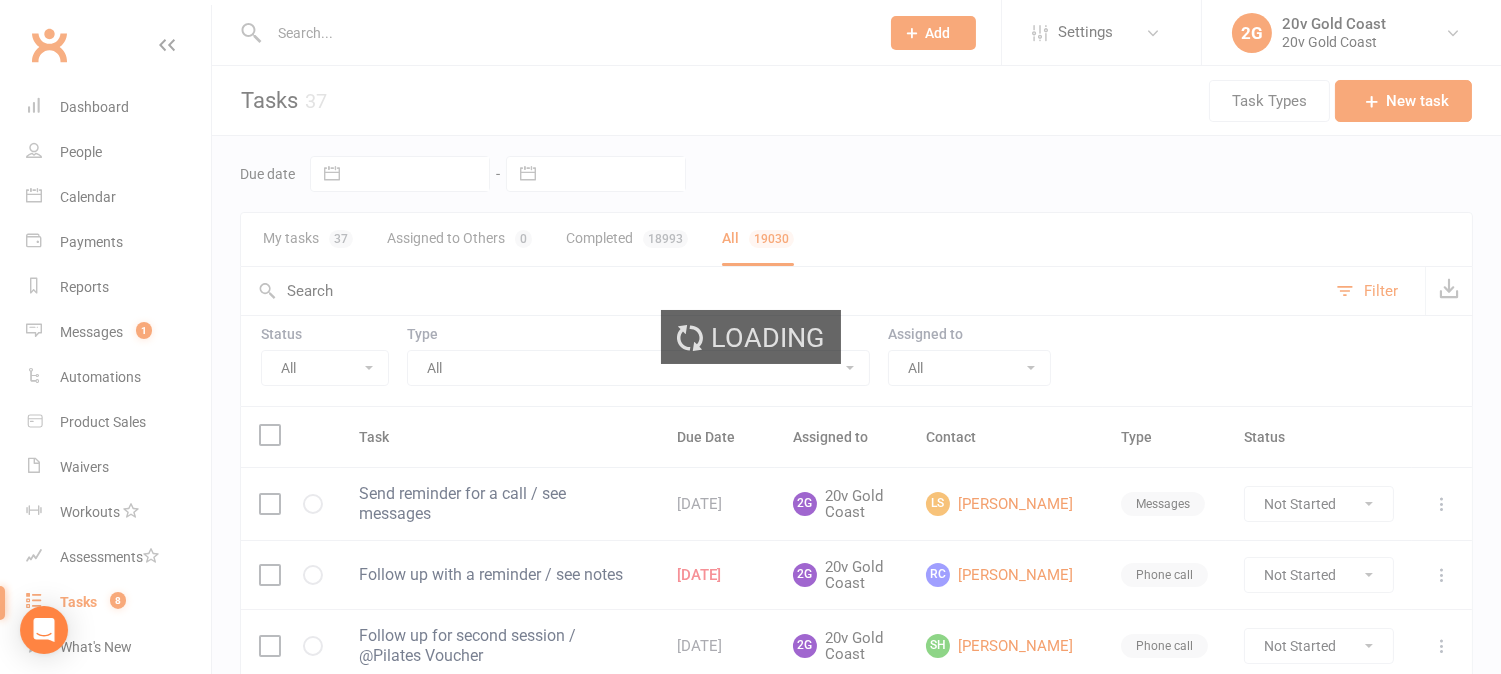 select on "waiting" 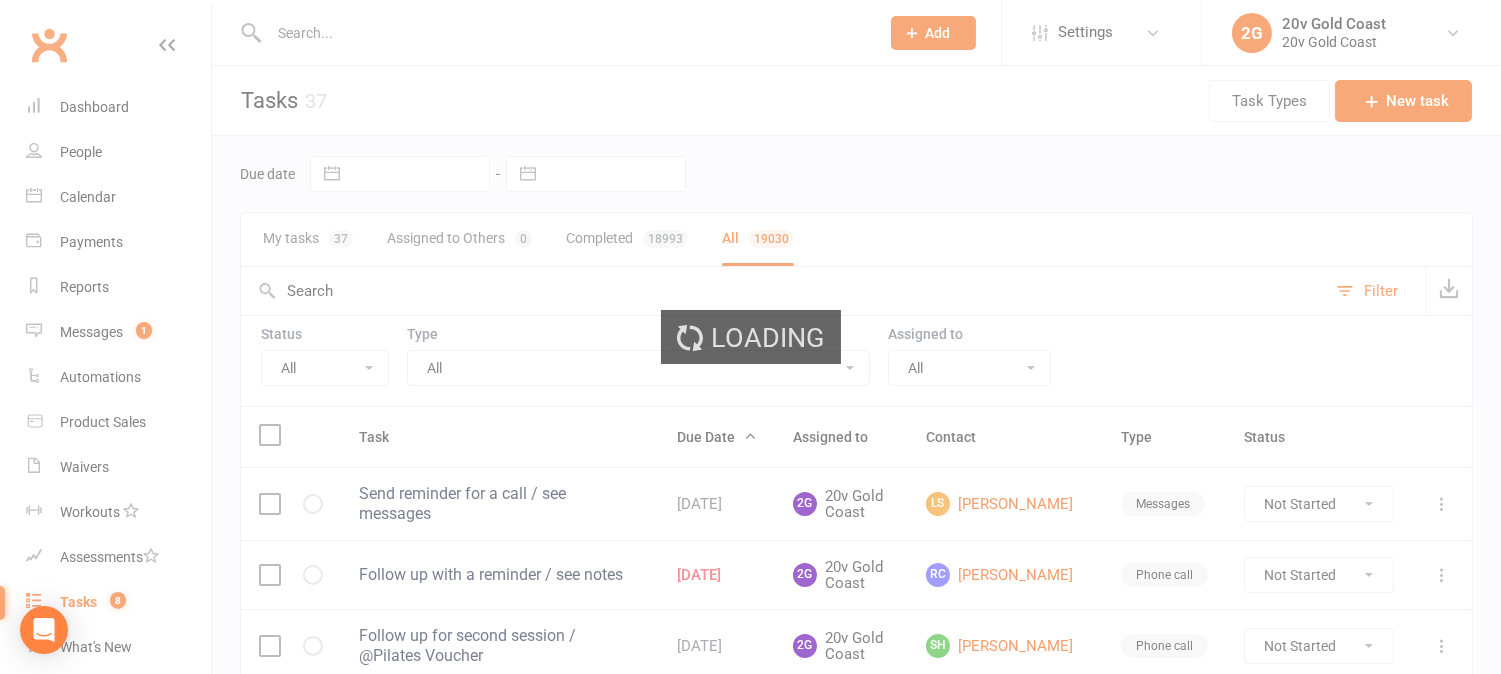 select on "finished" 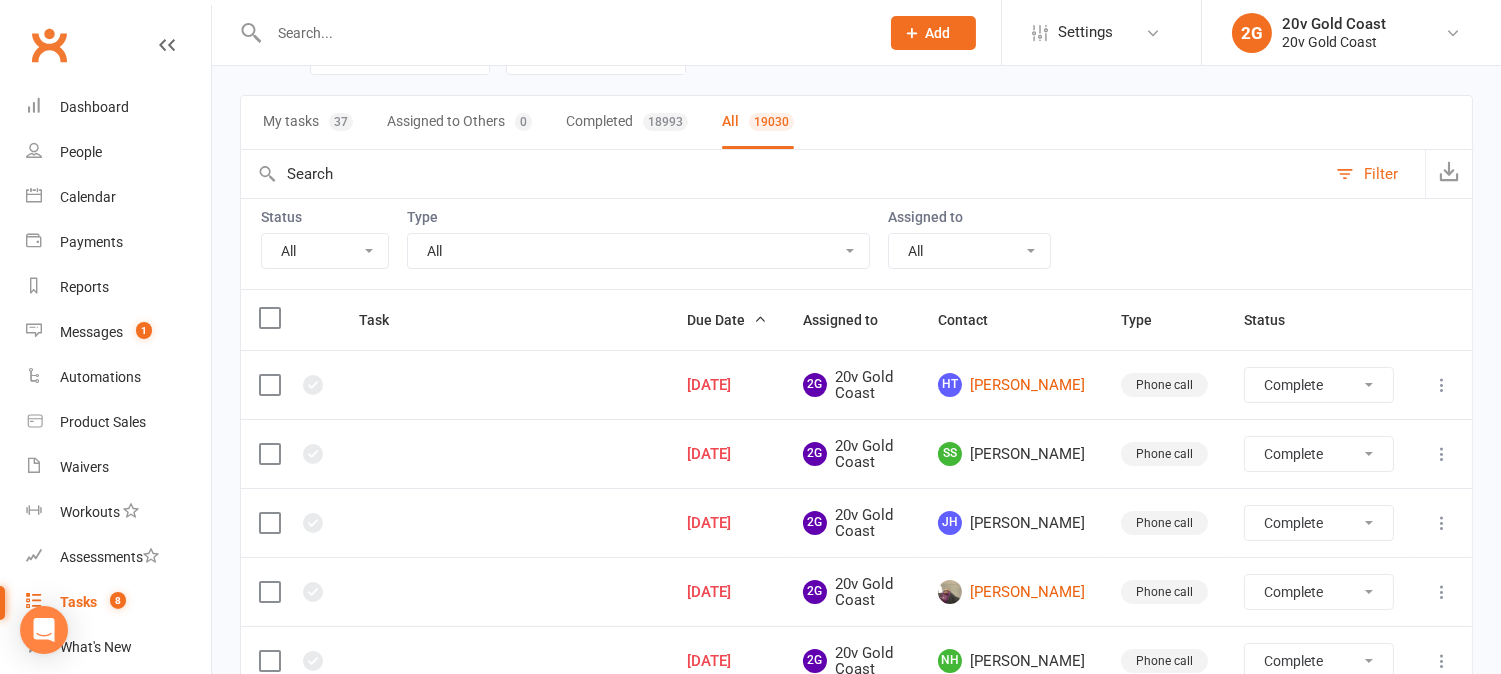 scroll, scrollTop: 0, scrollLeft: 0, axis: both 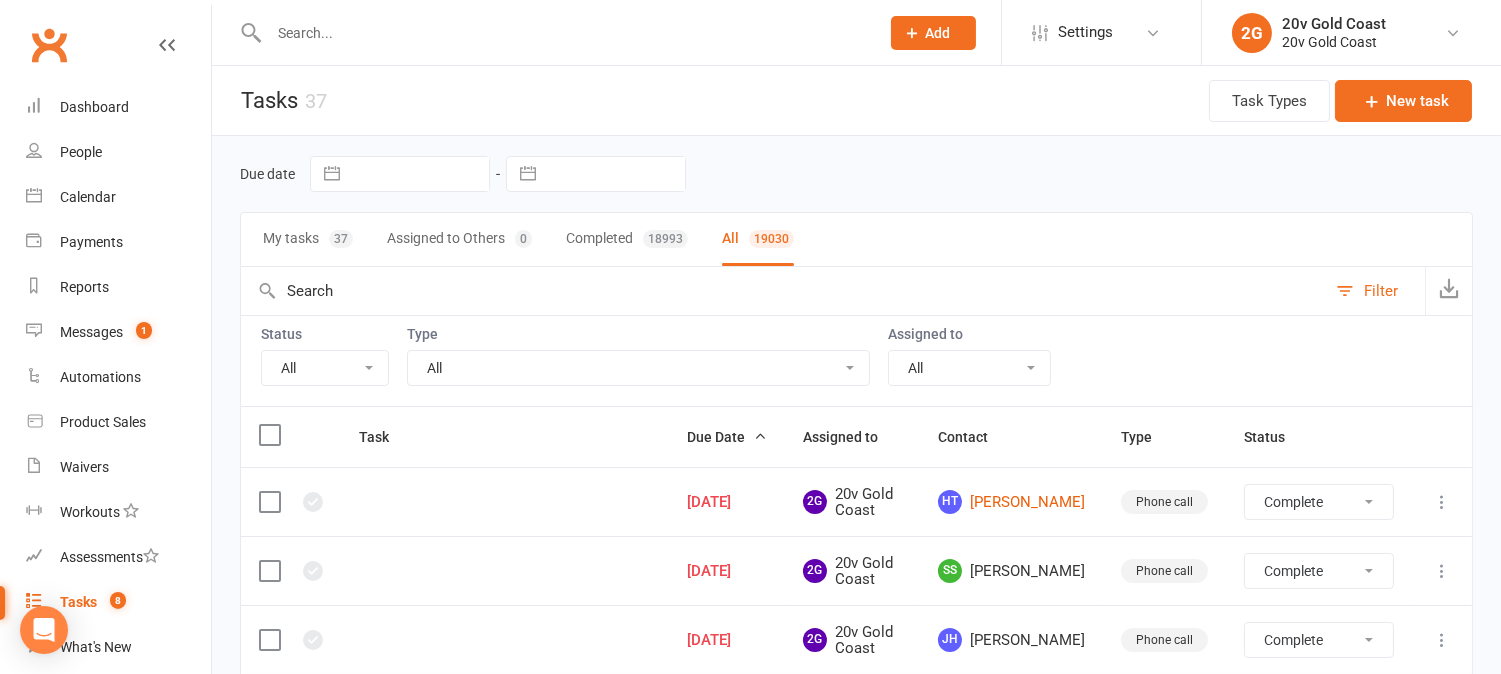 click on "Assigned to Others 0" at bounding box center (459, 239) 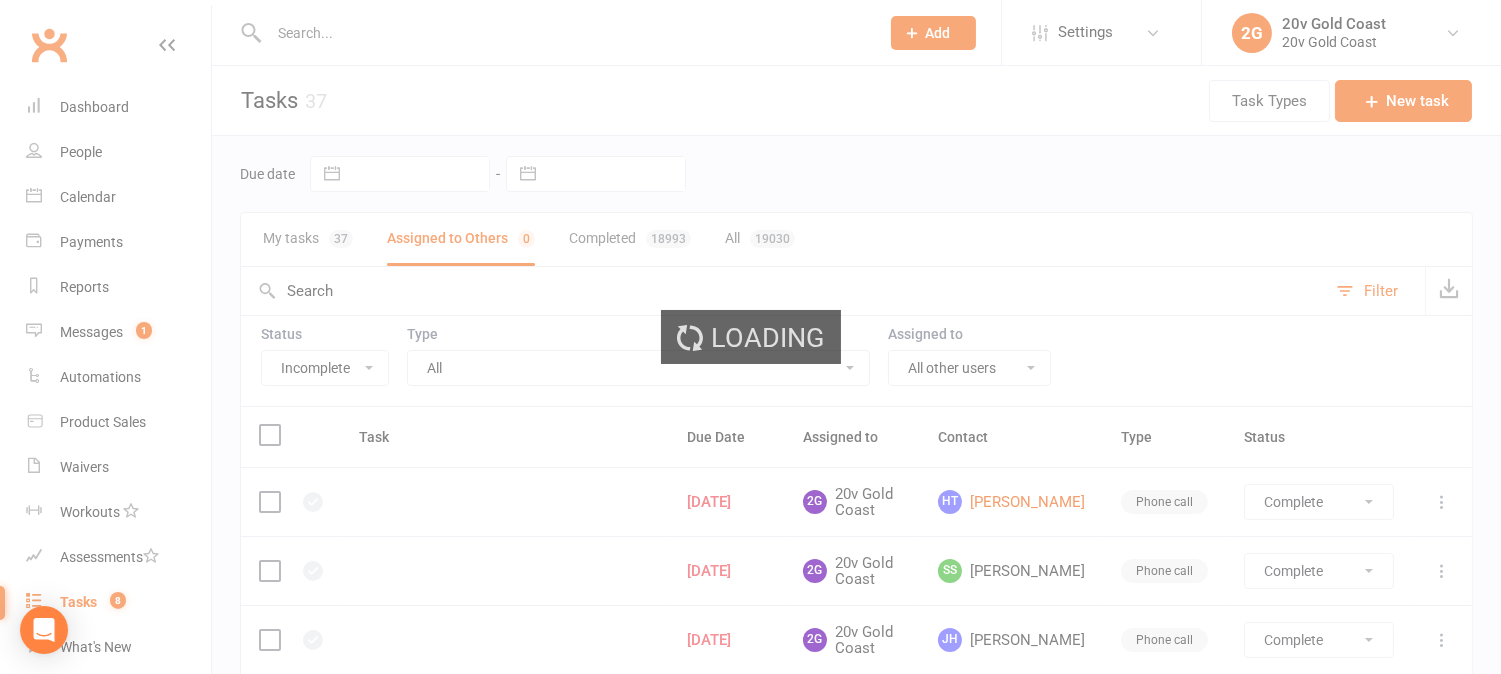 select on "finished" 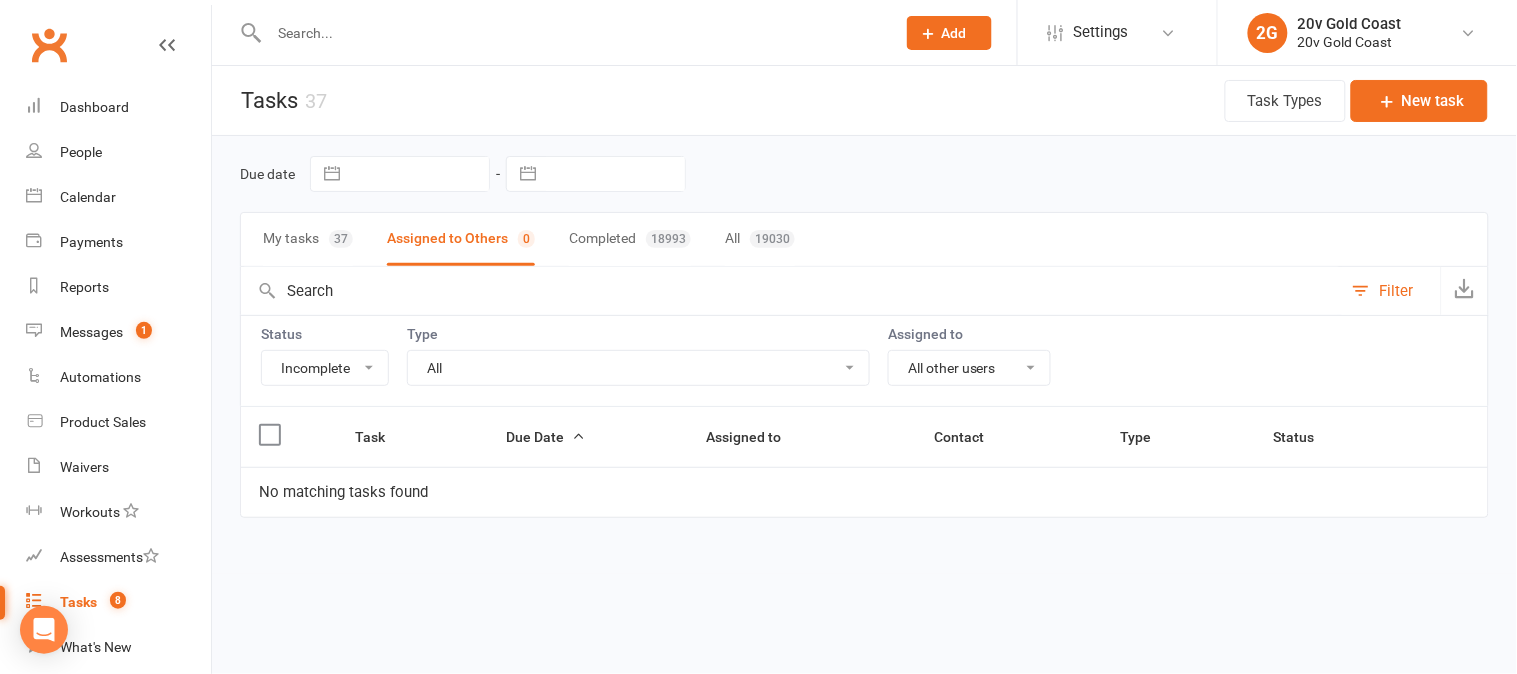 click on "My tasks 37" at bounding box center (308, 239) 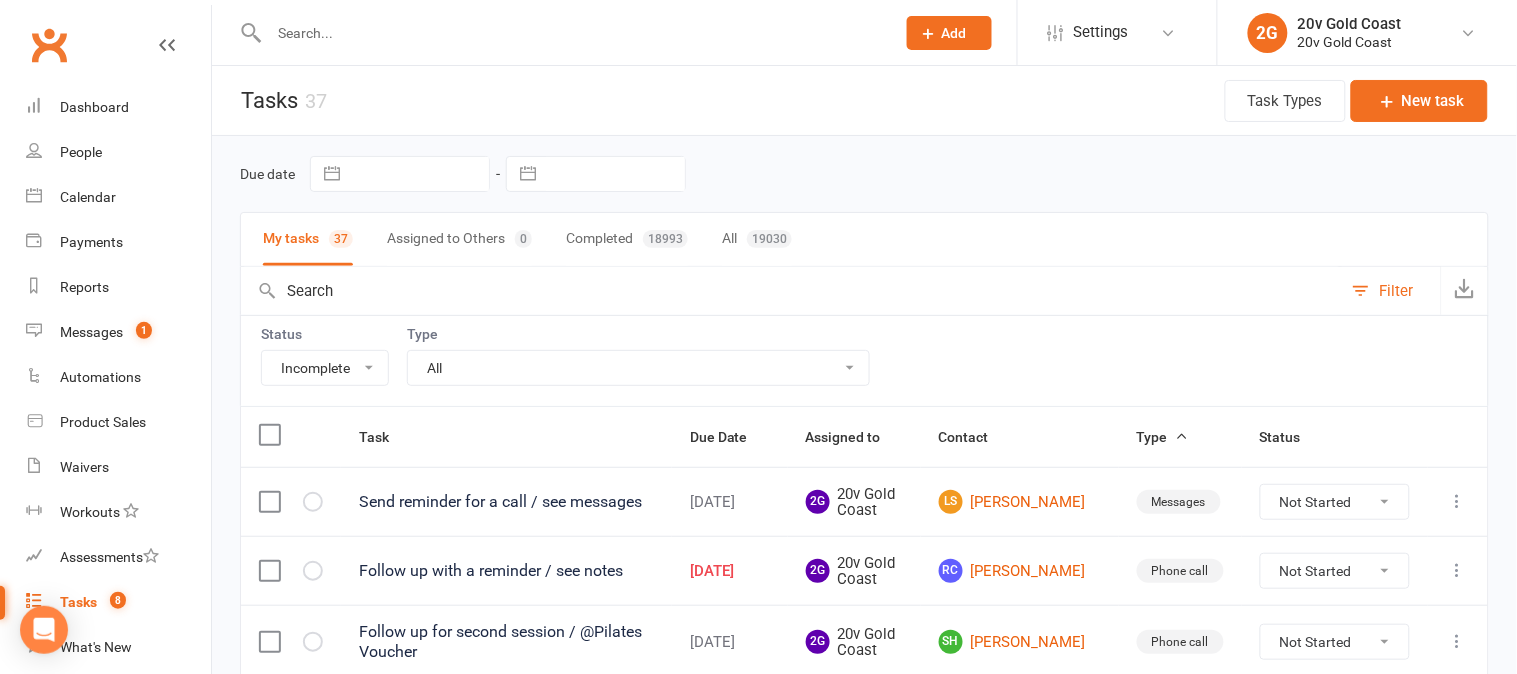 select on "waiting" 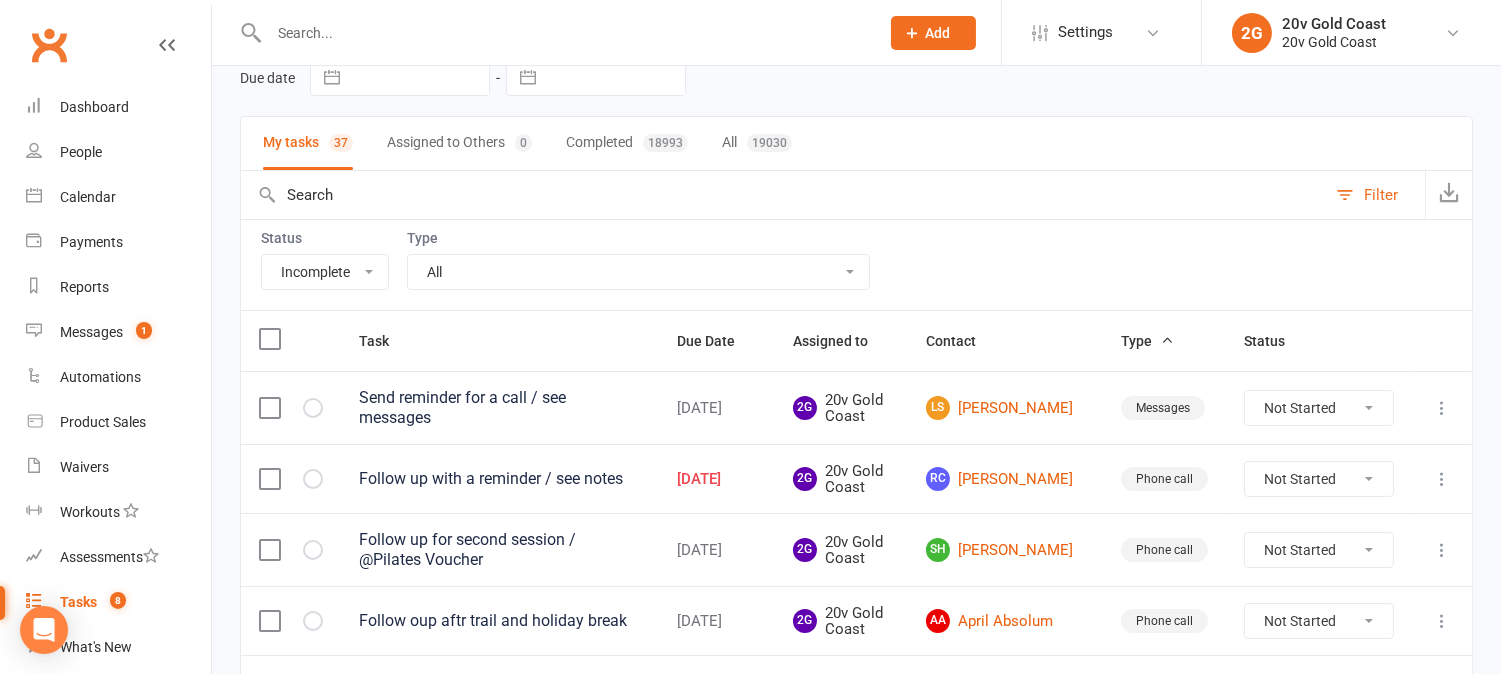 scroll, scrollTop: 0, scrollLeft: 0, axis: both 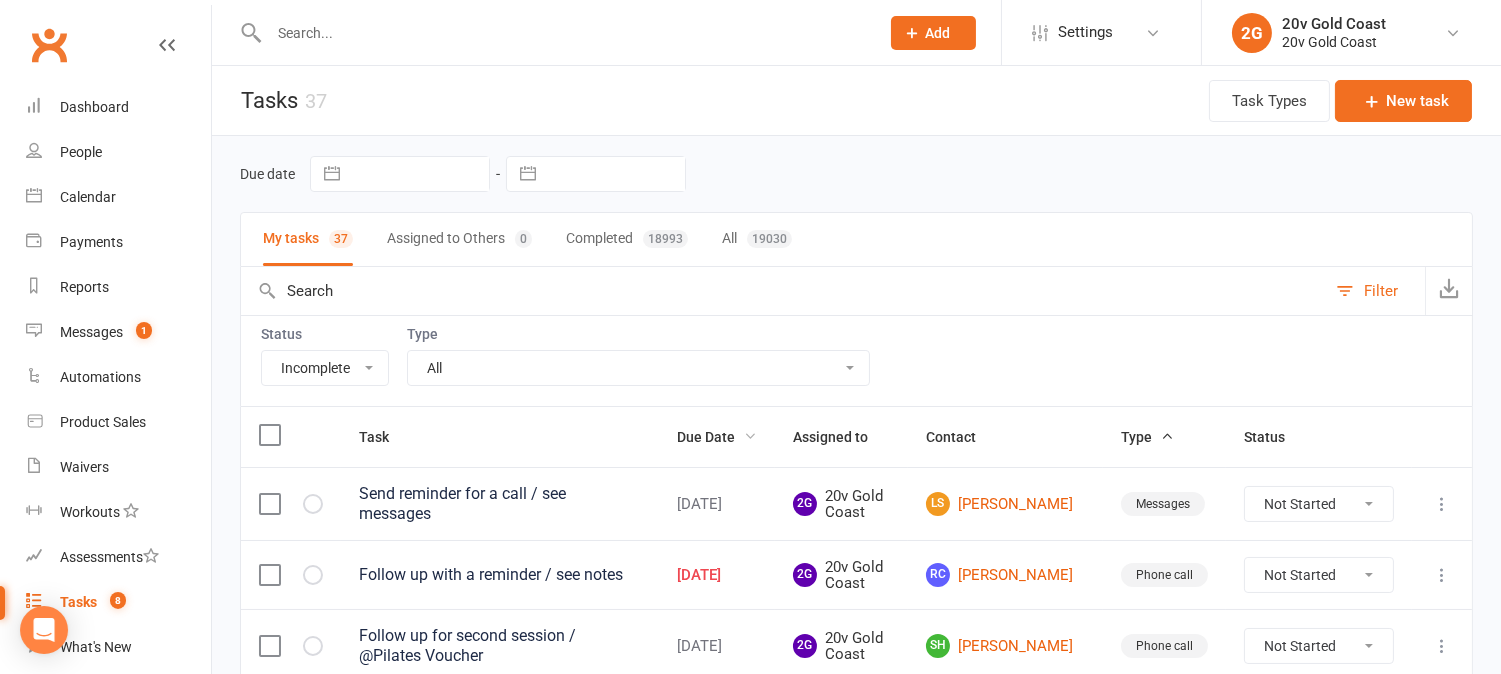 click on "Due Date" at bounding box center [717, 437] 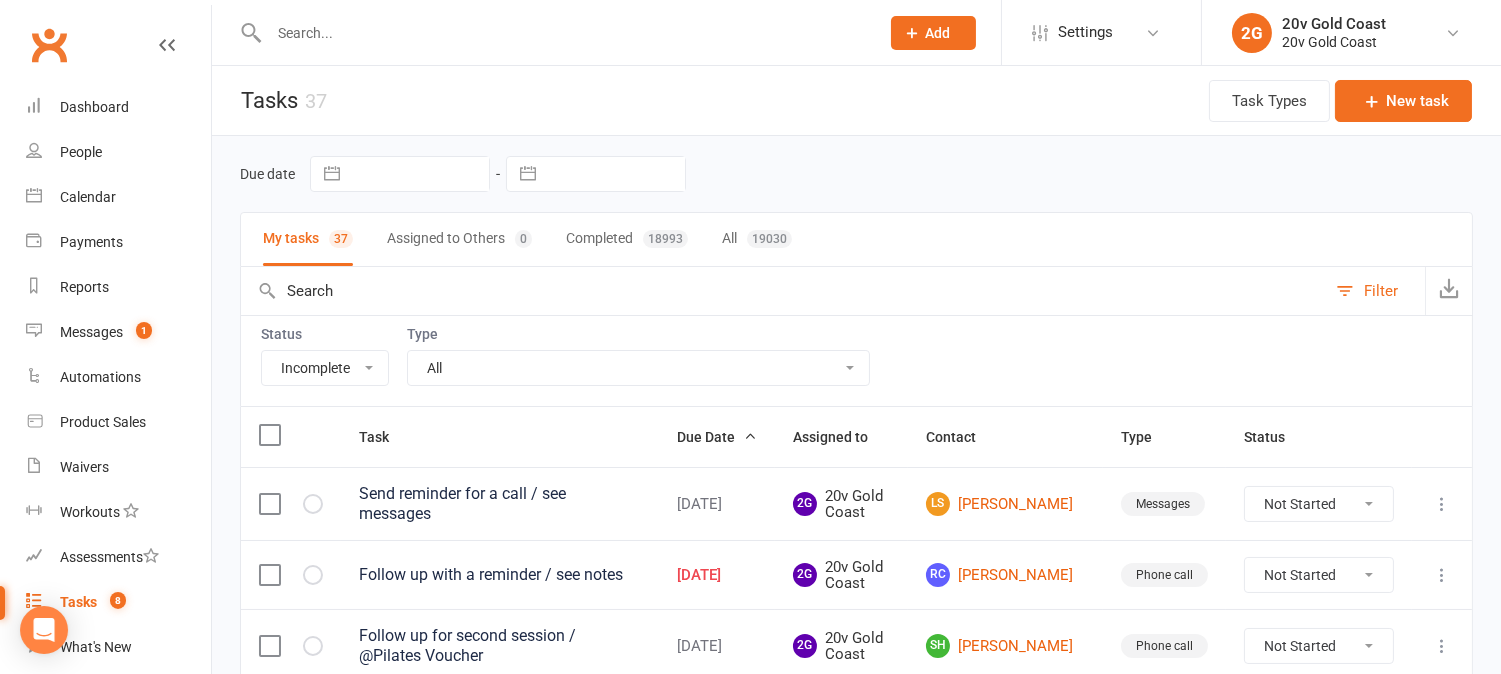 select on "waiting" 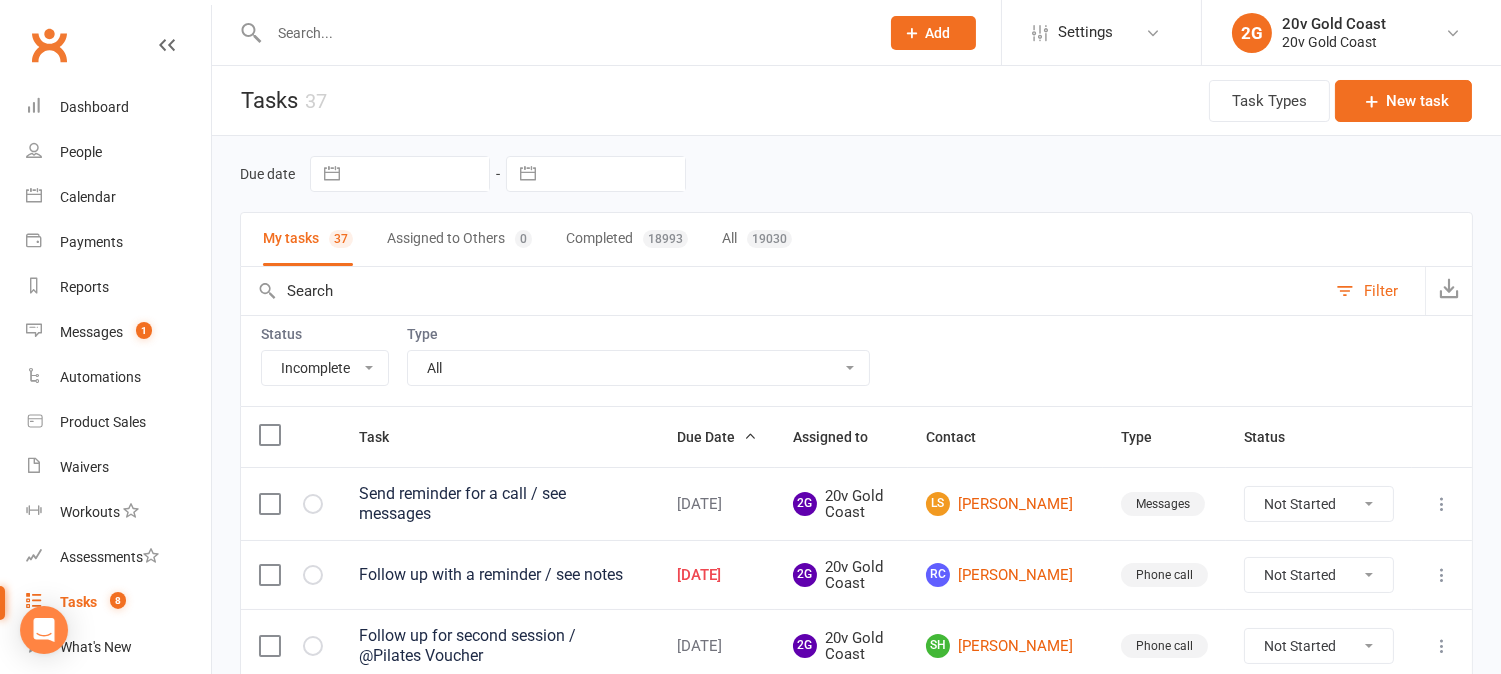 click at bounding box center (750, 436) 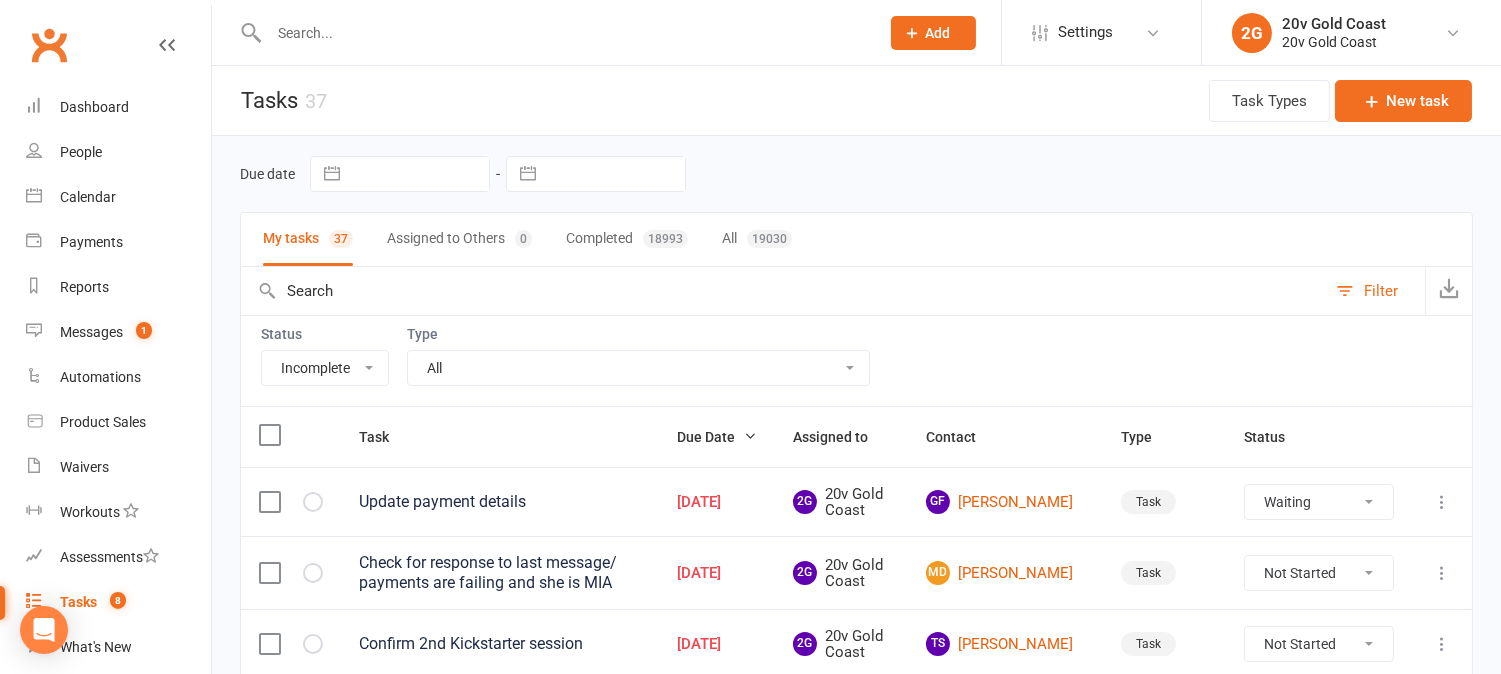 select on "waiting" 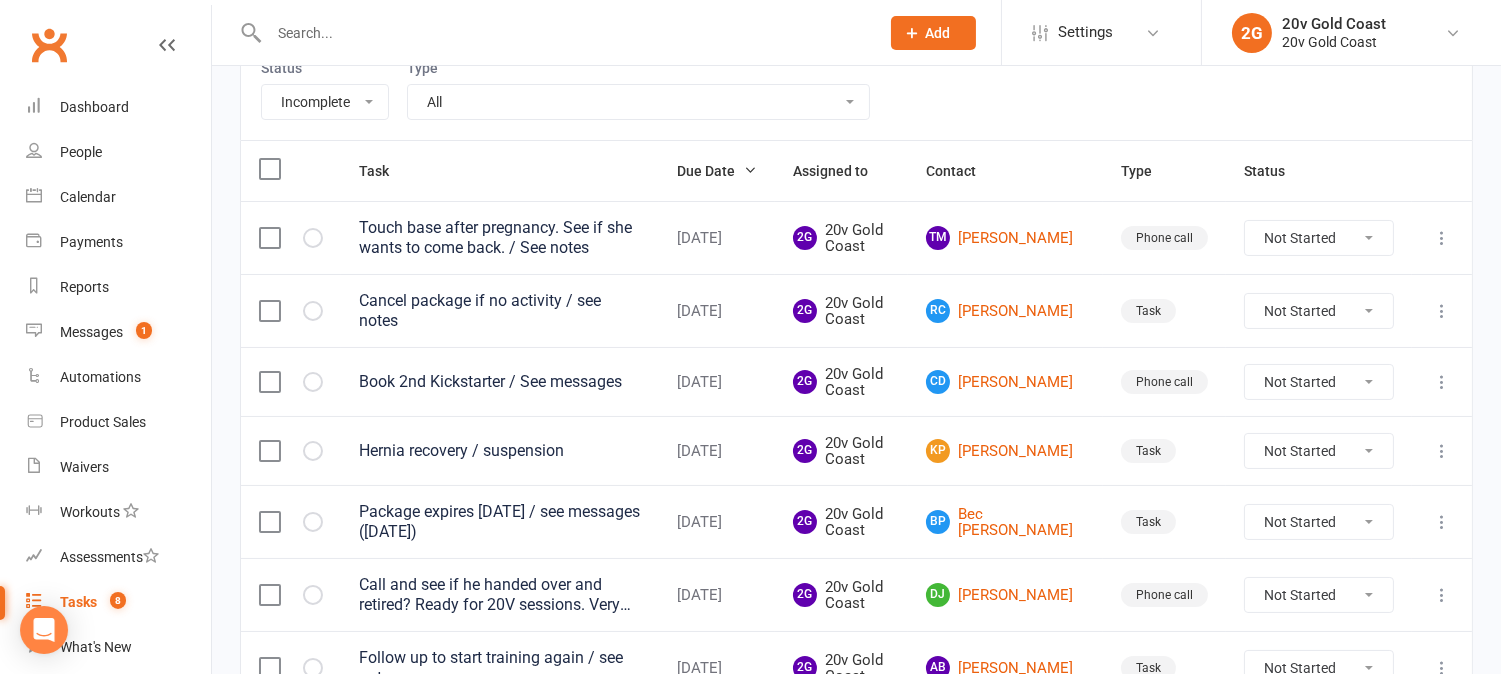 scroll, scrollTop: 0, scrollLeft: 0, axis: both 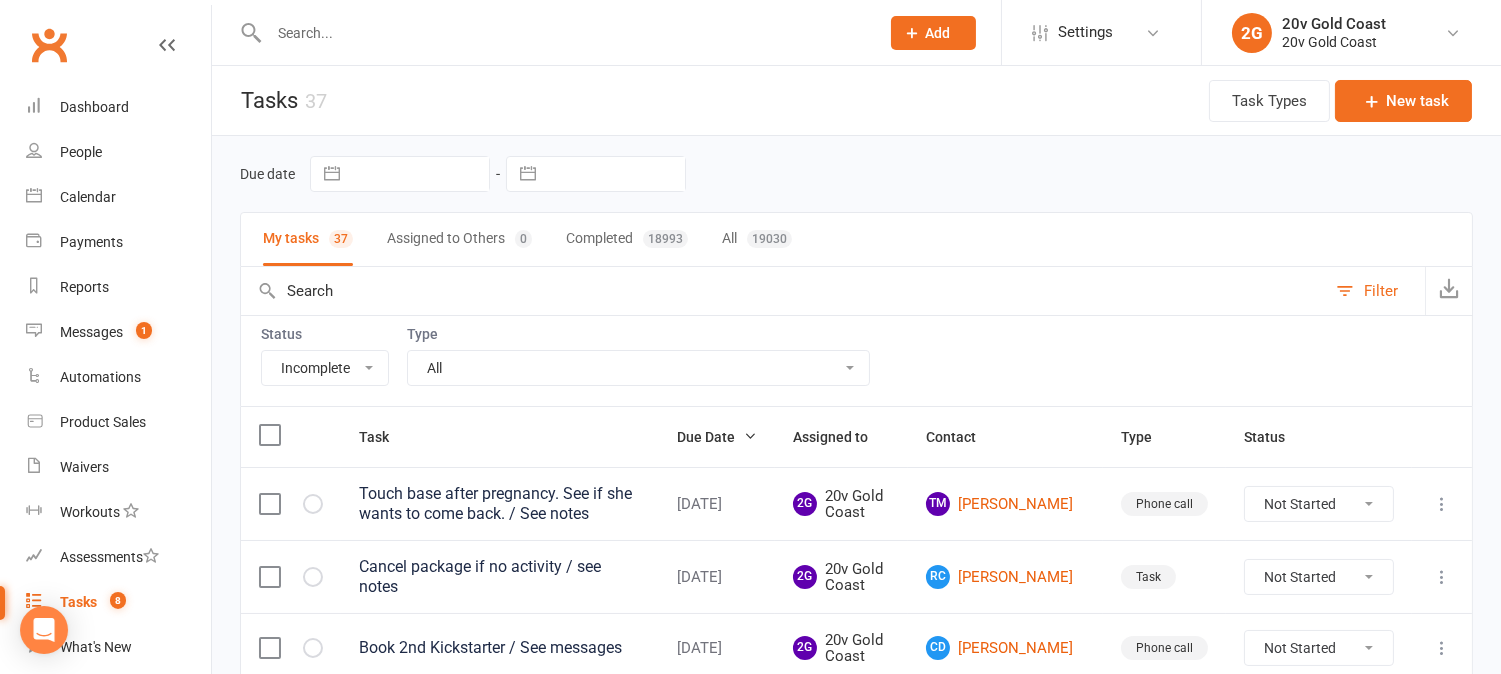 click at bounding box center [750, 436] 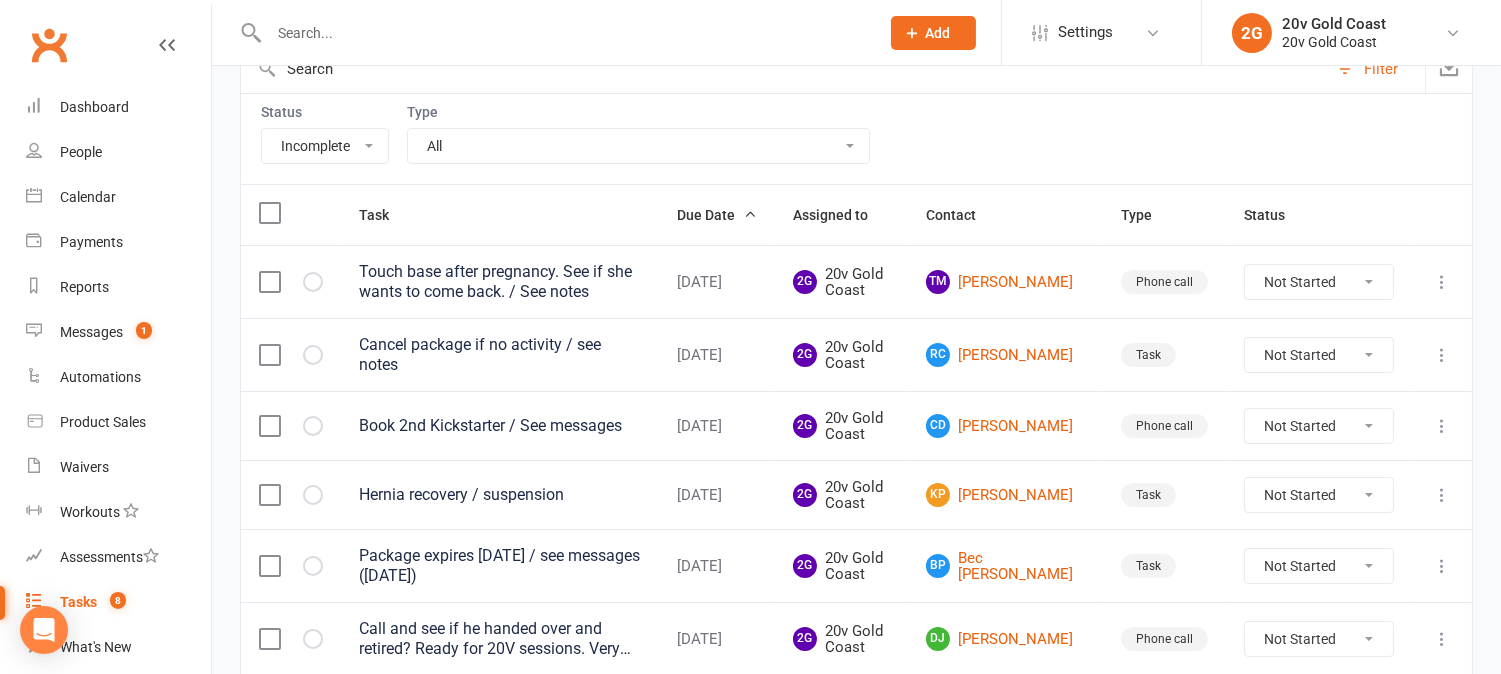 select on "waiting" 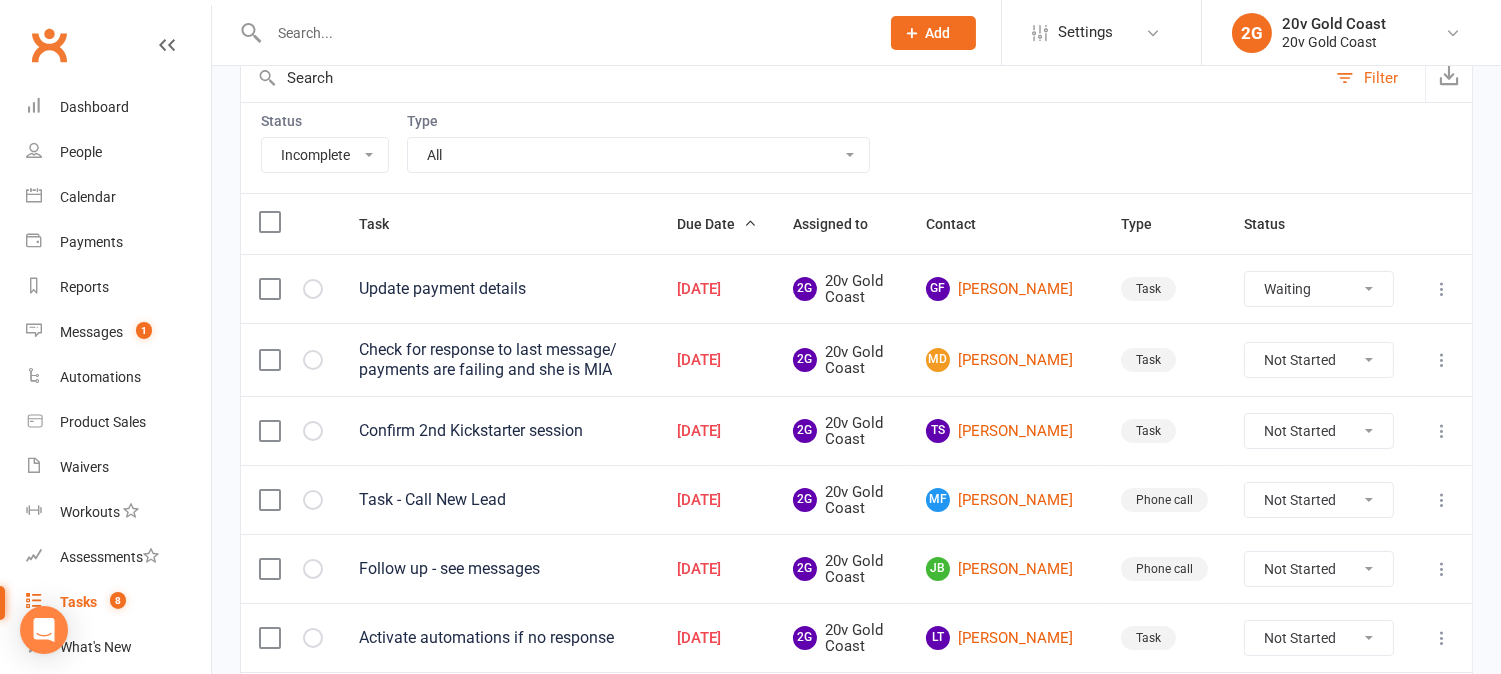 scroll, scrollTop: 333, scrollLeft: 0, axis: vertical 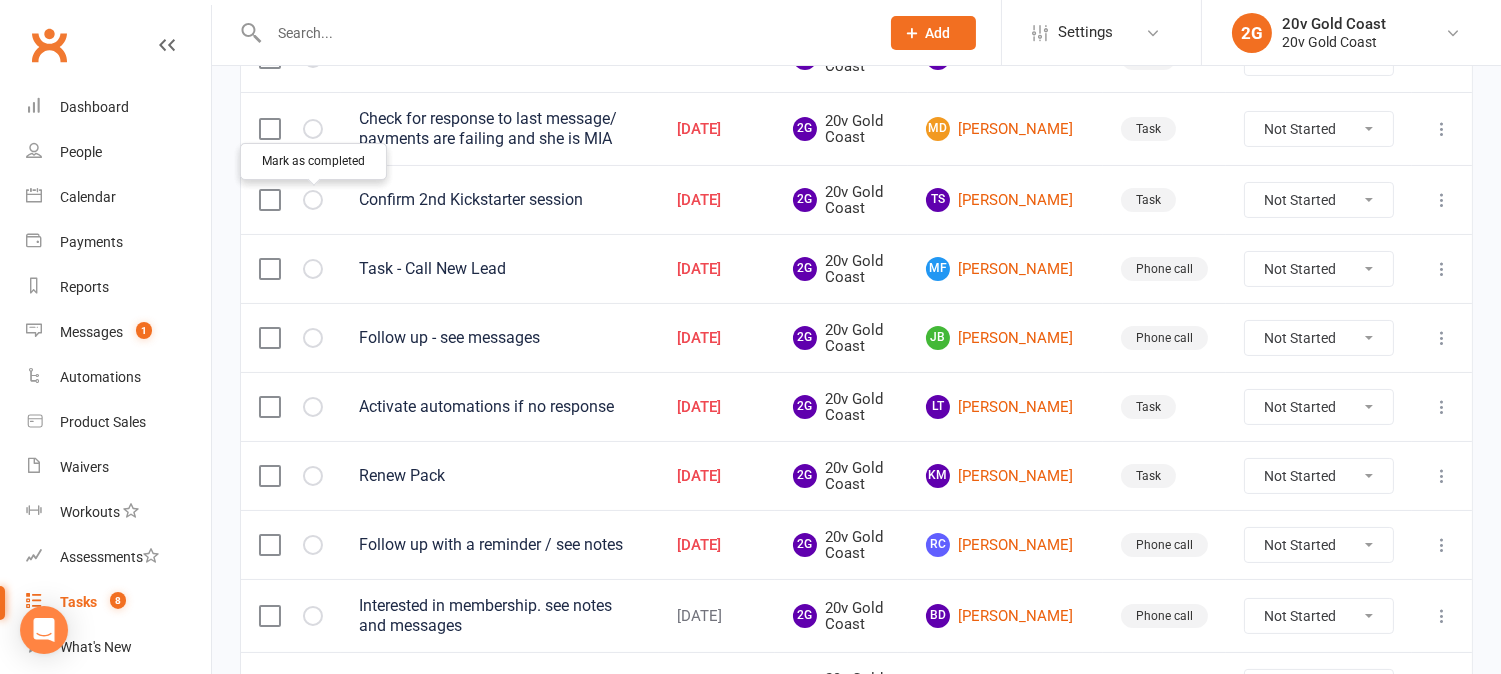 click at bounding box center [0, 0] 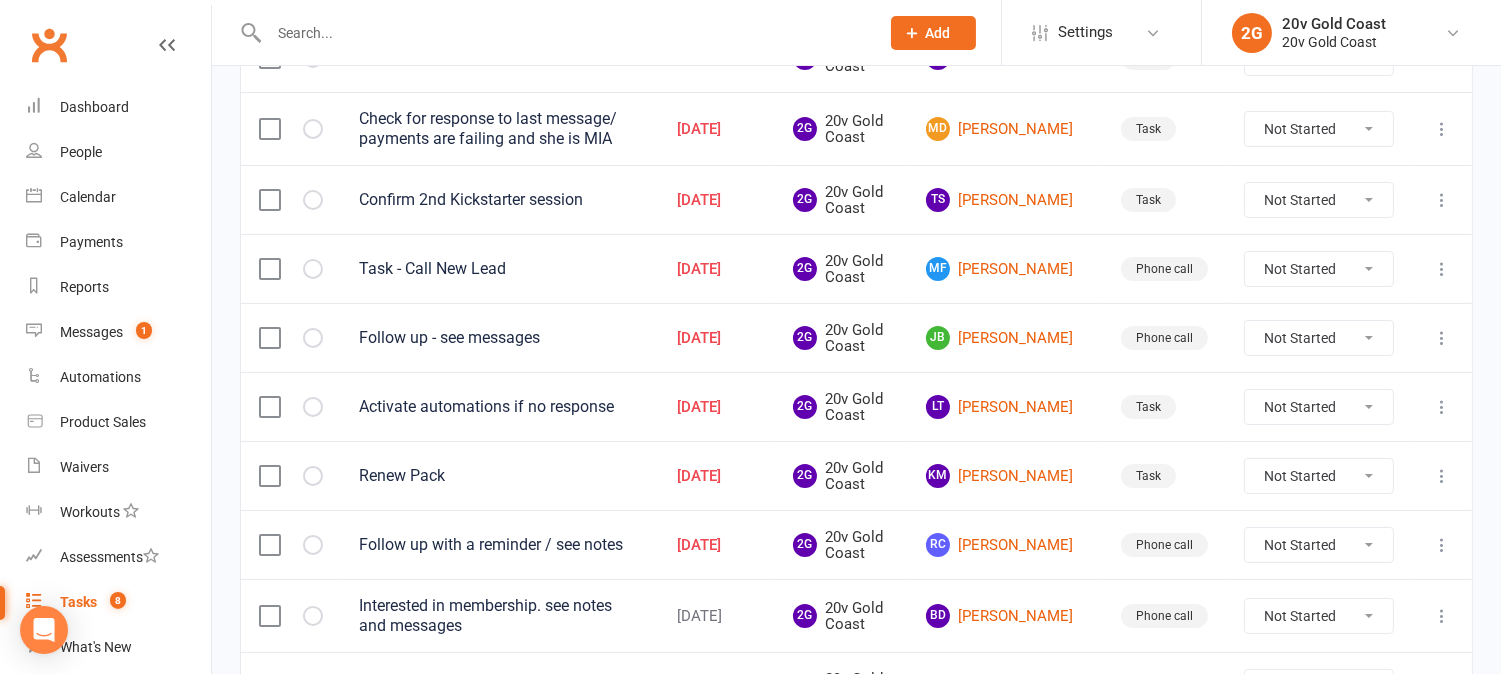 select on "waiting" 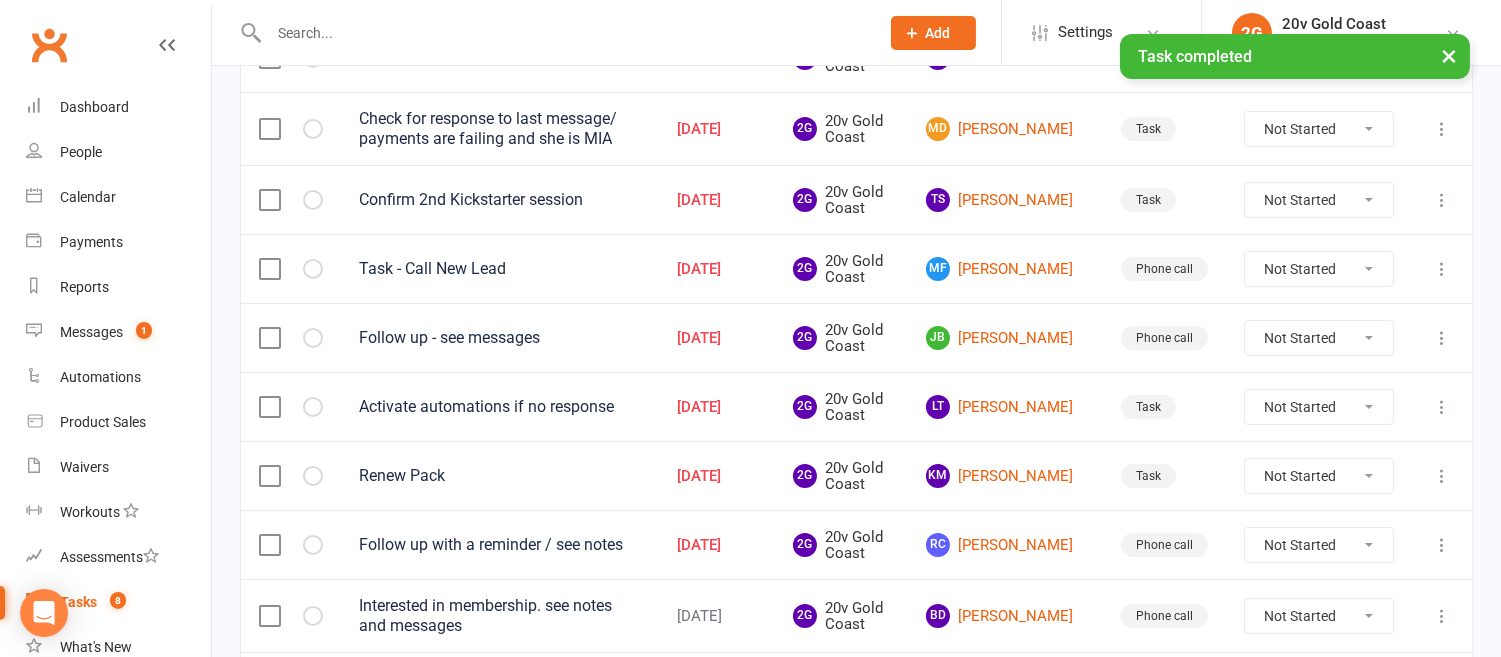 select on "waiting" 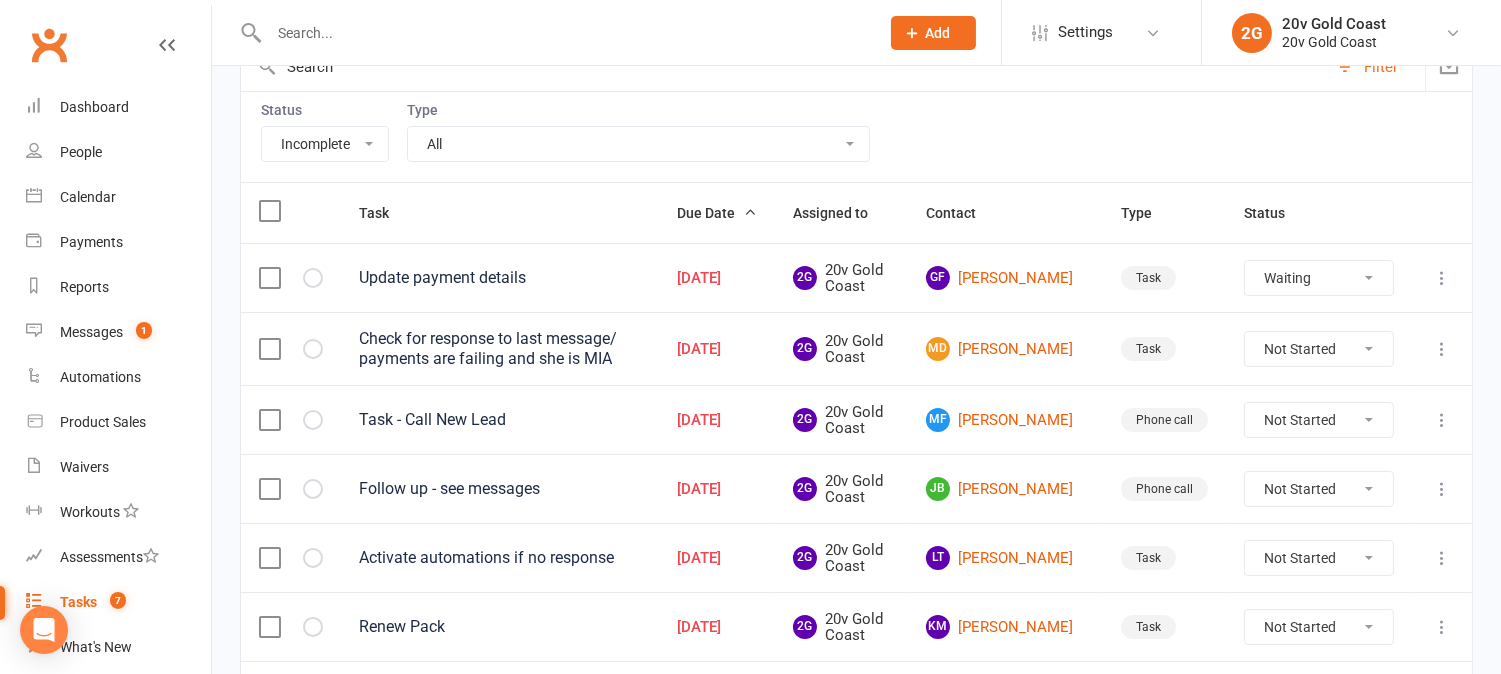 scroll, scrollTop: 222, scrollLeft: 0, axis: vertical 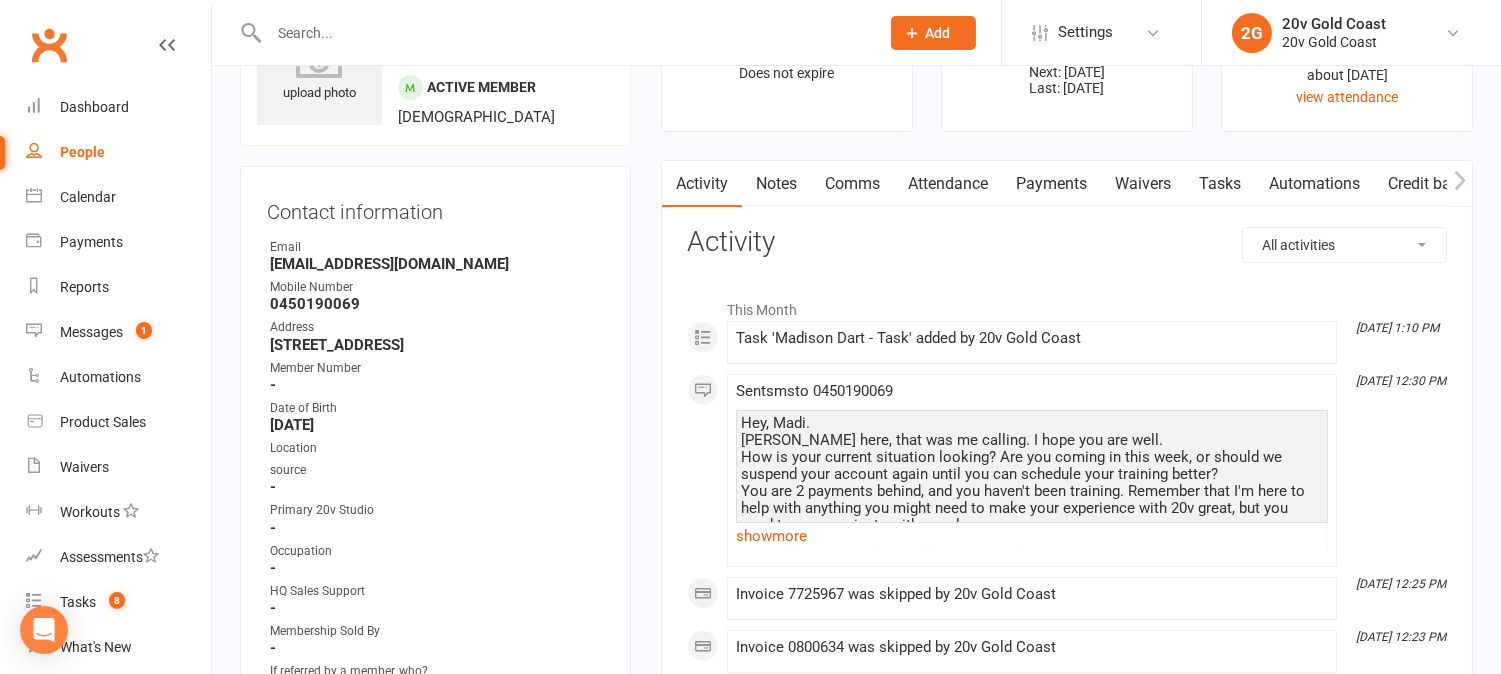 click on "Payments" at bounding box center (1051, 184) 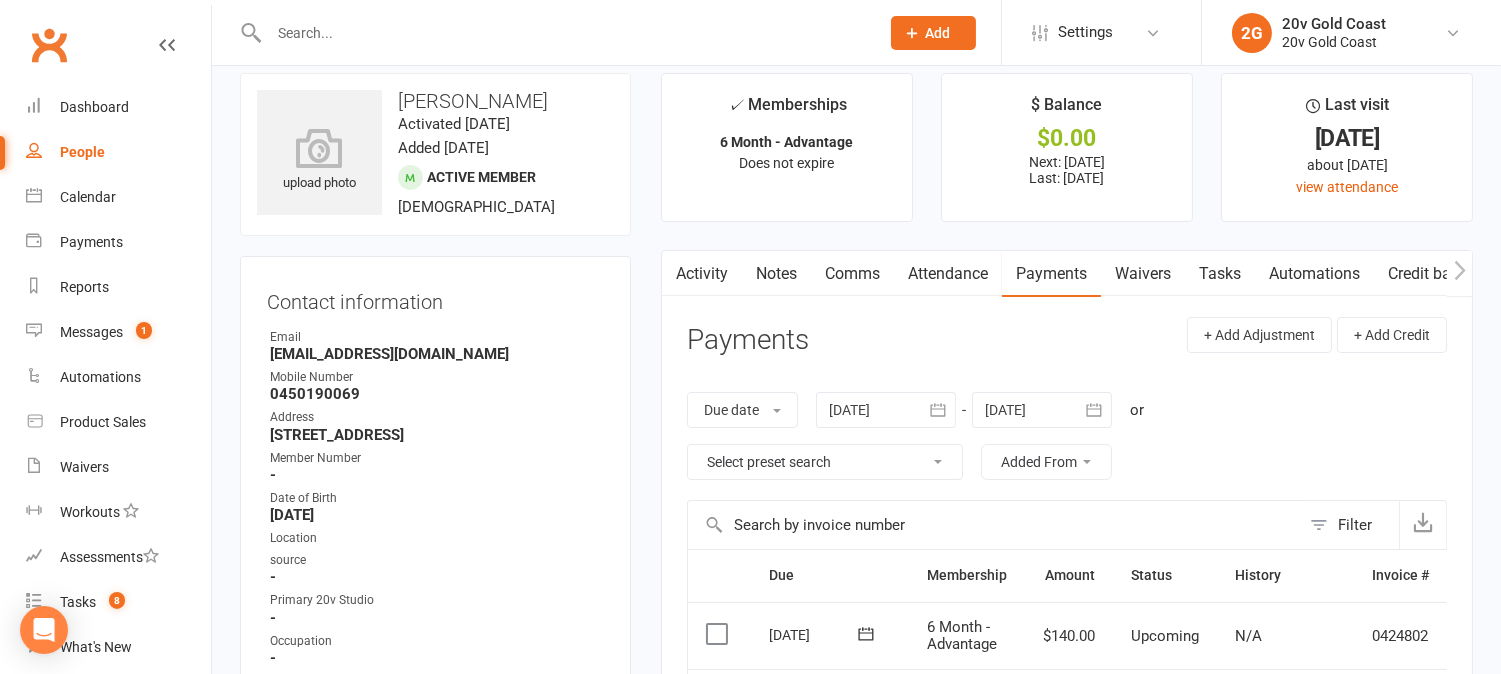 scroll, scrollTop: 0, scrollLeft: 0, axis: both 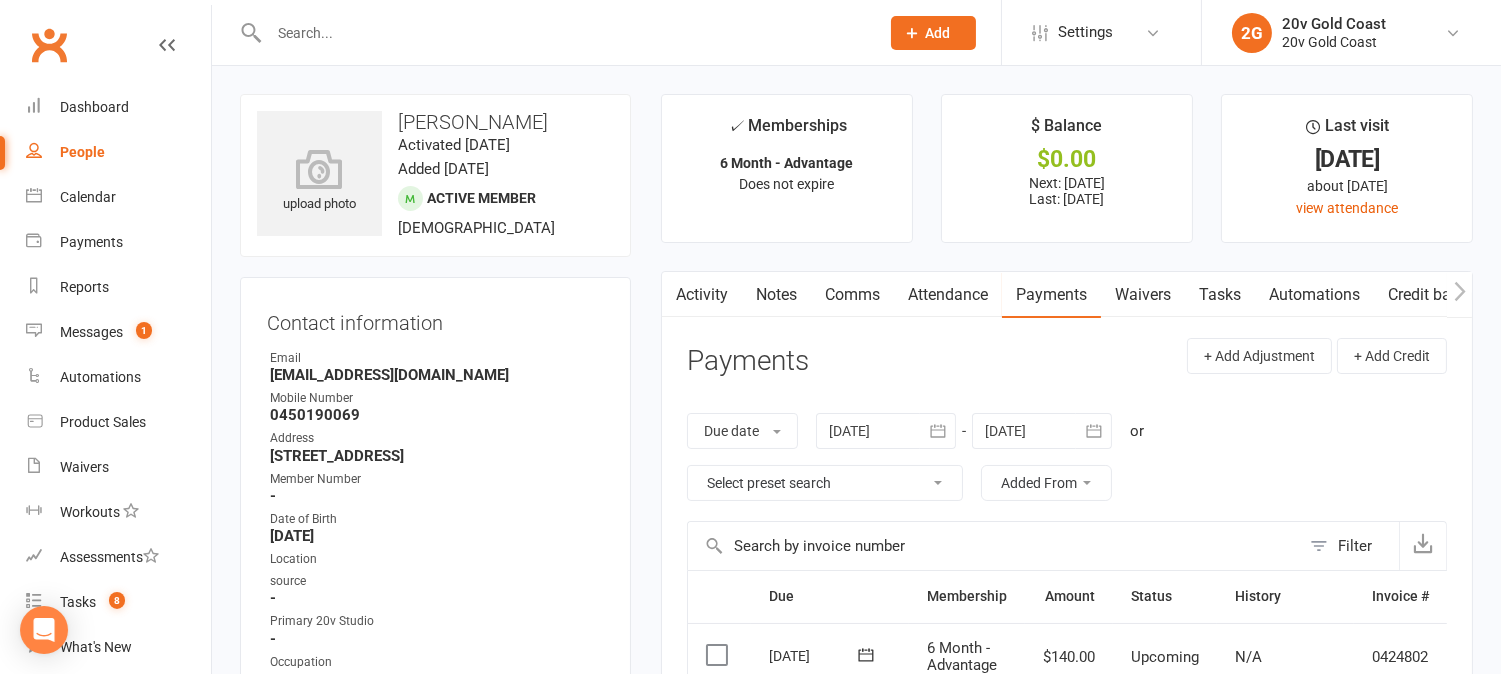 click on "Activity" at bounding box center [702, 295] 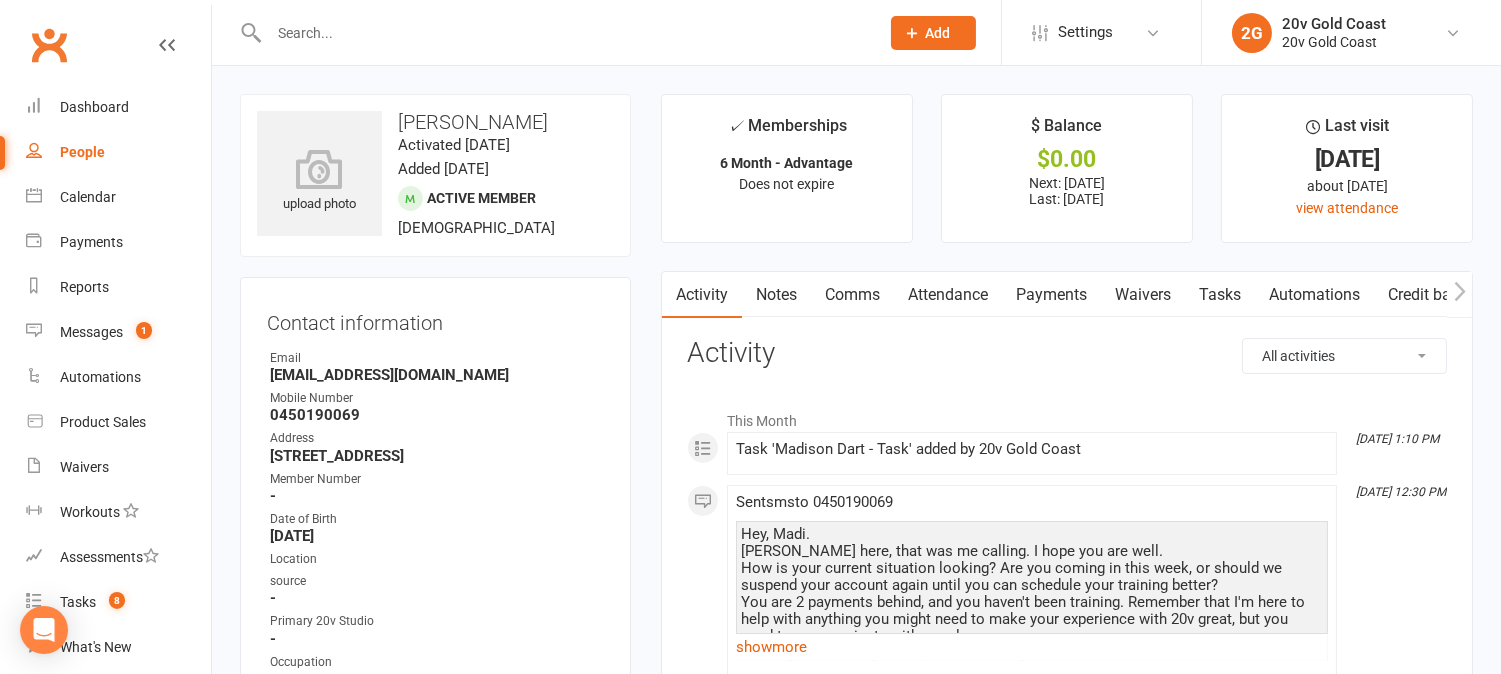 scroll, scrollTop: 111, scrollLeft: 0, axis: vertical 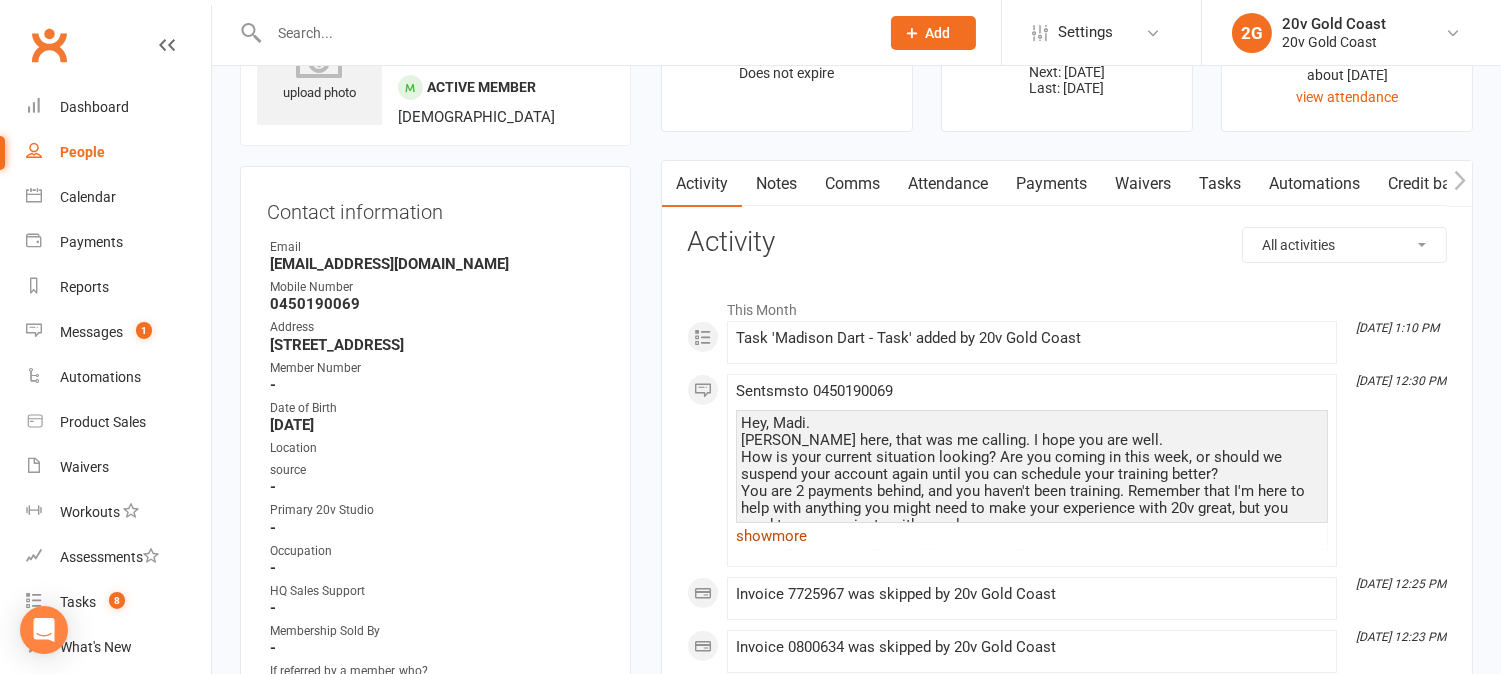 click on "show  more" 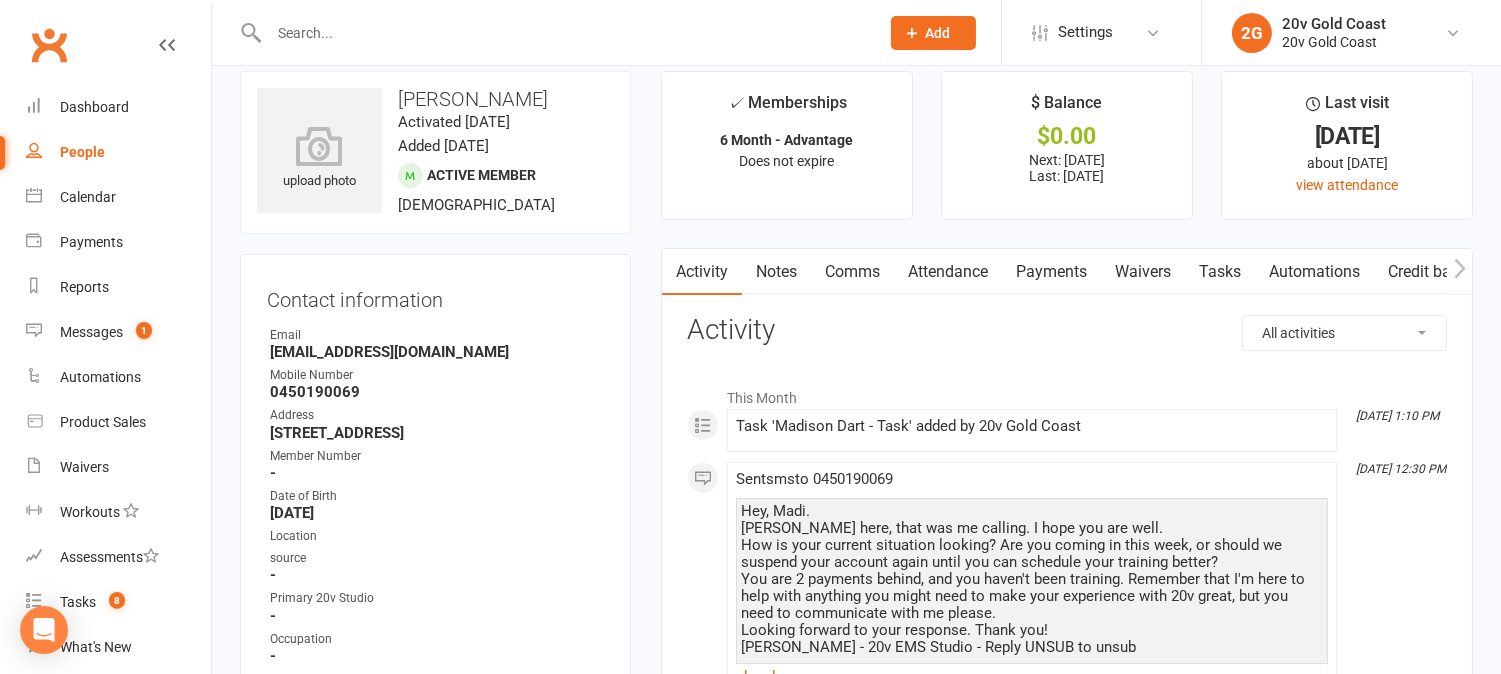 scroll, scrollTop: 0, scrollLeft: 0, axis: both 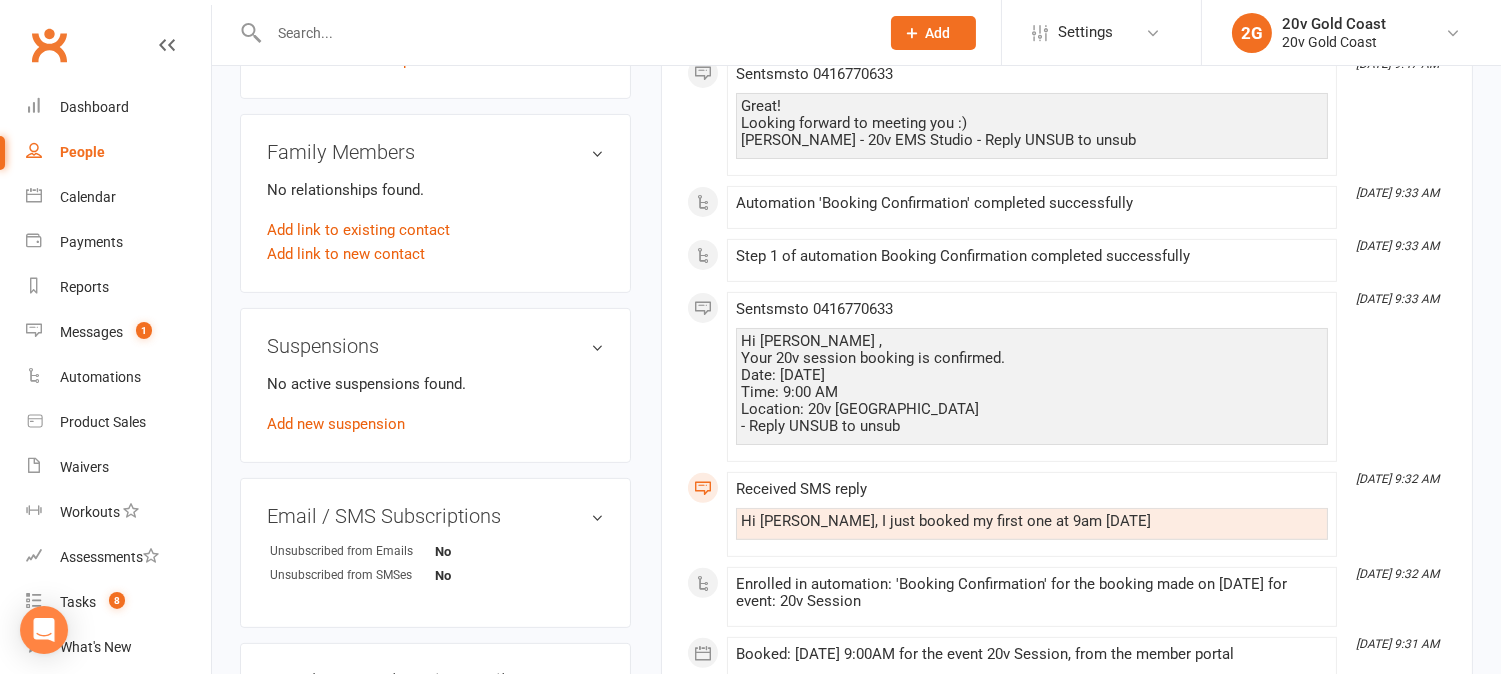 click on "Received SMS reply" at bounding box center (1032, 489) 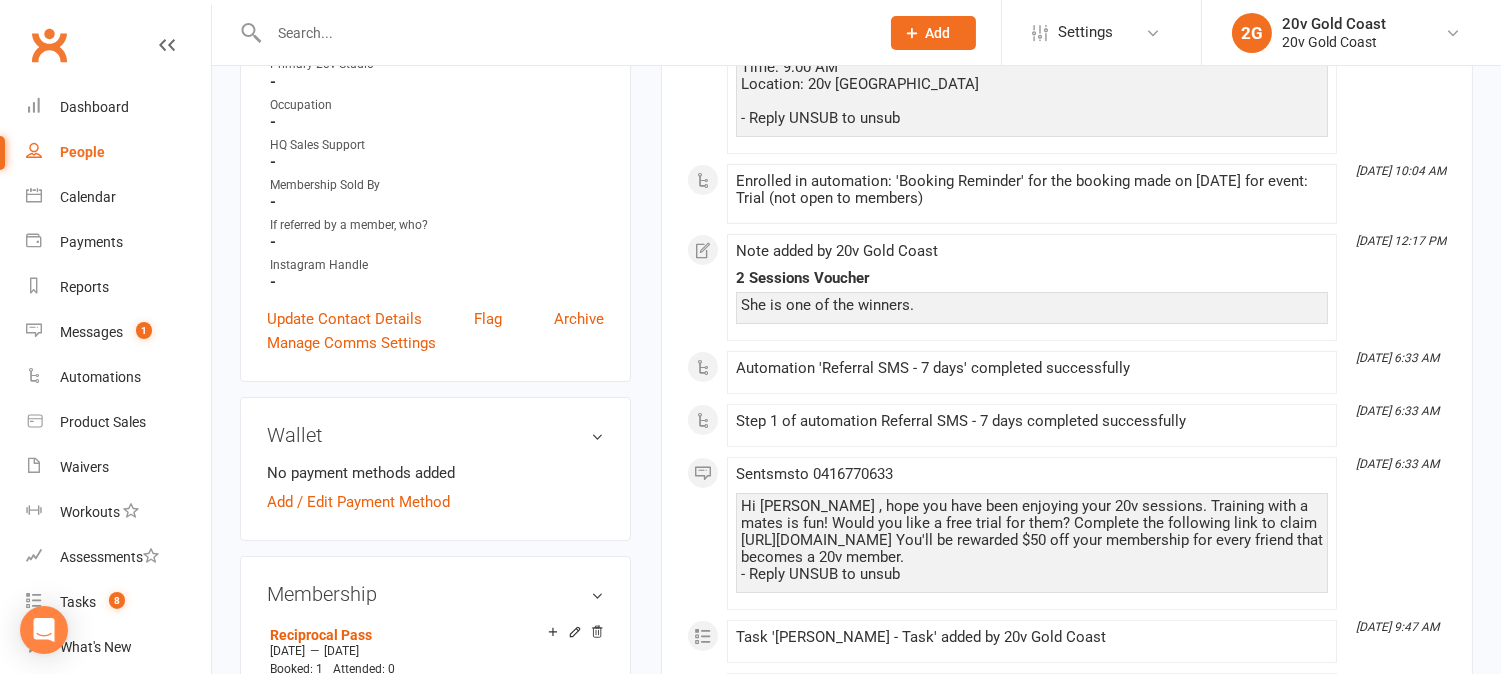 scroll, scrollTop: 111, scrollLeft: 0, axis: vertical 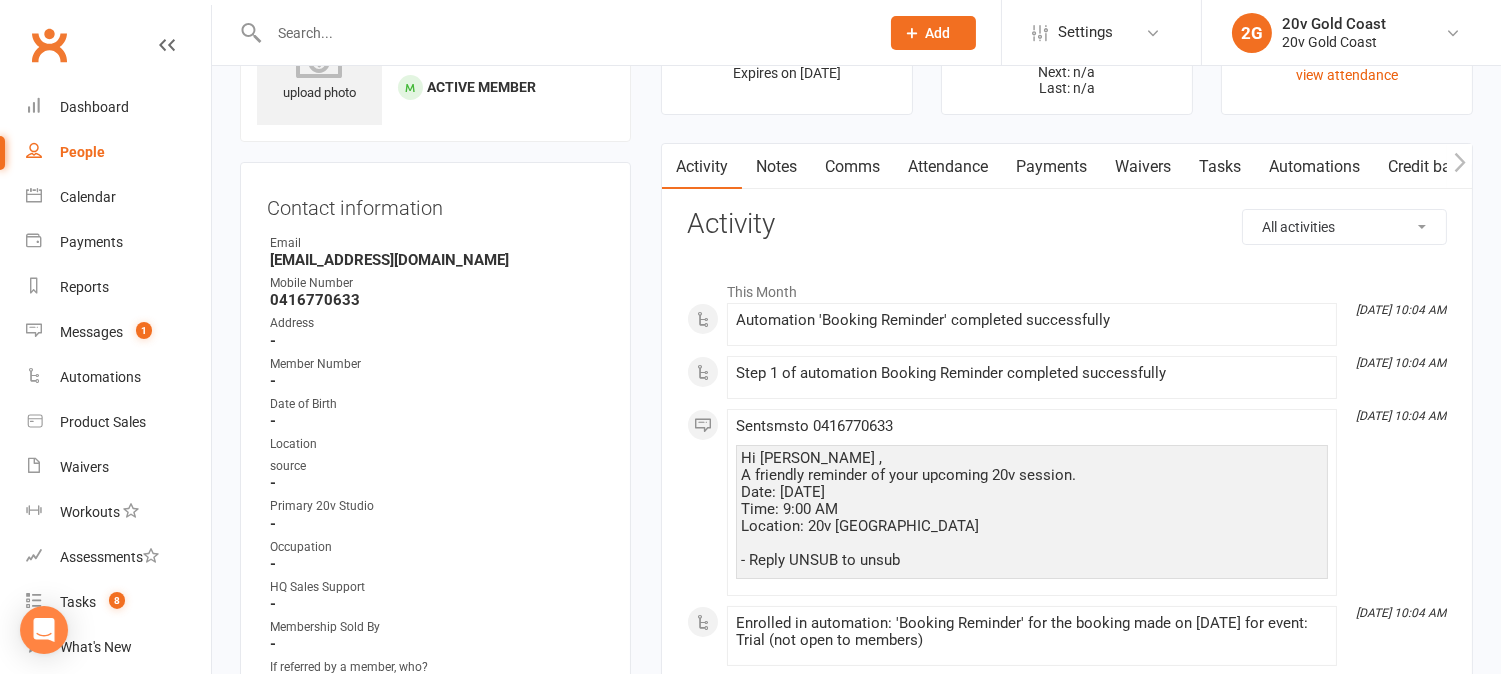 click on "Attendance" at bounding box center [948, 167] 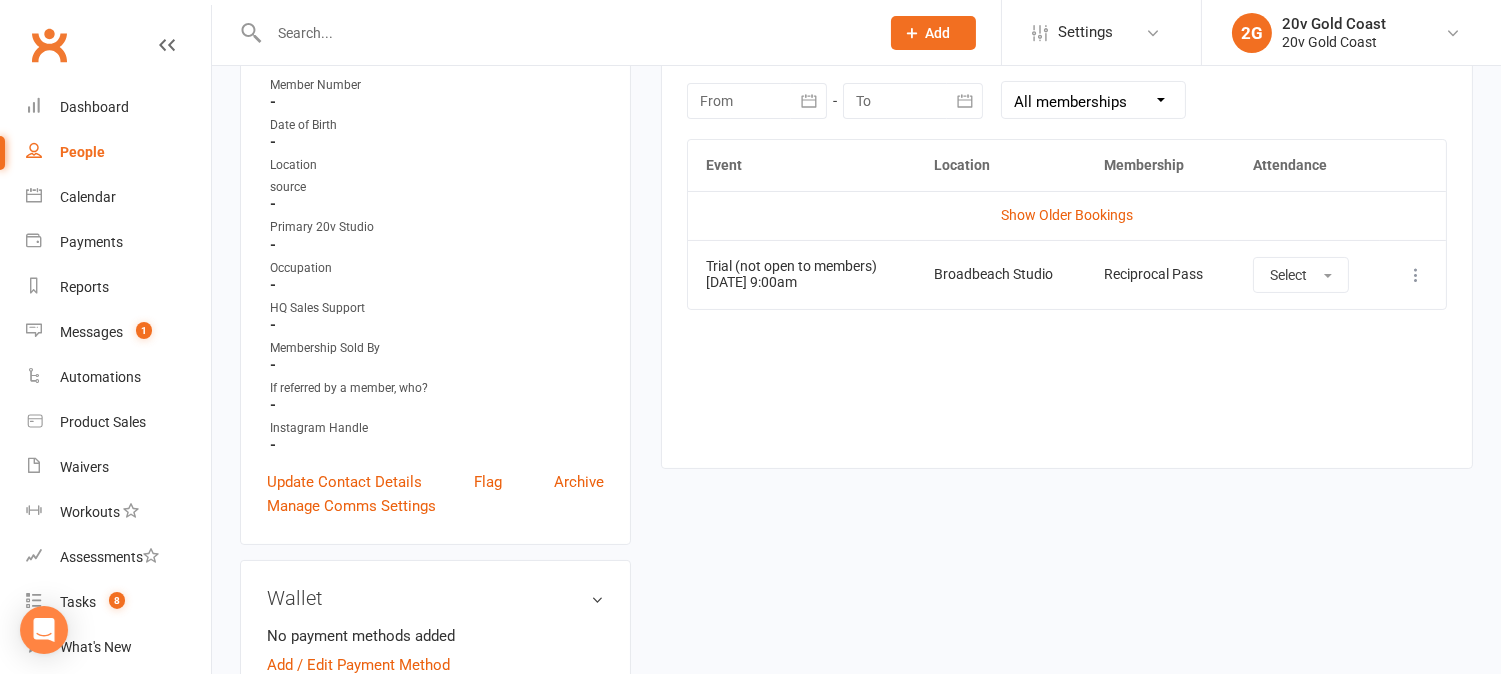 scroll, scrollTop: 222, scrollLeft: 0, axis: vertical 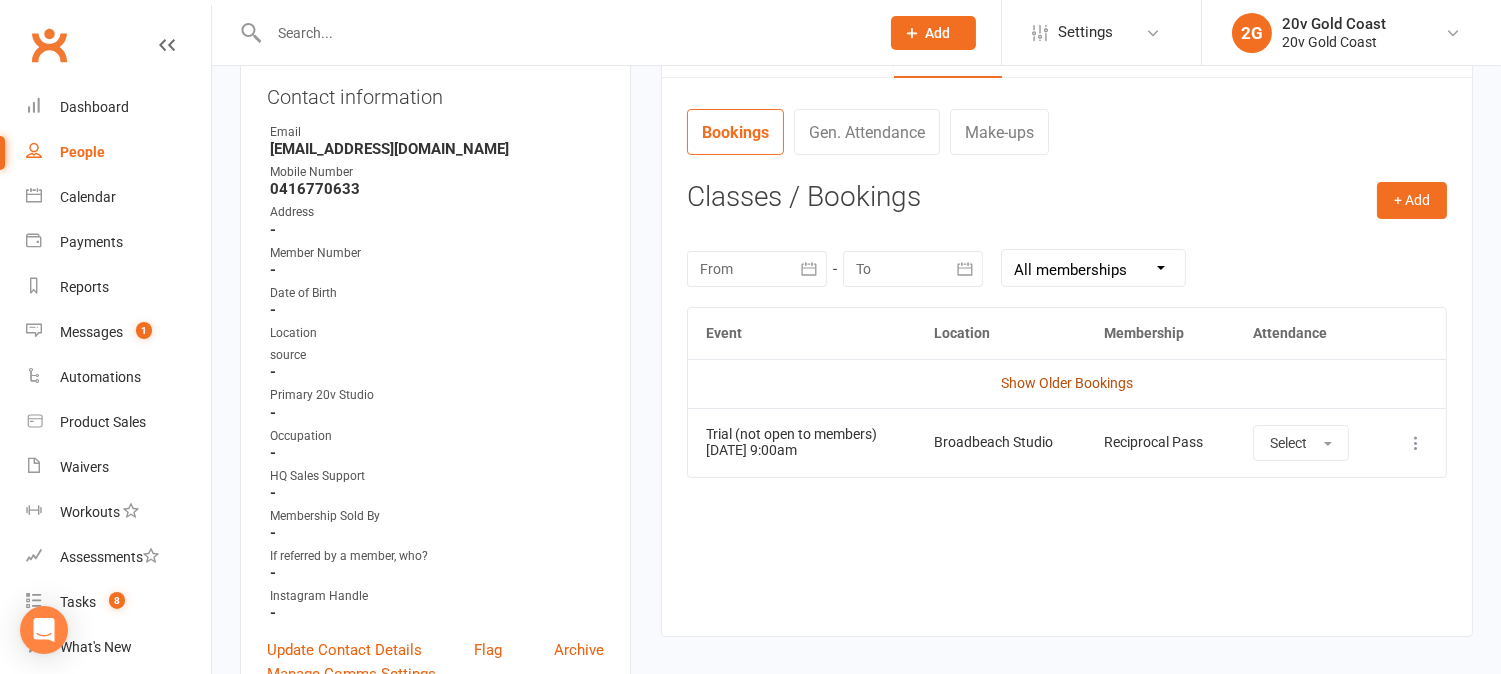 click on "Show Older Bookings" at bounding box center (1067, 383) 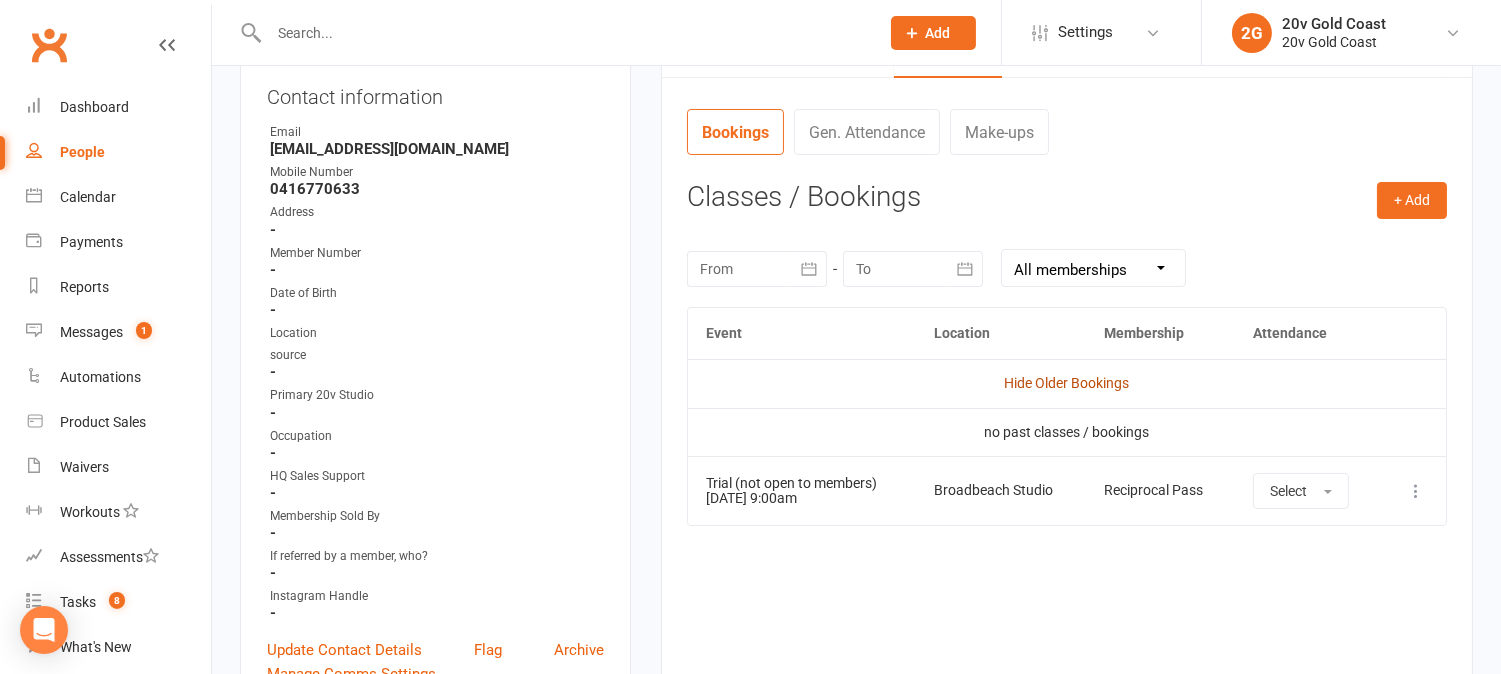 click on "Hide Older Bookings" at bounding box center [1067, 383] 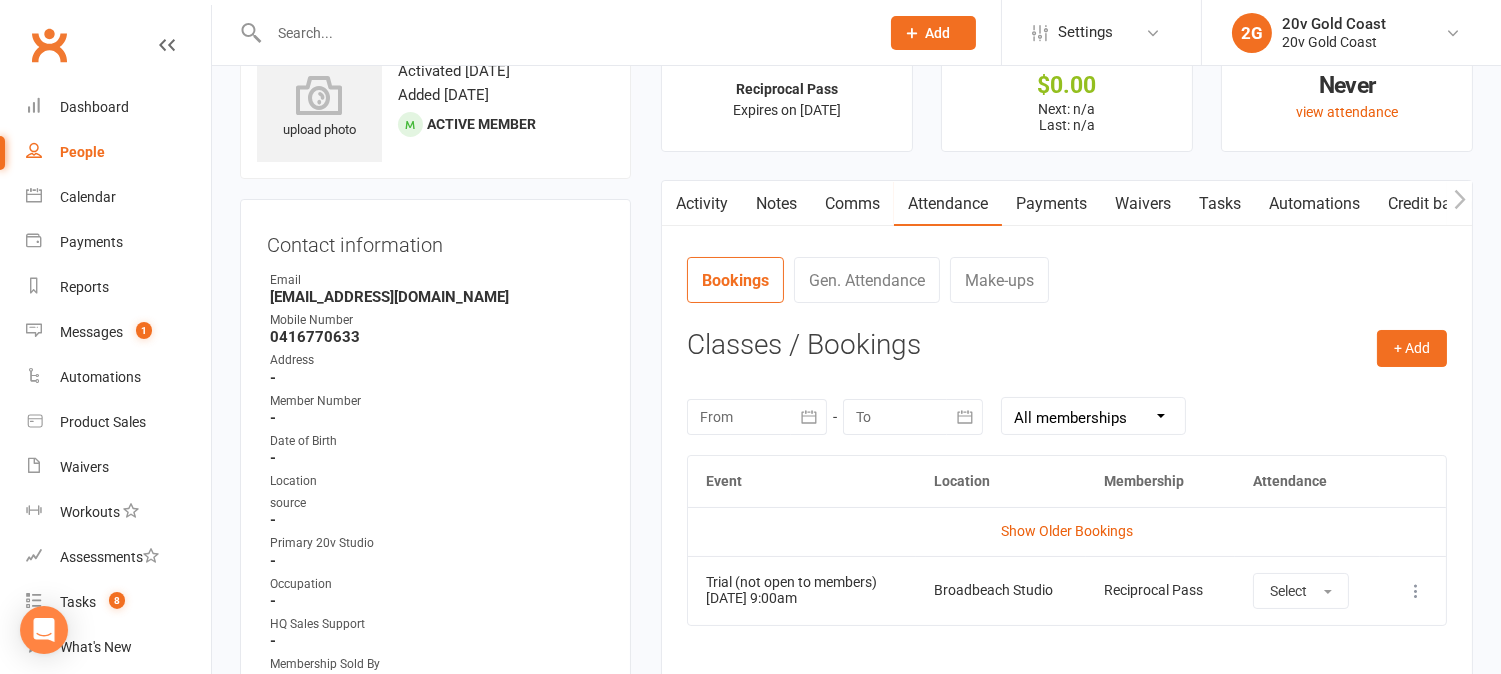 scroll, scrollTop: 0, scrollLeft: 0, axis: both 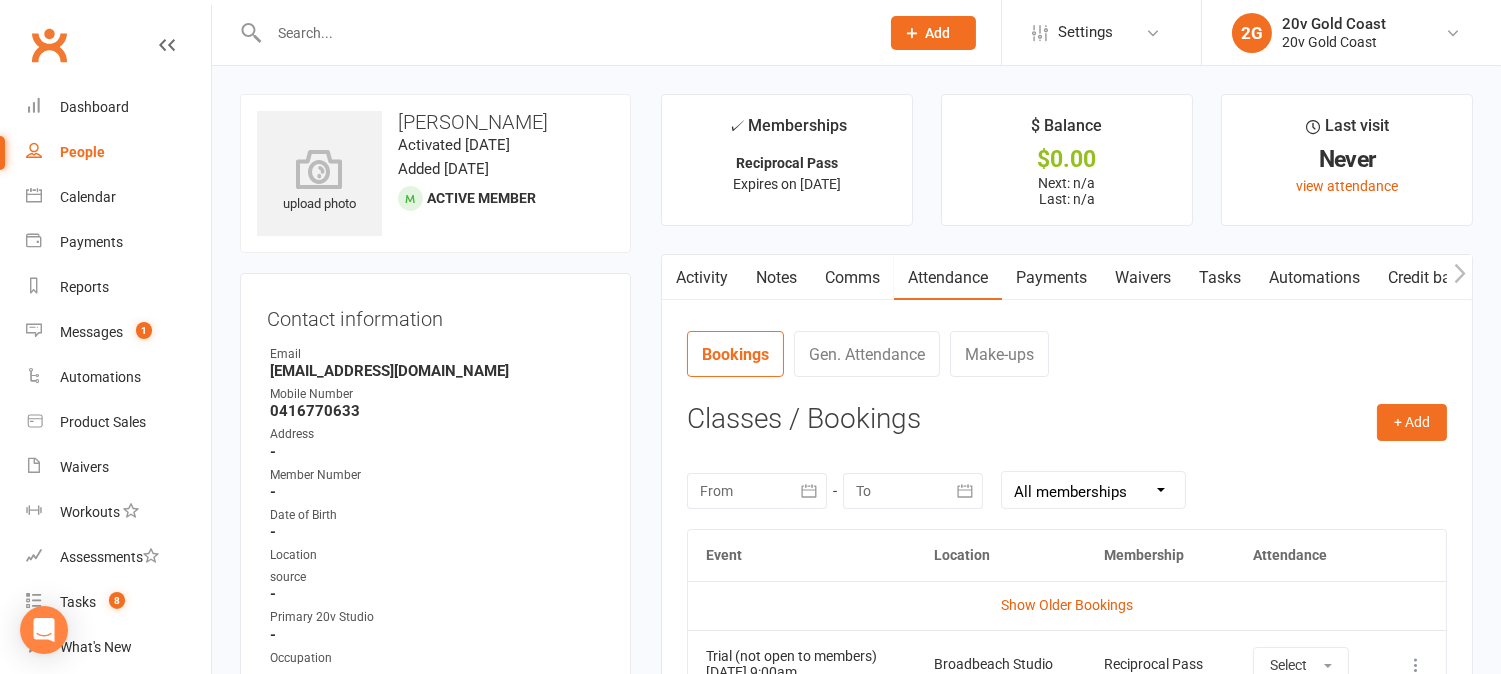 click on "Activity" at bounding box center [702, 278] 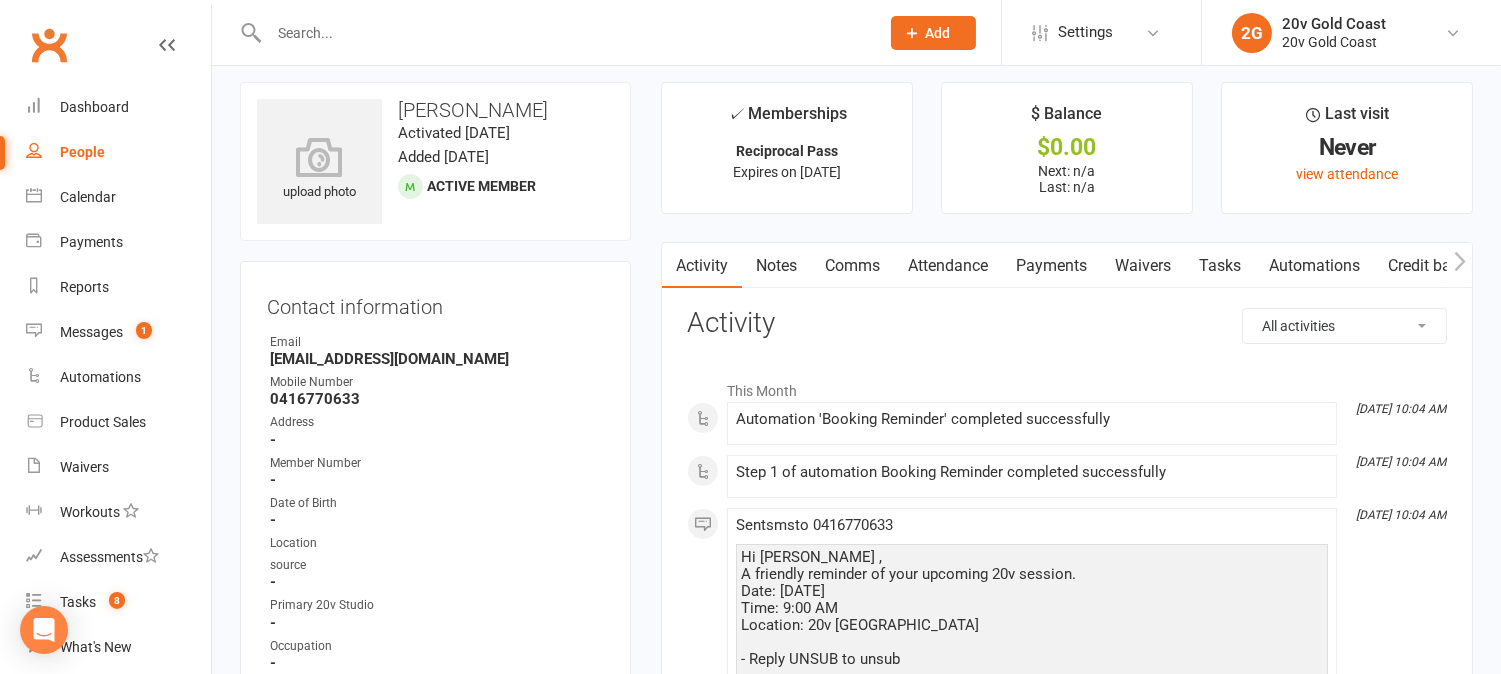 scroll, scrollTop: 0, scrollLeft: 0, axis: both 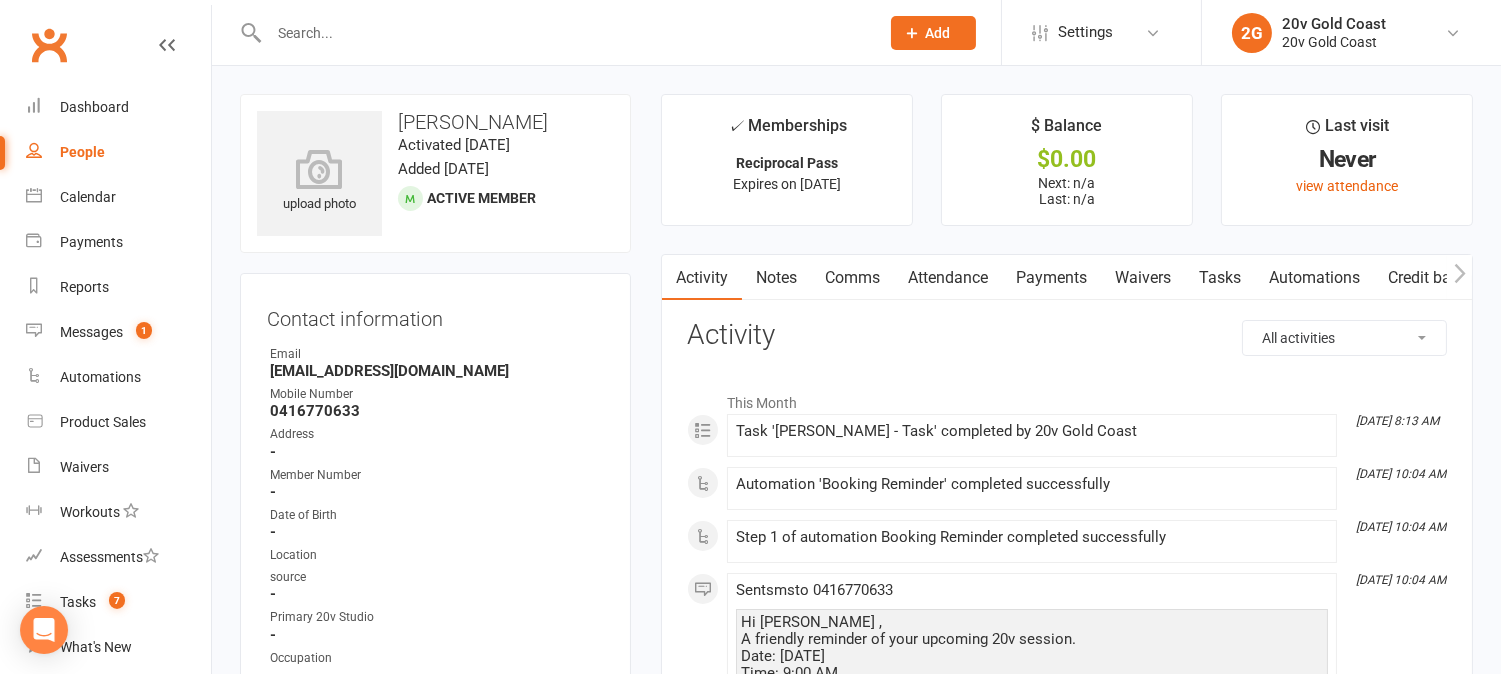 click on "Comms" at bounding box center (852, 278) 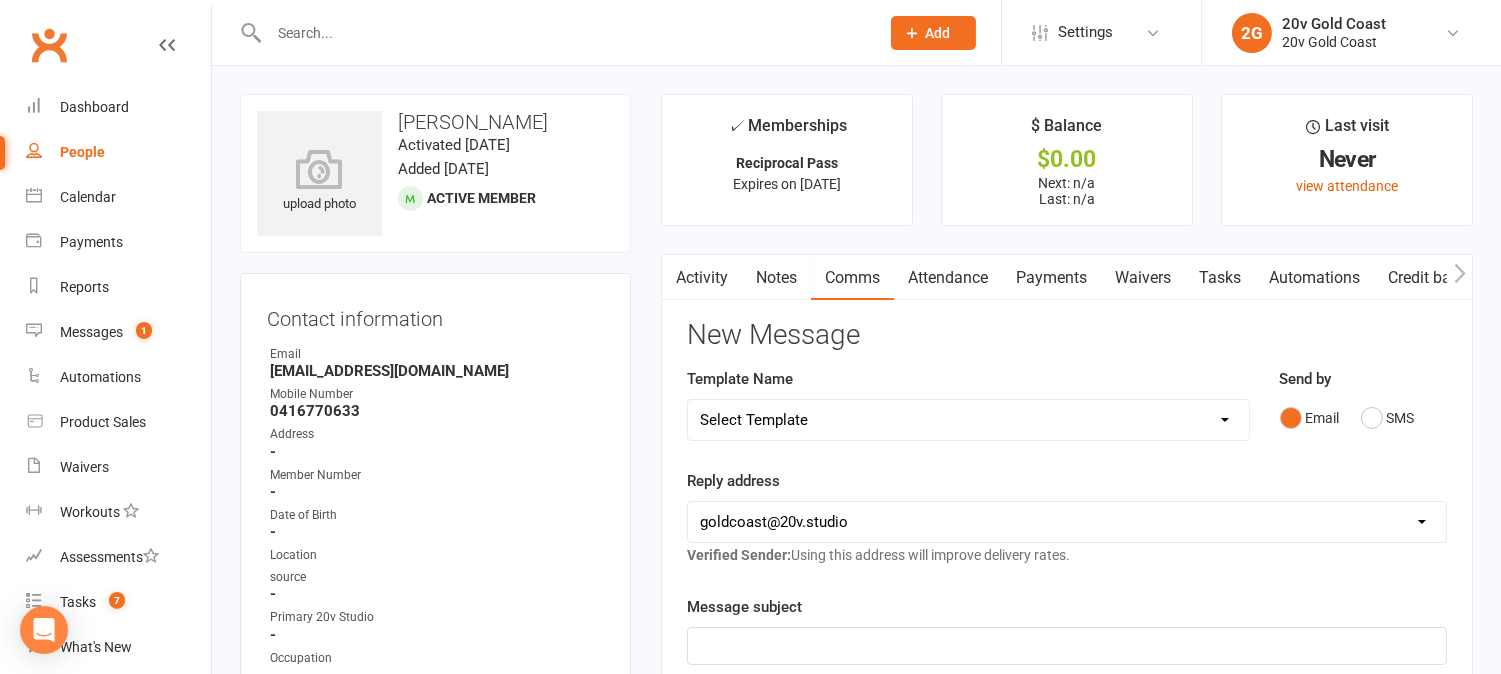 click on "Attendance" at bounding box center [948, 278] 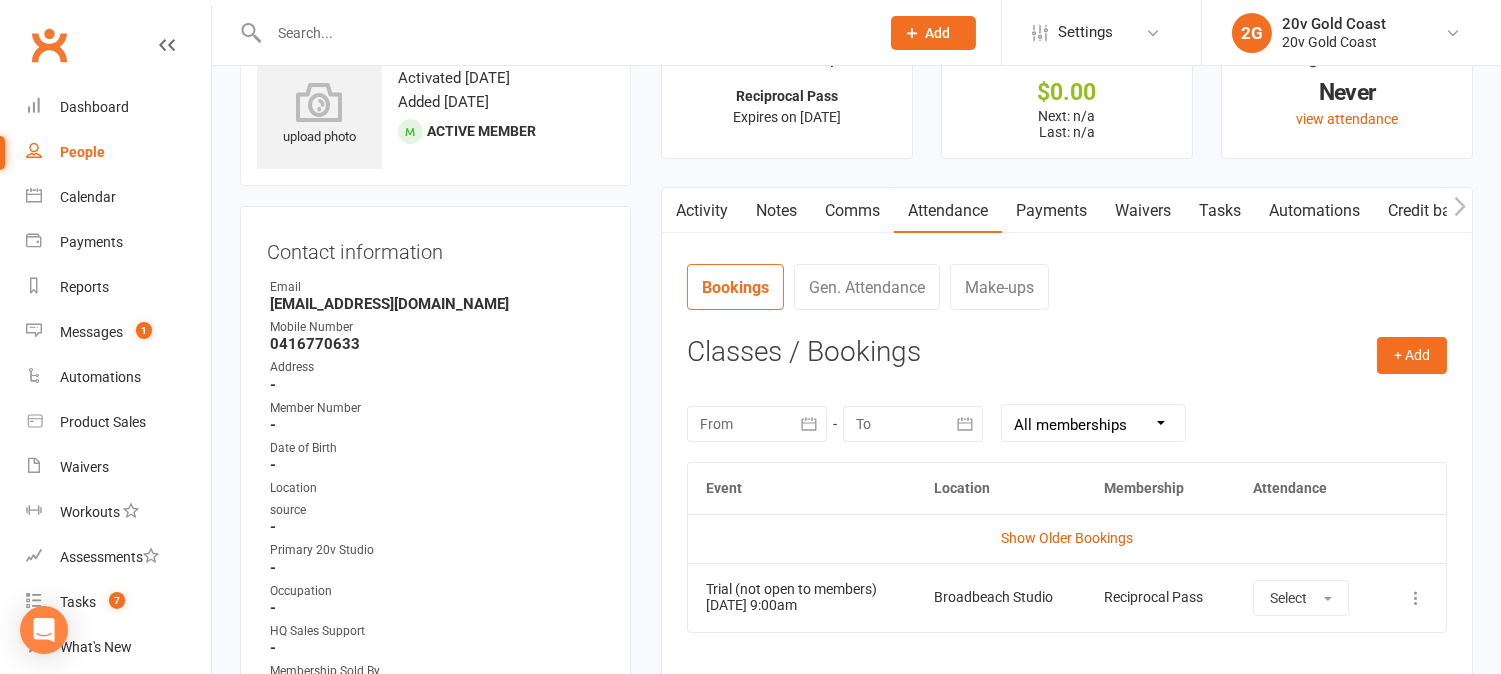 scroll, scrollTop: 0, scrollLeft: 0, axis: both 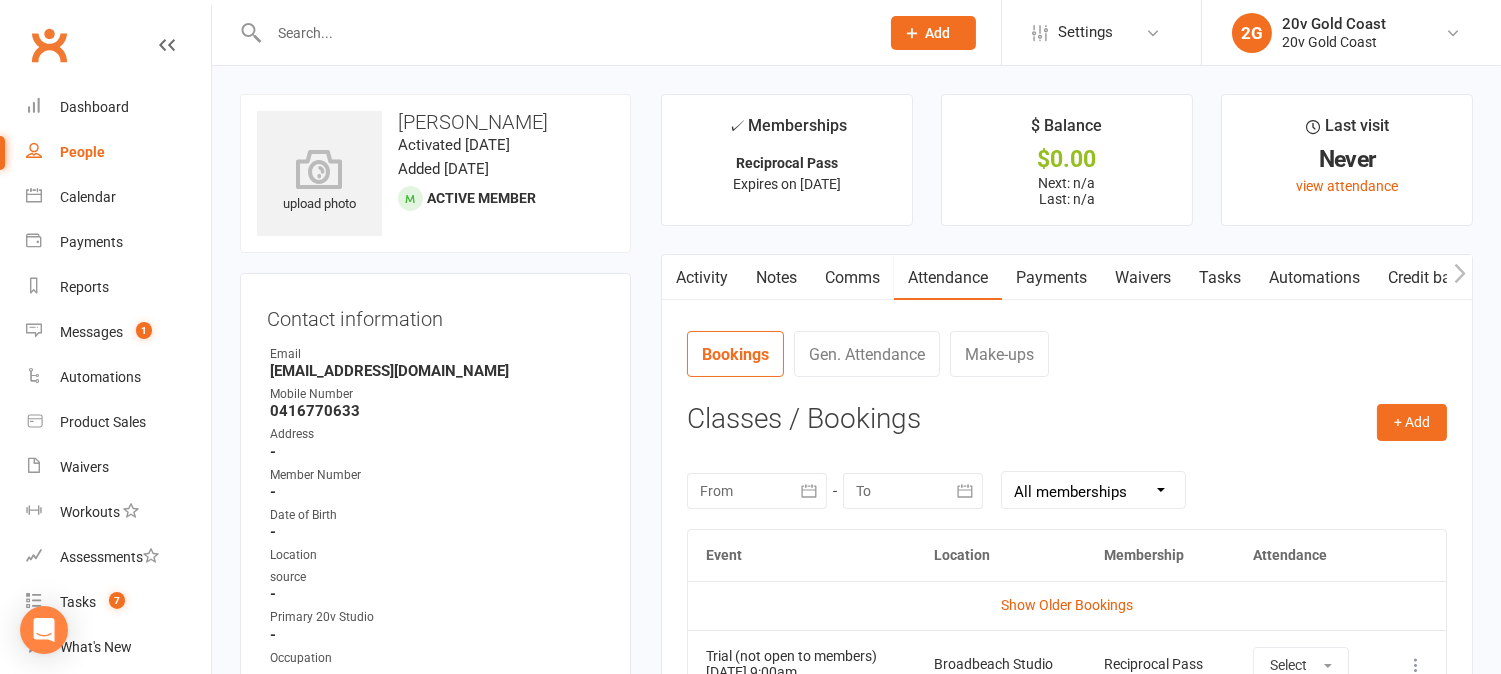 click on "Comms" at bounding box center [852, 278] 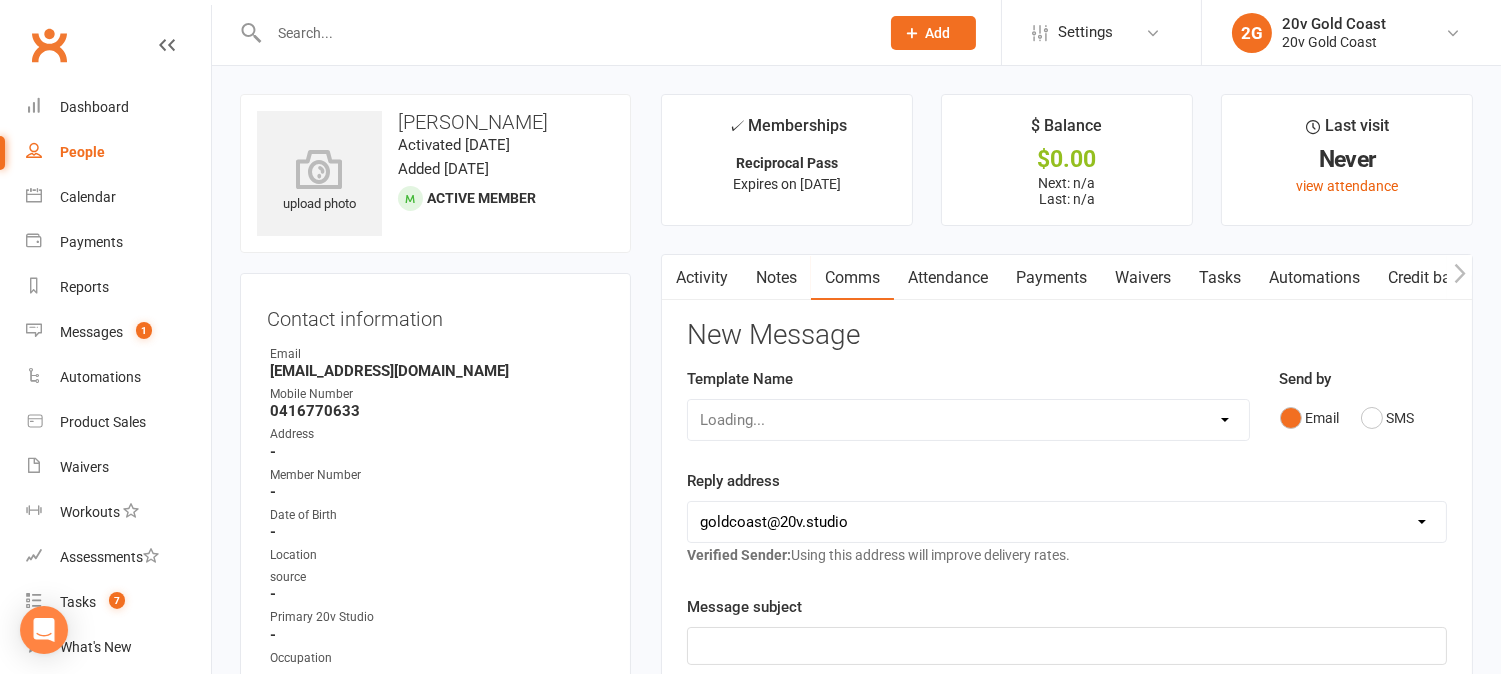click on "Comms" at bounding box center [852, 278] 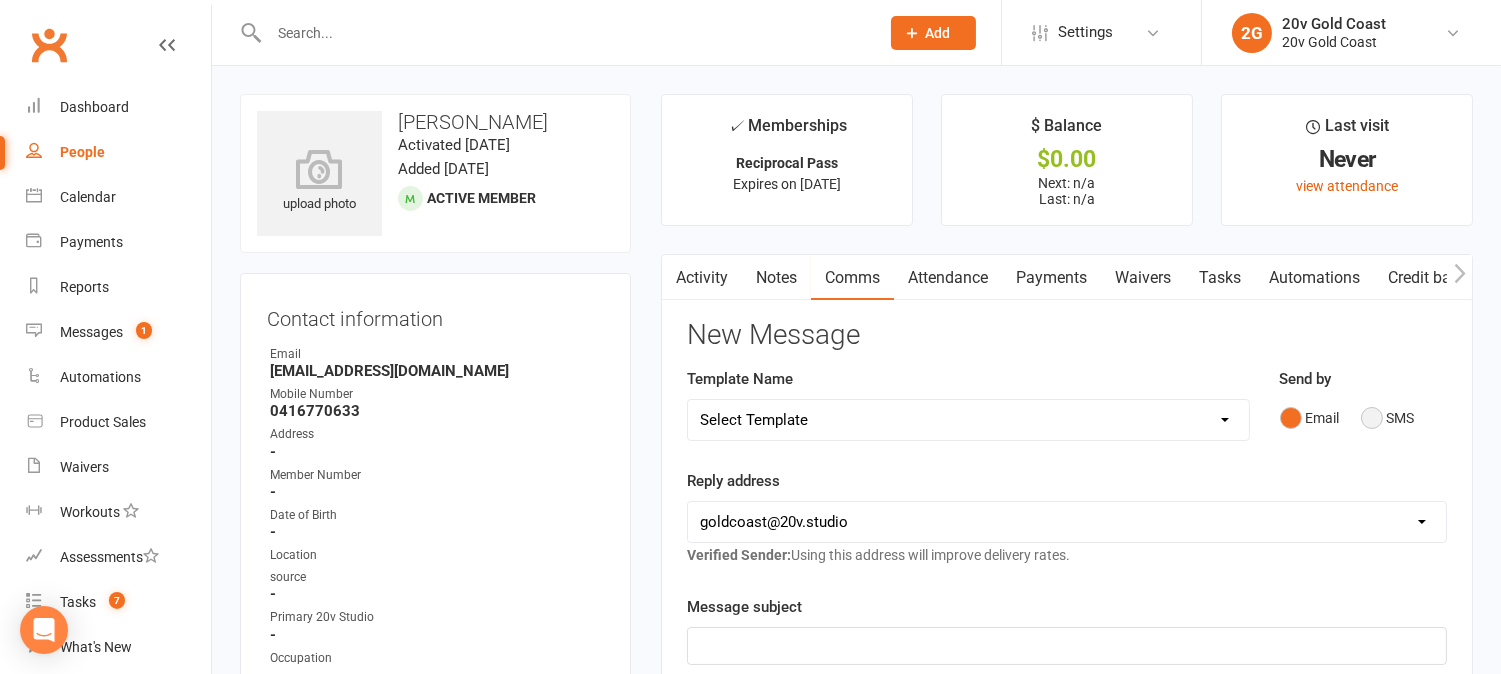 click on "SMS" at bounding box center (1388, 418) 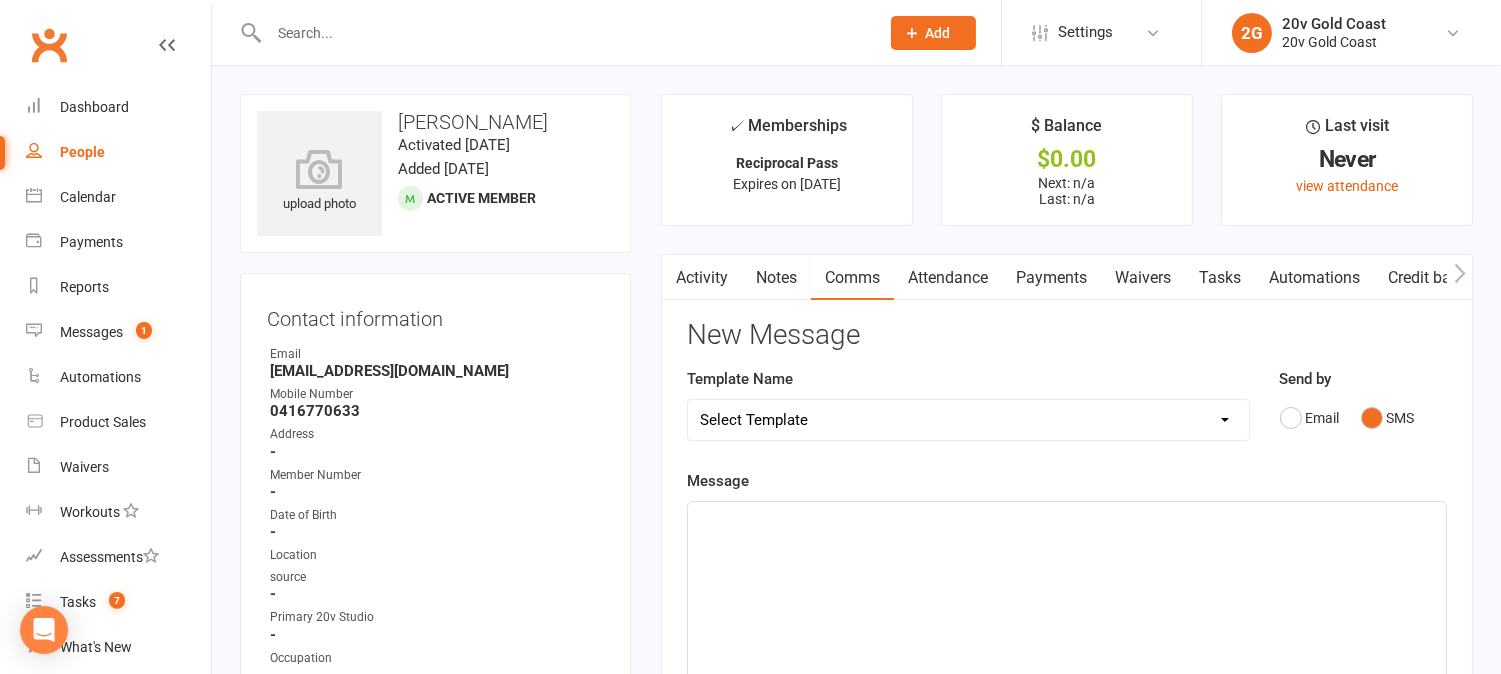 click on "Select Template [SMS] Black Friday Special [Email] EMAIL 1 - Invitation for a Free Trial  [Email] EMAIL 2 - Follow-Up Reminder  [Email] EMAIL 3 - Final Follow-Up [SMS] First call message- Team [SMS] First call text message- personal [SMS] Follow up after trial [SMS] Last SMS [SMS] Ready for Trial [SMS] Trial booking, EMS benefits  [SMS] Trial Booking - Follow Up [SMS] Trial Booking, link  [SMS] Trial Confirmation [Email] 20v Referral Bonus [Email] Medical Clearance - MS" at bounding box center (968, 420) 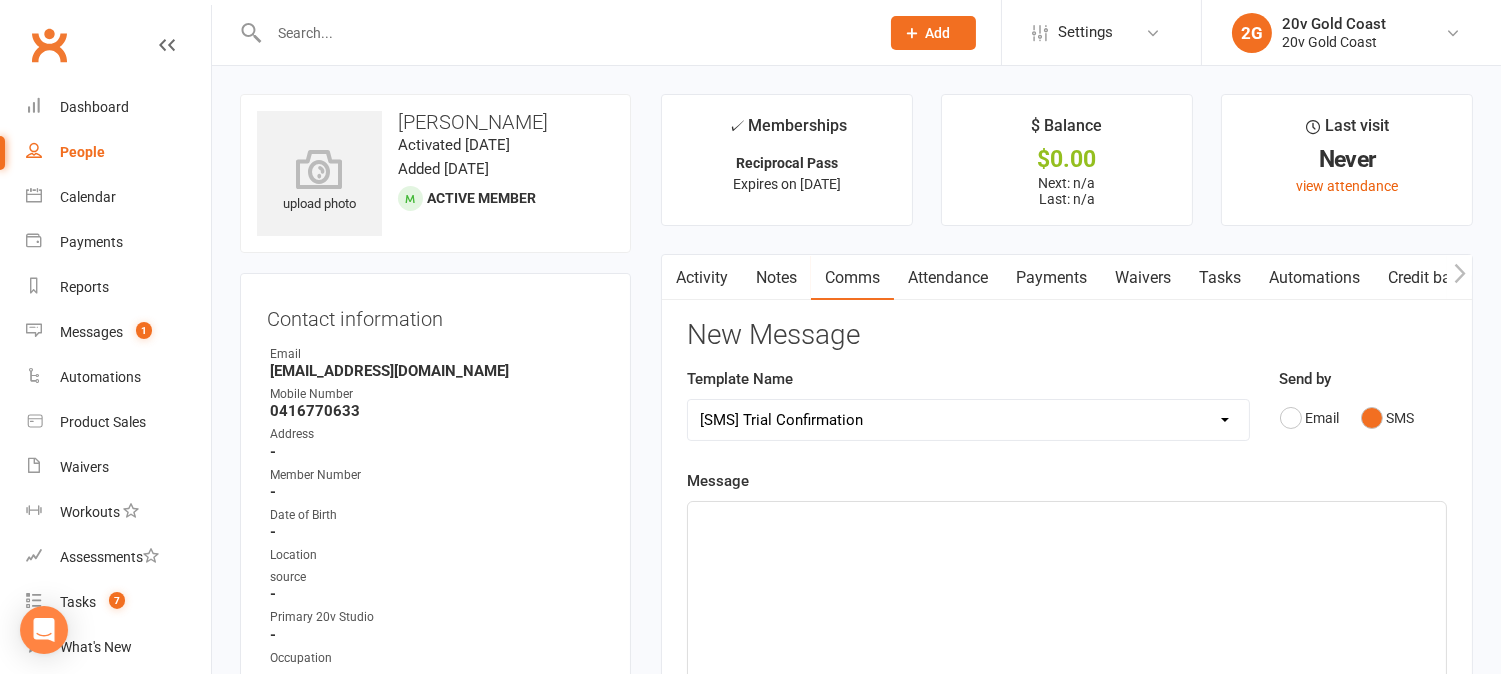 click on "Select Template [SMS] Black Friday Special [Email] EMAIL 1 - Invitation for a Free Trial  [Email] EMAIL 2 - Follow-Up Reminder  [Email] EMAIL 3 - Final Follow-Up [SMS] First call message- Team [SMS] First call text message- personal [SMS] Follow up after trial [SMS] Last SMS [SMS] Ready for Trial [SMS] Trial booking, EMS benefits  [SMS] Trial Booking - Follow Up [SMS] Trial Booking, link  [SMS] Trial Confirmation [Email] 20v Referral Bonus [Email] Medical Clearance - MS" at bounding box center [968, 420] 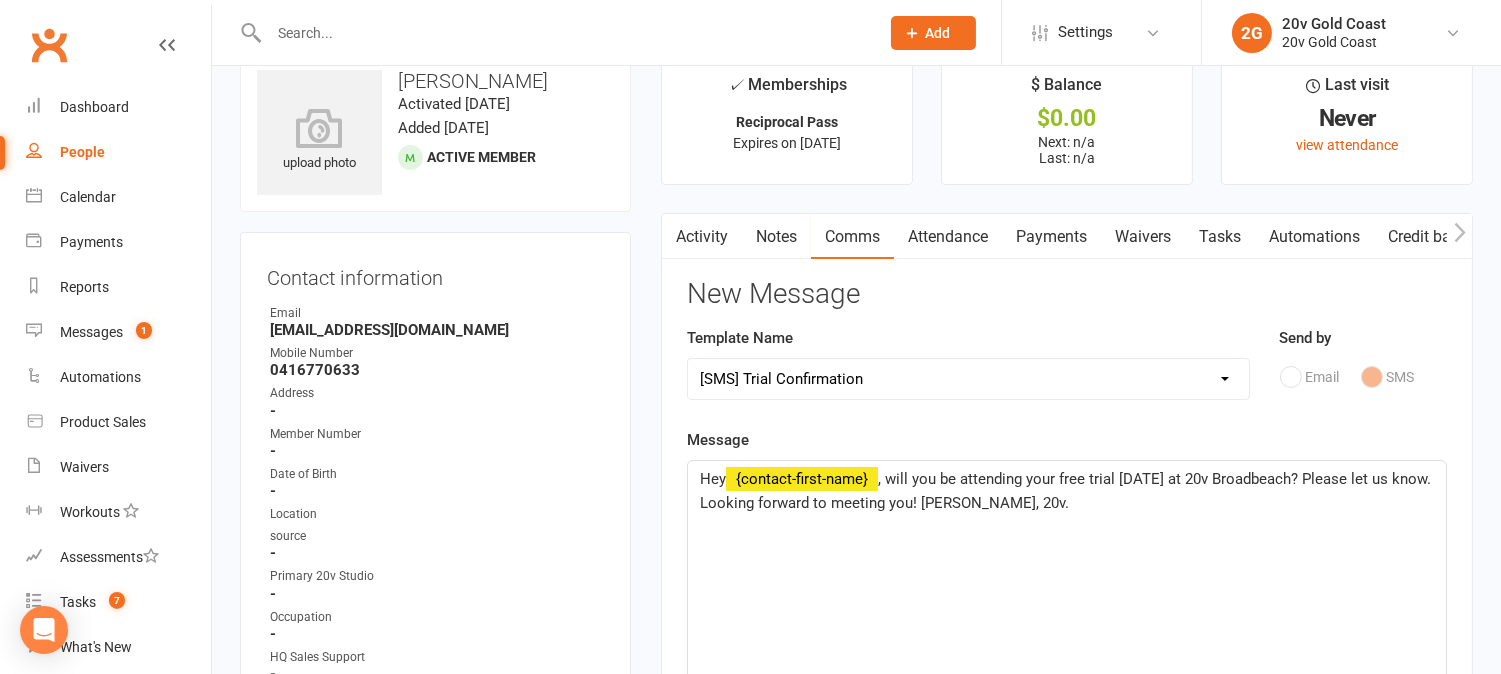 scroll, scrollTop: 111, scrollLeft: 0, axis: vertical 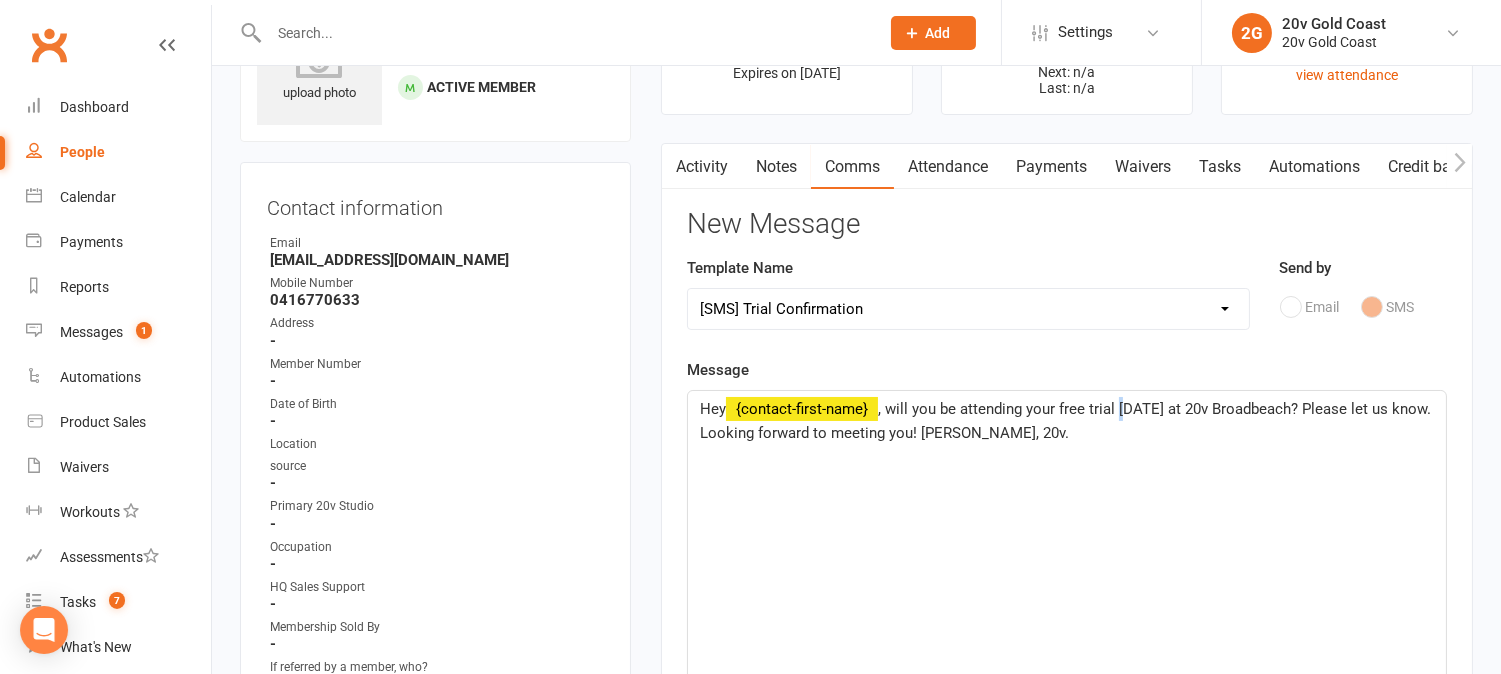drag, startPoint x: 1120, startPoint y: 412, endPoint x: 1141, endPoint y: 432, distance: 29 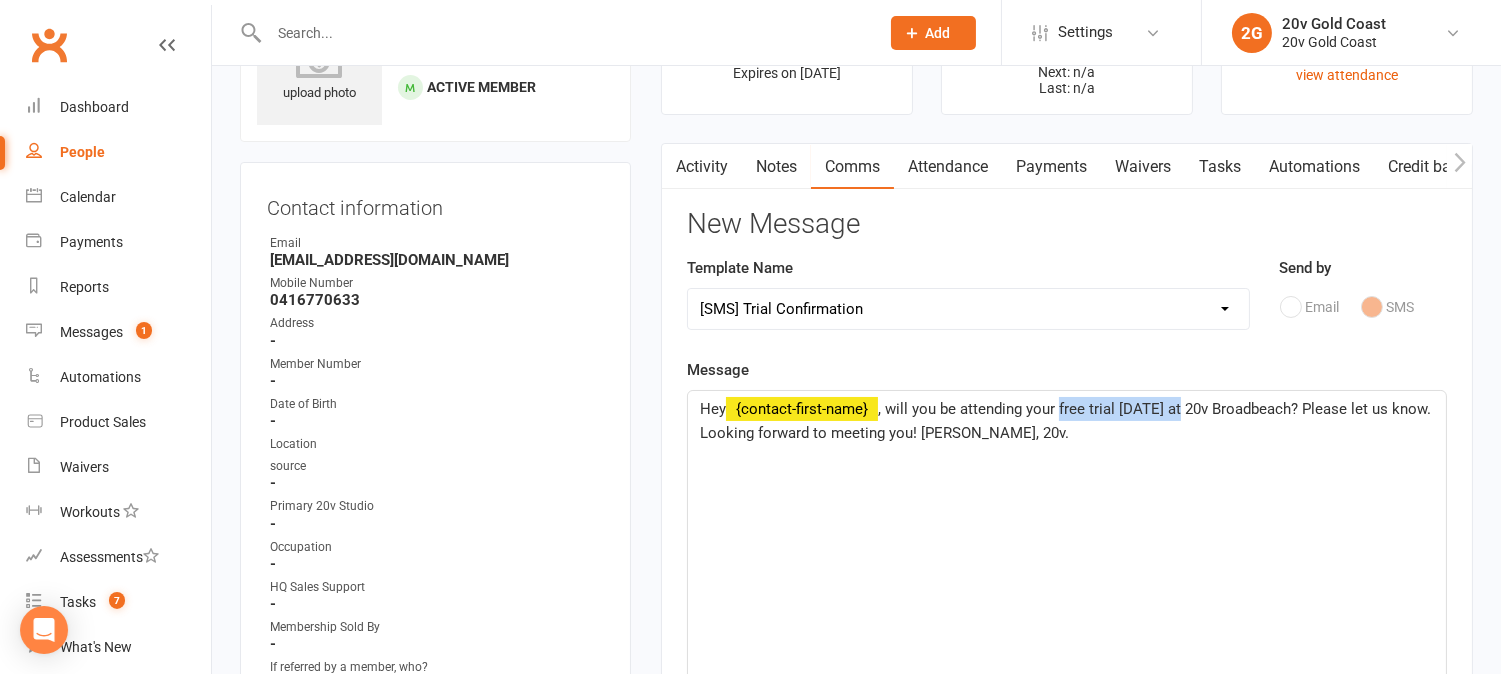 drag, startPoint x: 1188, startPoint y: 408, endPoint x: 1060, endPoint y: 398, distance: 128.39003 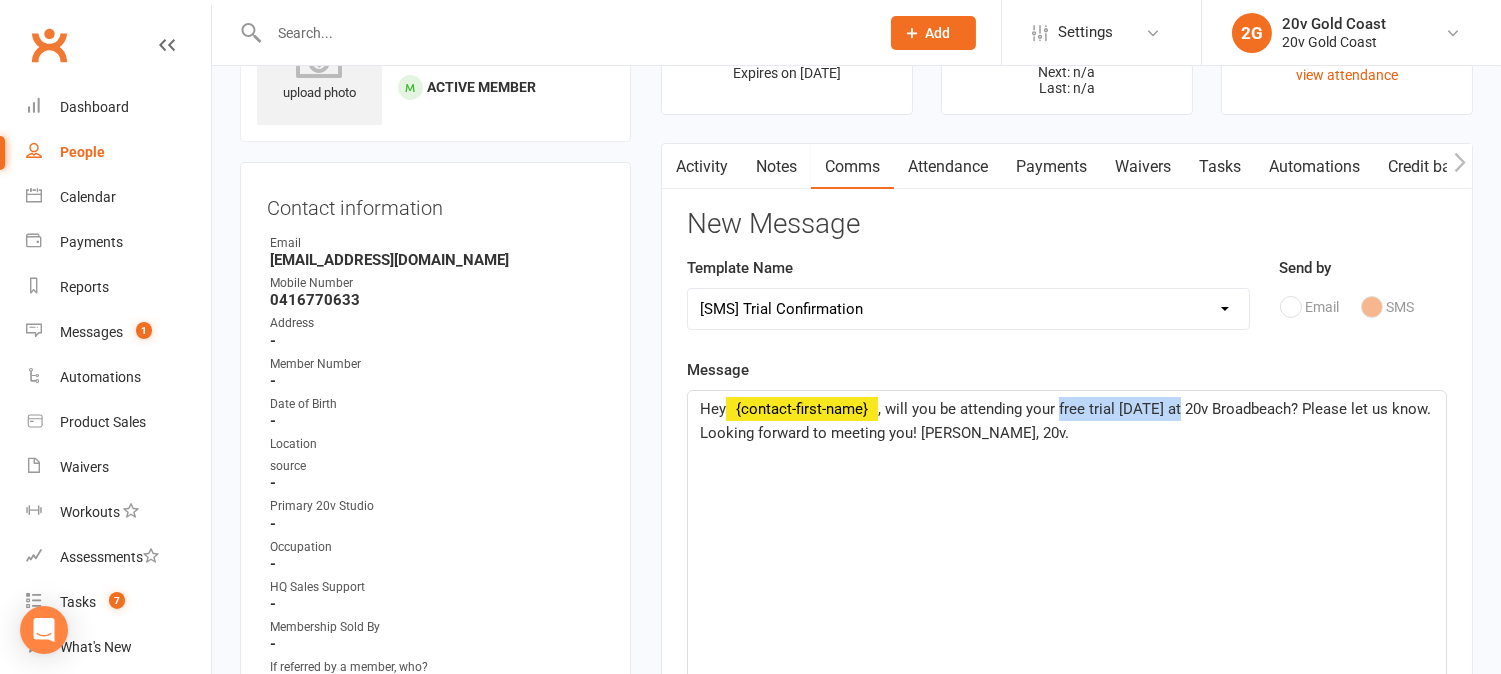 click on ", will you be attending your free trial tomorrow at 20v Broadbeach? Please let us know. Looking forward to meeting you! Juan, 20v." 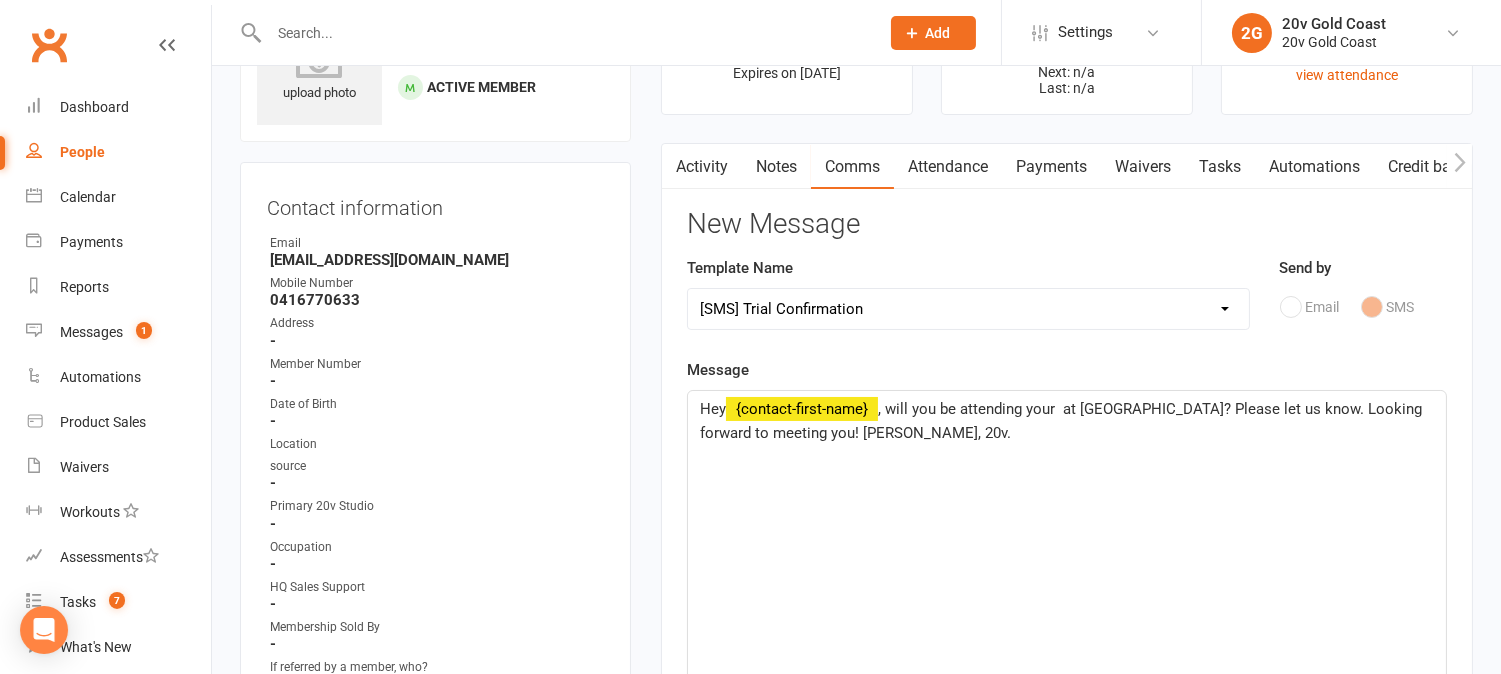 type 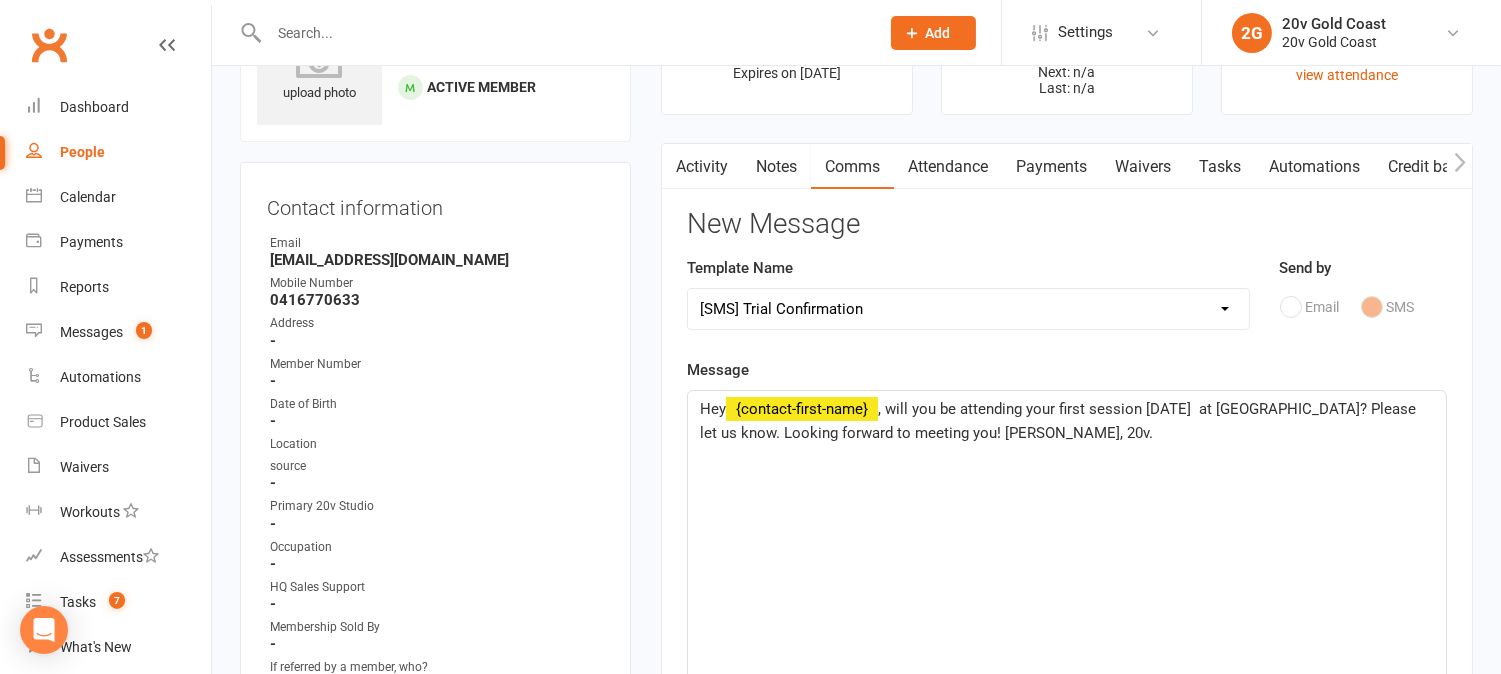 click on ", will you be attending your first session today  at 20v Broadbeach? Please let us know. Looking forward to meeting you! Juan, 20v." 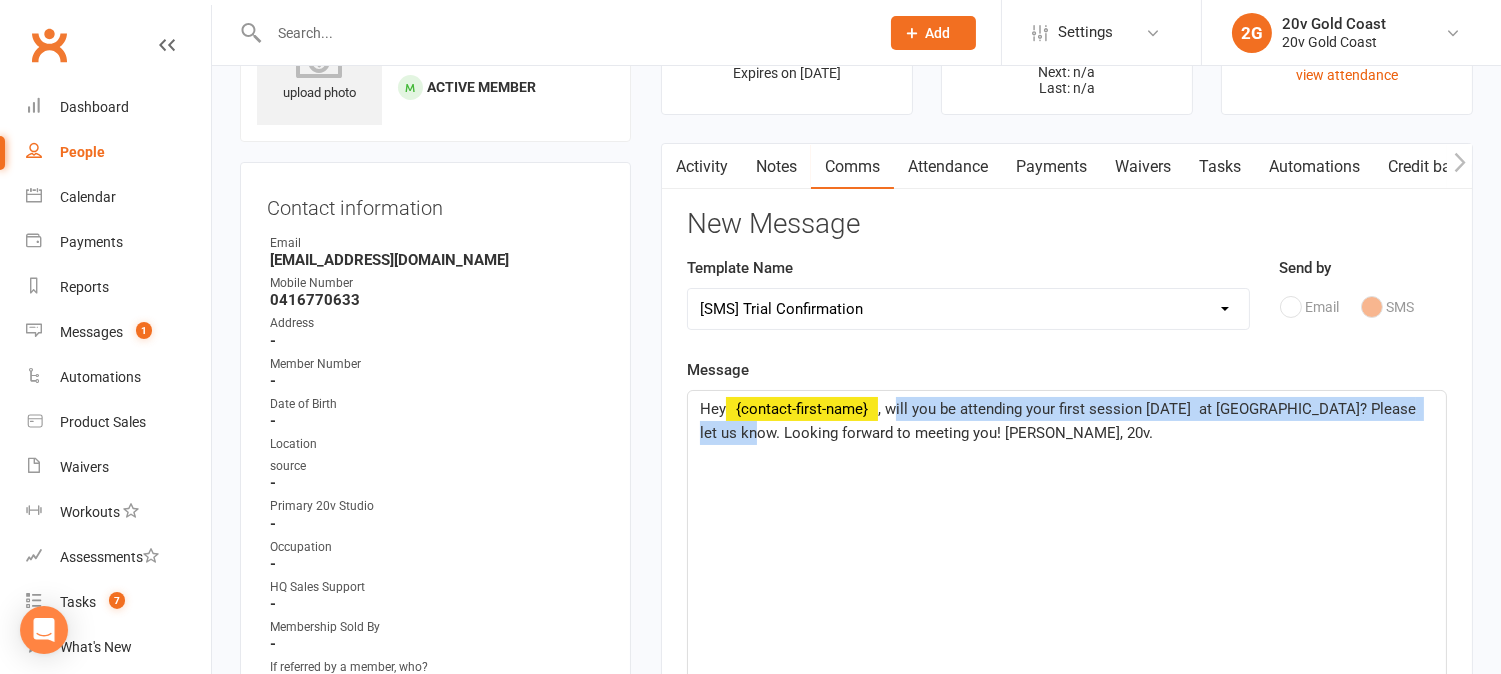 drag, startPoint x: 740, startPoint y: 433, endPoint x: 901, endPoint y: 413, distance: 162.23749 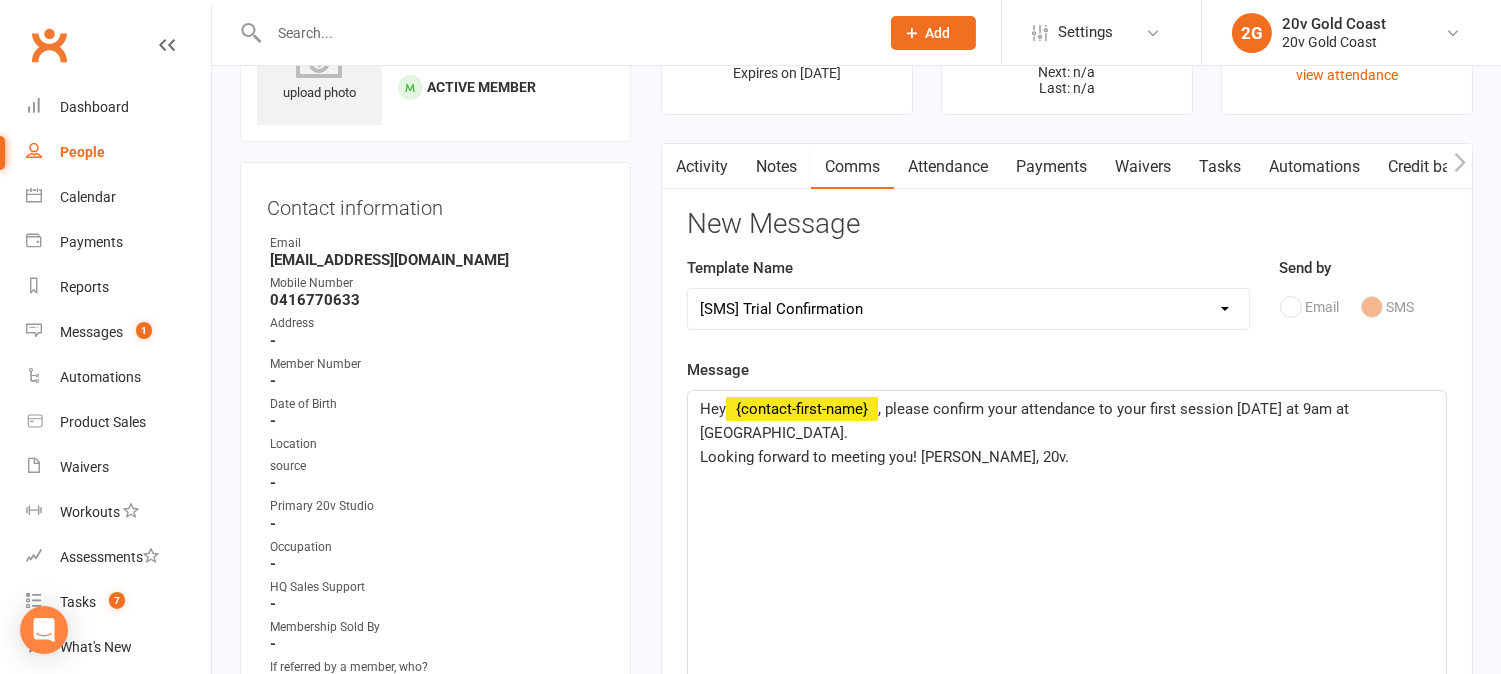 drag, startPoint x: 1292, startPoint y: 410, endPoint x: 1284, endPoint y: 441, distance: 32.01562 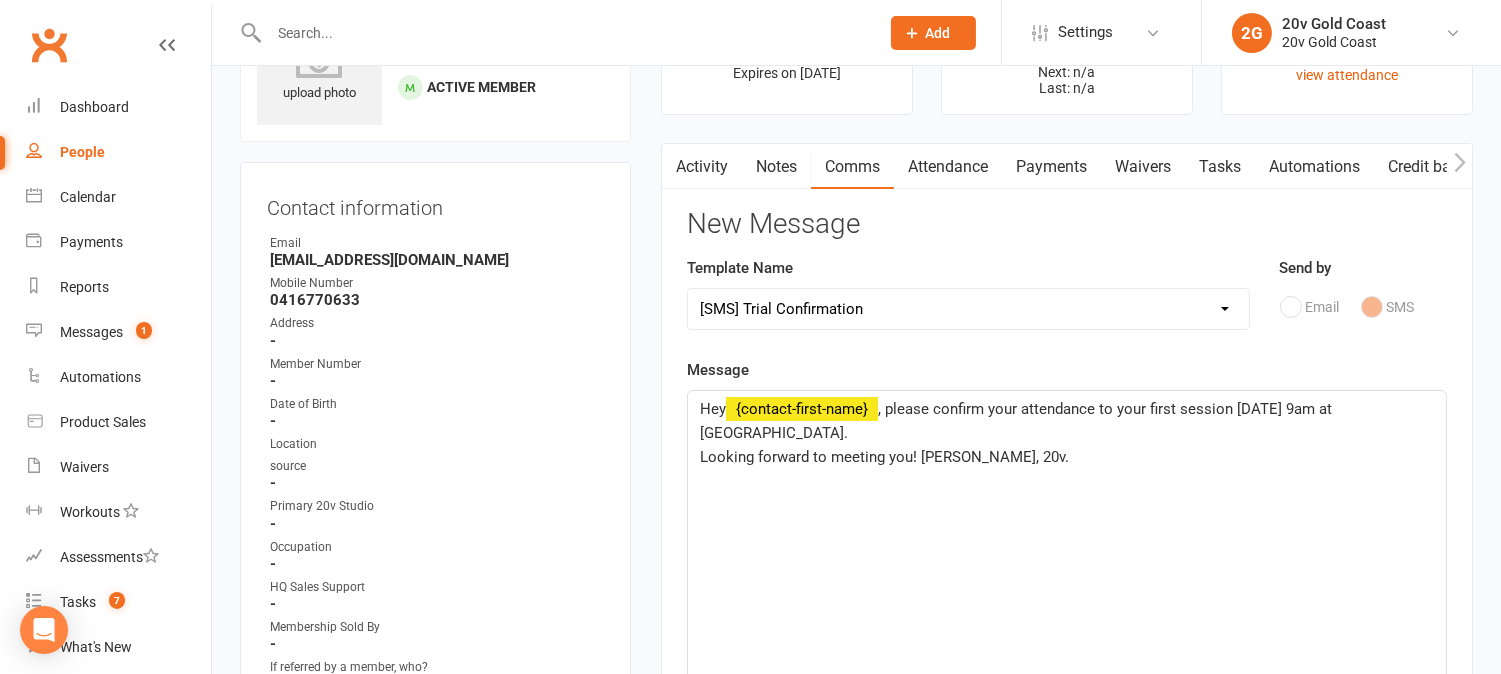 click on ", please confirm your attendance to your first session today 9am at 20v Broadbeach." 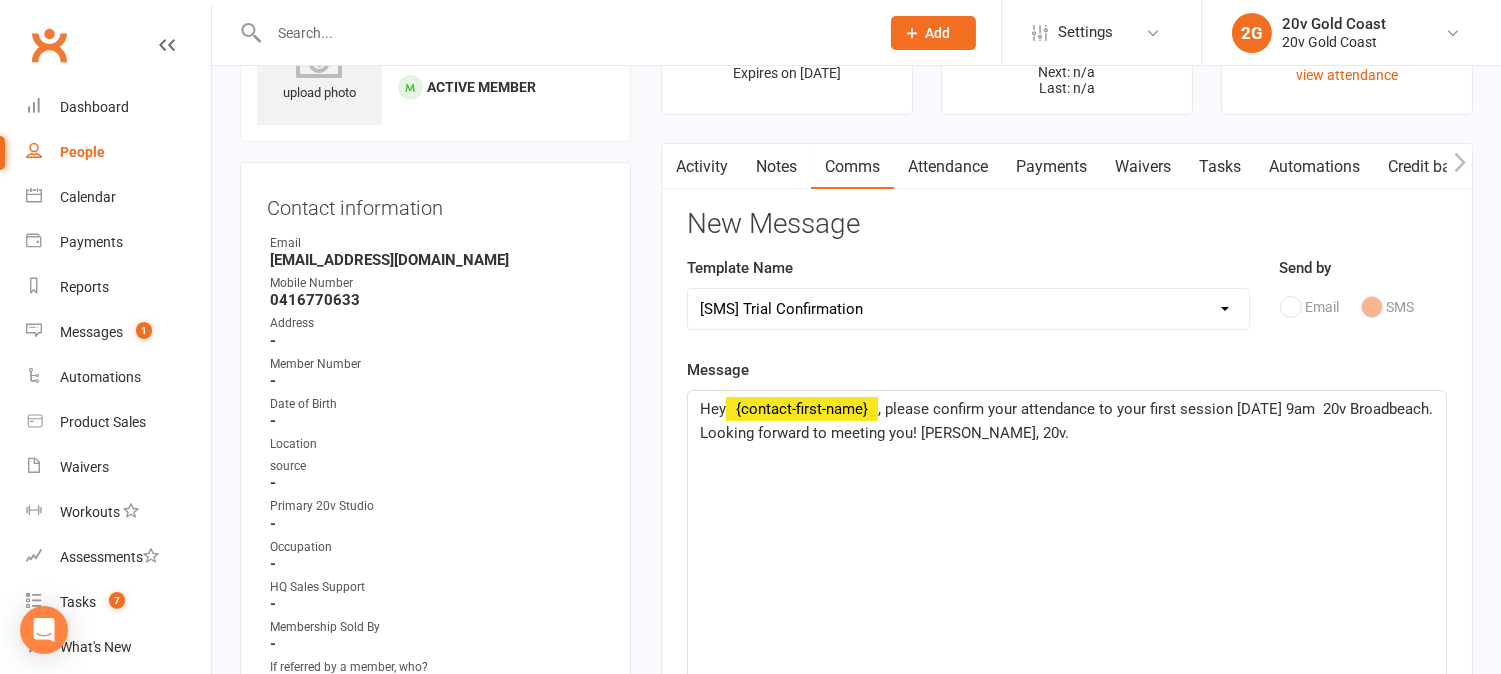 drag, startPoint x: 1438, startPoint y: 412, endPoint x: 1437, endPoint y: 423, distance: 11.045361 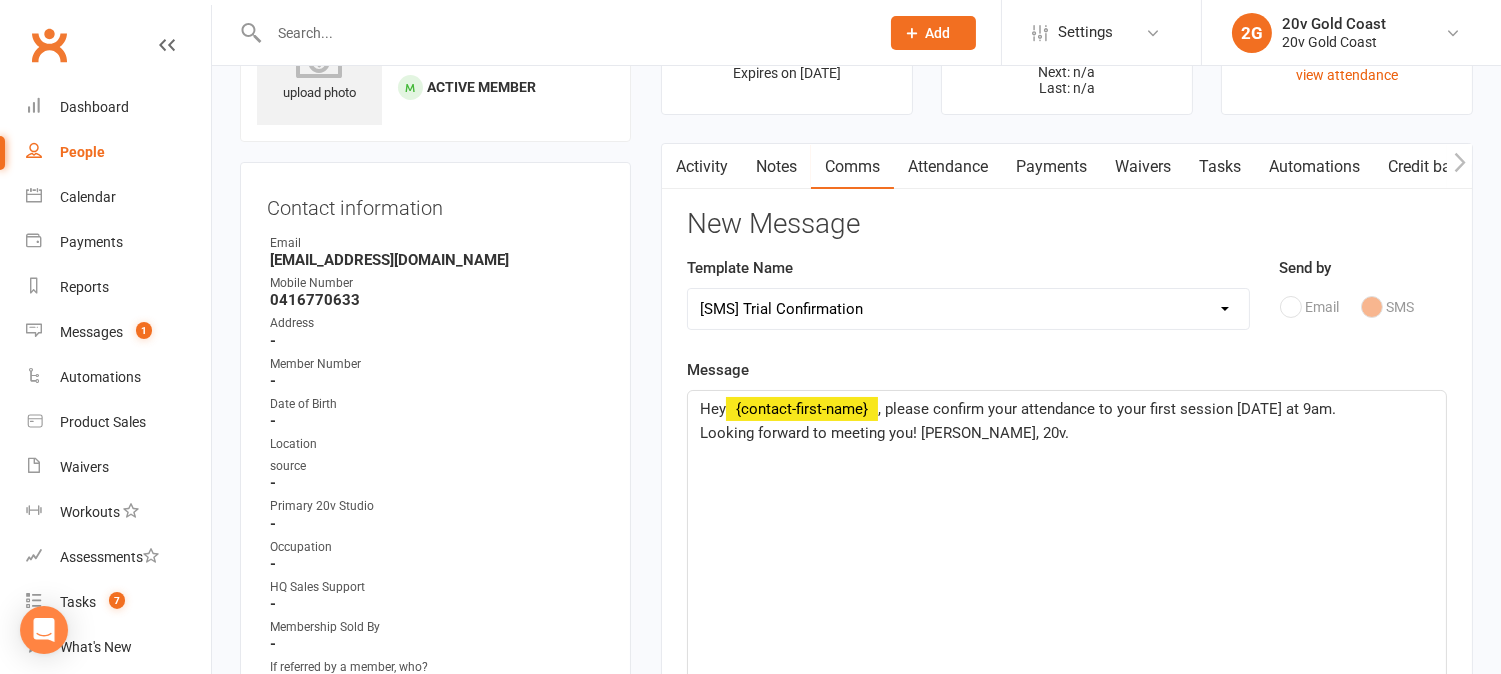click on "Looking forward to meeting you! Juan, 20v." 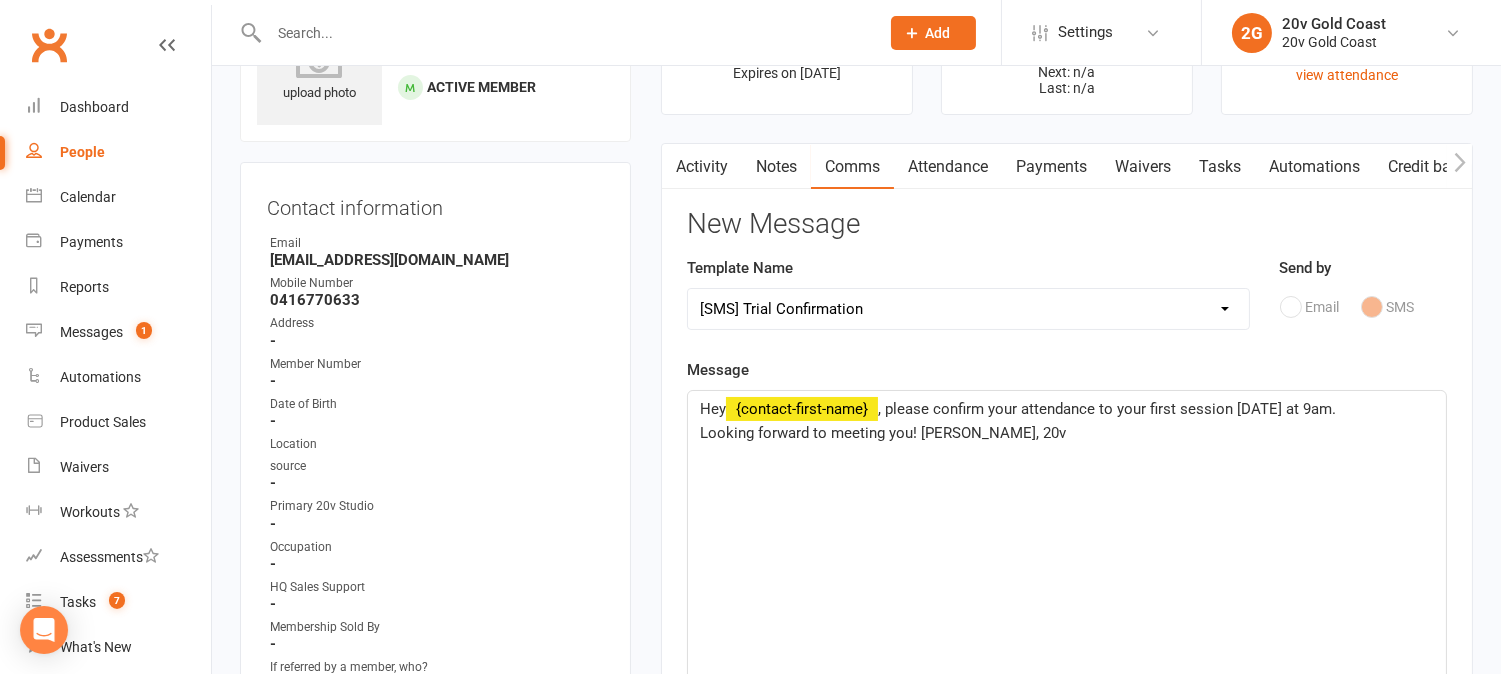 drag, startPoint x: 955, startPoint y: 441, endPoint x: 953, endPoint y: 452, distance: 11.18034 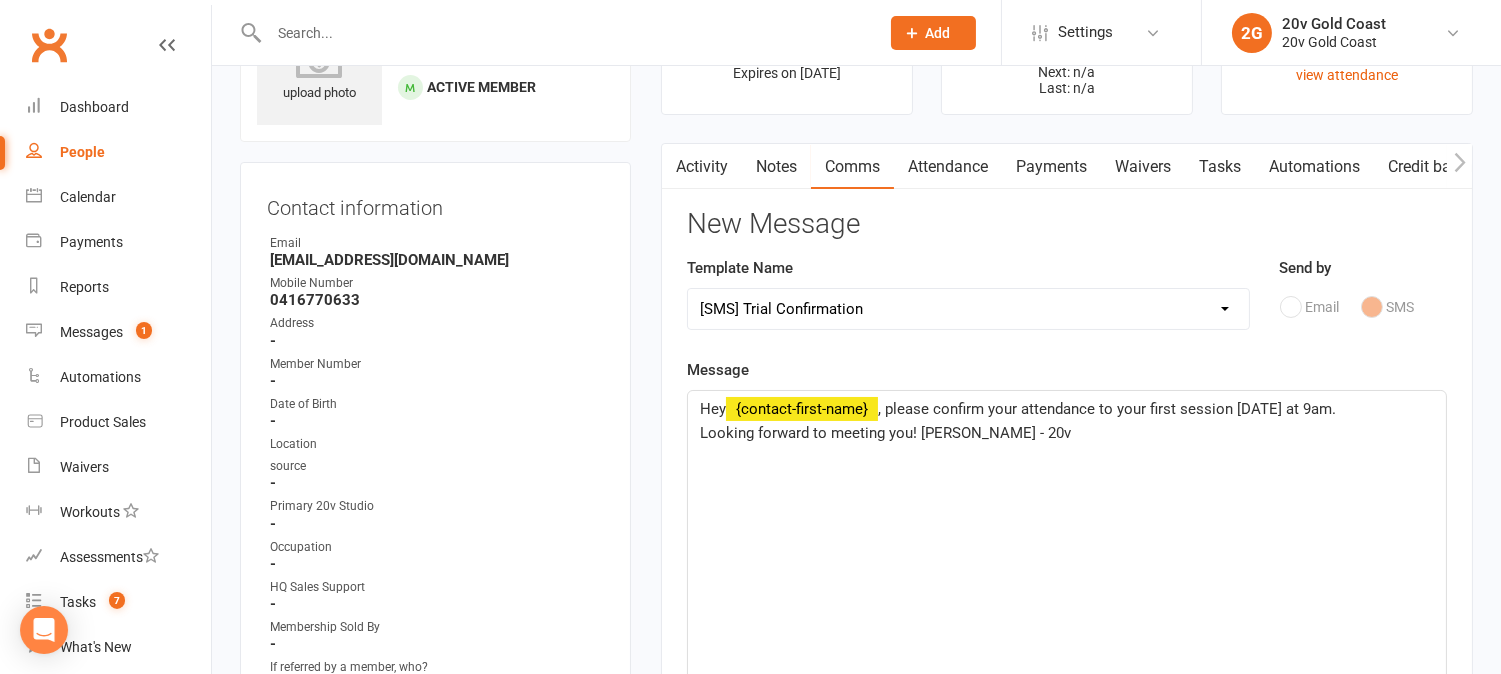 click on "Looking forward to meeting you! Juan - 20v" 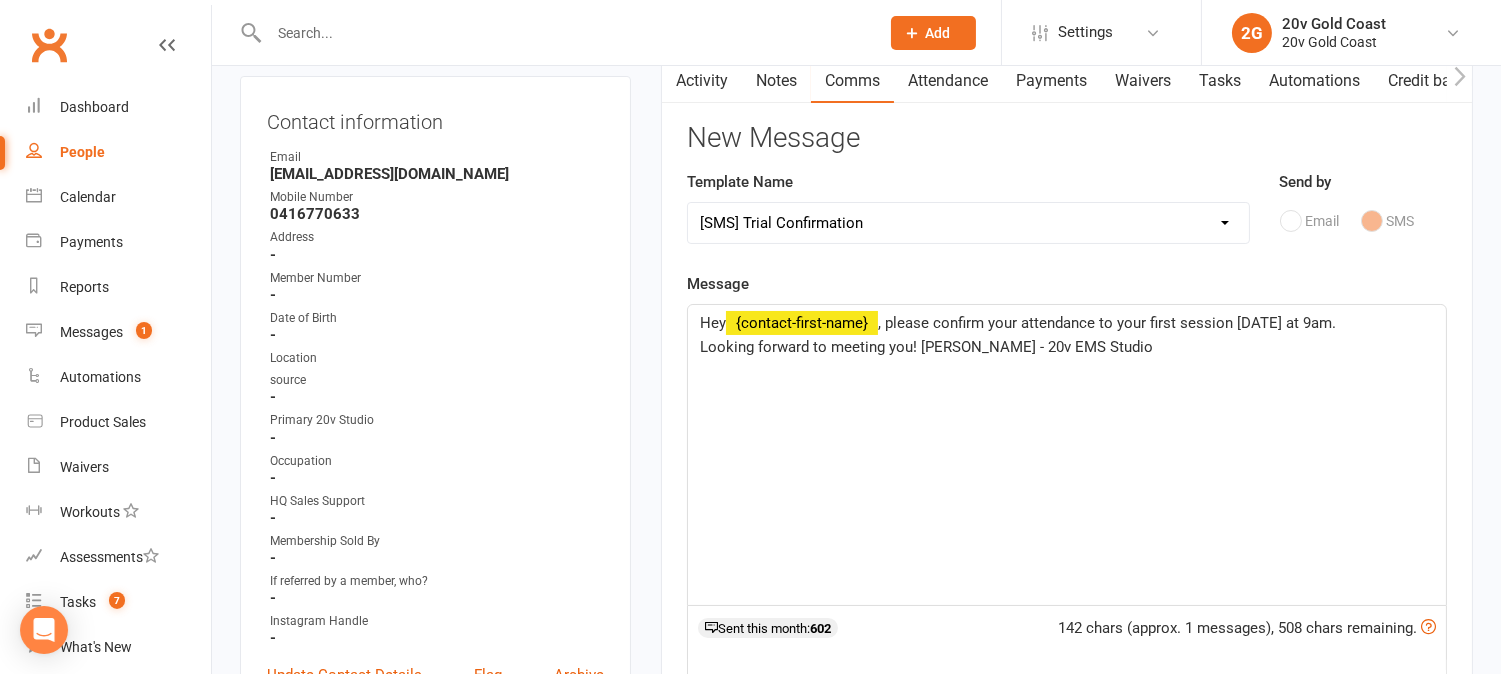 scroll, scrollTop: 222, scrollLeft: 0, axis: vertical 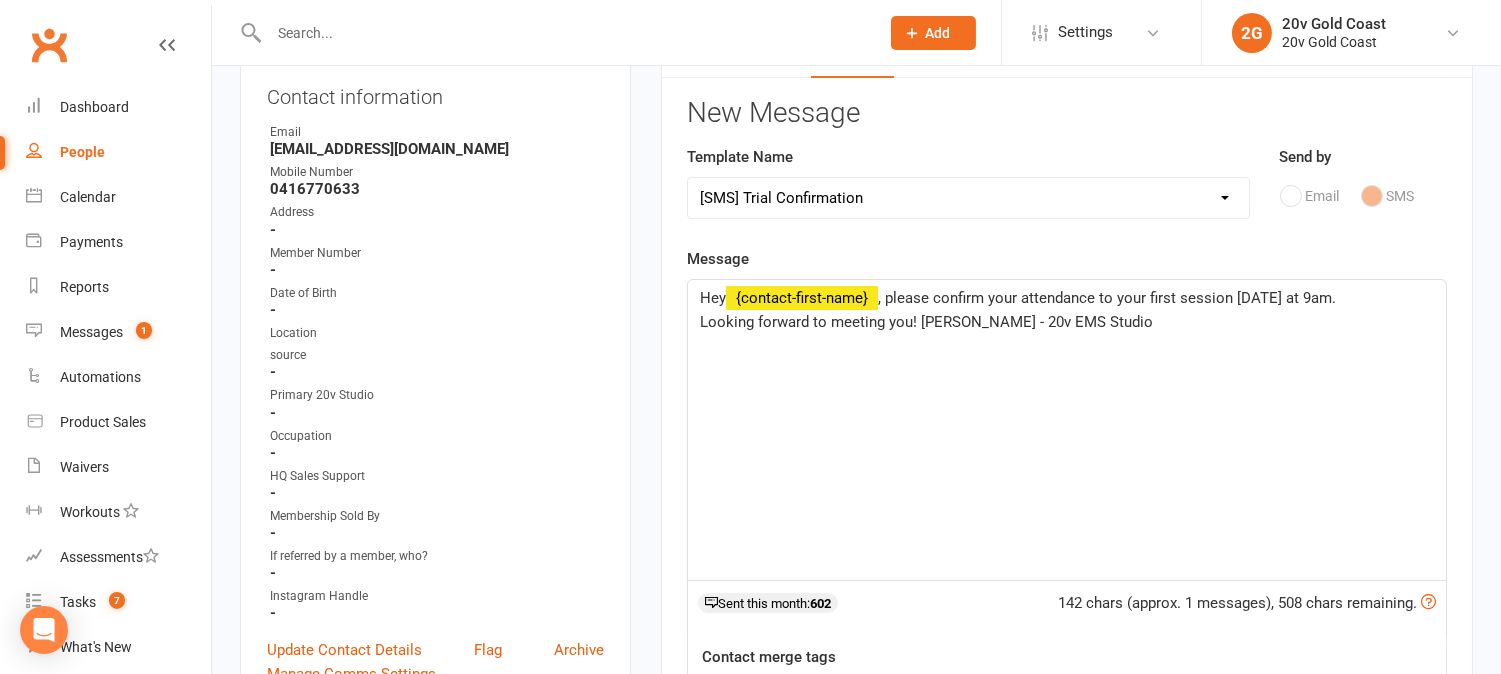 click on "Looking forward to meeting you! Juan - 20v EMS Studio" 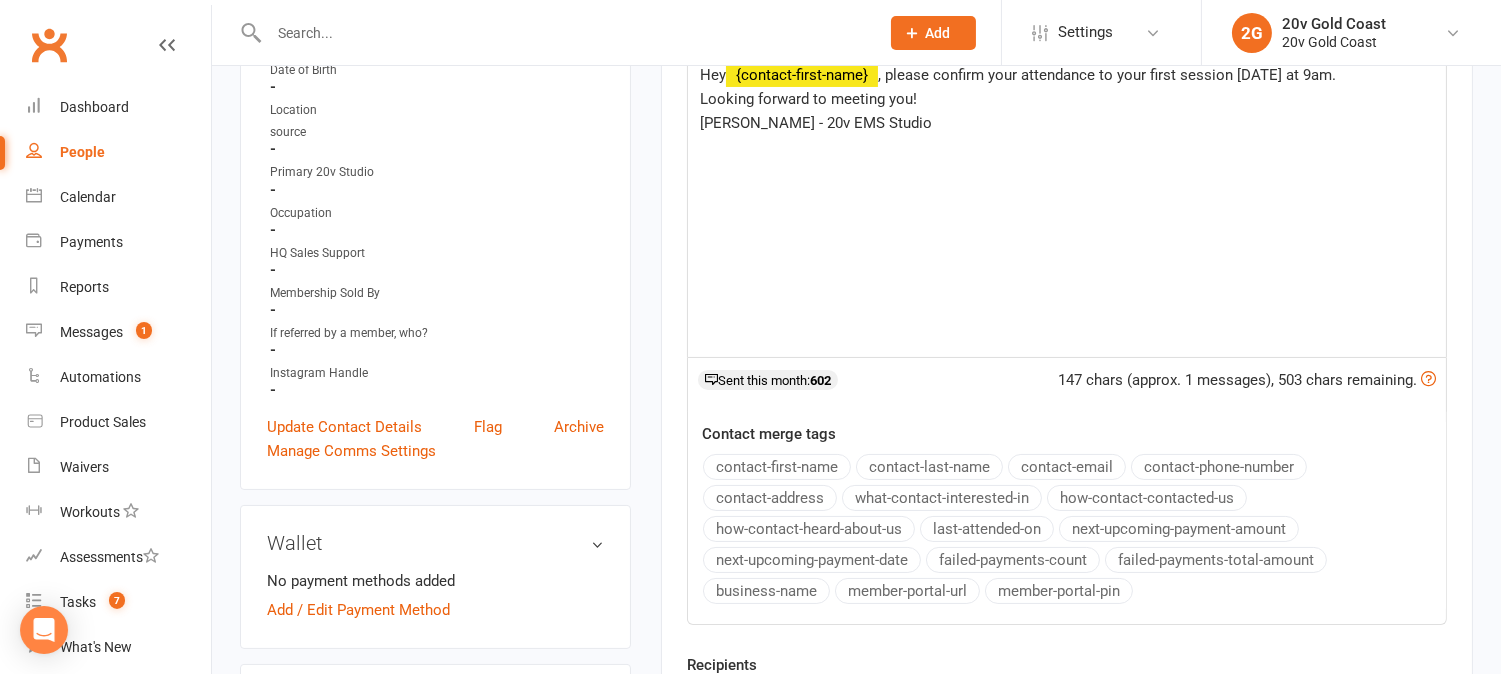 scroll, scrollTop: 555, scrollLeft: 0, axis: vertical 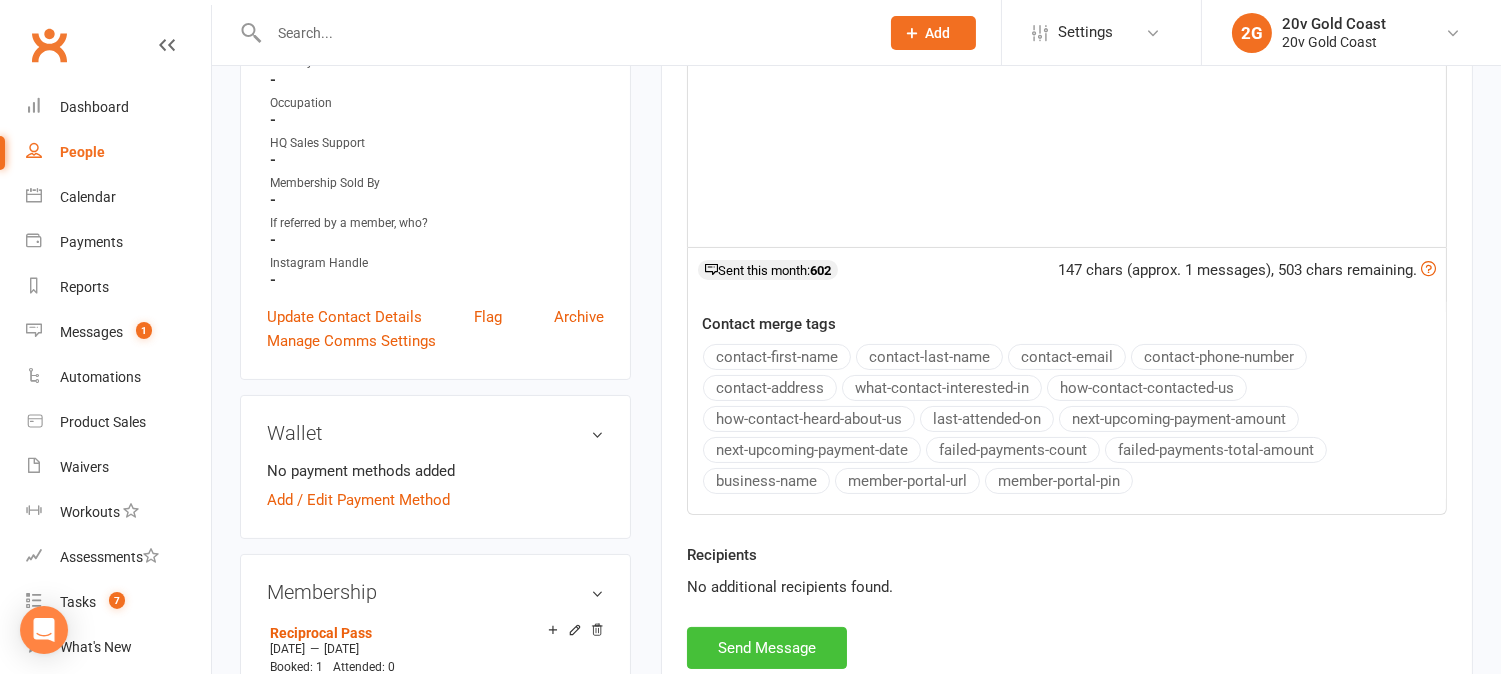 click on "Send Message" at bounding box center (767, 648) 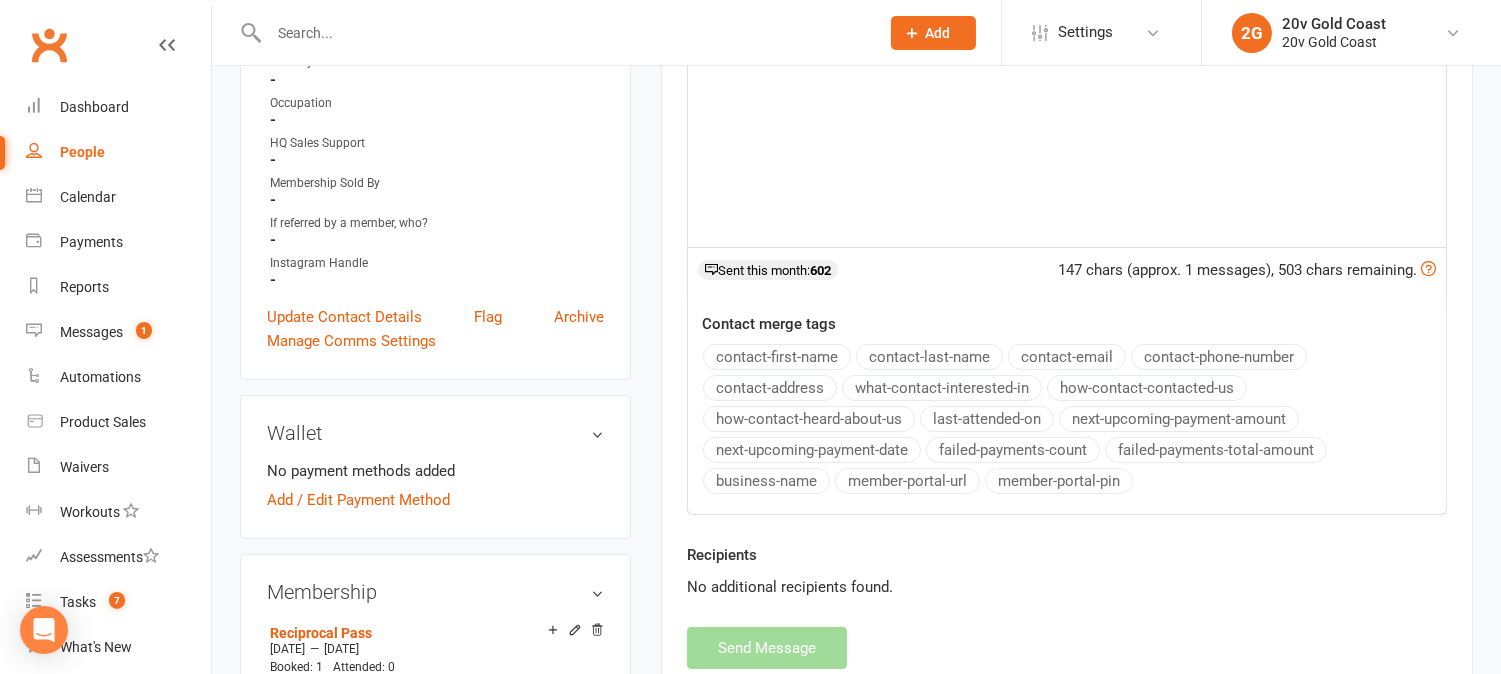 select 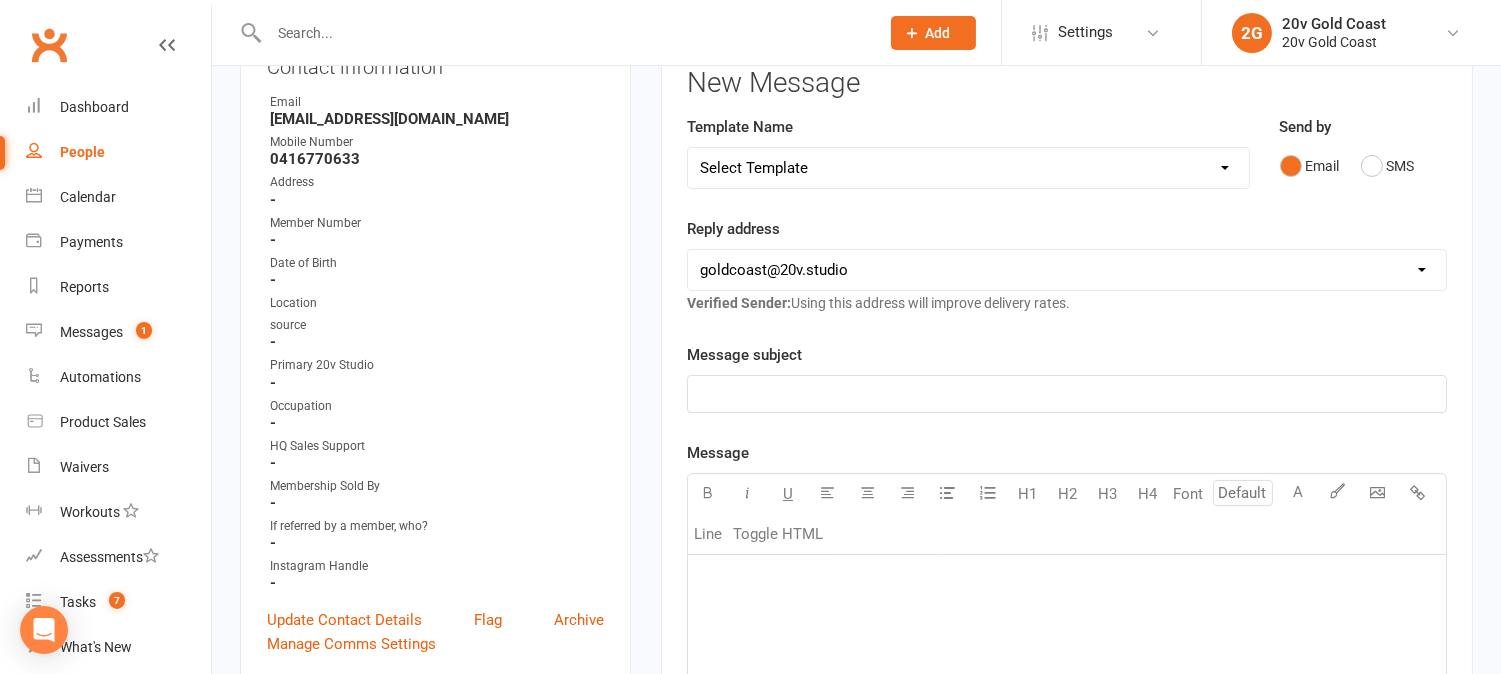 scroll, scrollTop: 0, scrollLeft: 0, axis: both 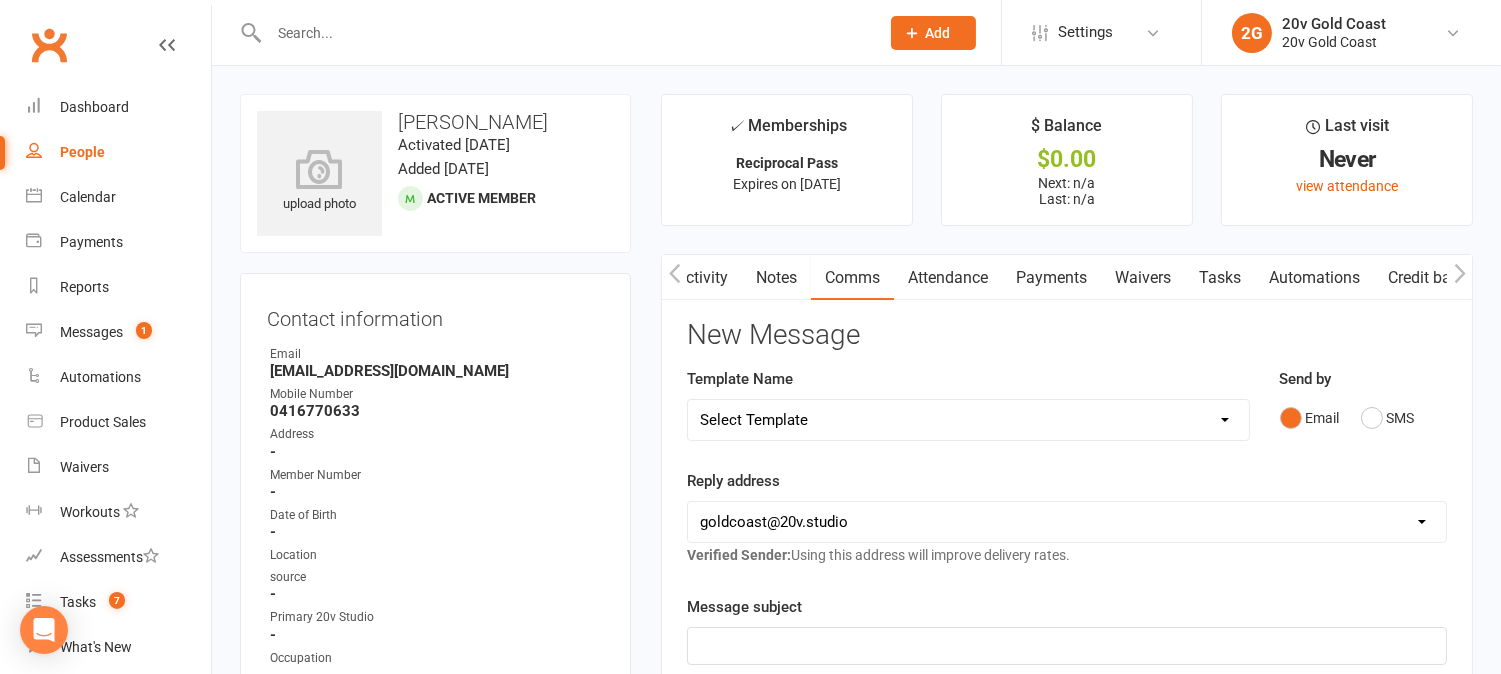 click on "Activity" at bounding box center [702, 278] 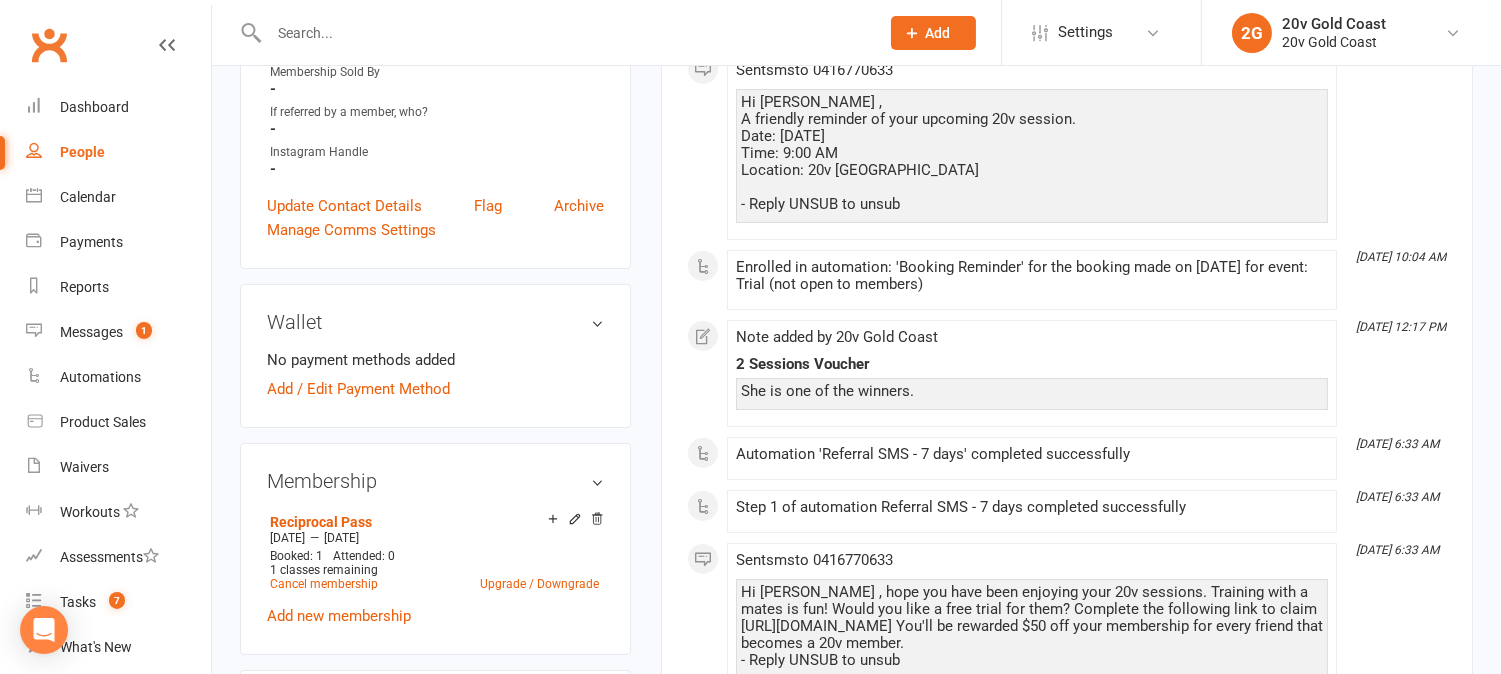 scroll, scrollTop: 0, scrollLeft: 0, axis: both 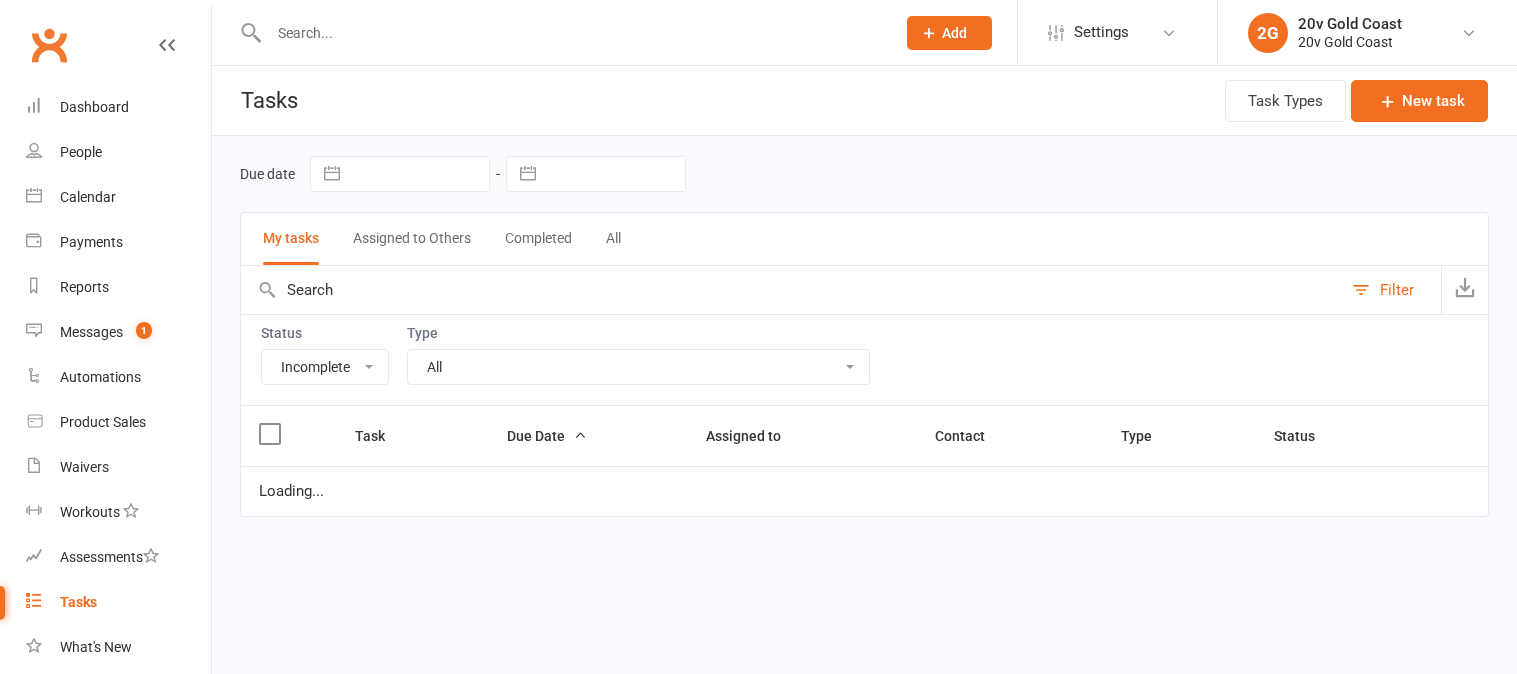 select on "incomplete" 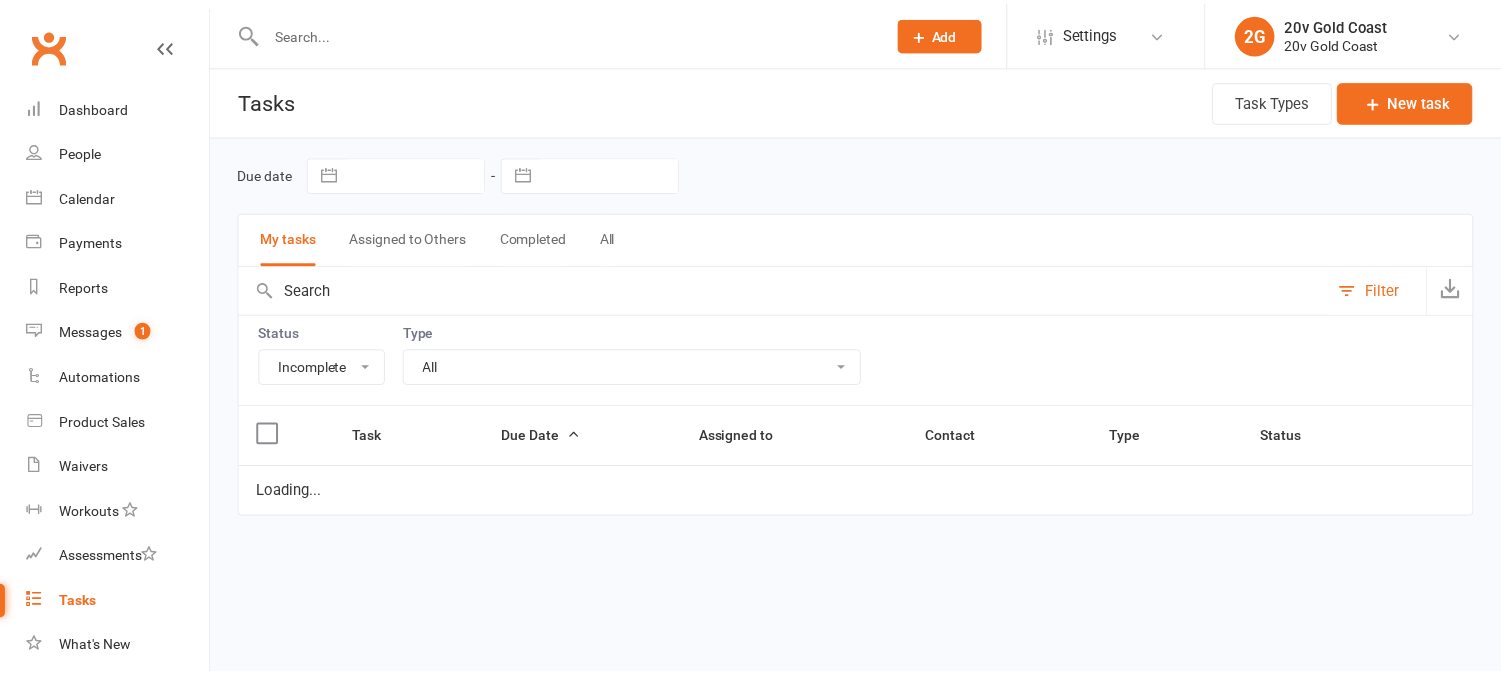 scroll, scrollTop: 0, scrollLeft: 0, axis: both 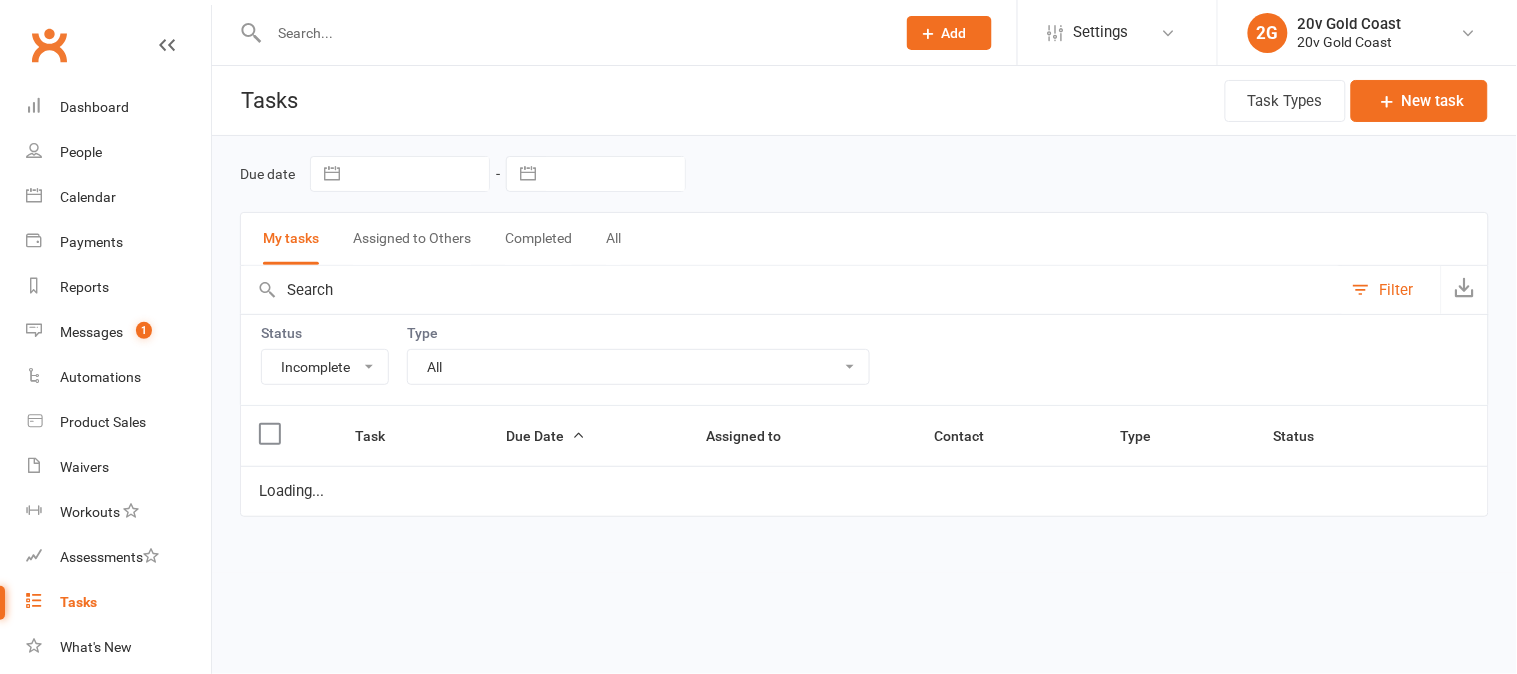 select on "waiting" 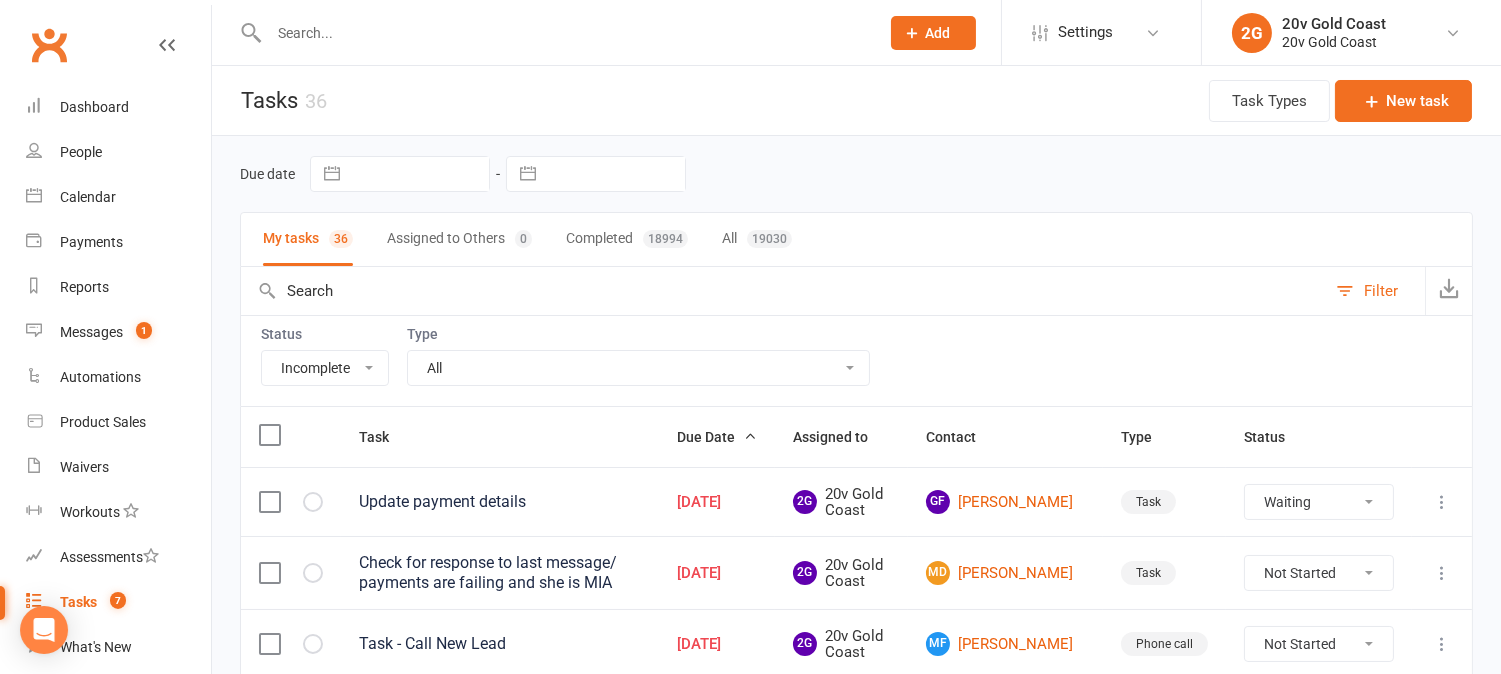 scroll, scrollTop: 0, scrollLeft: 0, axis: both 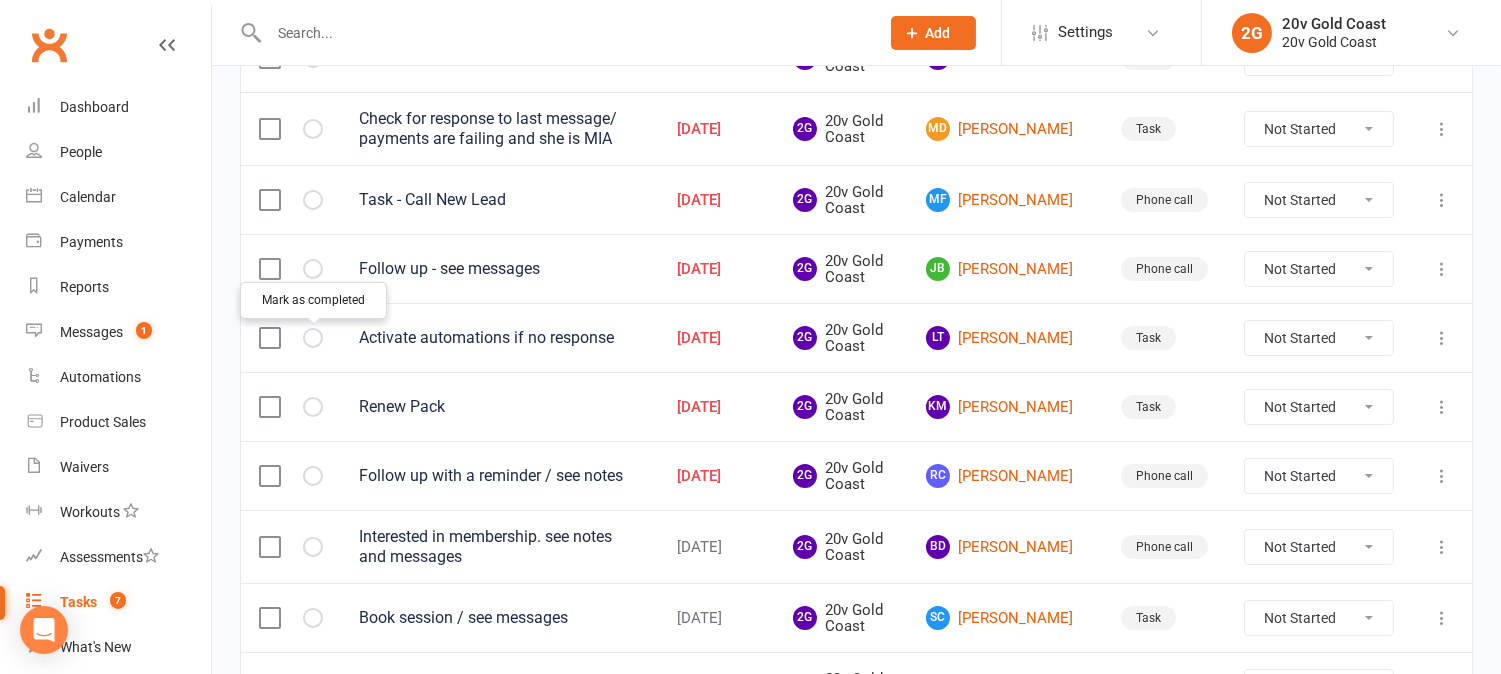 drag, startPoint x: 317, startPoint y: 342, endPoint x: 501, endPoint y: 257, distance: 202.68448 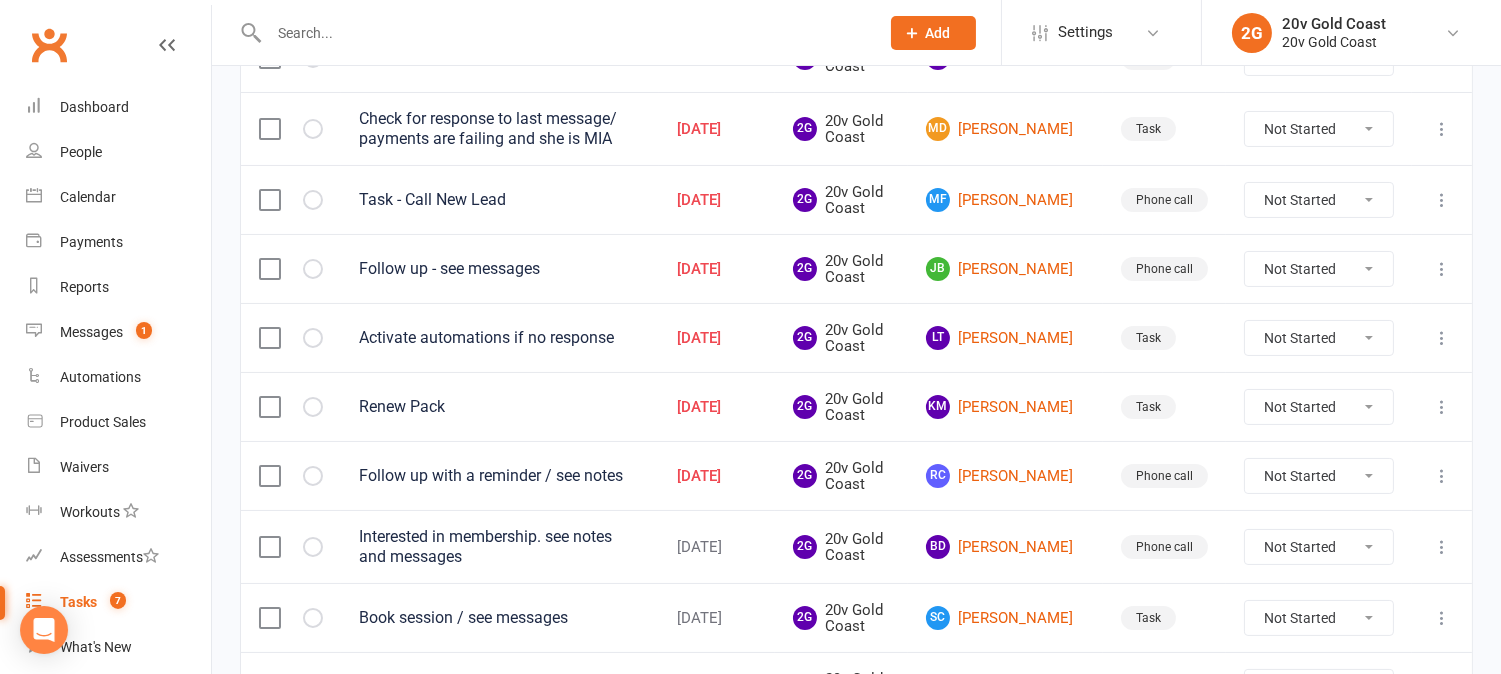 select on "waiting" 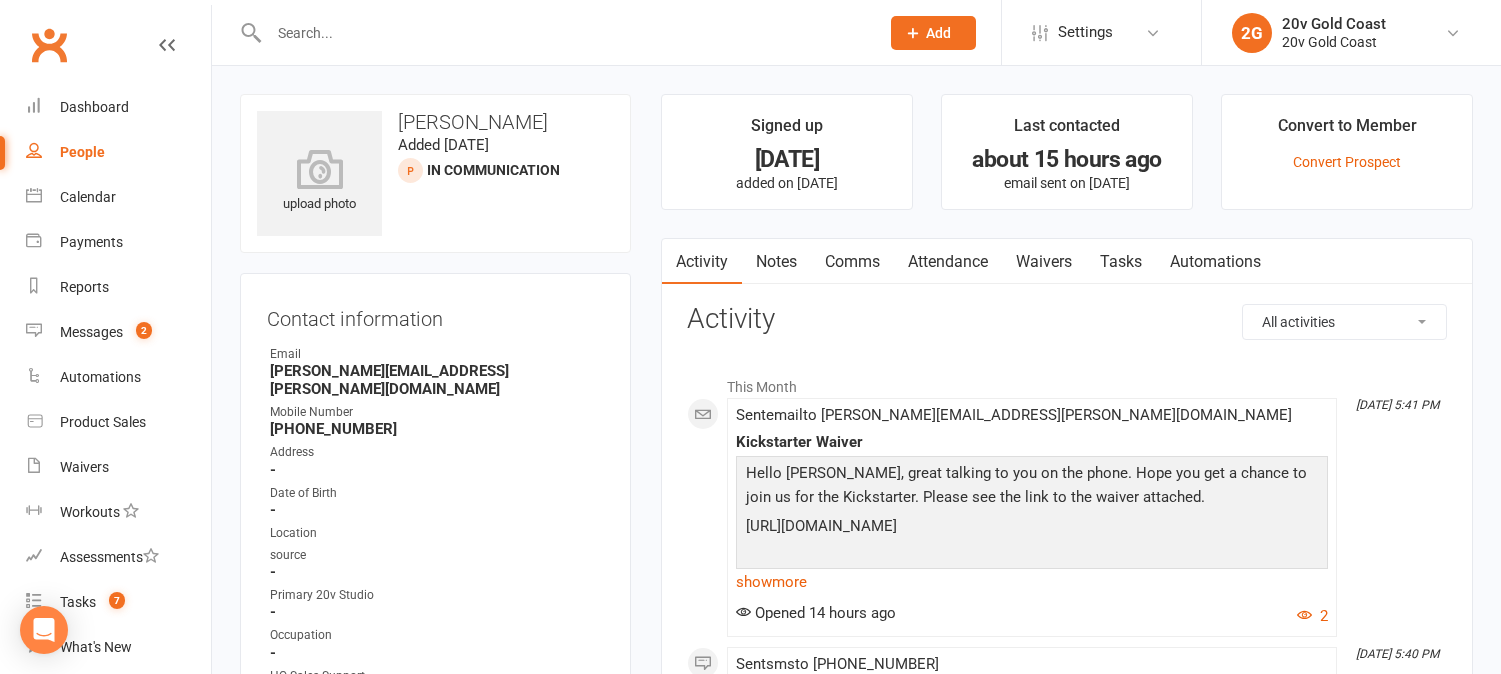 scroll, scrollTop: 0, scrollLeft: 0, axis: both 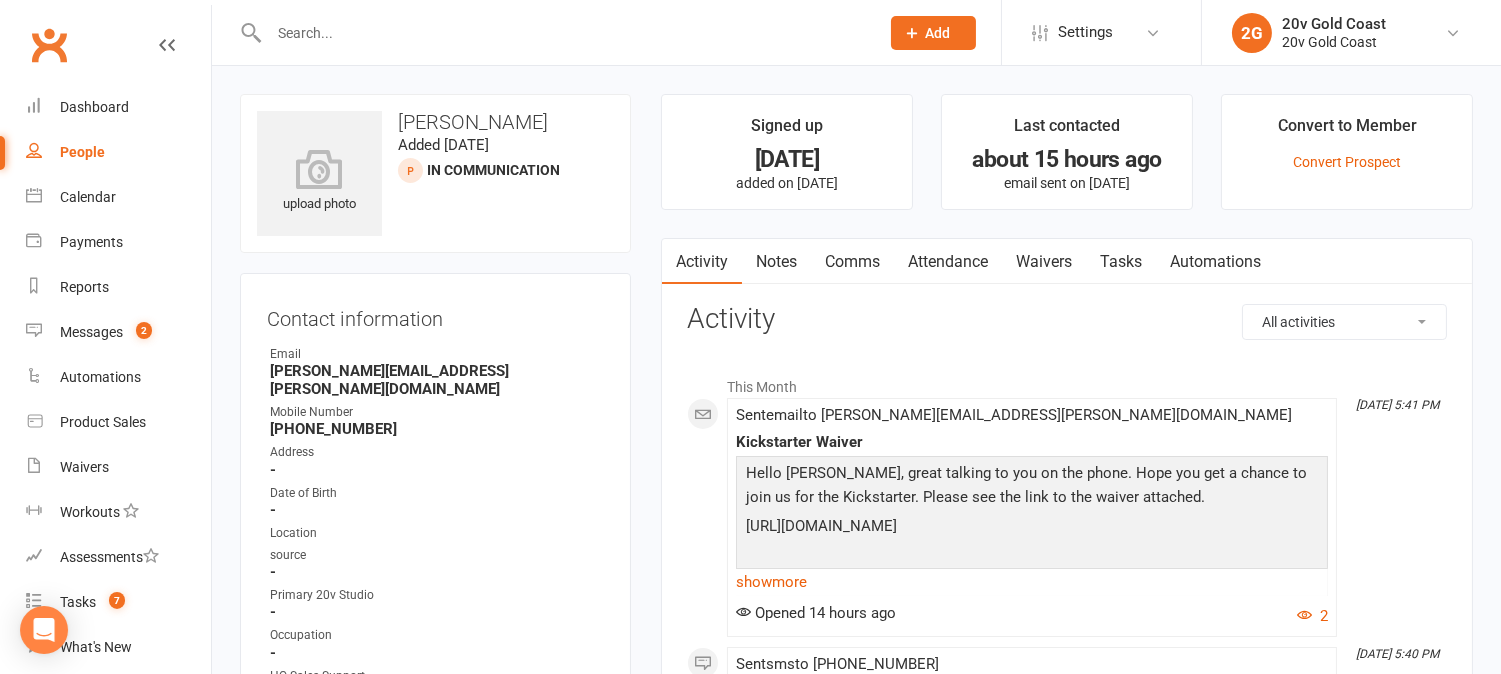 click on "Tasks" at bounding box center [1121, 262] 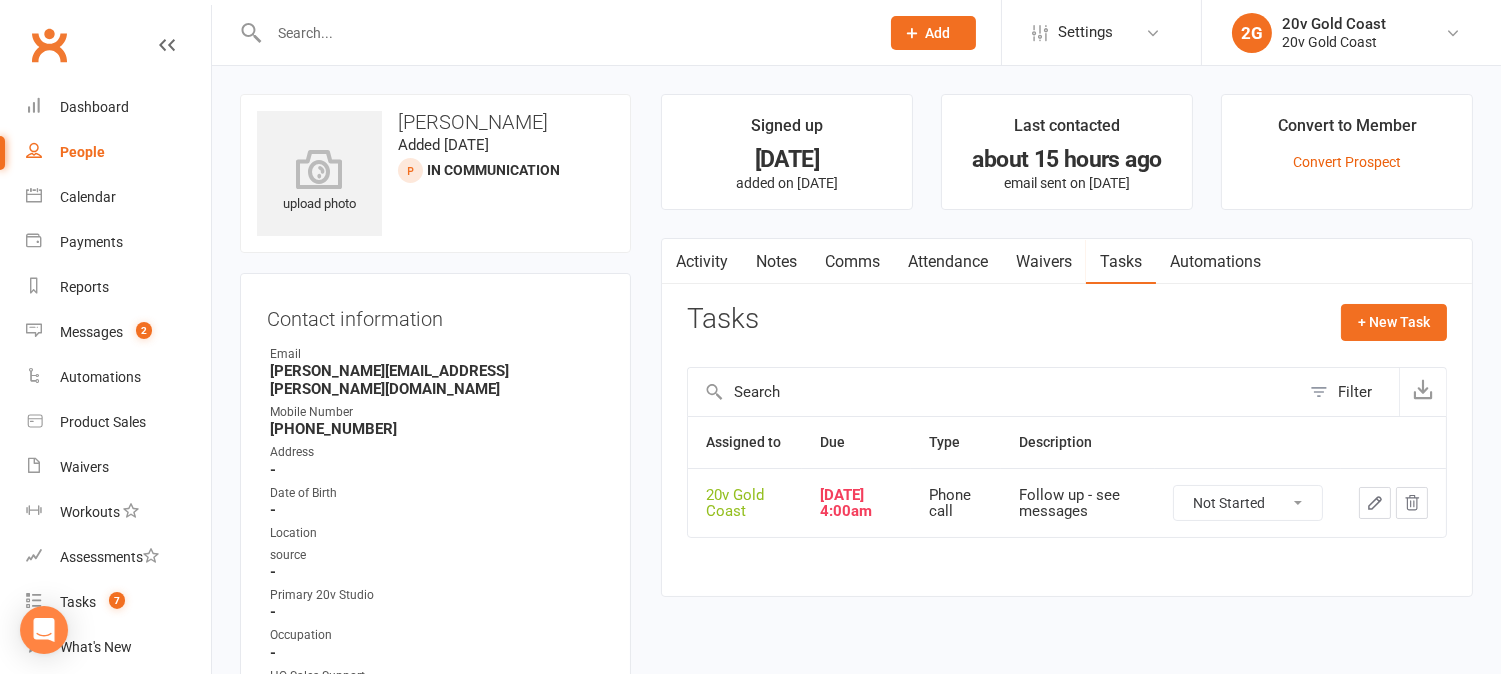 drag, startPoint x: 1257, startPoint y: 498, endPoint x: 1256, endPoint y: 517, distance: 19.026299 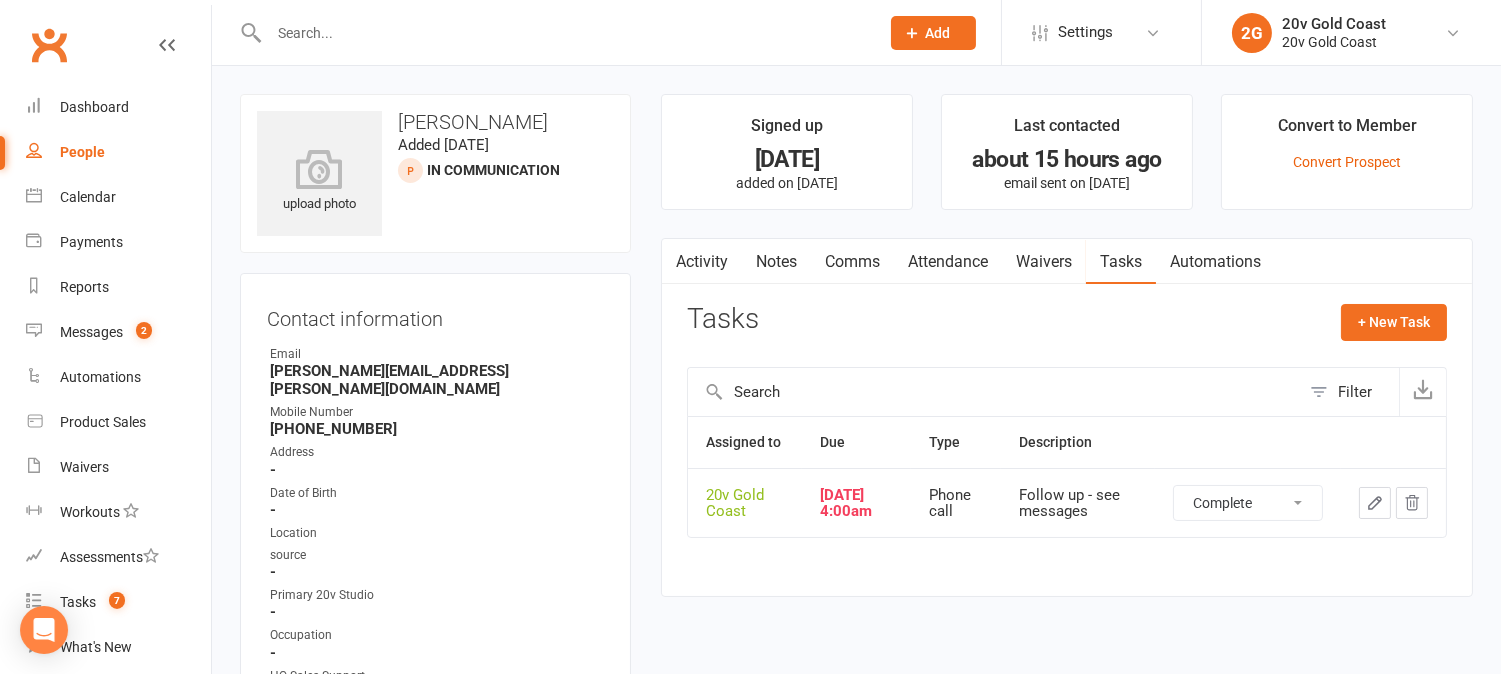 click on "Not Started In Progress Waiting Complete" at bounding box center (1248, 503) 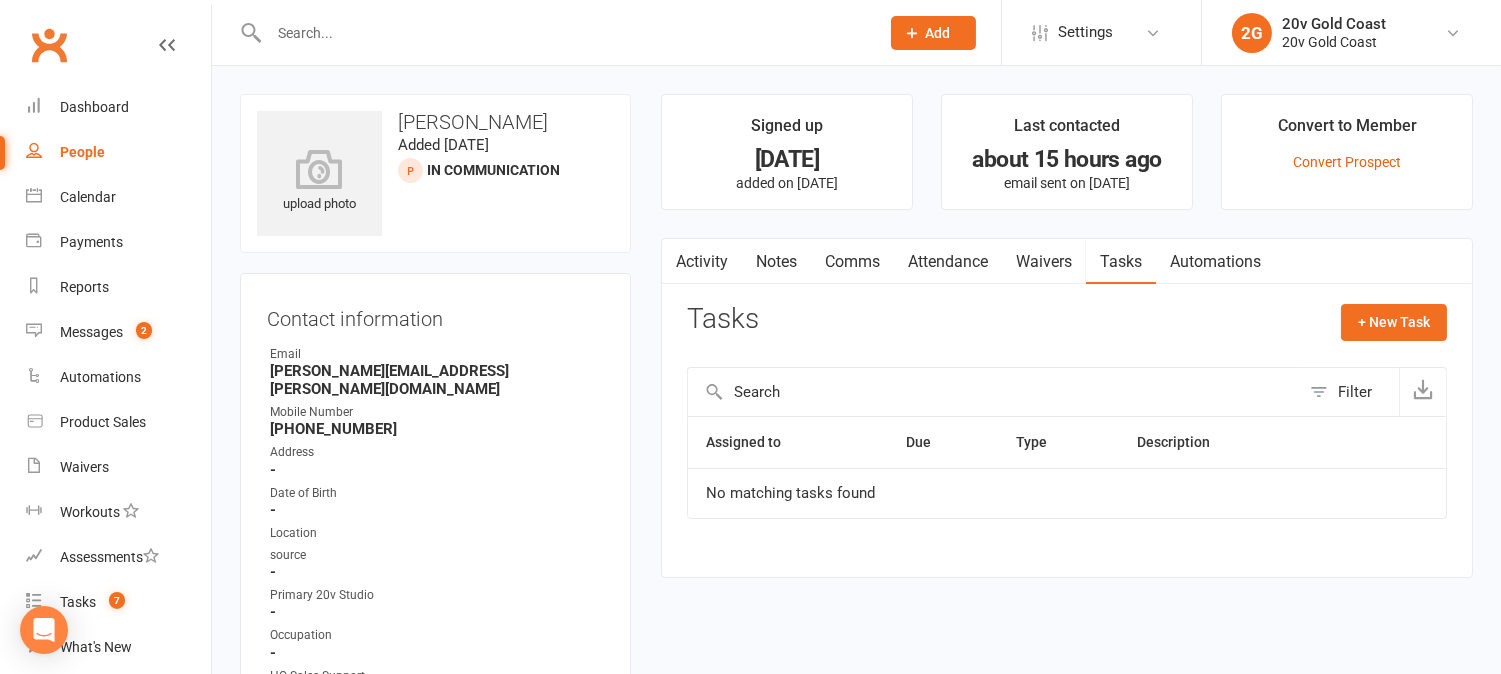 click on "Activity" at bounding box center [702, 262] 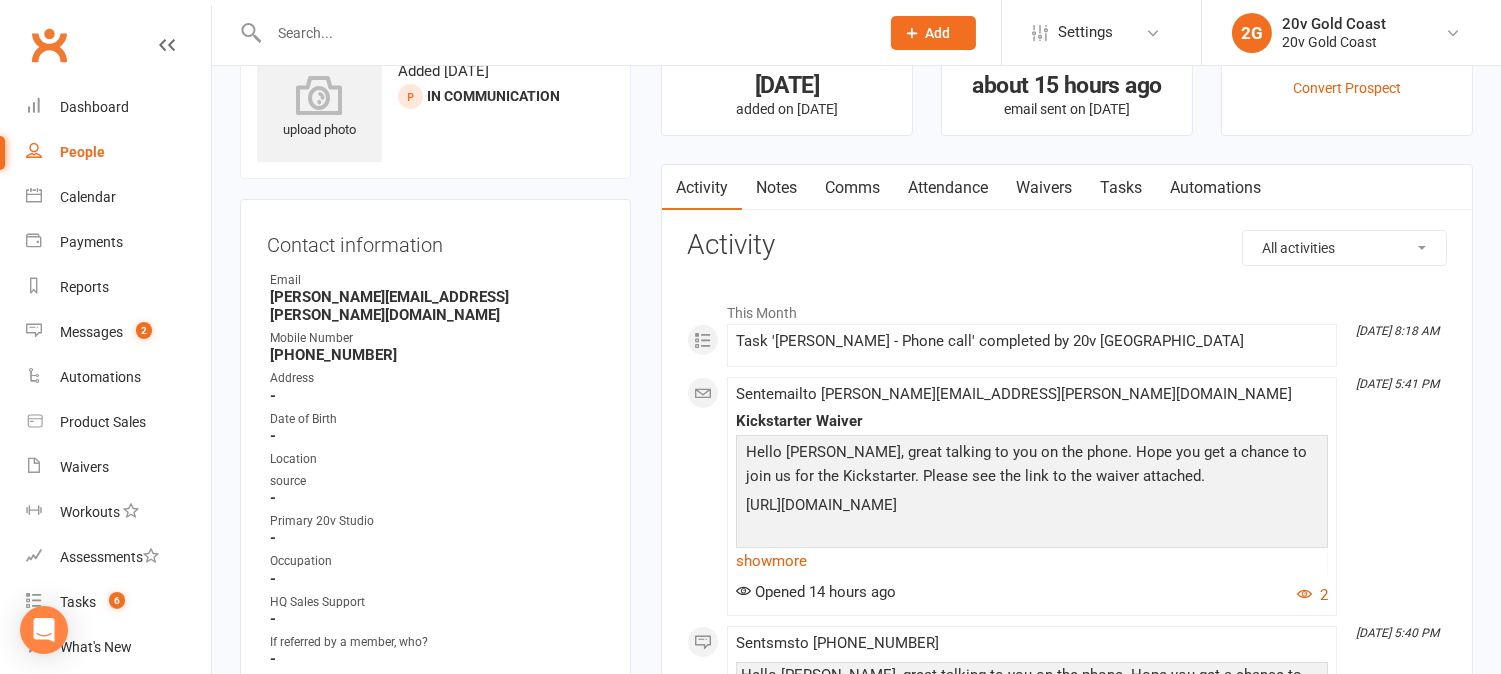 scroll, scrollTop: 0, scrollLeft: 0, axis: both 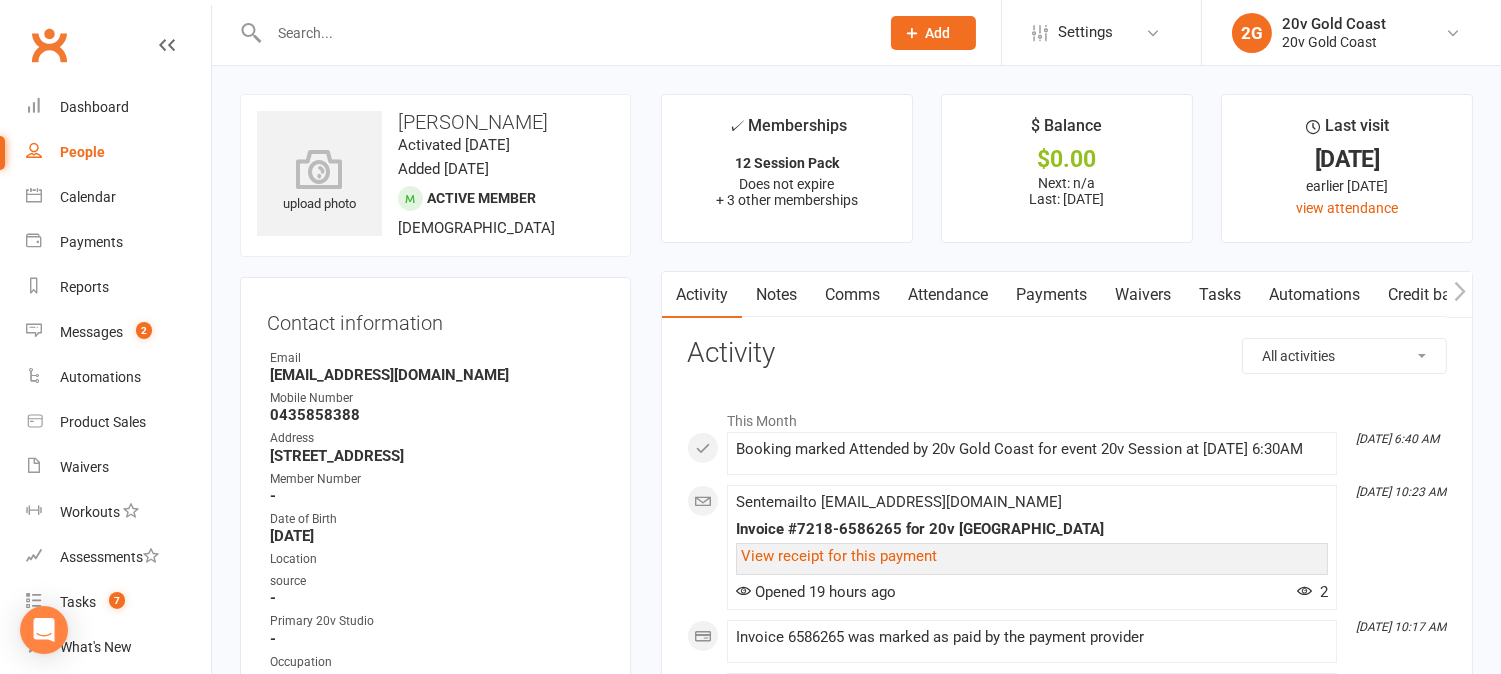 click on "Tasks" at bounding box center [1220, 295] 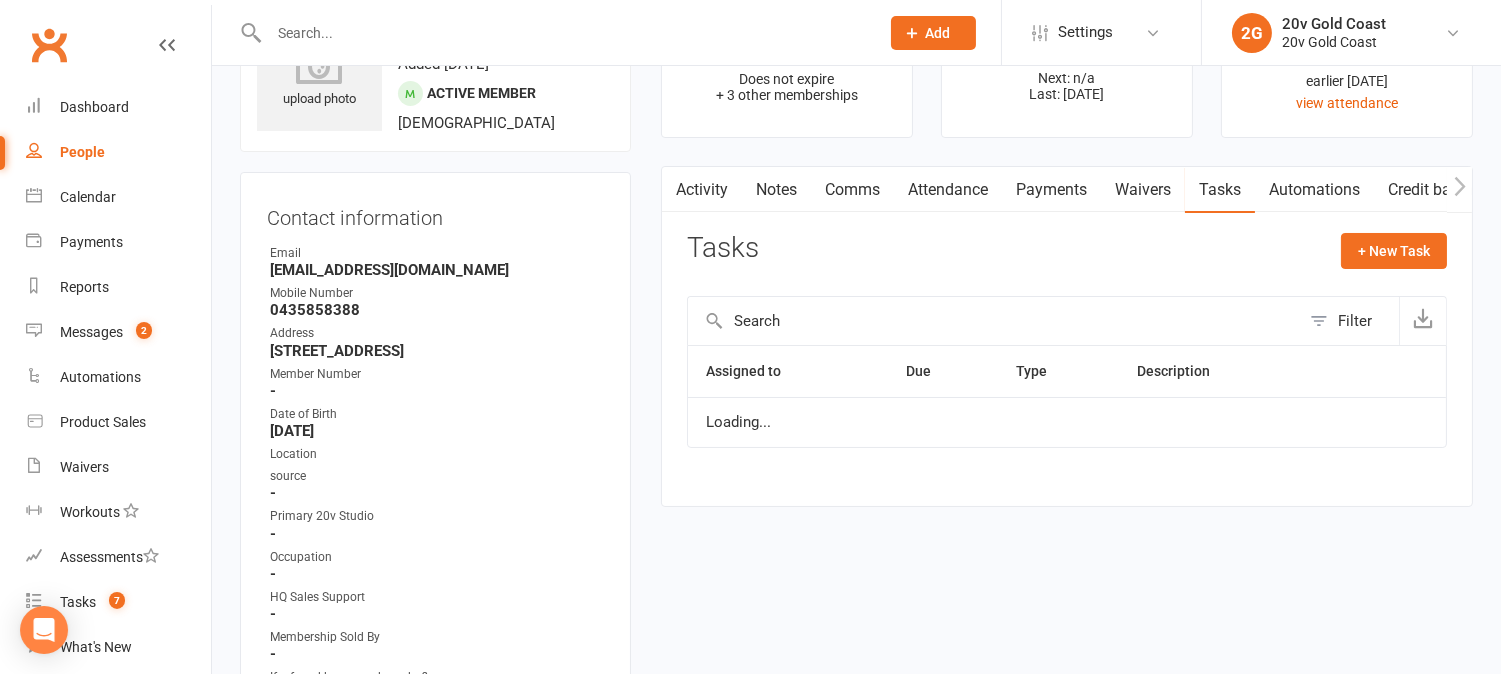 scroll, scrollTop: 222, scrollLeft: 0, axis: vertical 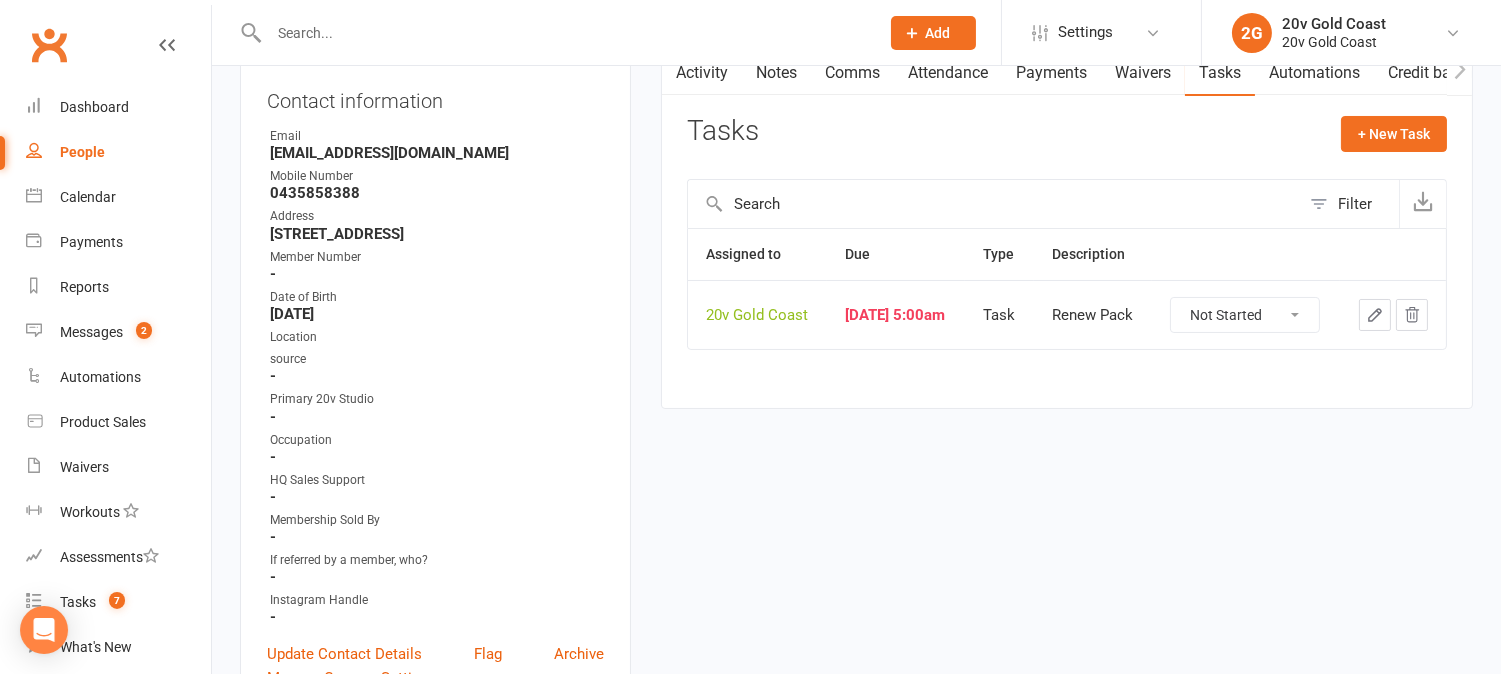 click on "Not Started In Progress Waiting Complete" at bounding box center [1245, 315] 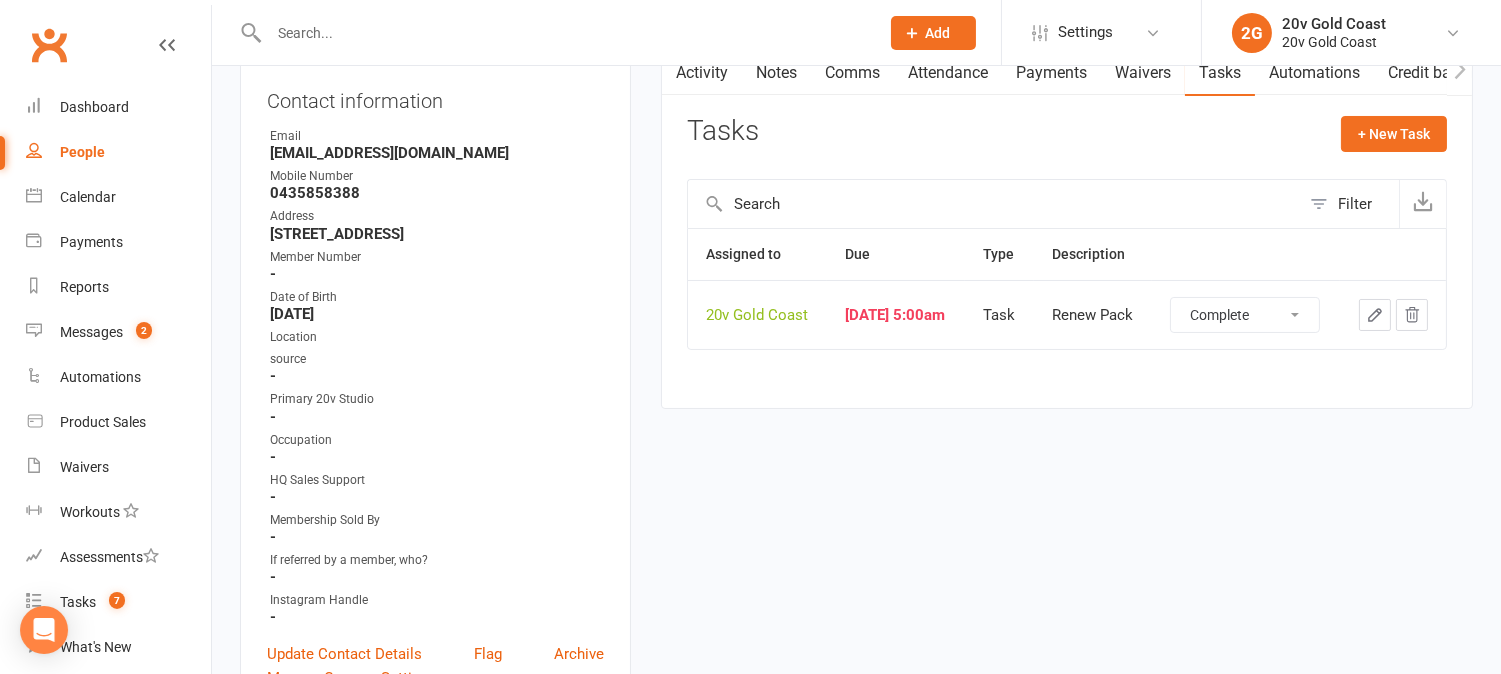 click on "Not Started In Progress Waiting Complete" at bounding box center (1245, 315) 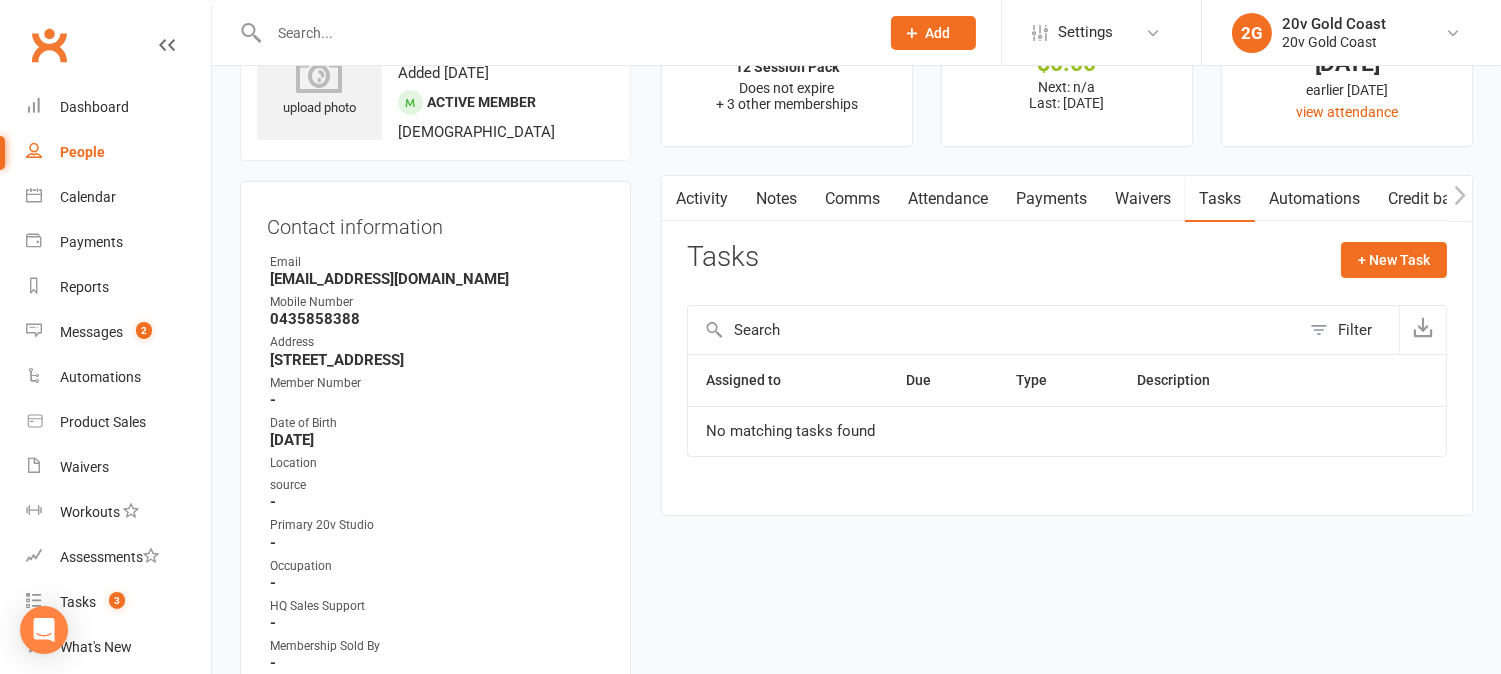 scroll, scrollTop: 0, scrollLeft: 0, axis: both 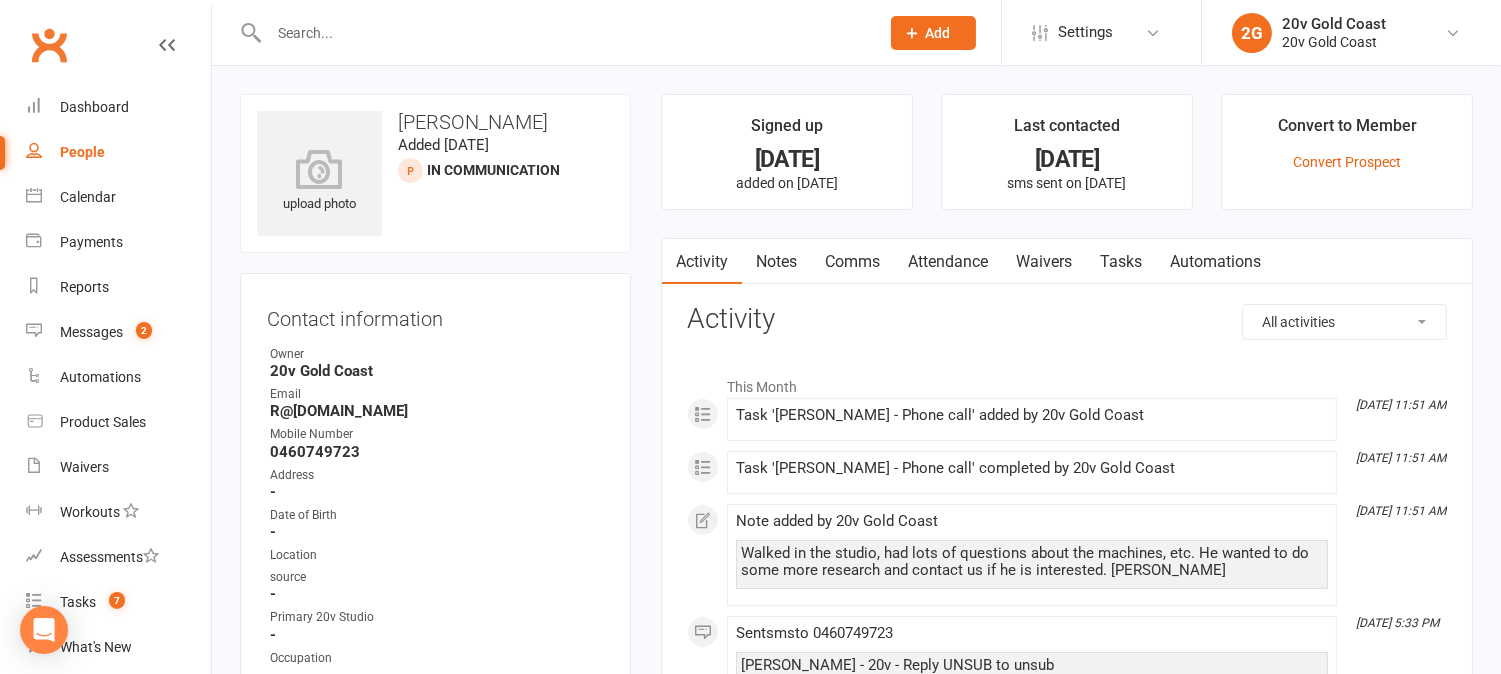 click on "Tasks" at bounding box center [1121, 262] 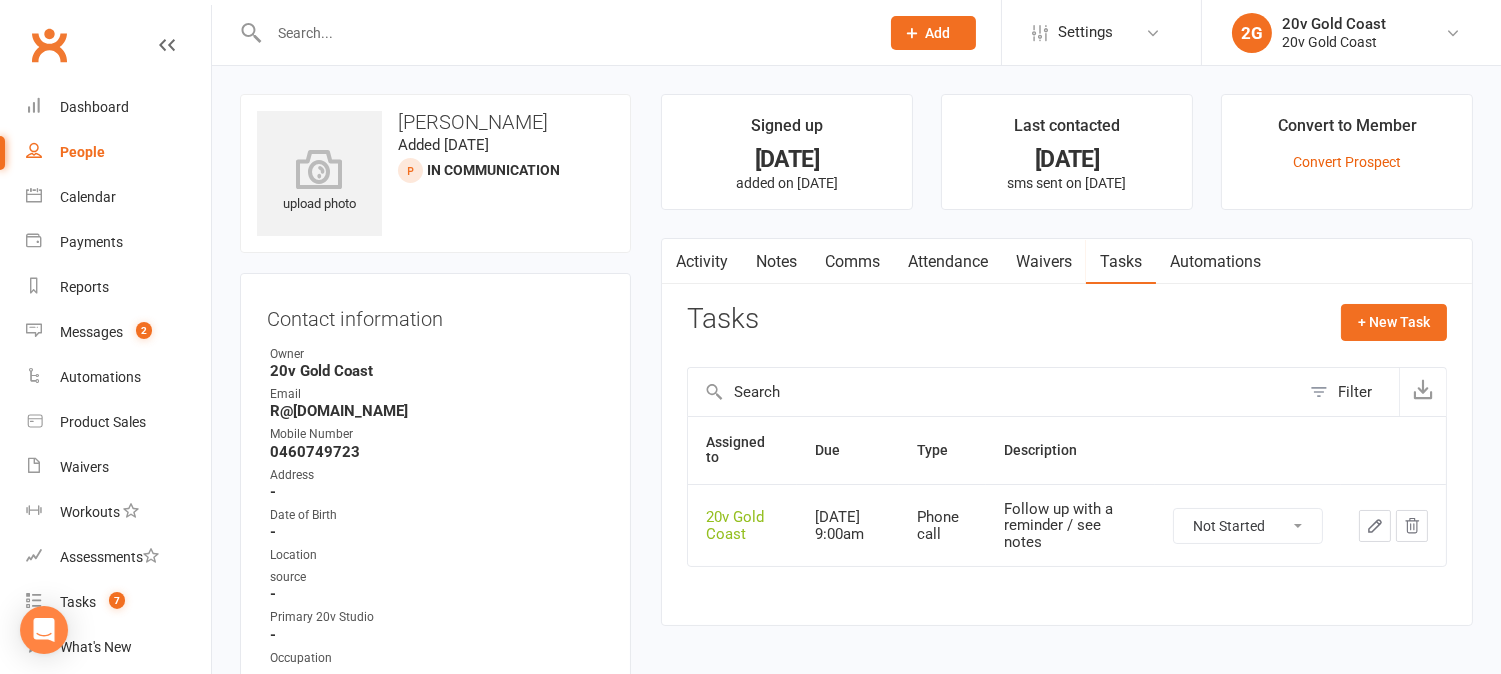 click on "Not Started In Progress Waiting Complete" at bounding box center [1248, 526] 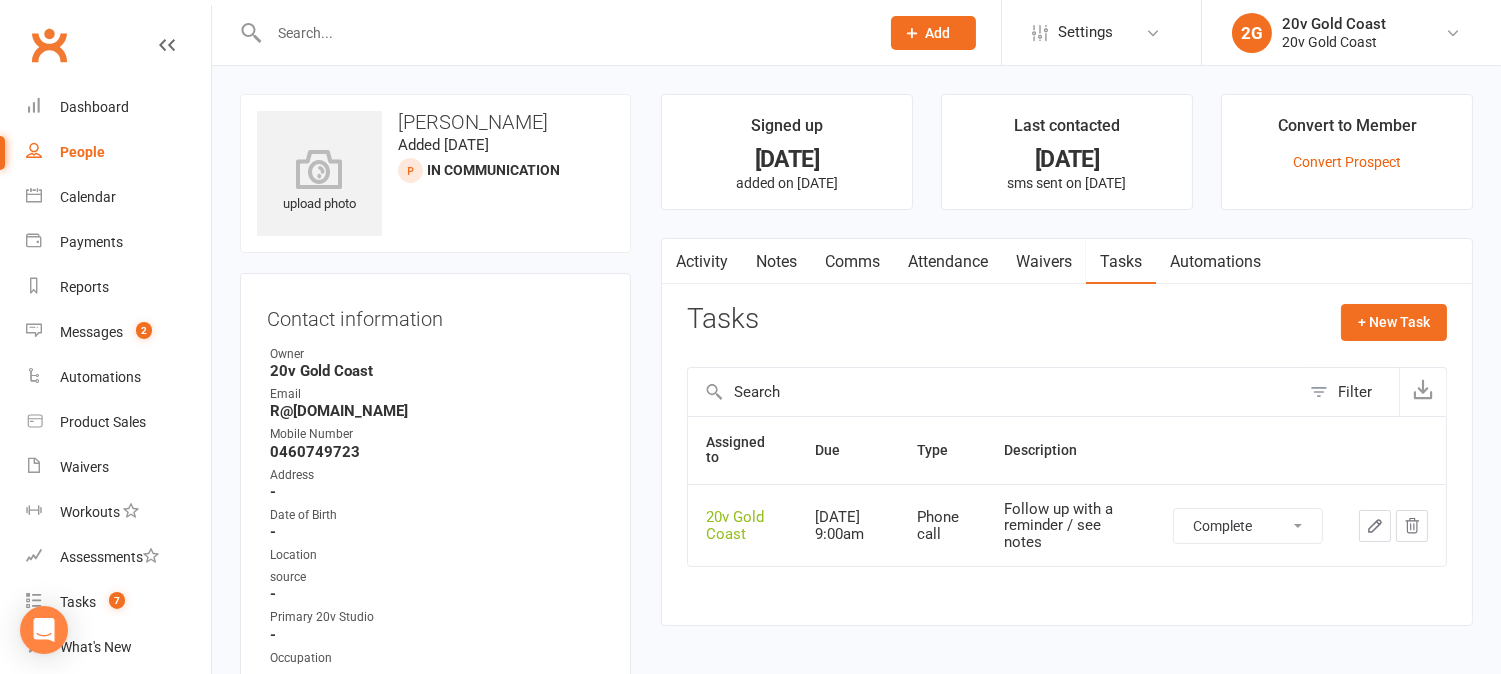 click on "Not Started In Progress Waiting Complete" at bounding box center [1248, 526] 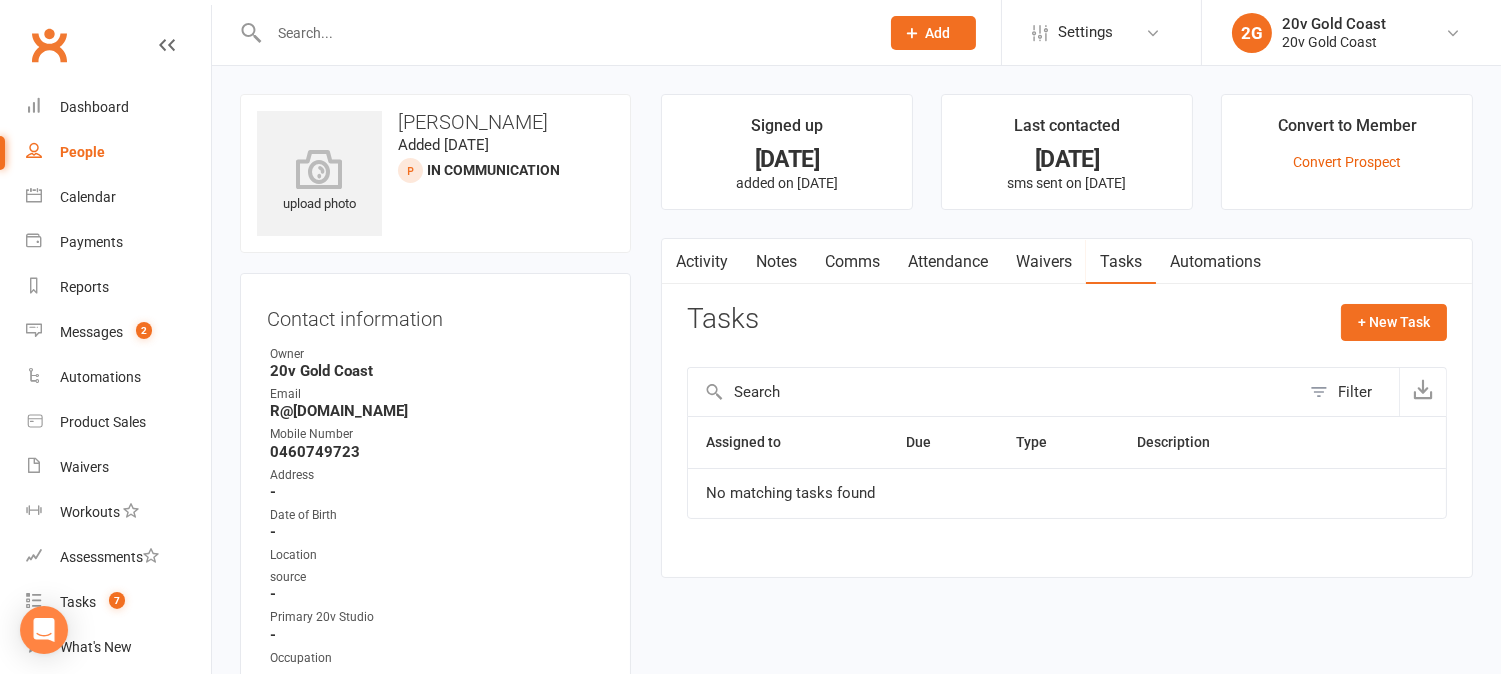 click on "Notes" at bounding box center [776, 262] 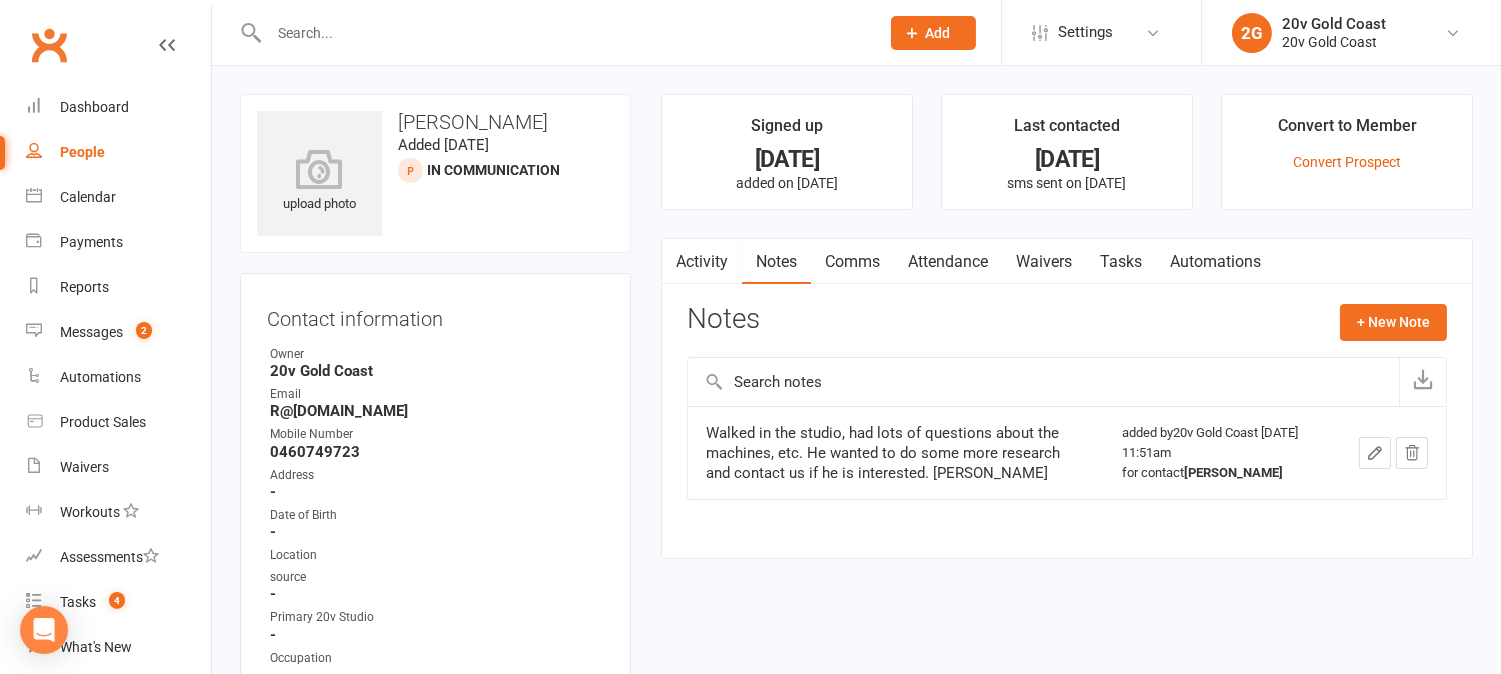 click on "Activity" at bounding box center [702, 262] 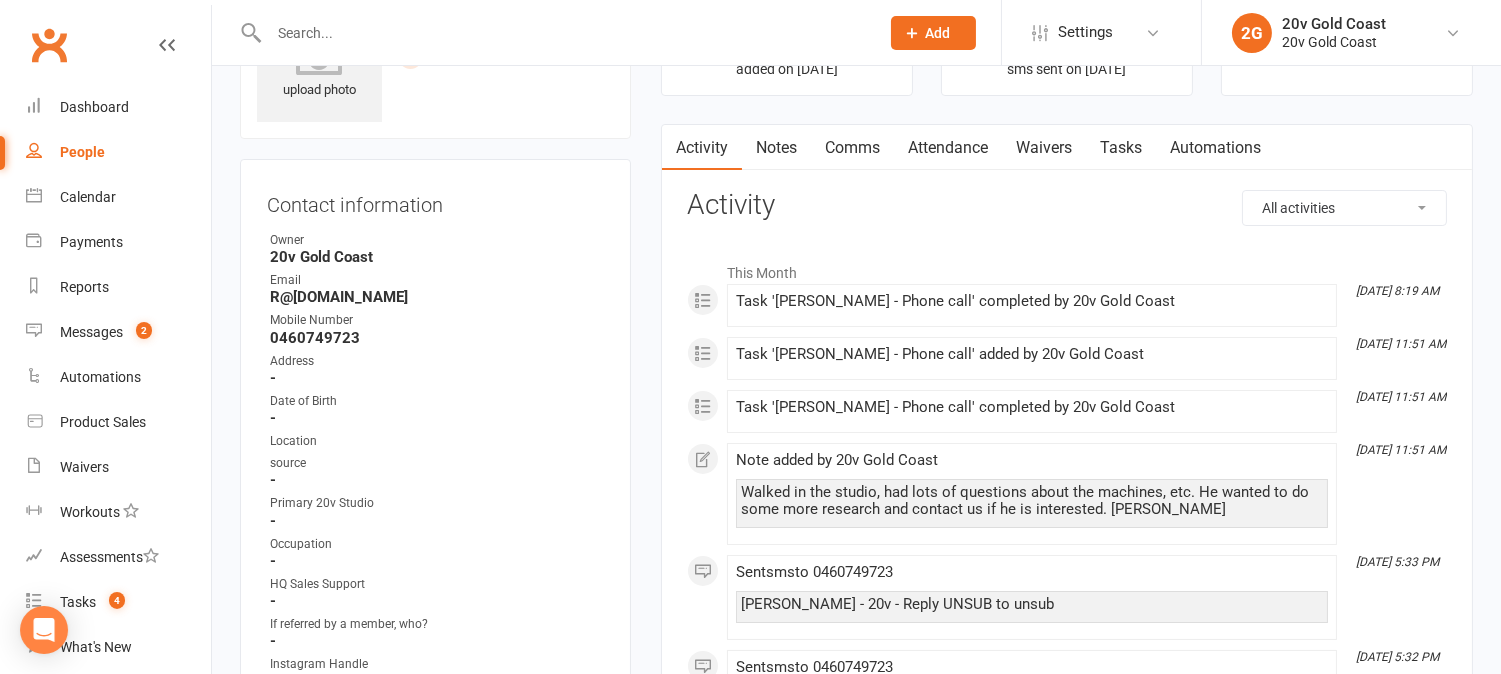 scroll, scrollTop: 0, scrollLeft: 0, axis: both 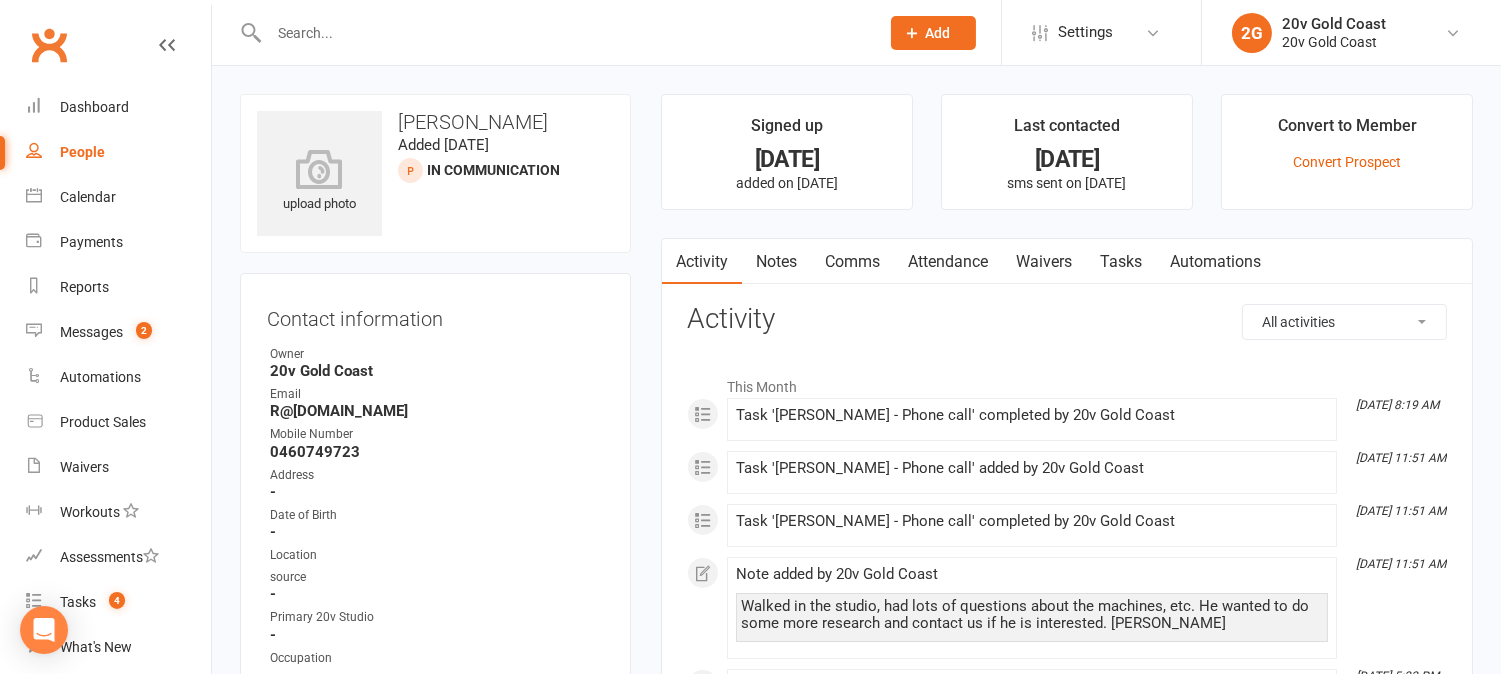 click on "Comms" at bounding box center [852, 262] 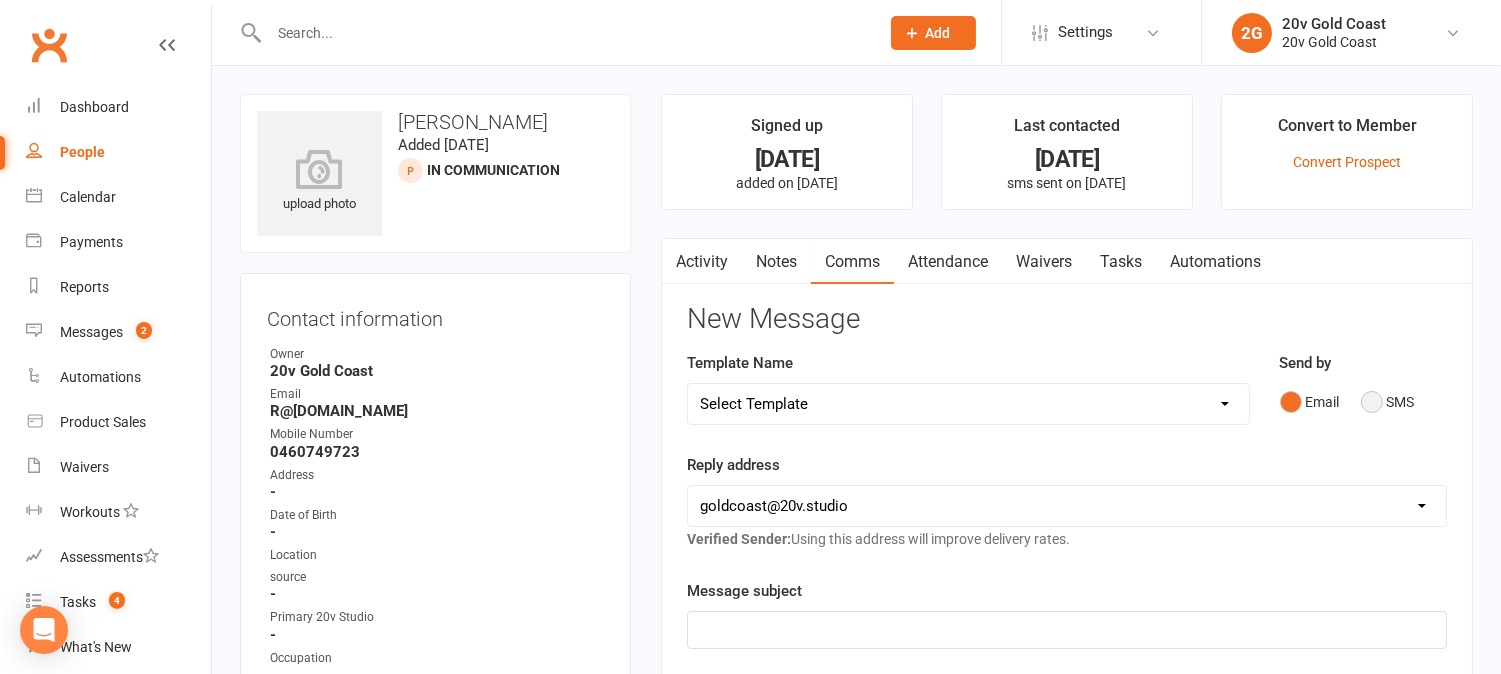 drag, startPoint x: 1363, startPoint y: 400, endPoint x: 1367, endPoint y: 468, distance: 68.117546 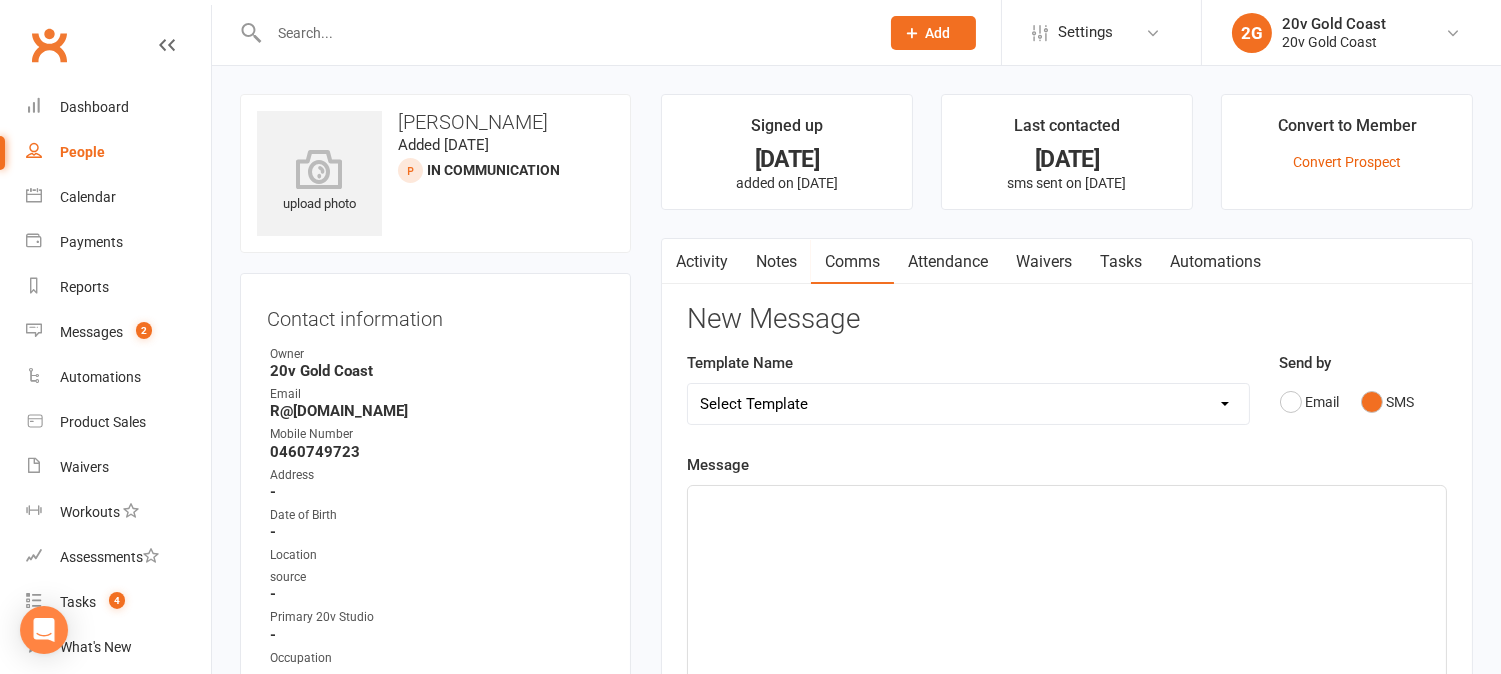 click on "﻿" 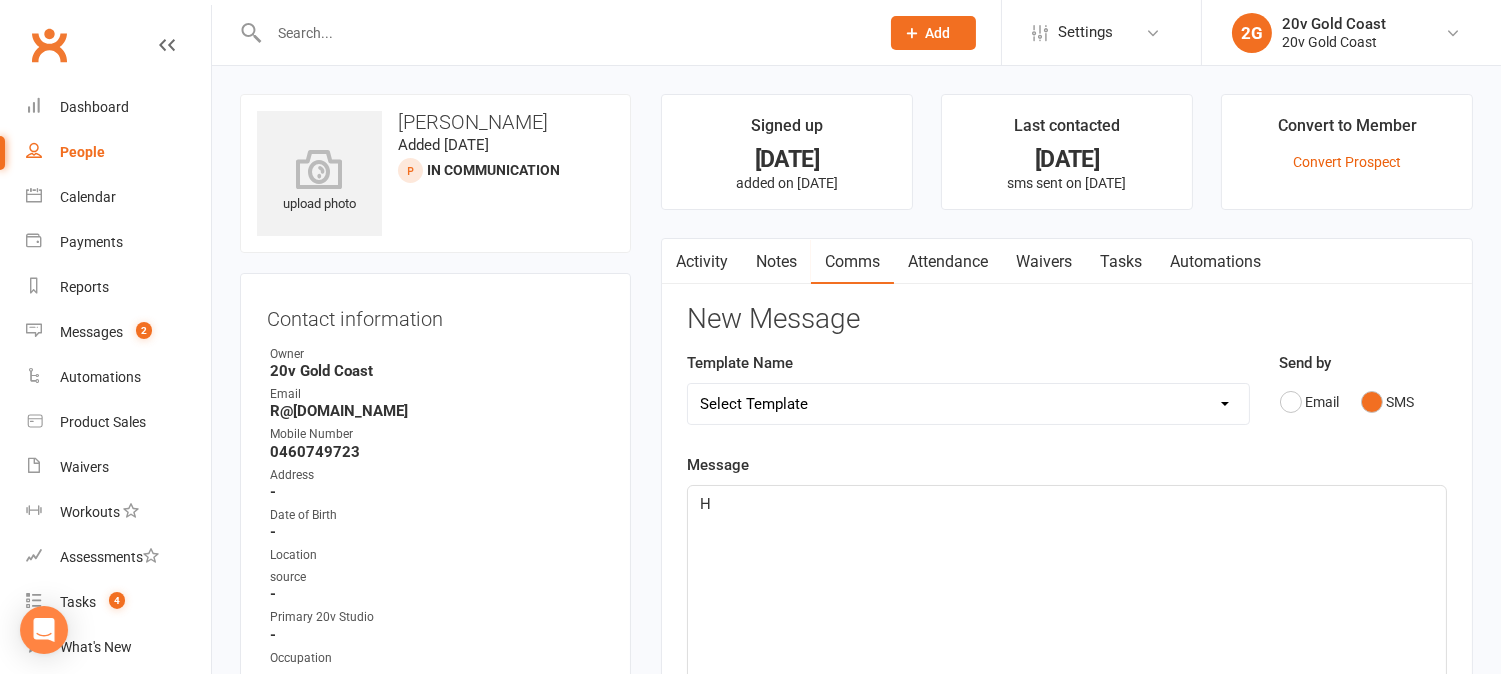 type 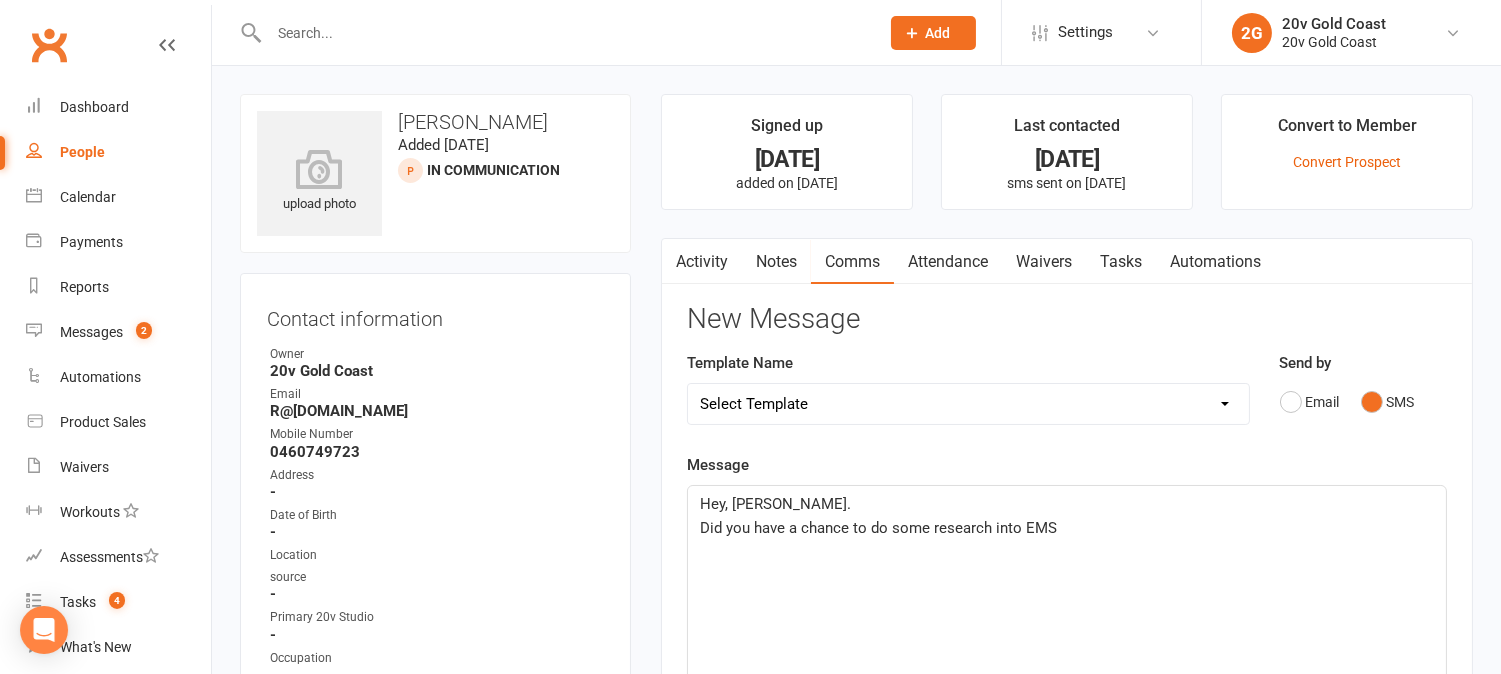 click on "Hey, Raj." 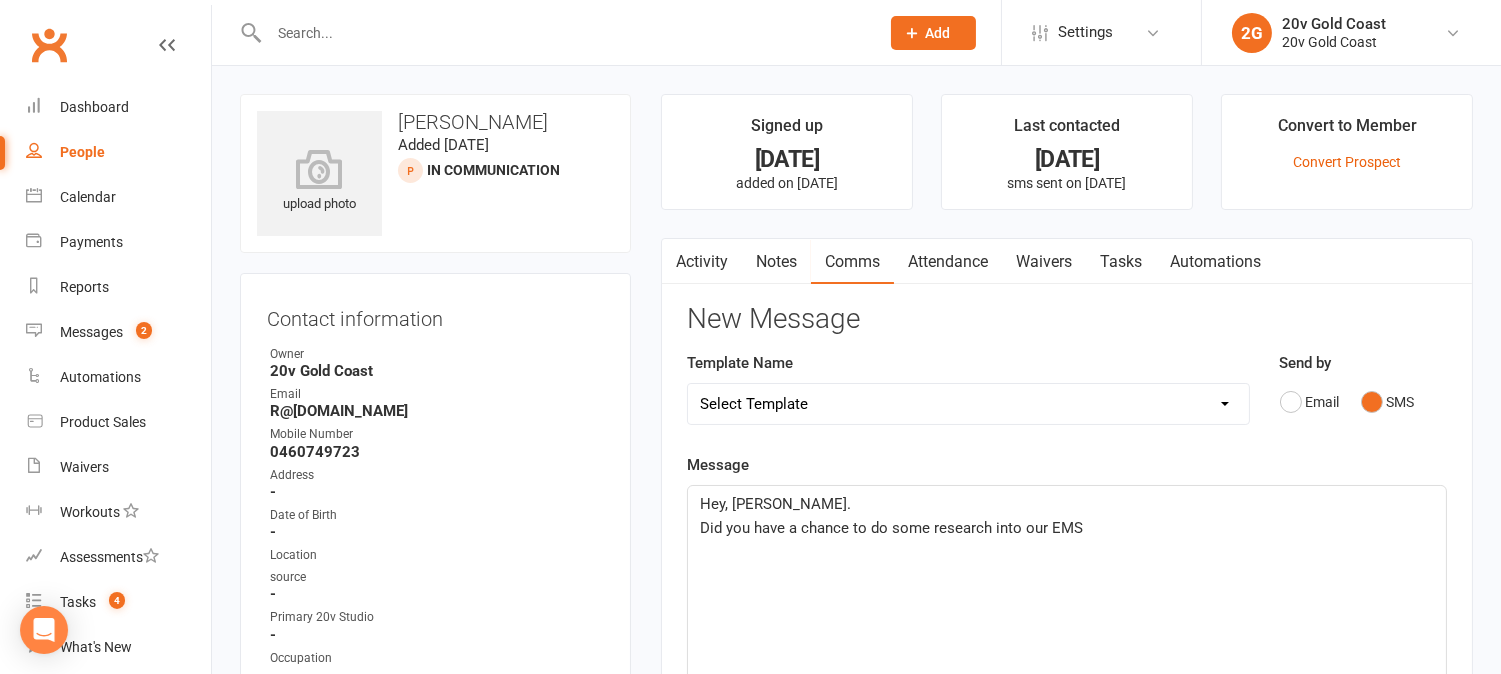 click on "Did you have a chance to do some research into our EMS" 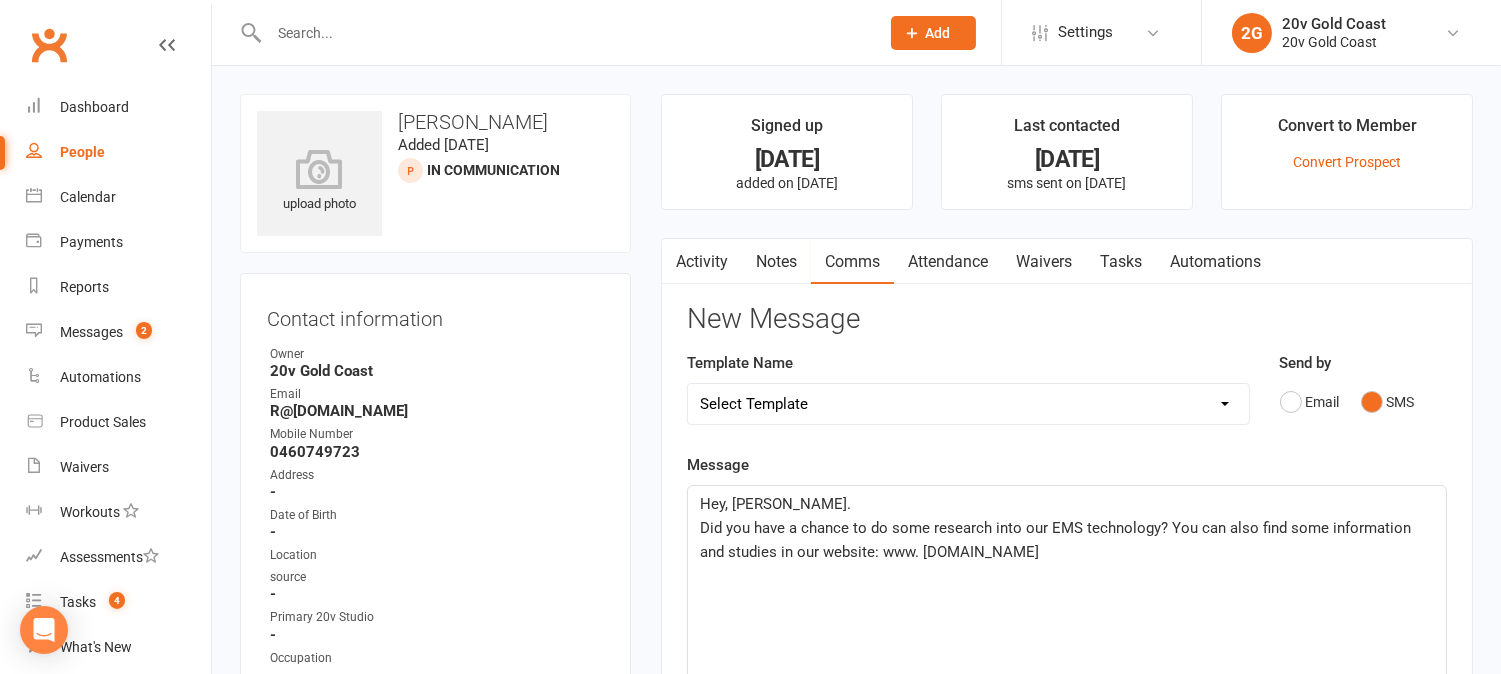 click on "Did you have a chance to do some research into our EMS technology? You can also find some information and studies in our website: www. 20v.studio" 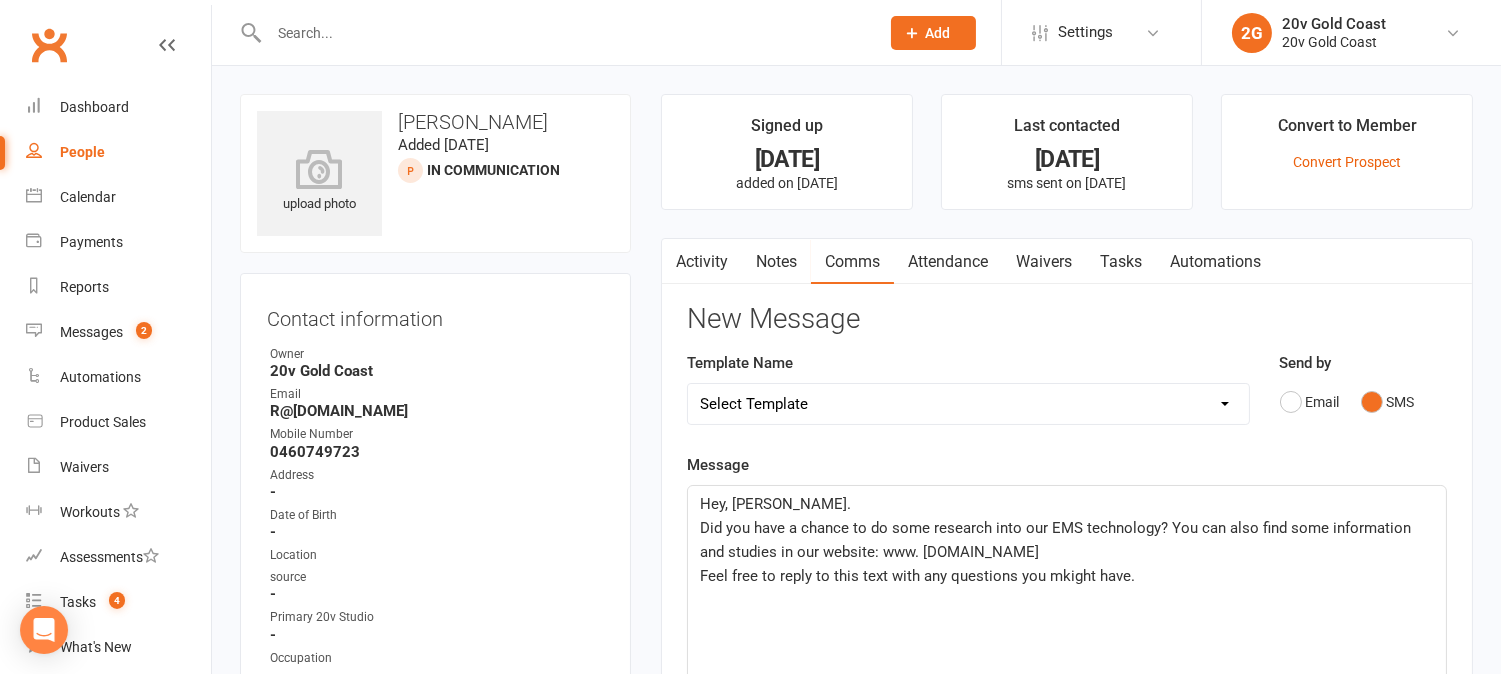 drag, startPoint x: 1064, startPoint y: 571, endPoint x: 1075, endPoint y: 578, distance: 13.038404 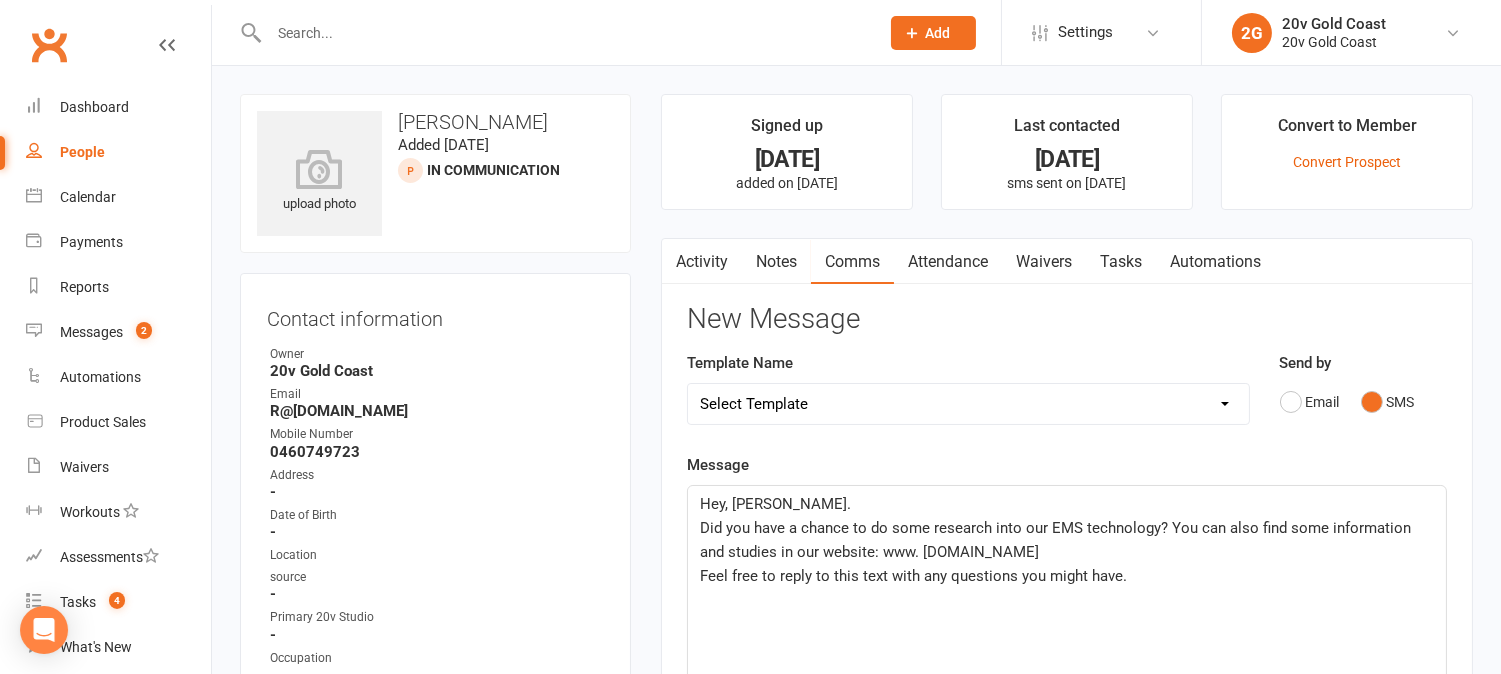 click on "Feel free to reply to this text with any questions you might have." 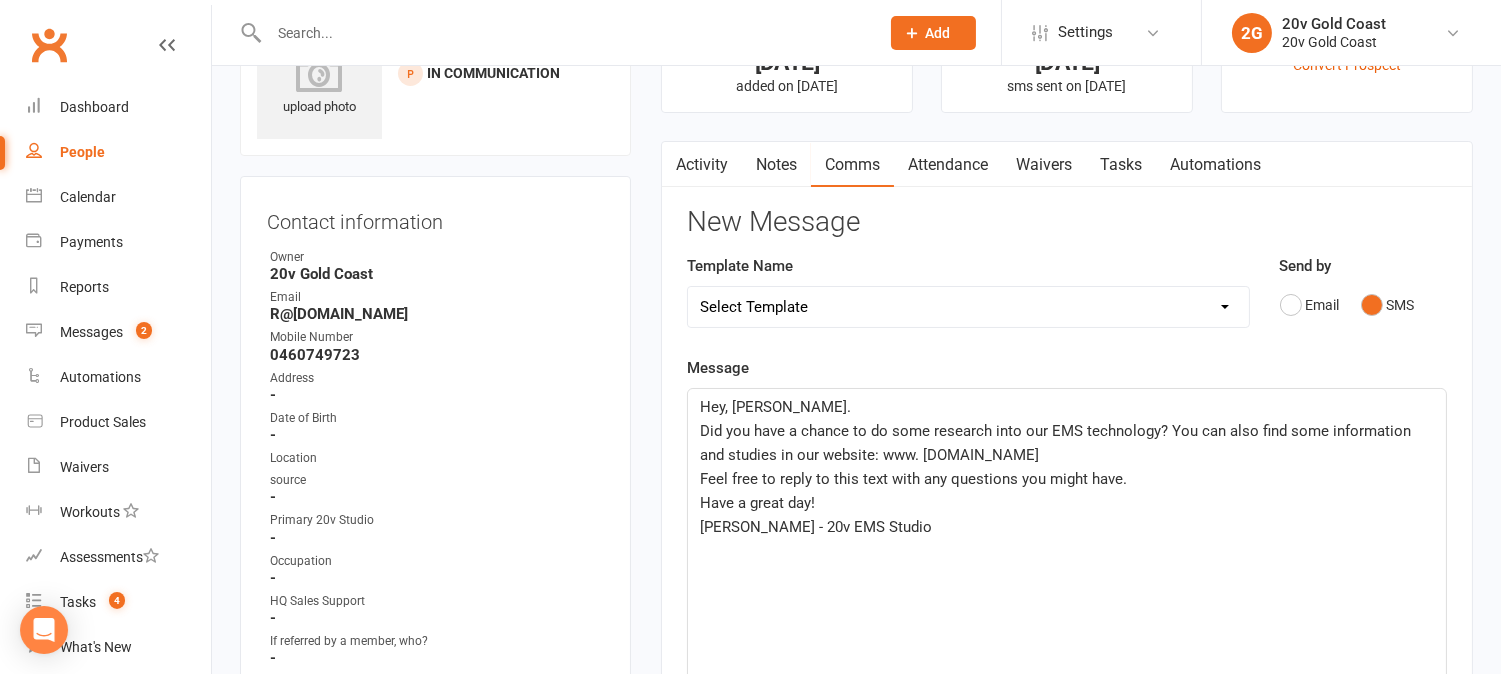 scroll, scrollTop: 222, scrollLeft: 0, axis: vertical 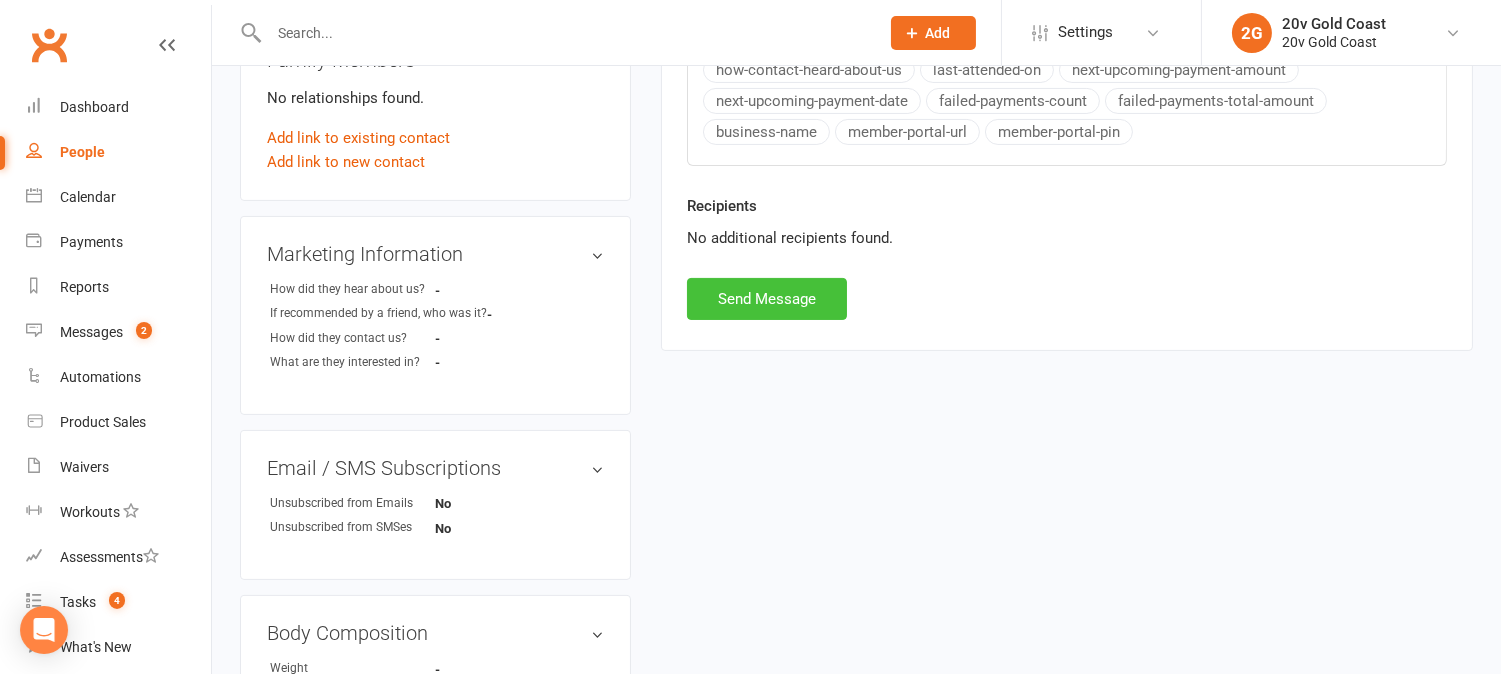 click on "Send Message" at bounding box center (767, 299) 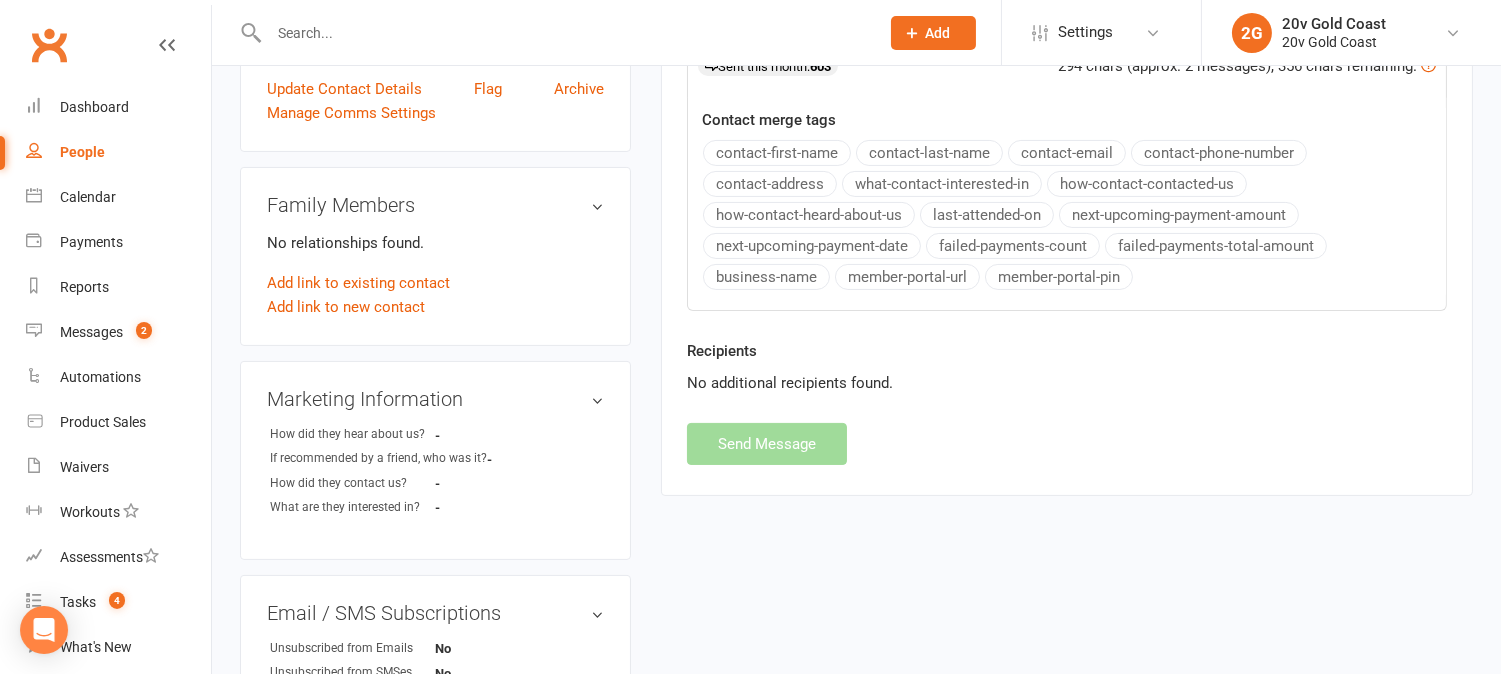 scroll, scrollTop: 0, scrollLeft: 0, axis: both 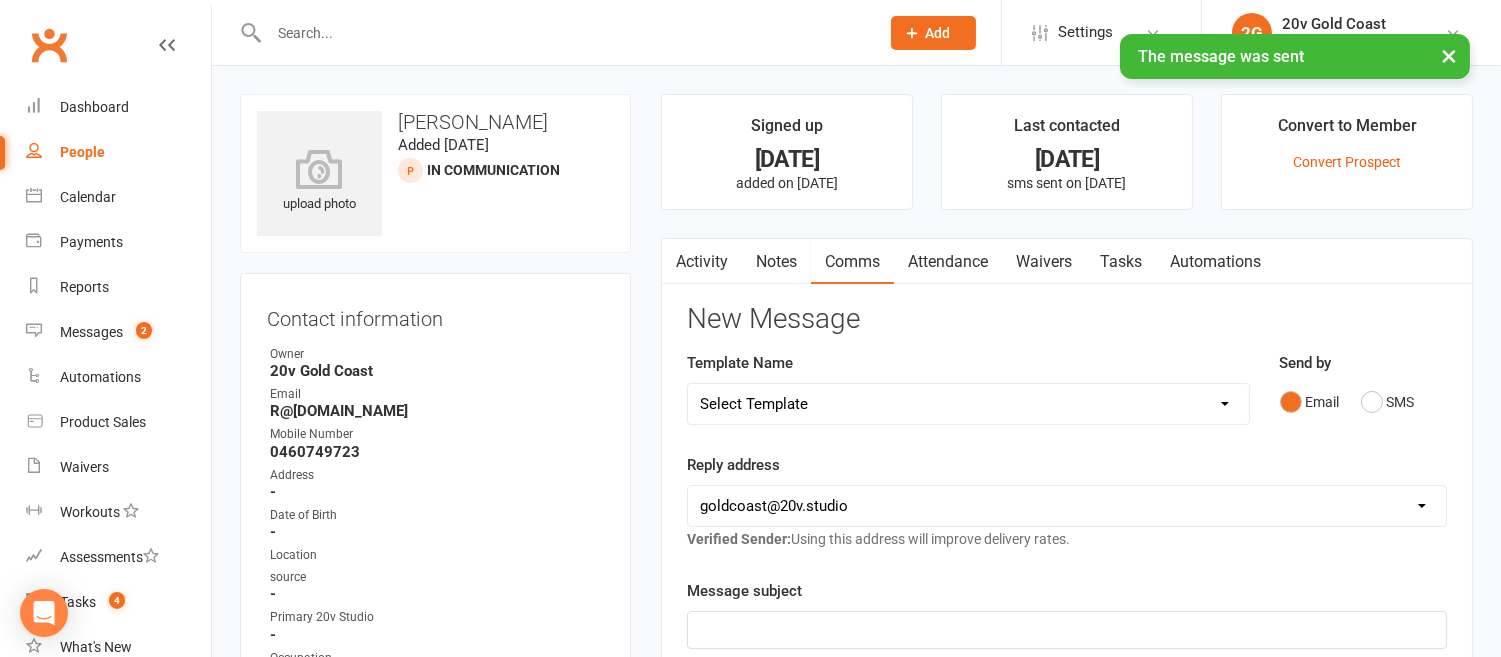 click on "Activity" at bounding box center (702, 262) 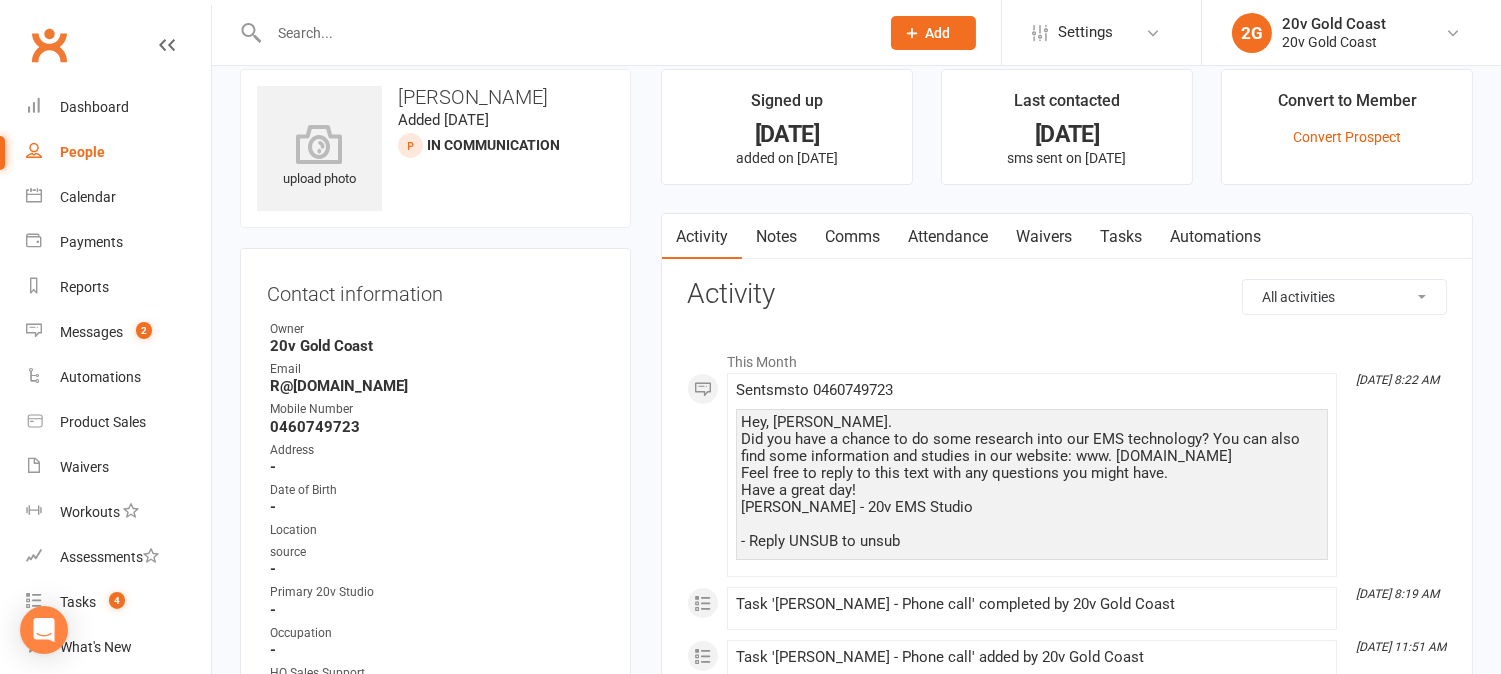 scroll, scrollTop: 0, scrollLeft: 0, axis: both 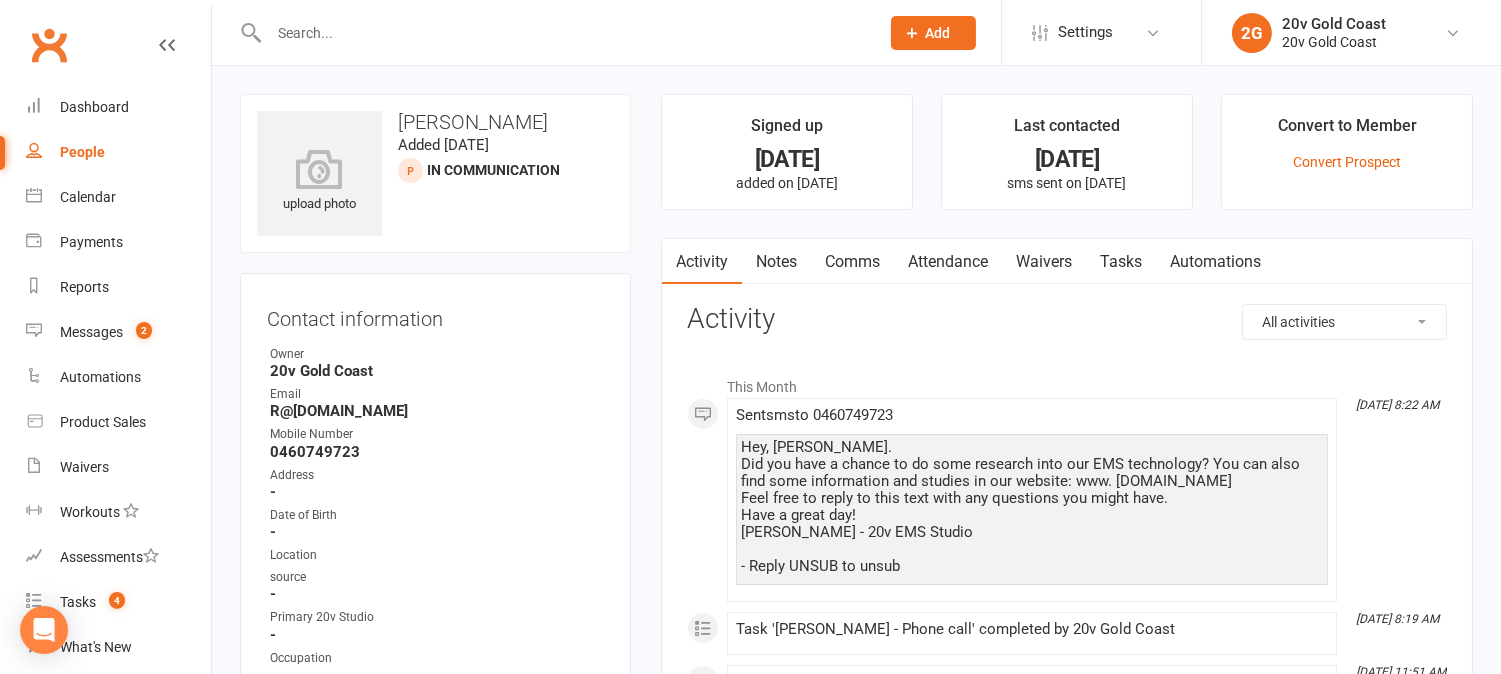 click on "Tasks" at bounding box center (1121, 262) 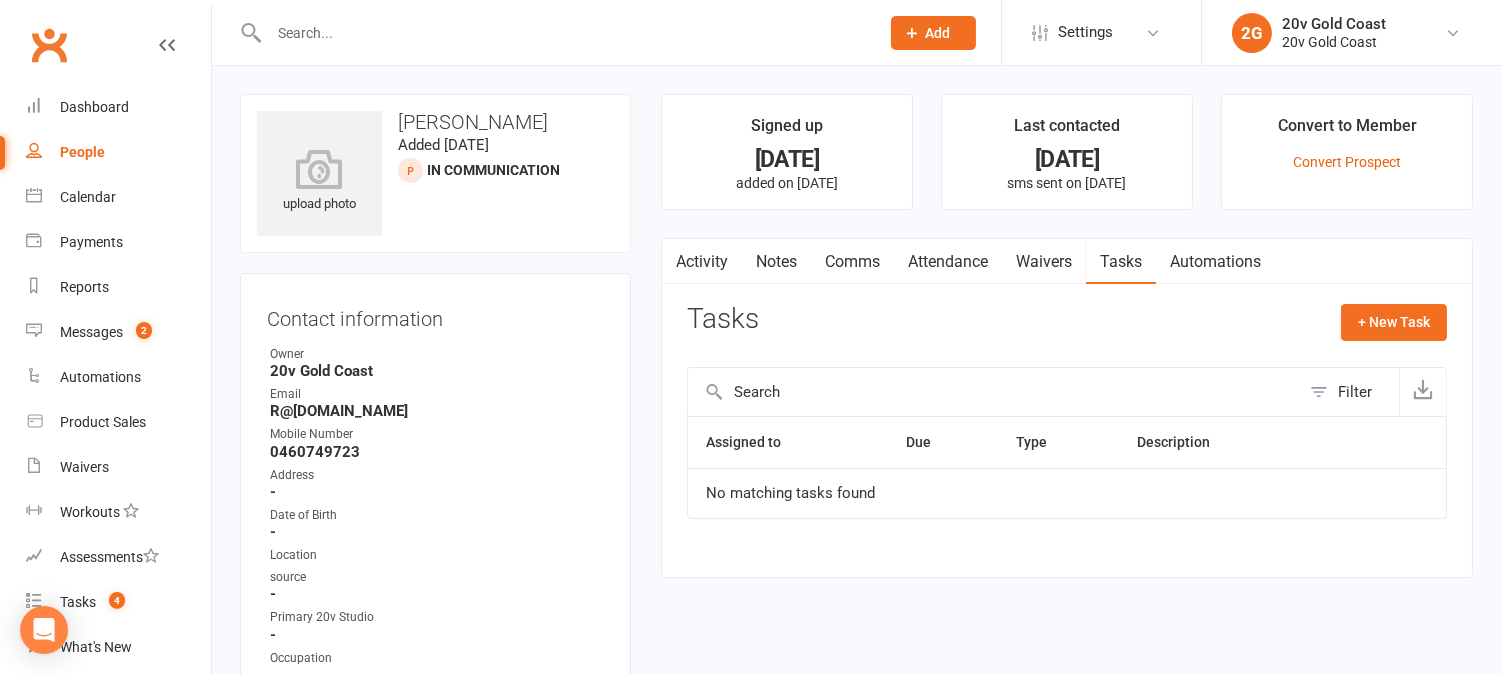 click on "Notes" at bounding box center (776, 262) 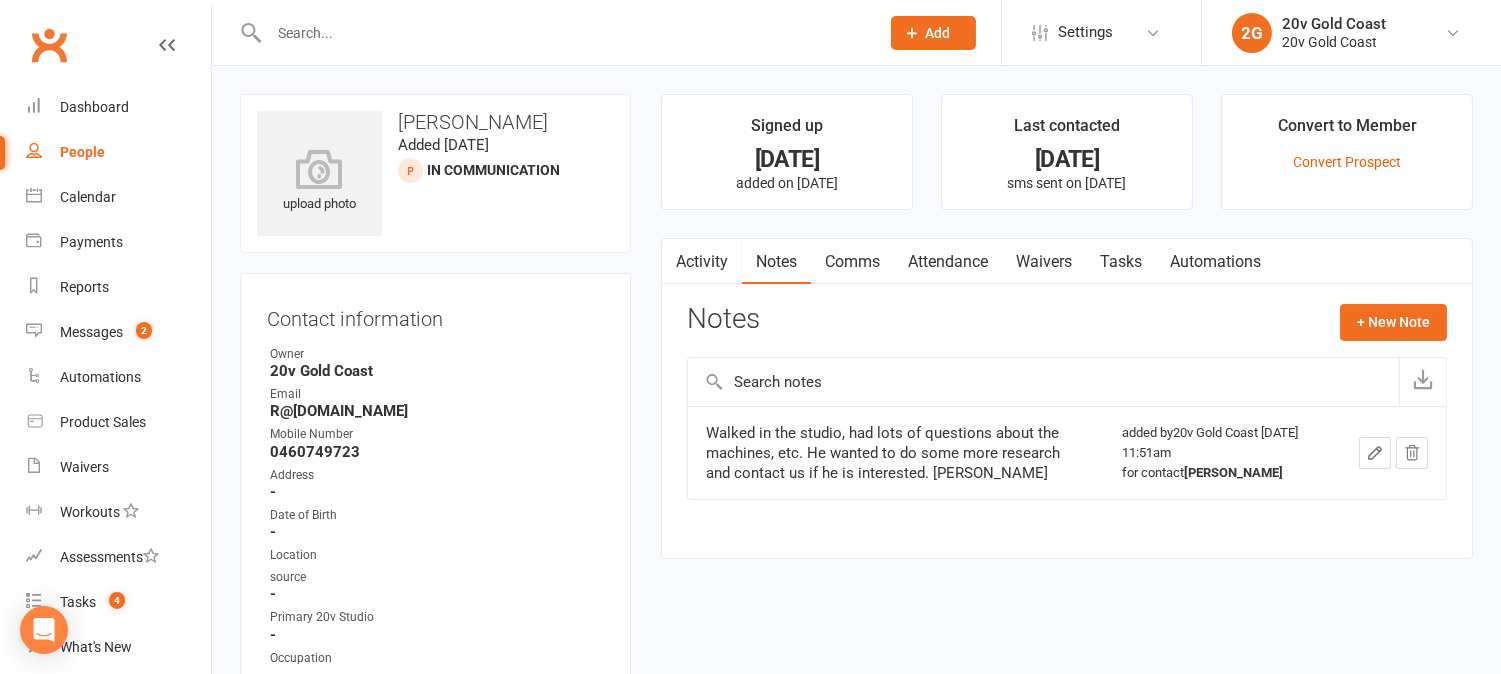 click on "Activity" at bounding box center [702, 262] 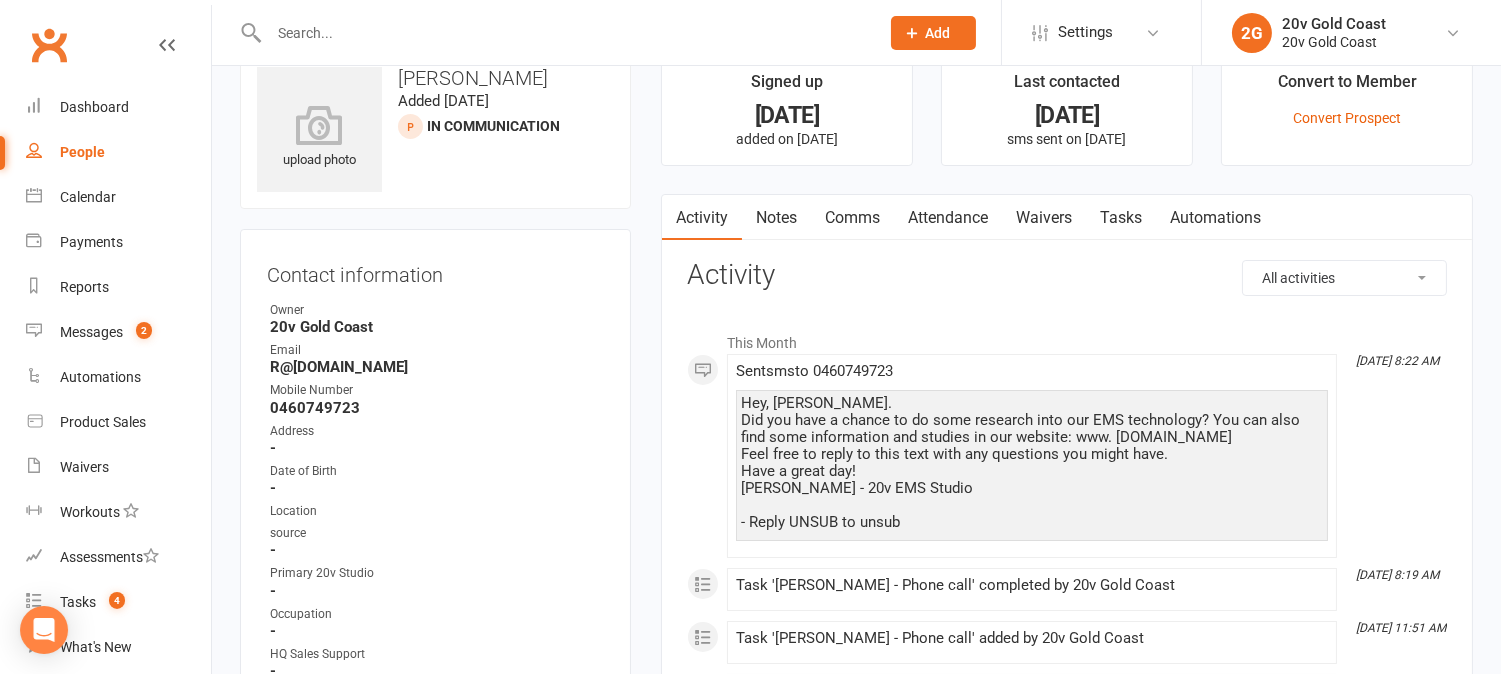 scroll, scrollTop: 0, scrollLeft: 0, axis: both 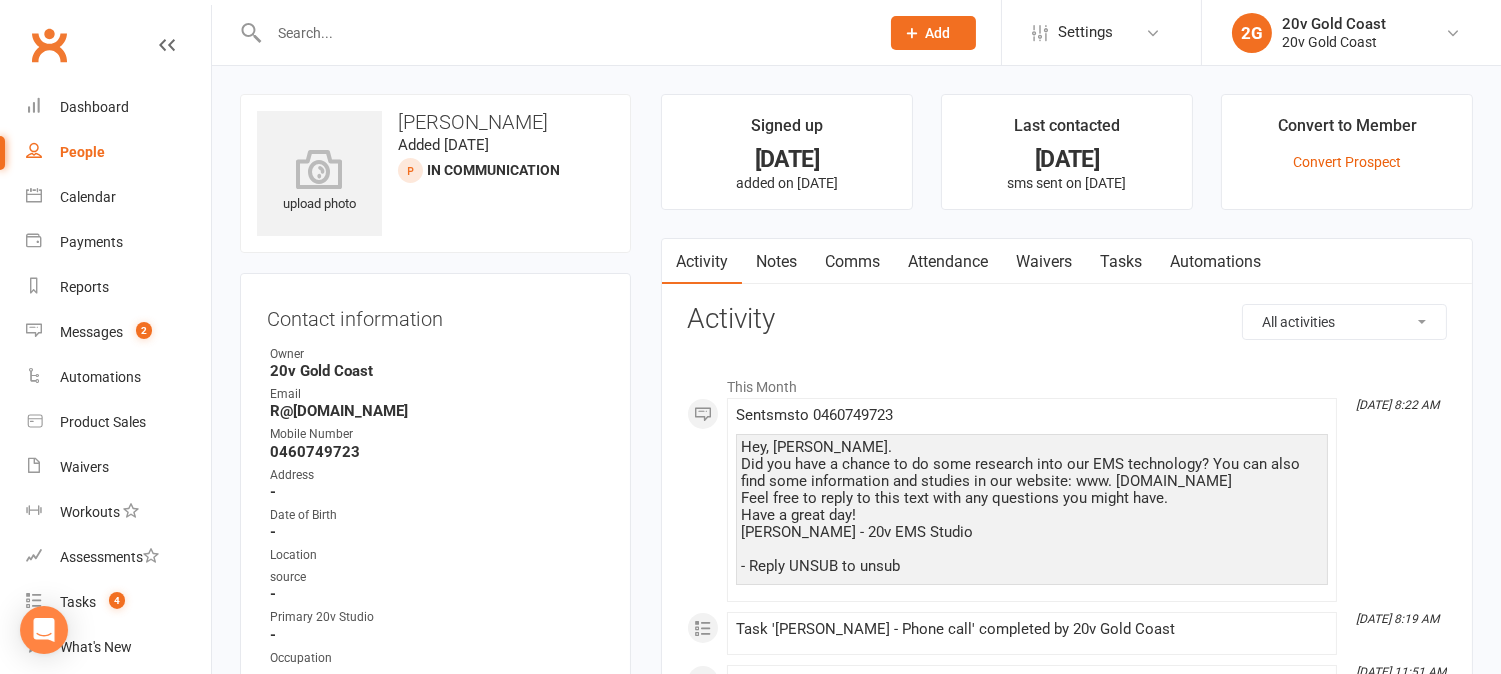 click on "Tasks" at bounding box center [1121, 262] 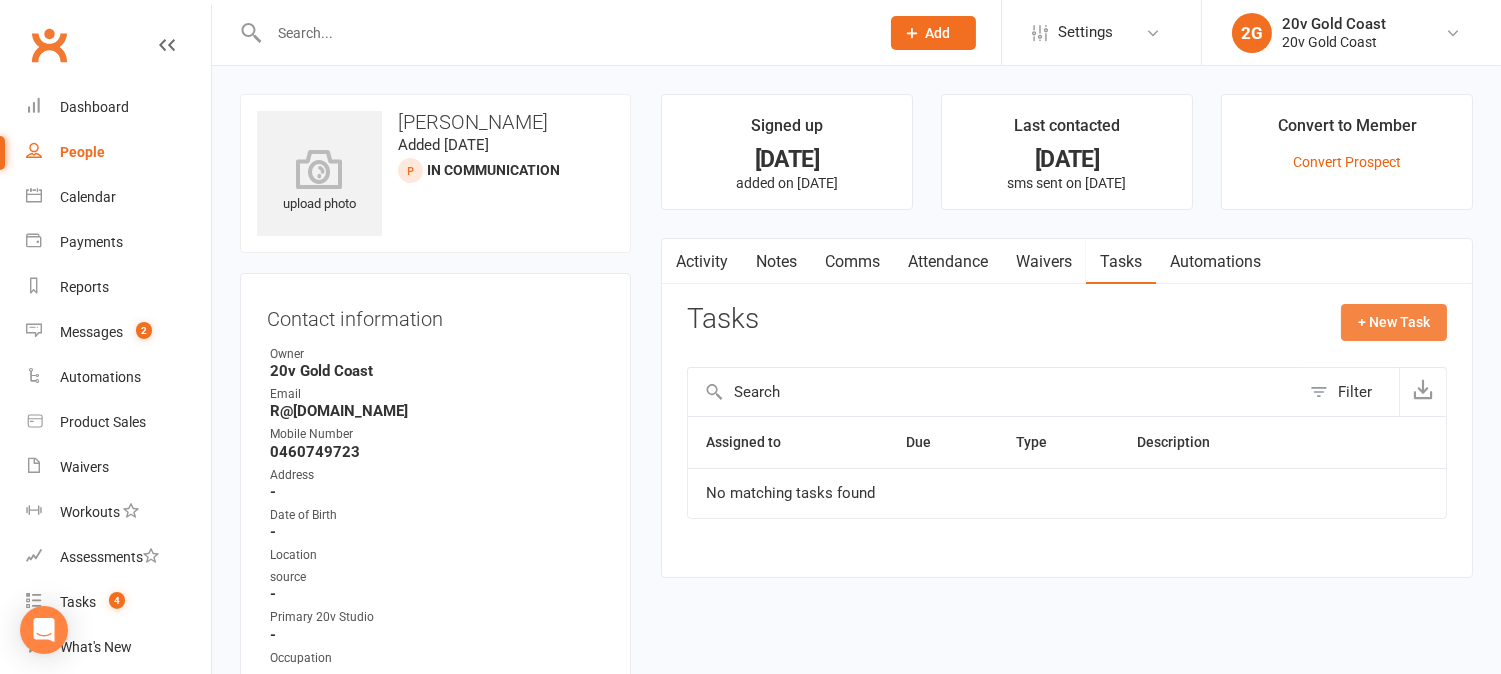 click on "+ New Task" at bounding box center [1394, 322] 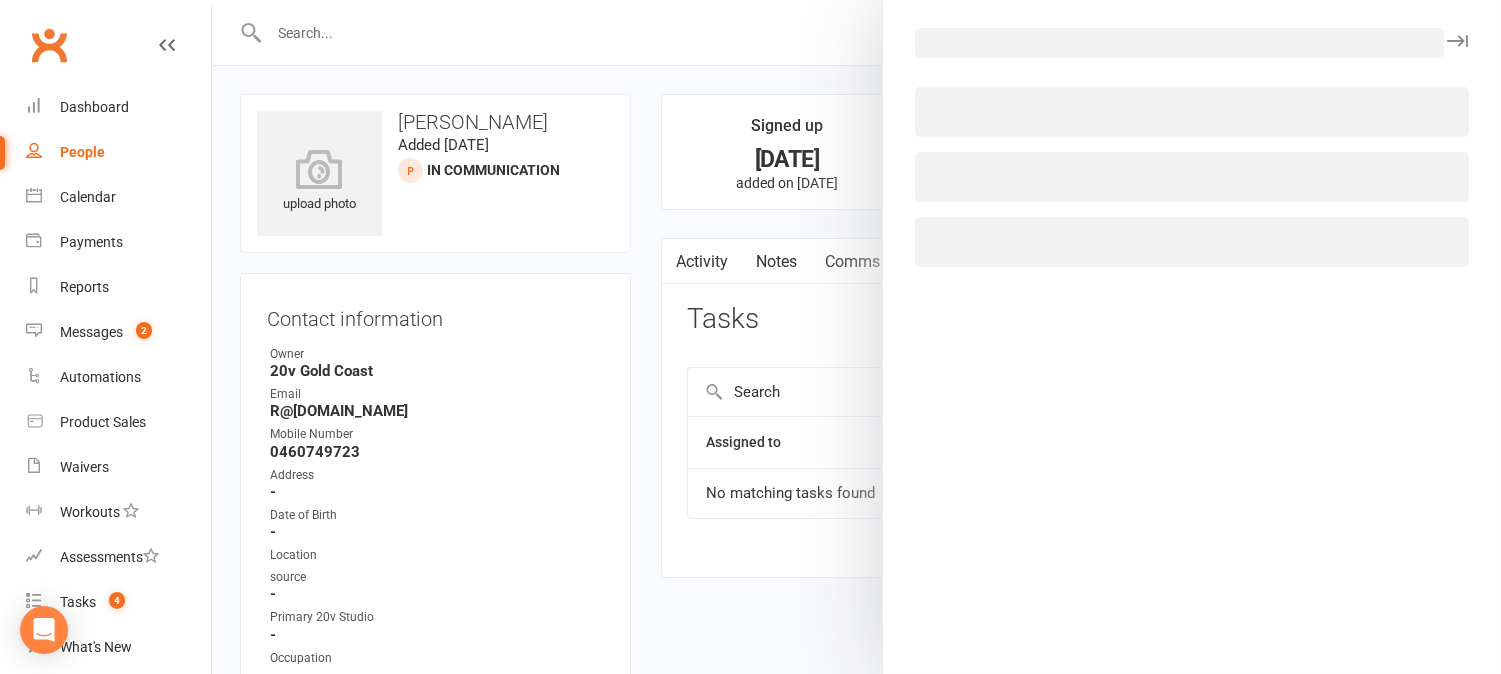 select on "45734" 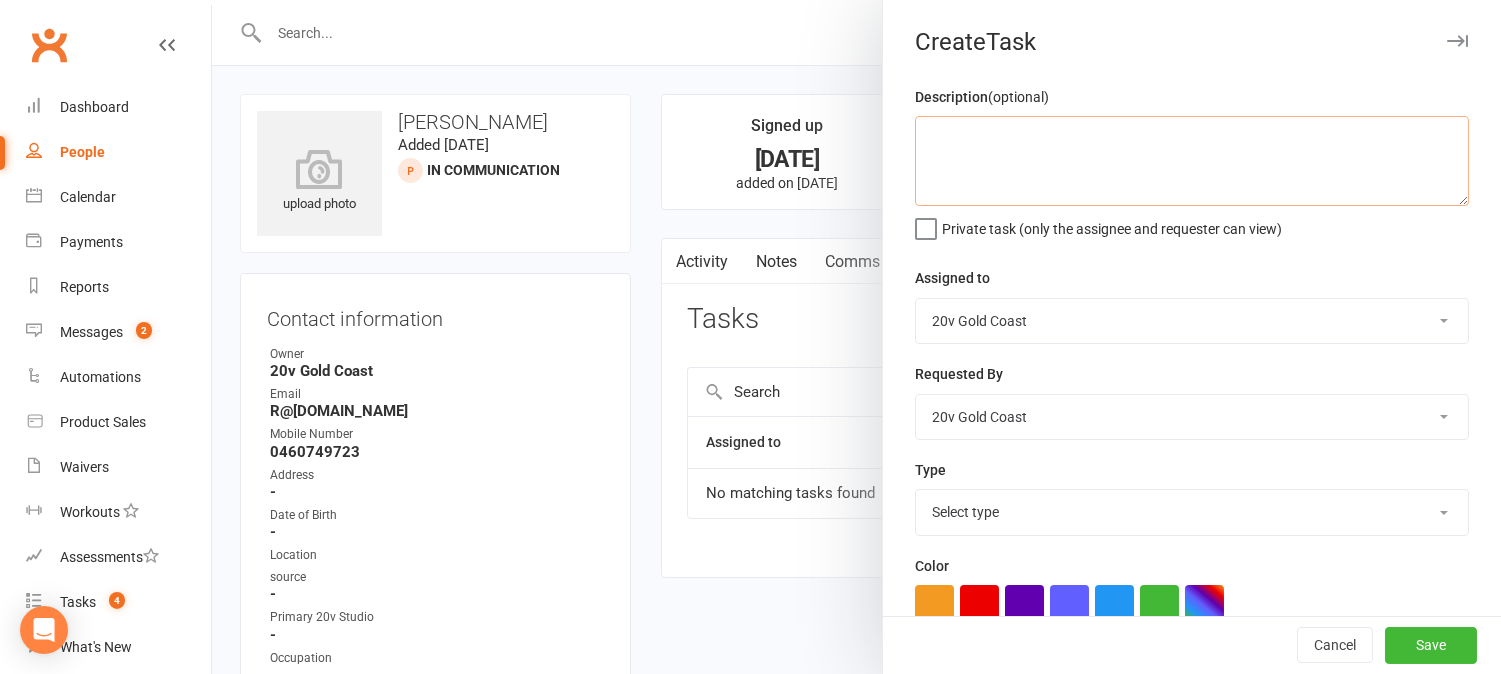 click at bounding box center (1192, 161) 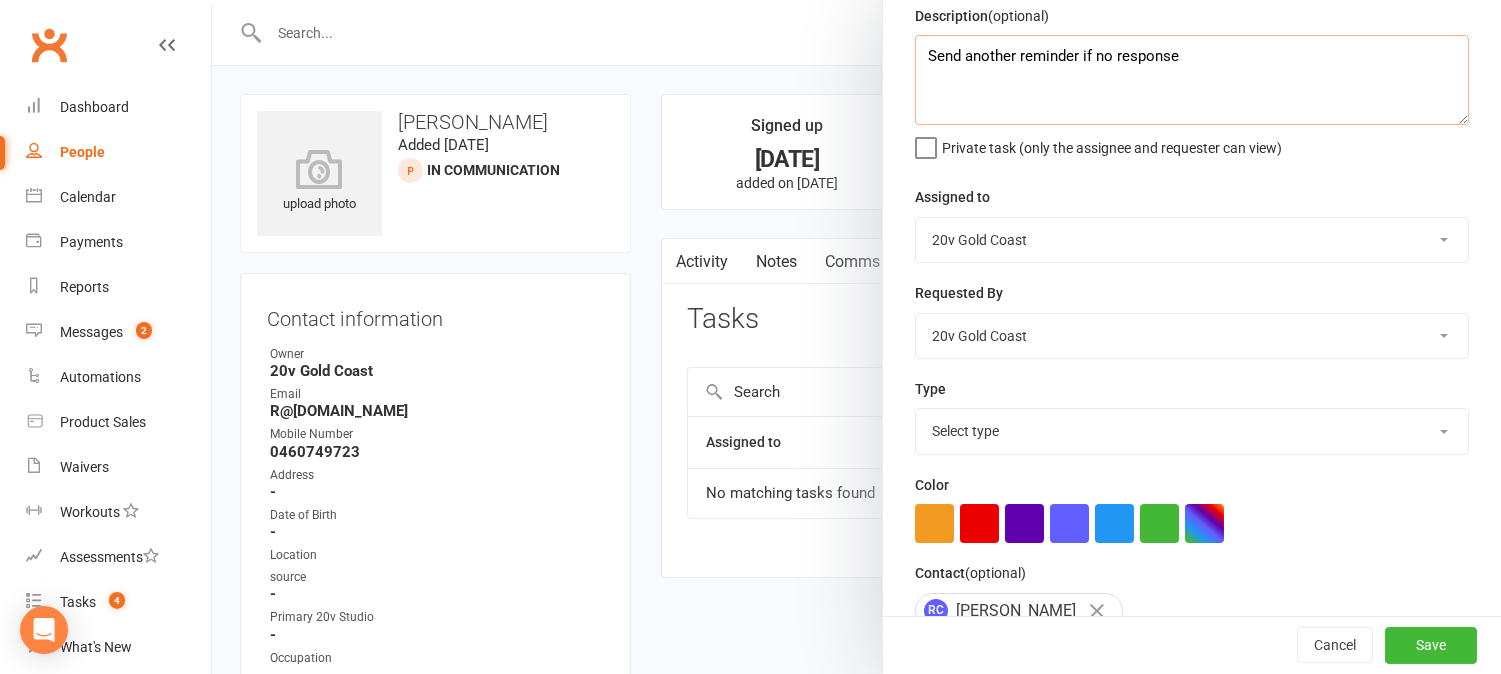 scroll, scrollTop: 111, scrollLeft: 0, axis: vertical 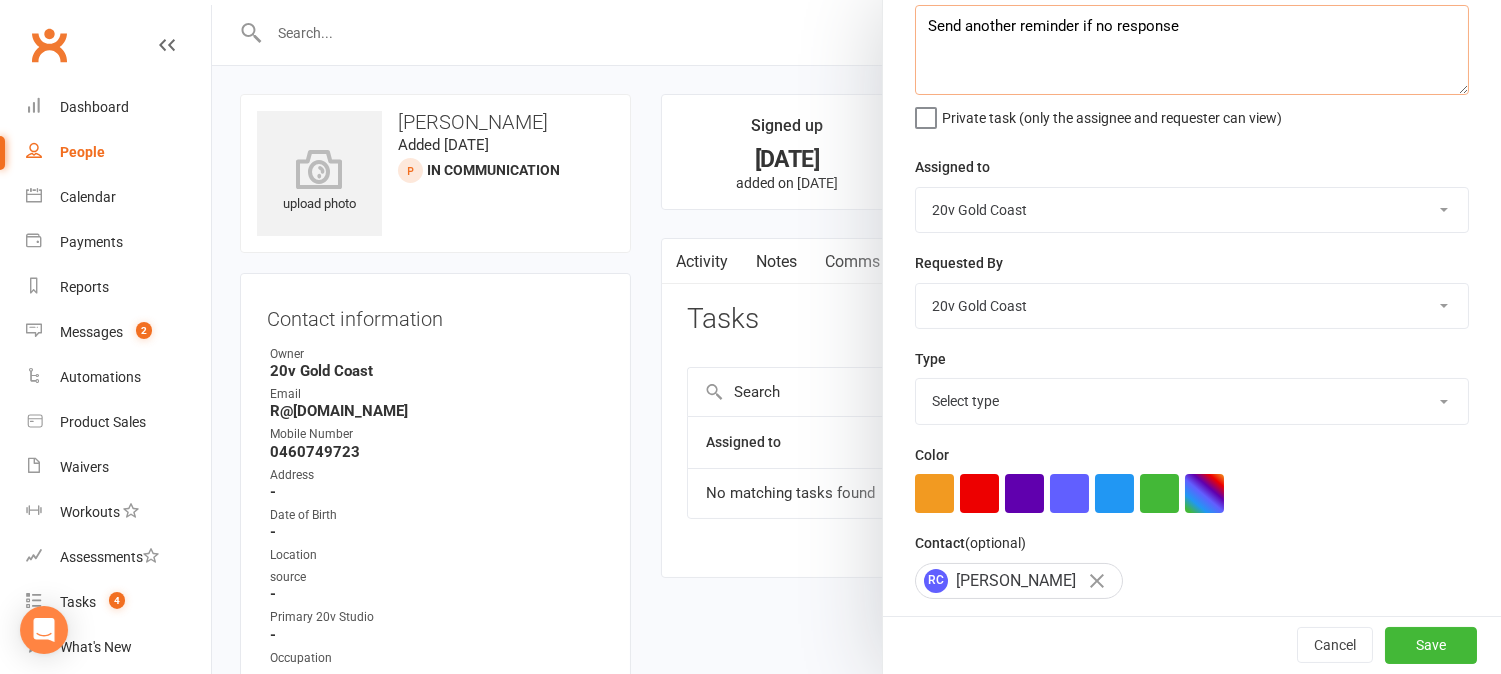 type on "Send another reminder if no response" 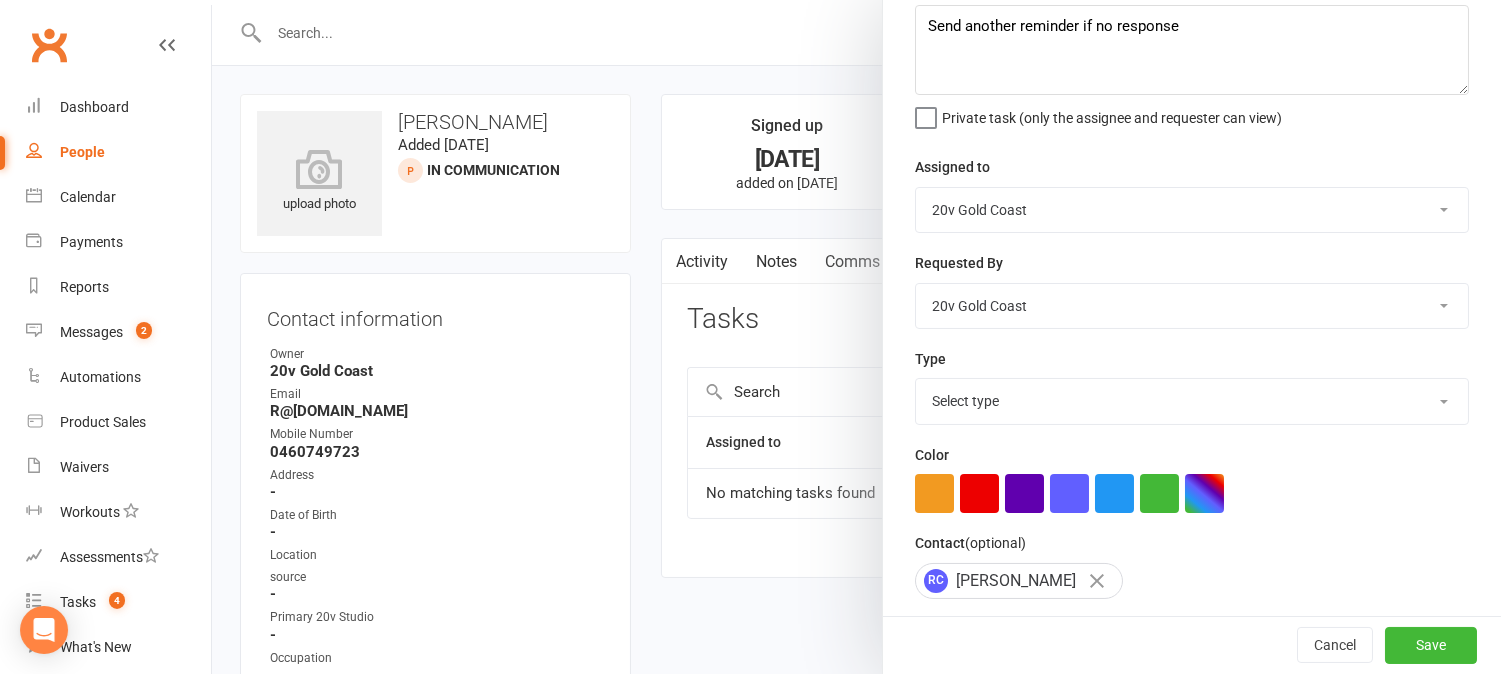 click on "Select type Call to confirm trial Cancel down Cancel down natasha and brent james membership E-mail Meeting Membership status Messages Payment failed call Payments Phone call Suspension Task Add new task type" at bounding box center [1192, 401] 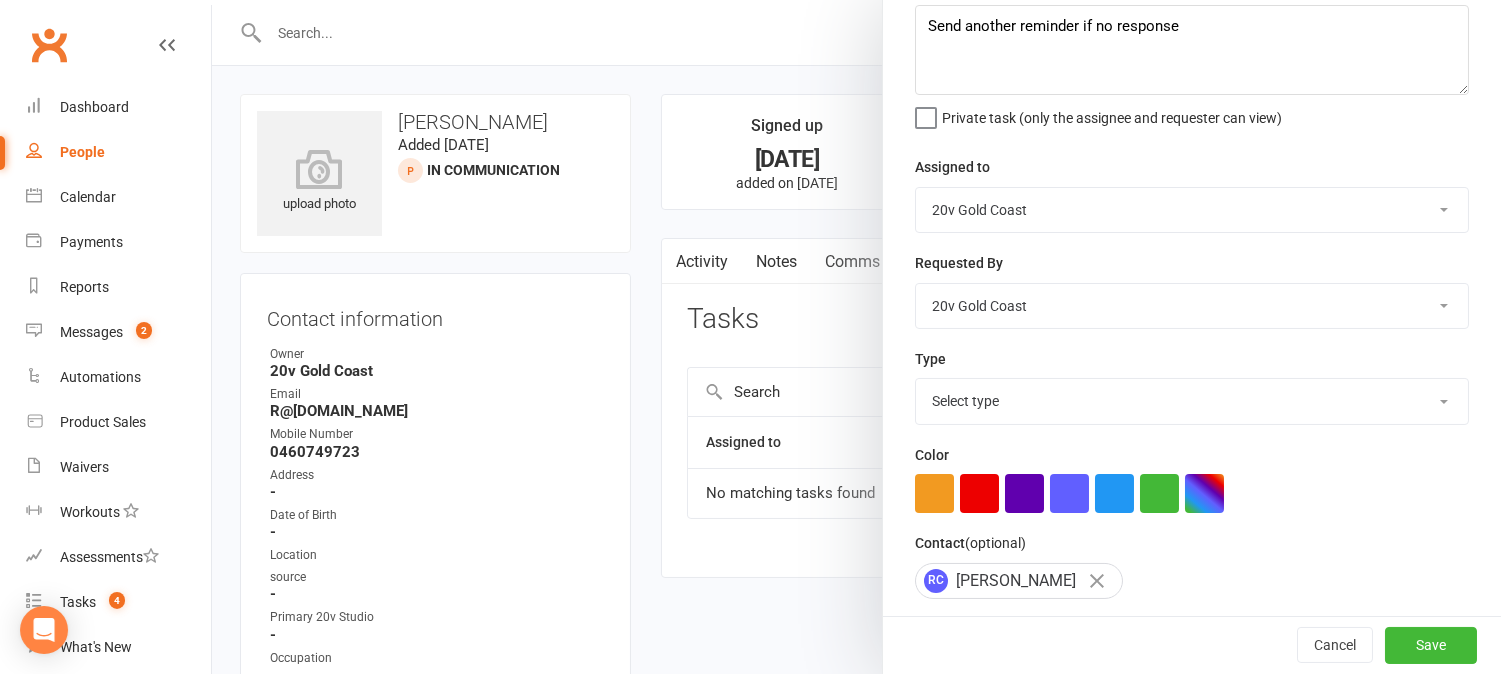 select on "27552" 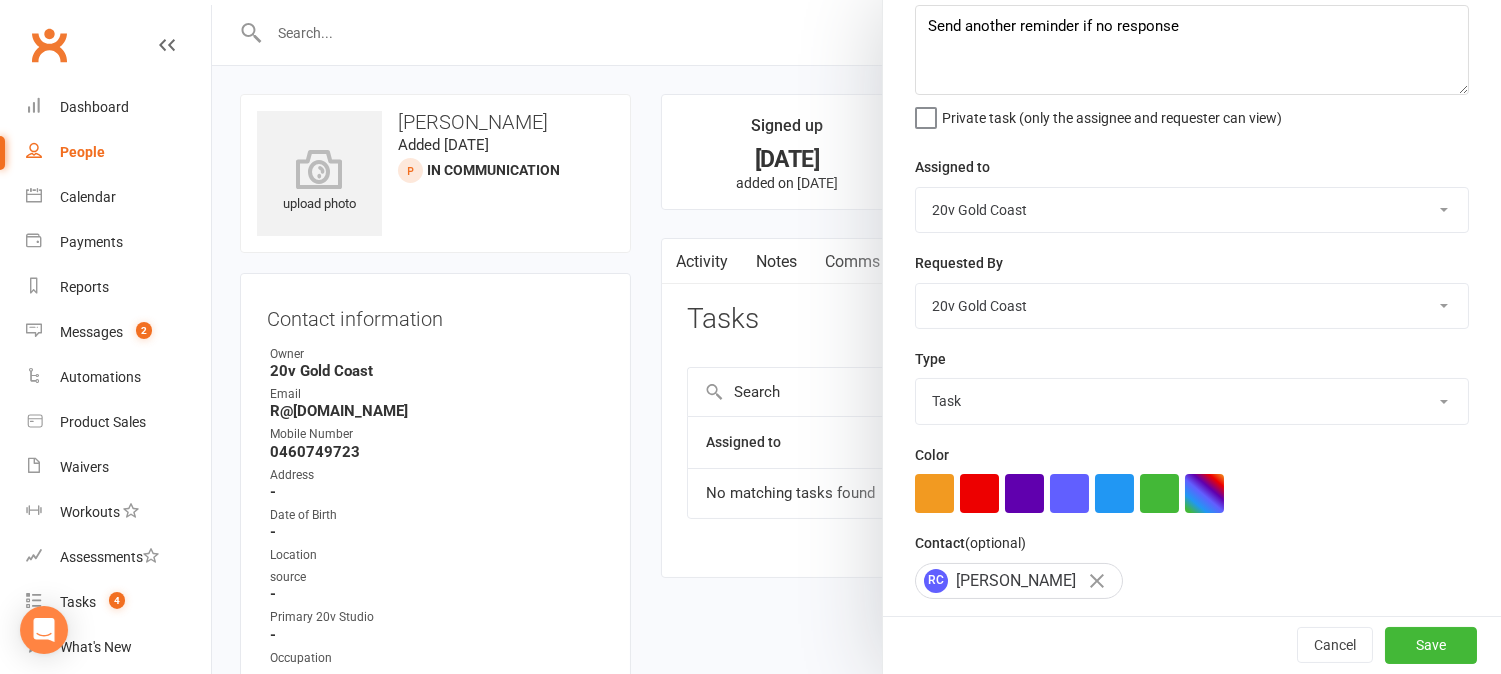 click on "Select type Call to confirm trial Cancel down Cancel down natasha and brent james membership E-mail Meeting Membership status Messages Payment failed call Payments Phone call Suspension Task Add new task type" at bounding box center (1192, 401) 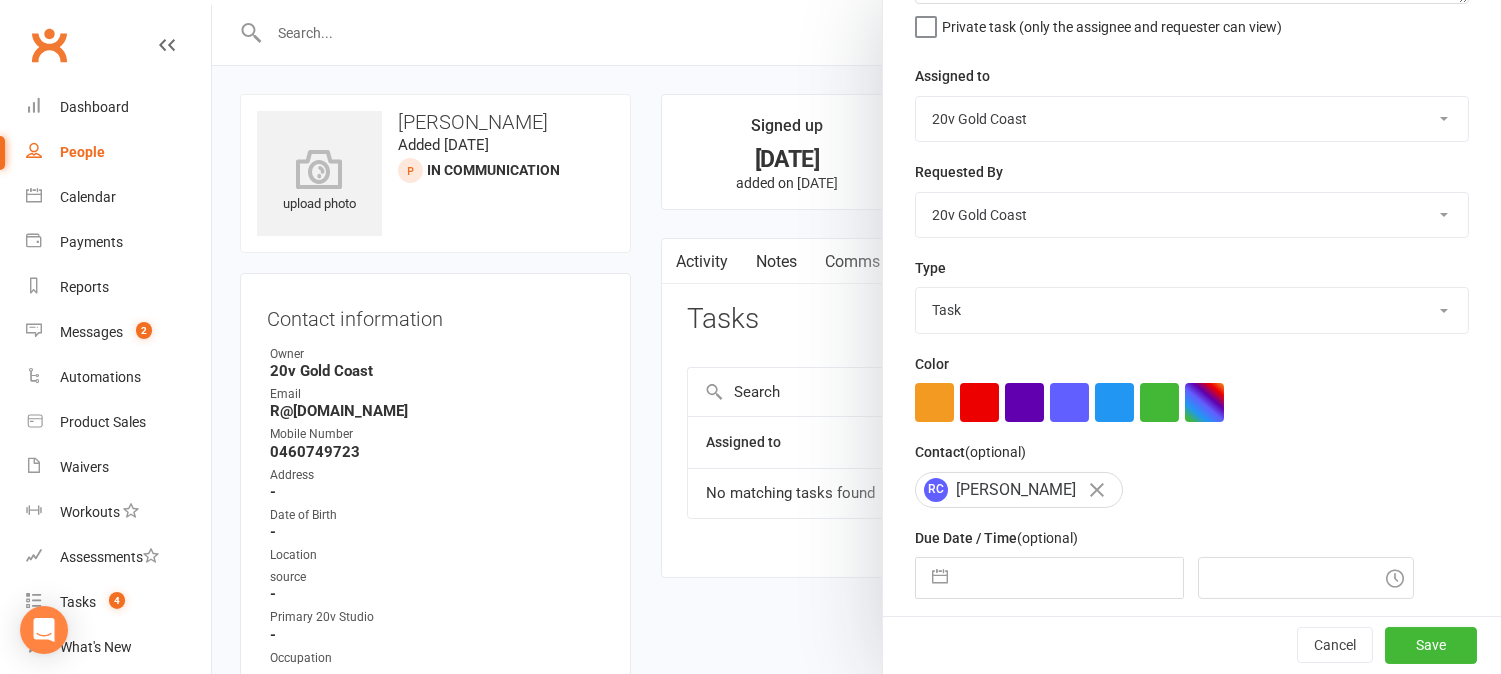 scroll, scrollTop: 276, scrollLeft: 0, axis: vertical 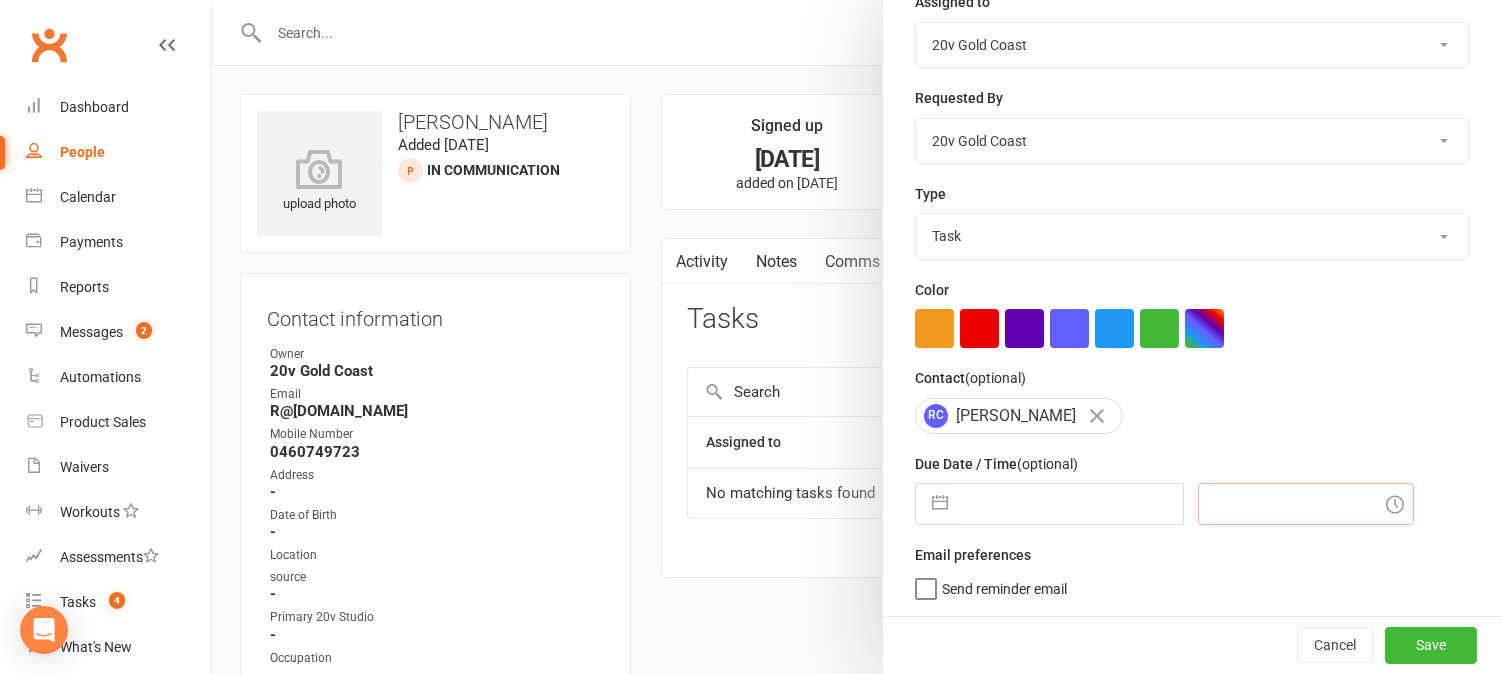click at bounding box center (1306, 504) 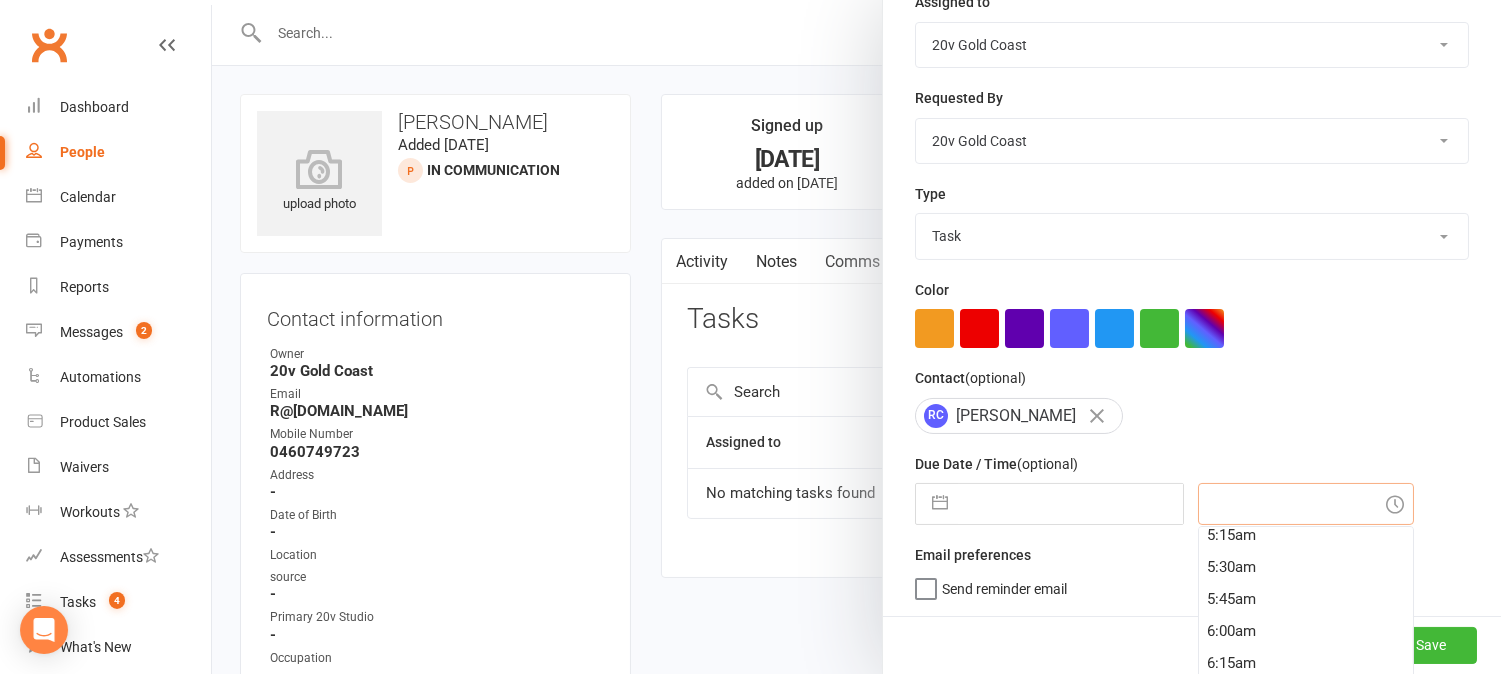 scroll, scrollTop: 777, scrollLeft: 0, axis: vertical 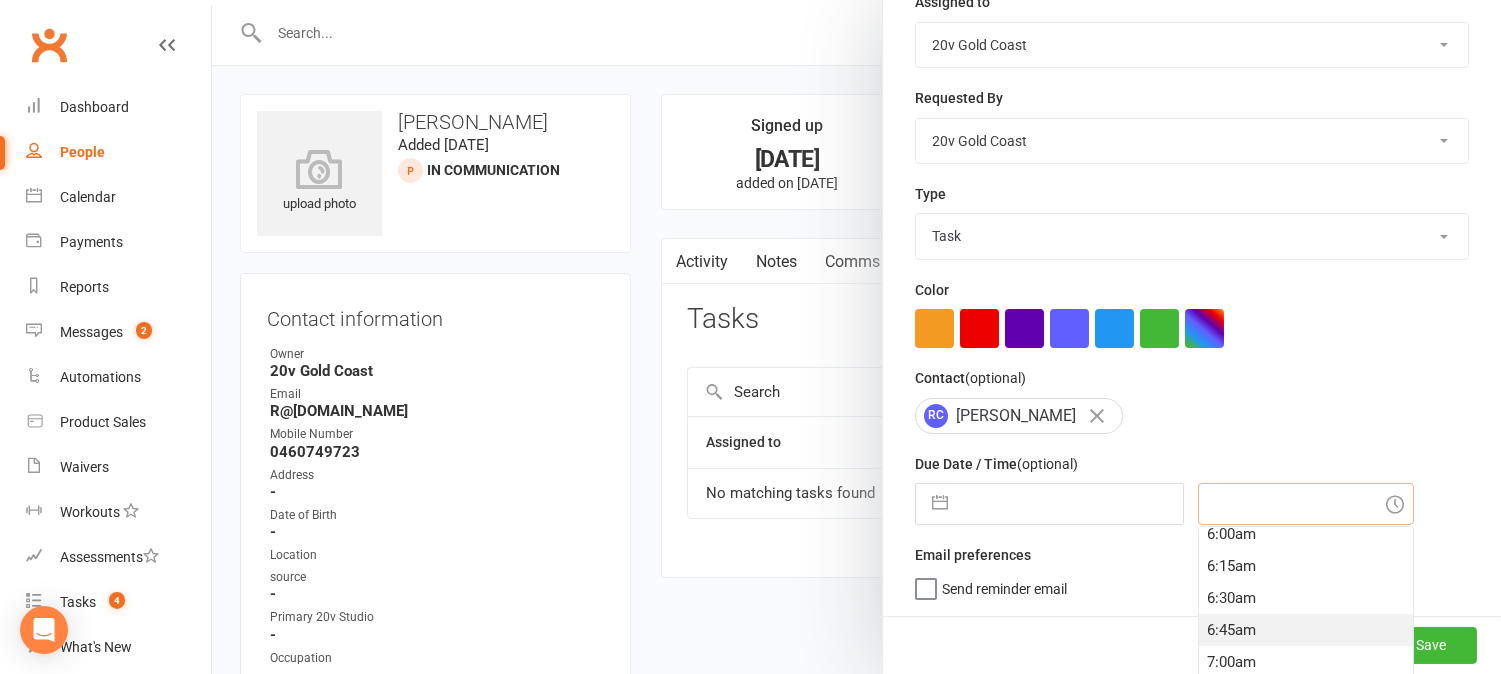 click on "6:45am" at bounding box center [1306, 630] 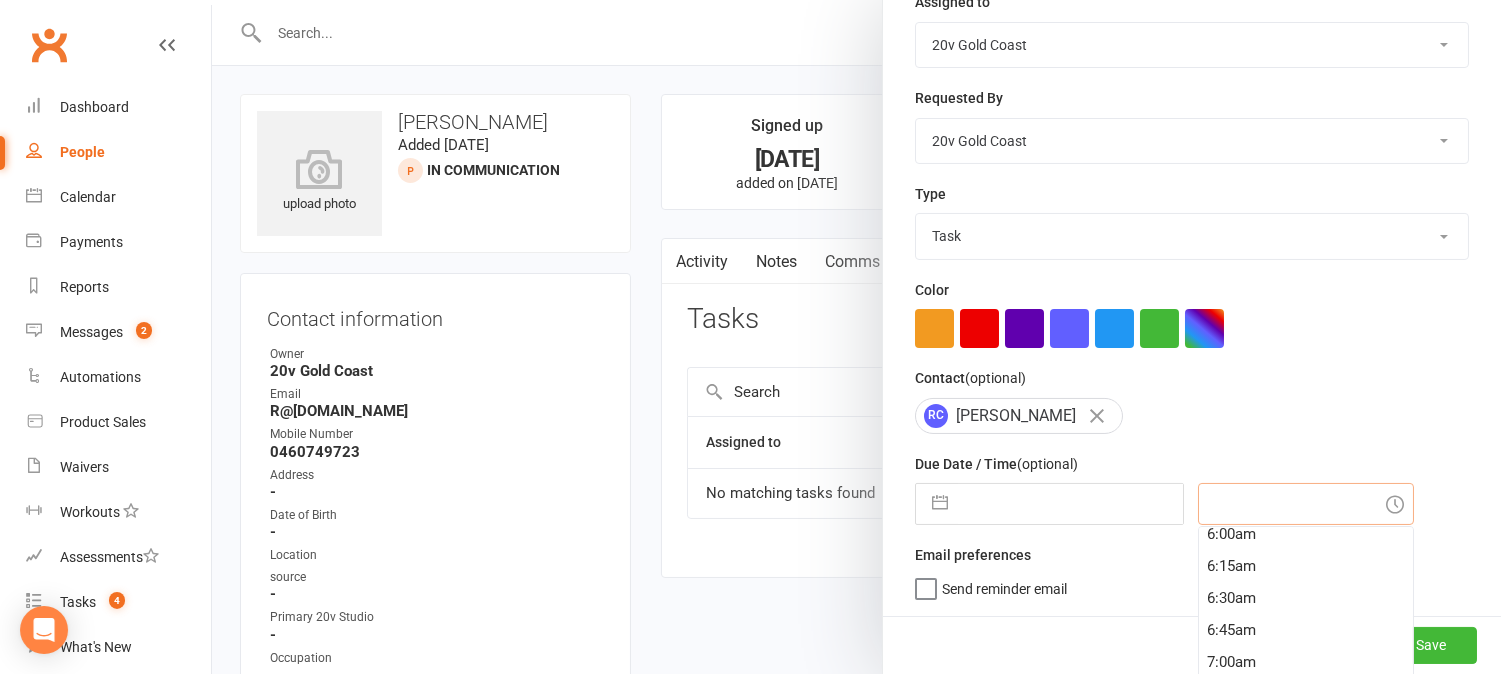 type on "11 Jul 2025" 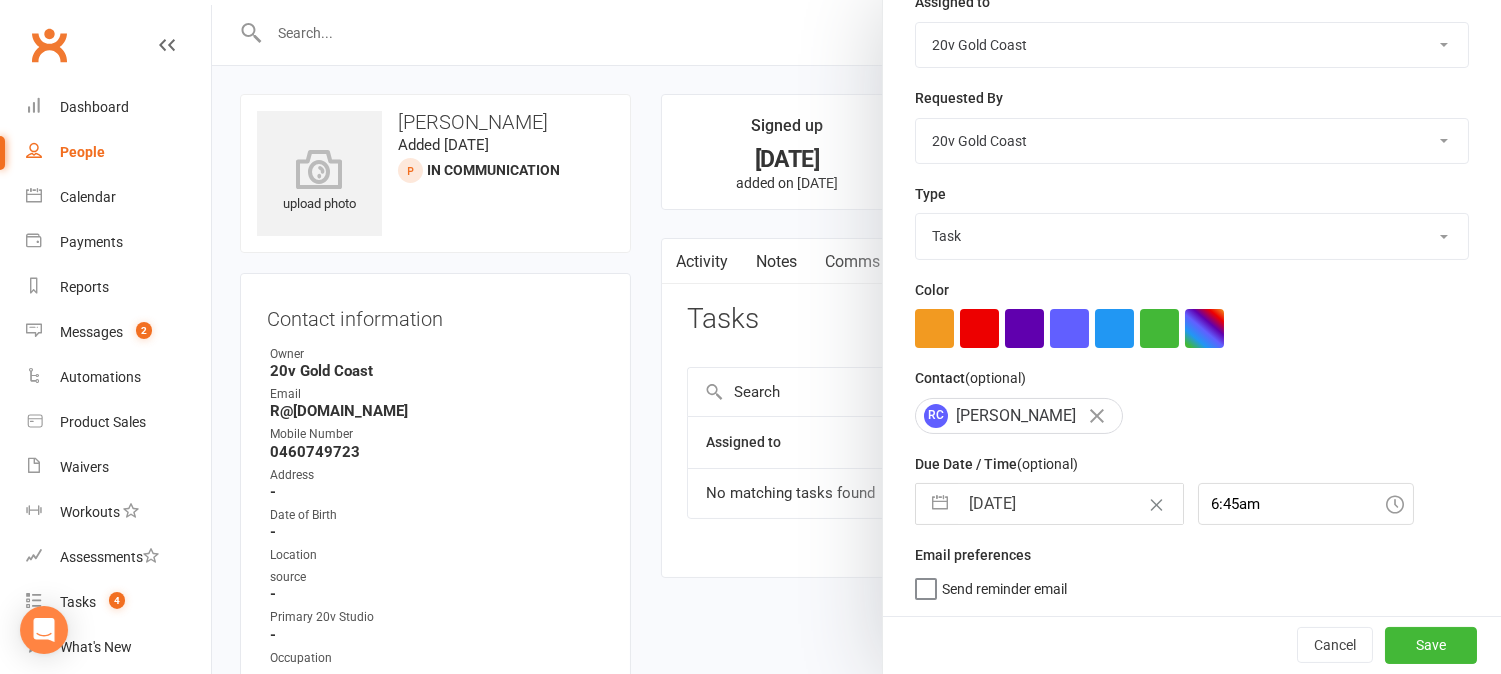 click on "11 Jul 2025" at bounding box center [1070, 504] 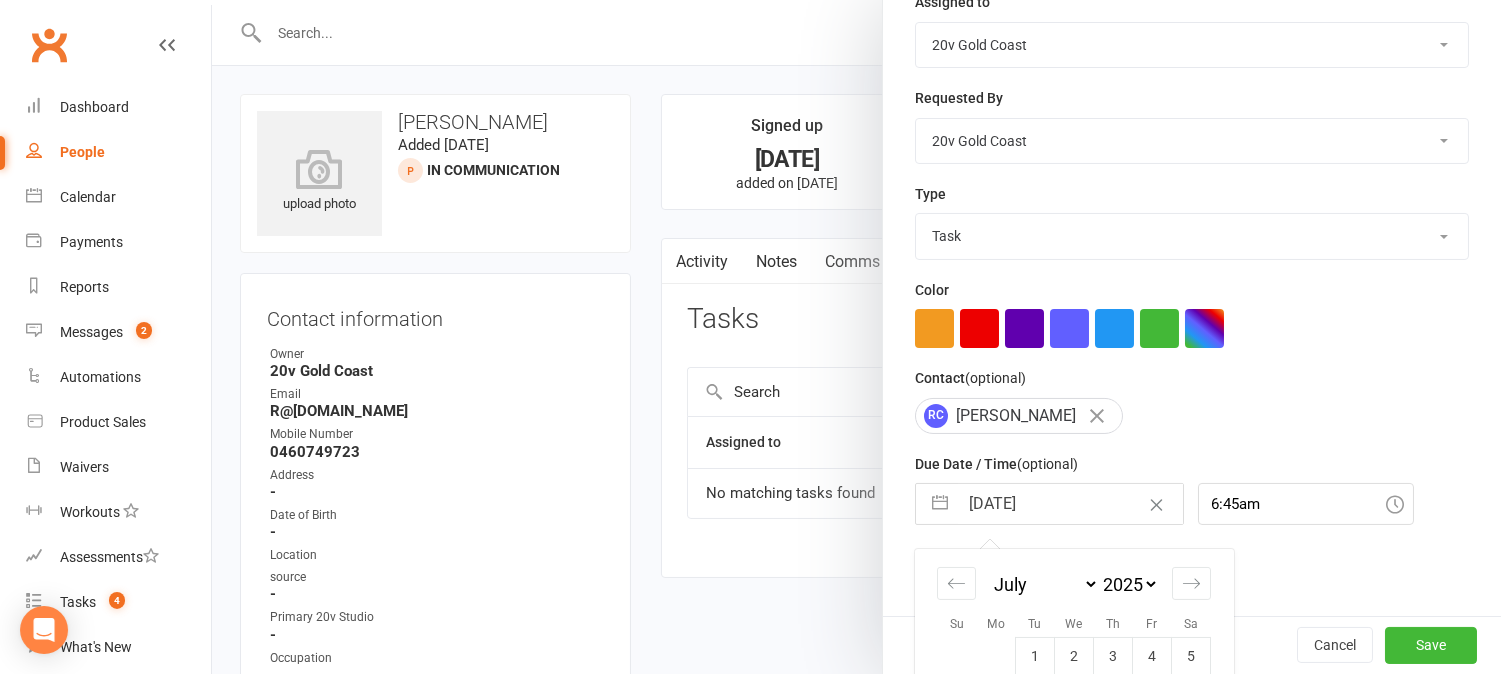 scroll, scrollTop: 453, scrollLeft: 0, axis: vertical 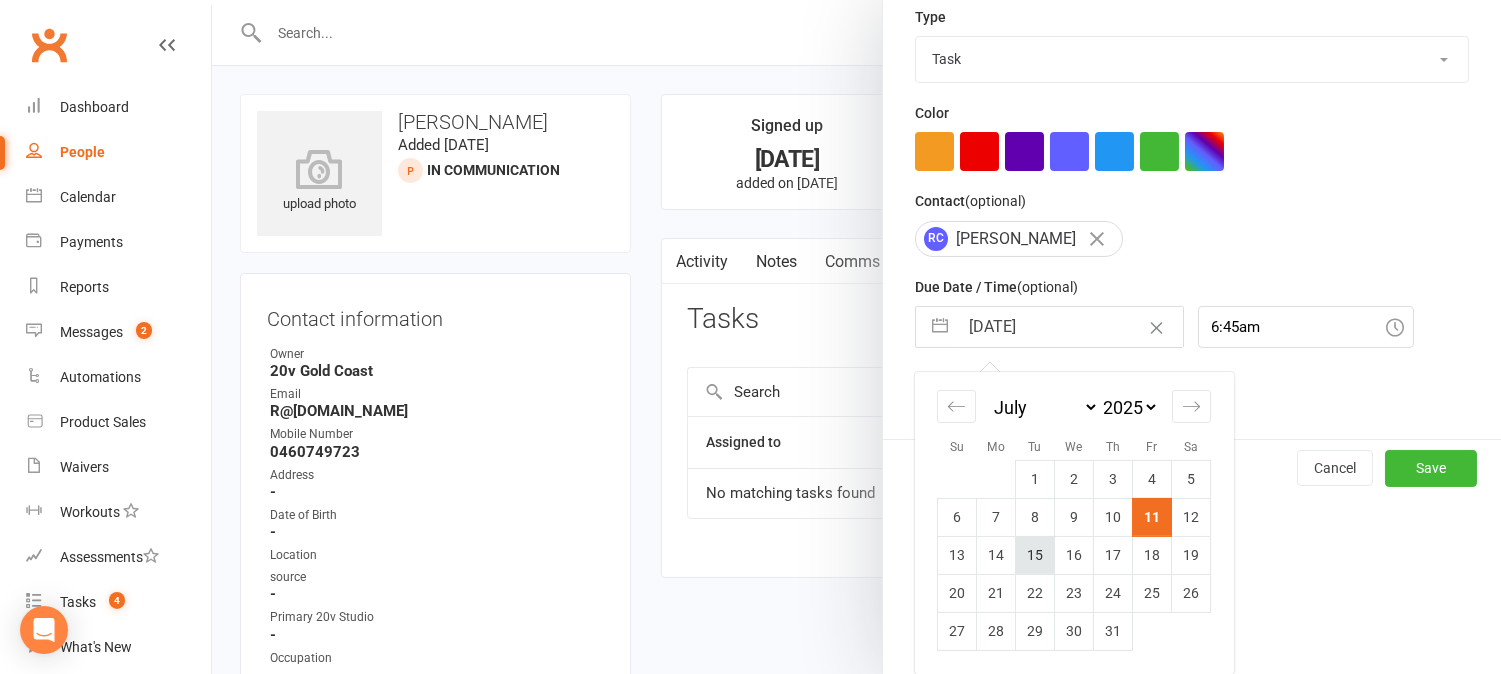 click on "15" at bounding box center [1035, 555] 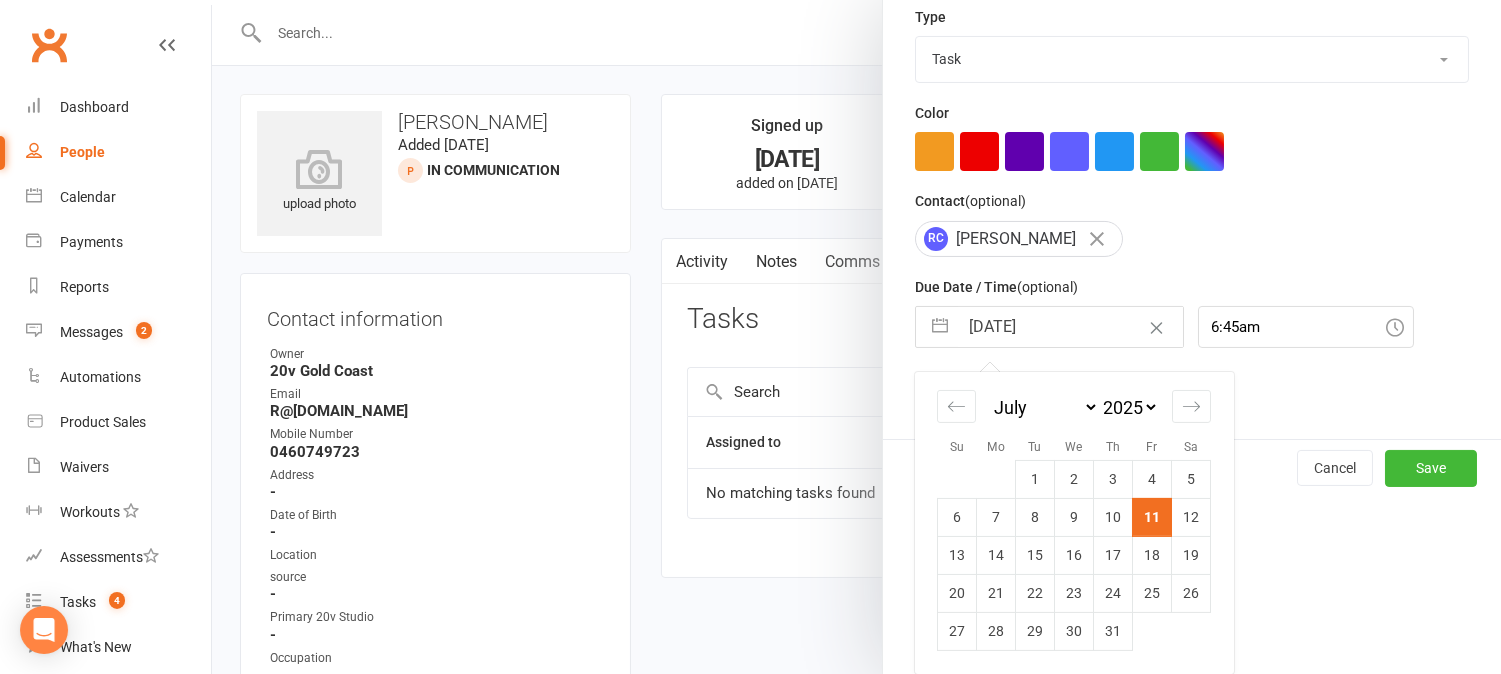 type on "15 Jul 2025" 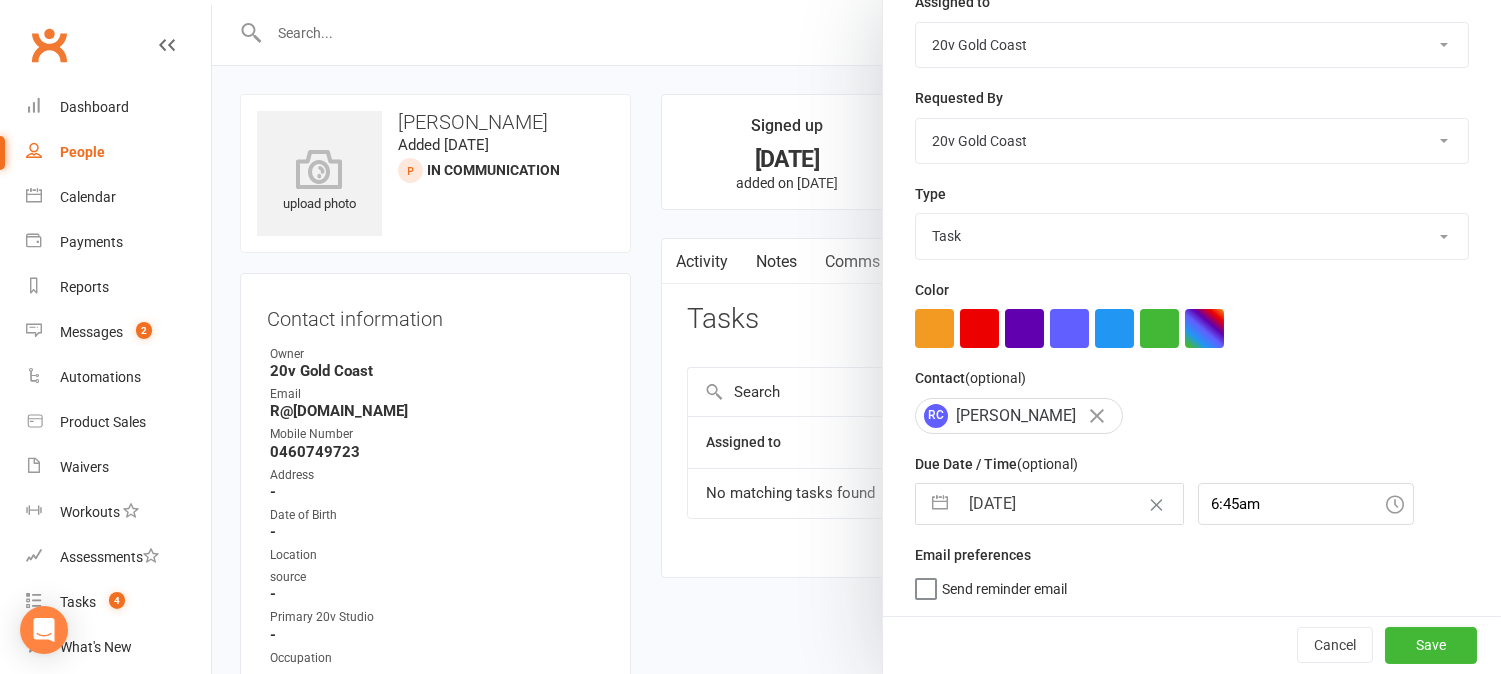 scroll, scrollTop: 276, scrollLeft: 0, axis: vertical 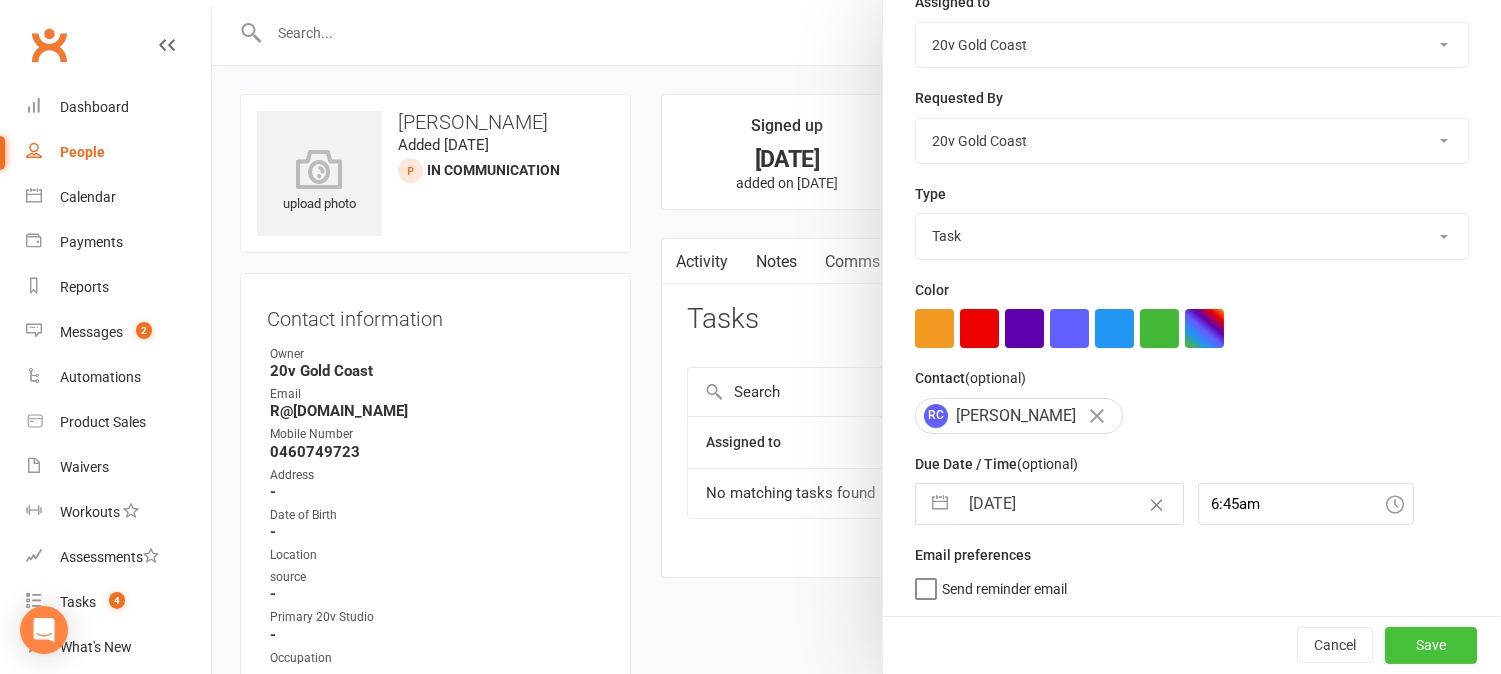 drag, startPoint x: 1410, startPoint y: 642, endPoint x: 1400, endPoint y: 641, distance: 10.049875 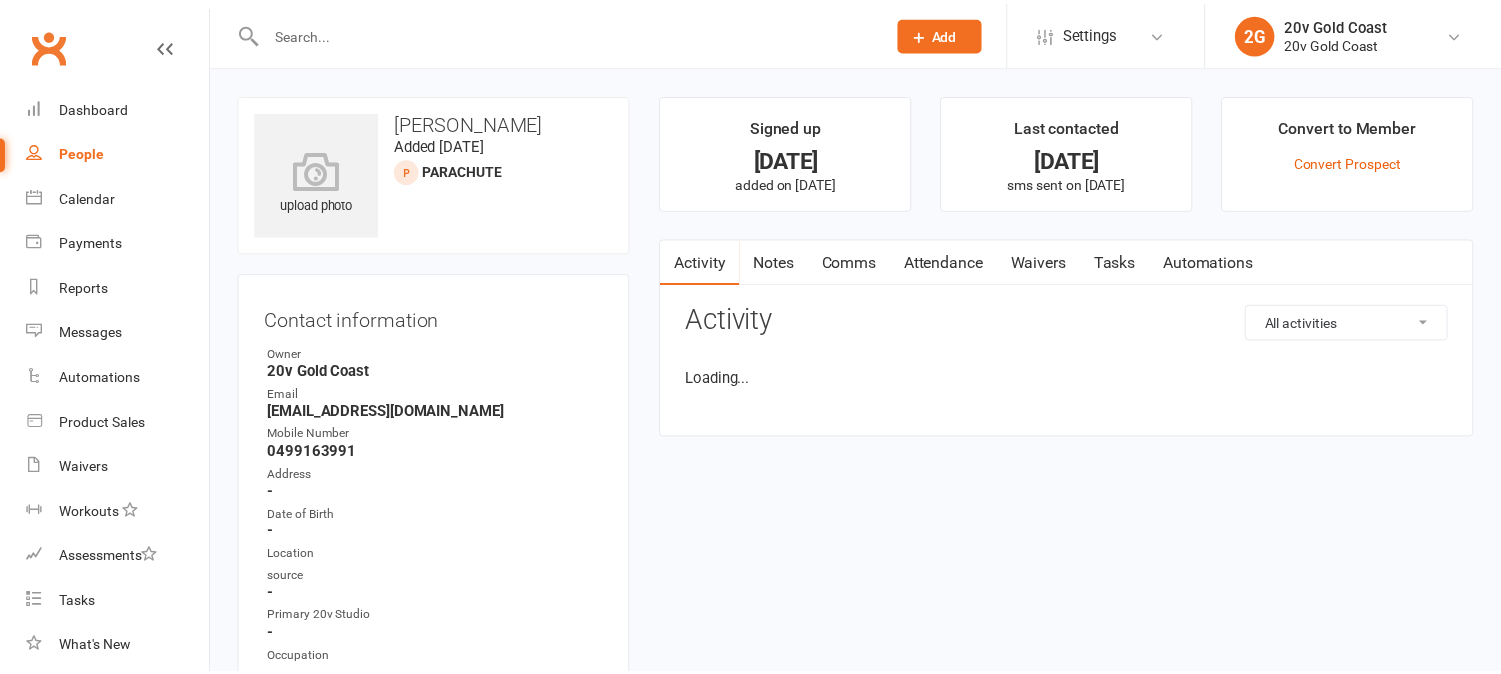 scroll, scrollTop: 0, scrollLeft: 0, axis: both 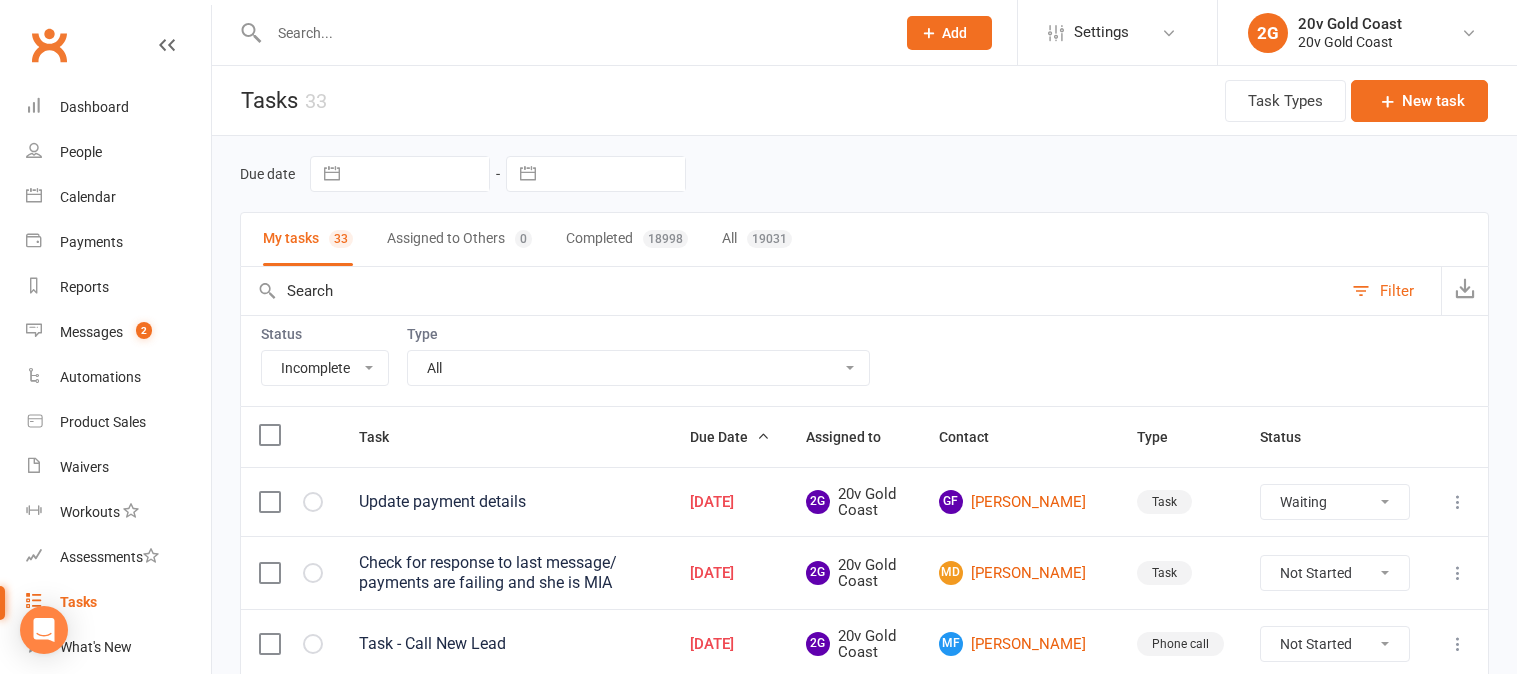 select on "incomplete" 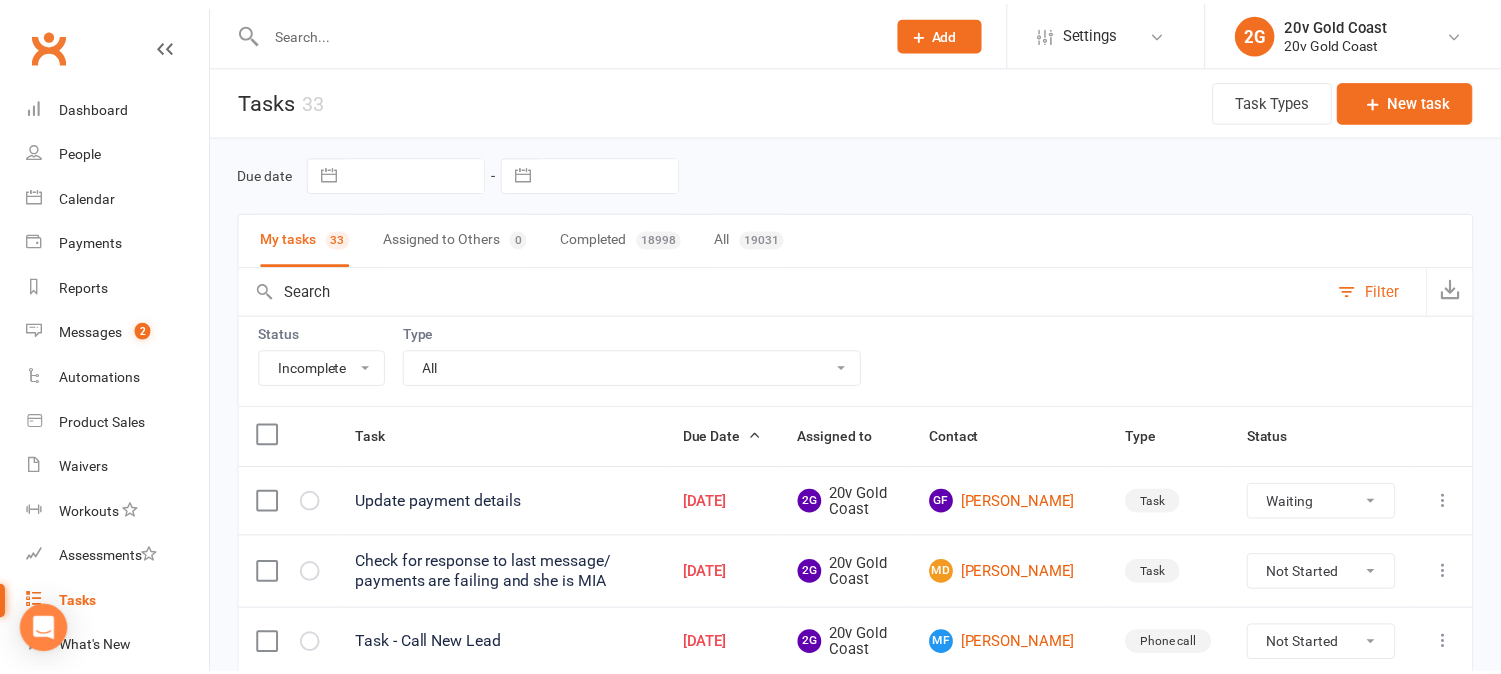 scroll, scrollTop: 0, scrollLeft: 0, axis: both 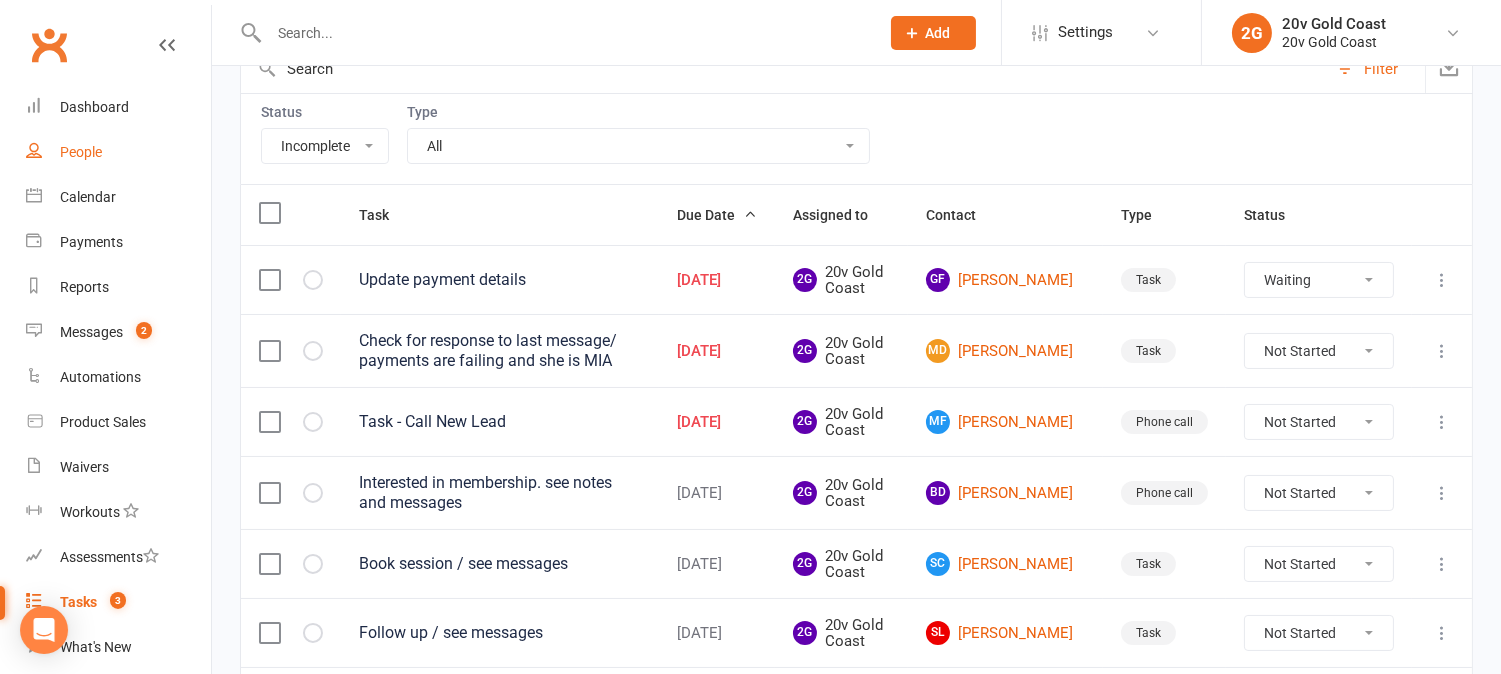 click on "People" at bounding box center [118, 152] 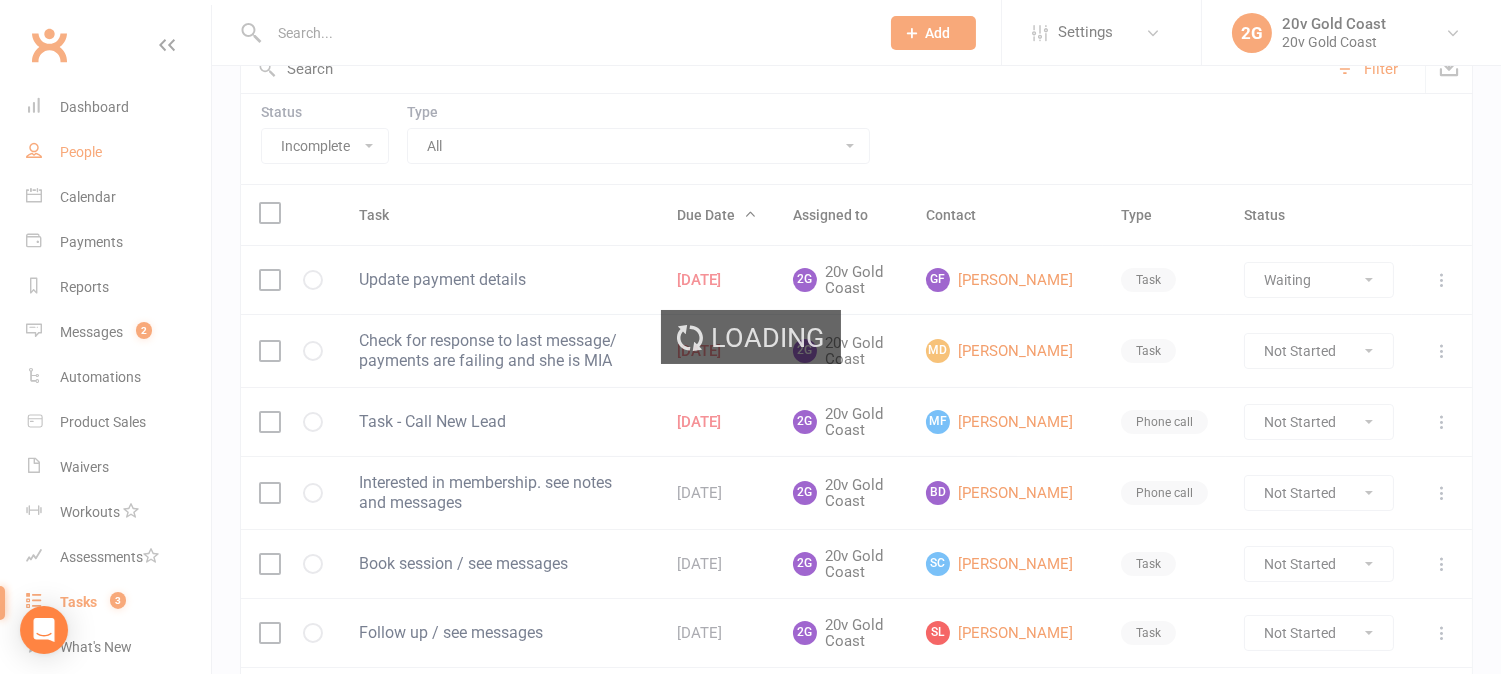 select on "100" 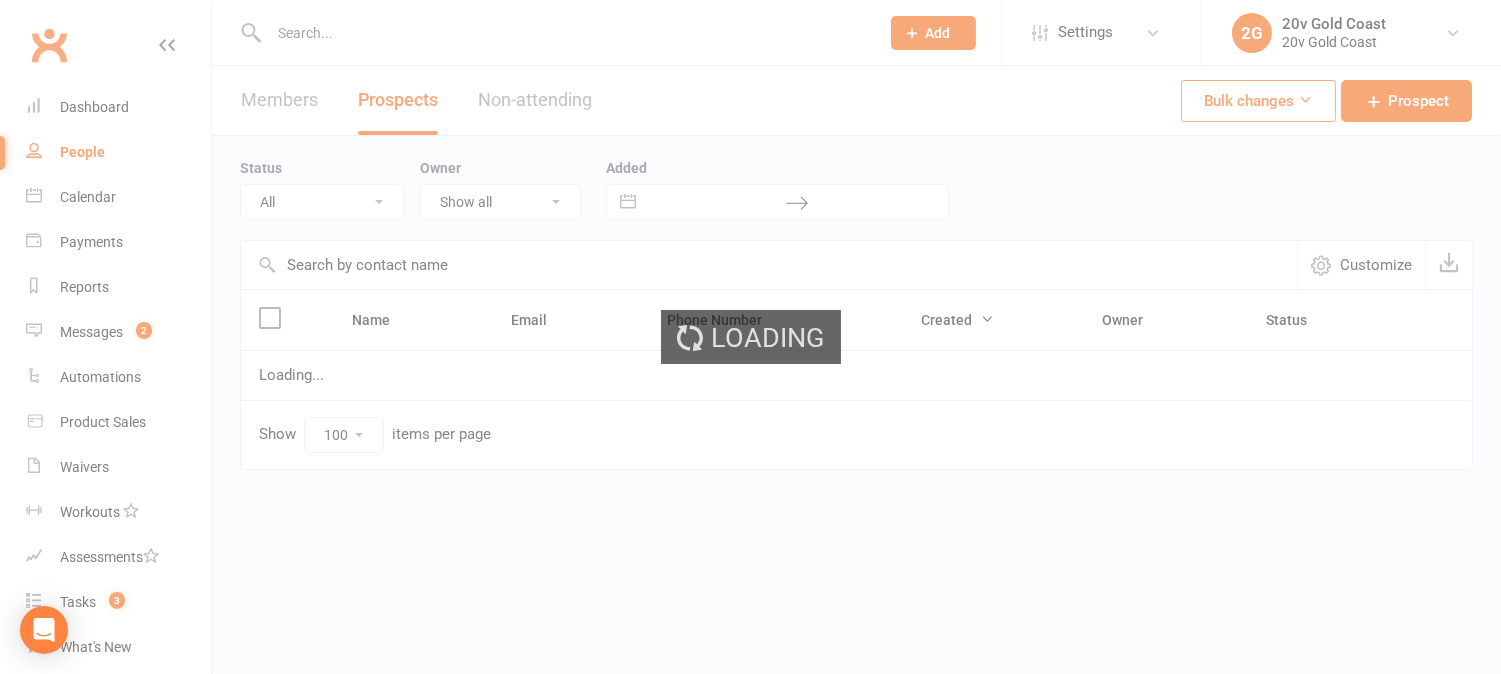 scroll, scrollTop: 0, scrollLeft: 0, axis: both 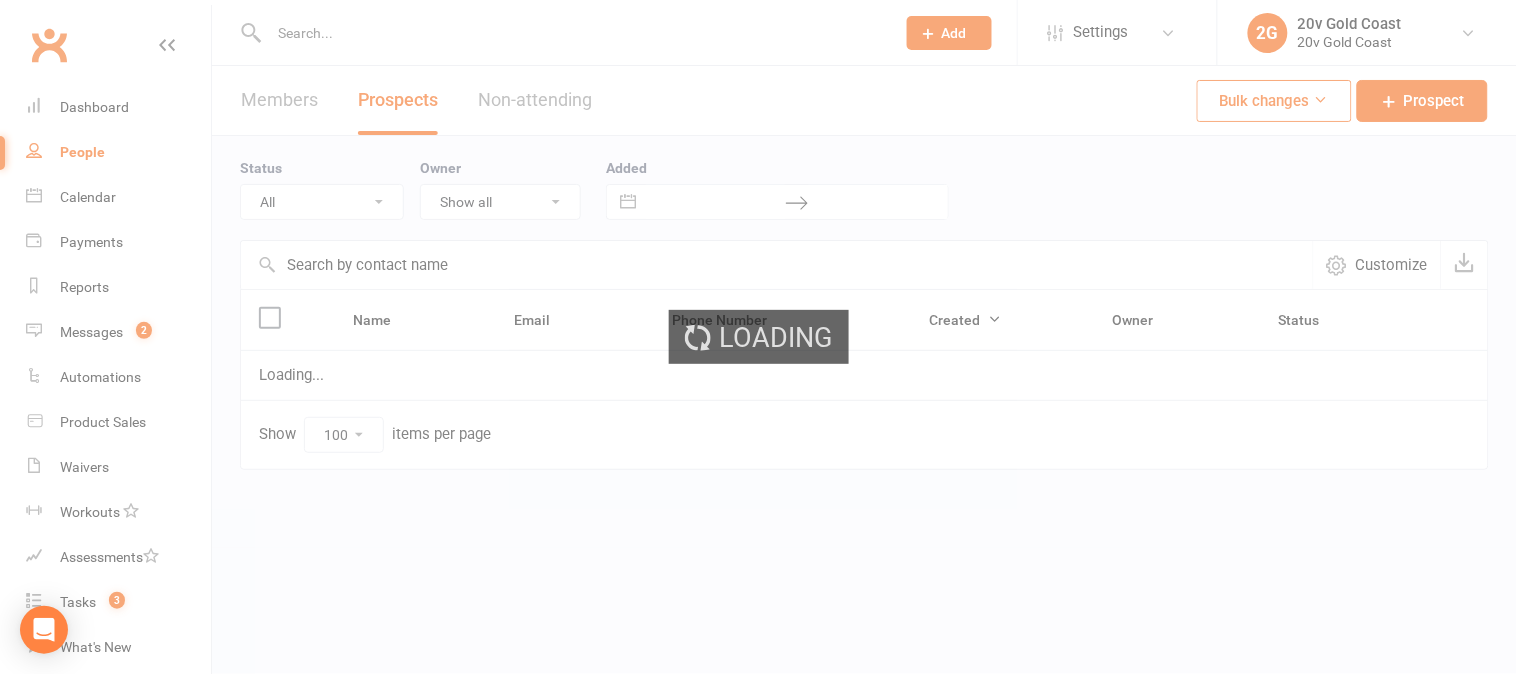 select on "In Communication" 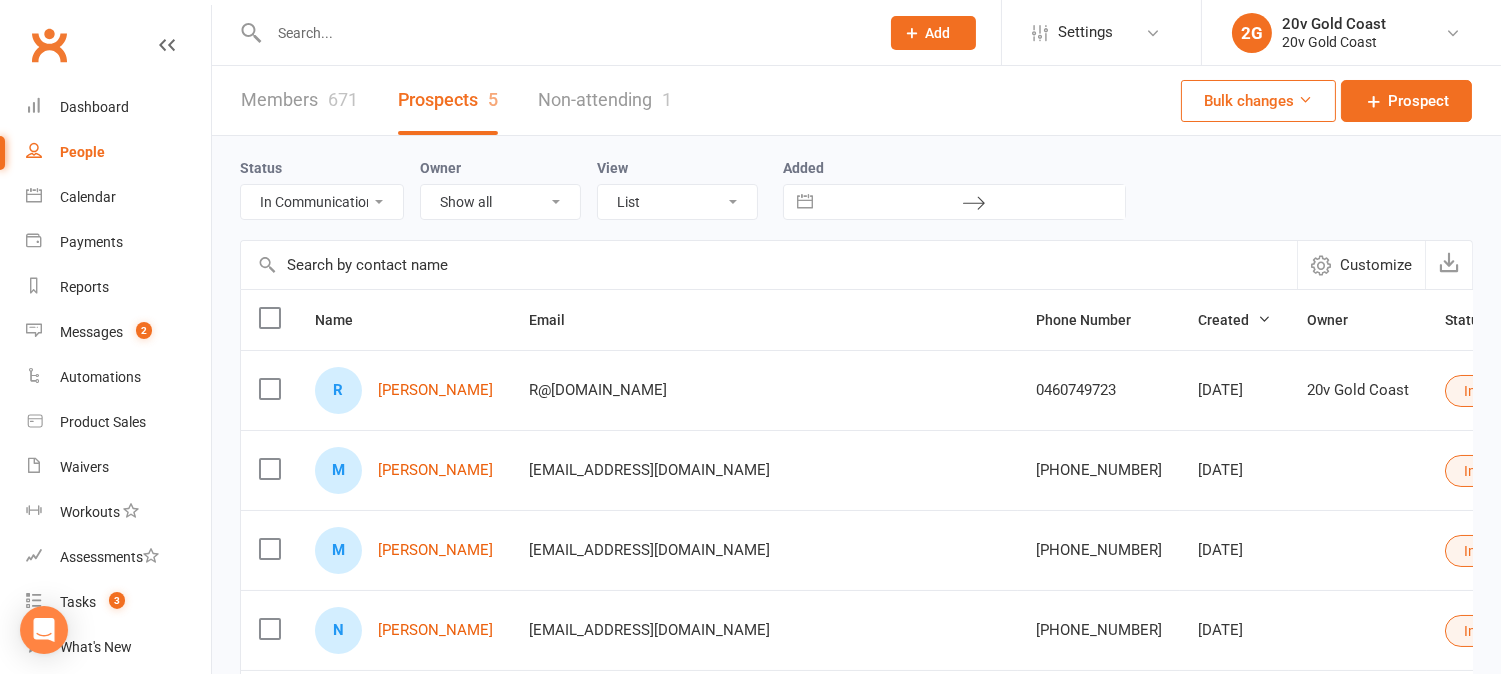 click on "All (No status set) (Invalid status) Parachute Referrals In Communication Call Later Task Comms 3 Jul 25 10 Jul 25 17Jul25" at bounding box center (322, 202) 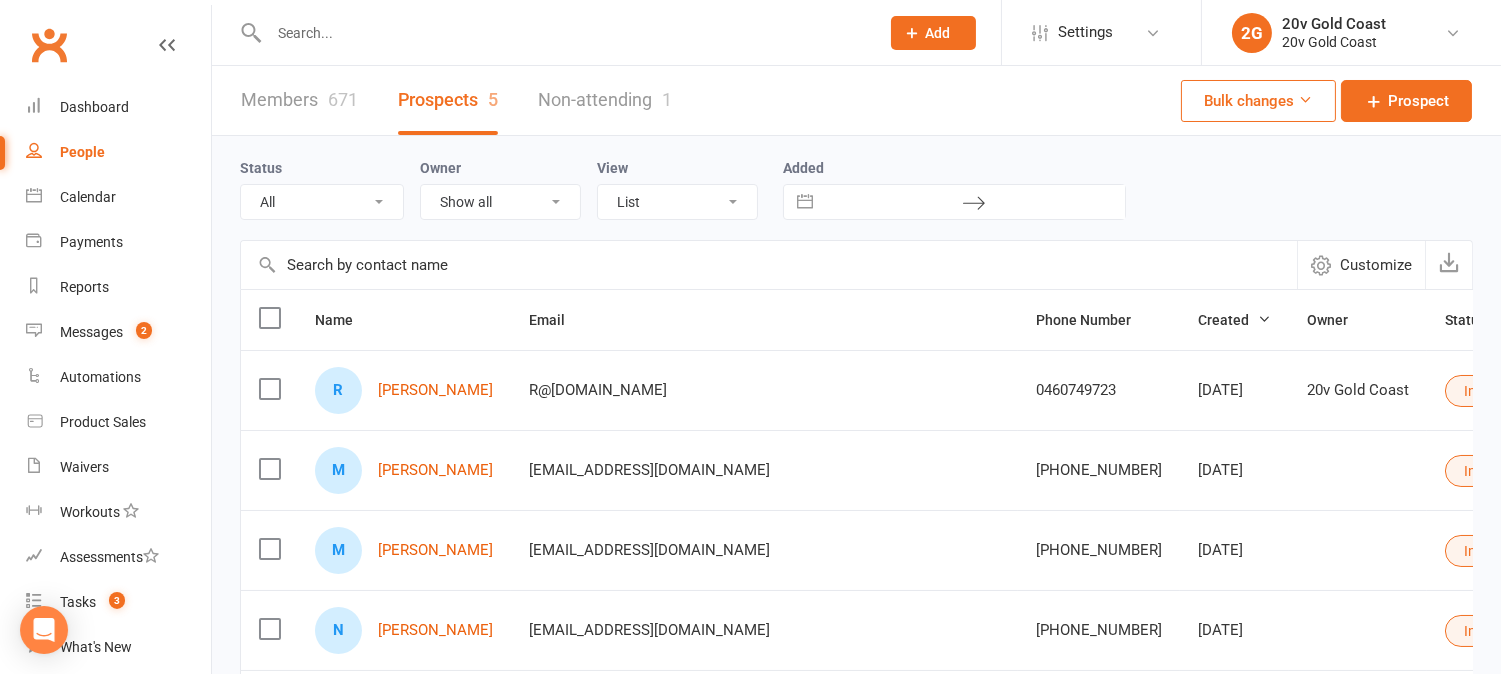 click on "All (No status set) (Invalid status) Parachute Referrals In Communication Call Later Task Comms 3 Jul 25 10 Jul 25 17Jul25" at bounding box center [322, 202] 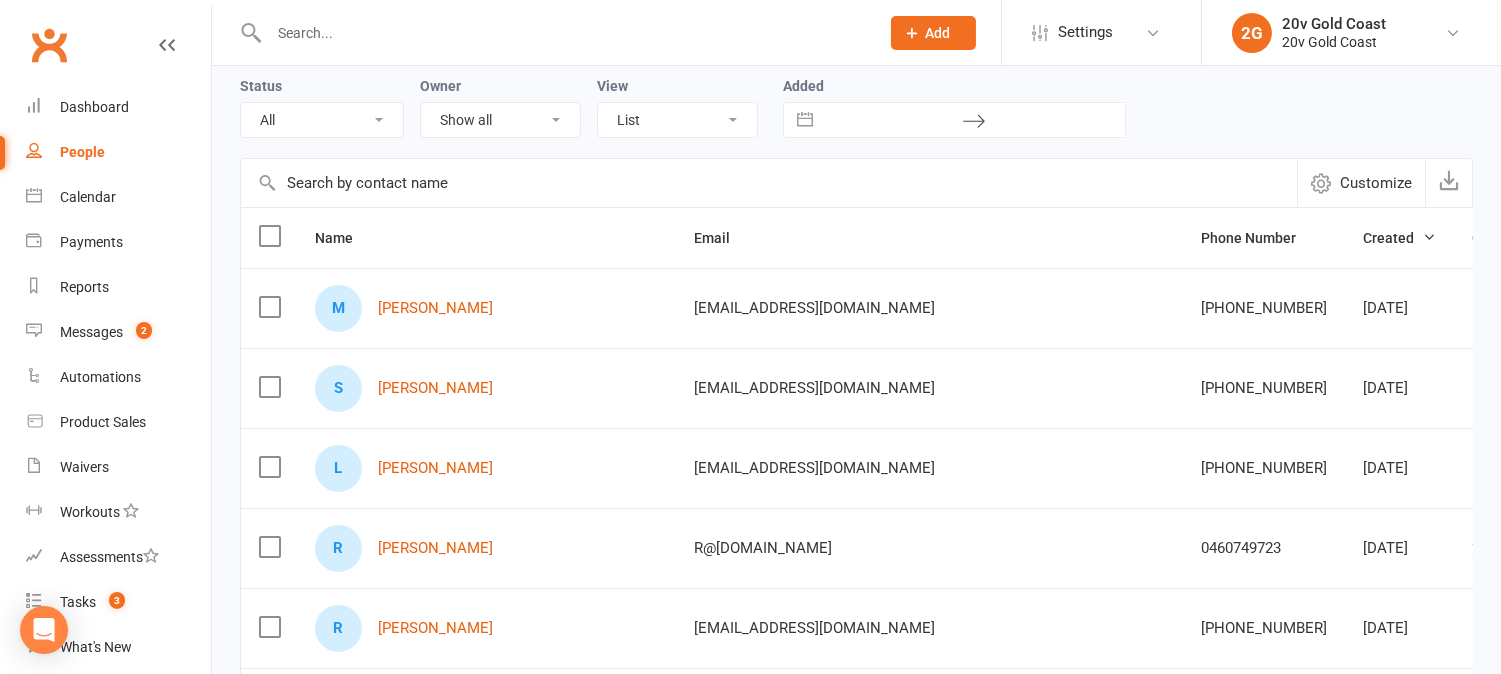 scroll, scrollTop: 111, scrollLeft: 0, axis: vertical 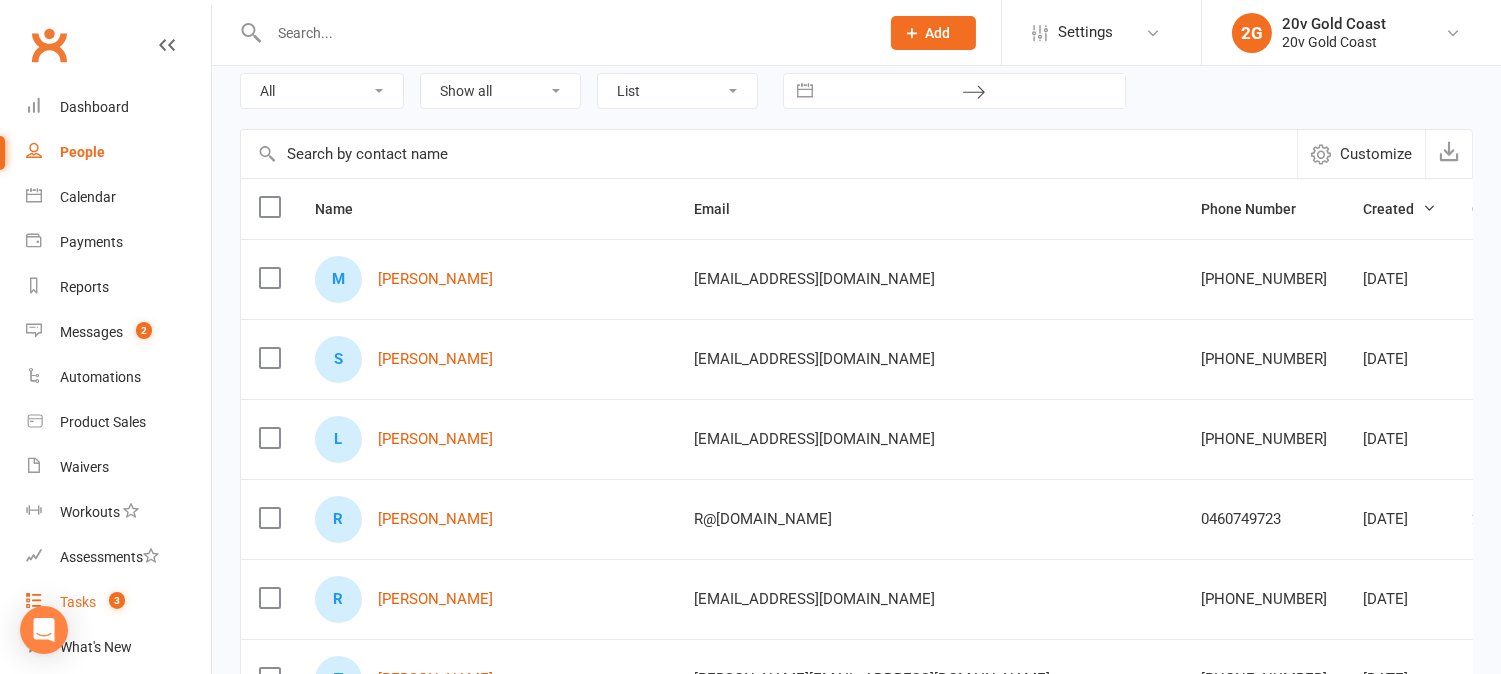 click on "3" at bounding box center [112, 602] 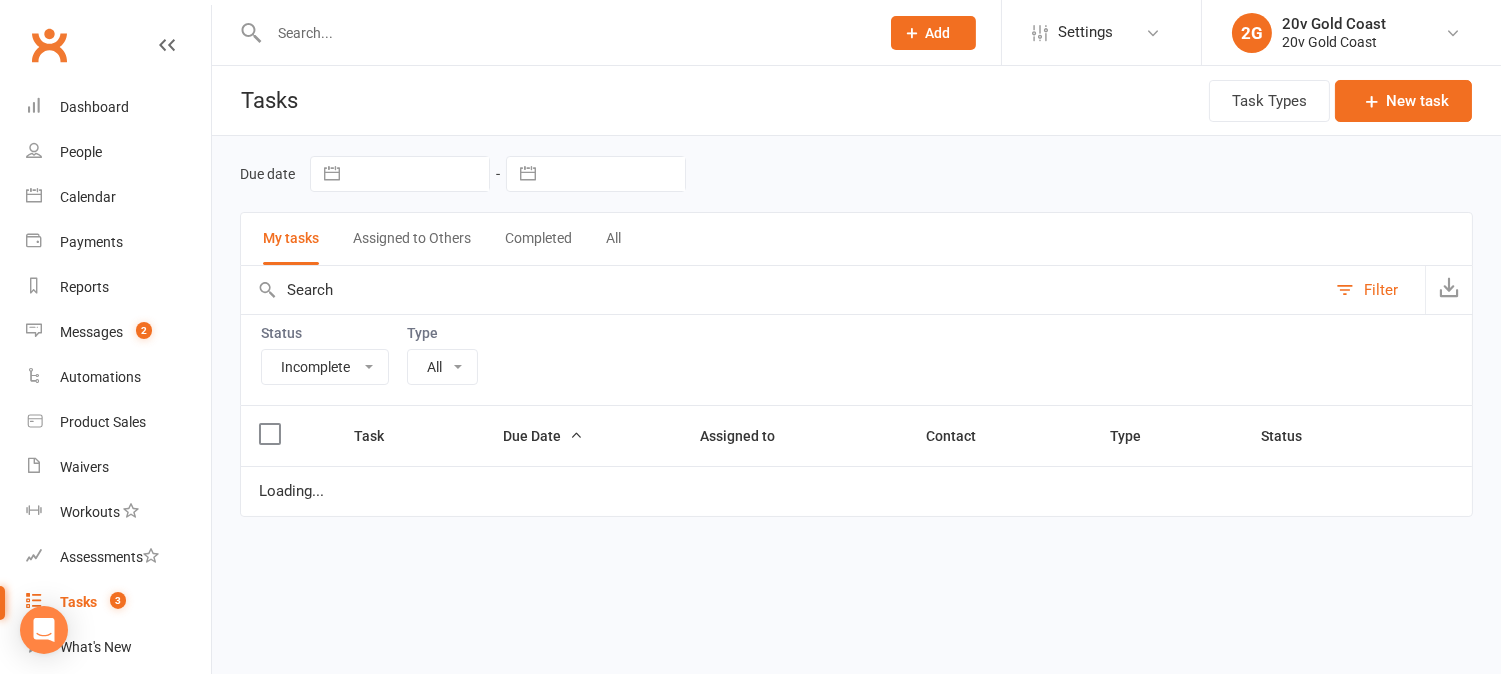 scroll, scrollTop: 0, scrollLeft: 0, axis: both 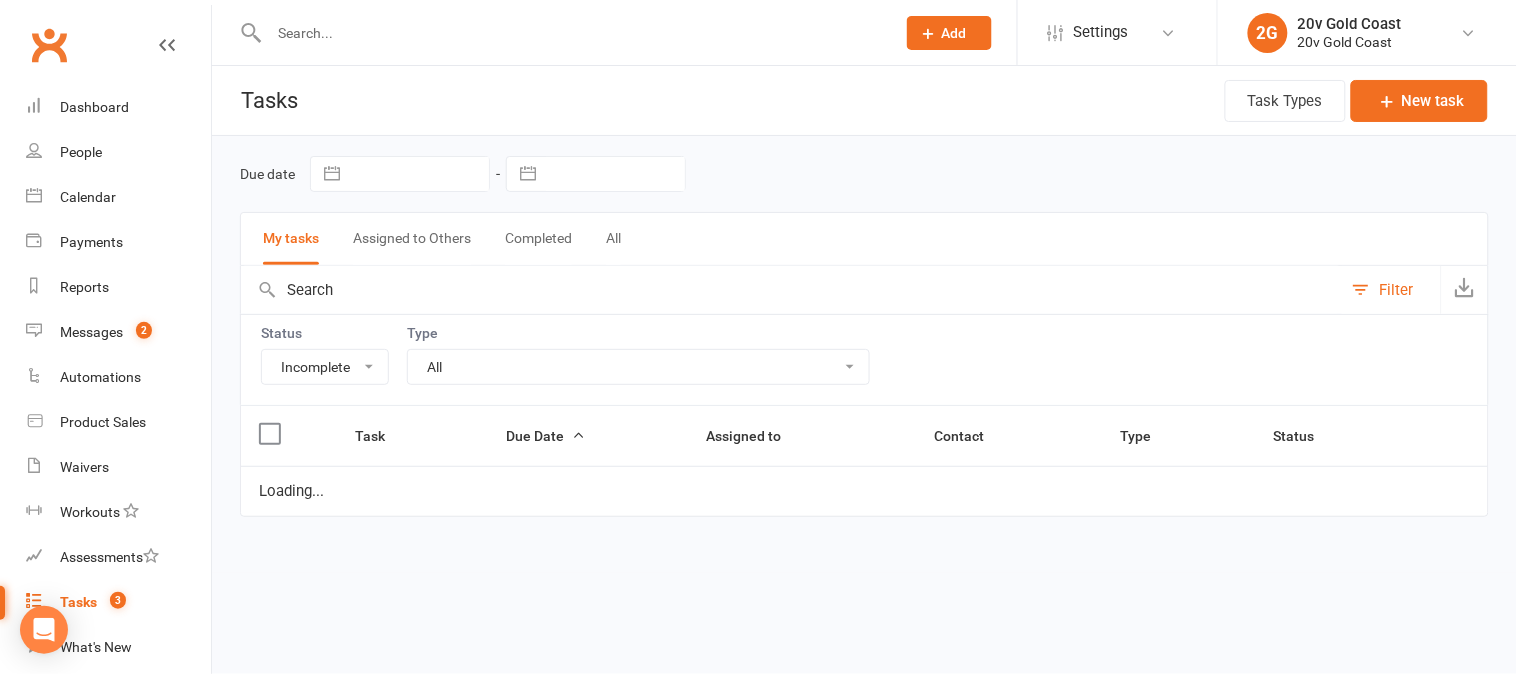 select on "waiting" 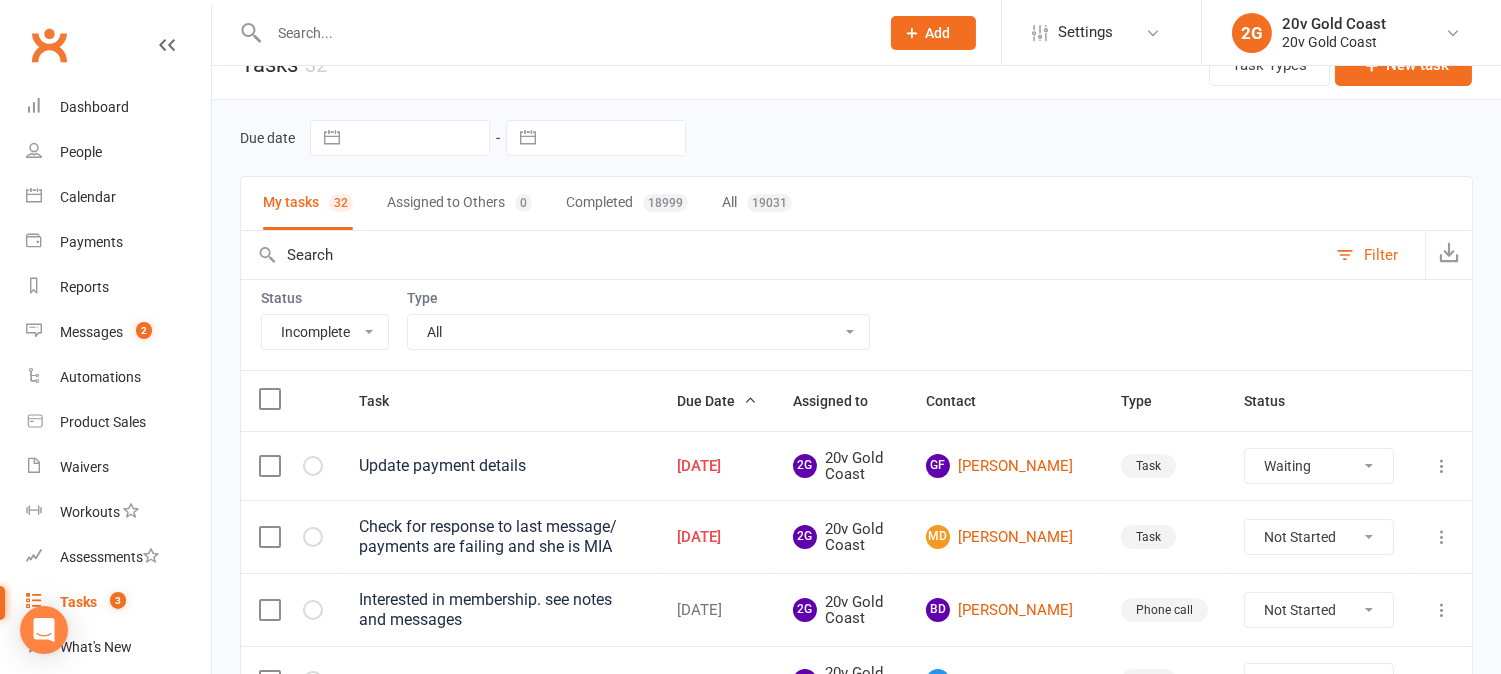 scroll, scrollTop: 0, scrollLeft: 0, axis: both 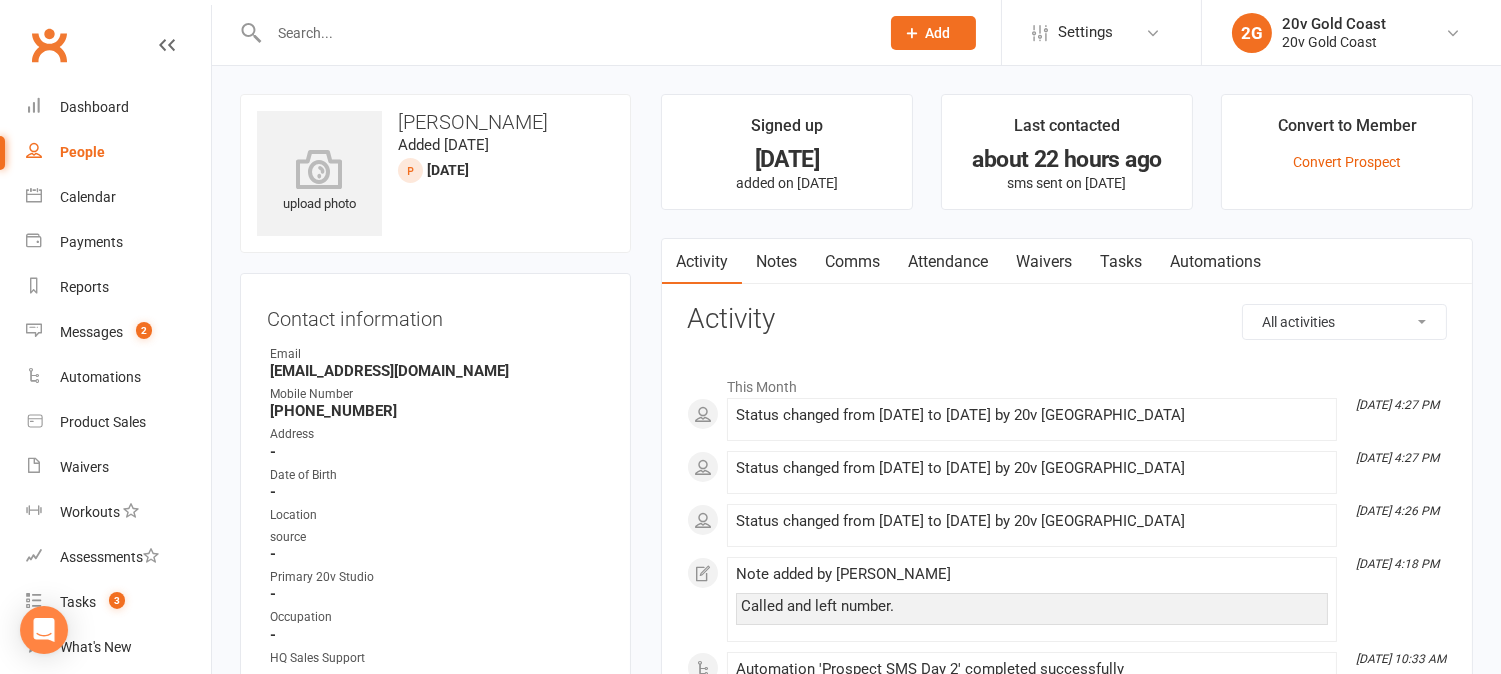 click on "Tasks" at bounding box center [1121, 262] 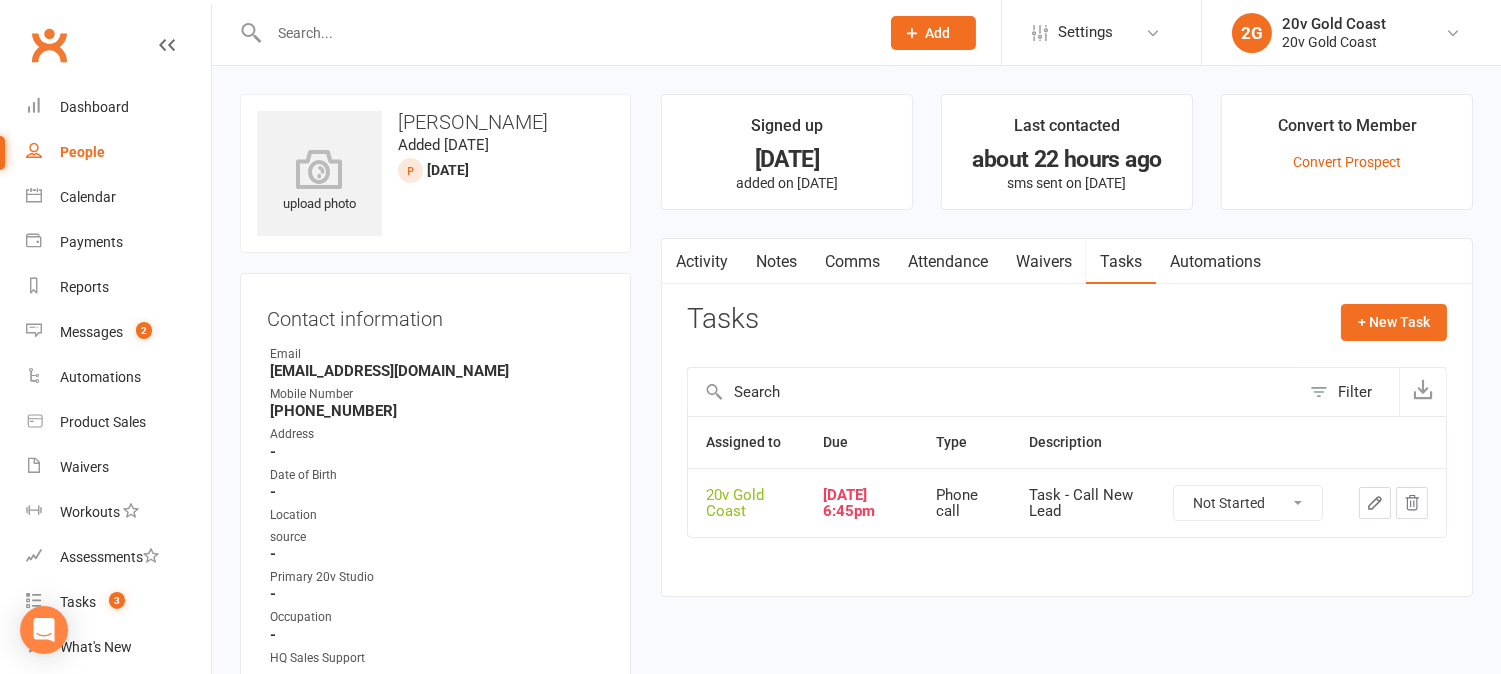 drag, startPoint x: 1241, startPoint y: 494, endPoint x: 1243, endPoint y: 515, distance: 21.095022 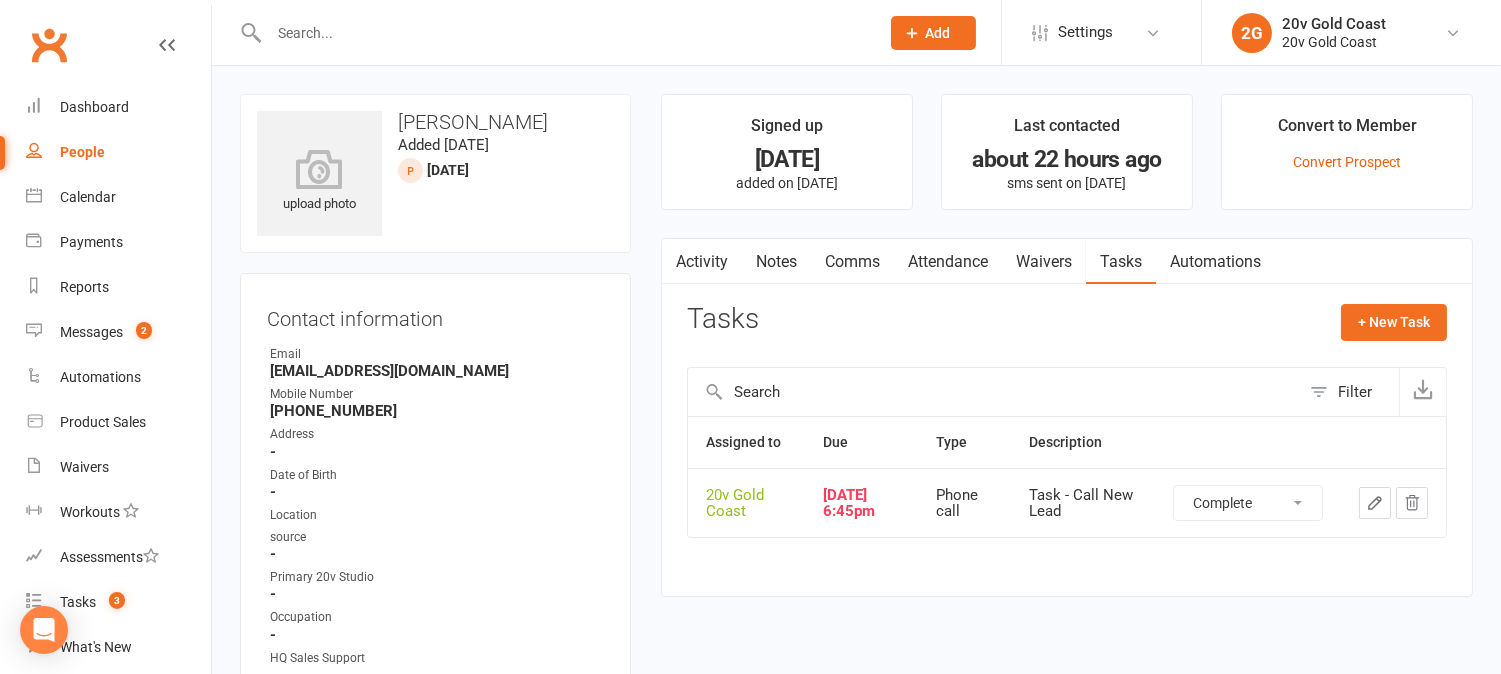click on "Not Started In Progress Waiting Complete" at bounding box center [1248, 503] 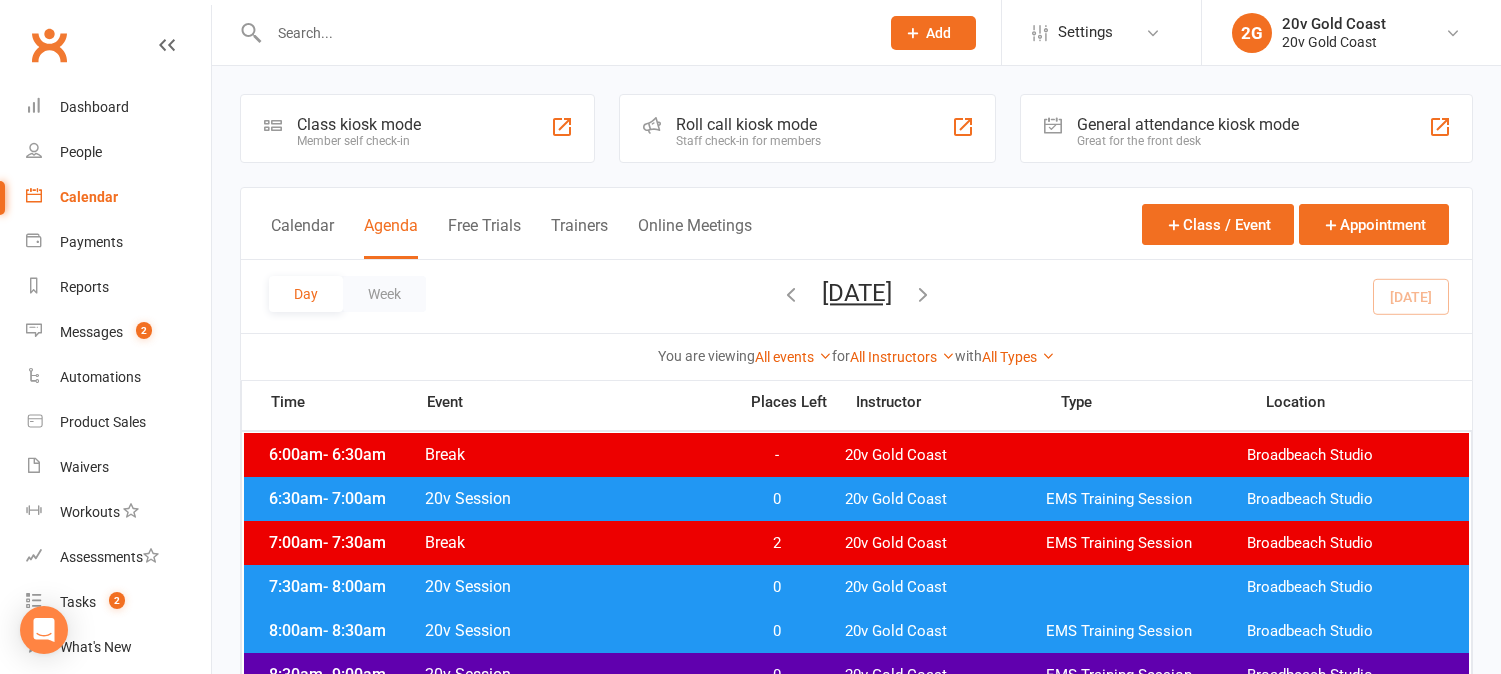scroll, scrollTop: 220, scrollLeft: 0, axis: vertical 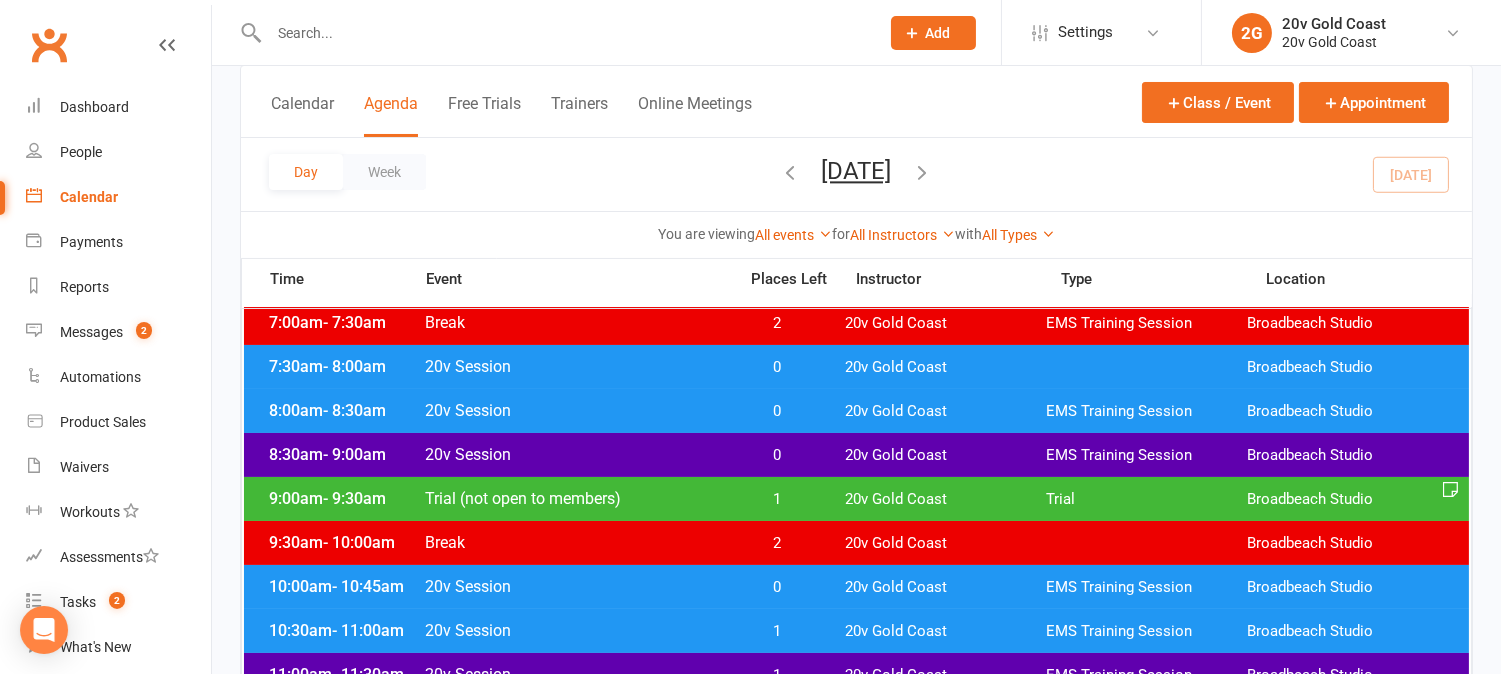 click on "Day Week [DATE]
[DATE]
Sun Mon Tue Wed Thu Fri Sat
29
30
01
02
03
04
05
06
07
08
09
10
11
12
13
14
15
16
17
18
19
20
21
22
23
24
25
26
27
28
29
30
31
01
02" at bounding box center (856, 174) 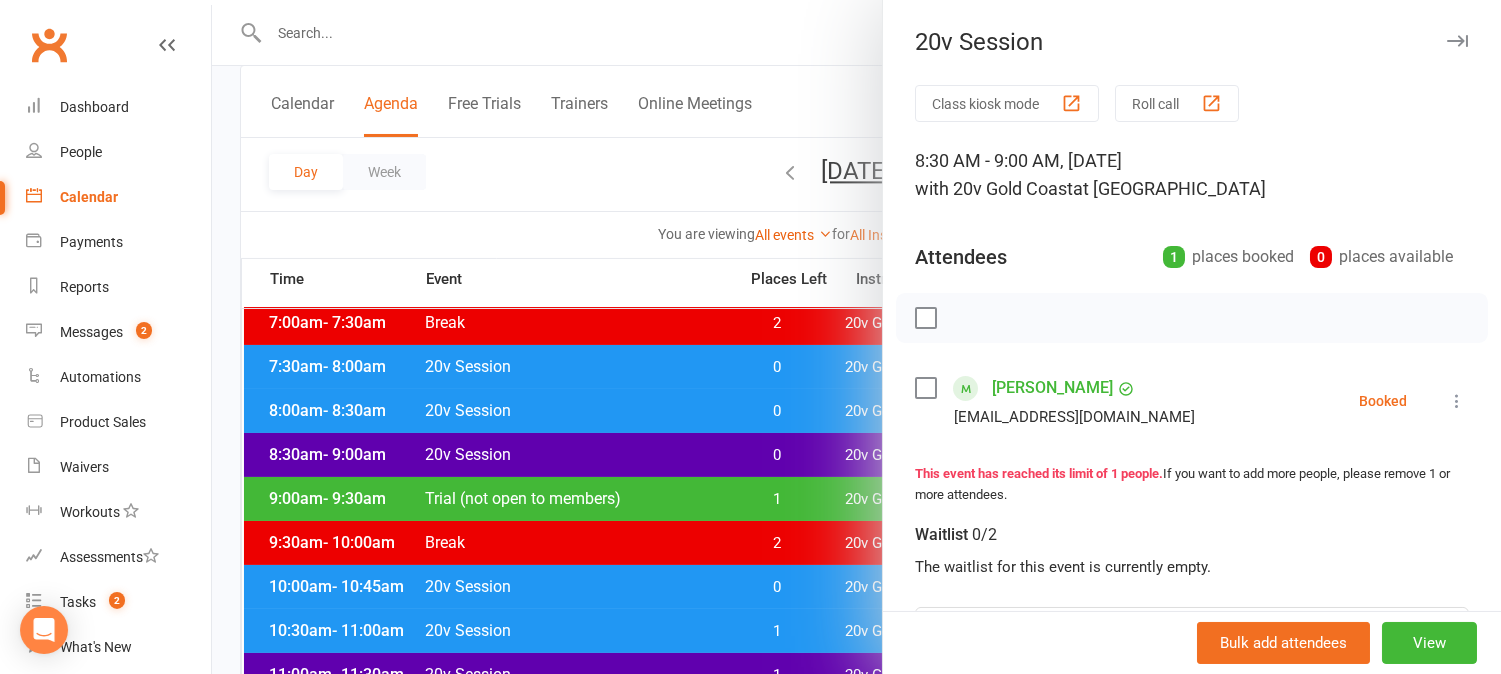 click at bounding box center (856, 337) 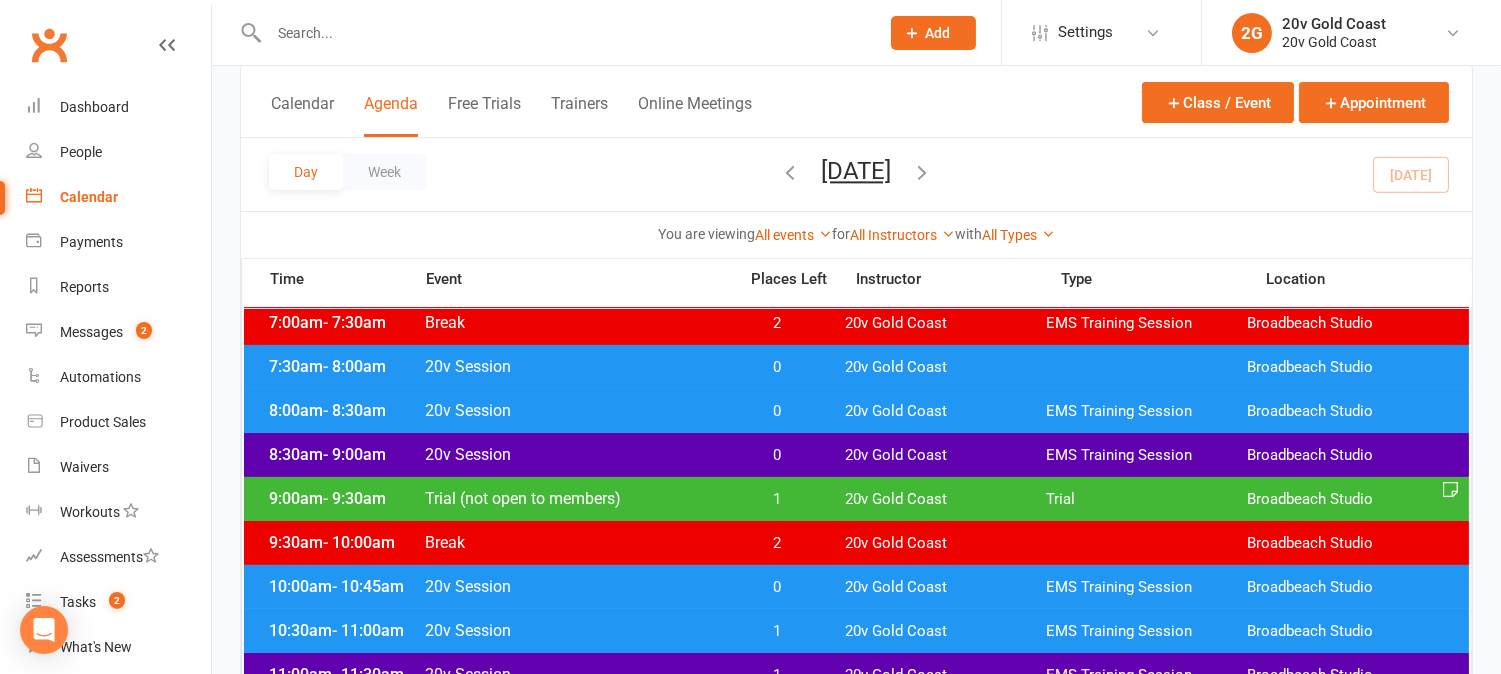 click on "0" at bounding box center [777, 455] 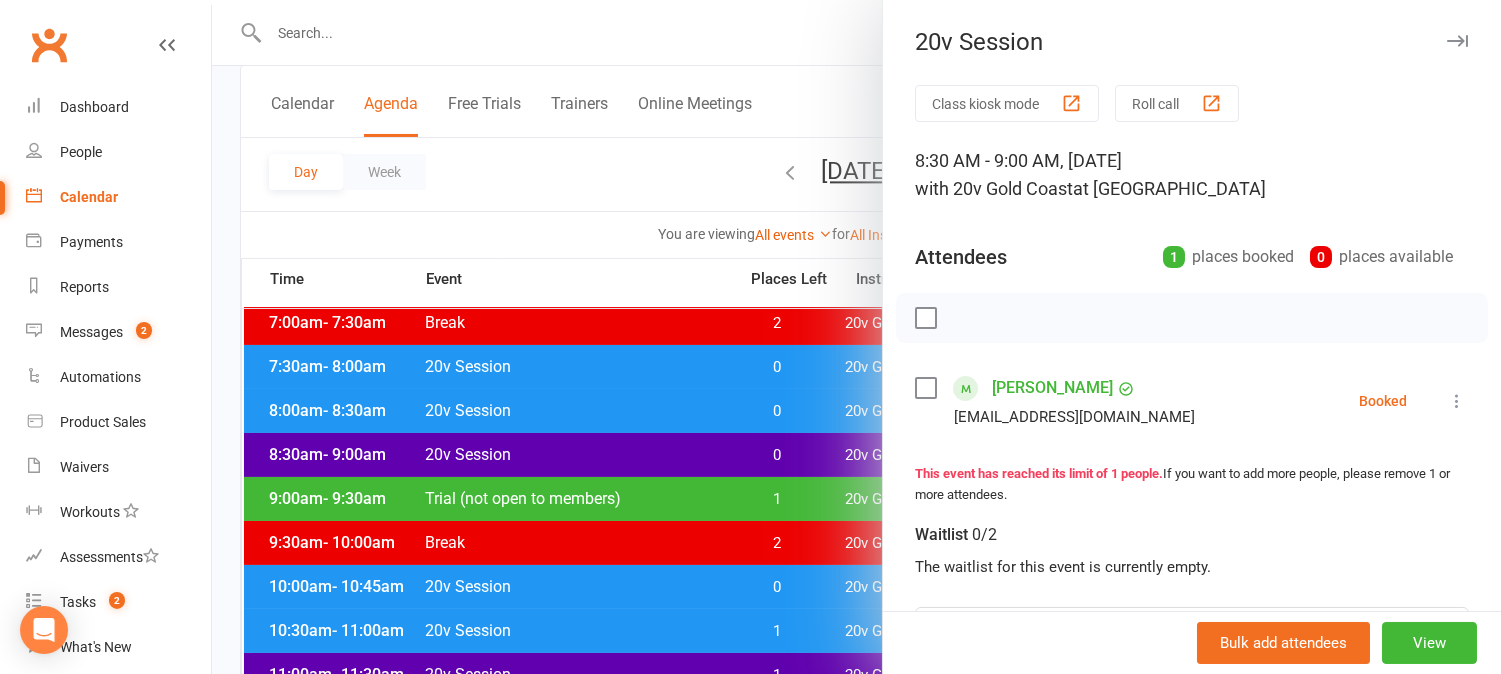 click at bounding box center [856, 337] 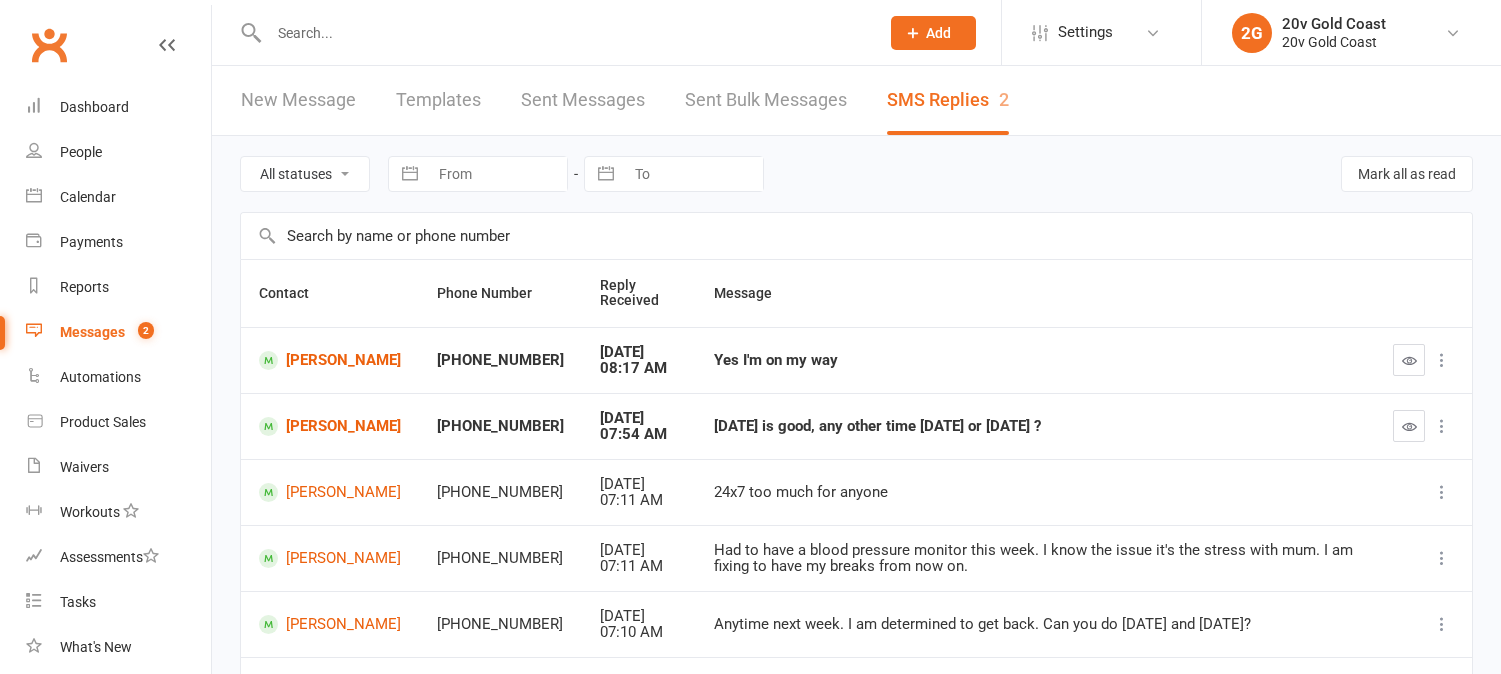 scroll, scrollTop: 0, scrollLeft: 0, axis: both 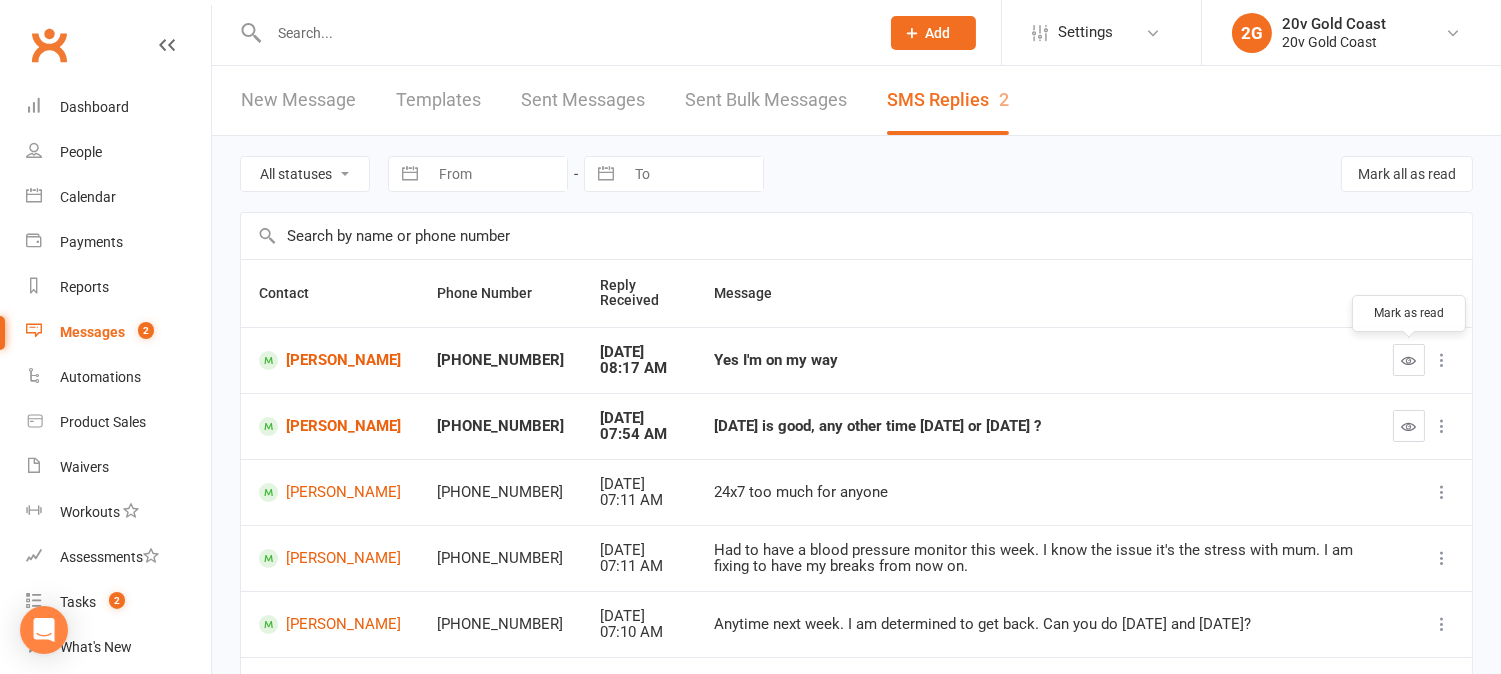 click at bounding box center [1409, 360] 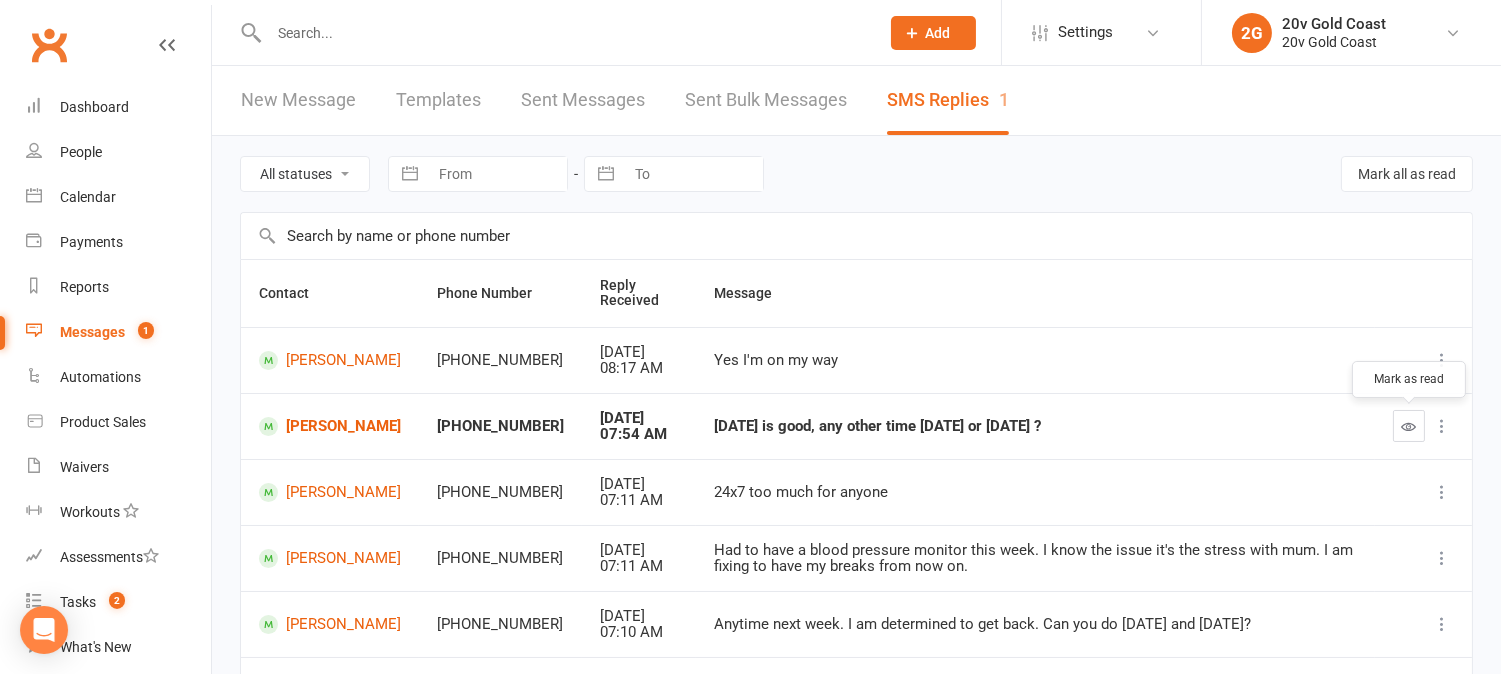 click at bounding box center [1409, 426] 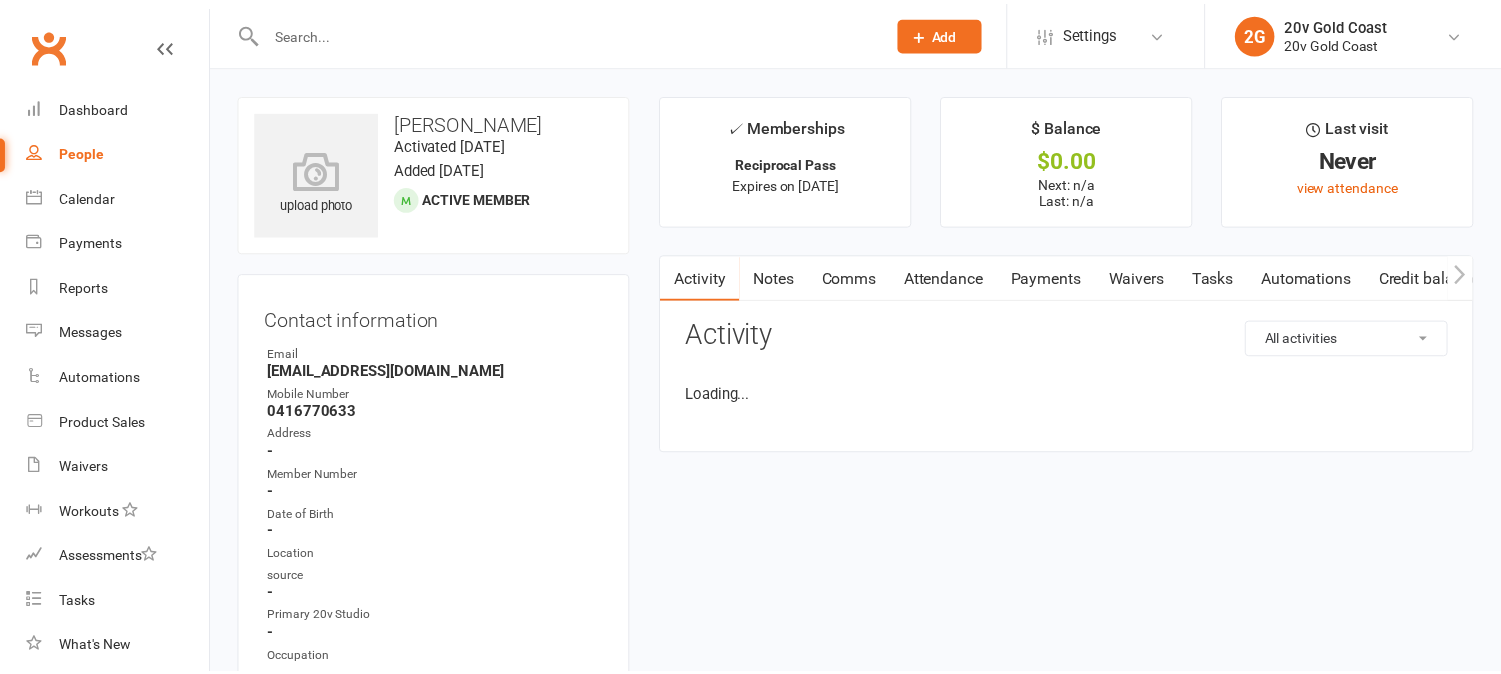 scroll, scrollTop: 0, scrollLeft: 0, axis: both 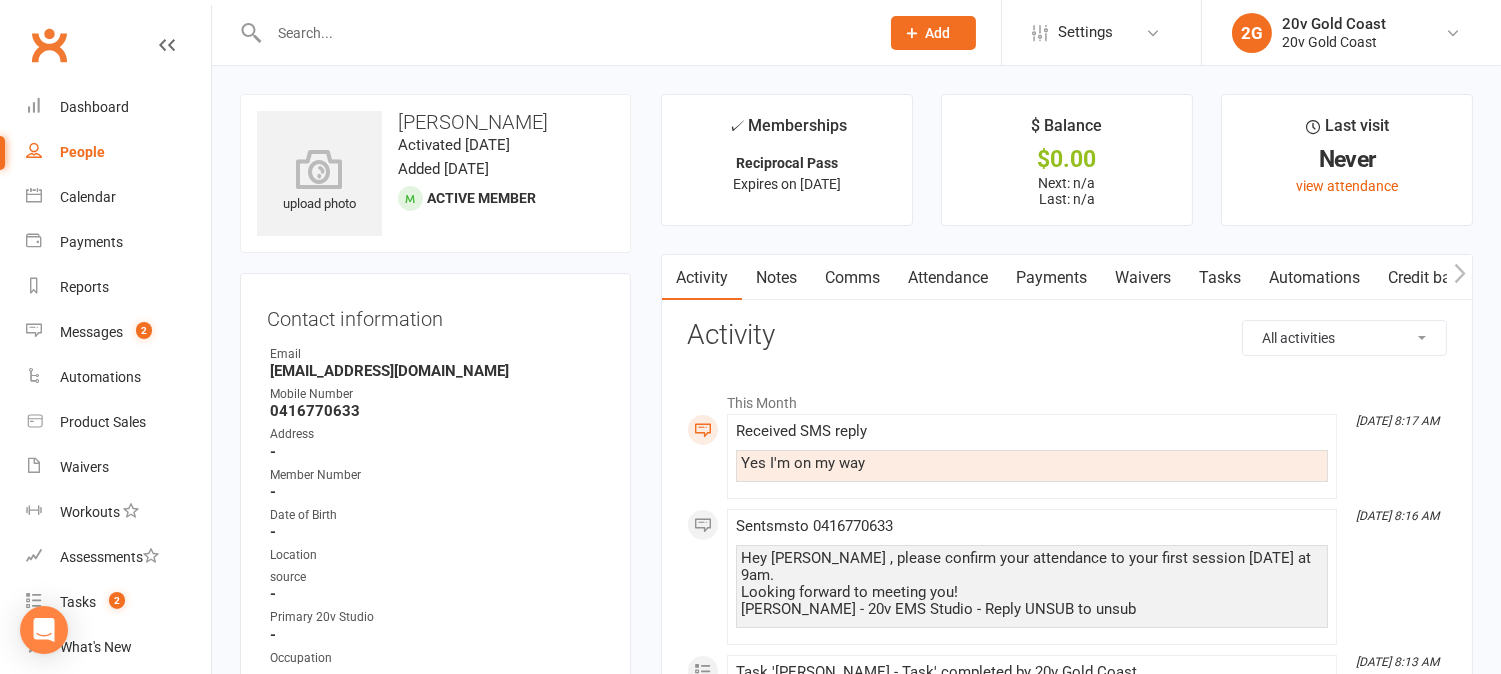 click on "Comms" at bounding box center (852, 278) 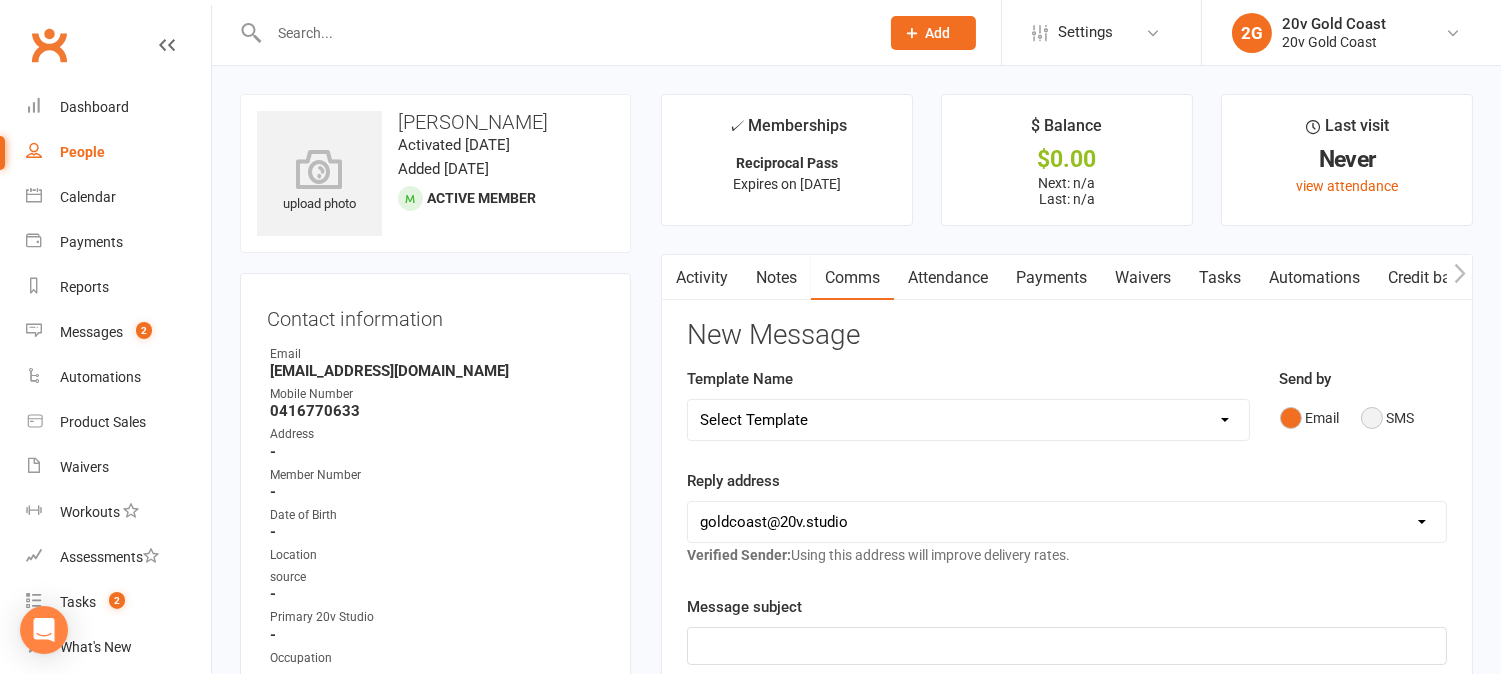 drag, startPoint x: 1371, startPoint y: 414, endPoint x: 1362, endPoint y: 433, distance: 21.023796 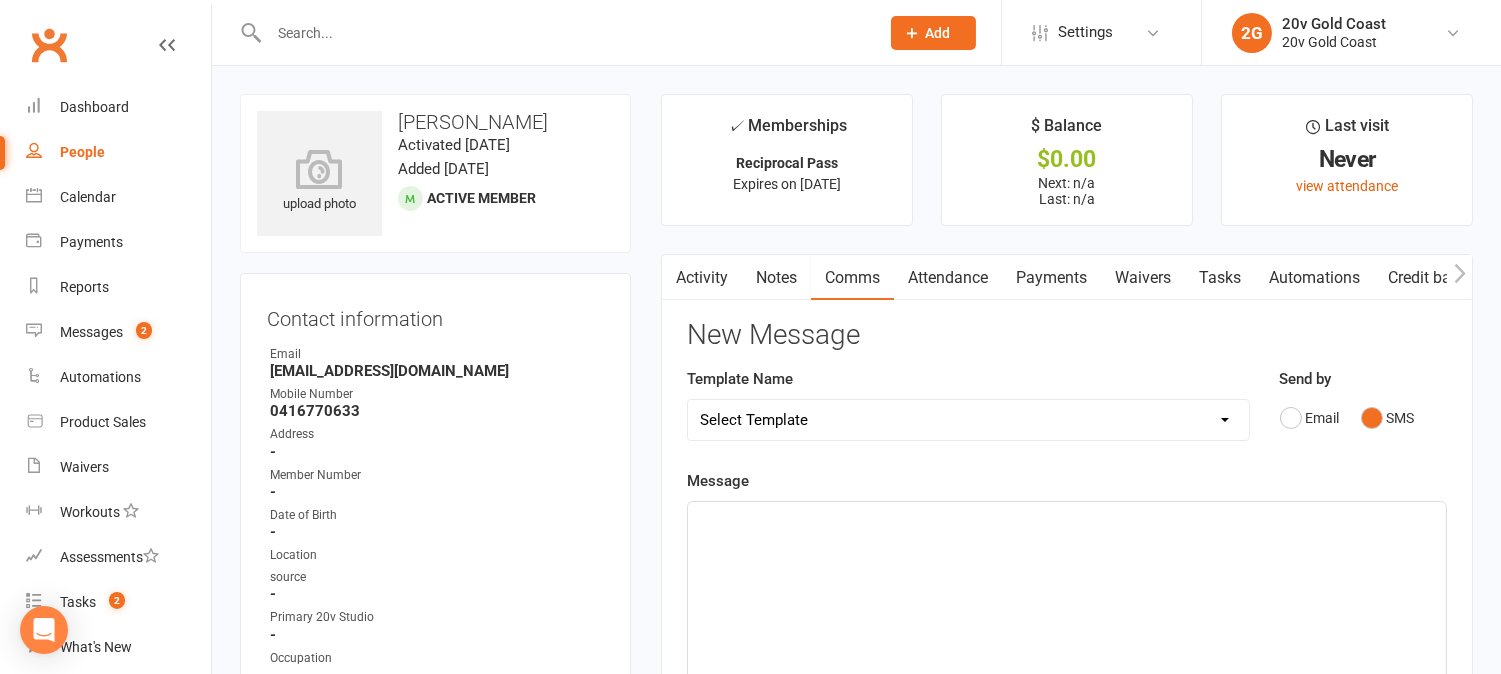 click on "﻿" 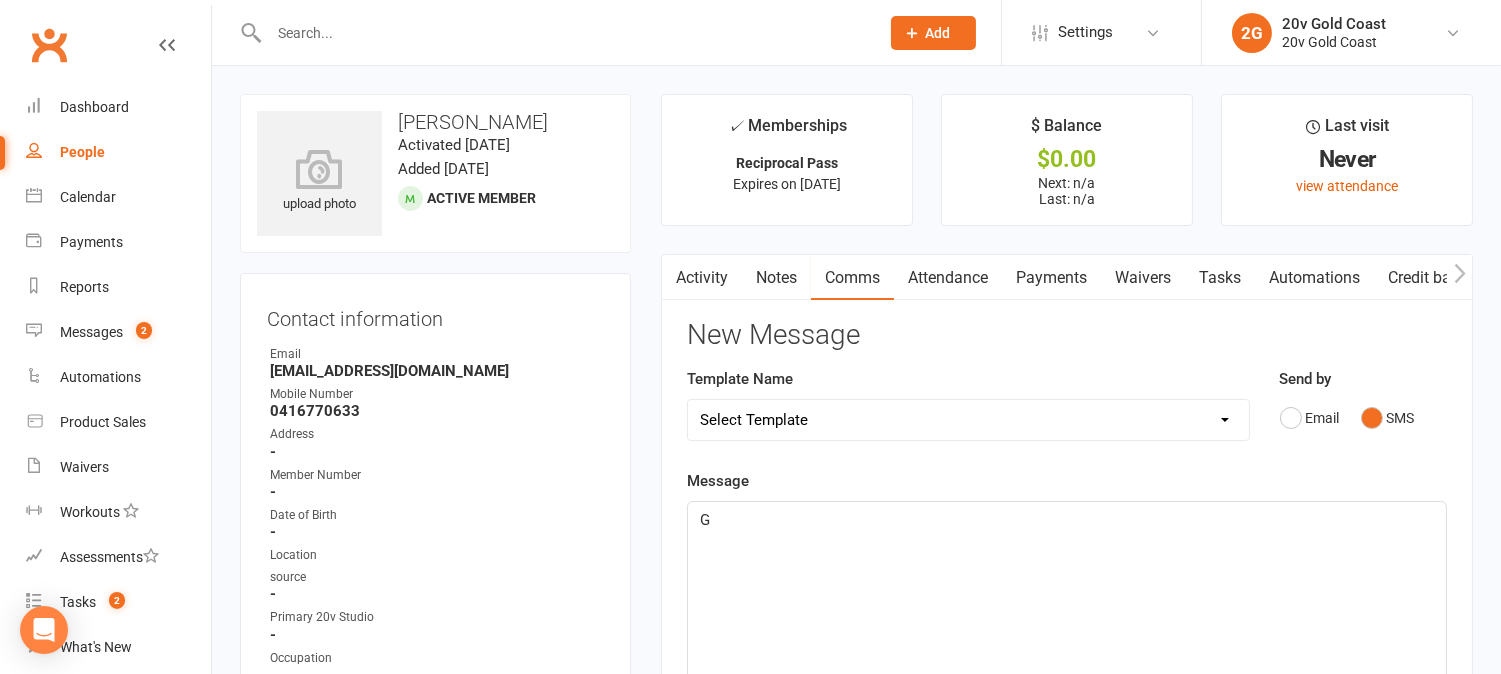 type 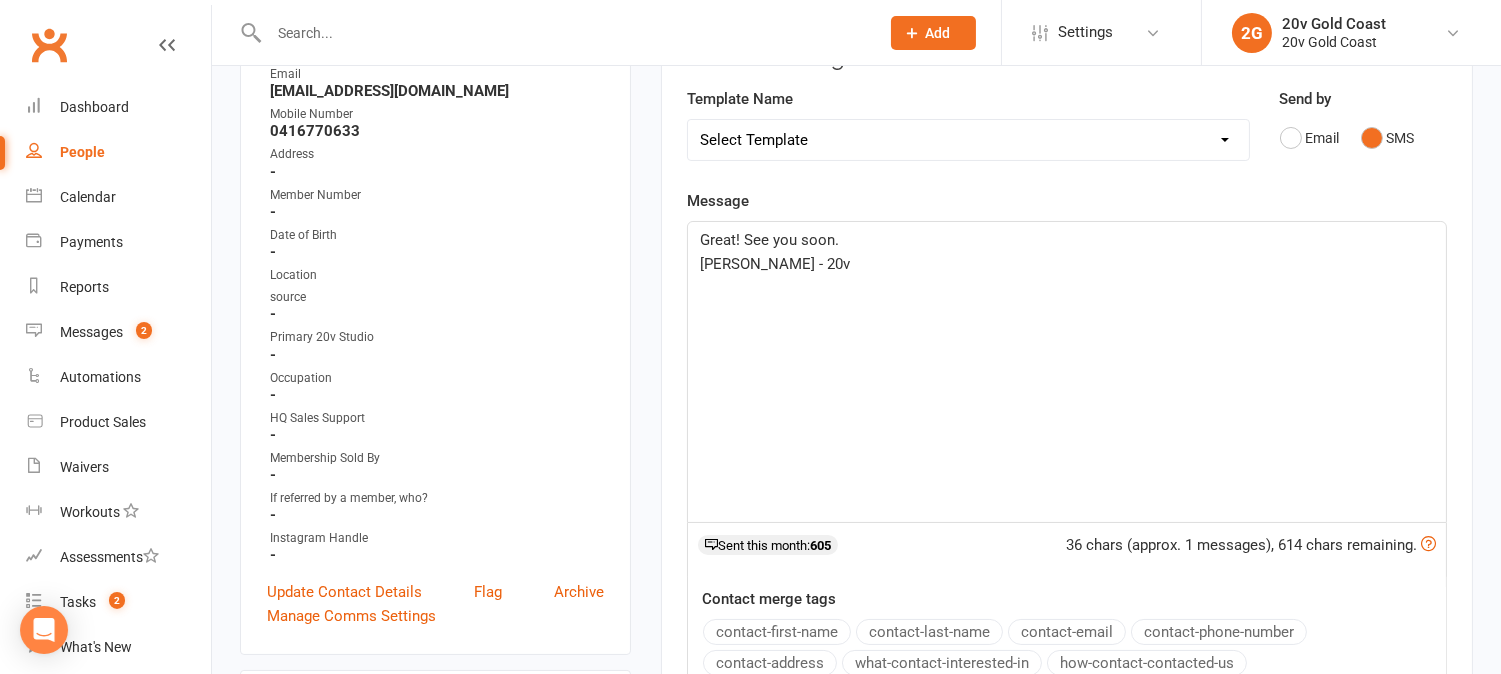 scroll, scrollTop: 555, scrollLeft: 0, axis: vertical 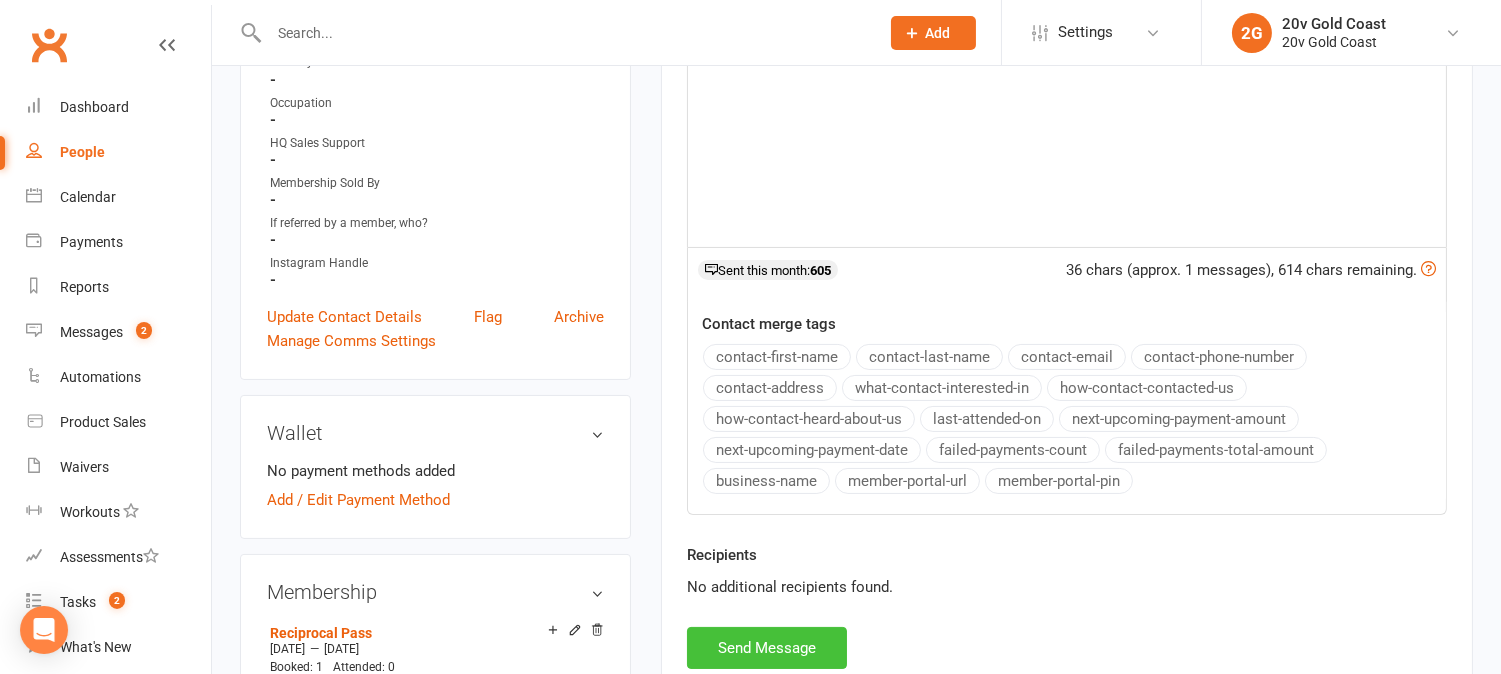 click on "Send Message" at bounding box center [767, 648] 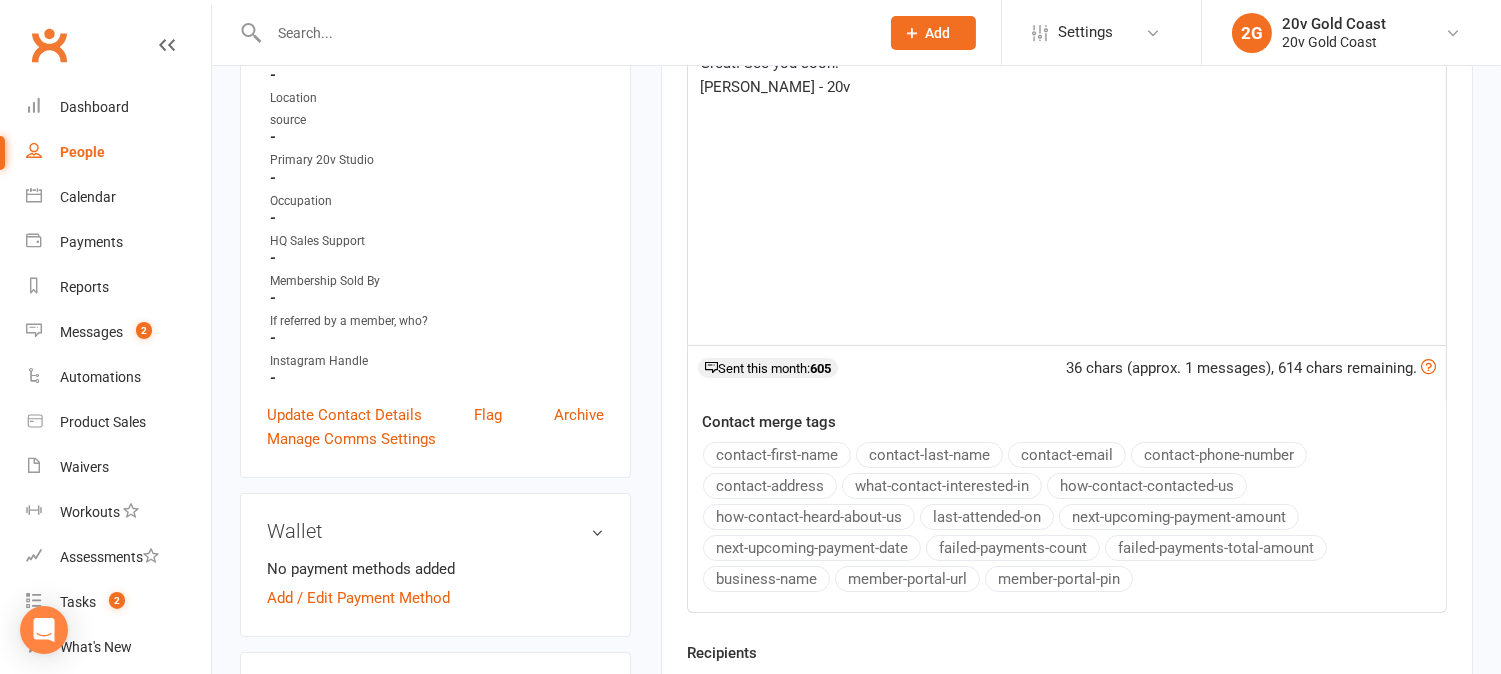 scroll, scrollTop: 0, scrollLeft: 0, axis: both 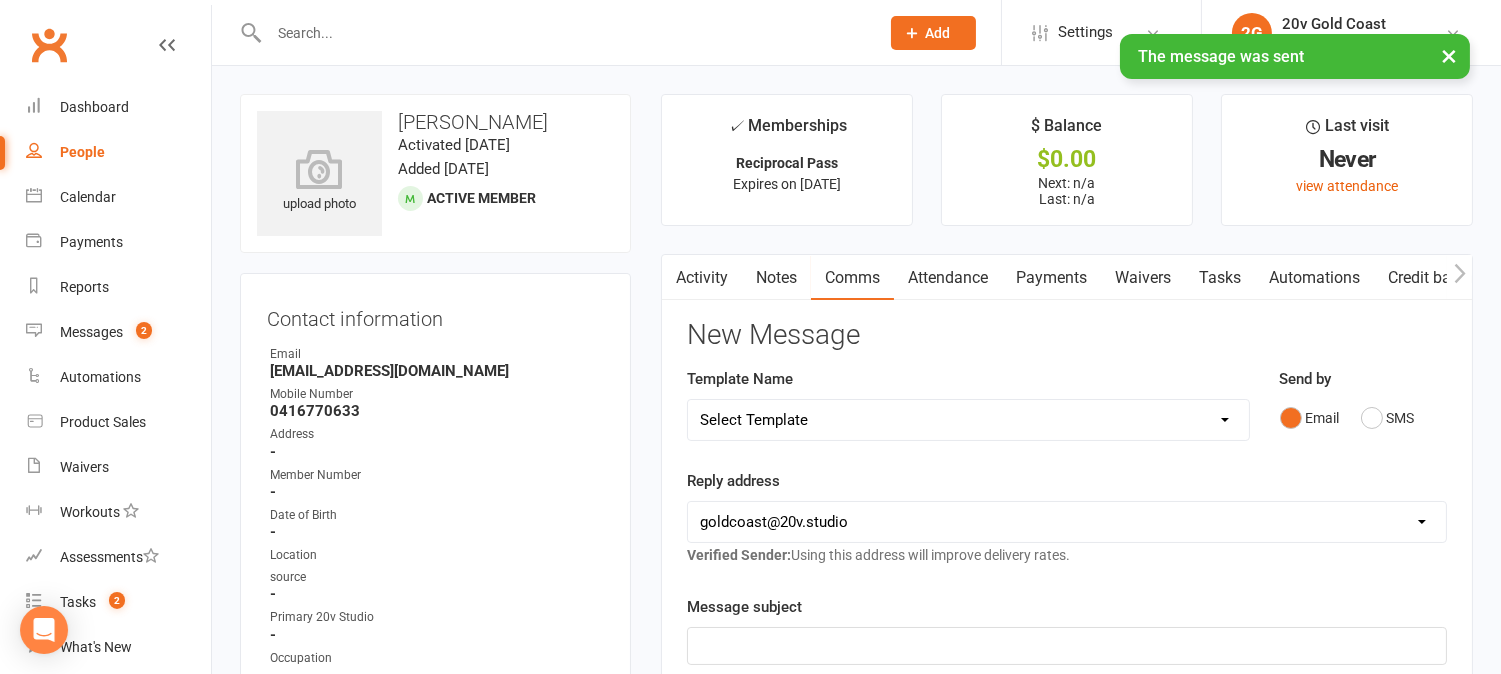 click on "Activity" at bounding box center [702, 278] 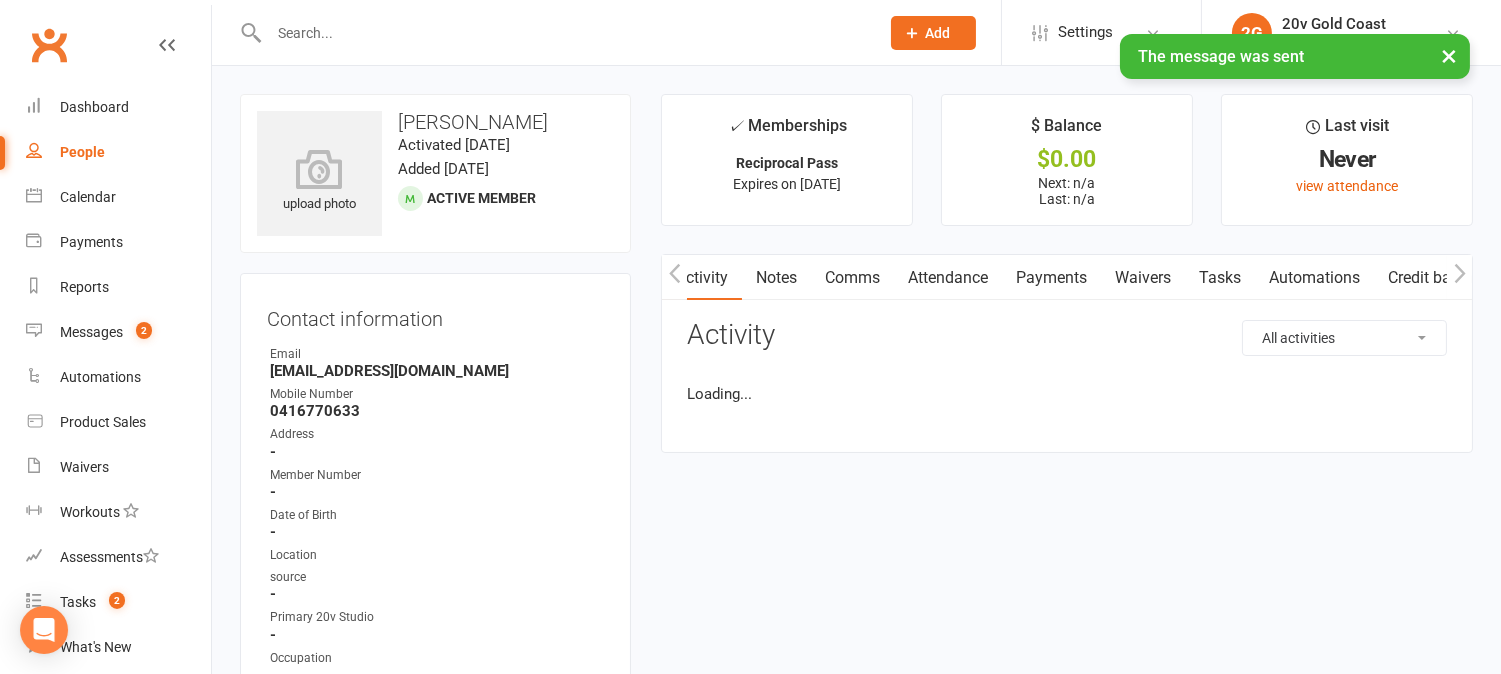 scroll, scrollTop: 0, scrollLeft: 2, axis: horizontal 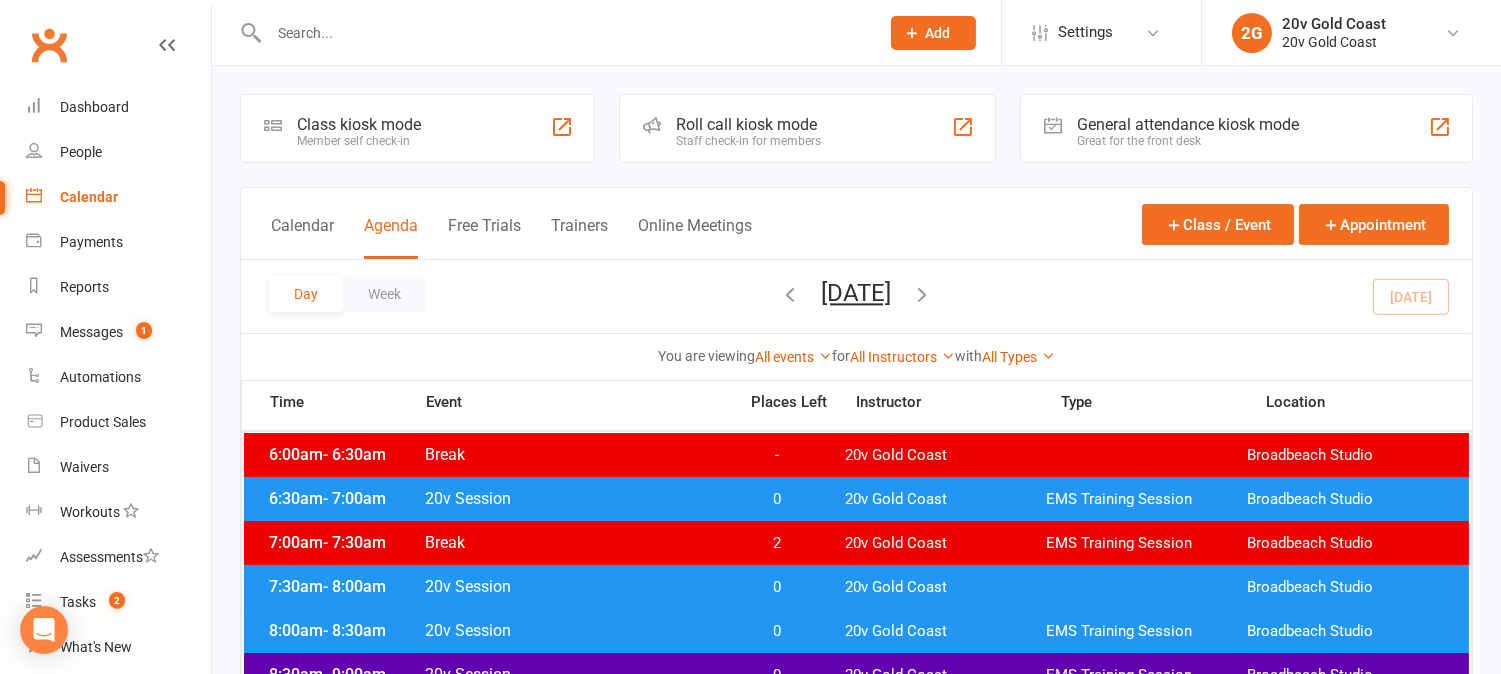 click on "[DATE]" at bounding box center [857, 293] 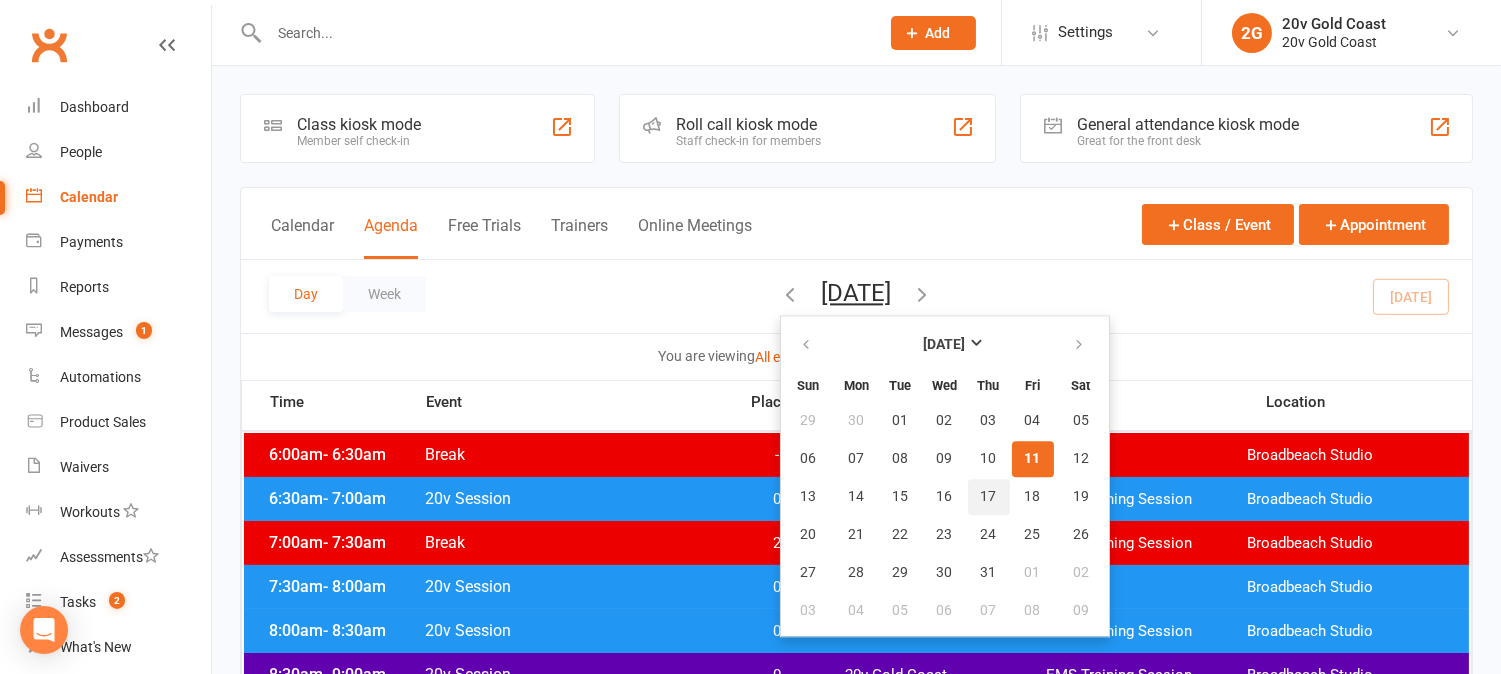 click on "17" at bounding box center [989, 497] 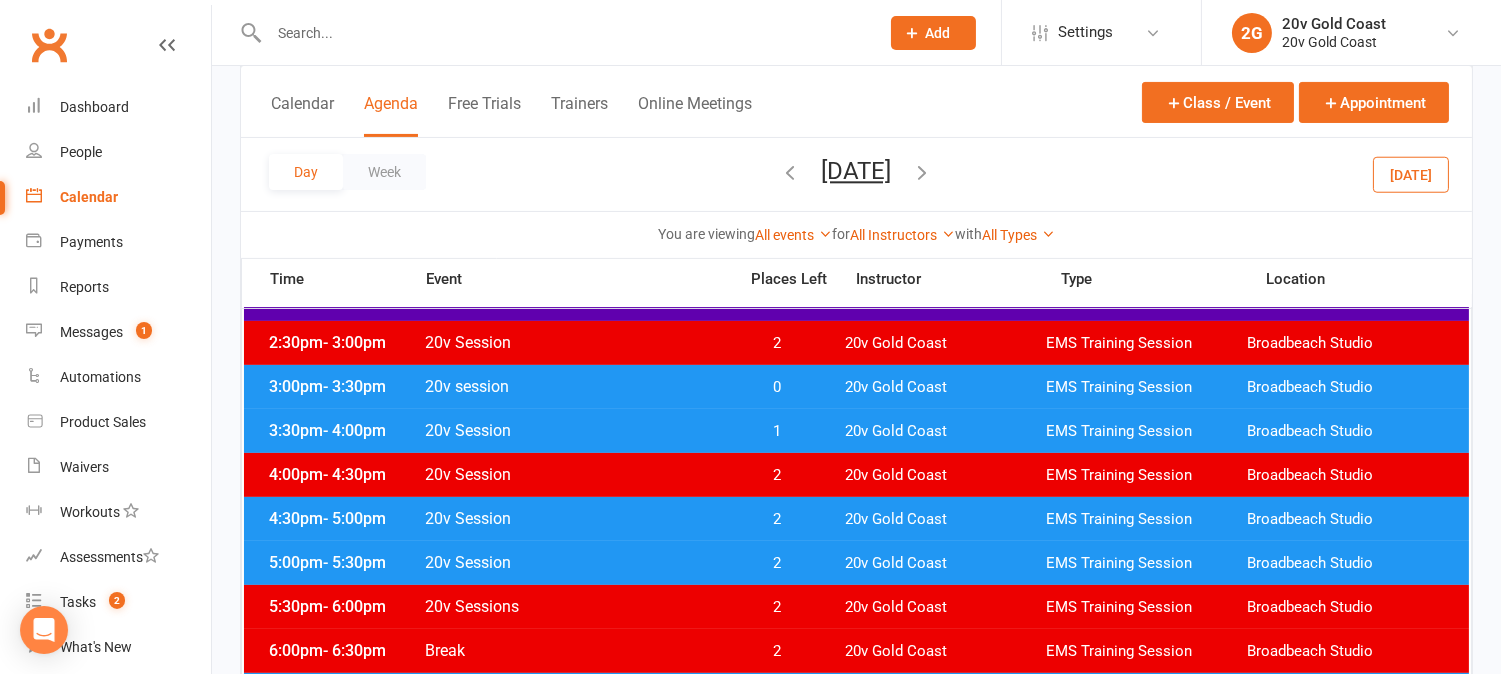scroll, scrollTop: 888, scrollLeft: 0, axis: vertical 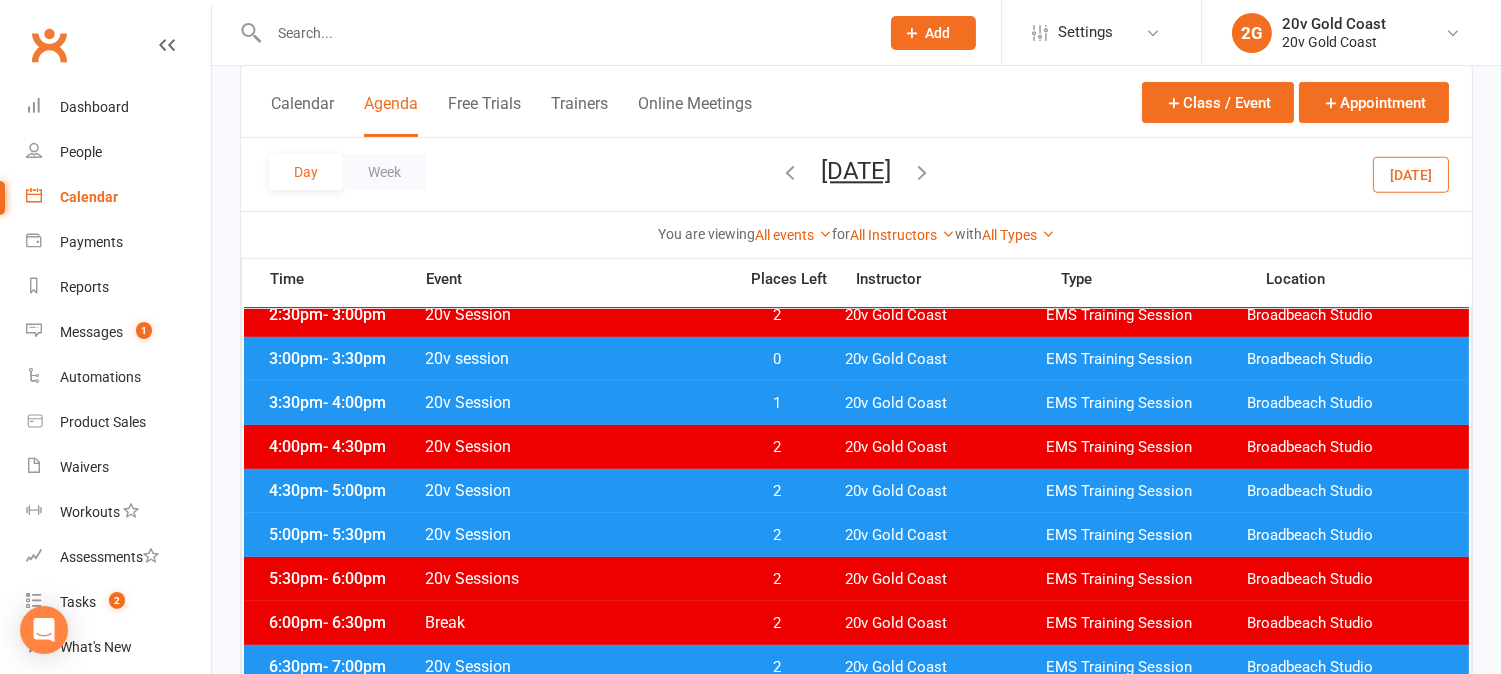click on "2" at bounding box center (777, 491) 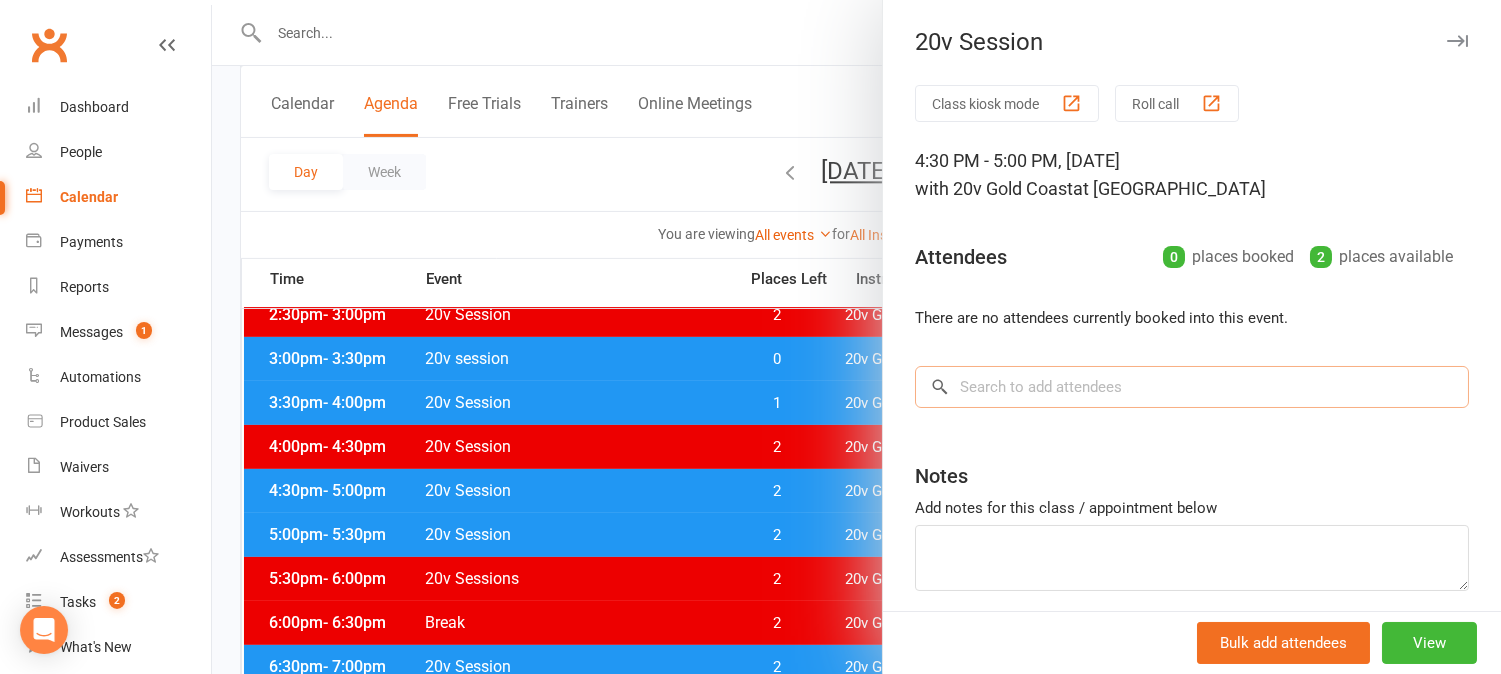 click at bounding box center (1192, 387) 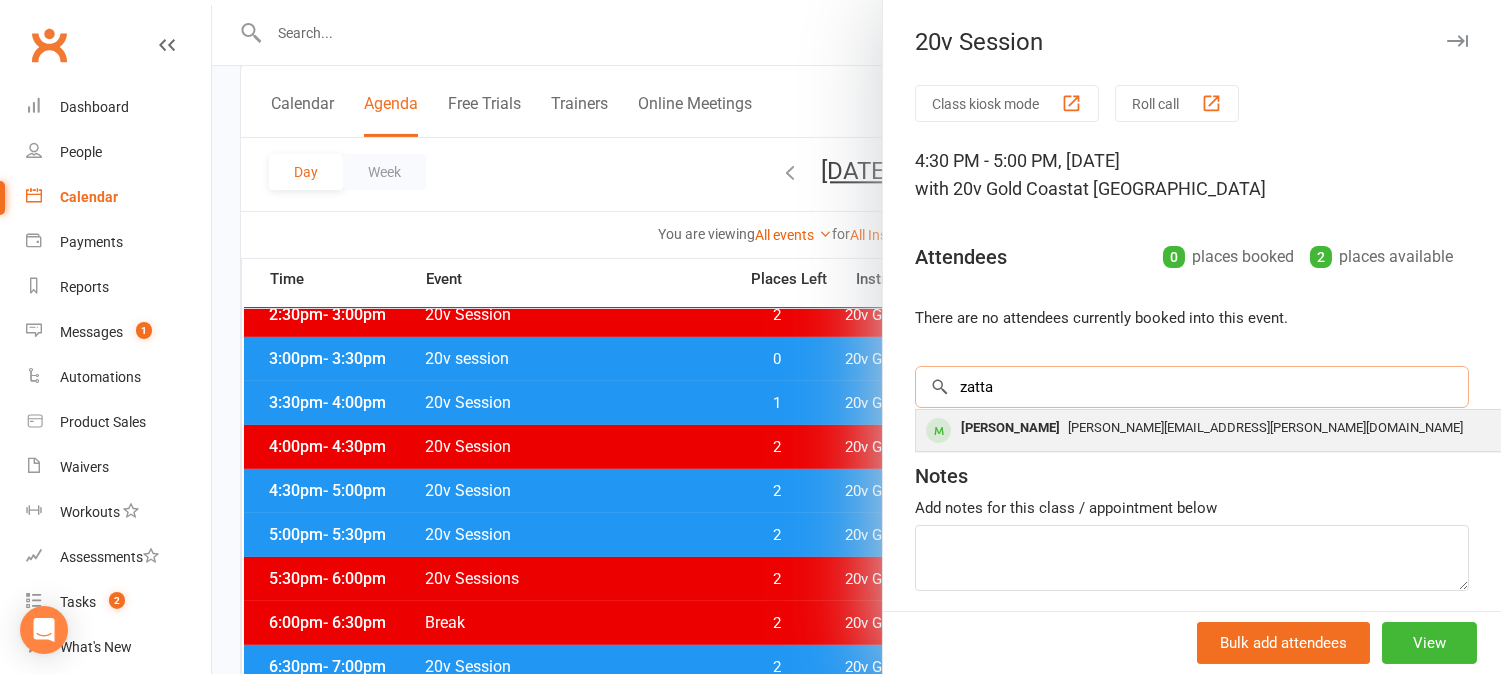 type on "zatta" 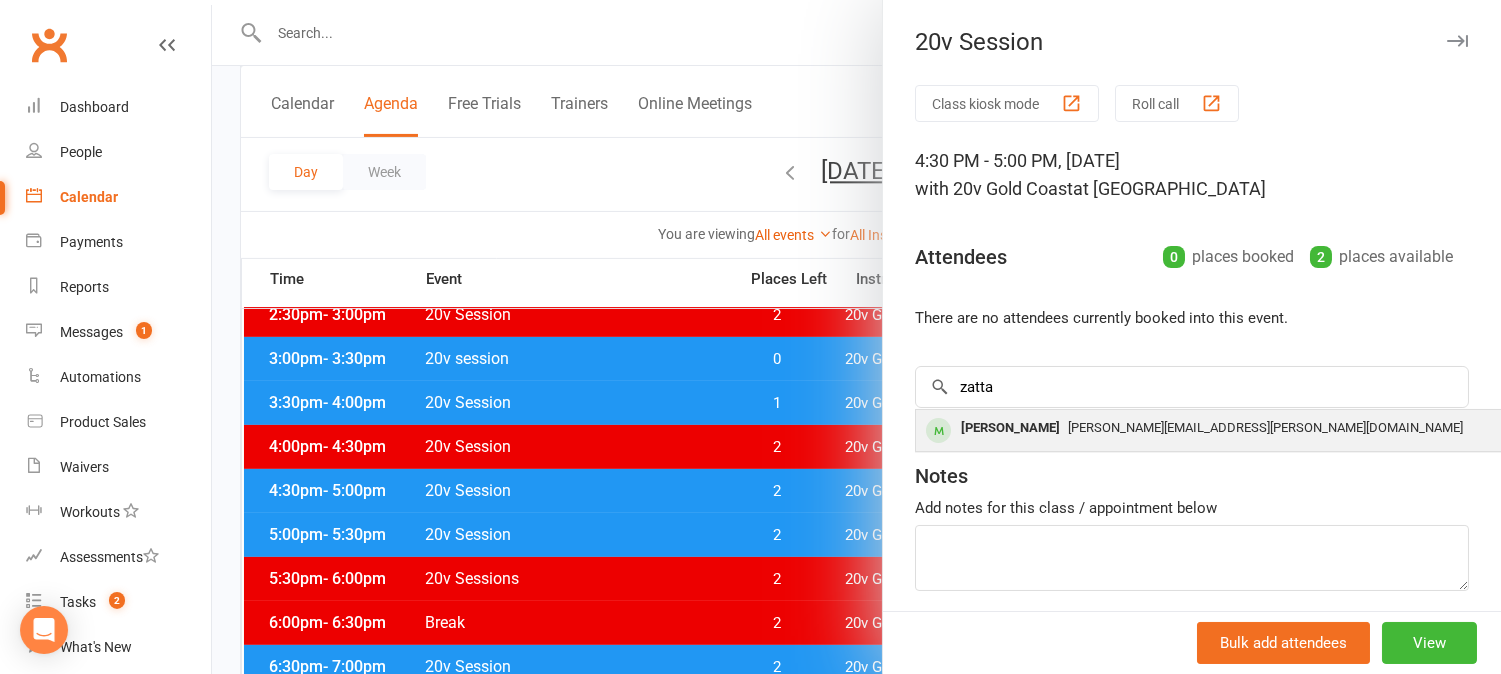 click on "[PERSON_NAME]" at bounding box center [1010, 428] 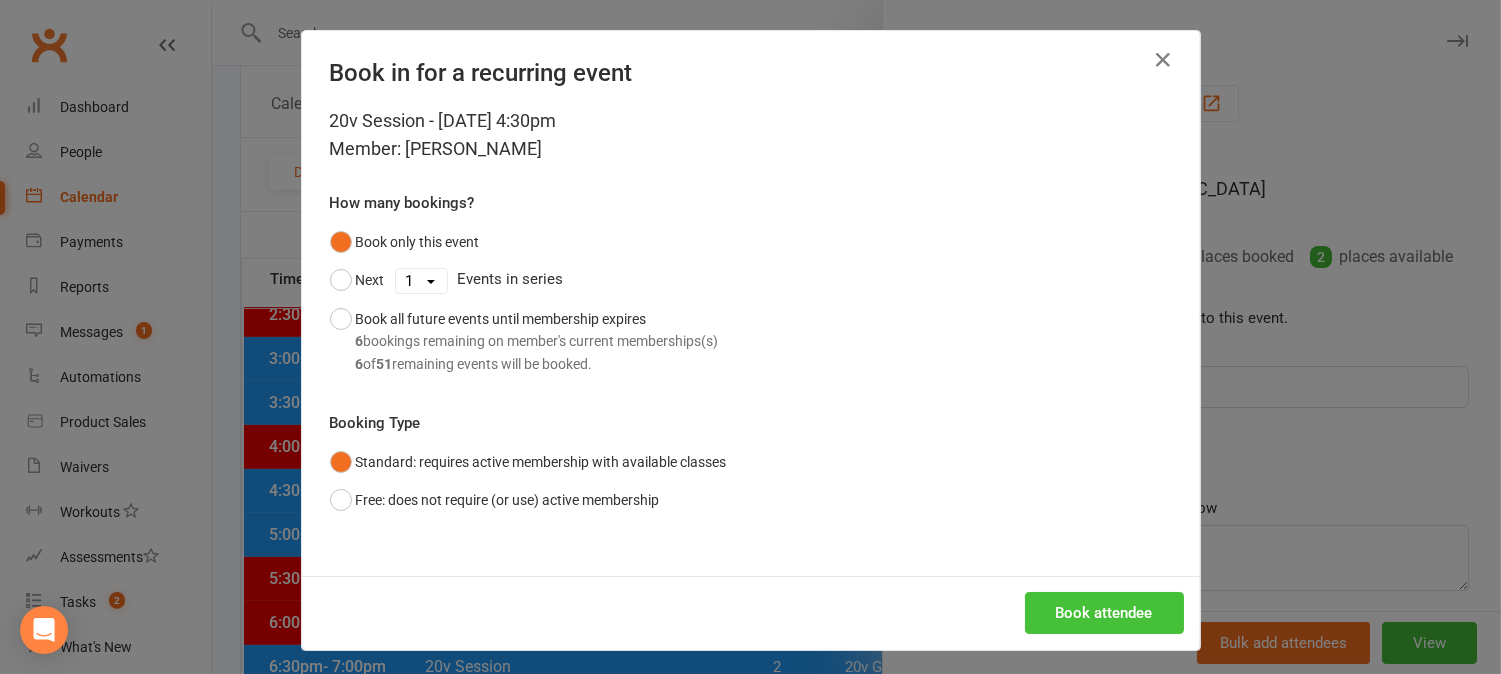 click on "Book attendee" at bounding box center (1104, 613) 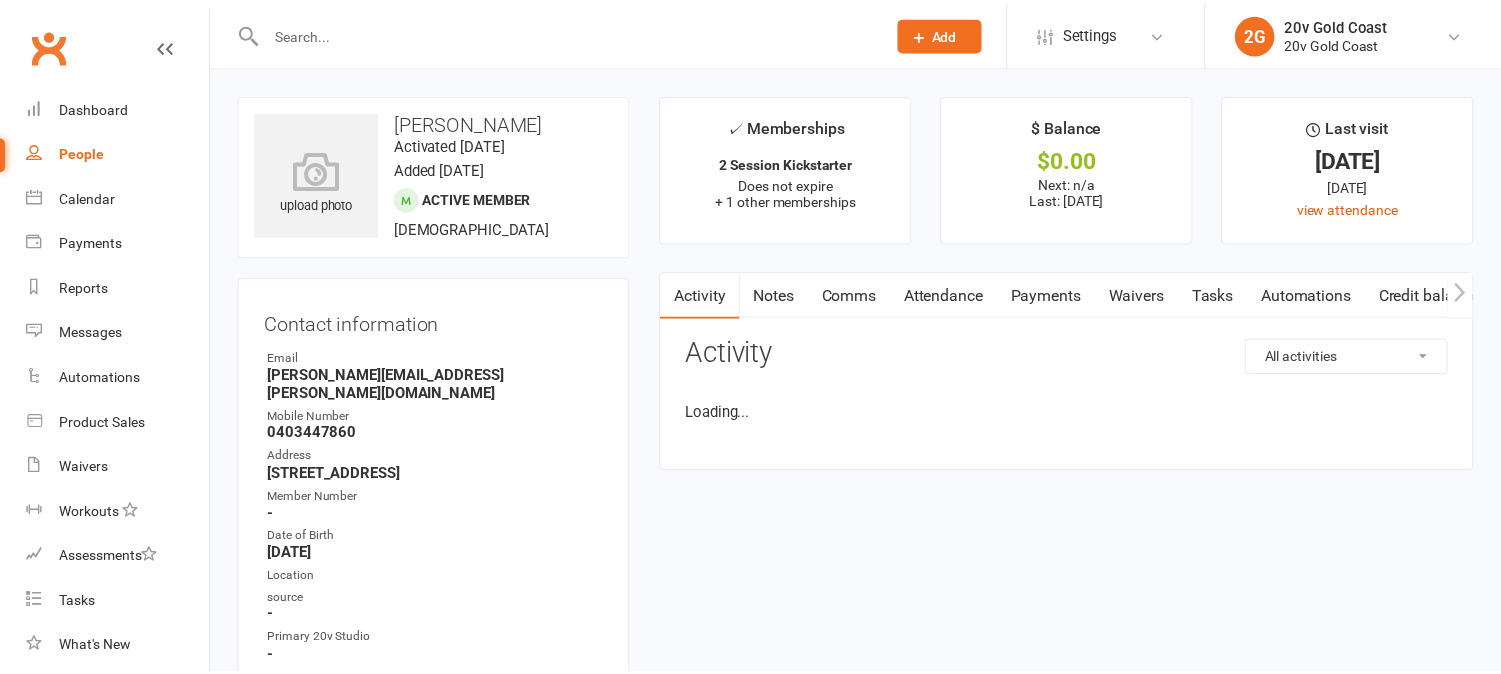 scroll, scrollTop: 0, scrollLeft: 0, axis: both 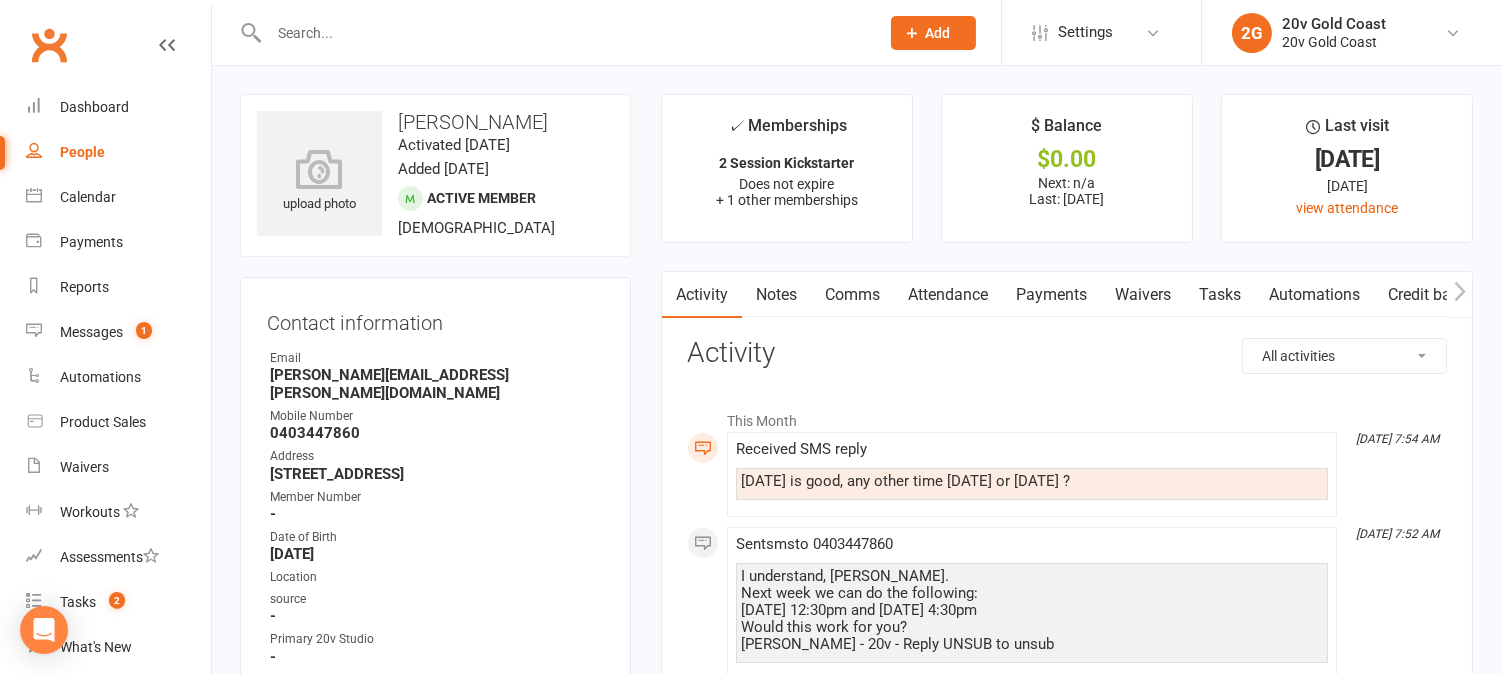 click on "Attendance" at bounding box center [948, 295] 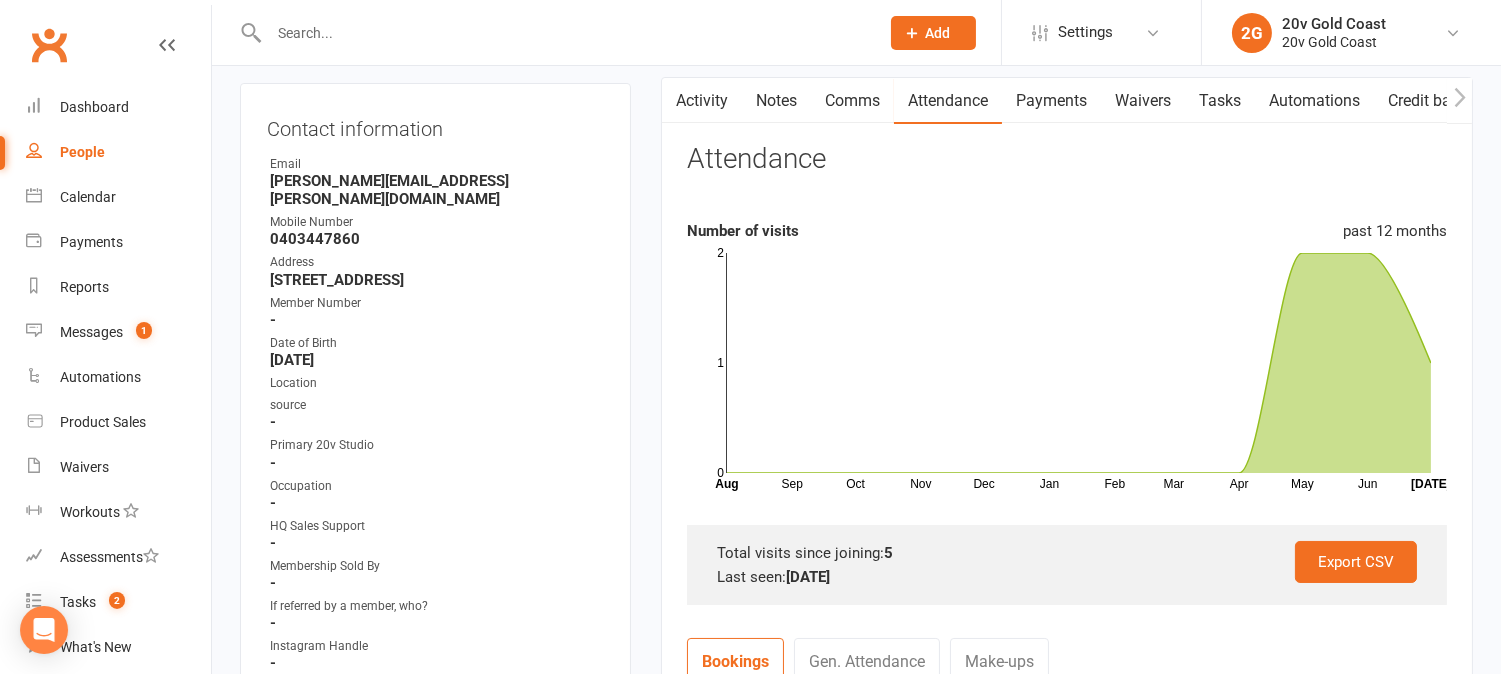scroll, scrollTop: 555, scrollLeft: 0, axis: vertical 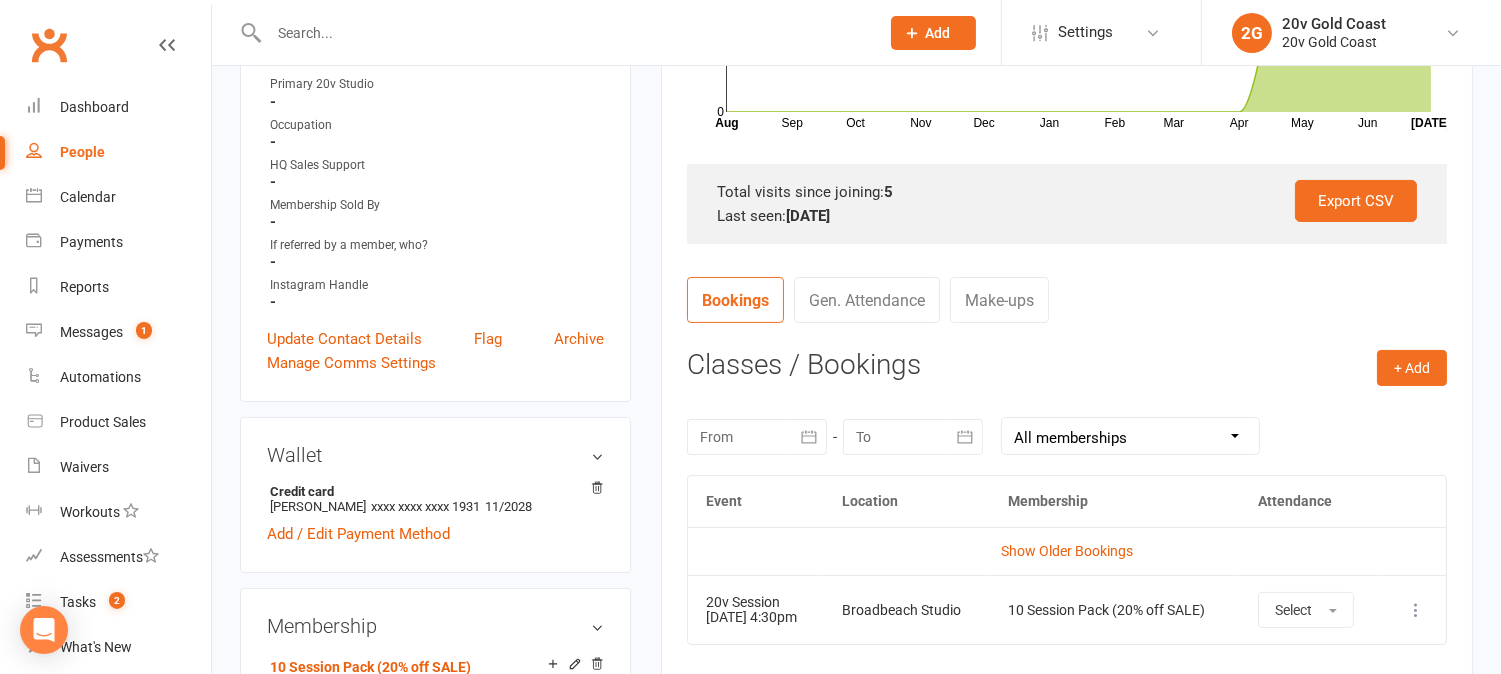 click on "20v Session 17 Jul 2025 4:30pm" at bounding box center (756, 609) 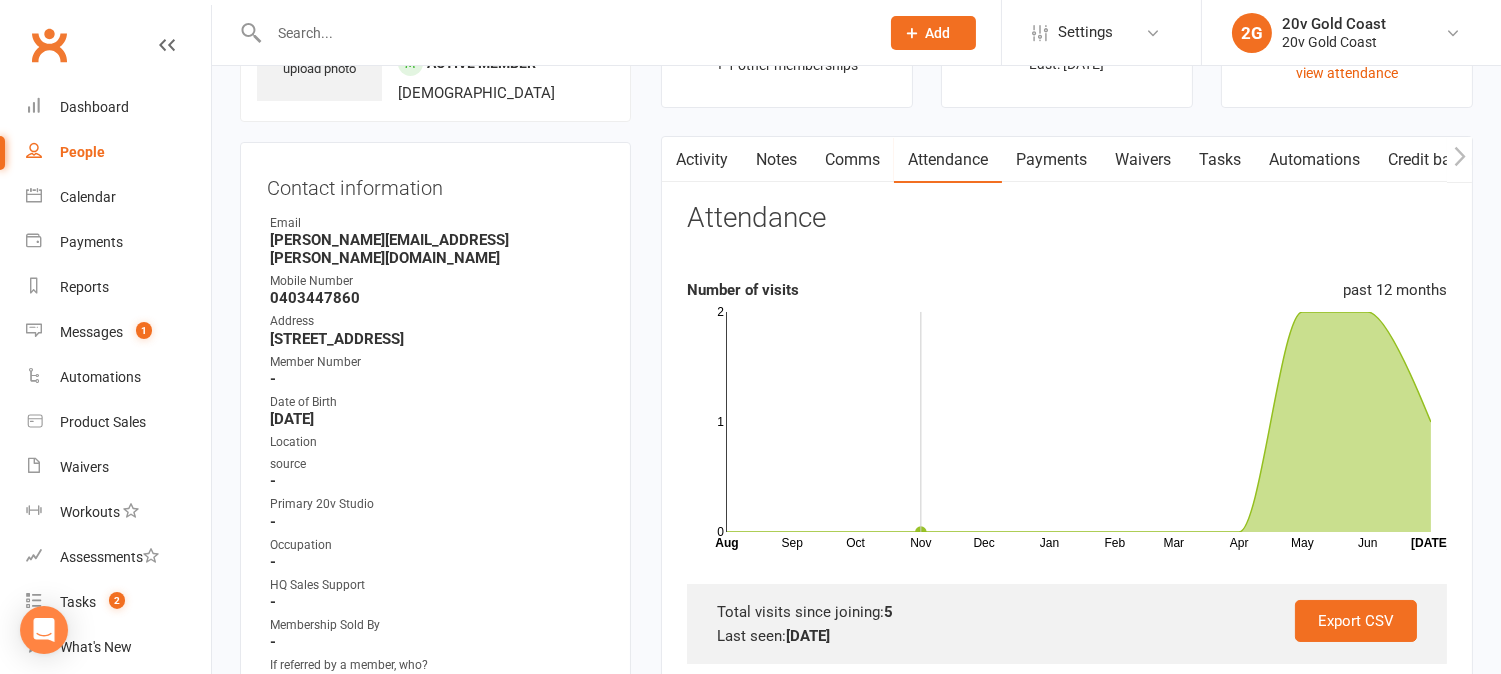 scroll, scrollTop: 0, scrollLeft: 0, axis: both 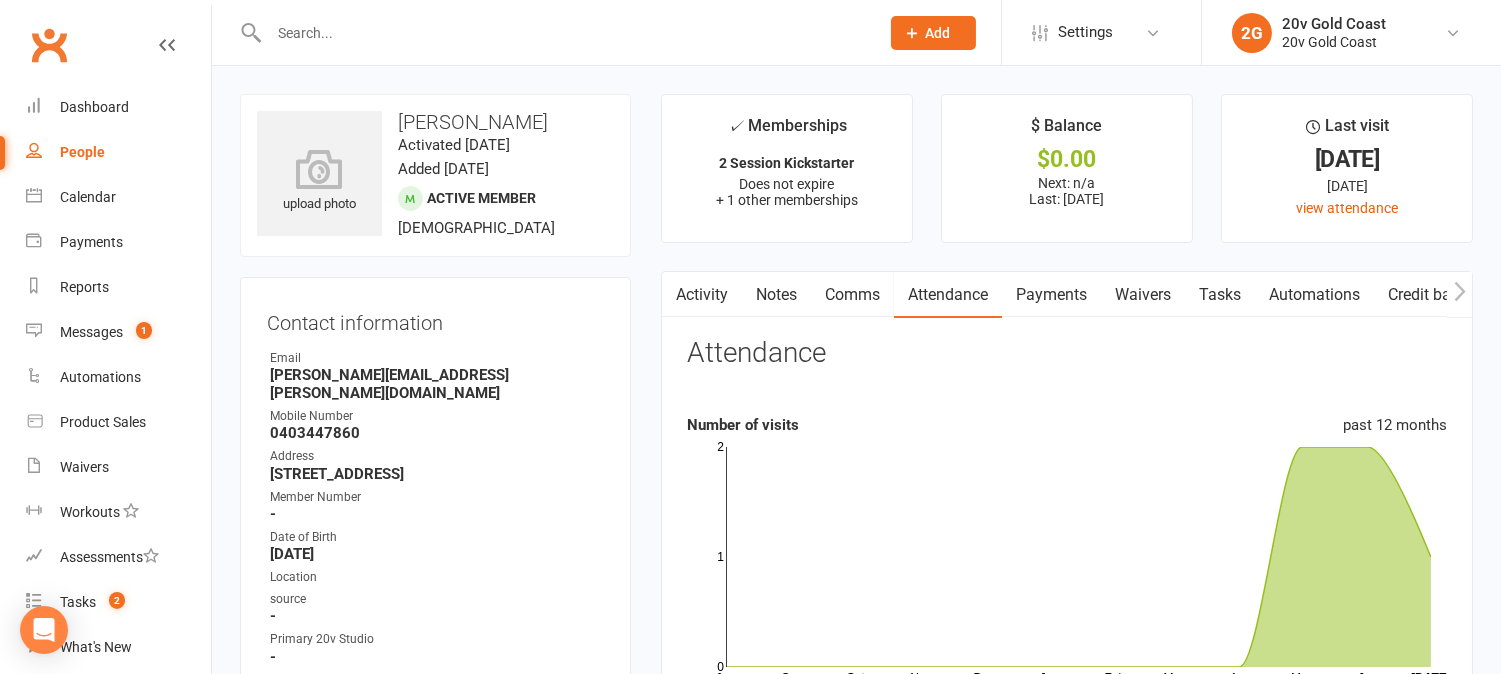 click on "Activity" at bounding box center (702, 295) 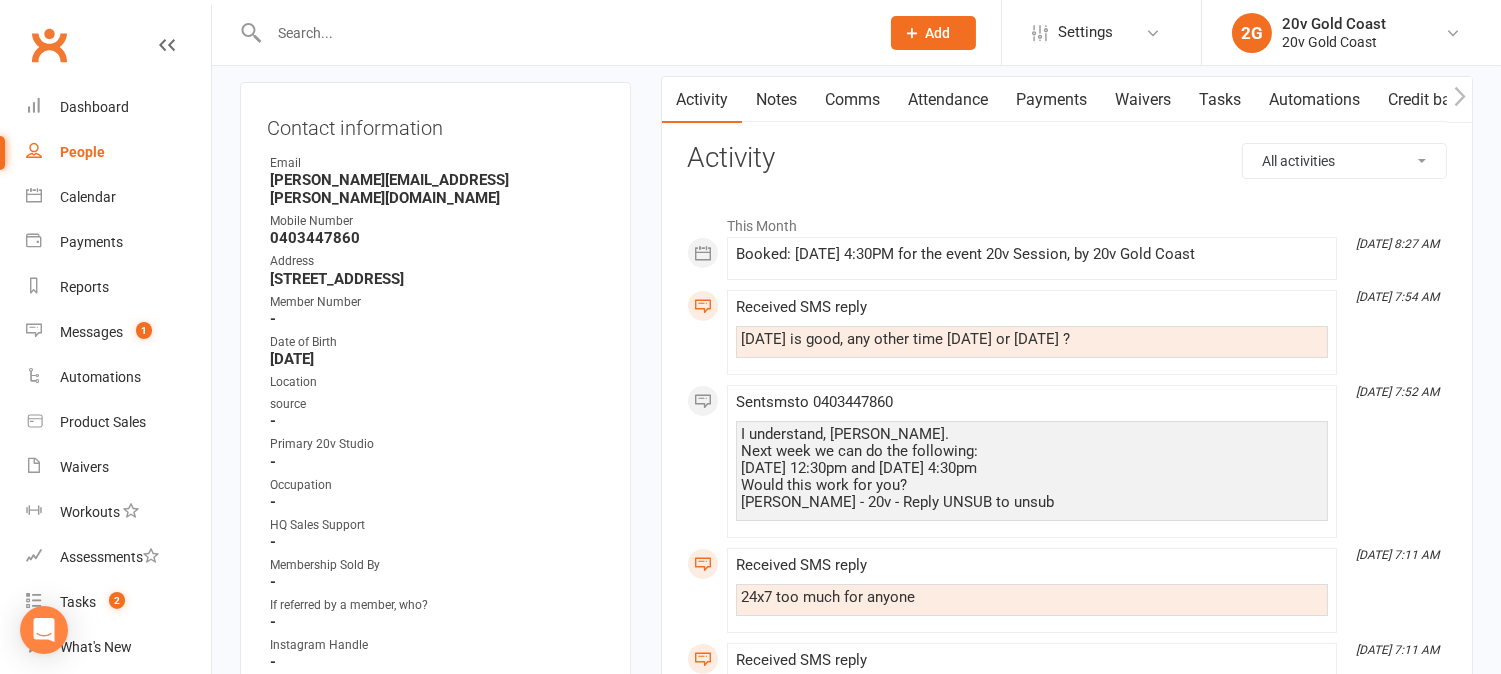 scroll, scrollTop: 222, scrollLeft: 0, axis: vertical 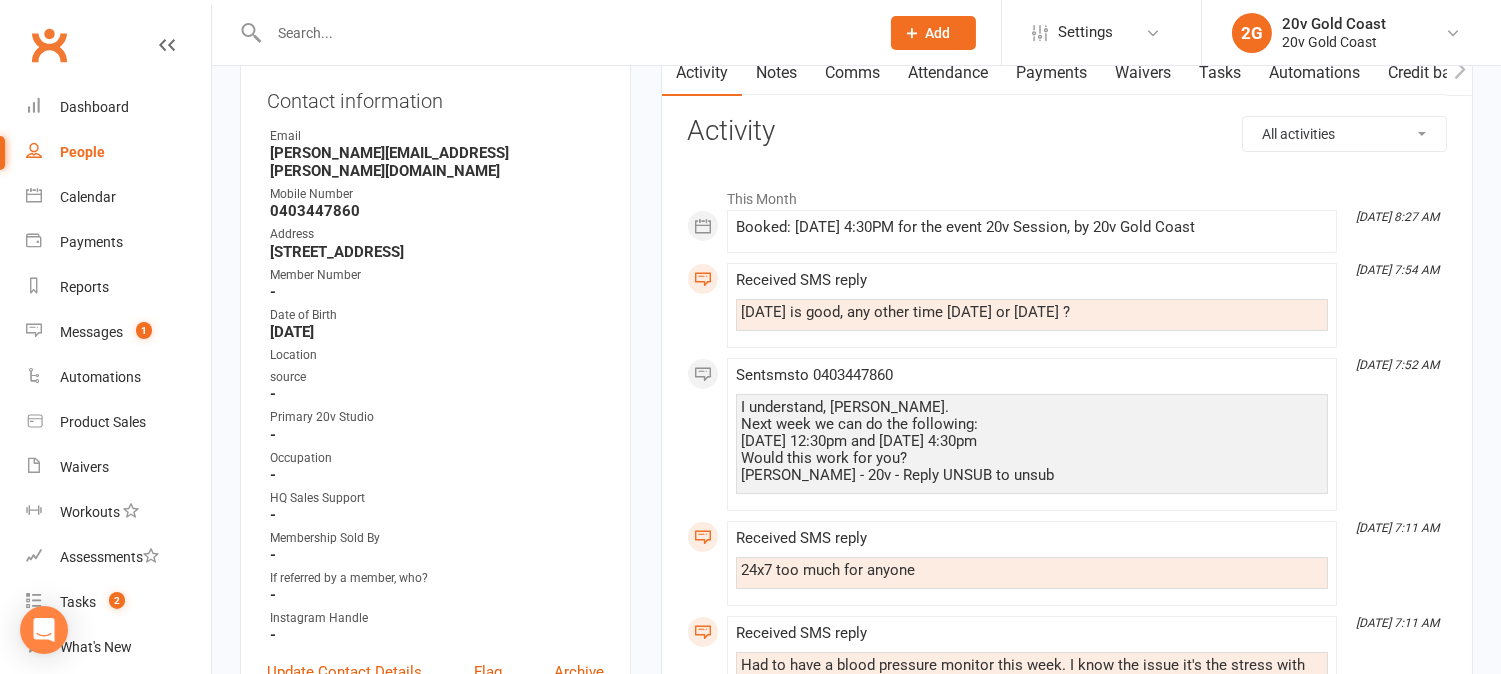 click on "This Month Jul 11, 8:27 AM Booked: 17 Jul 2025 at 4:30PM for the event 20v Session, by 20v Gold Coast   Jul 11, 7:54 AM Received SMS reply   Thursday is good, any other time Monday or Tuesday ? Jul 11, 7:52 AM   Sent  sms  to   0403447860   I understand, Marco. Next week we can do the following: Monday 12:30pm and Thursday 4:30pm Would this work for you? Juan - 20v - Reply UNSUB to unsub Jul 11, 7:11 AM Received SMS reply   24x7 too much for anyone  Jul 11, 7:11 AM Received SMS reply   Had to have a blood pressure monitor this week. I know the issue it's the stress with mum. I am fixing to have my breaks from now on.  Jul 11, 7:10 AM Received SMS reply   Anytime next week. I am determined to get back.  Can you do Monday and Thursday? Jul 11, 7:04 AM Automation '10 Days since last attendance' completed successfully   Jul 11, 7:04 AM Step 1 of automation 10 Days since last attendance completed successfully   Jul 11, 7:04 AM   Sent  sms  to   0403447860   Looking forward to seeing you again soon! Jul 11, 7:04 AM" at bounding box center [1067, 1307] 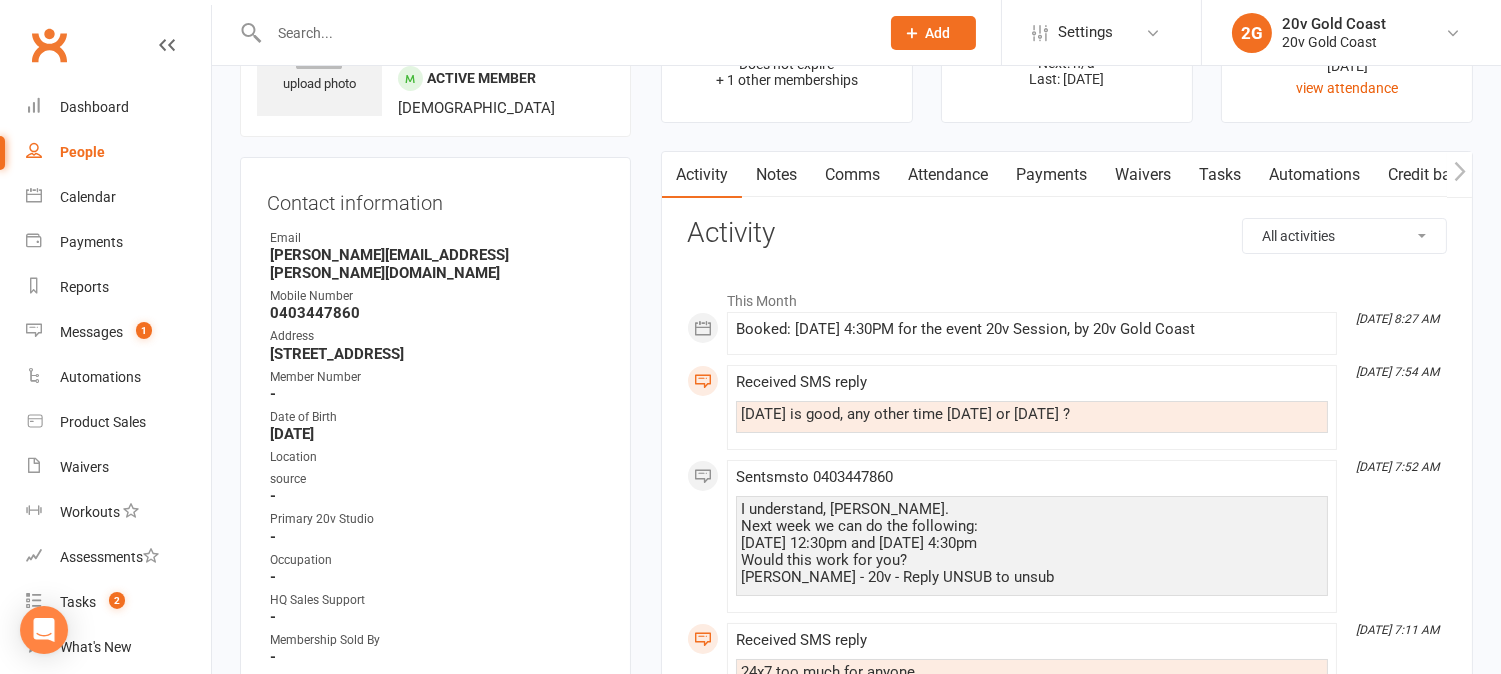 scroll, scrollTop: 0, scrollLeft: 0, axis: both 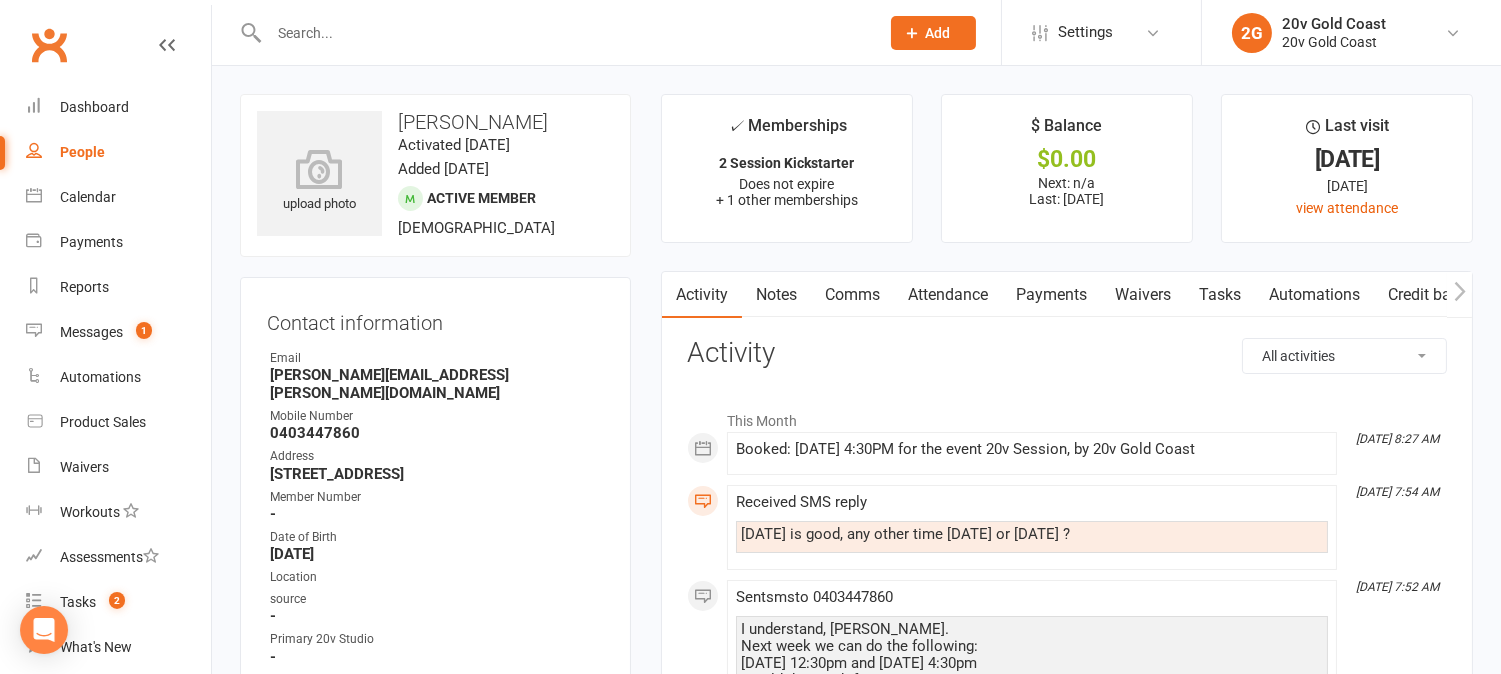click on "Attendance" at bounding box center [948, 295] 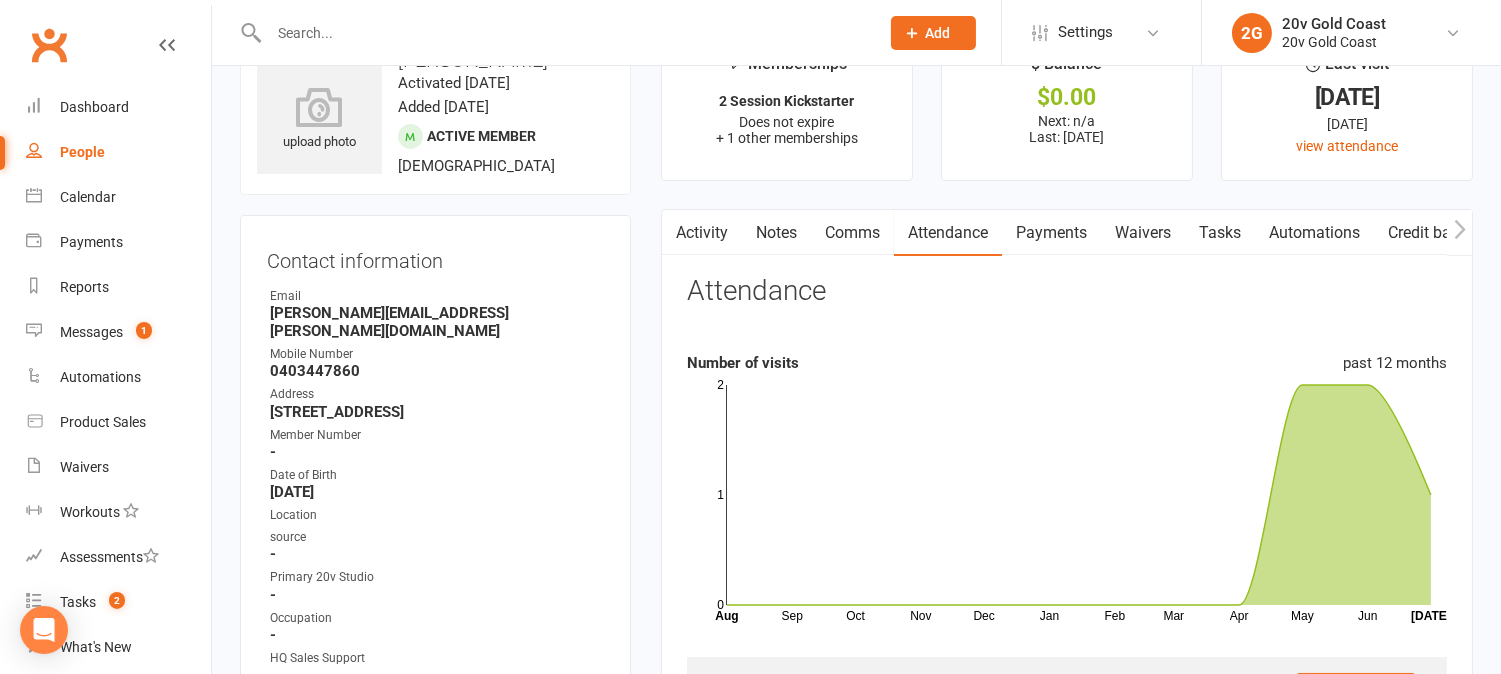 scroll, scrollTop: 0, scrollLeft: 0, axis: both 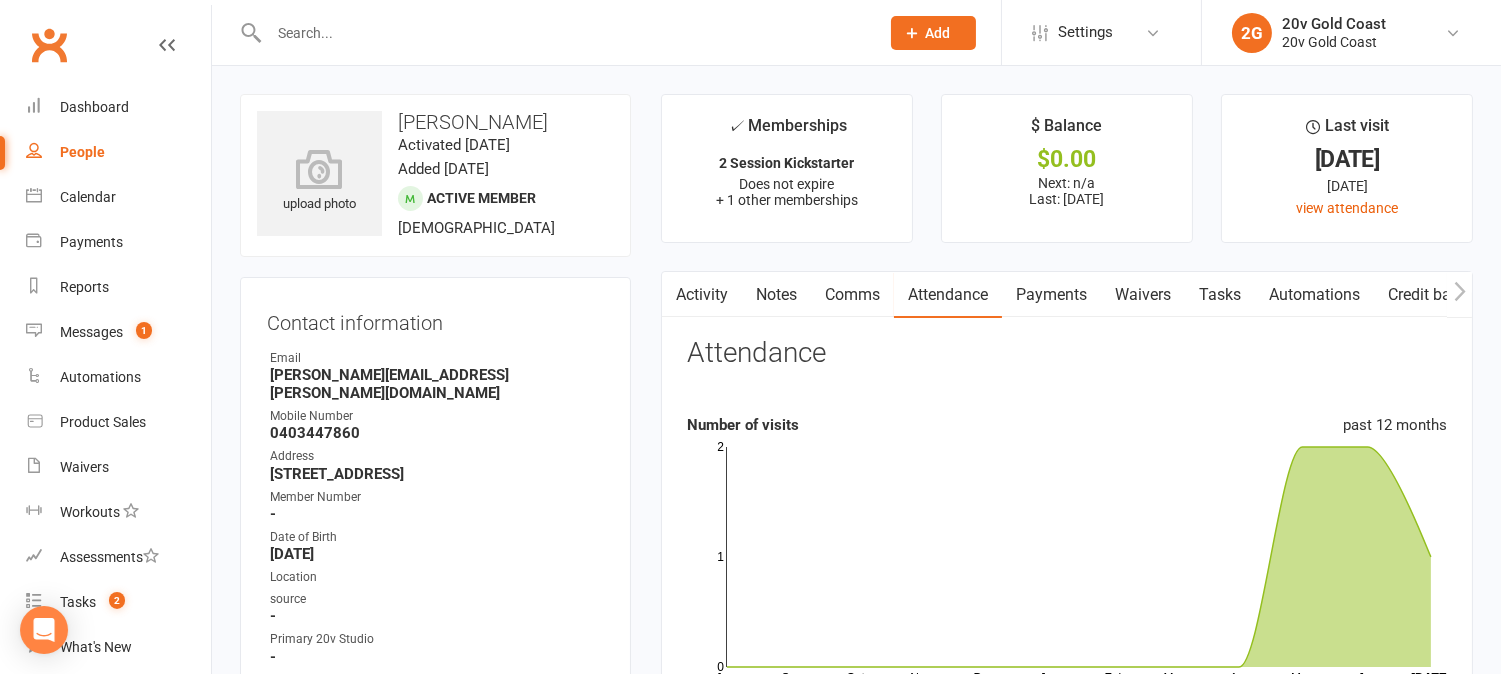 click on "Activity" at bounding box center (702, 295) 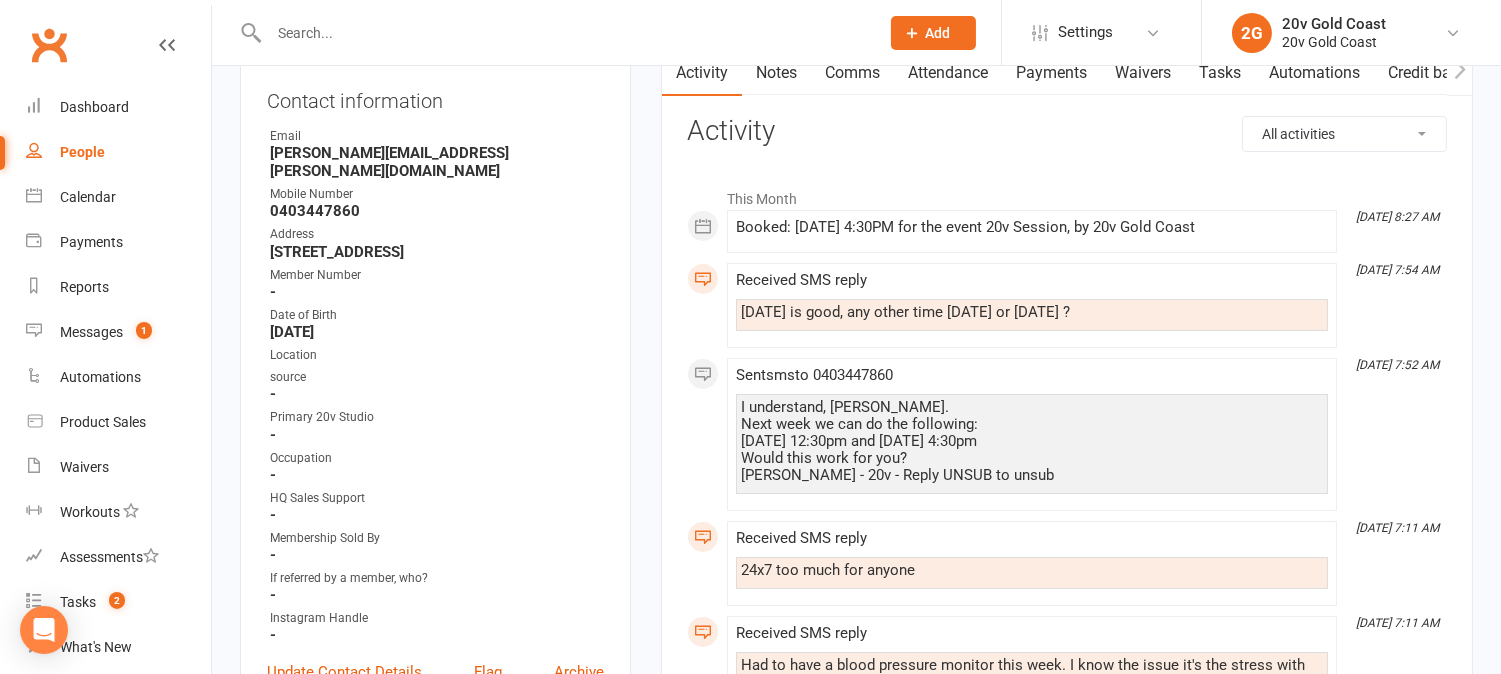 scroll, scrollTop: 111, scrollLeft: 0, axis: vertical 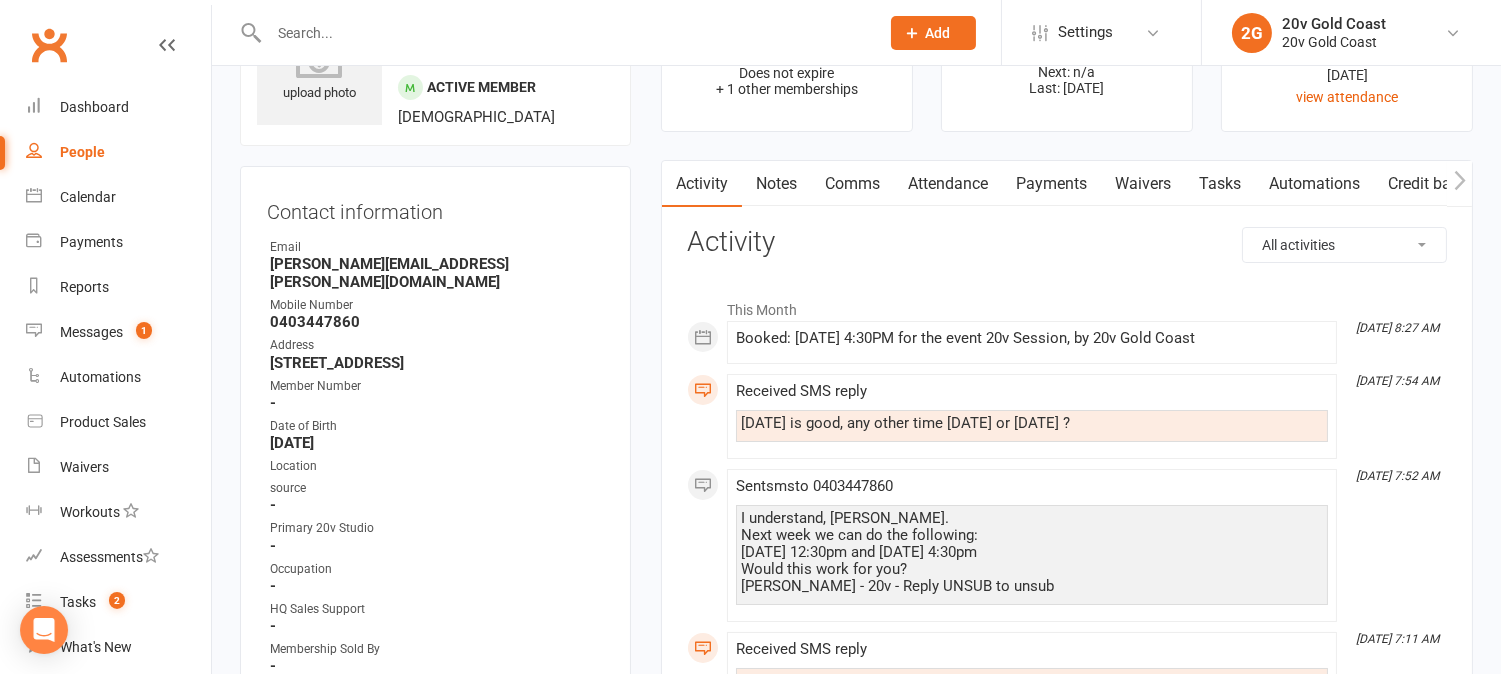 click on "Attendance" at bounding box center (948, 184) 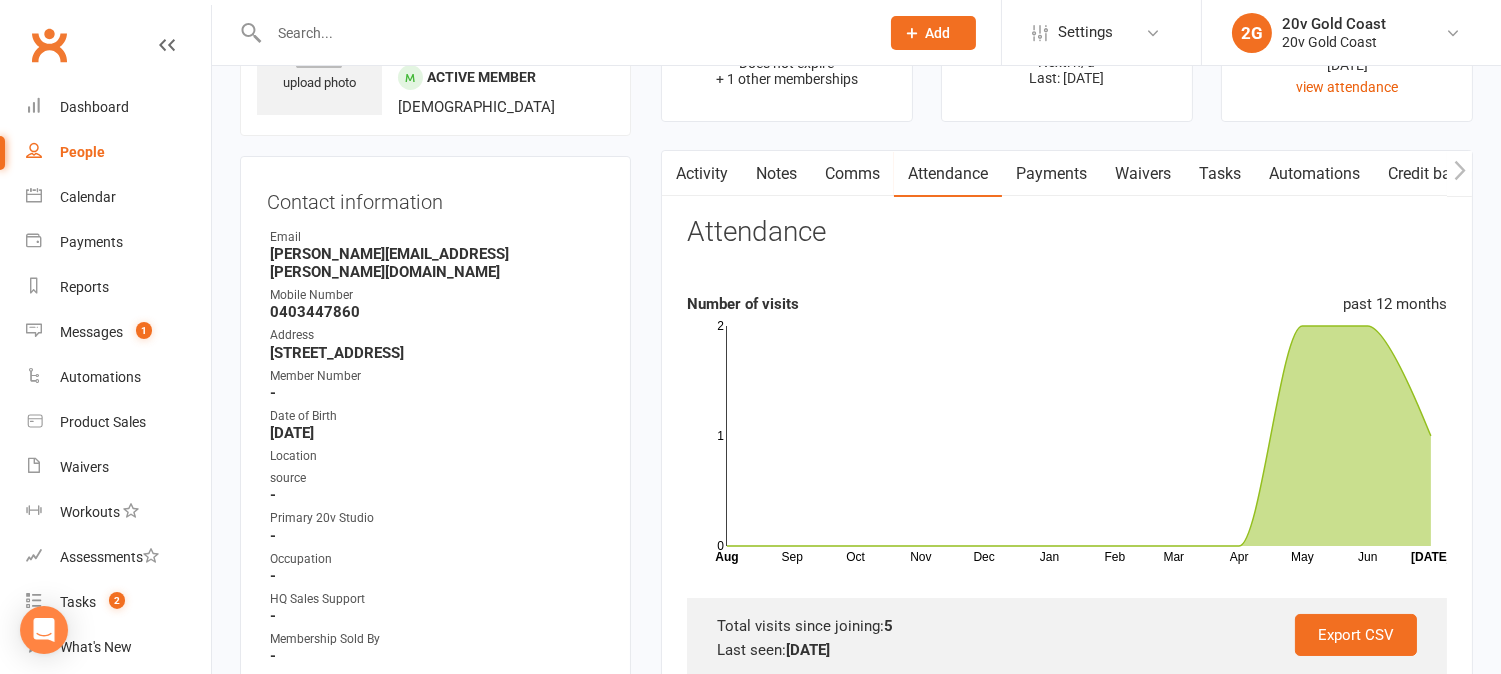 scroll, scrollTop: 0, scrollLeft: 0, axis: both 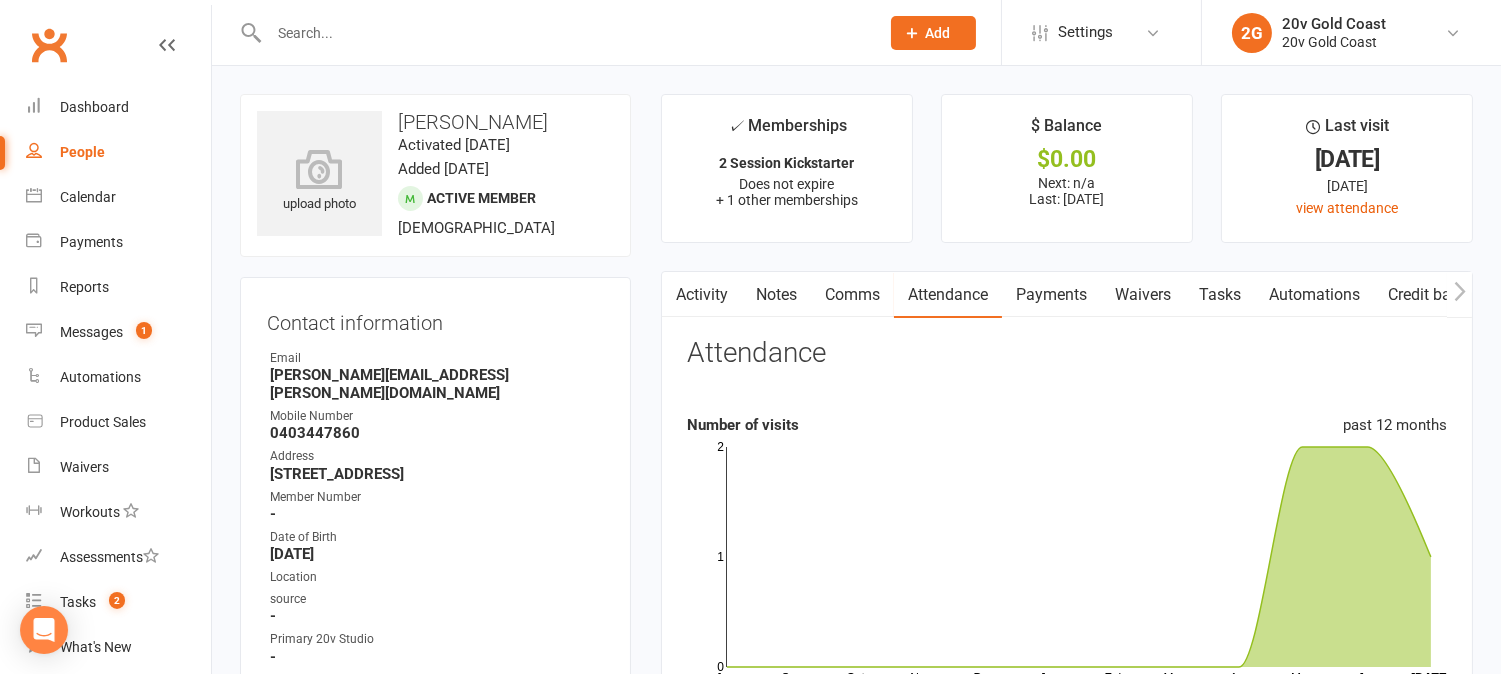 click on "Activity" at bounding box center (702, 295) 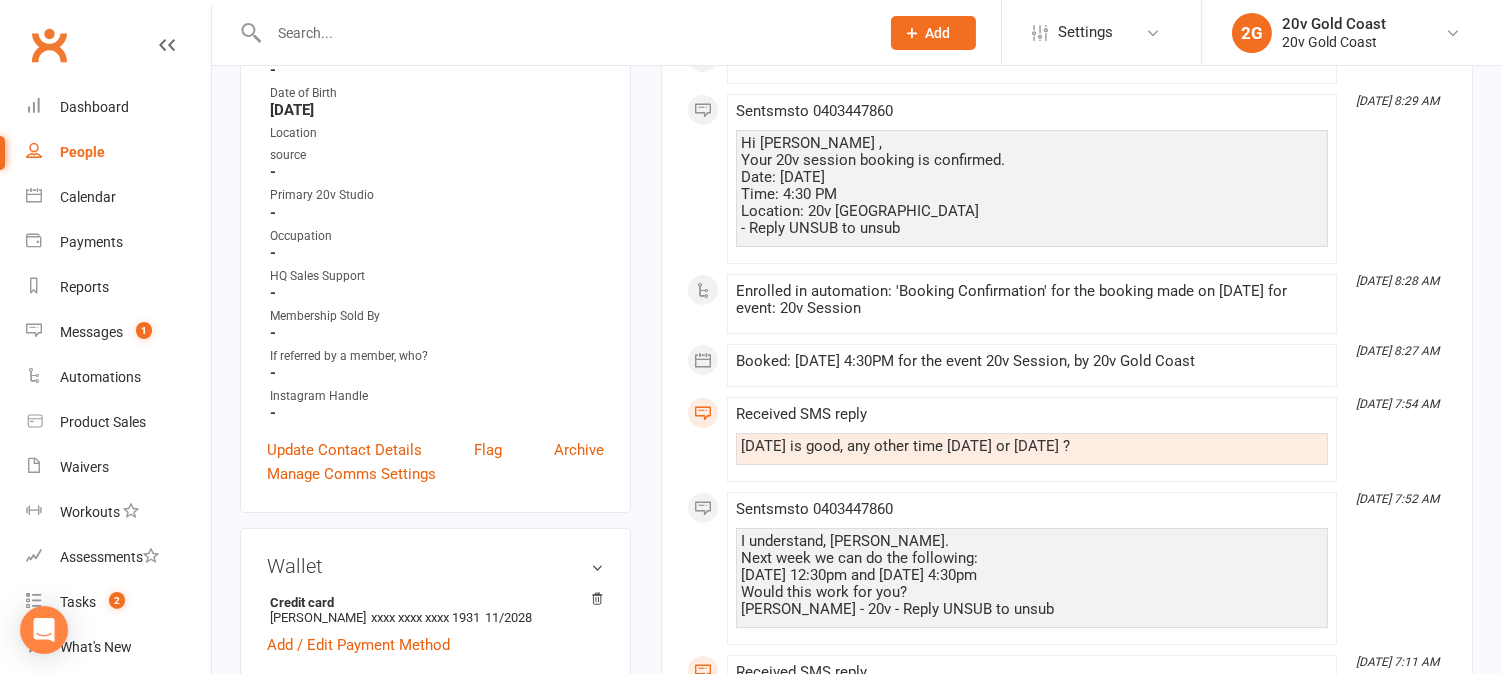 scroll, scrollTop: 0, scrollLeft: 0, axis: both 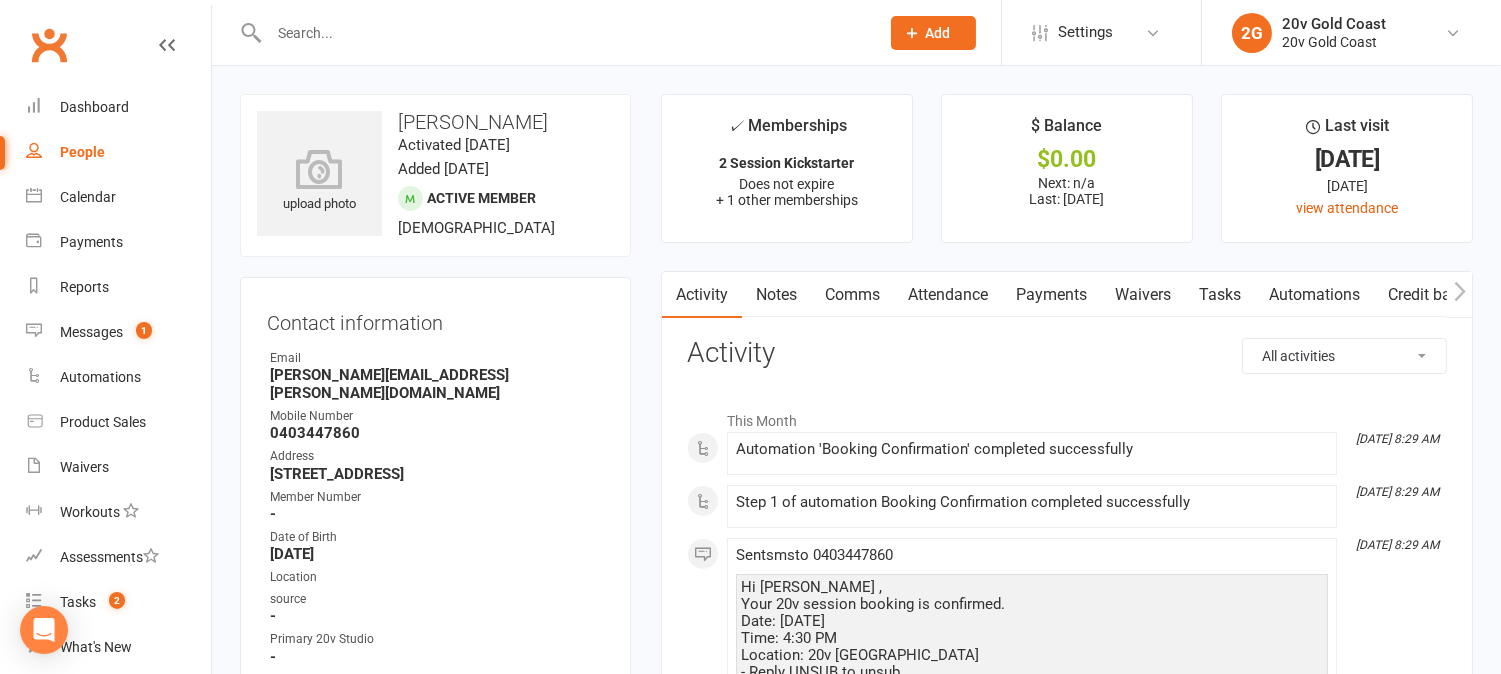 click on "Comms" at bounding box center (852, 295) 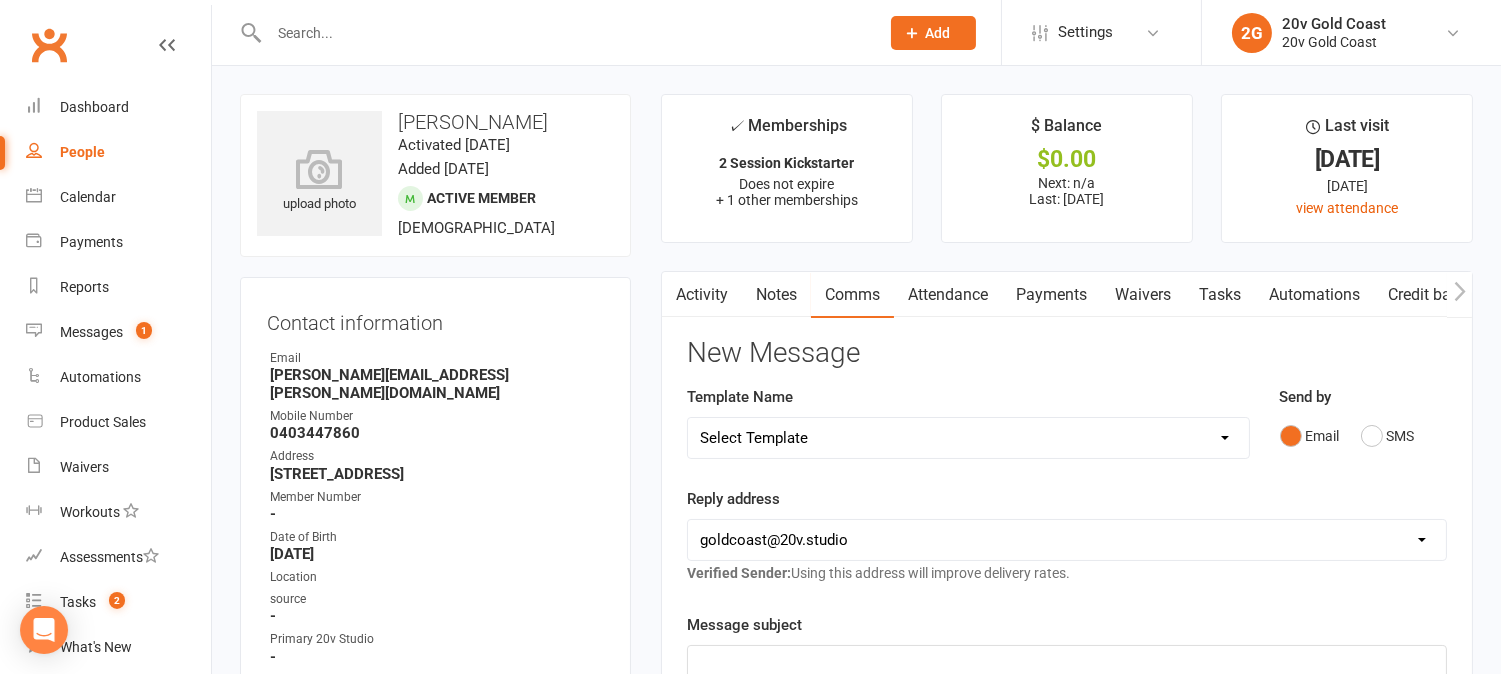click on "Activity" at bounding box center (702, 295) 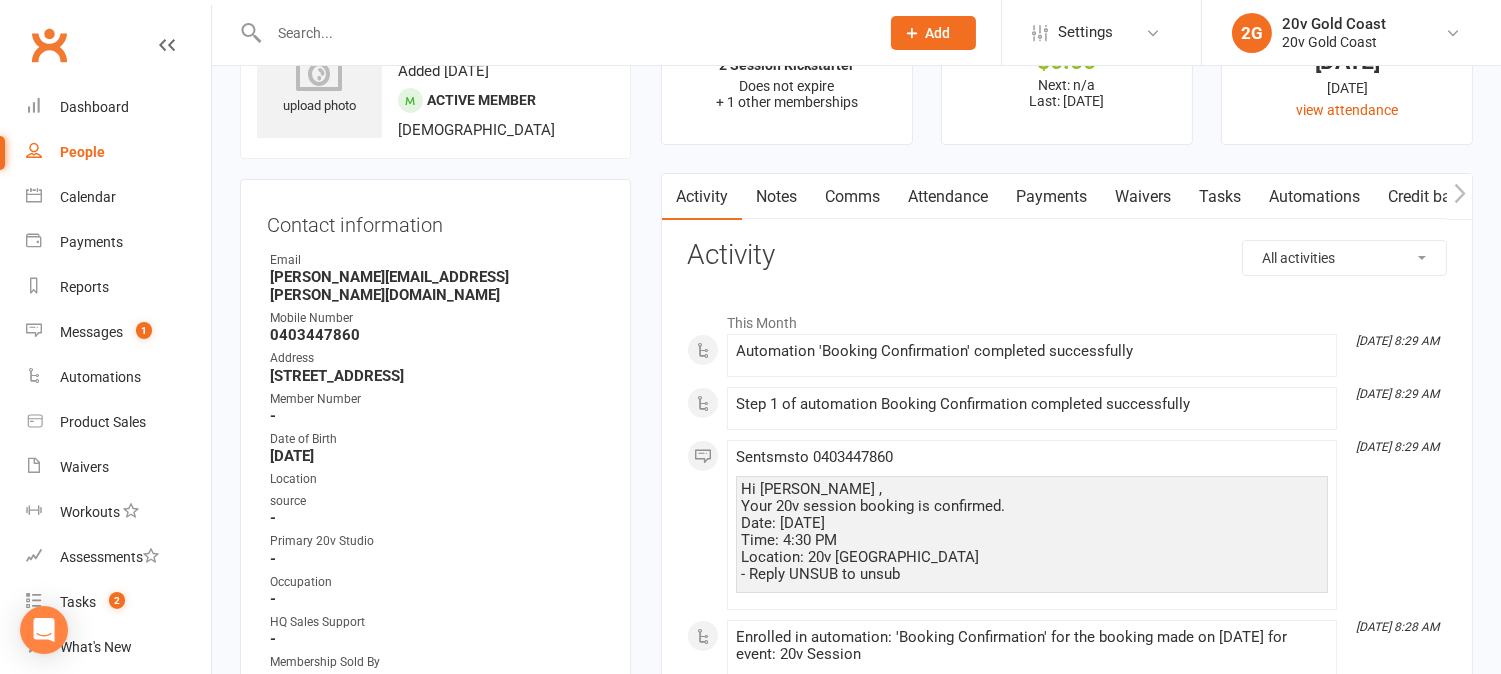 scroll, scrollTop: 0, scrollLeft: 0, axis: both 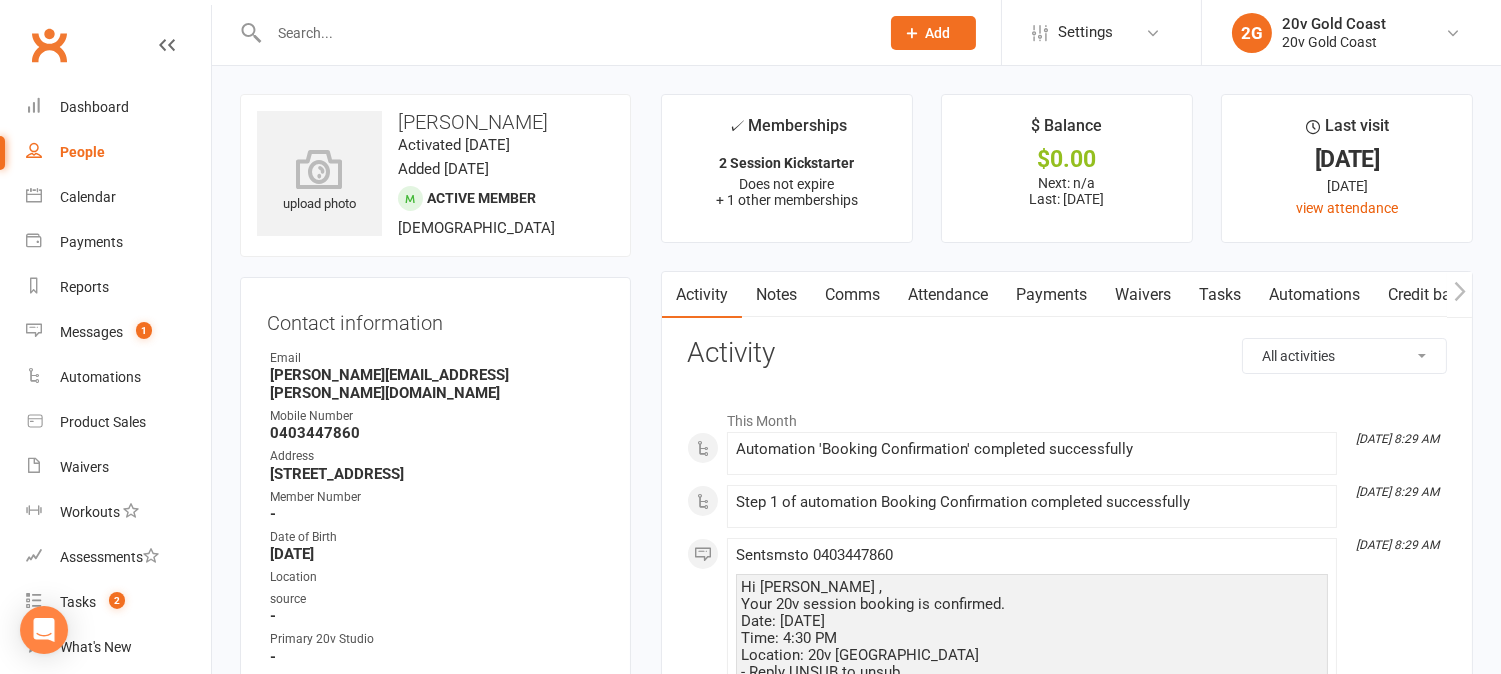 click on "Comms" at bounding box center (852, 295) 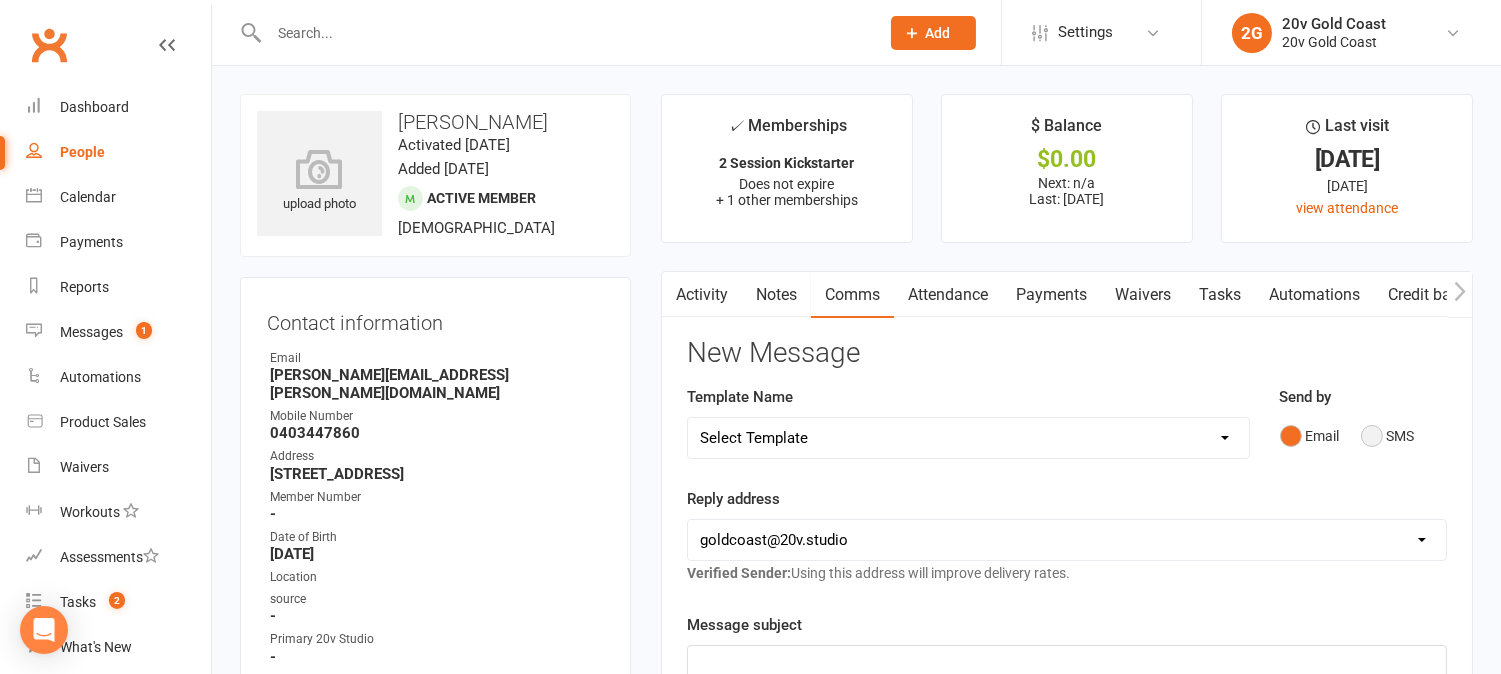 drag, startPoint x: 1378, startPoint y: 438, endPoint x: 1385, endPoint y: 493, distance: 55.443665 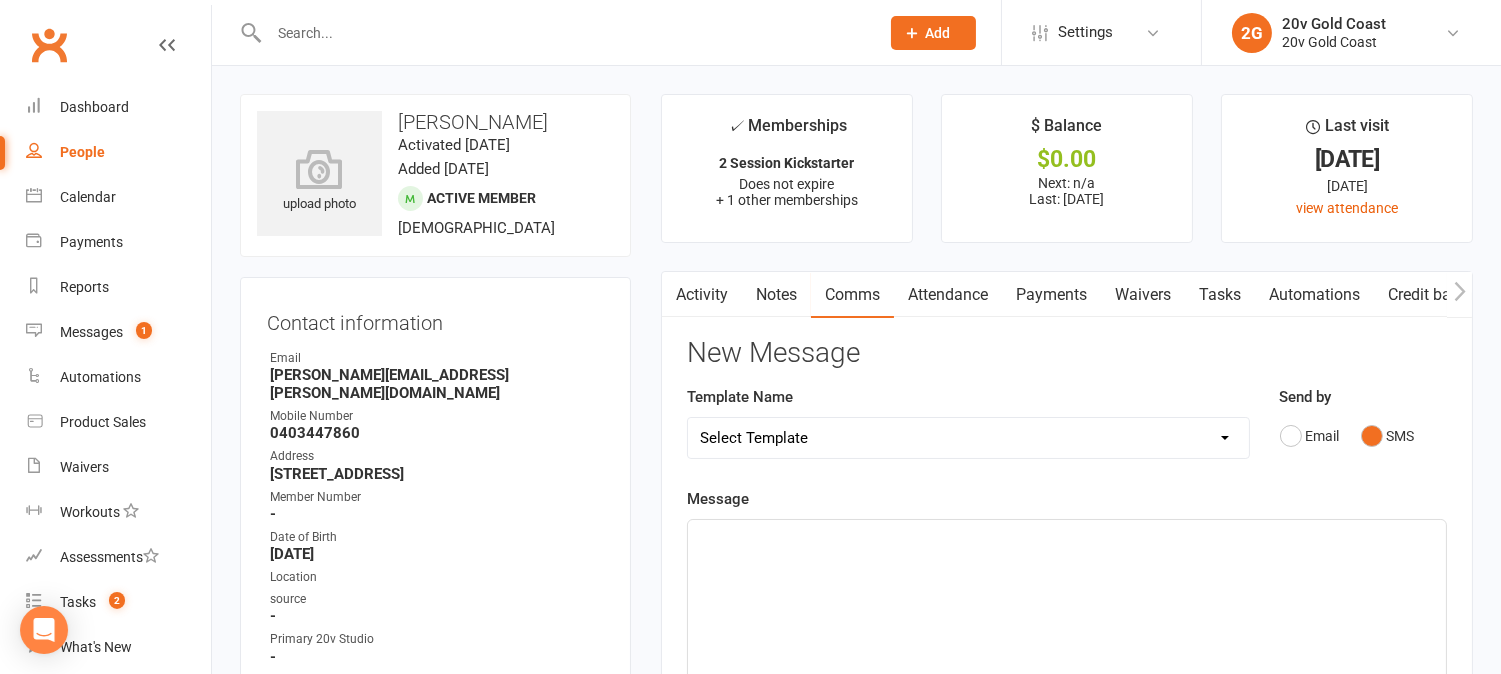 click on "﻿" 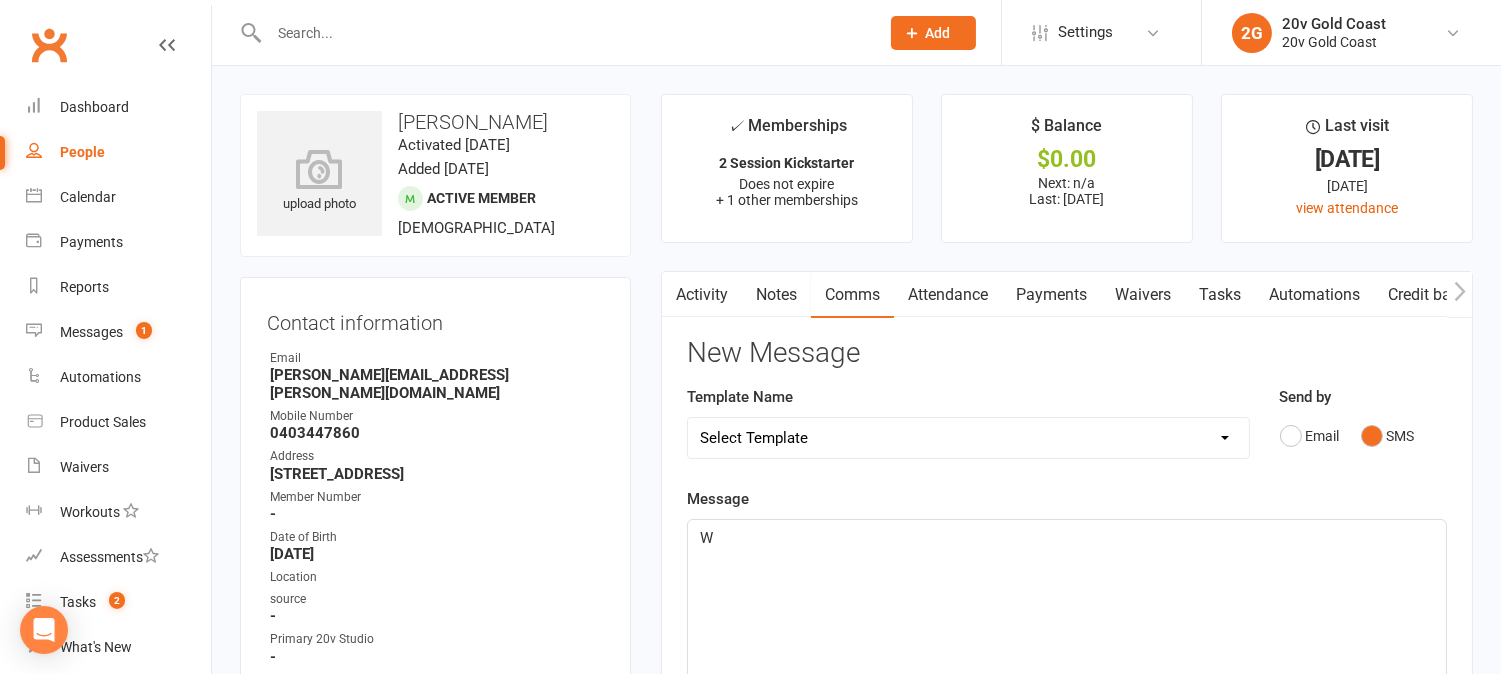 type 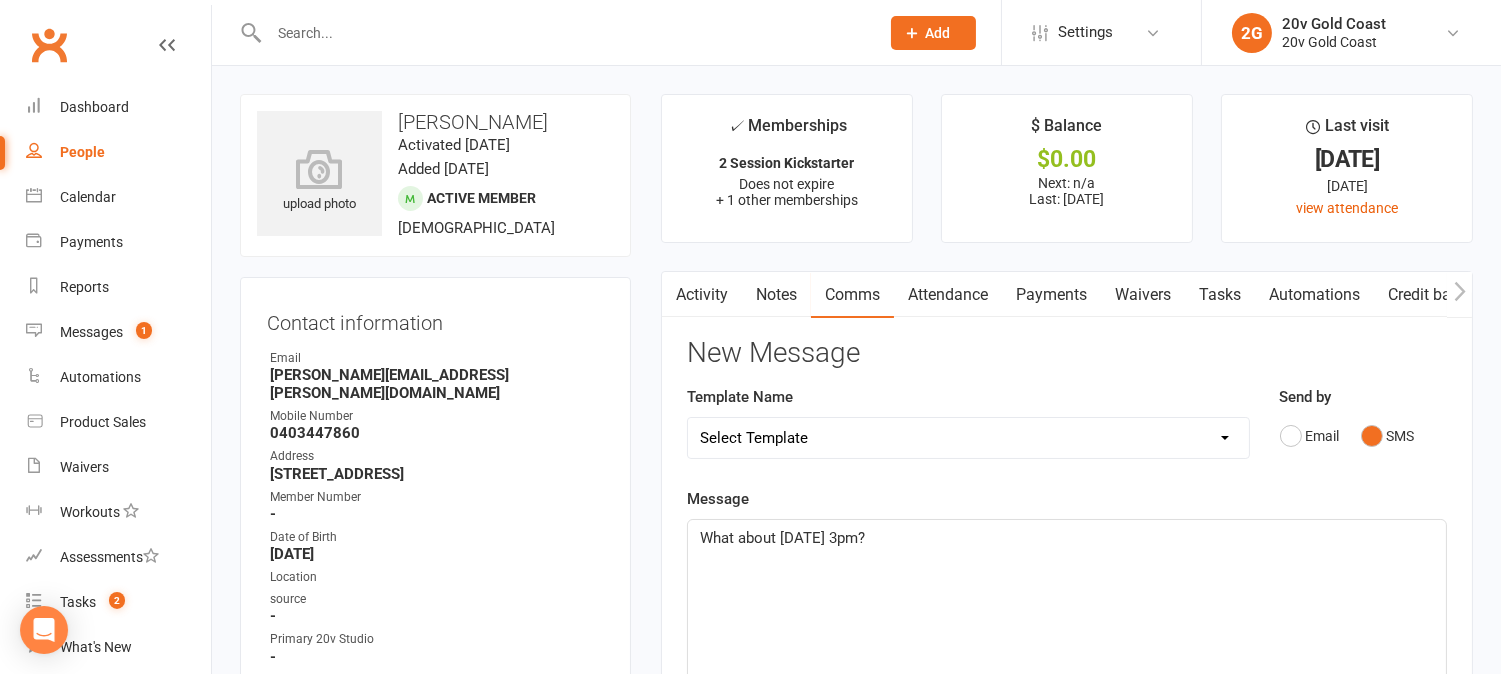 scroll, scrollTop: 666, scrollLeft: 0, axis: vertical 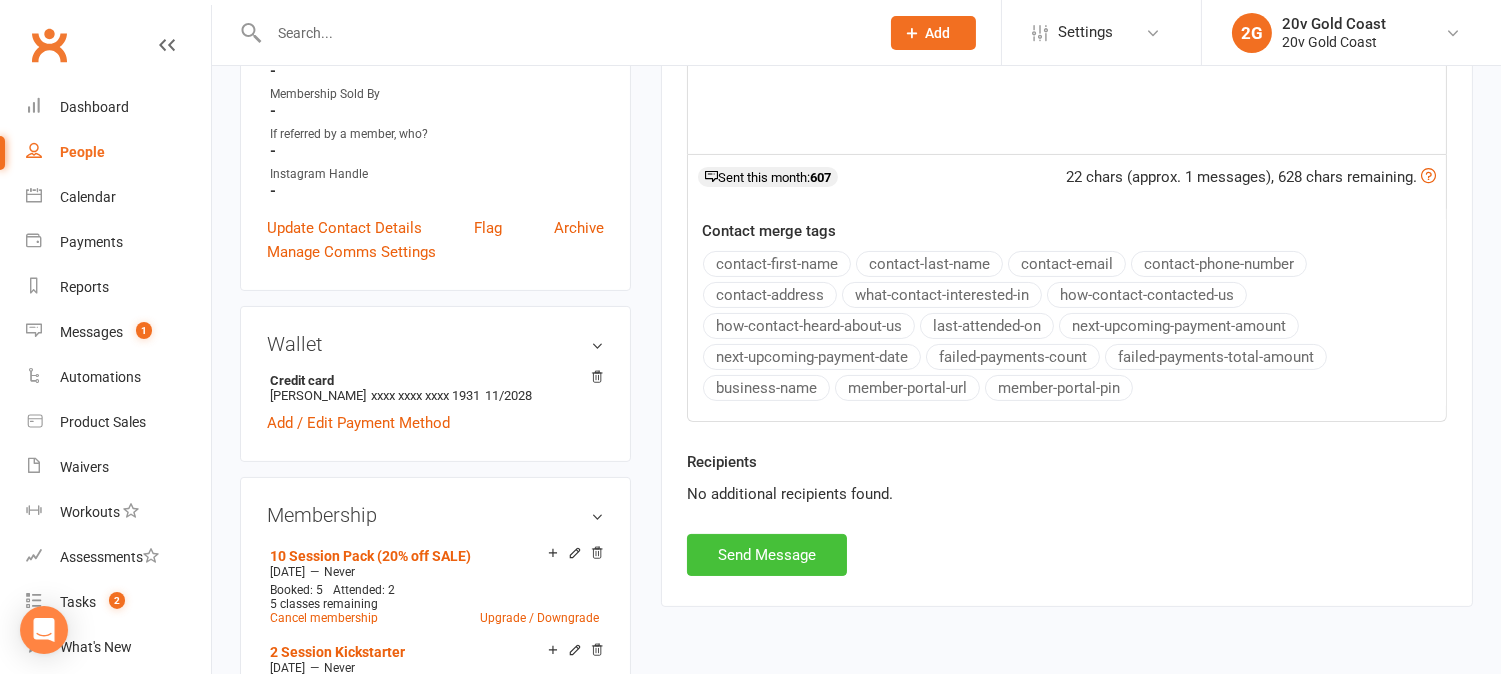 click on "Send Message" at bounding box center (767, 555) 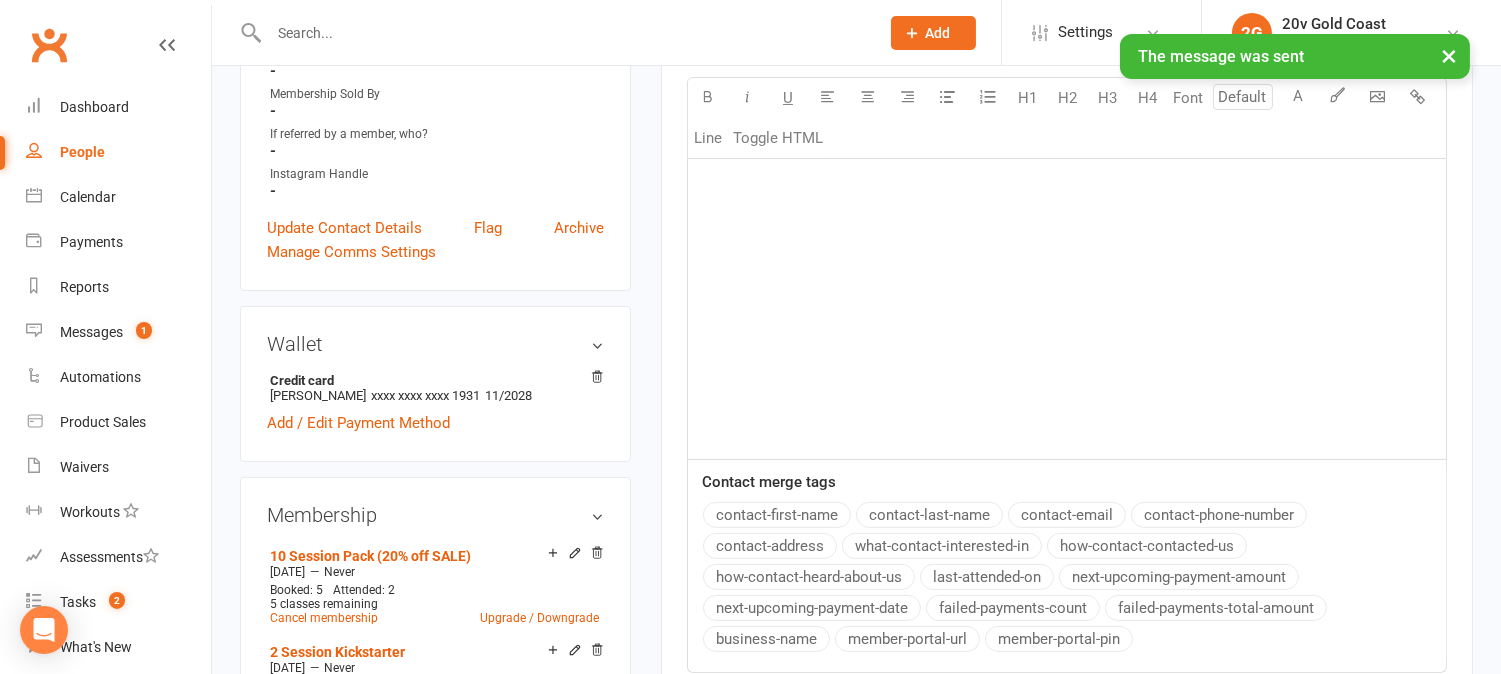 scroll, scrollTop: 222, scrollLeft: 0, axis: vertical 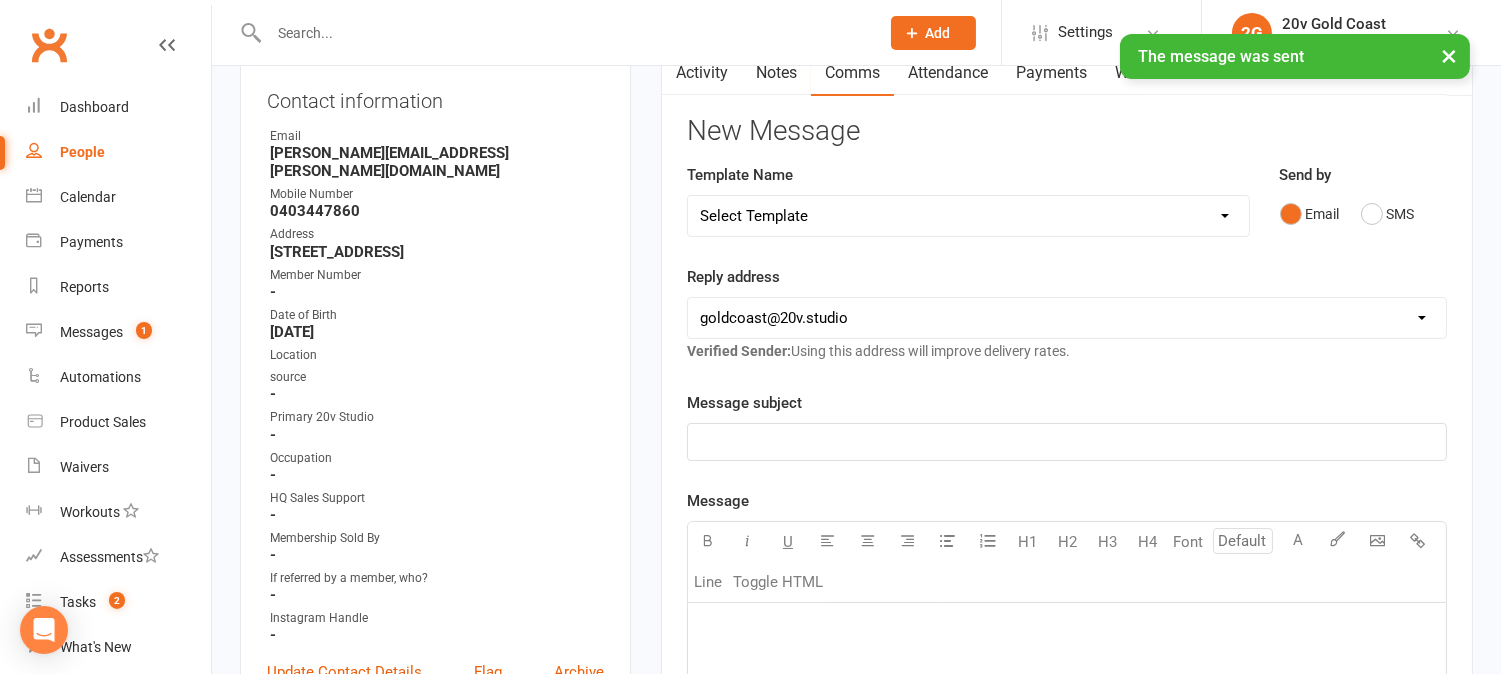 click on "× The message was sent" at bounding box center [737, 34] 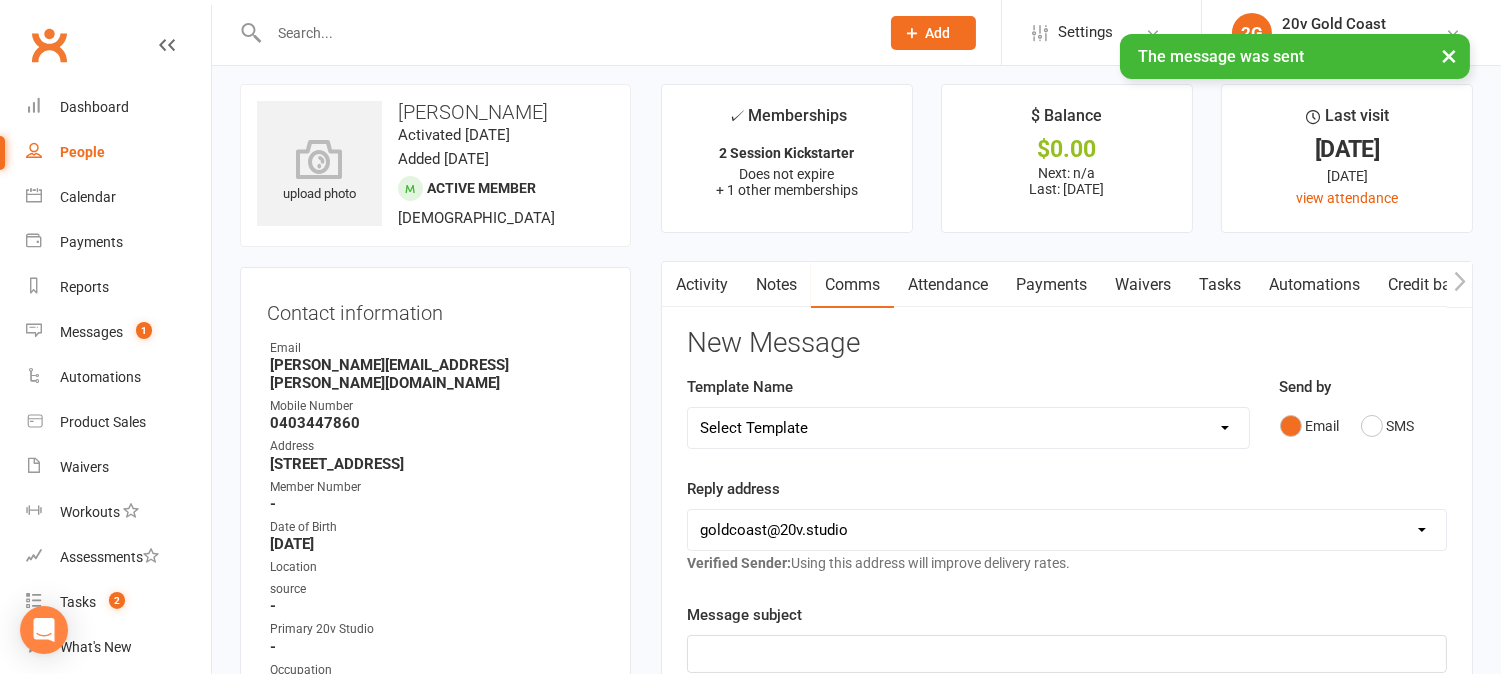scroll, scrollTop: 0, scrollLeft: 0, axis: both 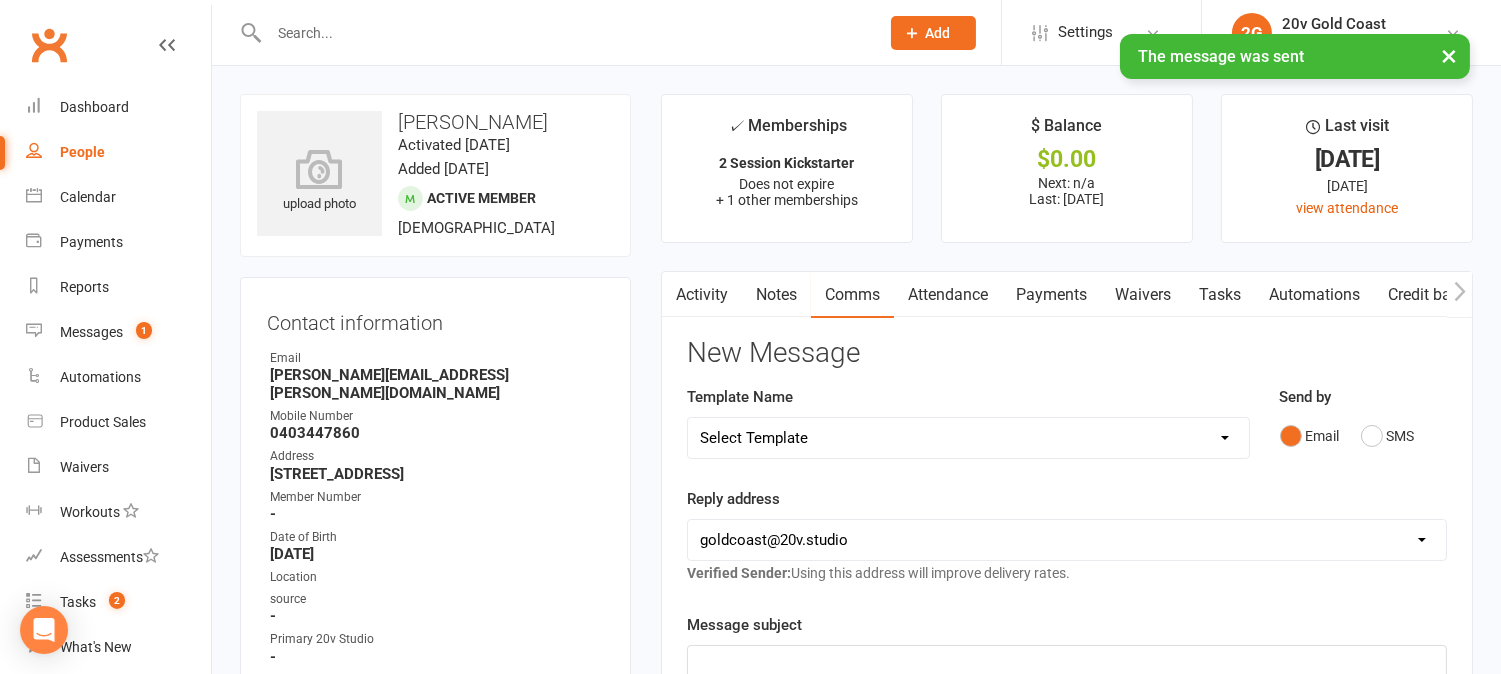 click on "Activity" at bounding box center (702, 295) 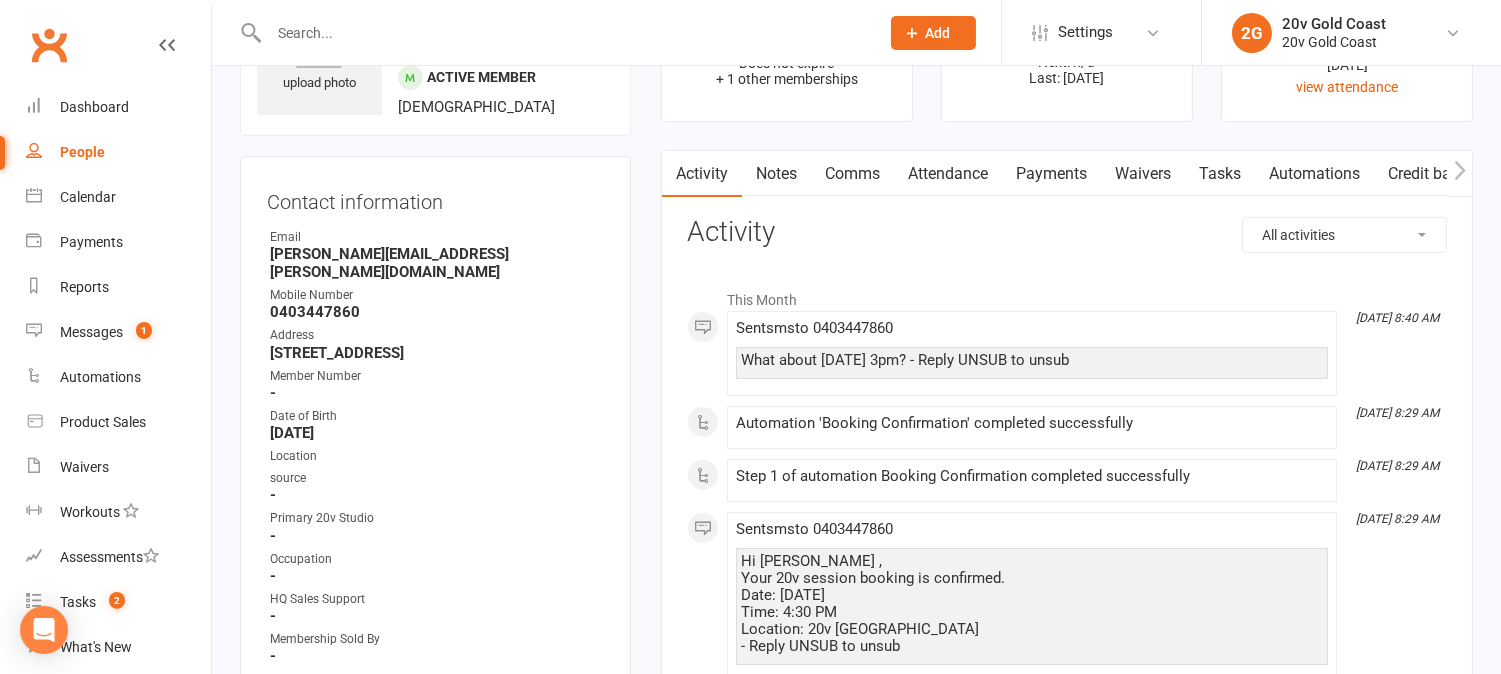 scroll, scrollTop: 0, scrollLeft: 0, axis: both 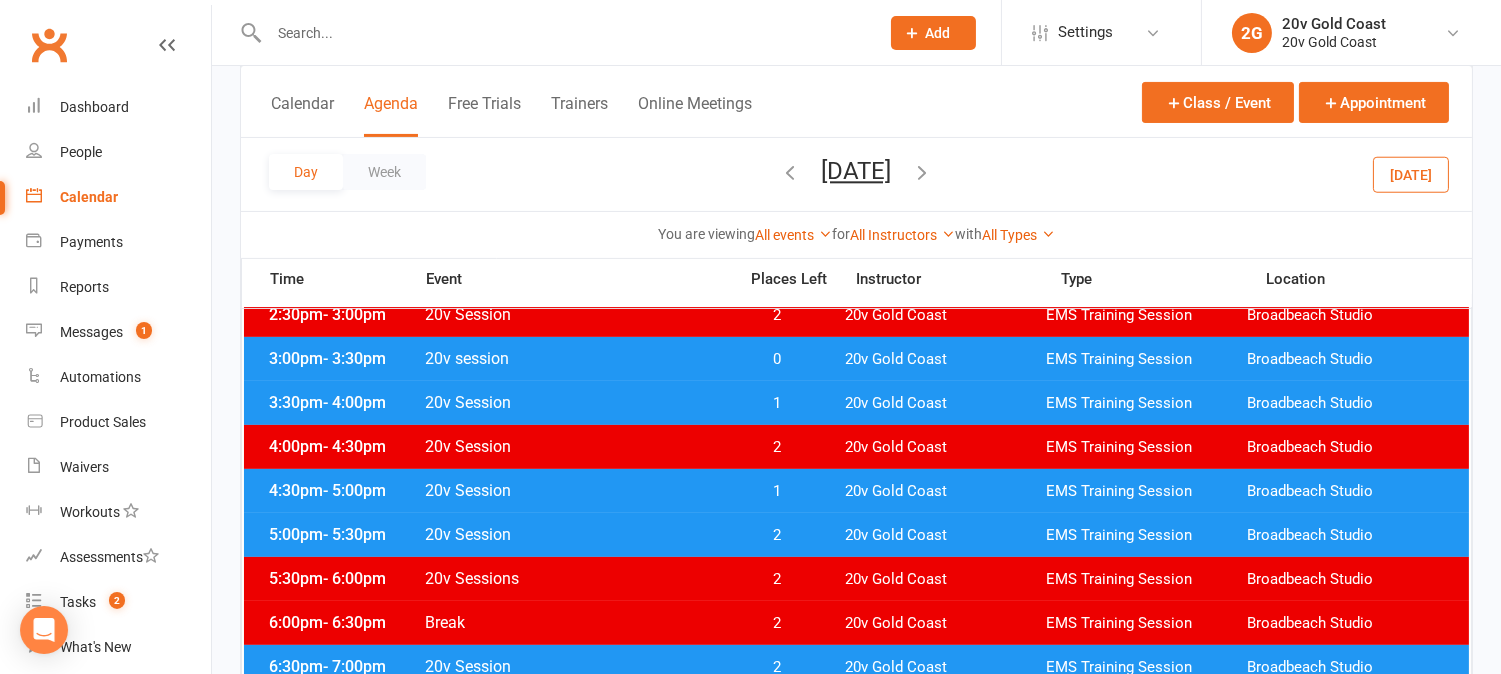 click on "1" at bounding box center (777, 491) 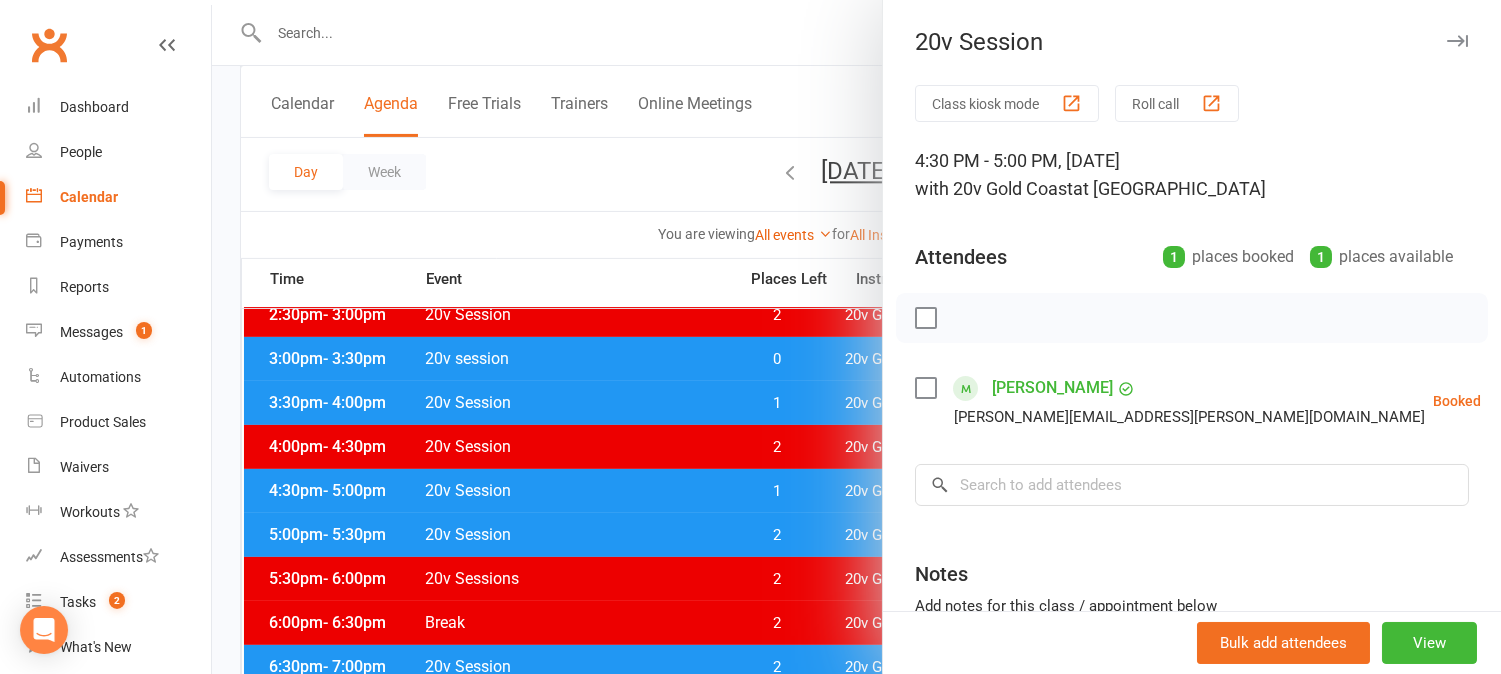 click at bounding box center [856, 337] 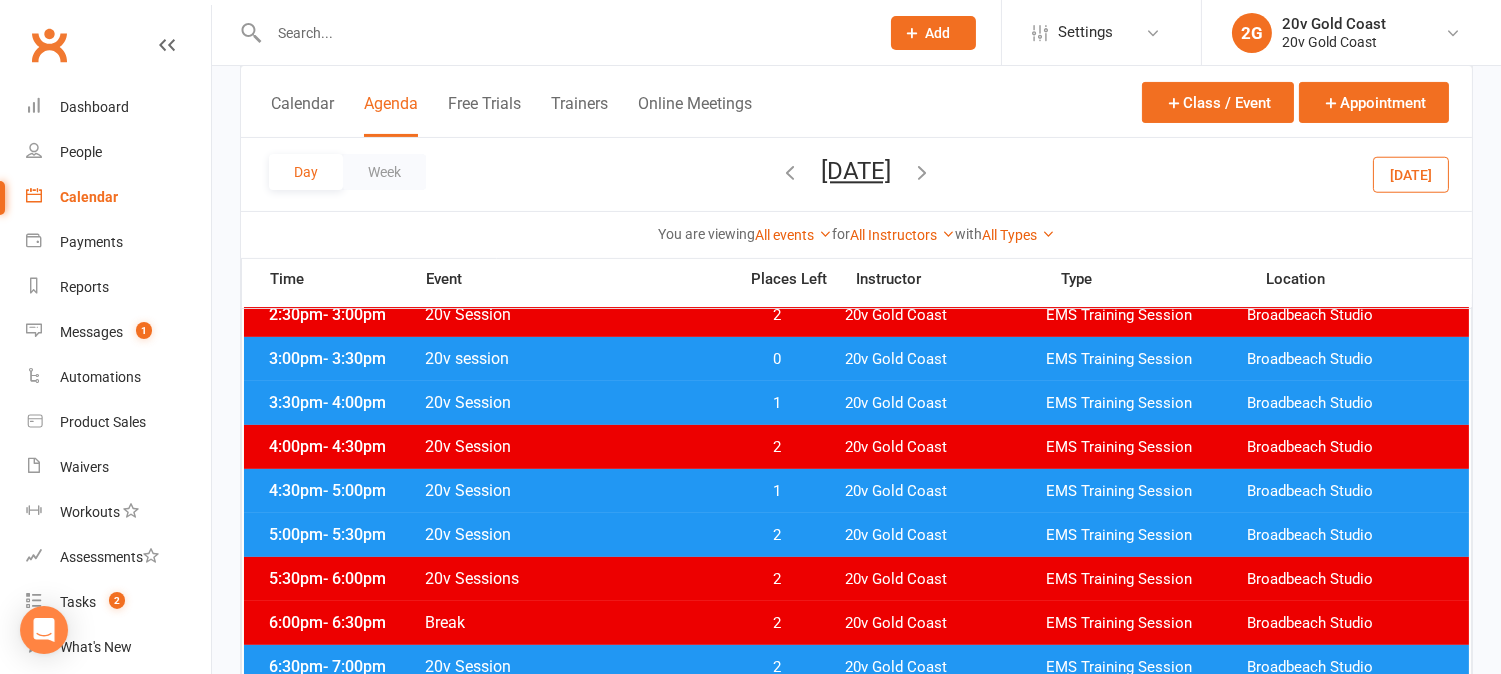 click on "Today" at bounding box center (1411, 174) 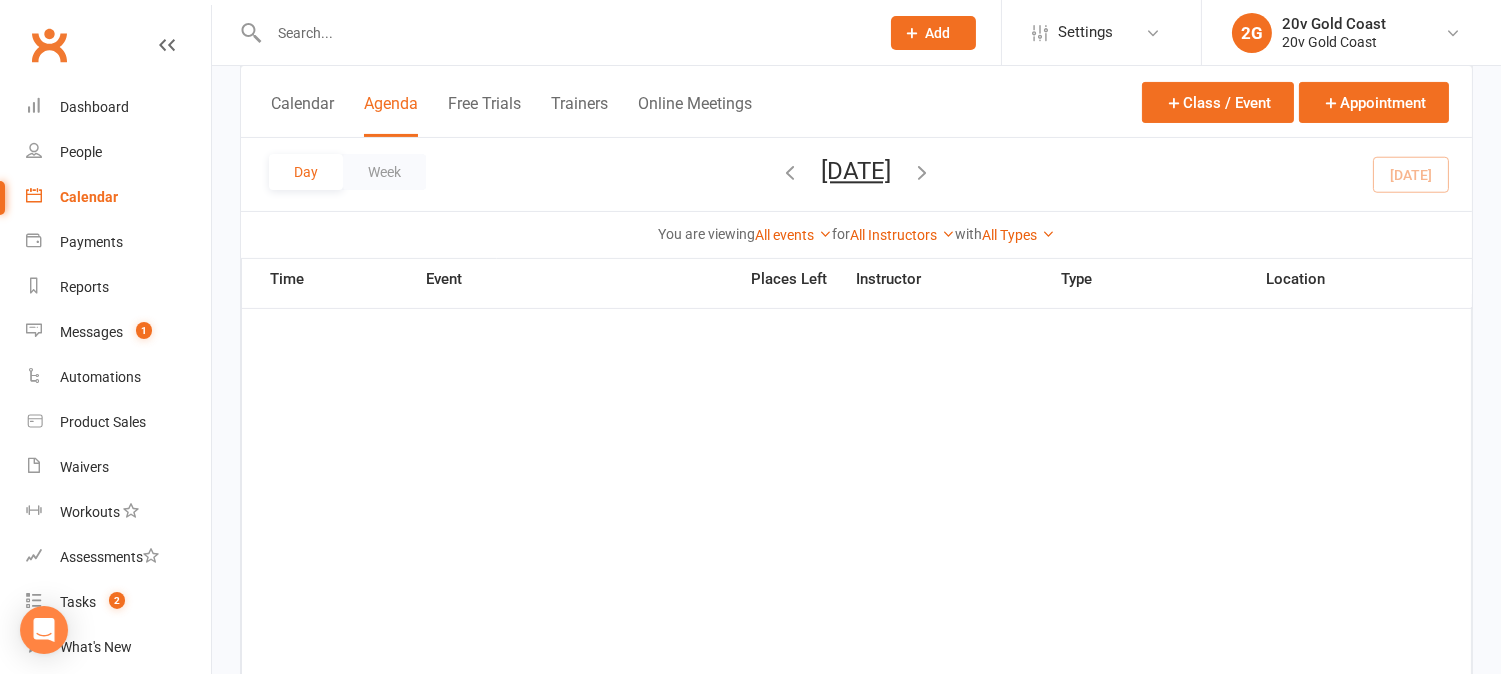 click on "Friday, Jul 11, 2025" at bounding box center [857, 171] 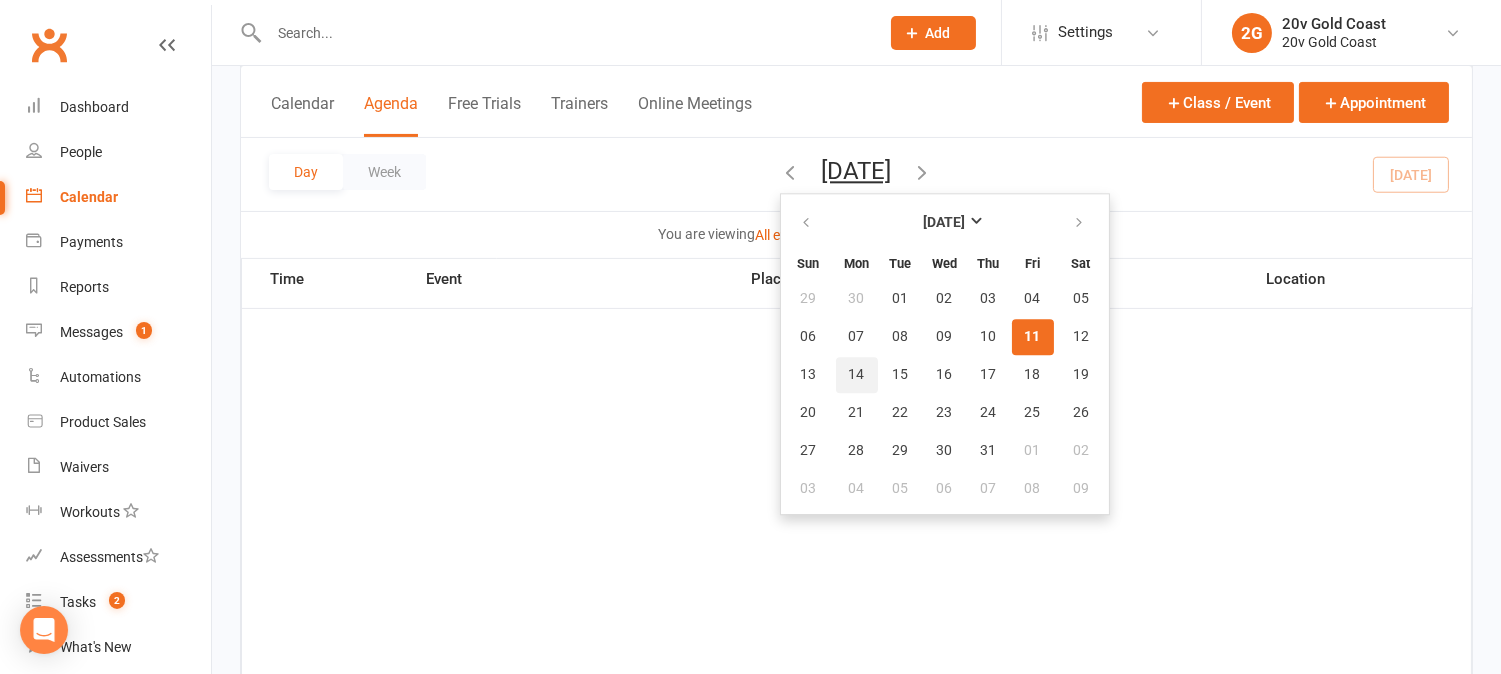 click on "14" at bounding box center (857, 375) 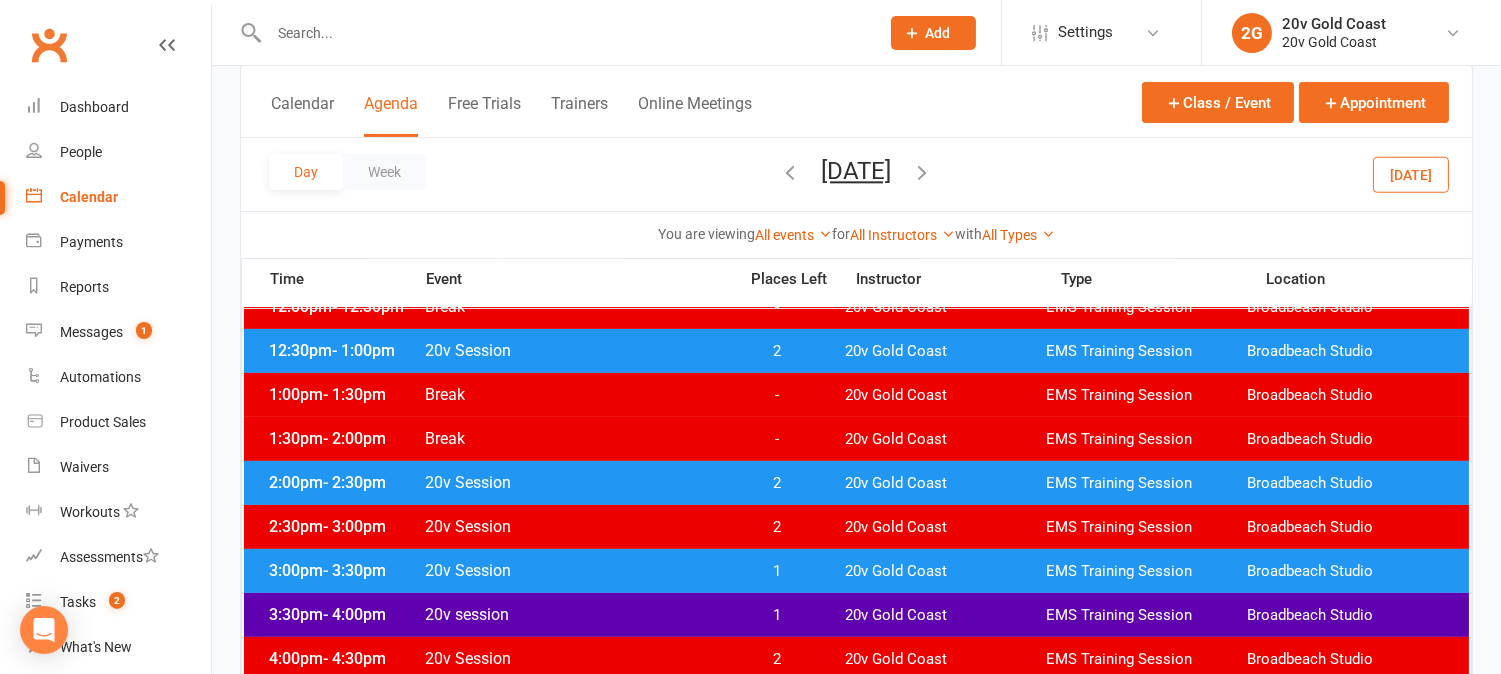 scroll, scrollTop: 666, scrollLeft: 0, axis: vertical 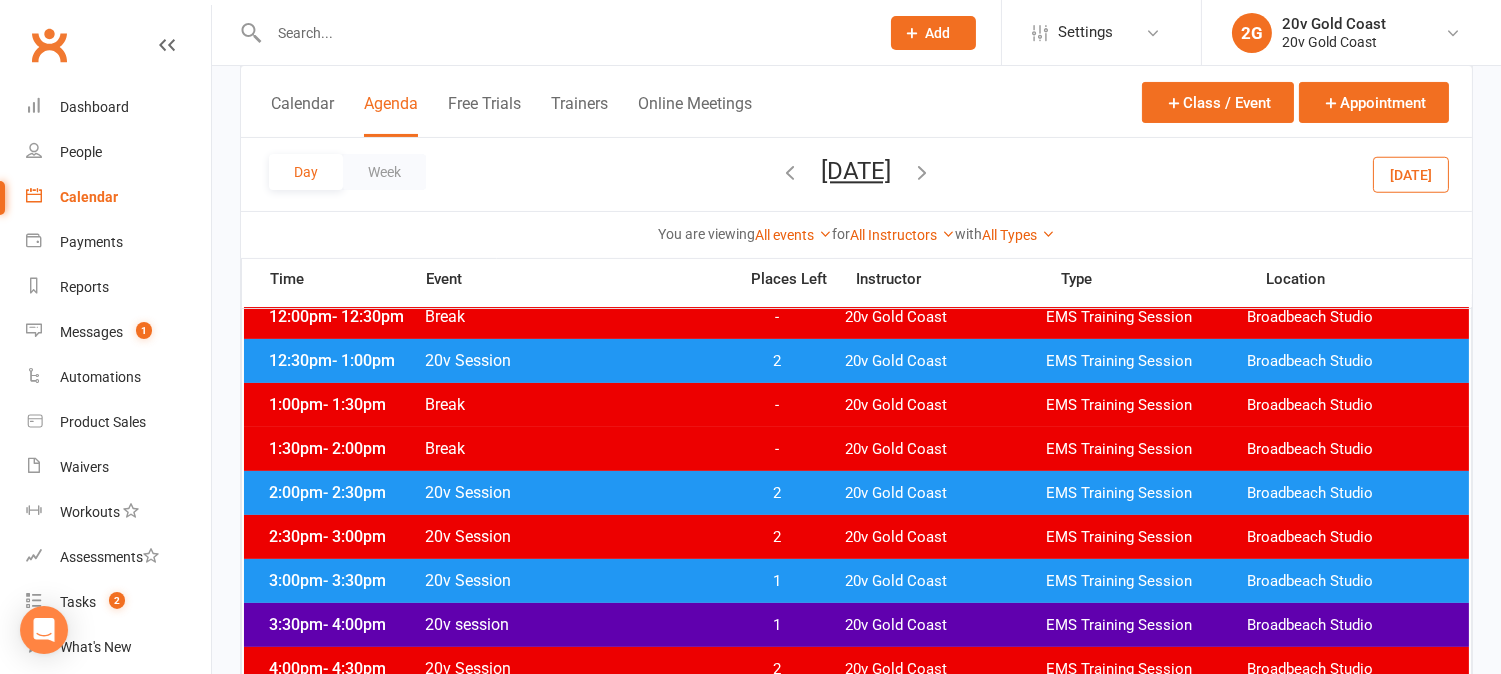 click on "Today" at bounding box center [1411, 174] 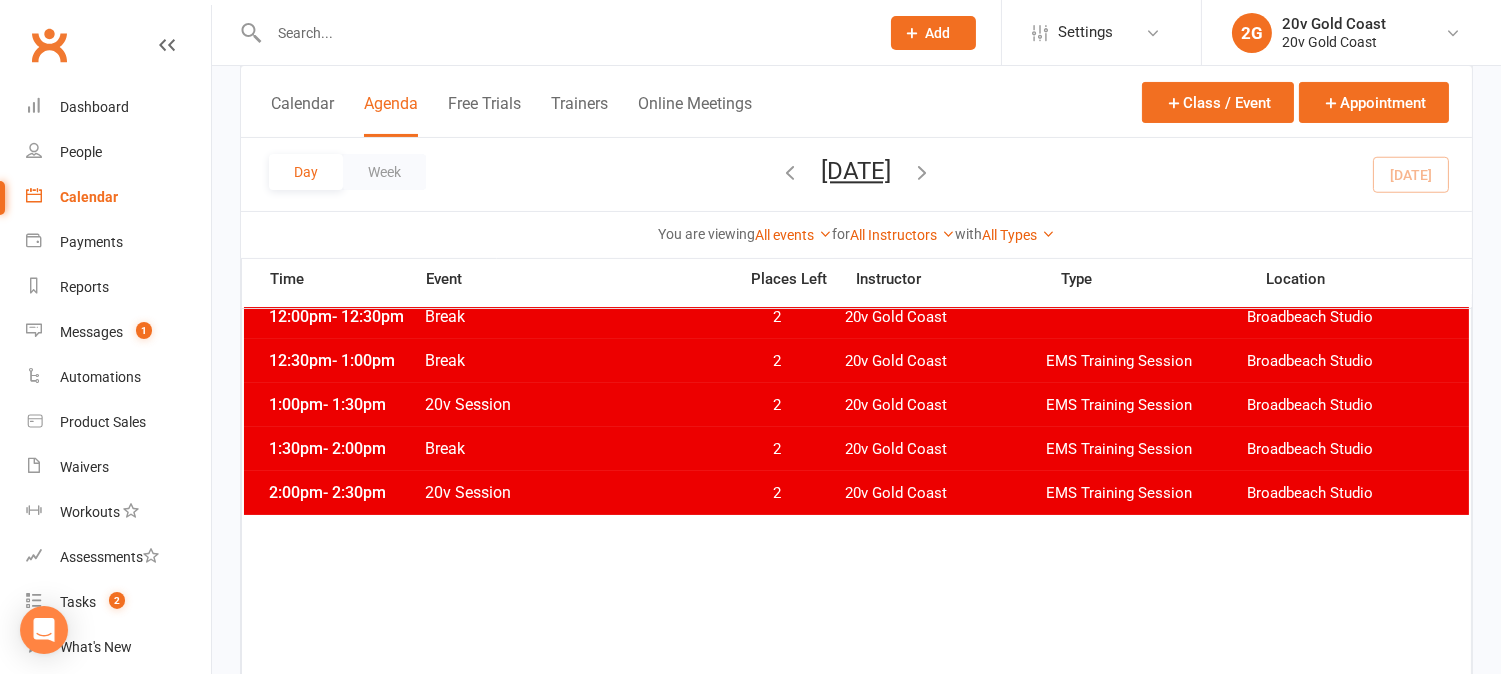 click on "Friday, Jul 11, 2025" at bounding box center (857, 171) 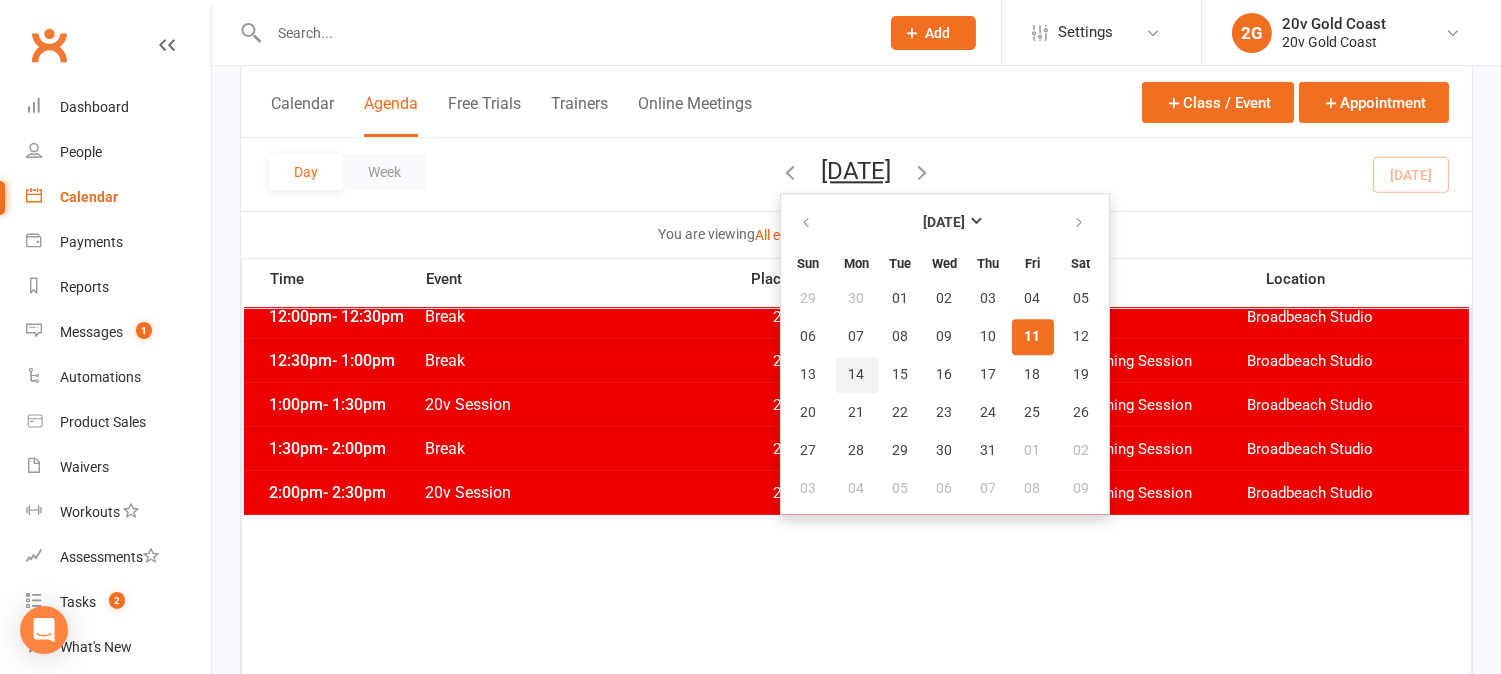 click on "14" at bounding box center (857, 375) 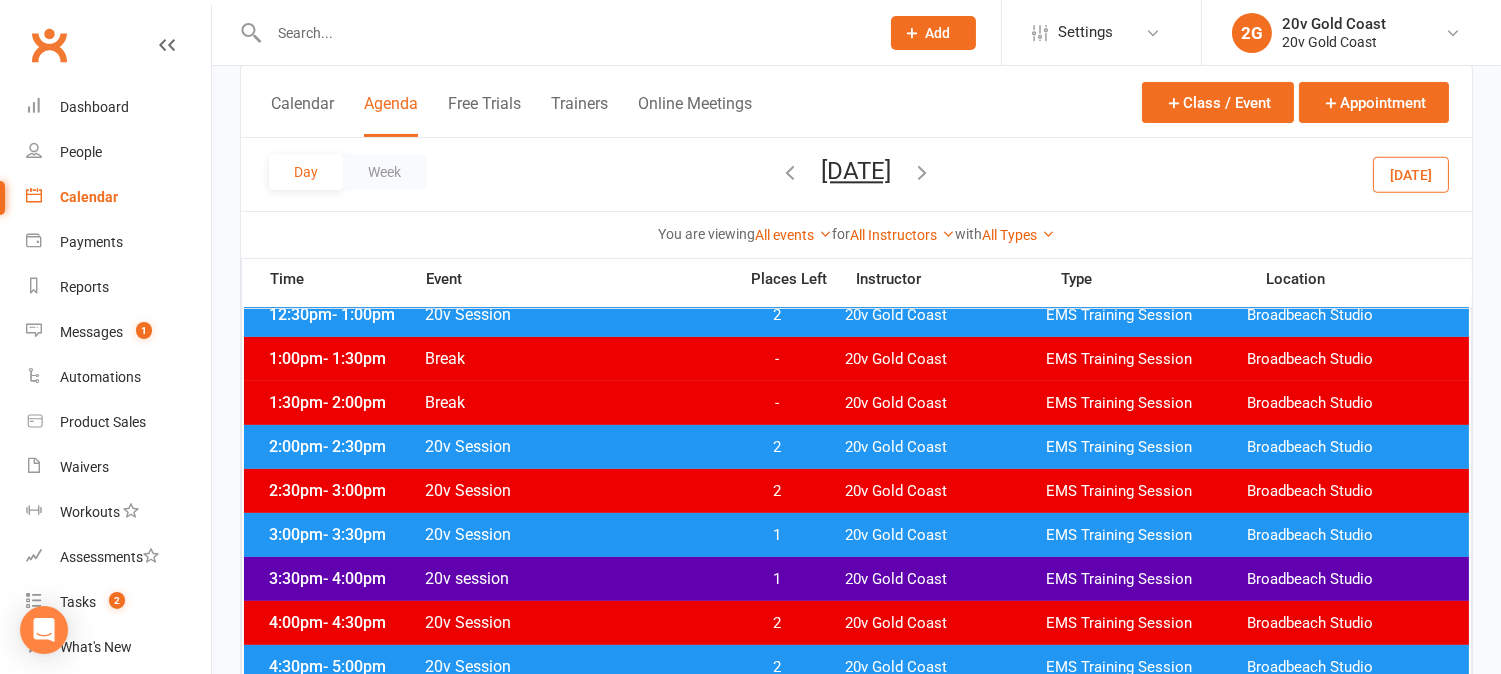 scroll, scrollTop: 666, scrollLeft: 0, axis: vertical 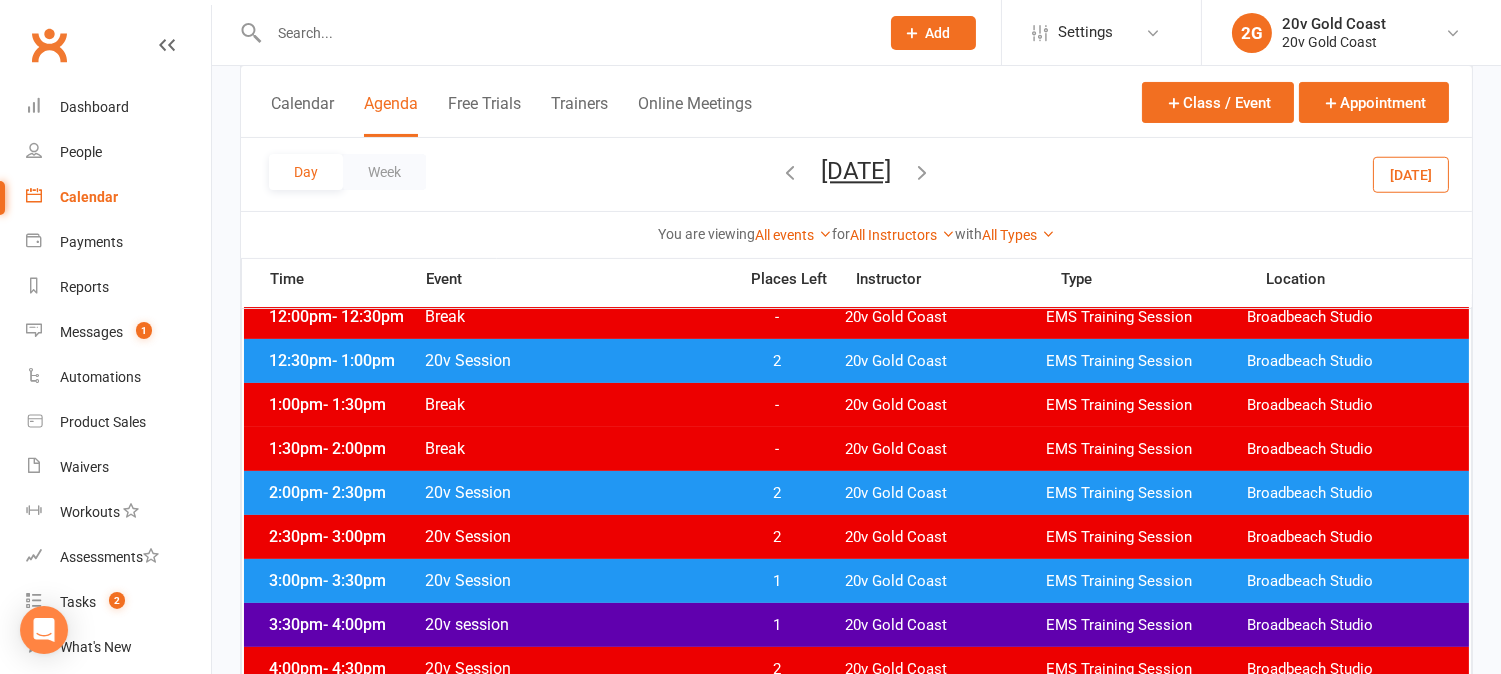 click on "1" at bounding box center (777, 581) 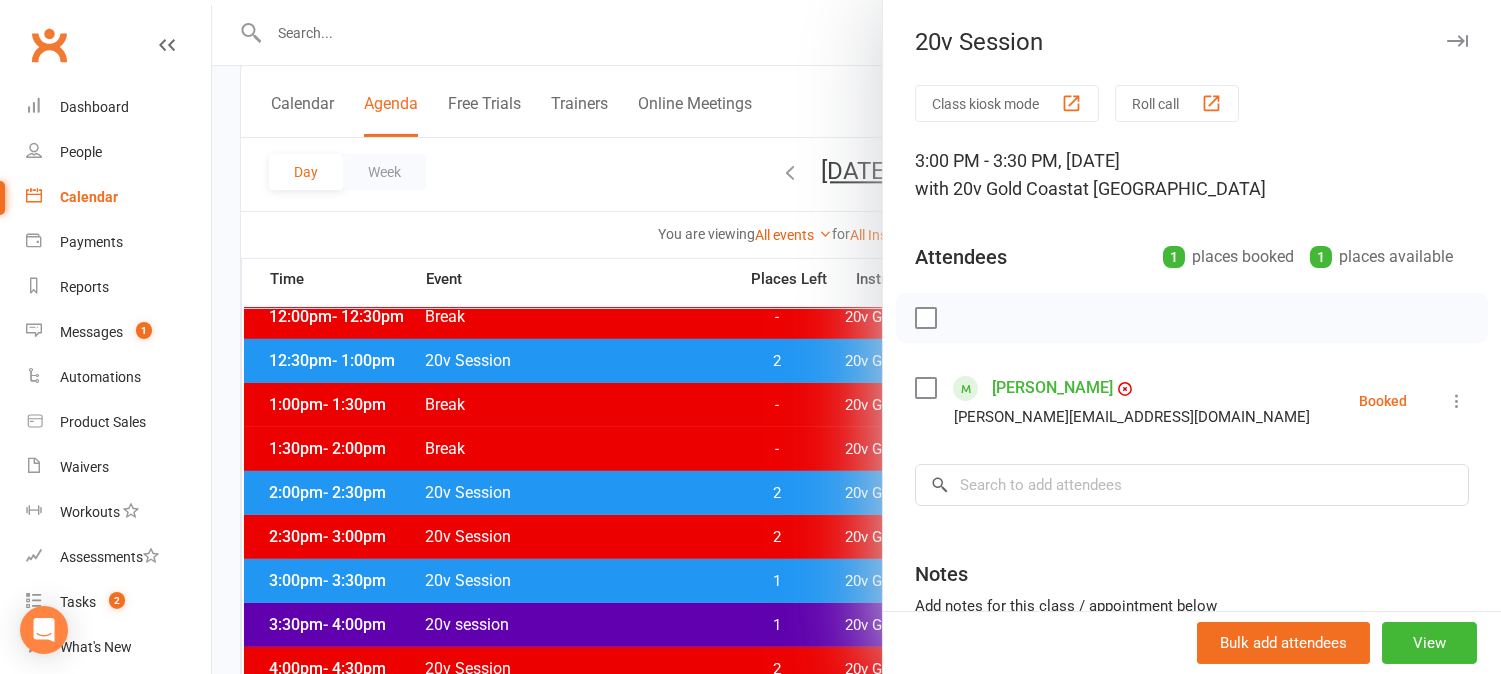 click at bounding box center [856, 337] 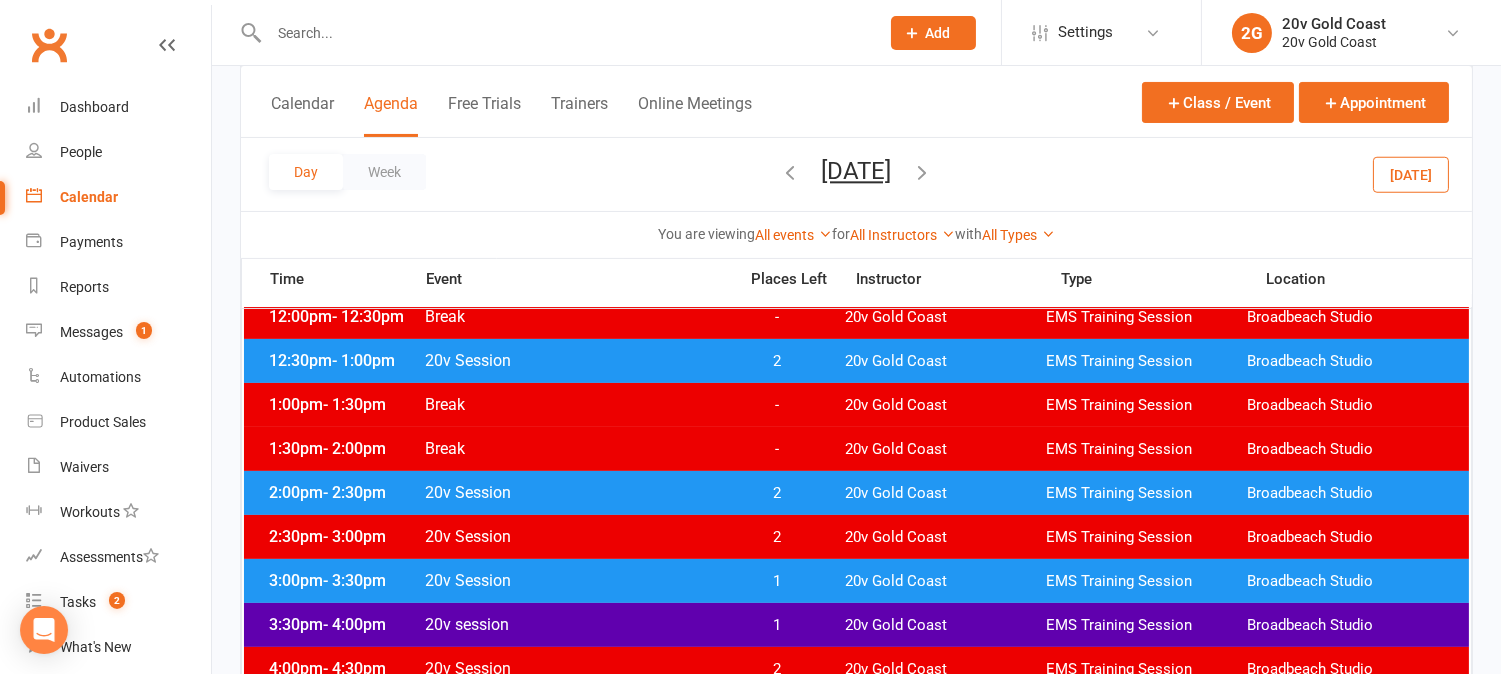click on "1" at bounding box center [777, 625] 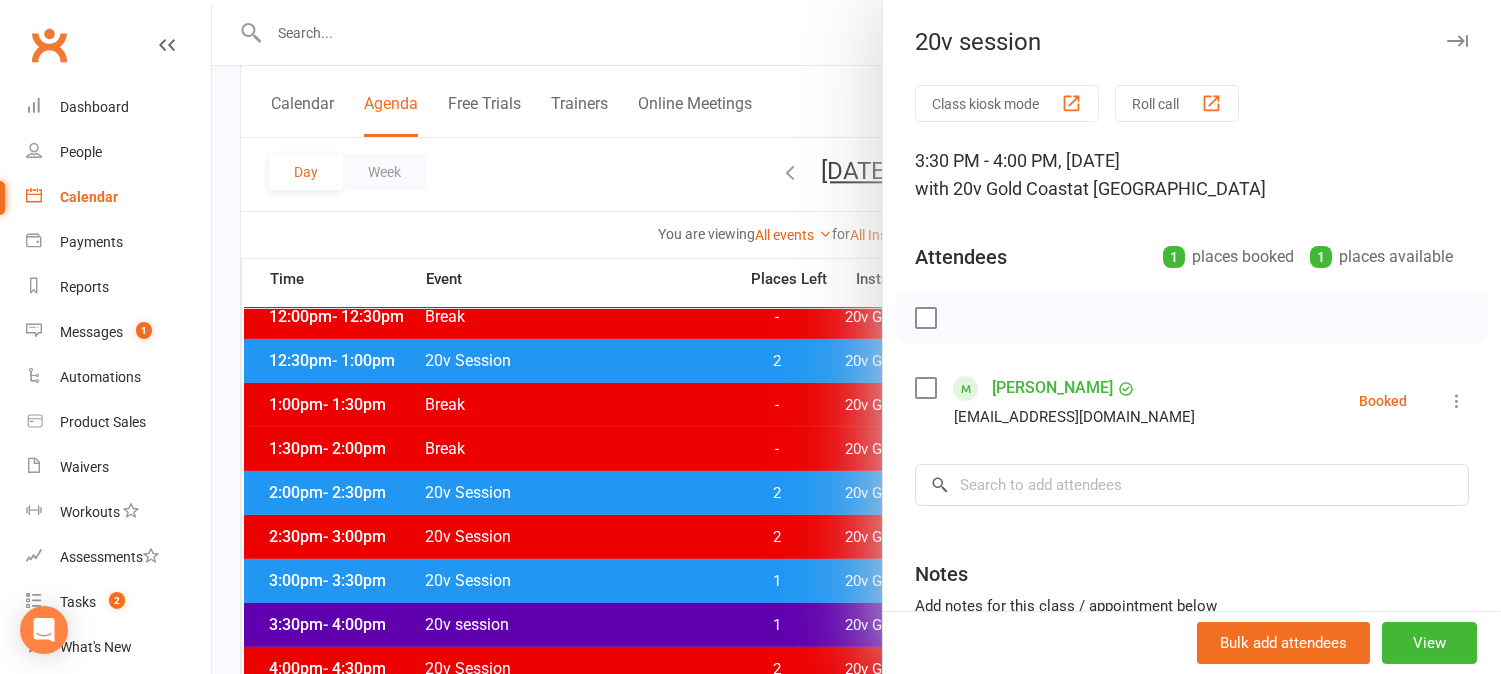 click at bounding box center (856, 337) 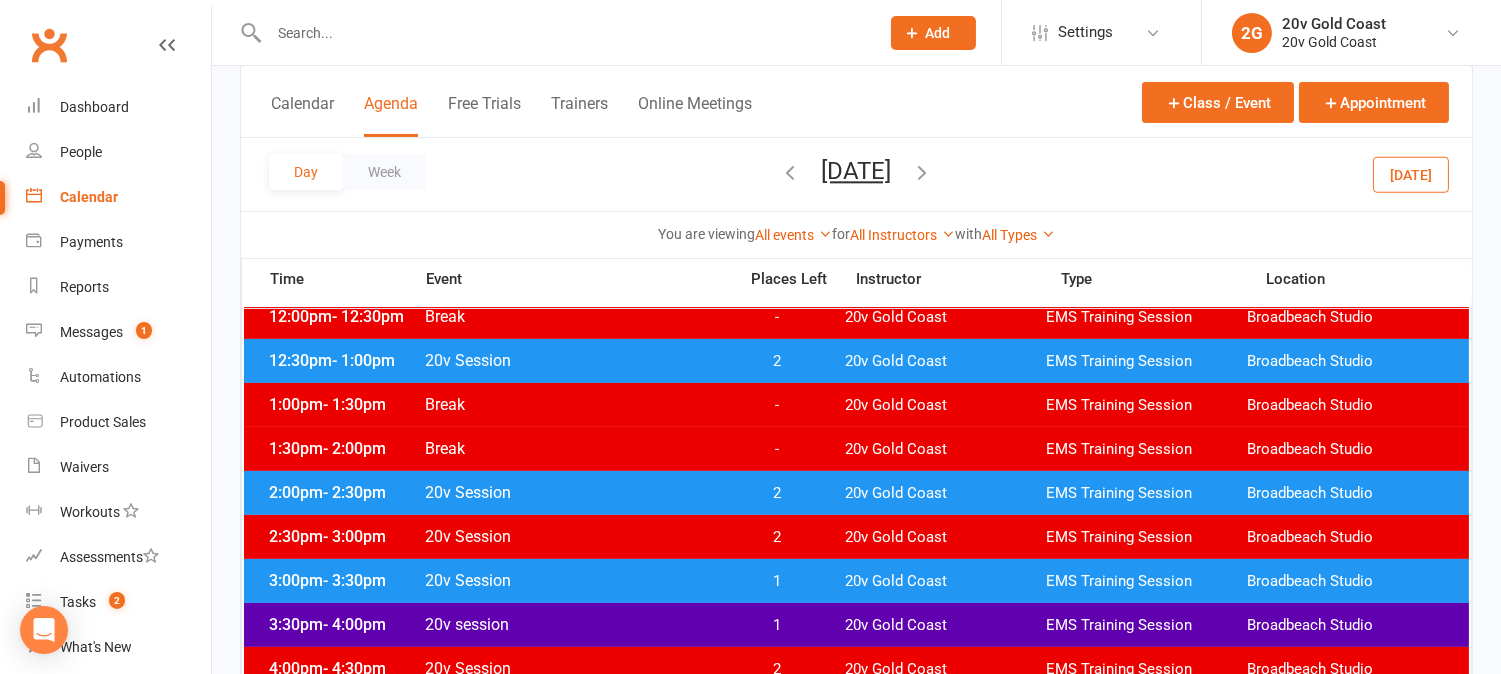 click on "1" at bounding box center [777, 581] 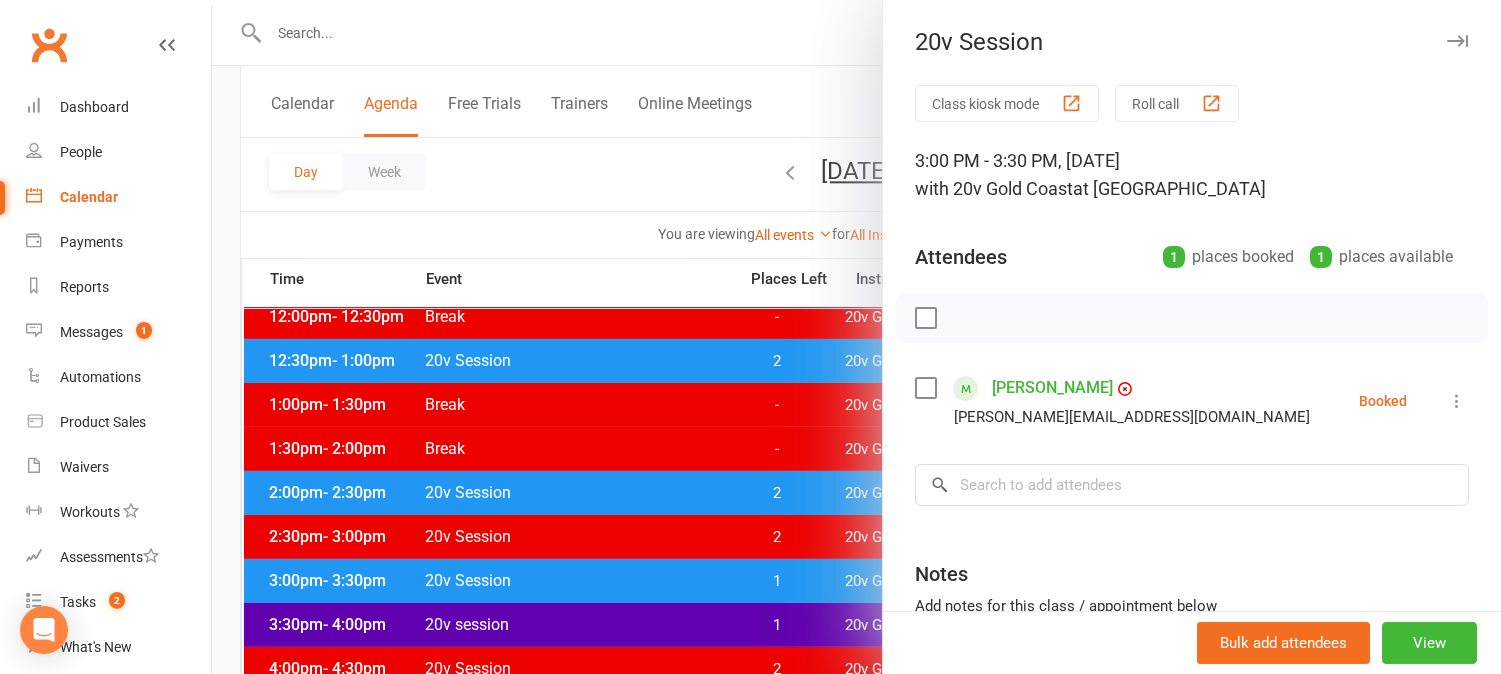 click at bounding box center (856, 337) 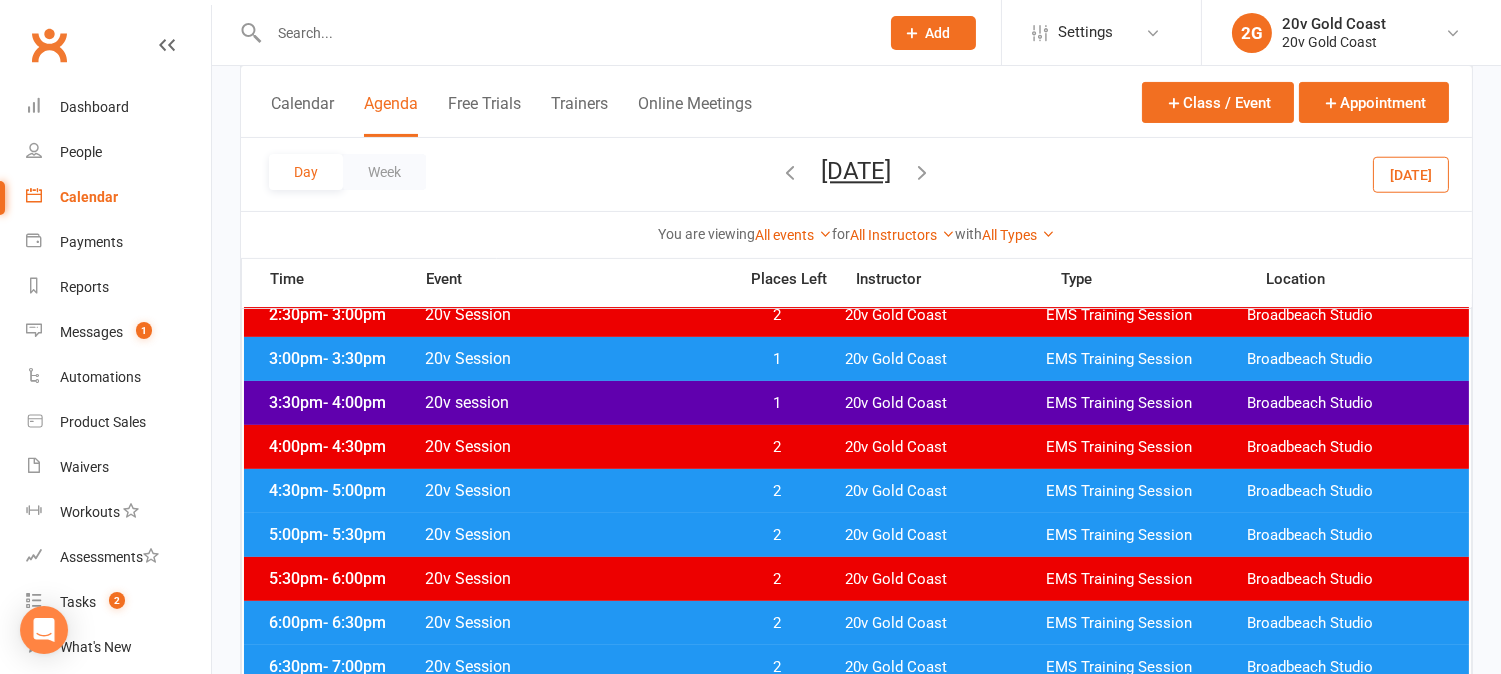scroll, scrollTop: 777, scrollLeft: 0, axis: vertical 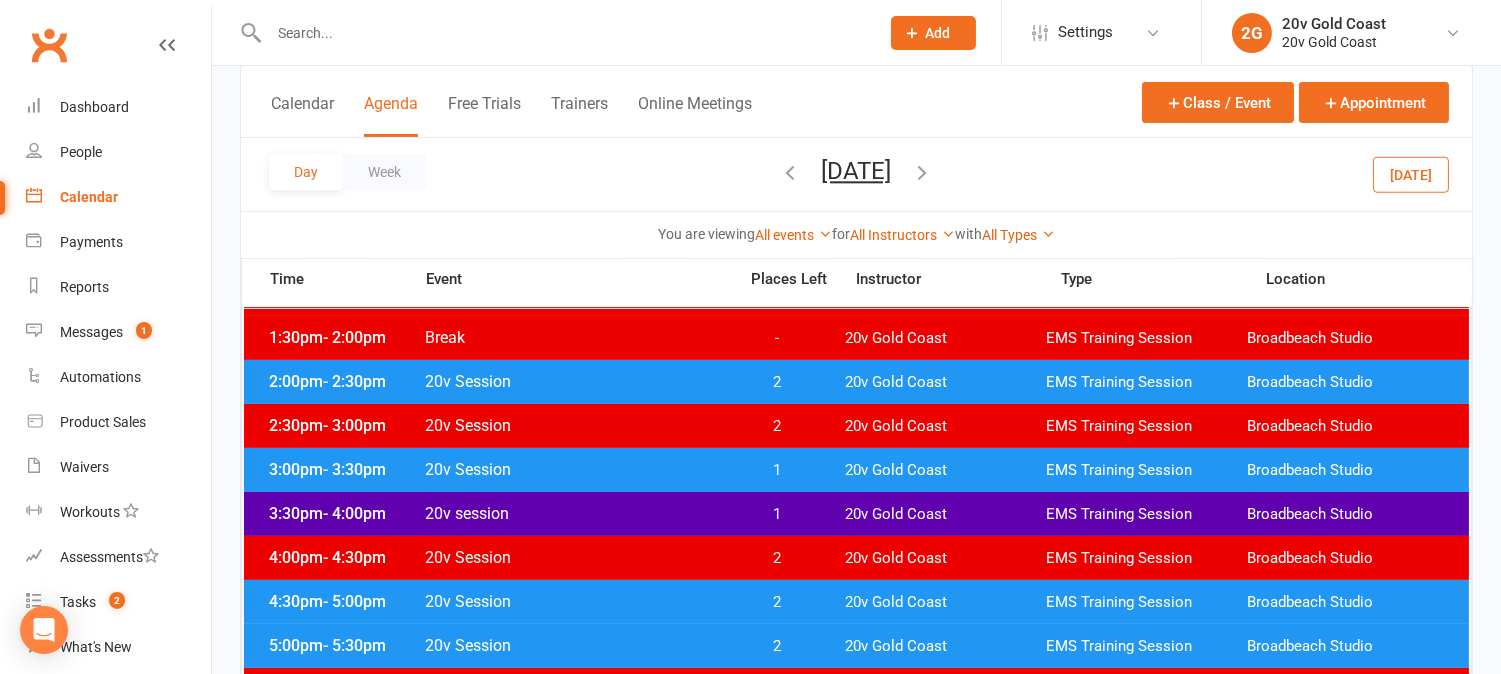 click on "1" at bounding box center [777, 470] 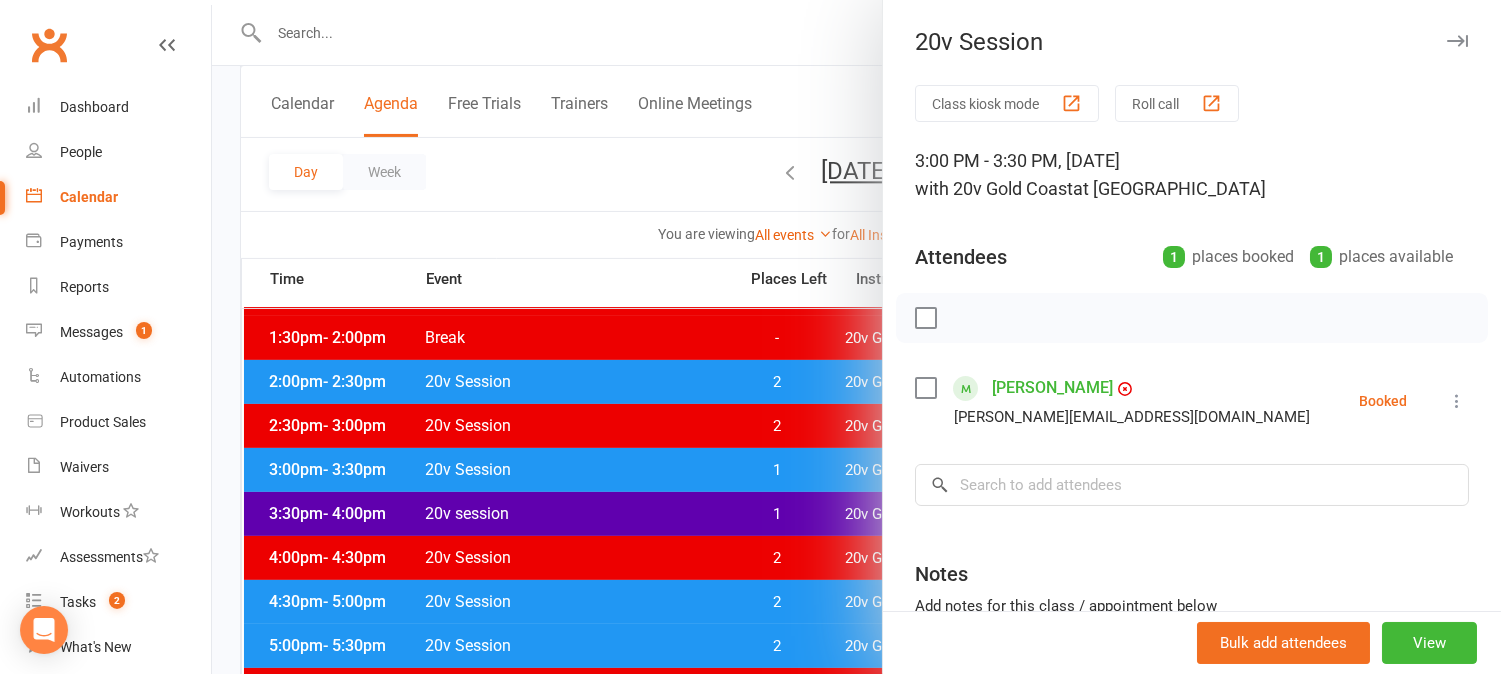 click at bounding box center [856, 337] 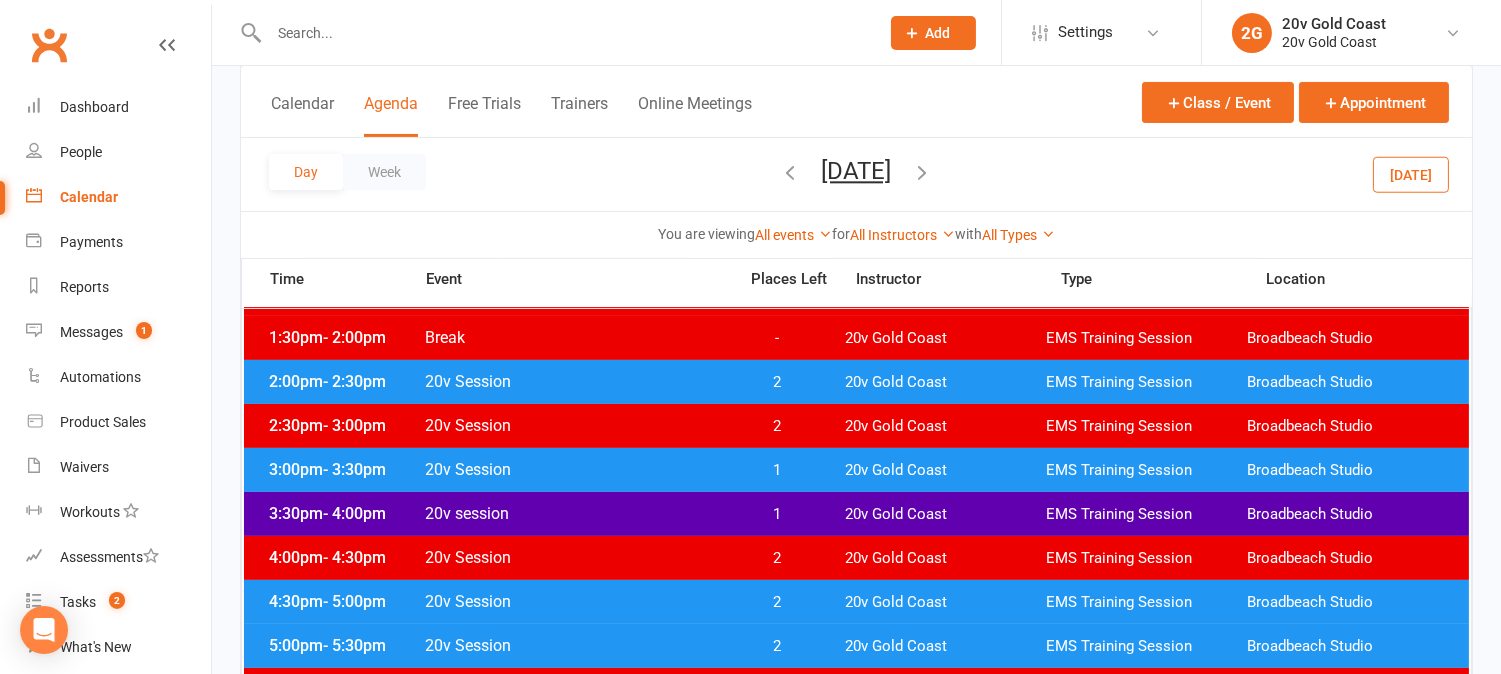 click on "Today" at bounding box center [1411, 174] 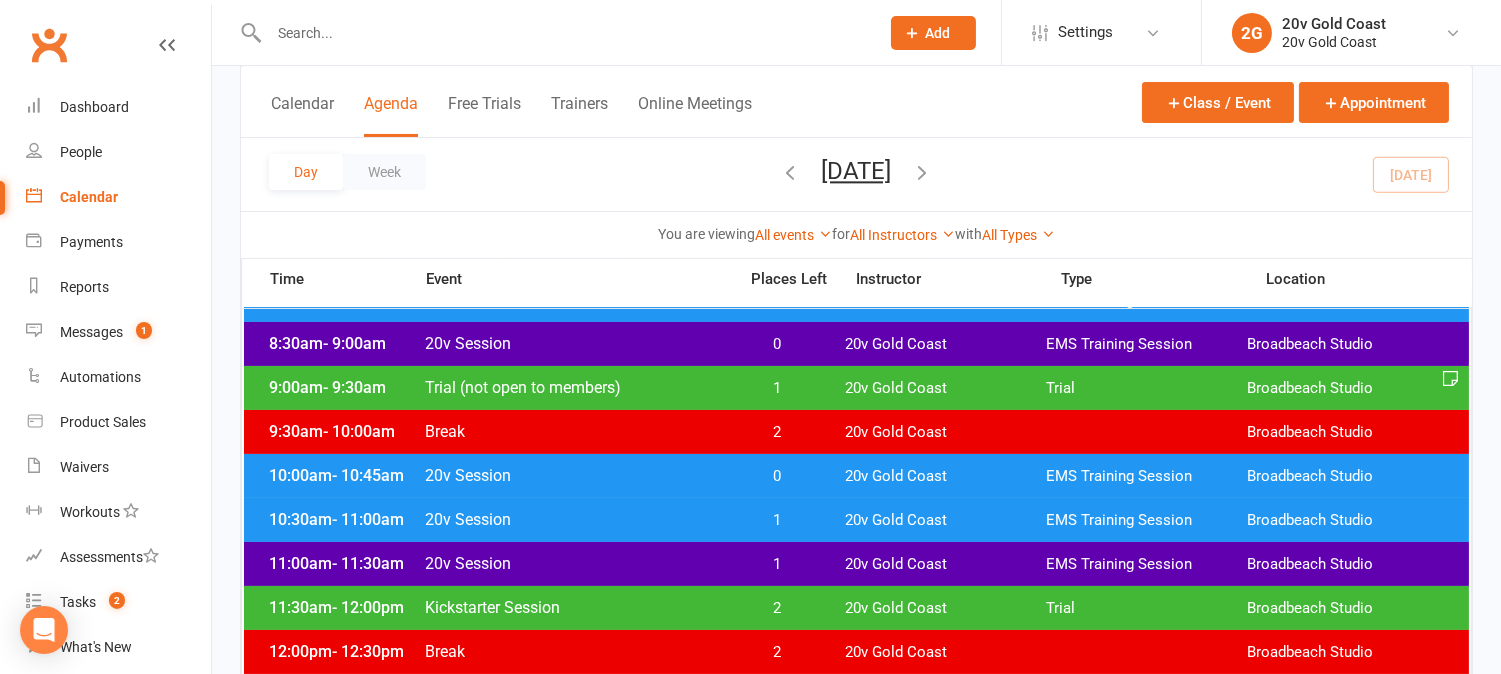 scroll, scrollTop: 0, scrollLeft: 0, axis: both 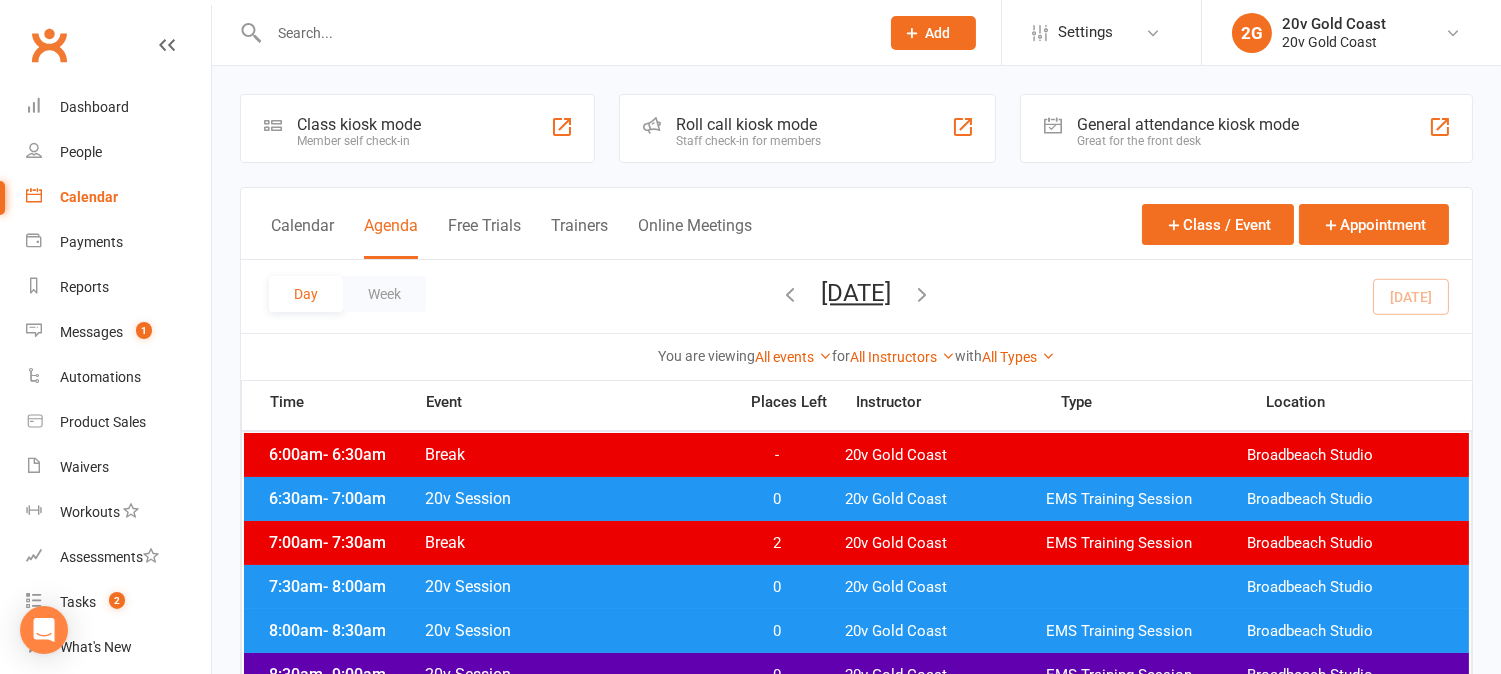 click on "0" at bounding box center (777, 499) 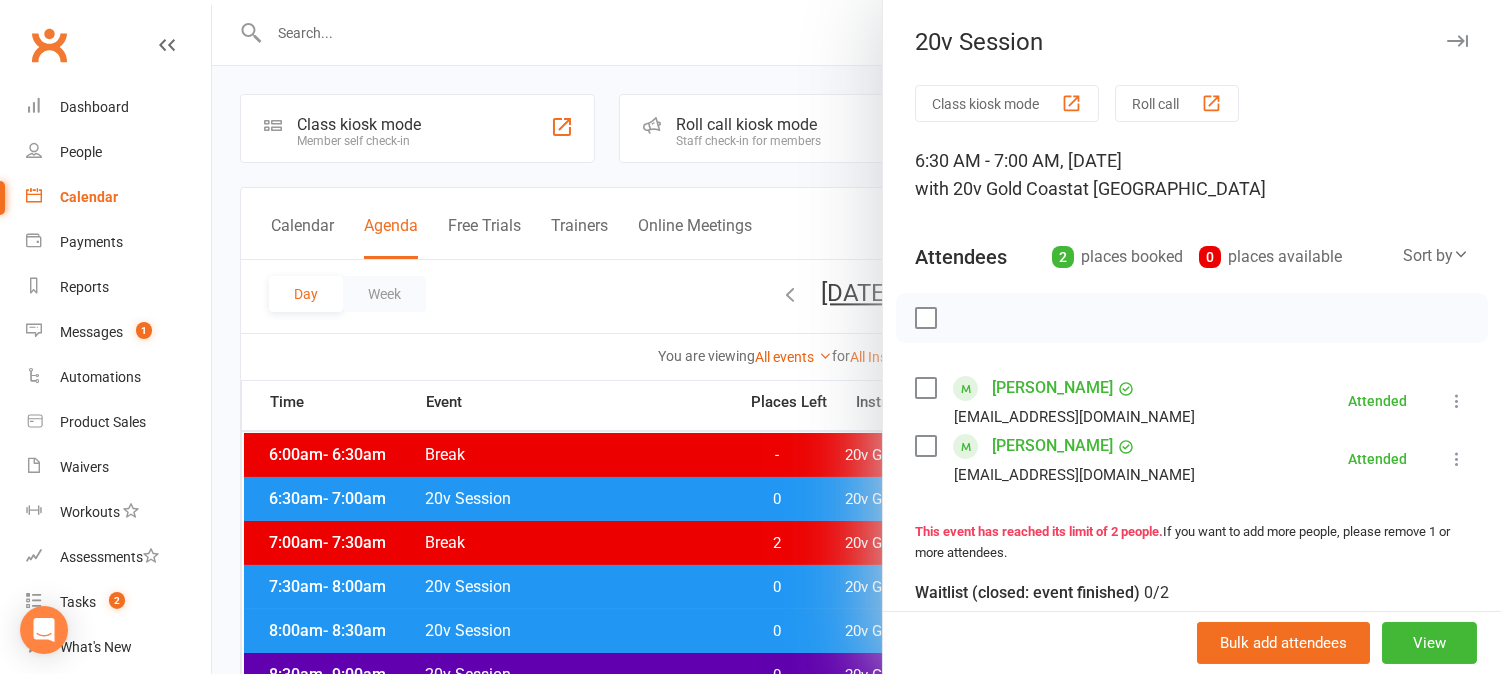 click at bounding box center (856, 337) 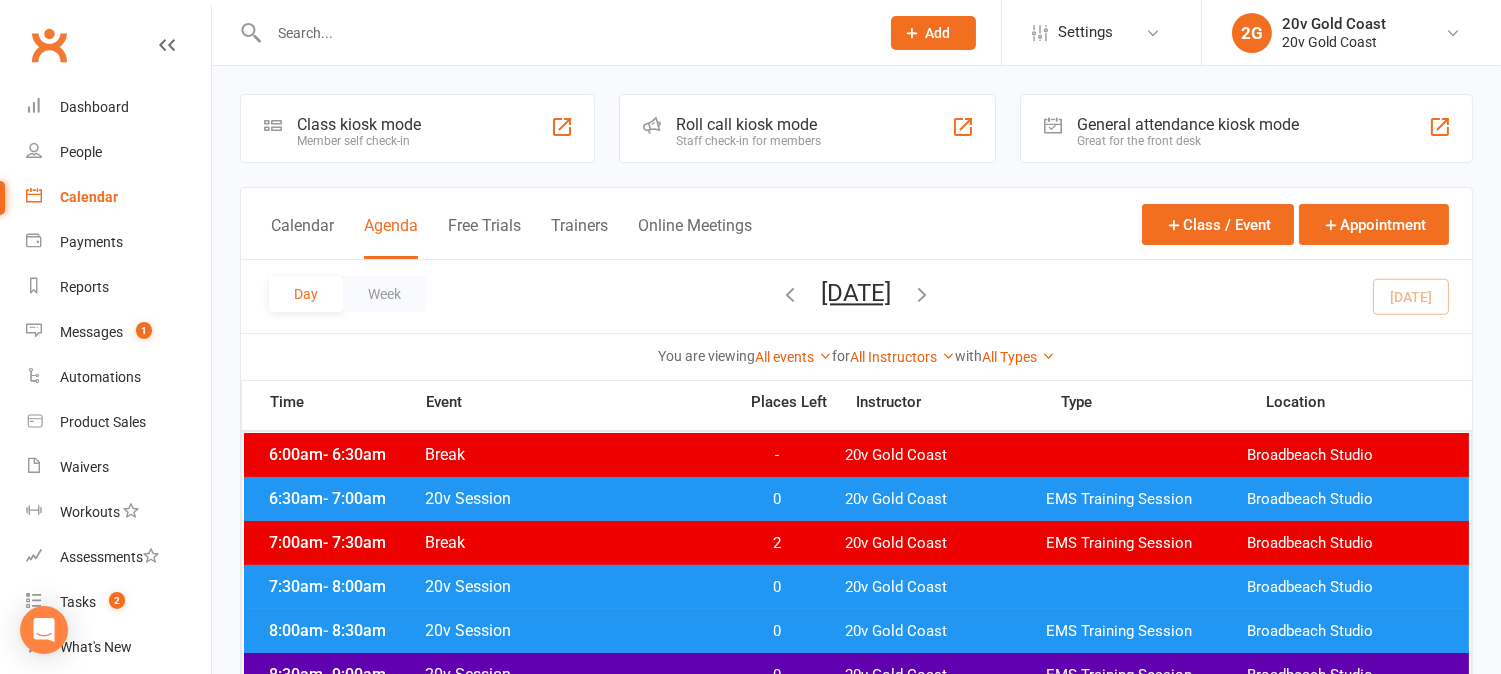 scroll, scrollTop: 111, scrollLeft: 0, axis: vertical 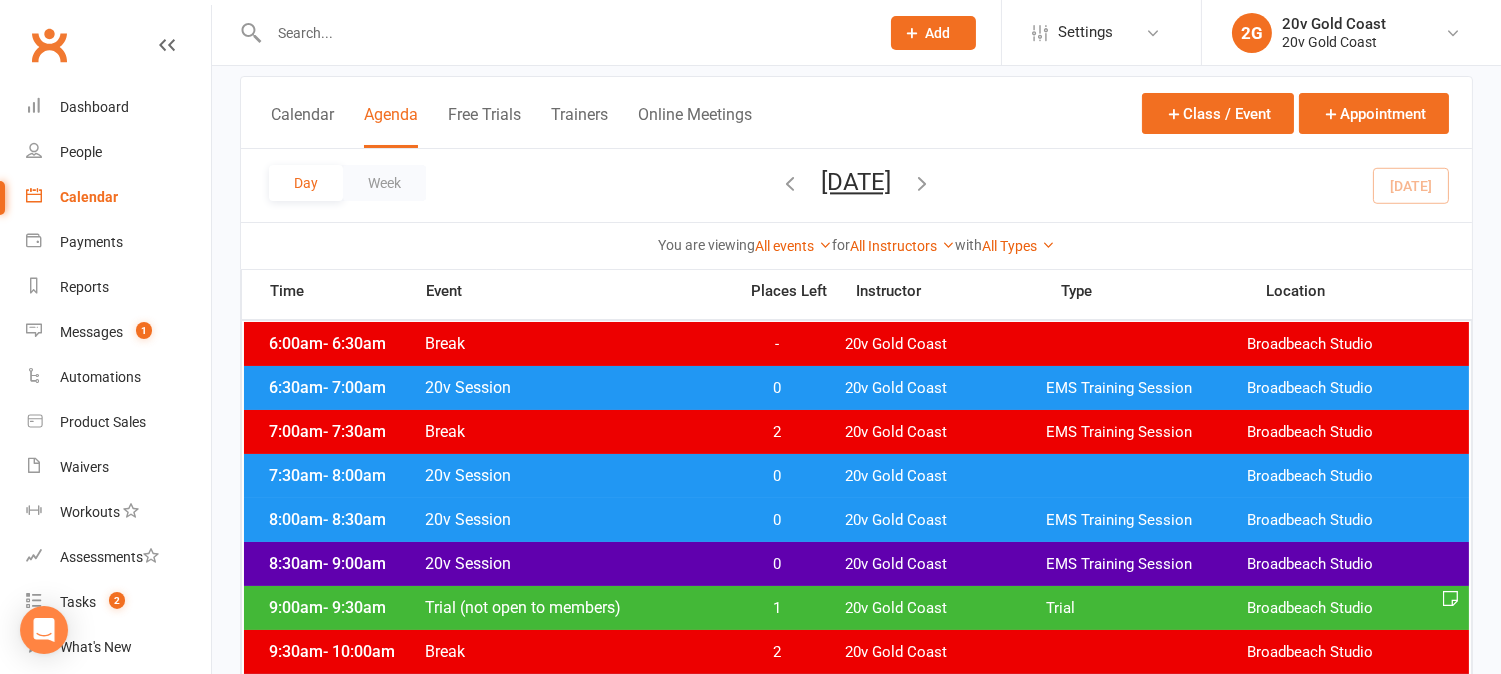 click on "0" at bounding box center [777, 476] 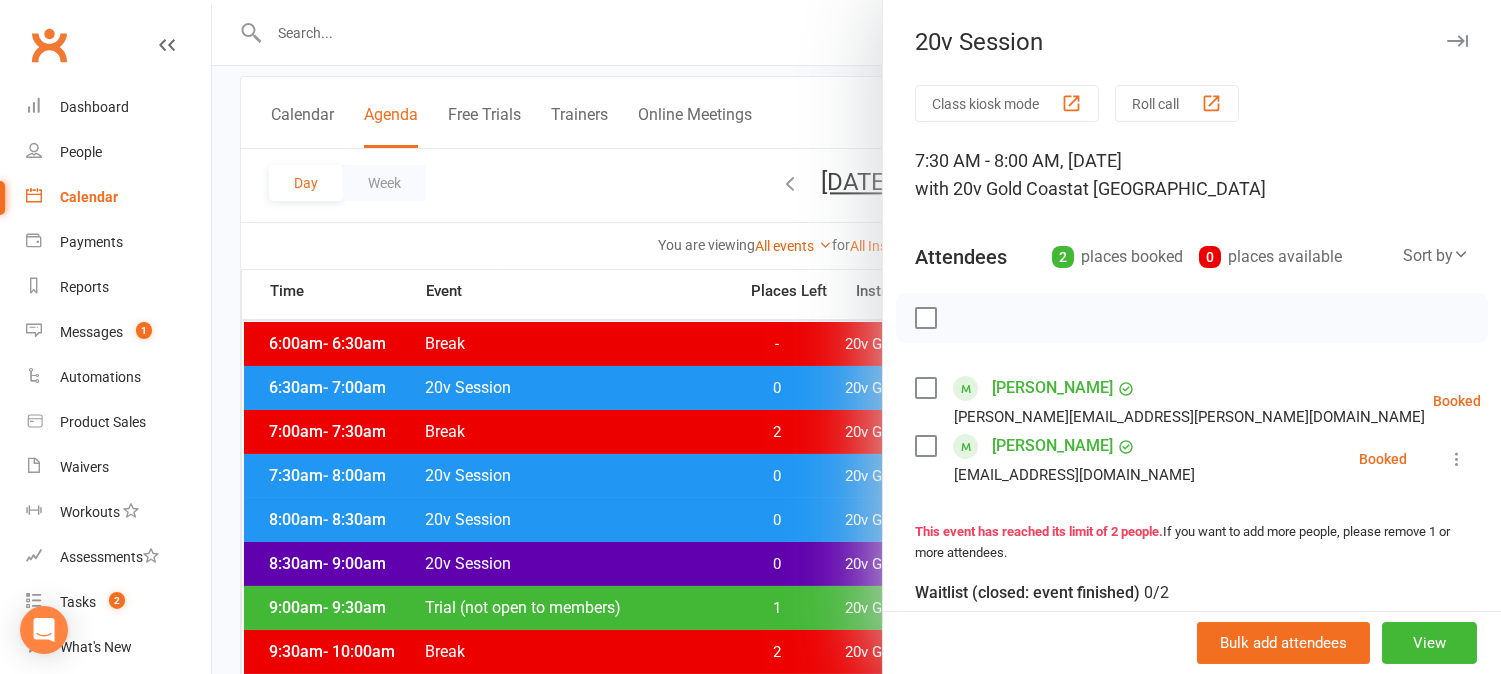 drag, startPoint x: 1423, startPoint y: 404, endPoint x: 1416, endPoint y: 415, distance: 13.038404 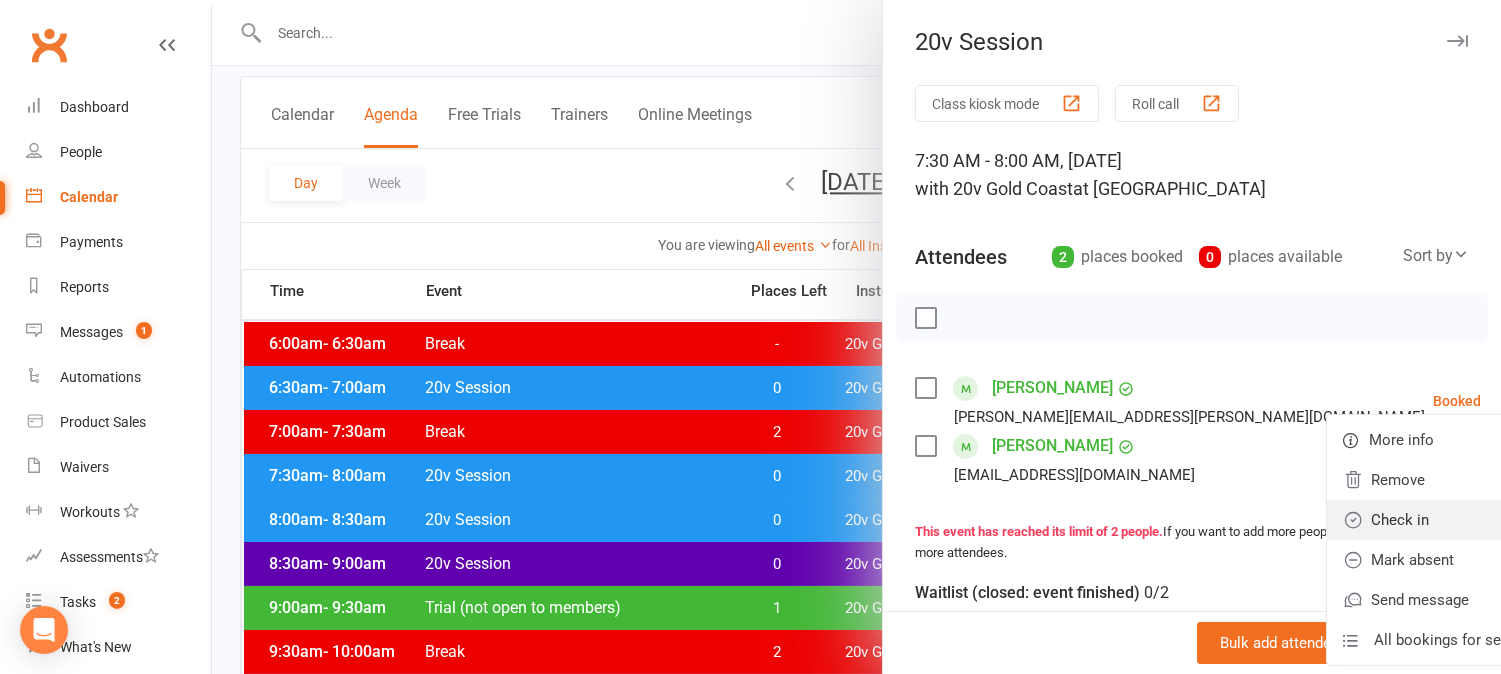 click on "Check in" at bounding box center [1434, 520] 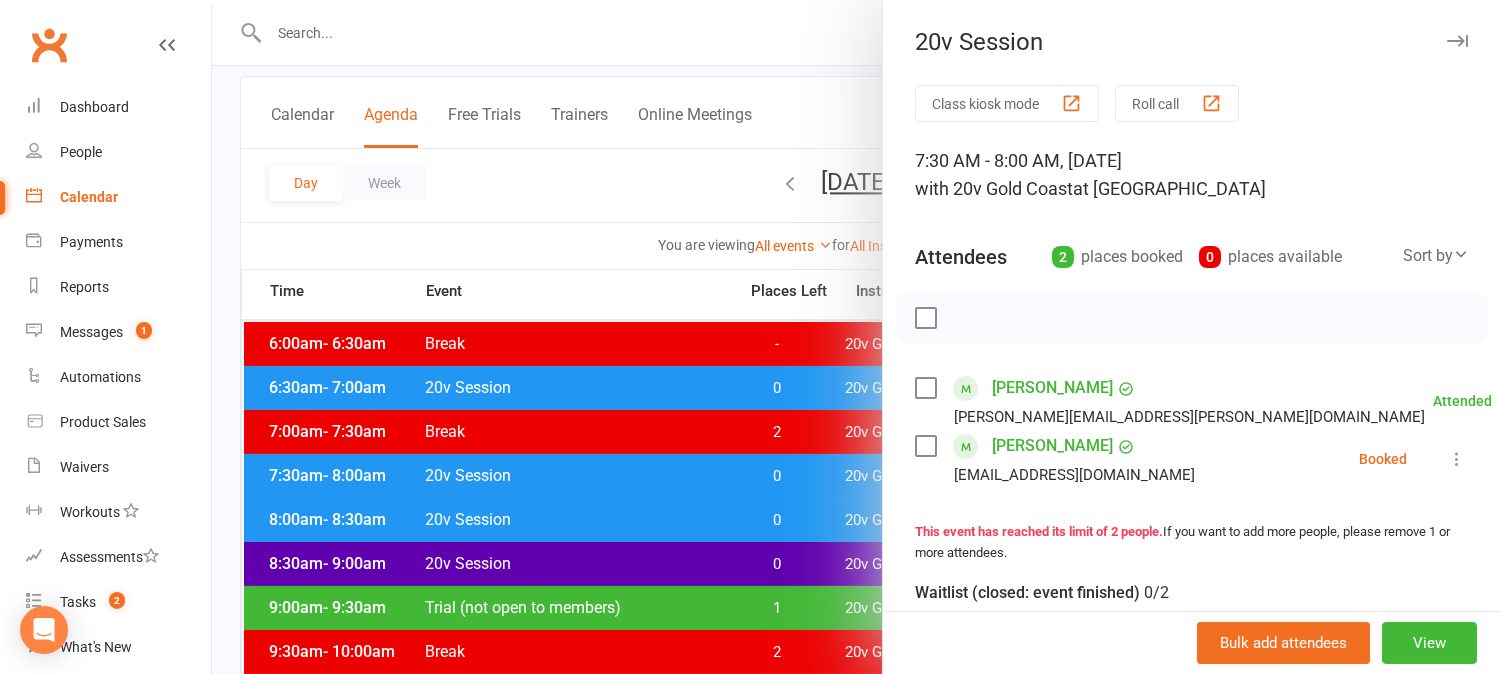 click at bounding box center (1457, 459) 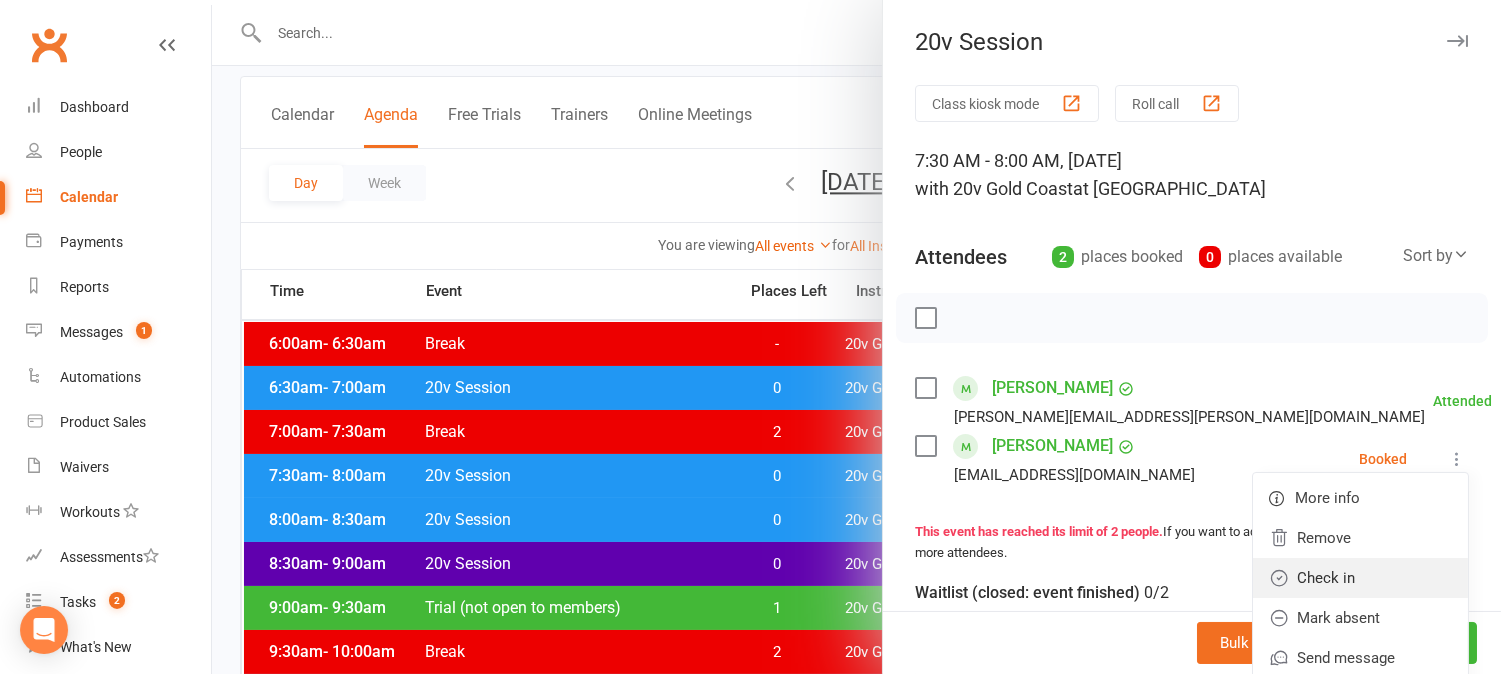 click on "Check in" at bounding box center (1360, 578) 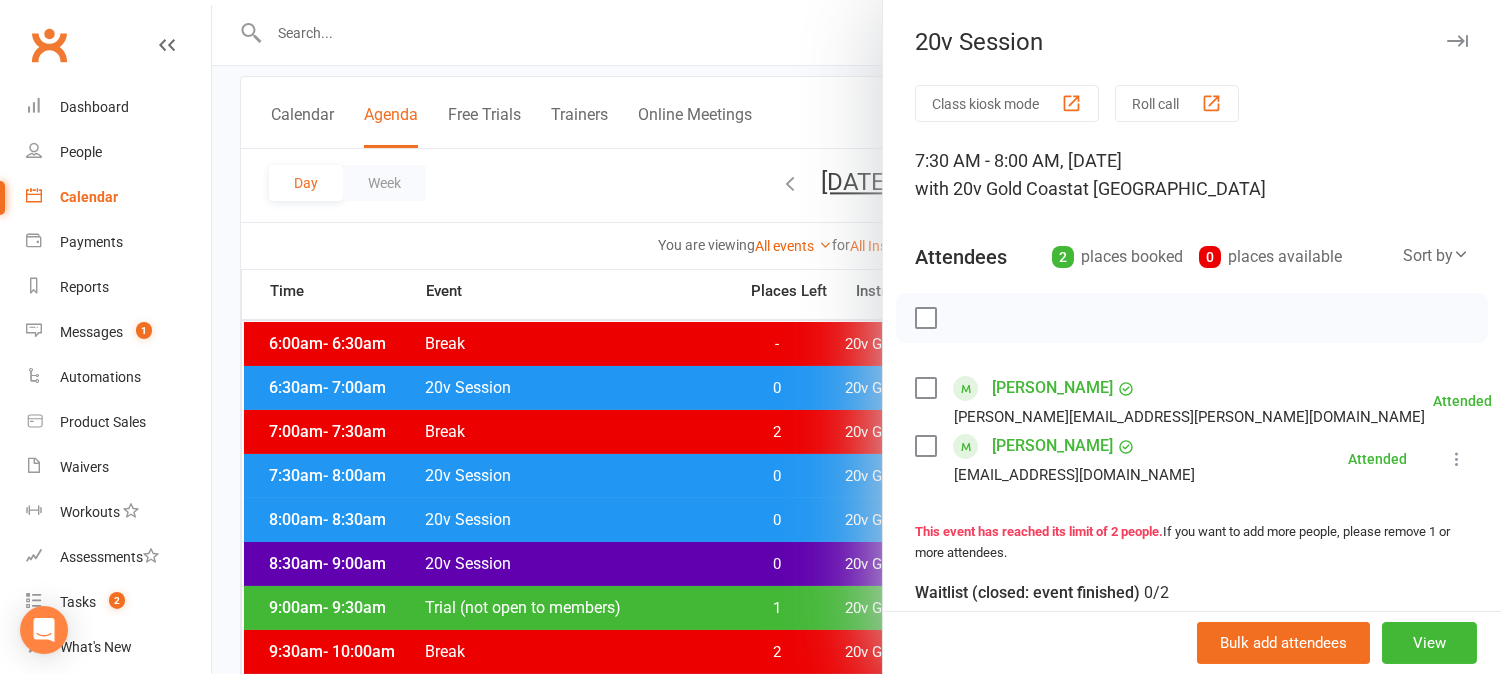 click at bounding box center [856, 337] 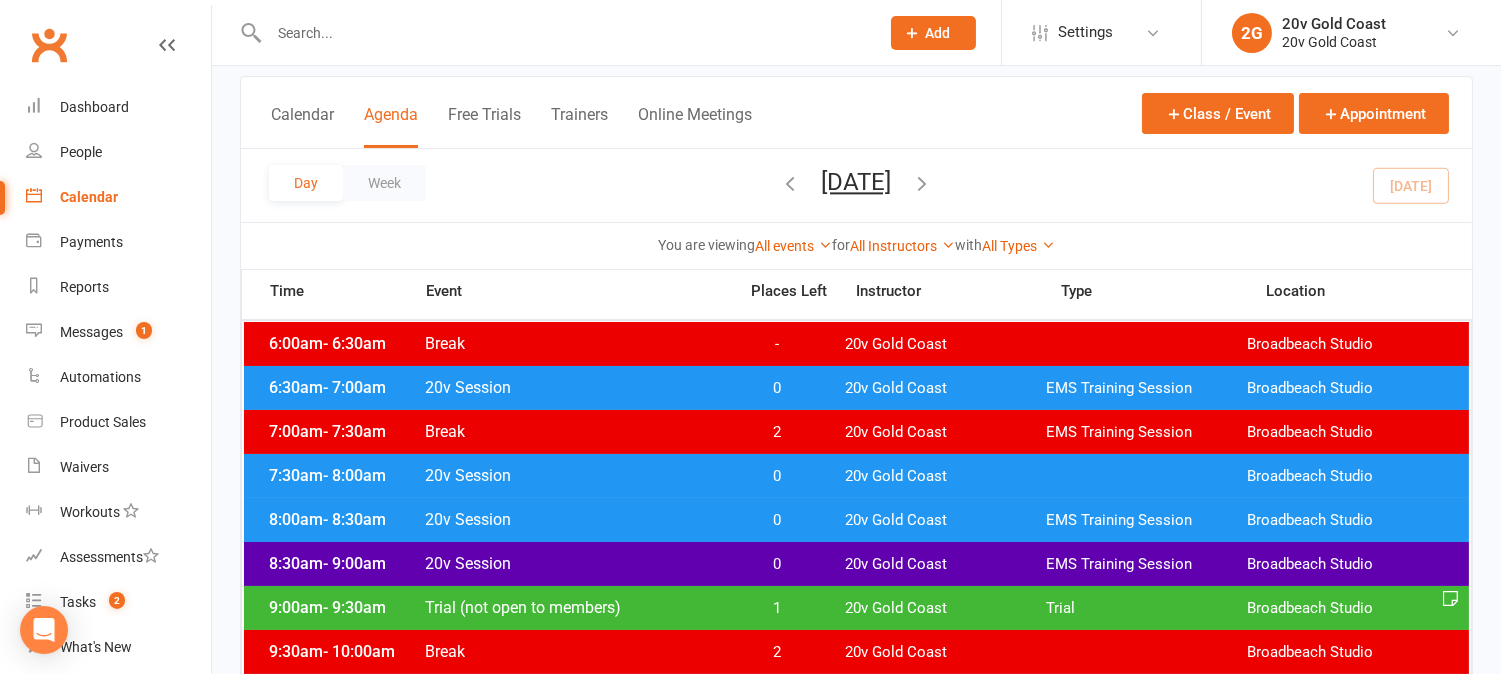 click on "0" at bounding box center [777, 476] 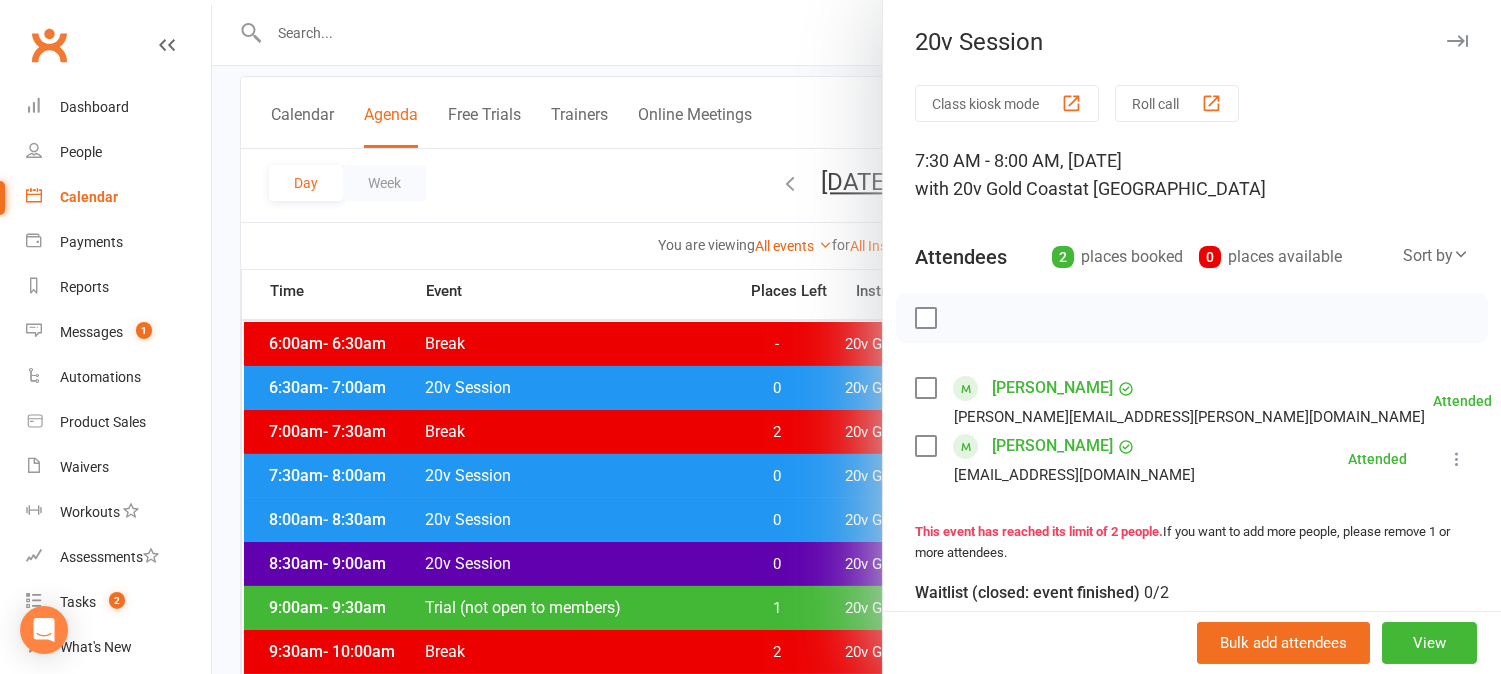 click at bounding box center (856, 337) 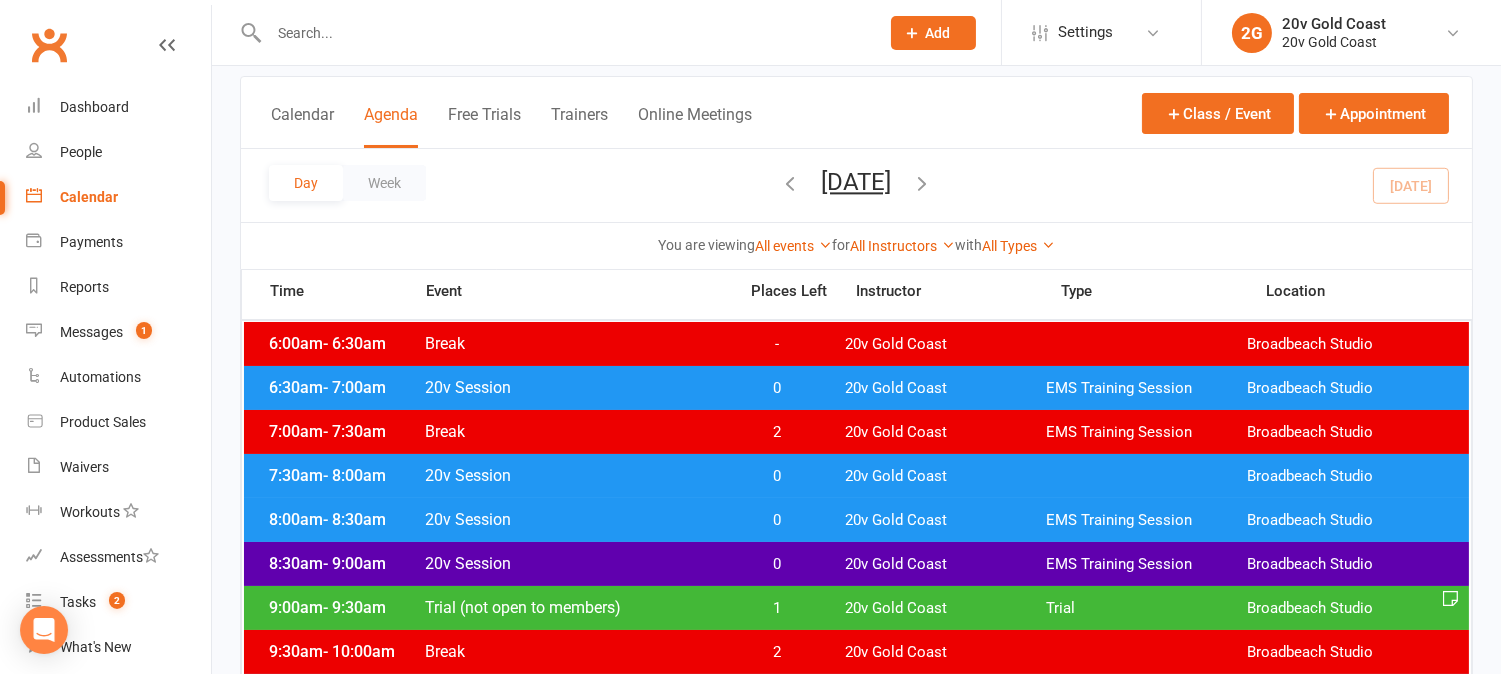 click on "0" at bounding box center (777, 520) 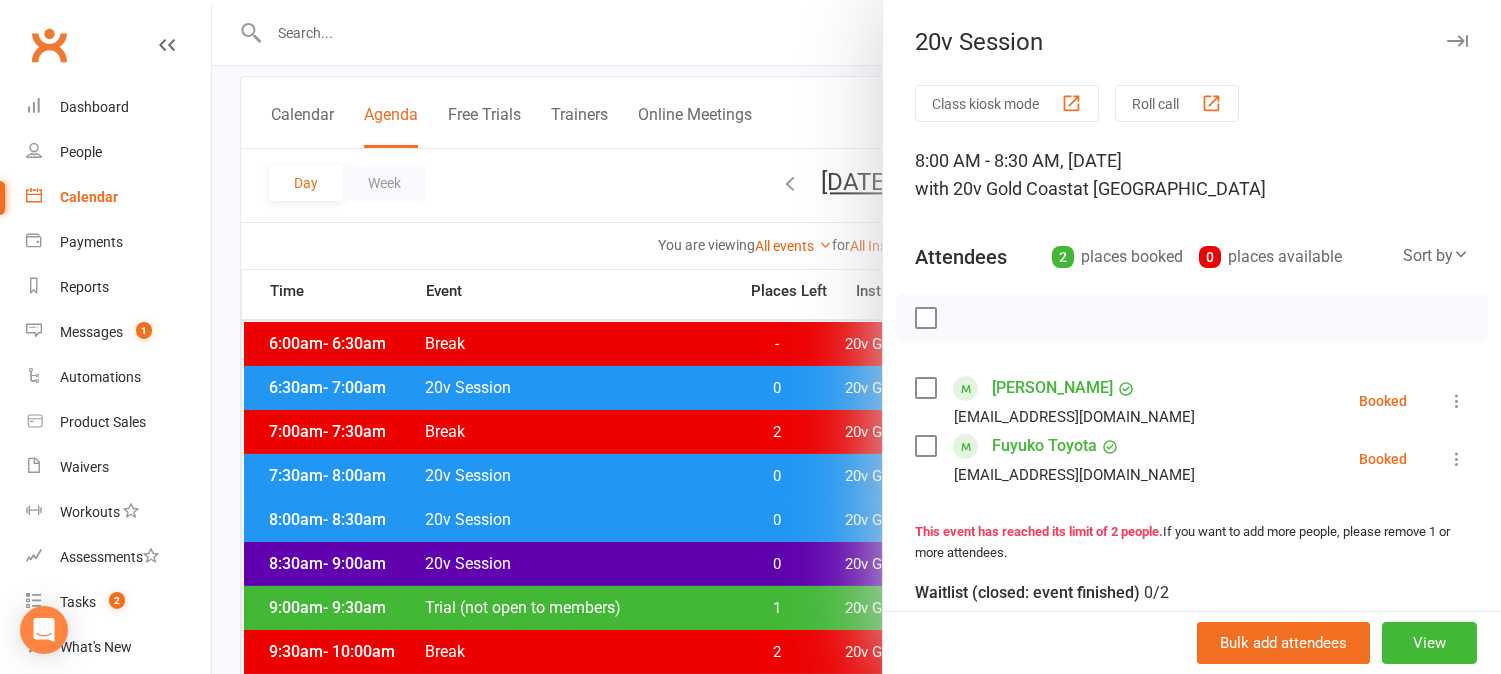 click at bounding box center (1457, 401) 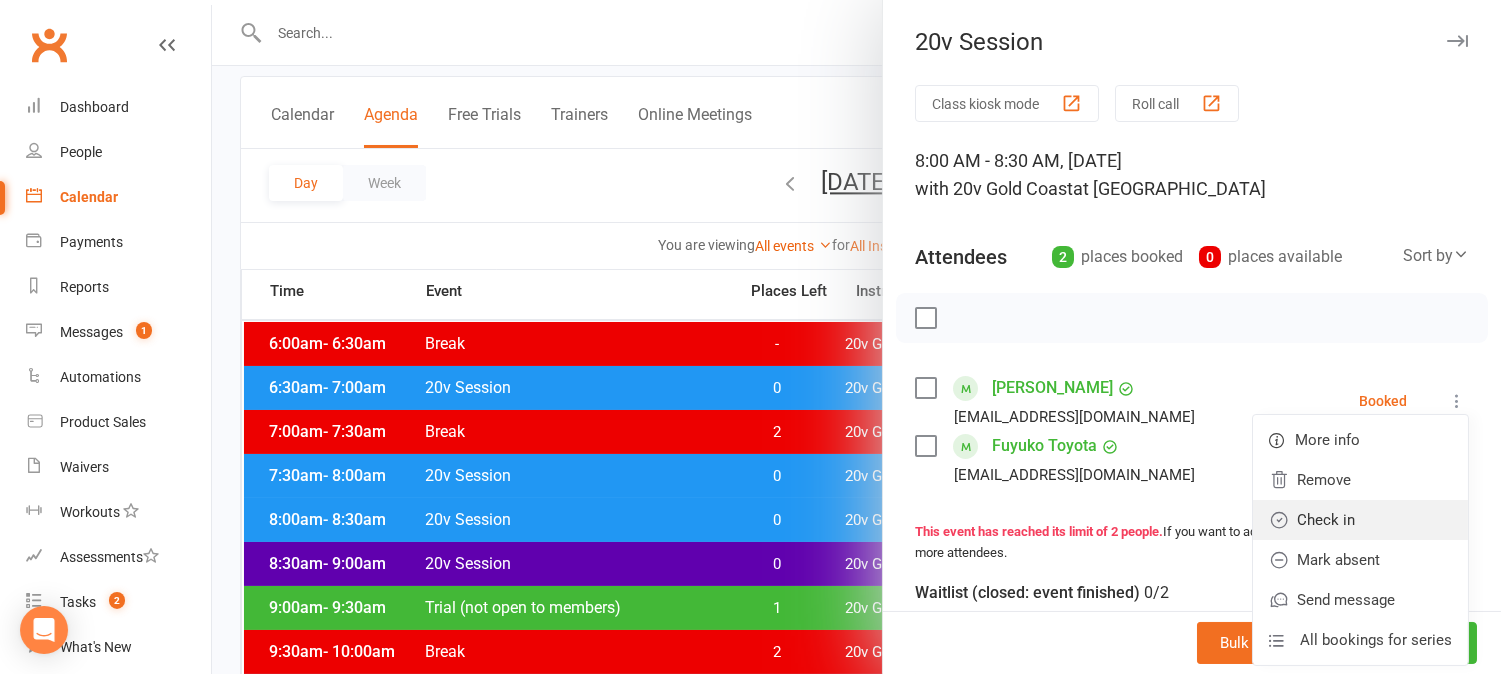 click on "Check in" at bounding box center [1360, 520] 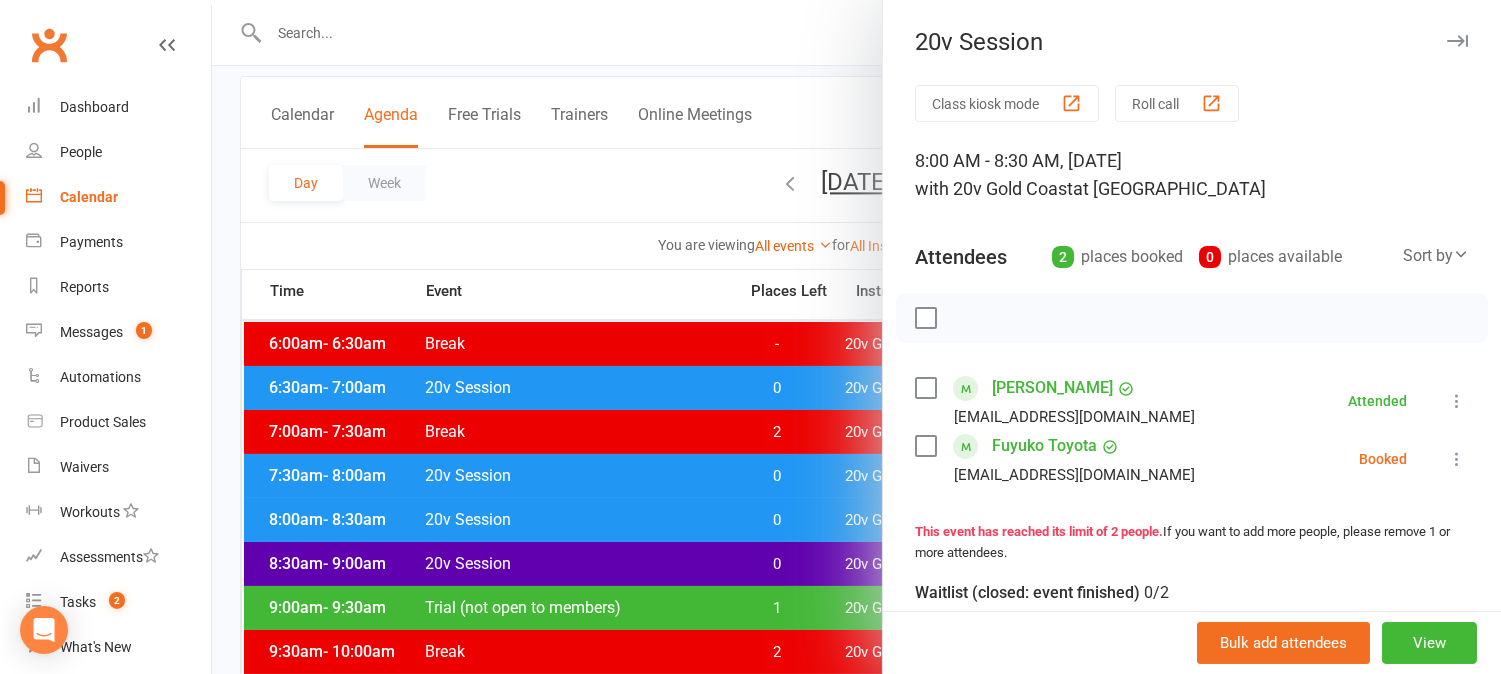 click at bounding box center (1457, 459) 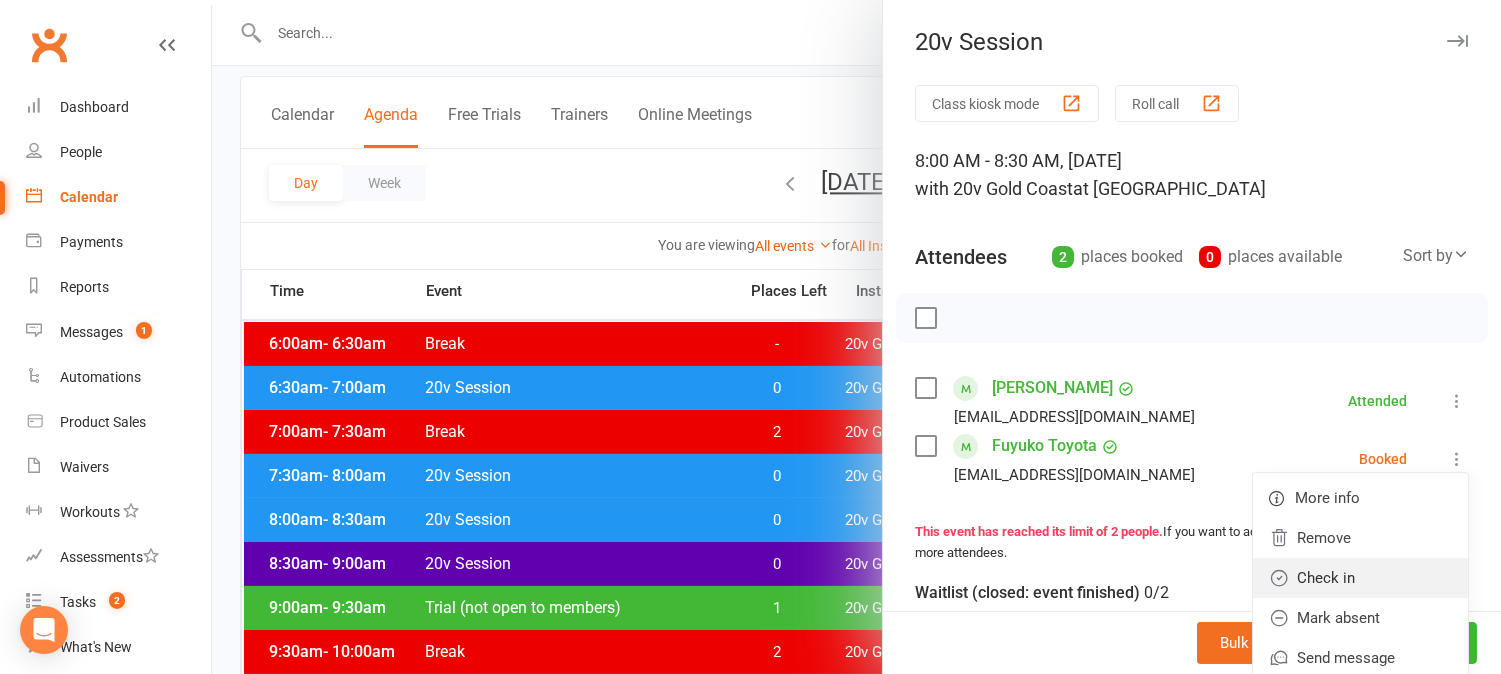 click on "Check in" at bounding box center [1360, 578] 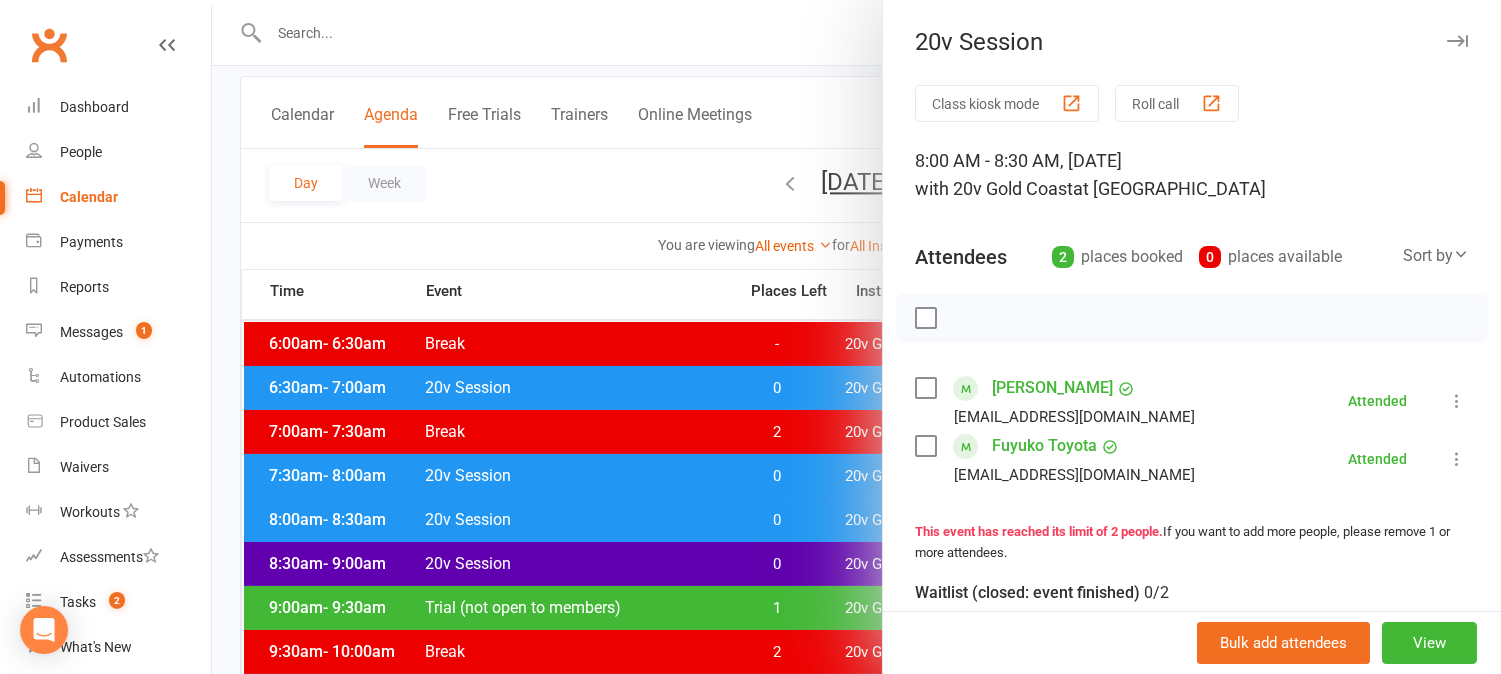 click at bounding box center [856, 337] 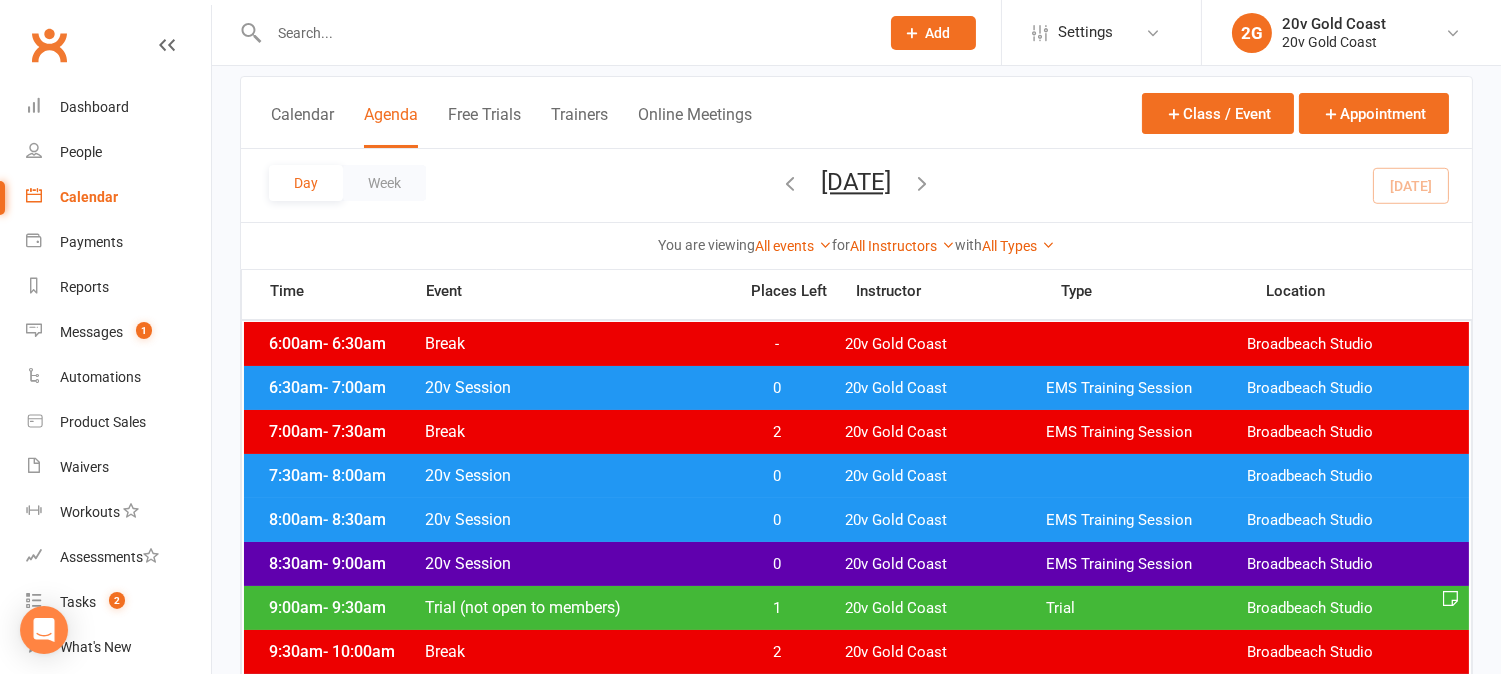 click on "0" at bounding box center [777, 476] 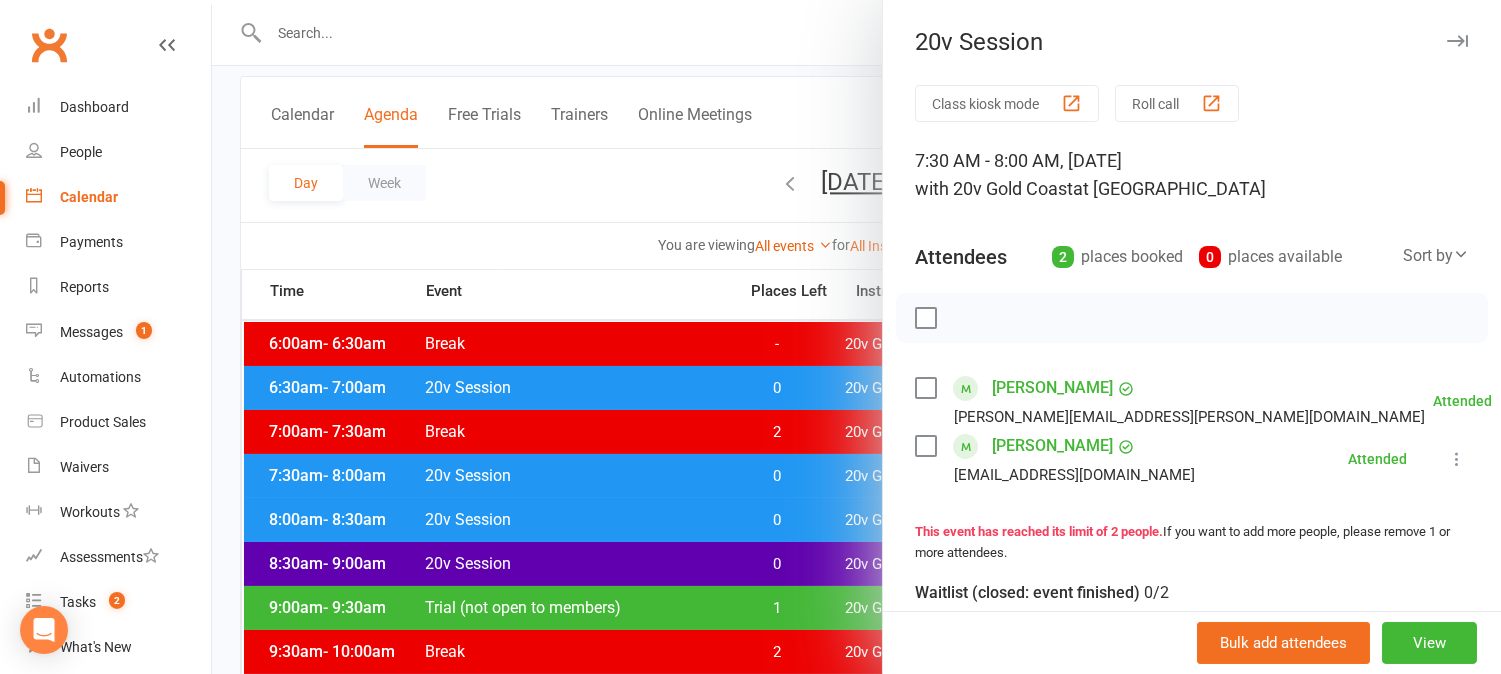 click at bounding box center (856, 337) 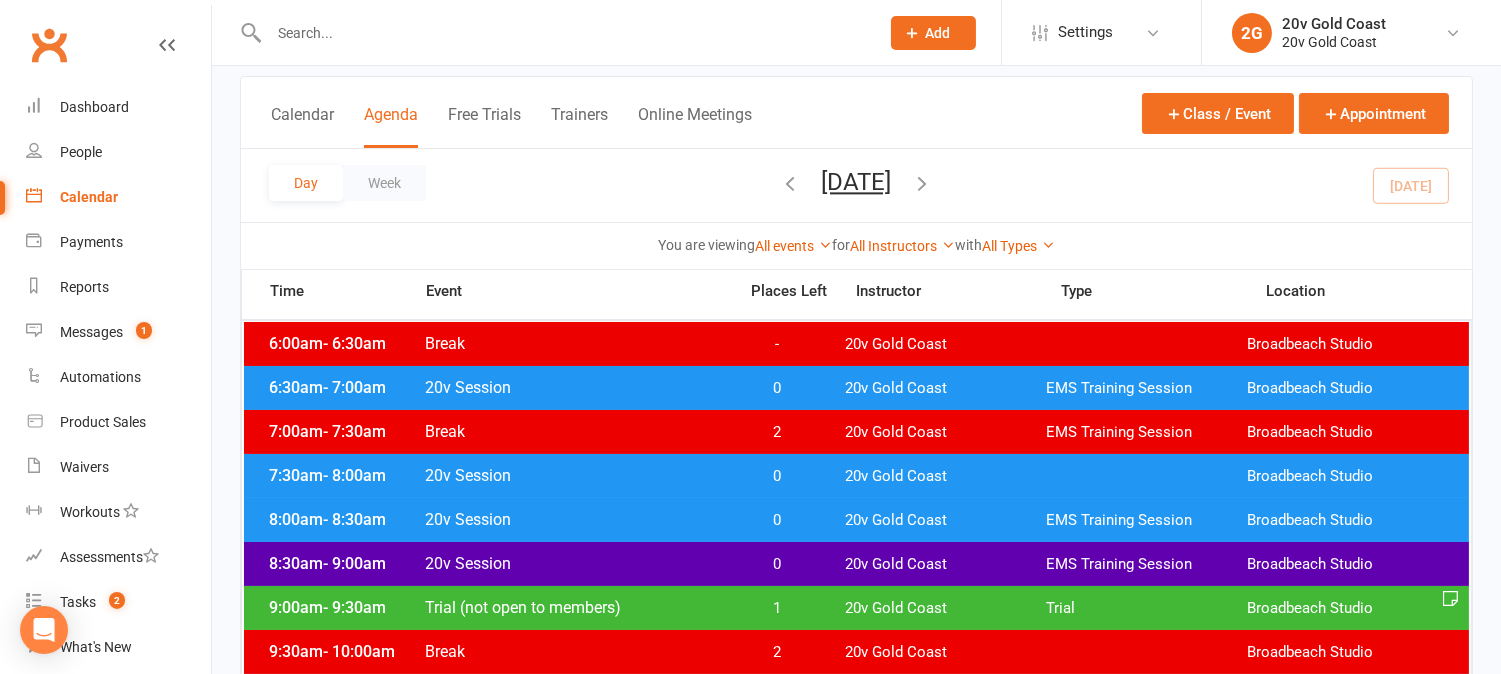 click on "0" at bounding box center [777, 520] 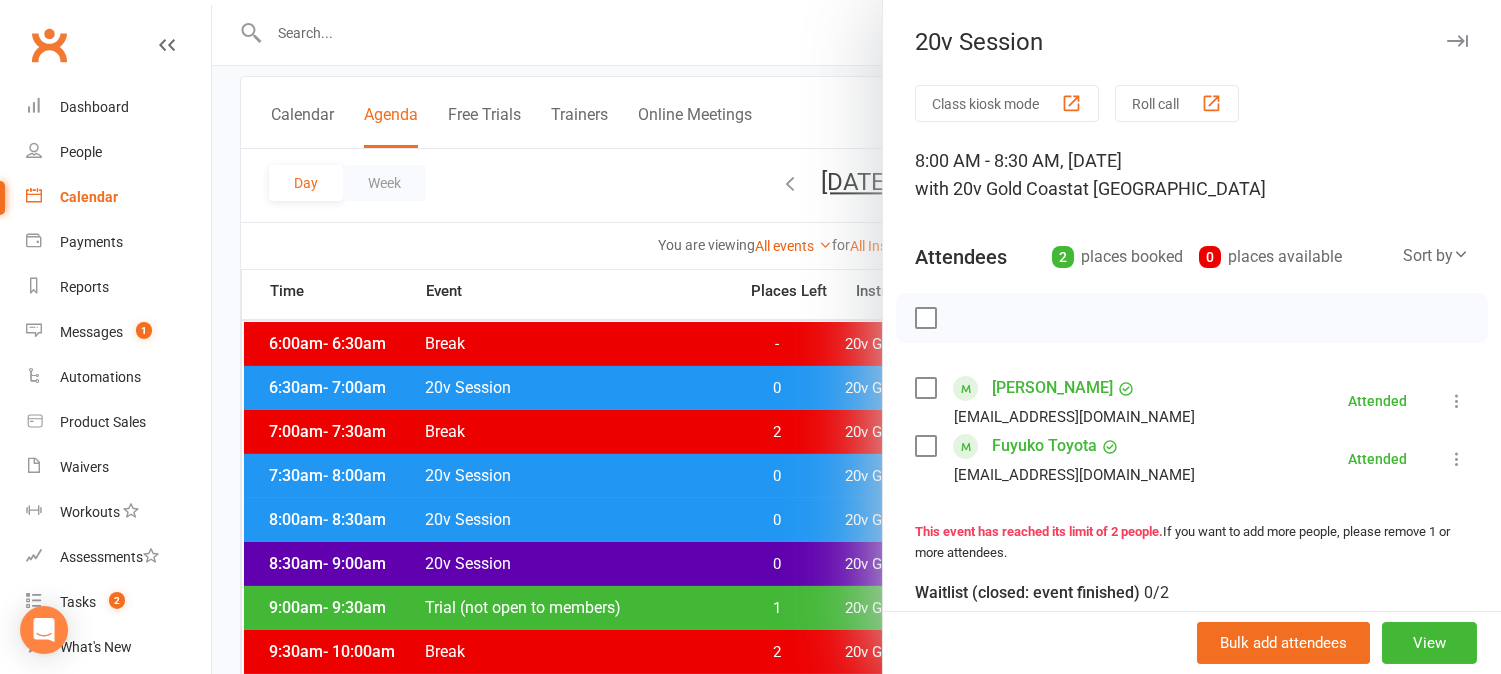 click at bounding box center (856, 337) 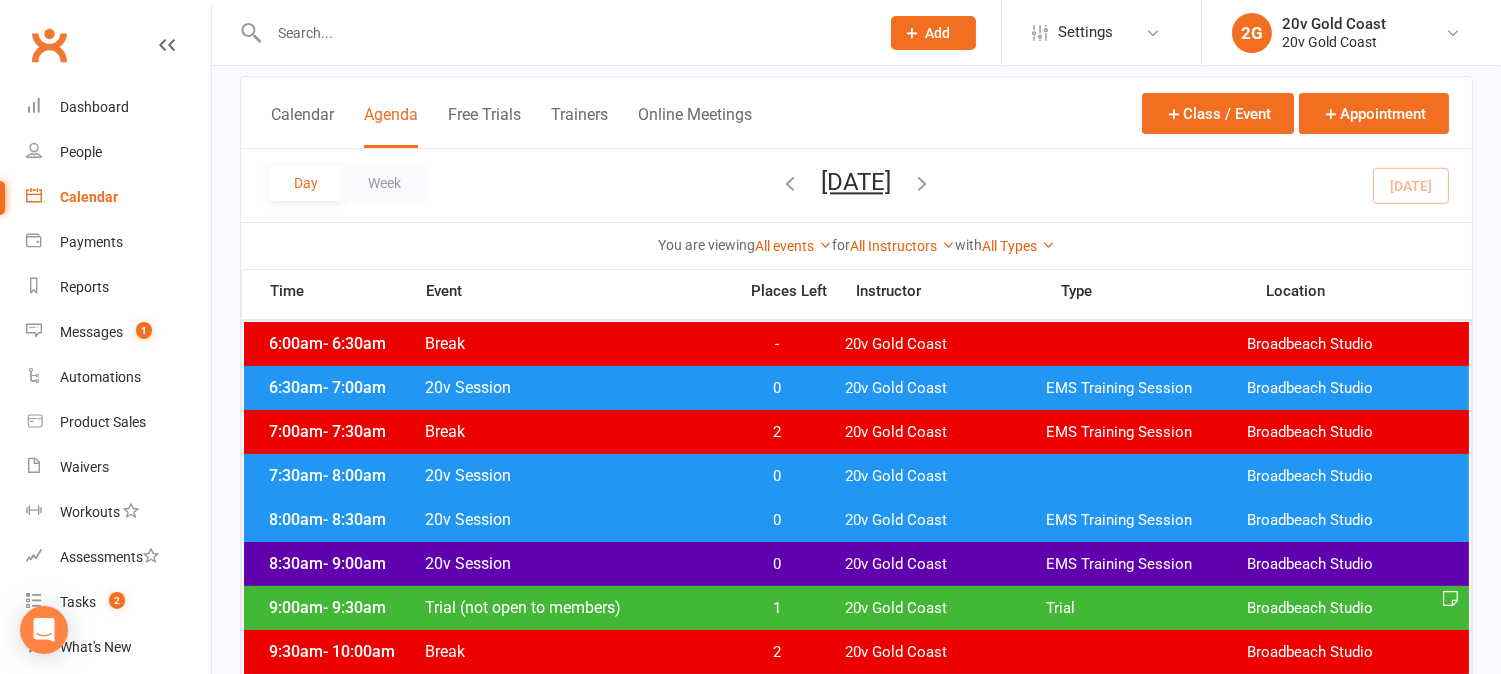 click on "0" at bounding box center (777, 564) 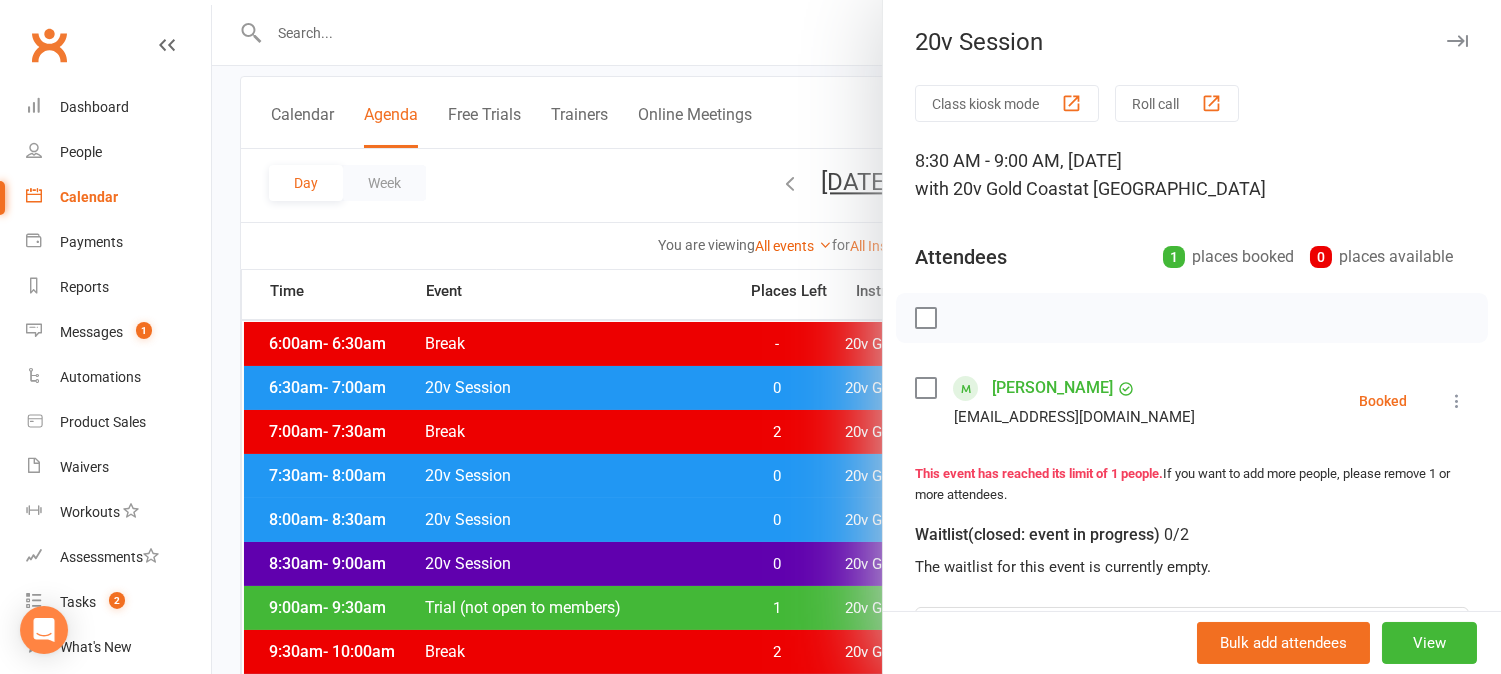 click at bounding box center [1457, 401] 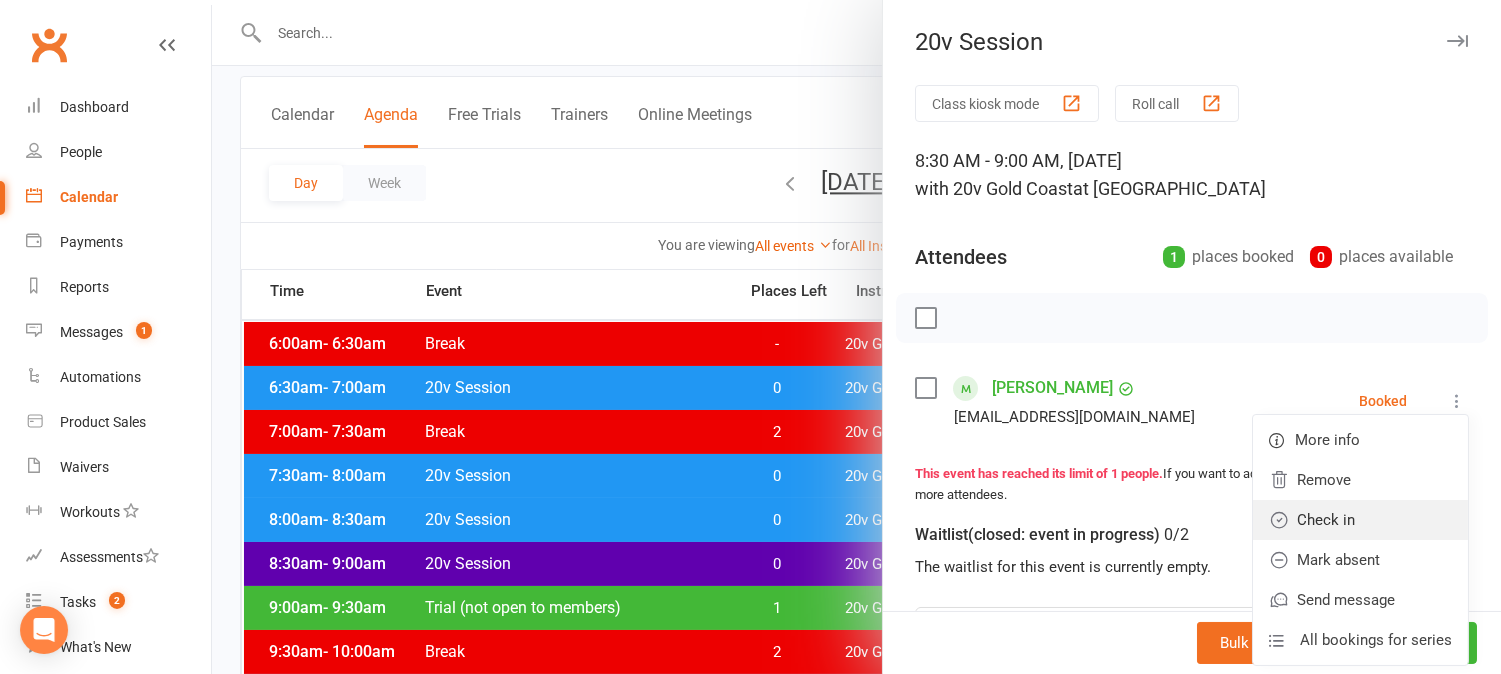 click on "Check in" at bounding box center (1360, 520) 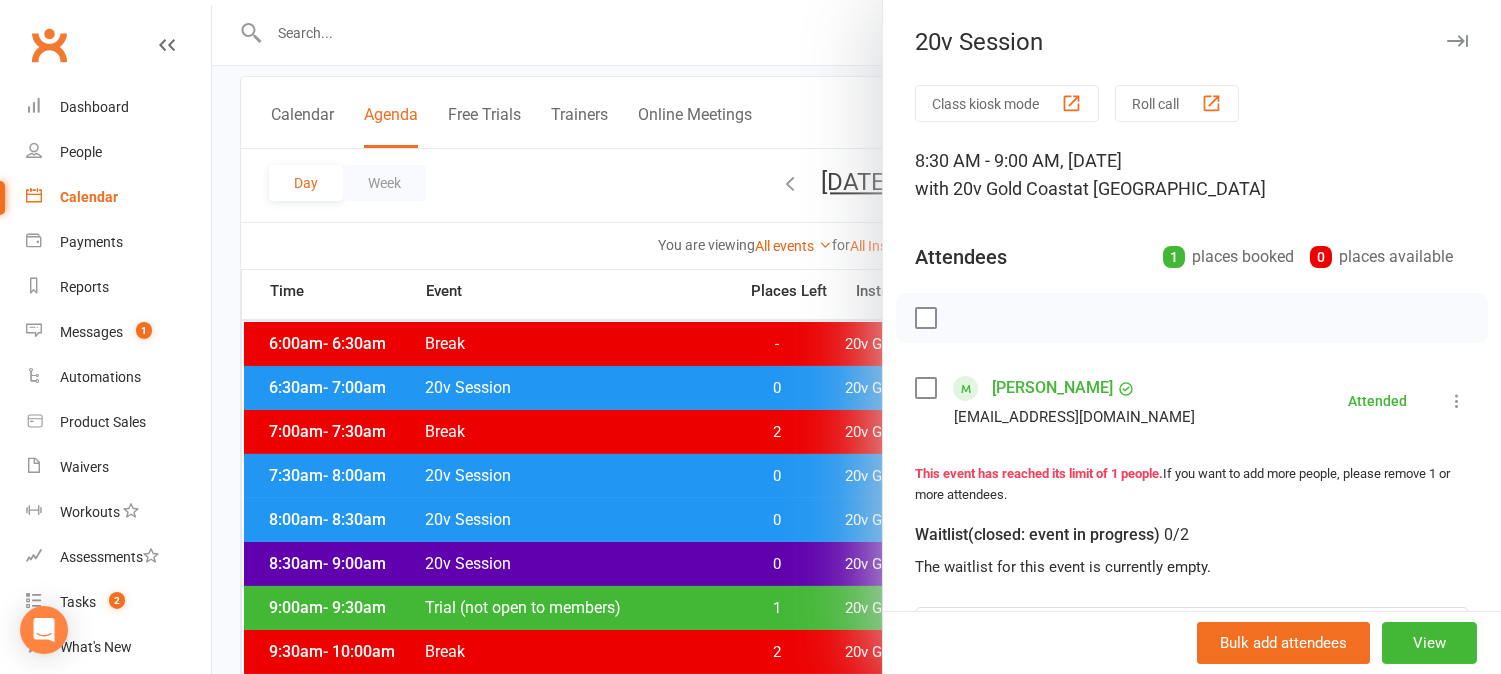 click at bounding box center [856, 337] 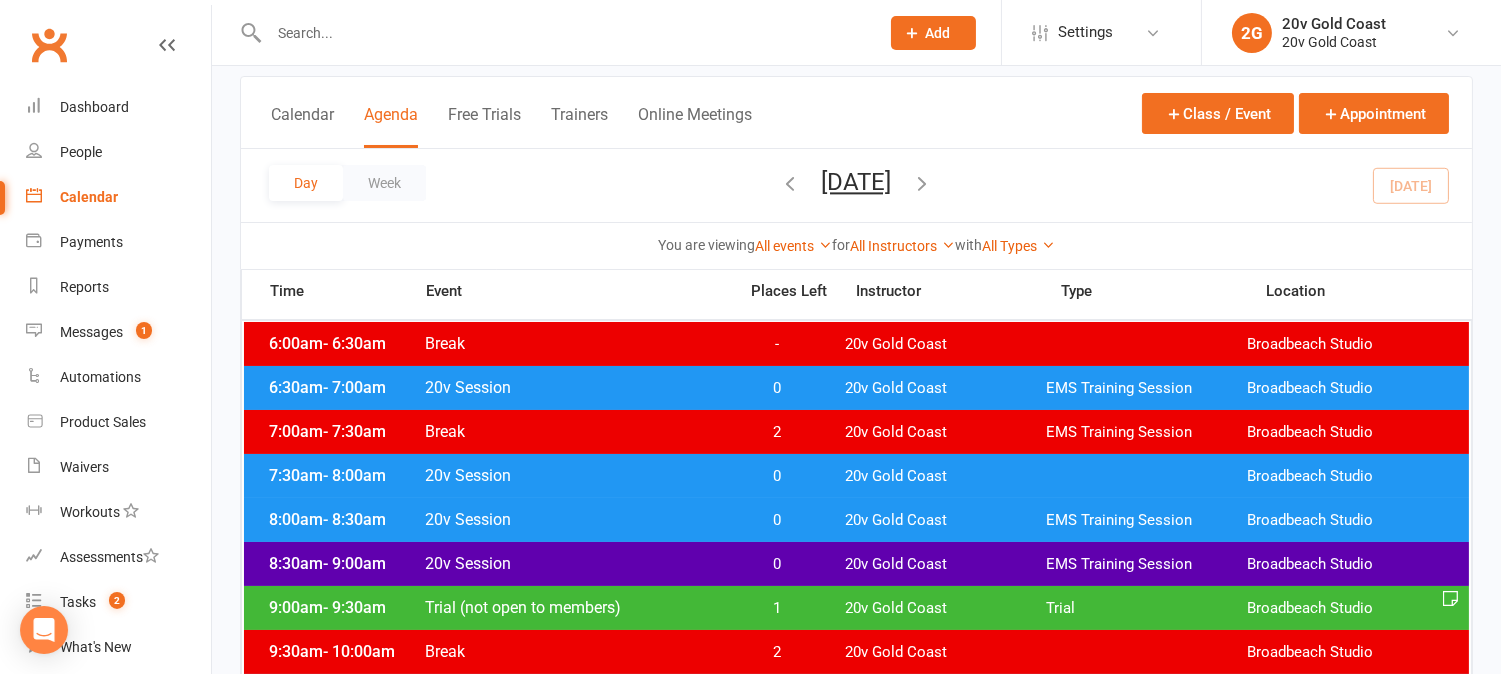 click on "1" at bounding box center (777, 608) 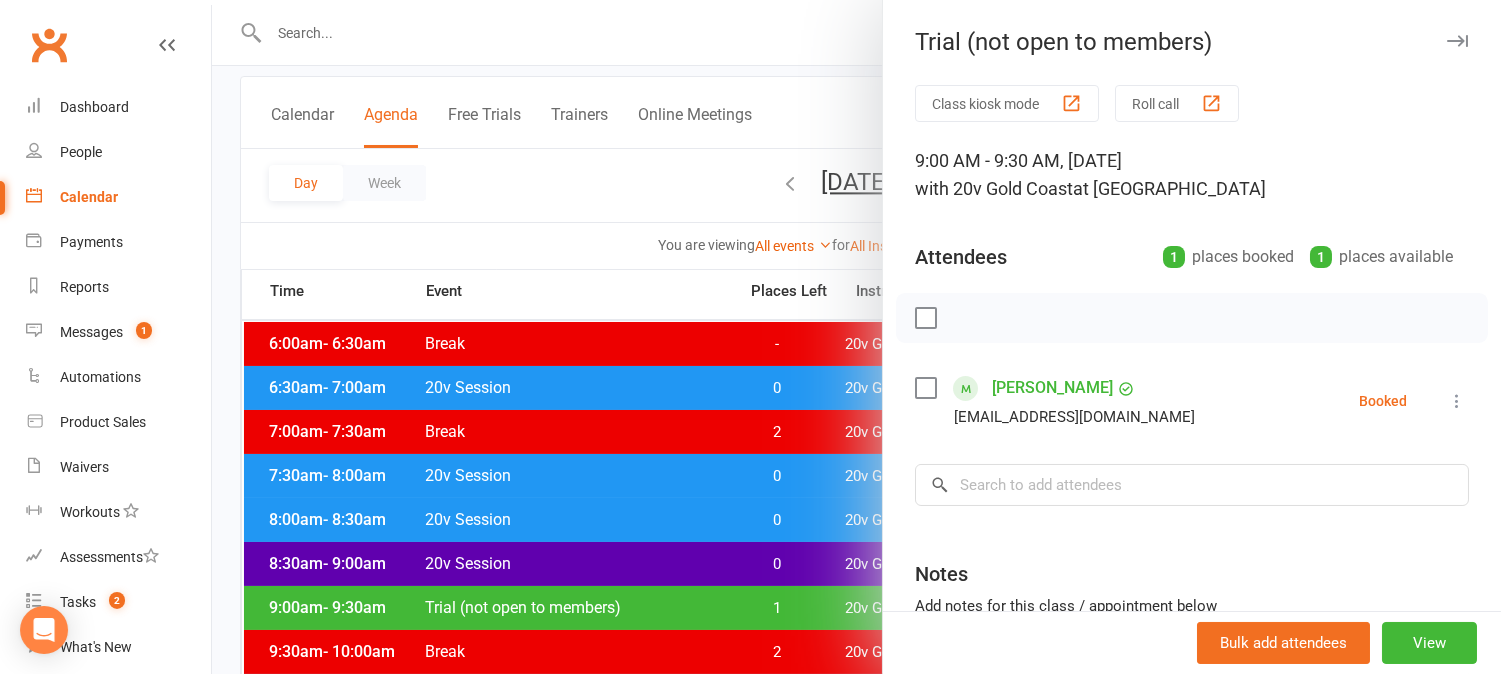 click at bounding box center (856, 337) 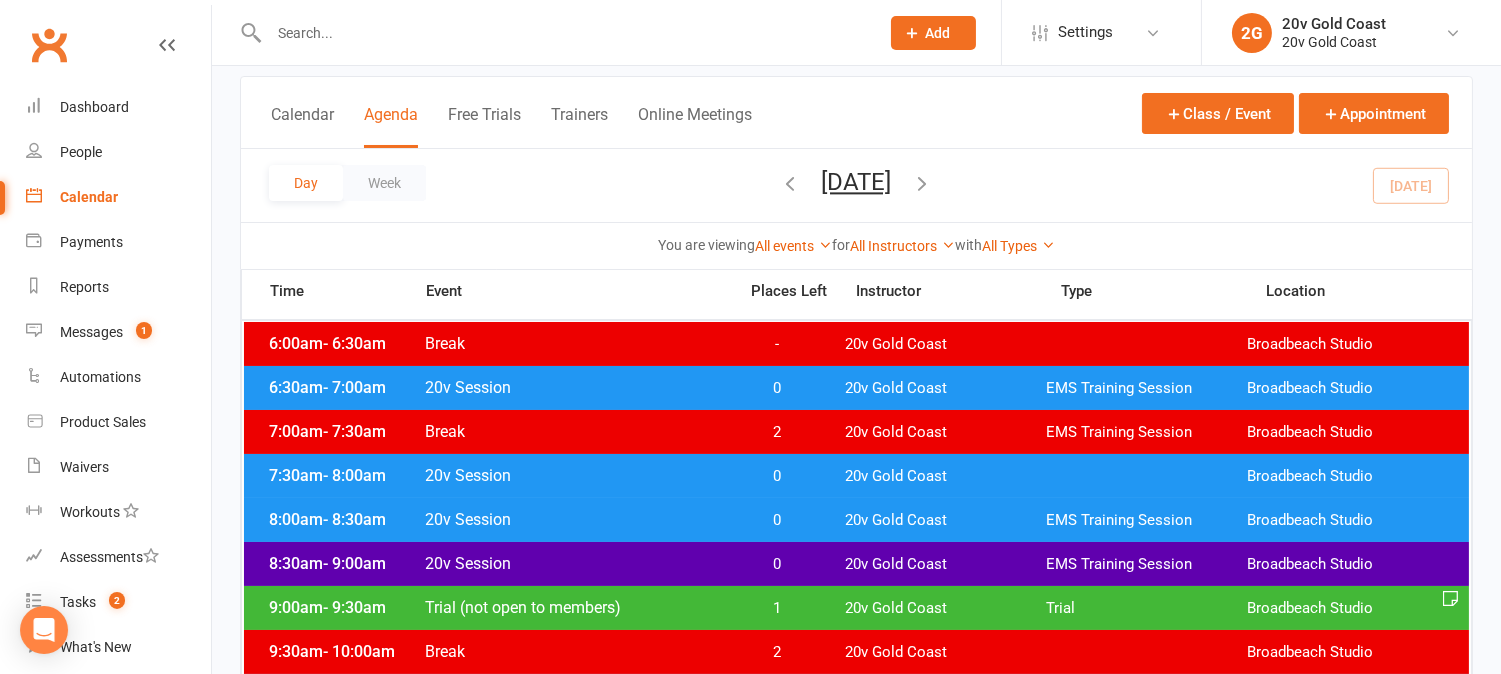 scroll, scrollTop: 333, scrollLeft: 0, axis: vertical 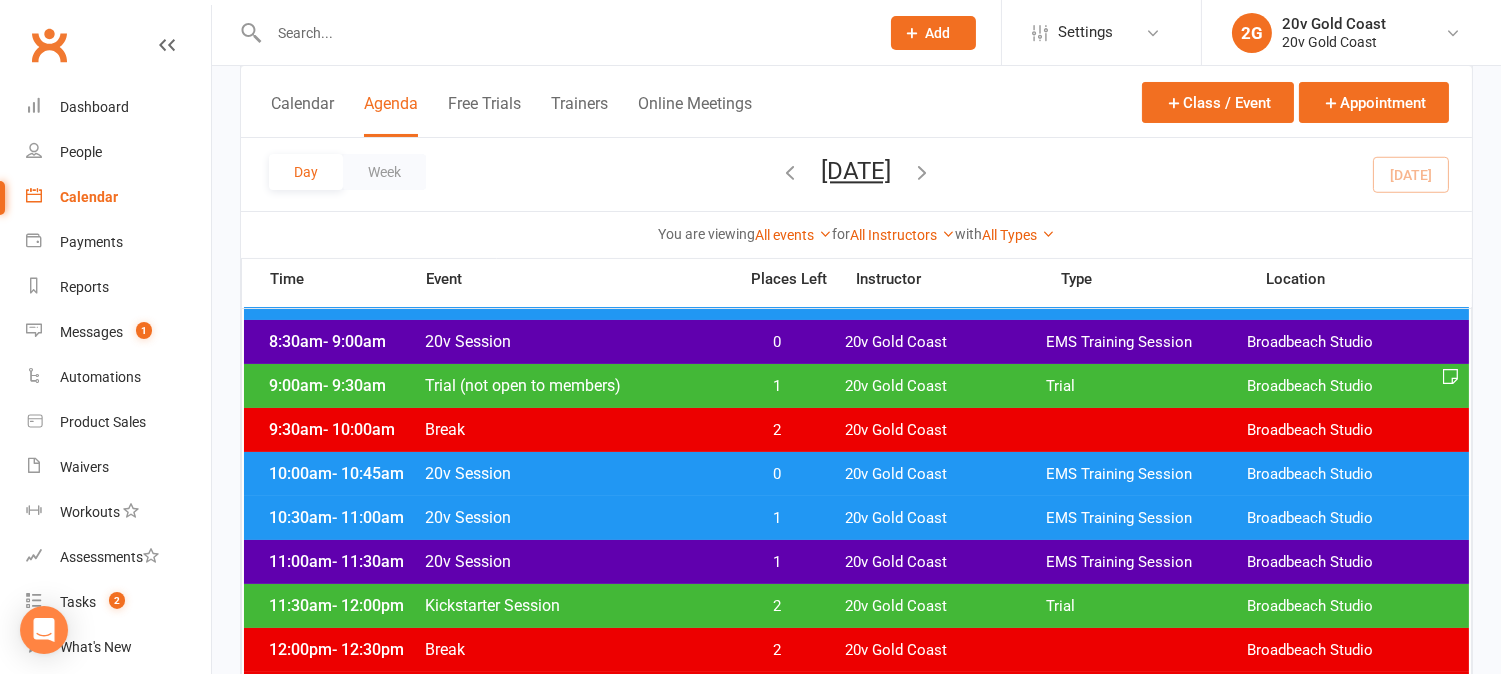 click on "0" at bounding box center [777, 474] 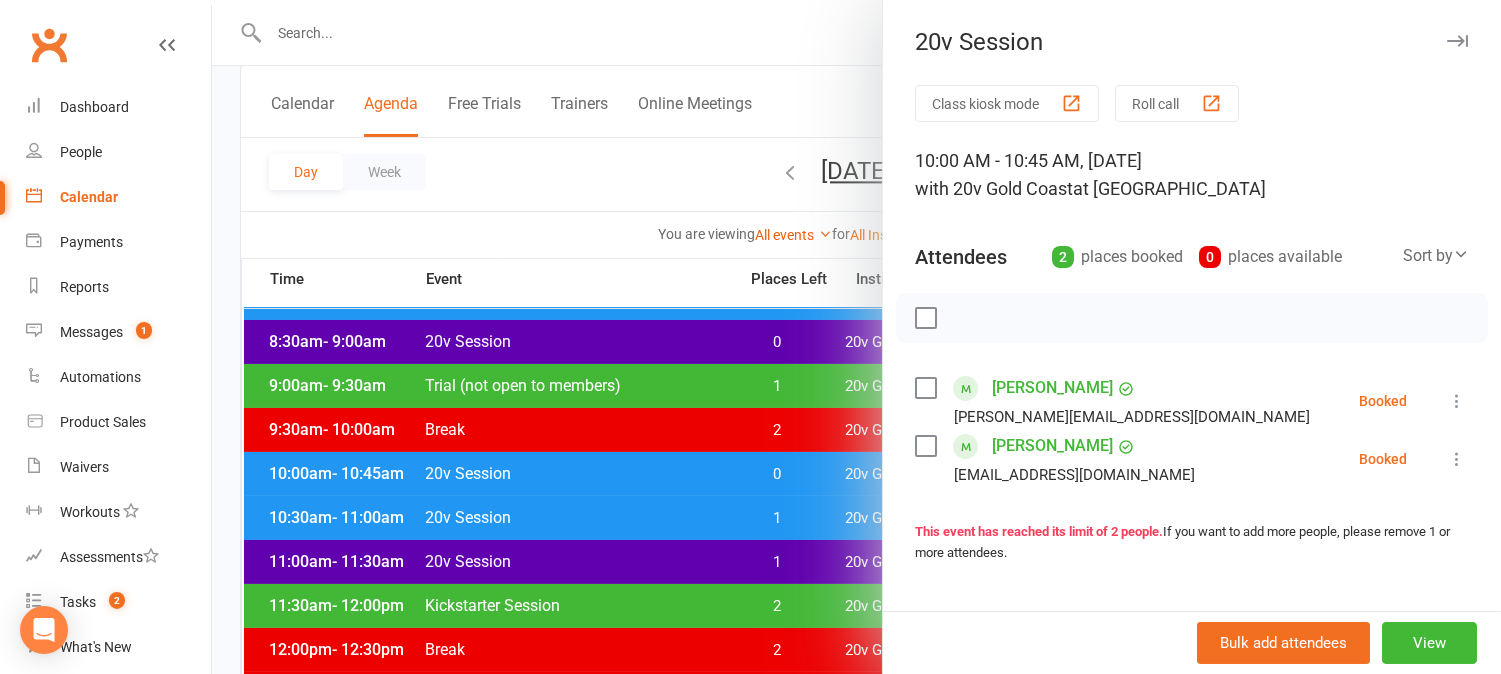 click at bounding box center [856, 337] 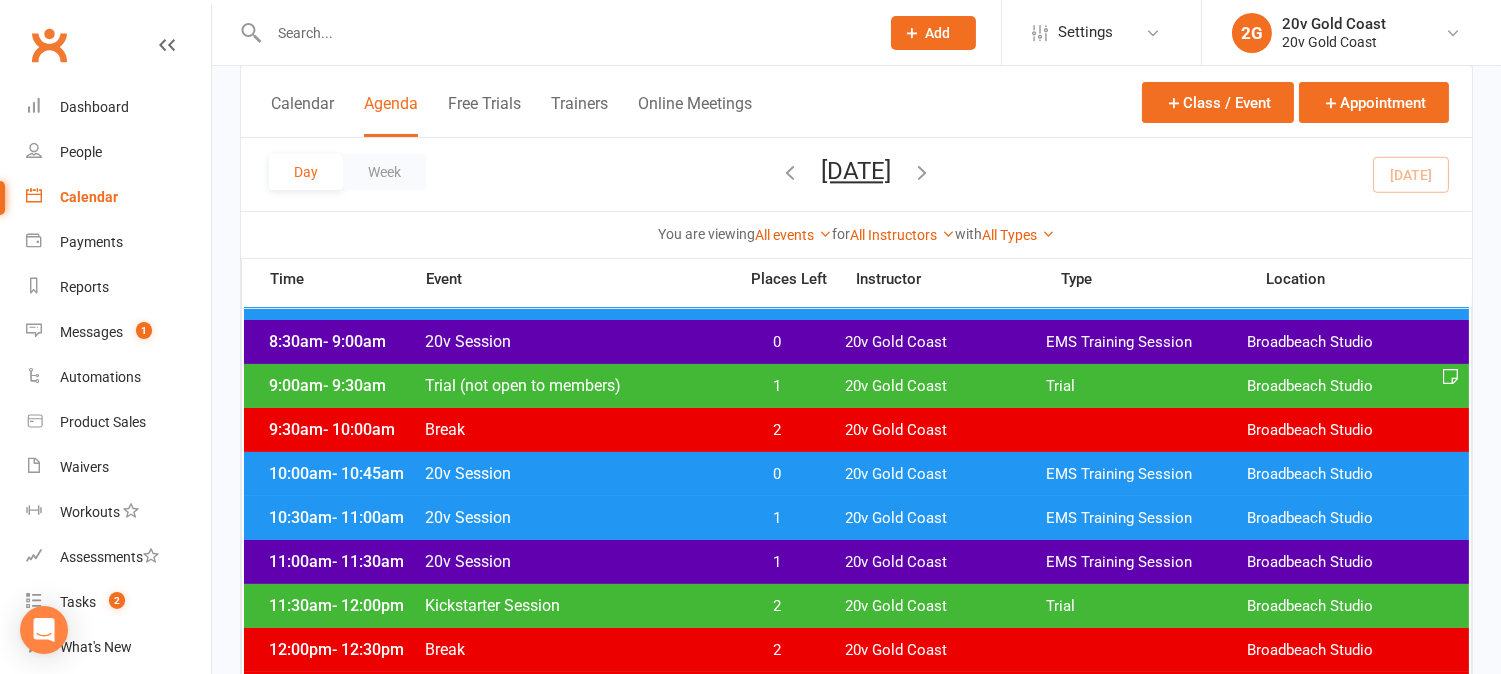 click on "10:30am  - 11:00am 20v Session 1 20v Gold Coast EMS Training Session Broadbeach Studio" at bounding box center (856, 518) 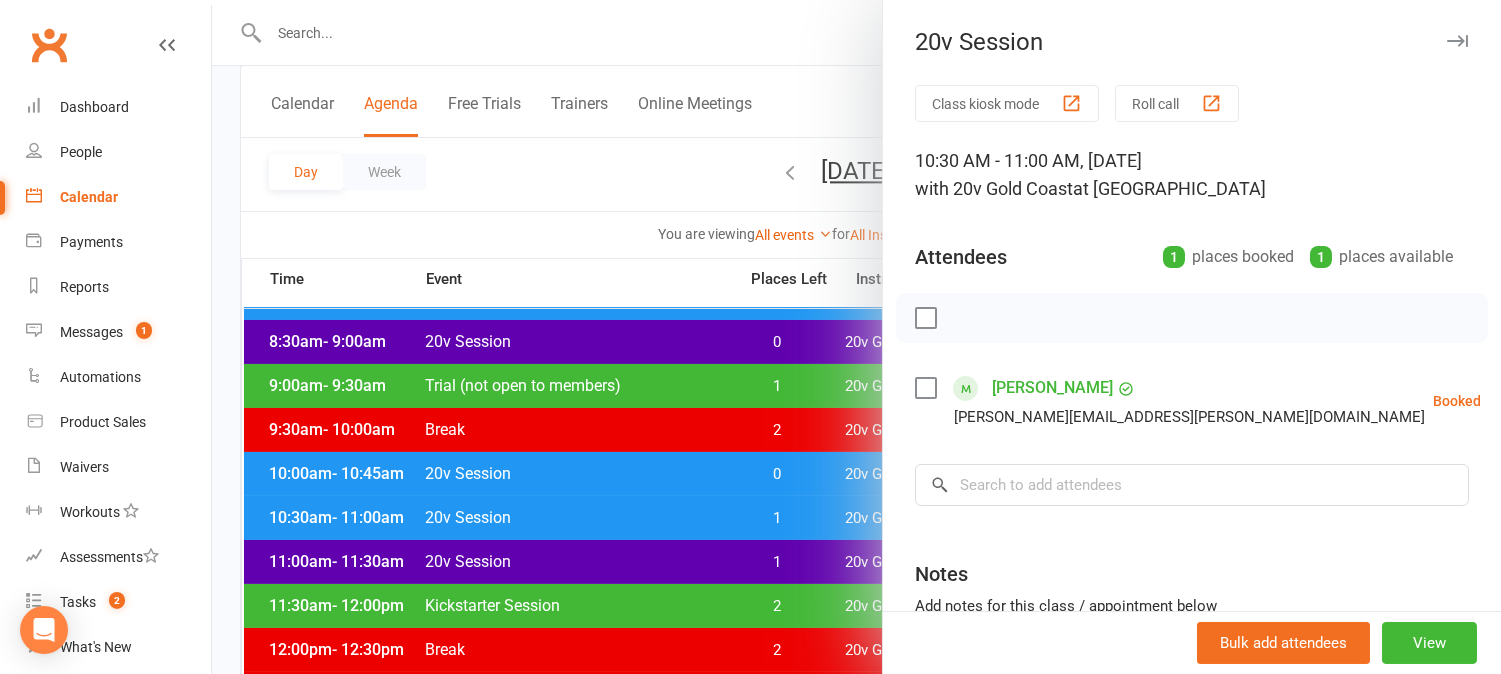 click at bounding box center [856, 337] 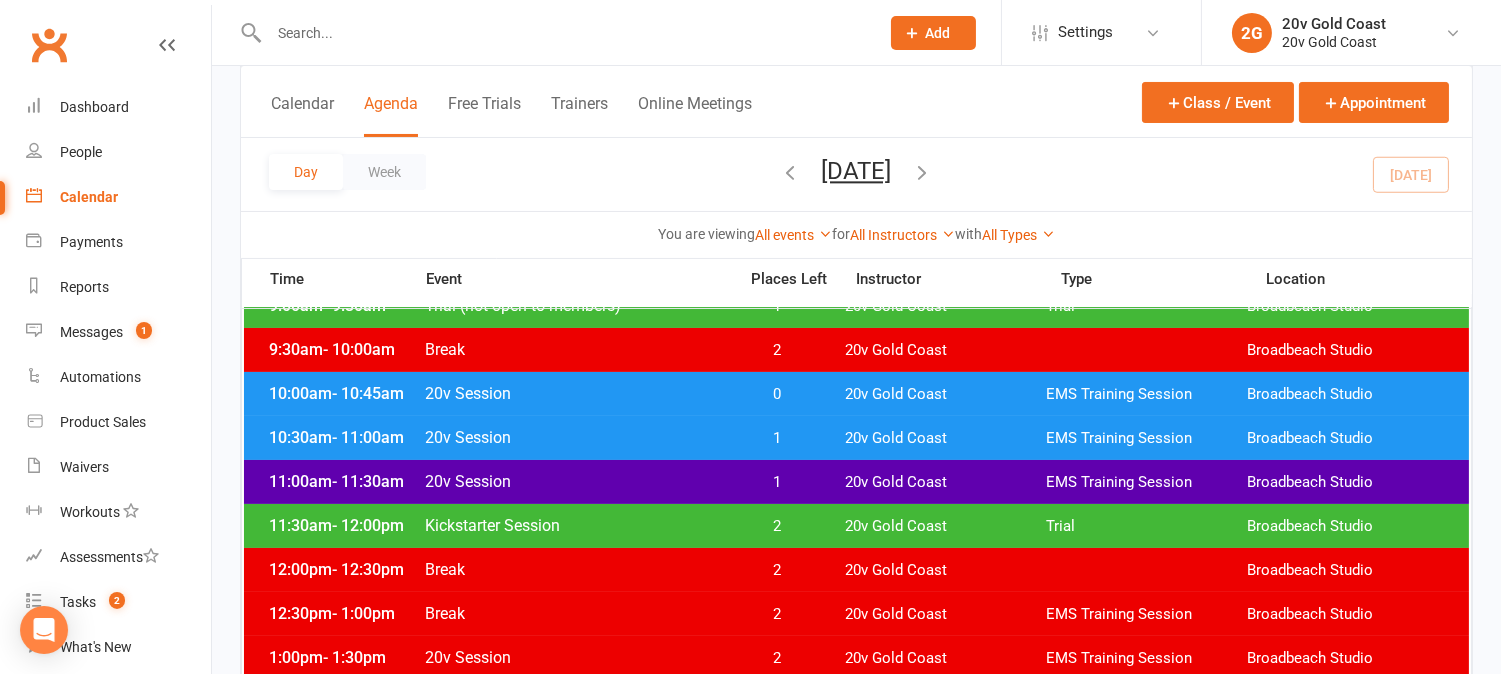 scroll, scrollTop: 444, scrollLeft: 0, axis: vertical 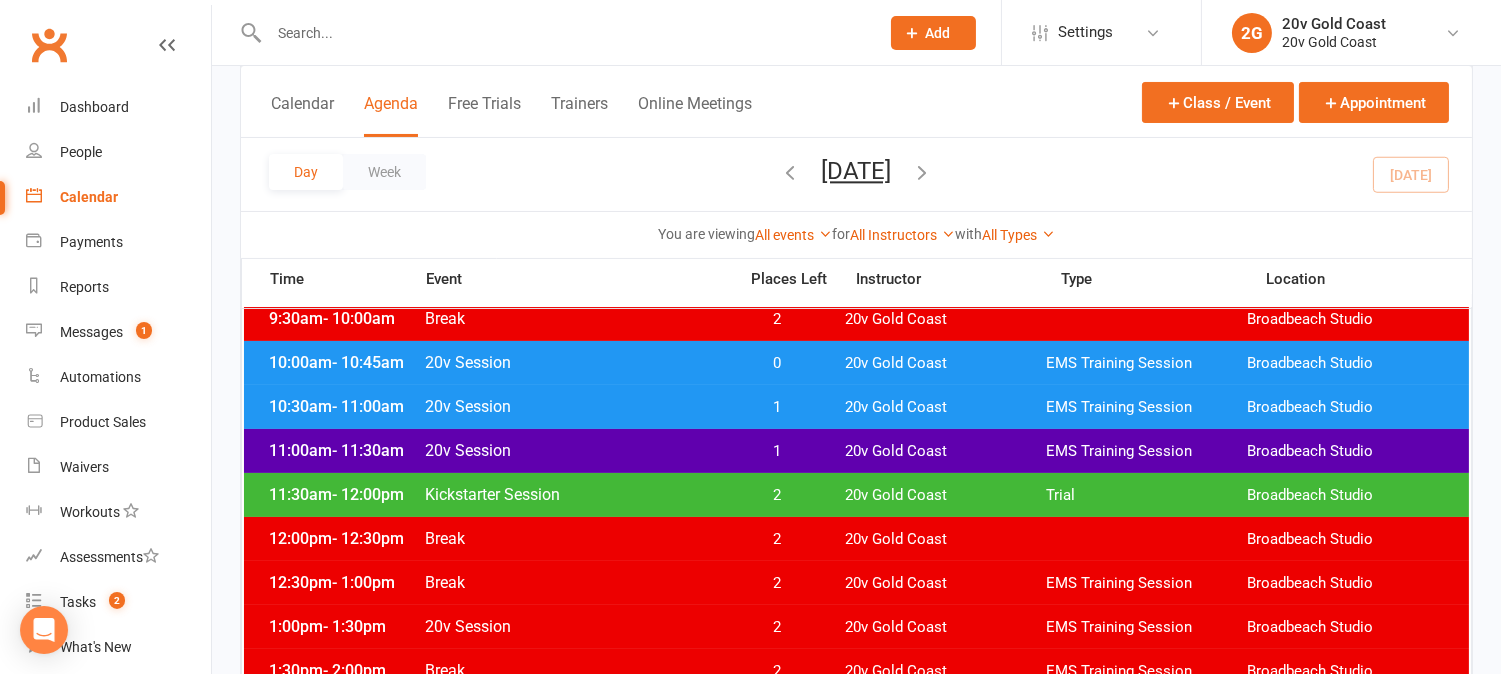 click on "1" at bounding box center (777, 451) 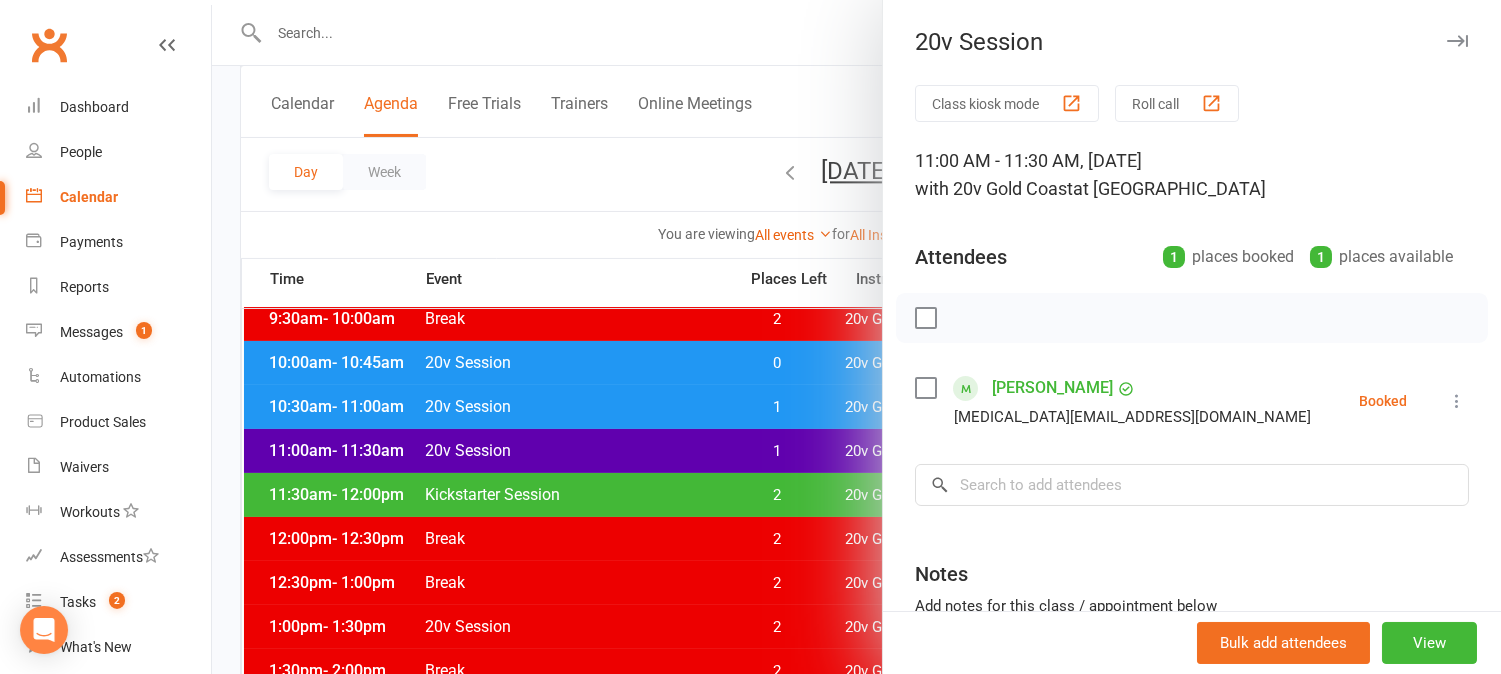 click at bounding box center [856, 337] 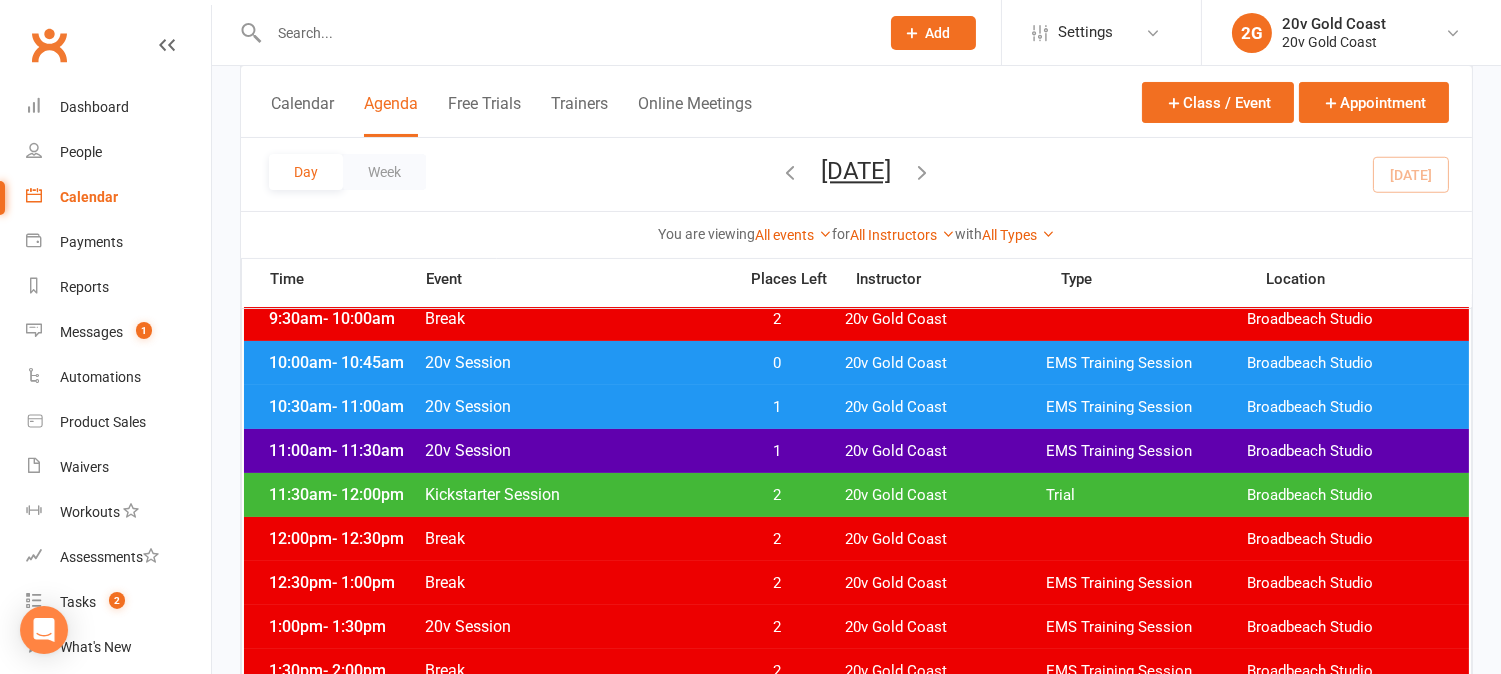 scroll, scrollTop: 333, scrollLeft: 0, axis: vertical 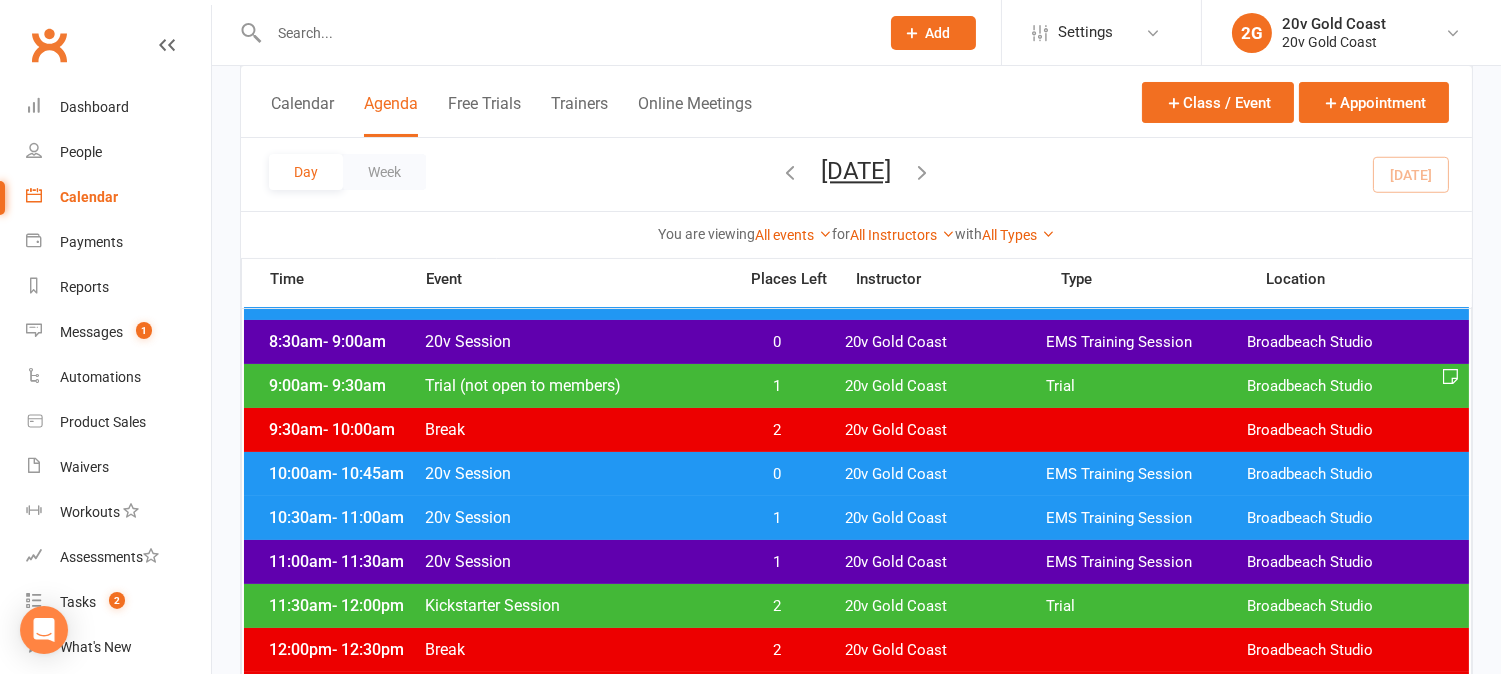 drag, startPoint x: 882, startPoint y: 180, endPoint x: 865, endPoint y: 176, distance: 17.464249 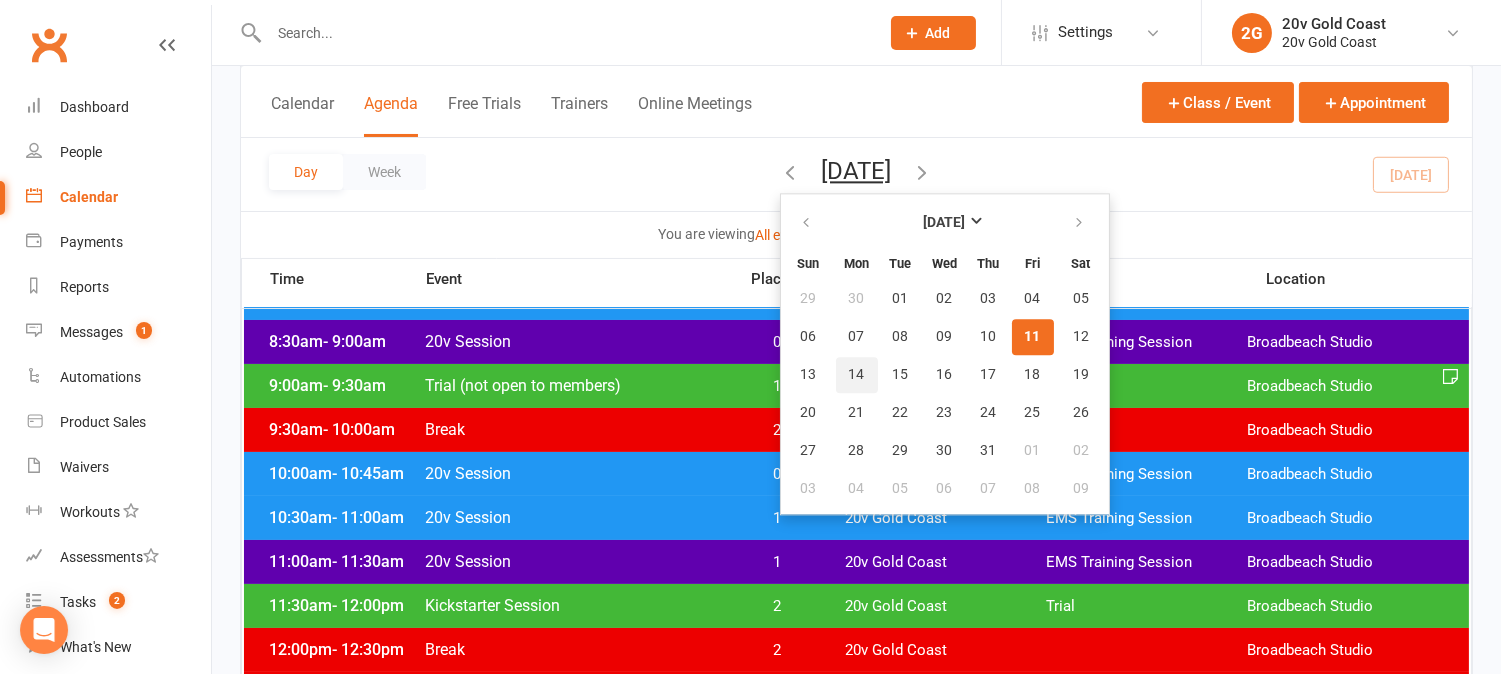 click on "14" at bounding box center [857, 375] 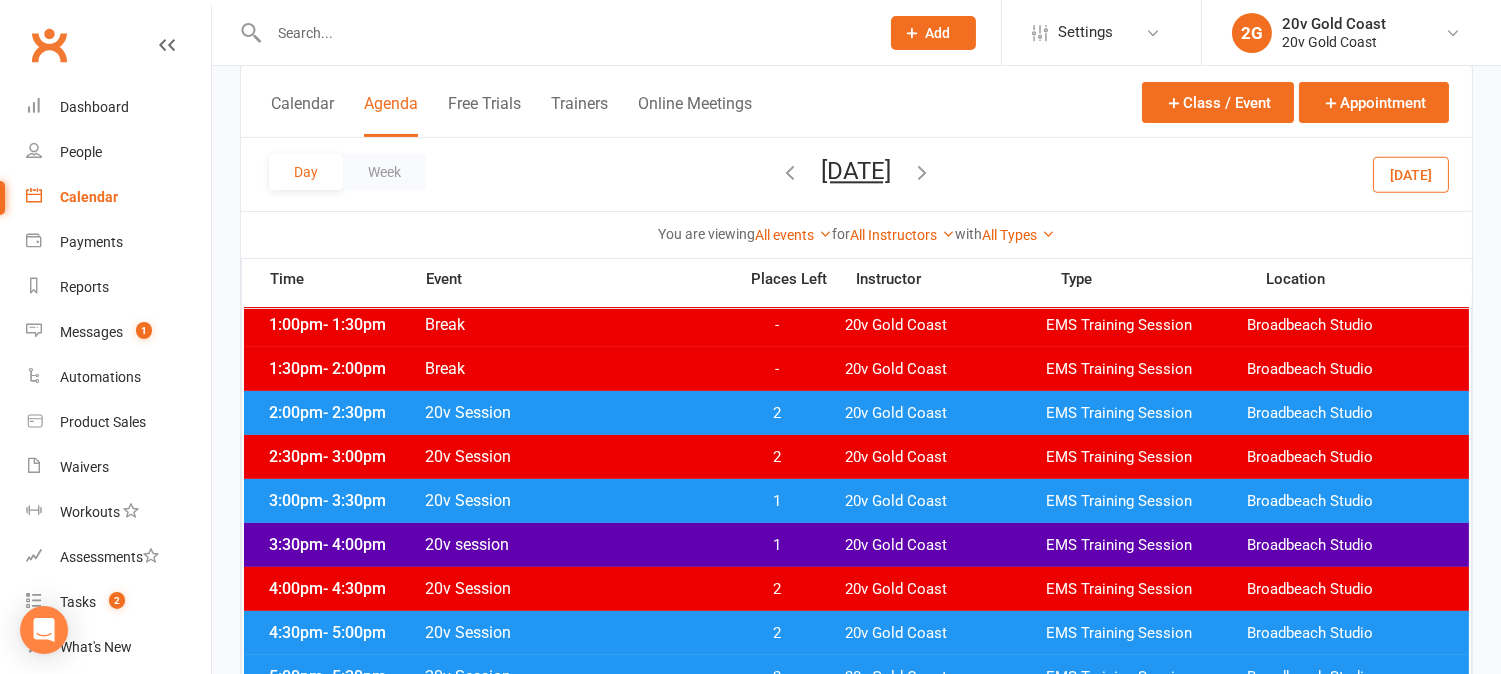 scroll, scrollTop: 777, scrollLeft: 0, axis: vertical 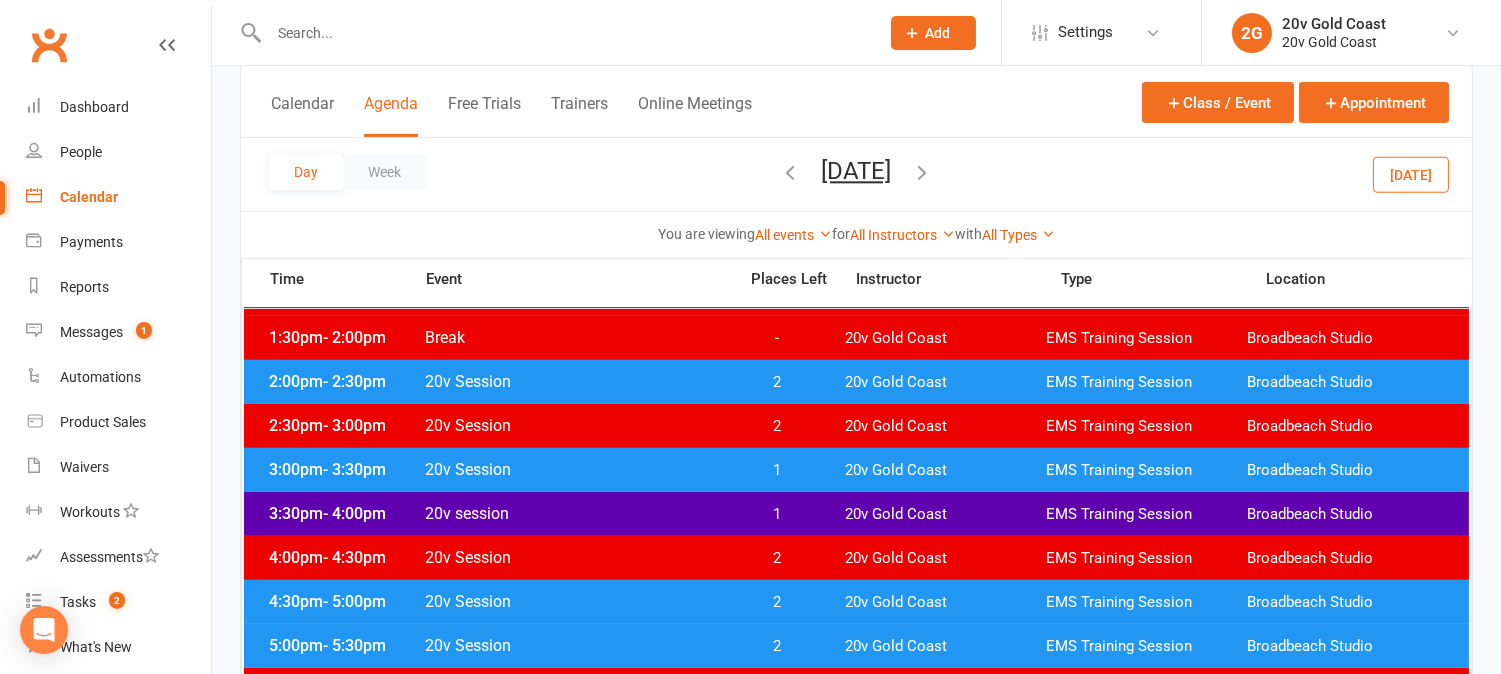 click on "1" at bounding box center [777, 470] 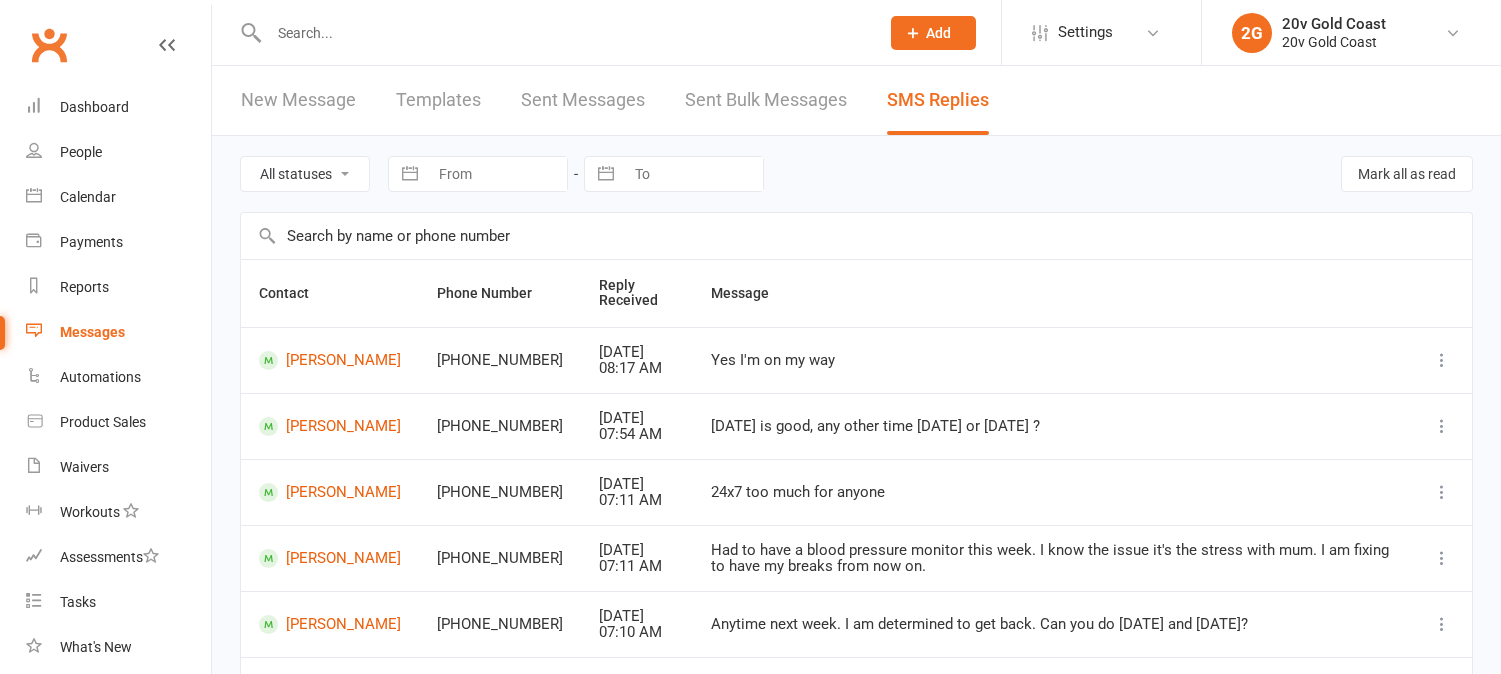 scroll, scrollTop: 0, scrollLeft: 0, axis: both 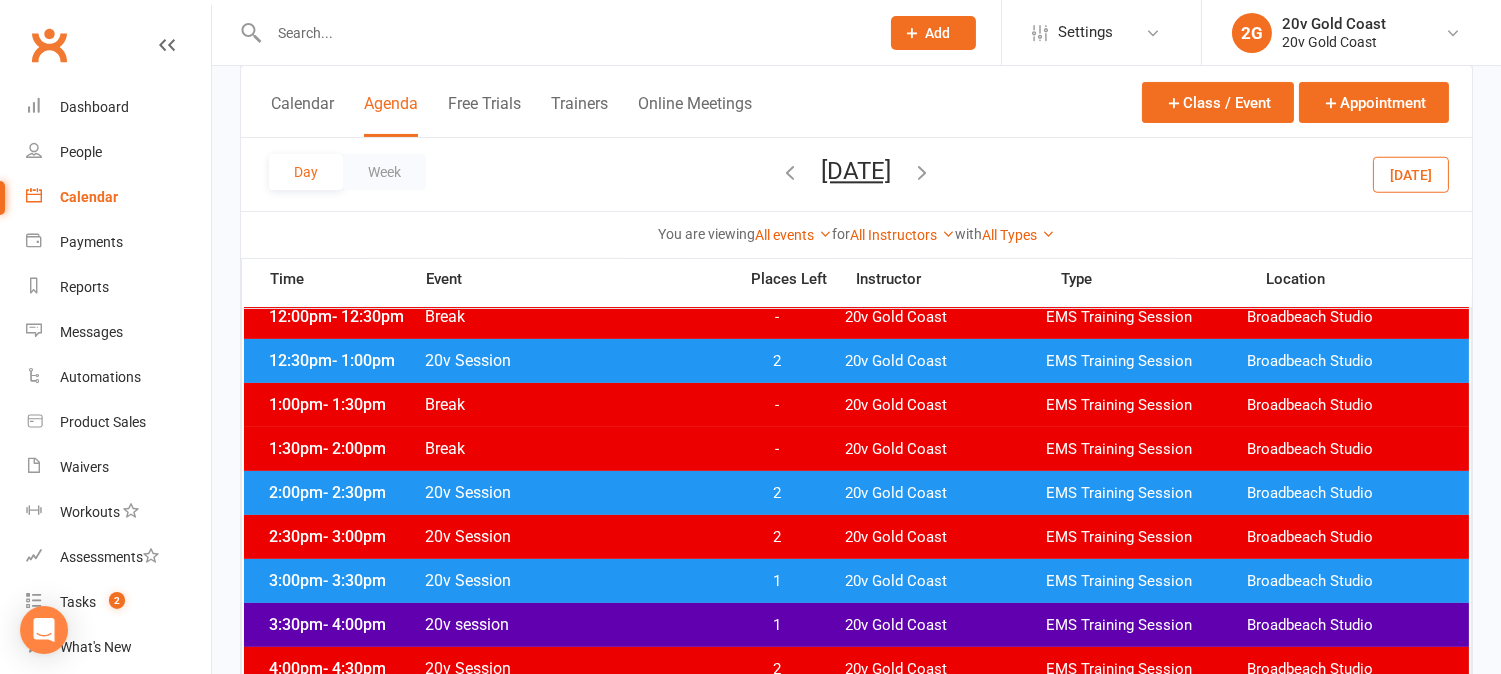 click on "1" at bounding box center (777, 581) 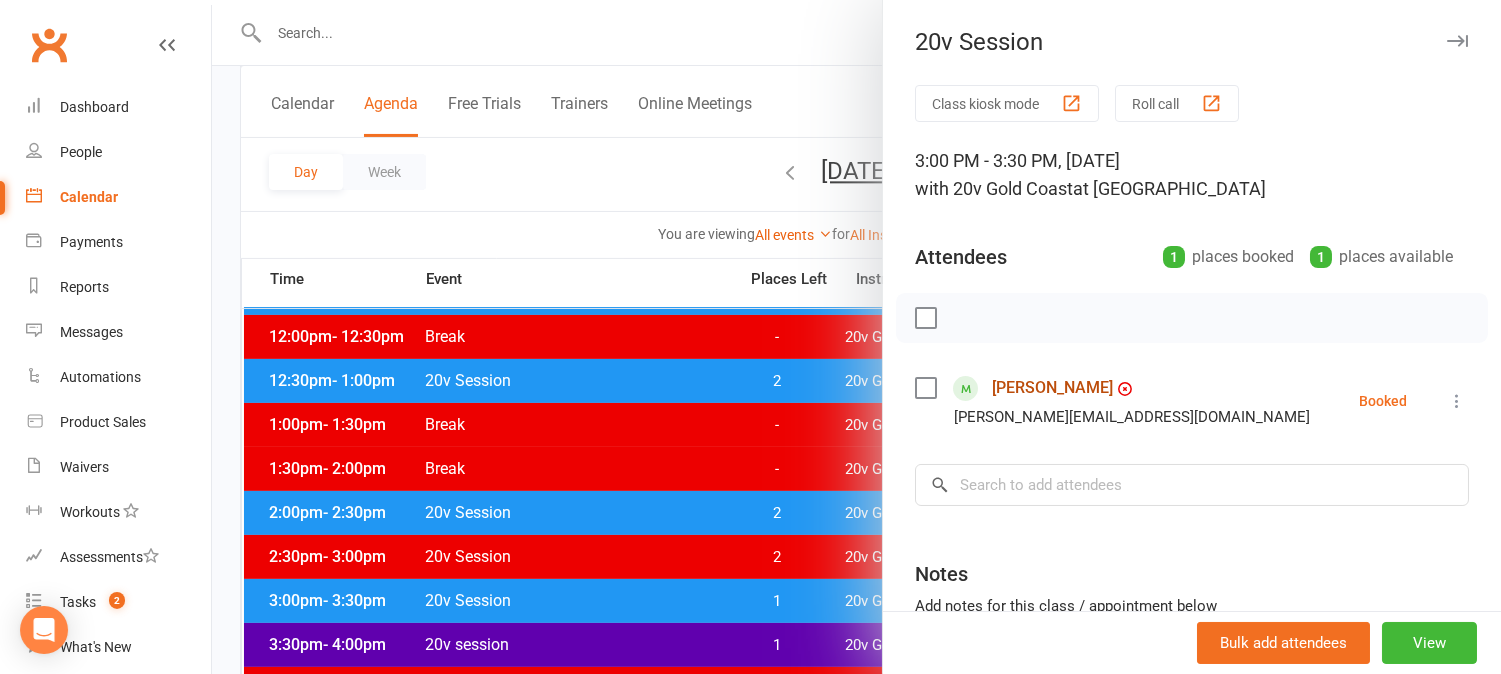 scroll, scrollTop: 666, scrollLeft: 0, axis: vertical 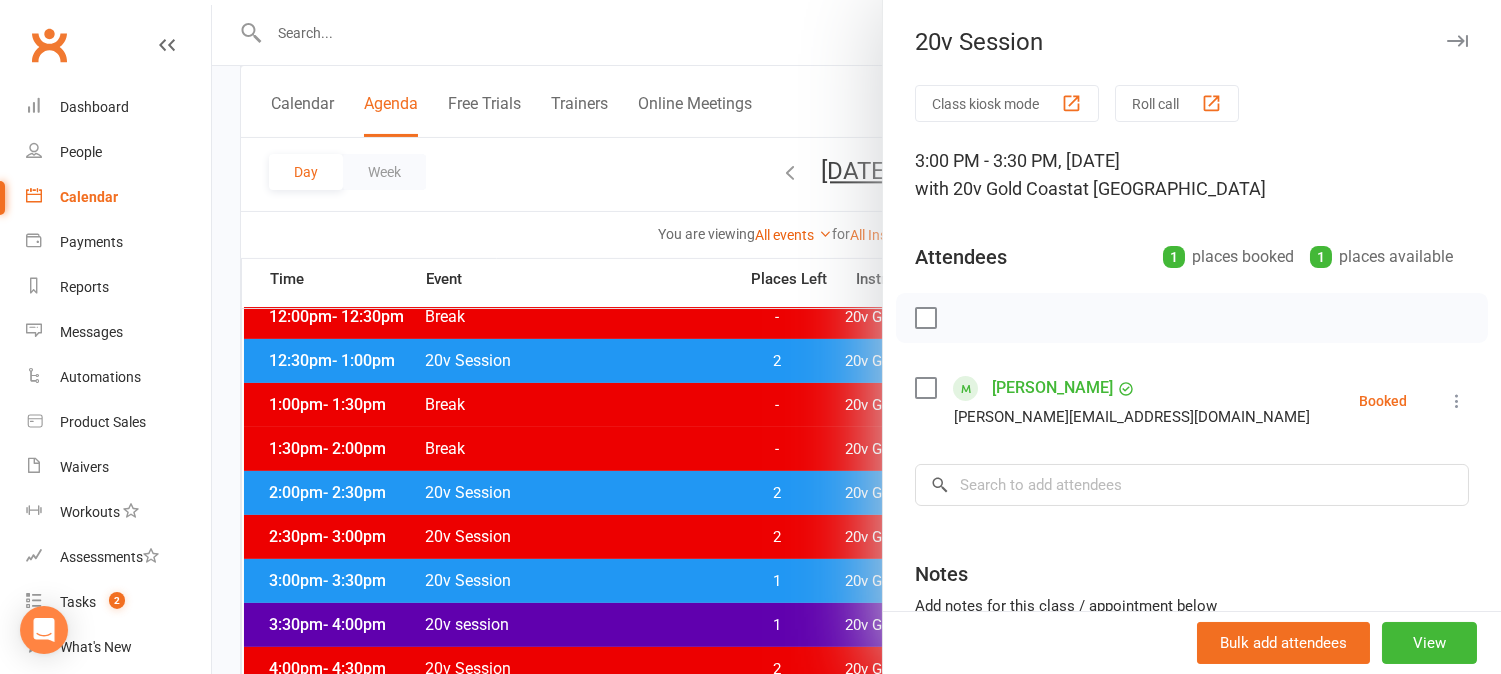 click at bounding box center (856, 337) 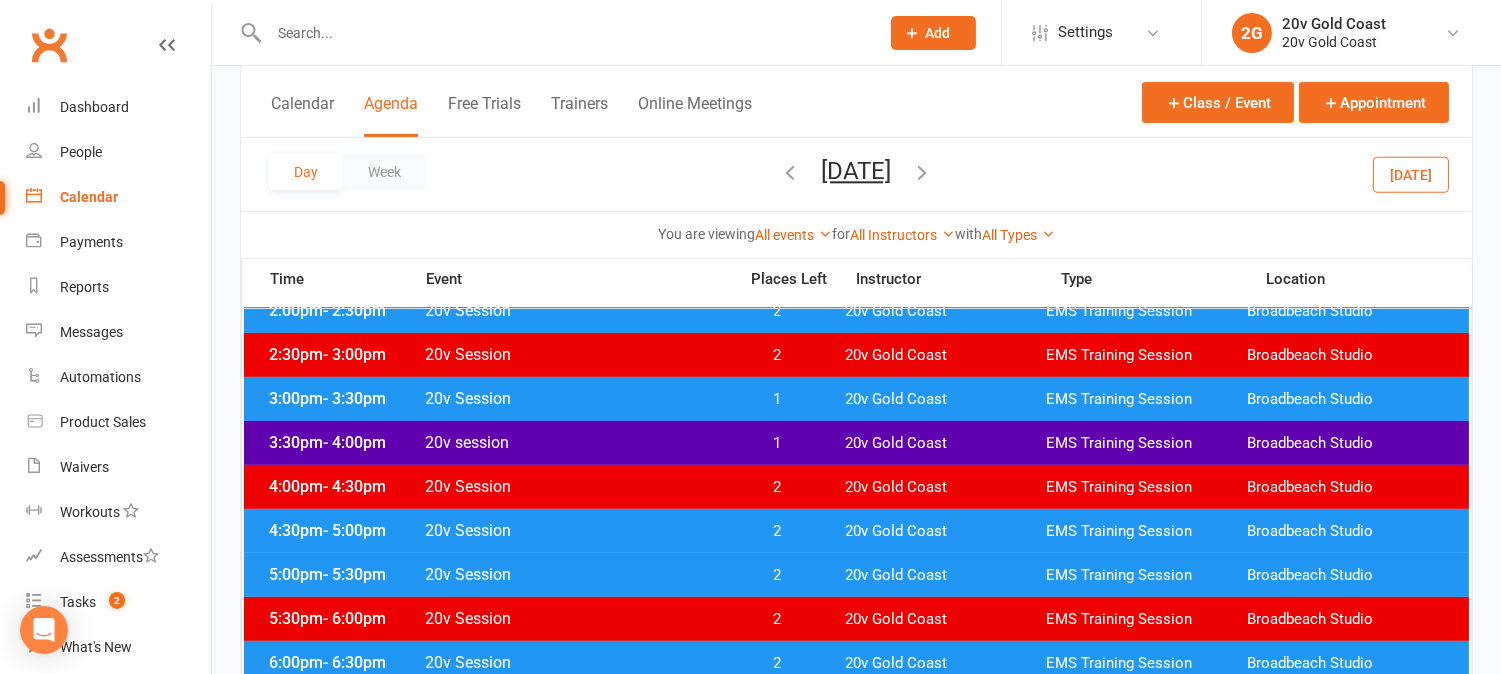 scroll, scrollTop: 777, scrollLeft: 0, axis: vertical 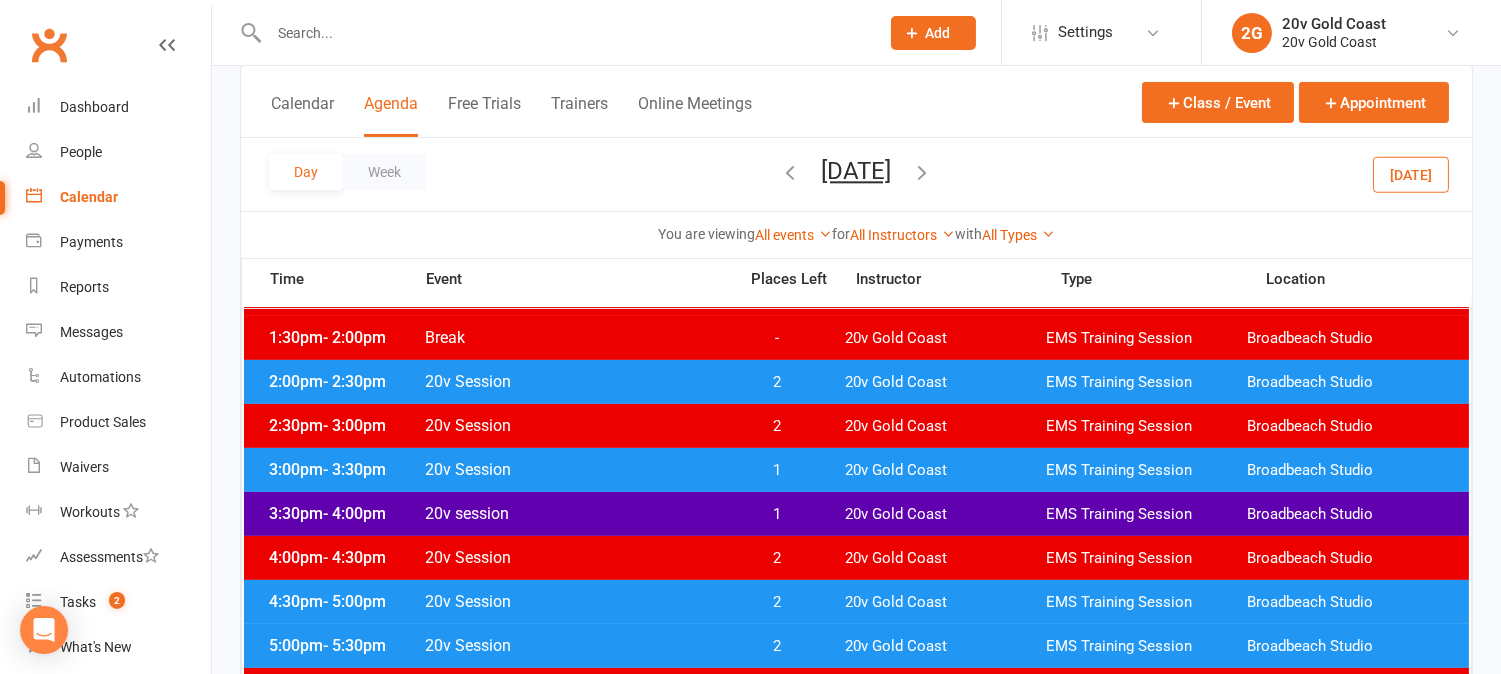 click on "1" at bounding box center [777, 470] 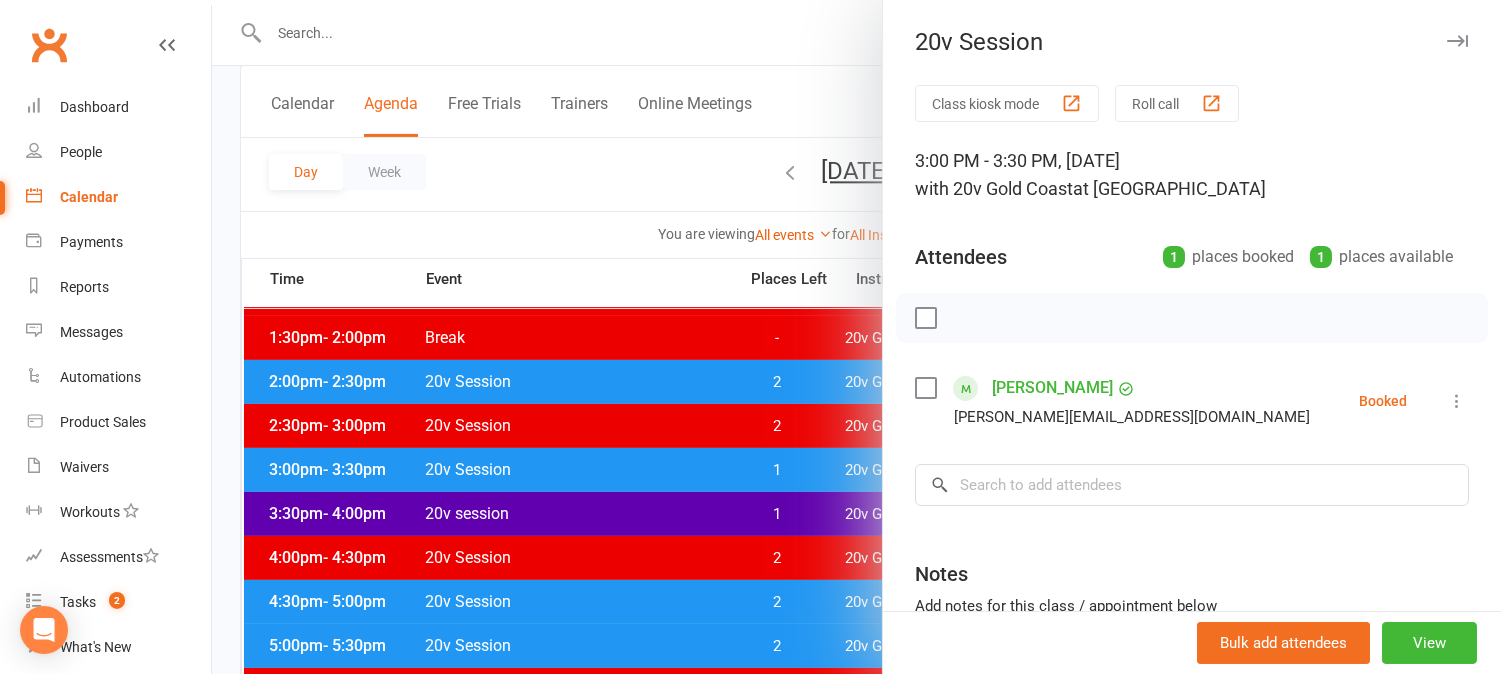 click at bounding box center [856, 337] 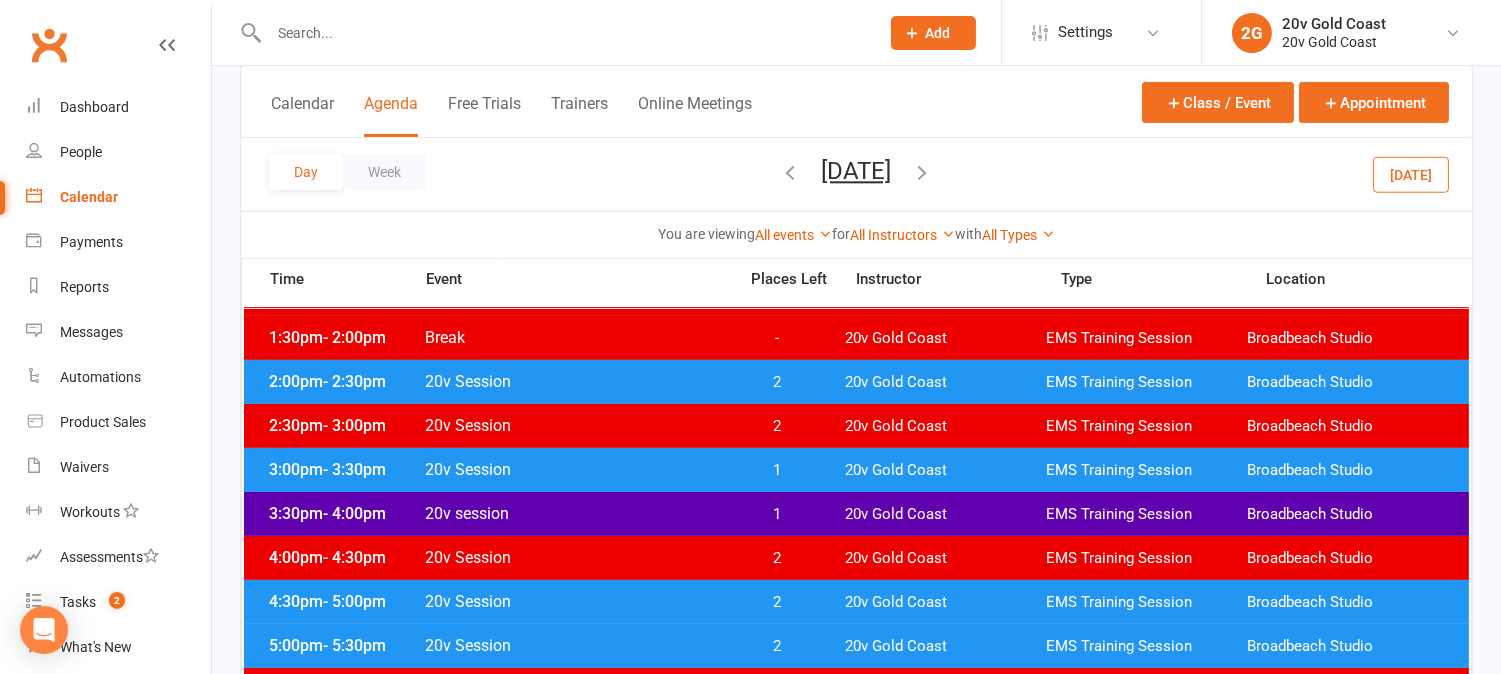 click on "1" at bounding box center (777, 470) 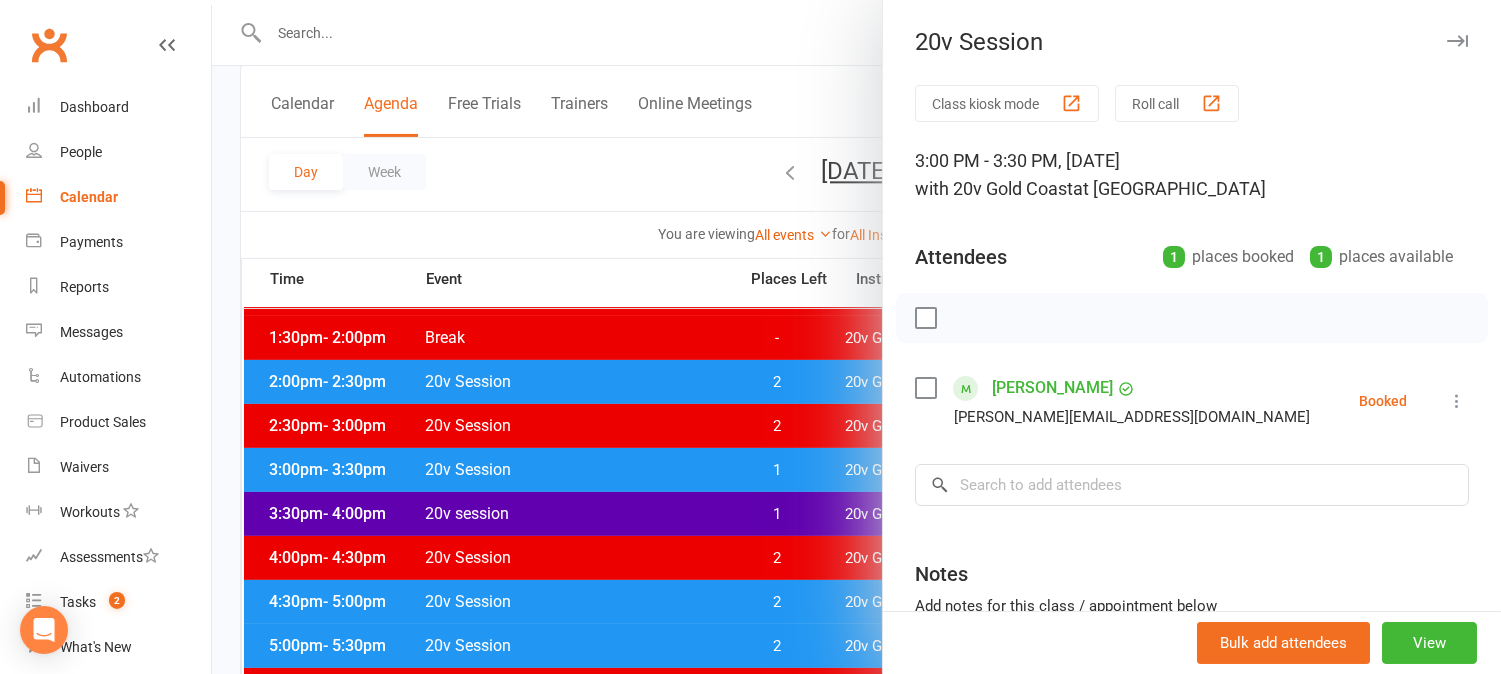drag, startPoint x: 773, startPoint y: 360, endPoint x: 766, endPoint y: 332, distance: 28.86174 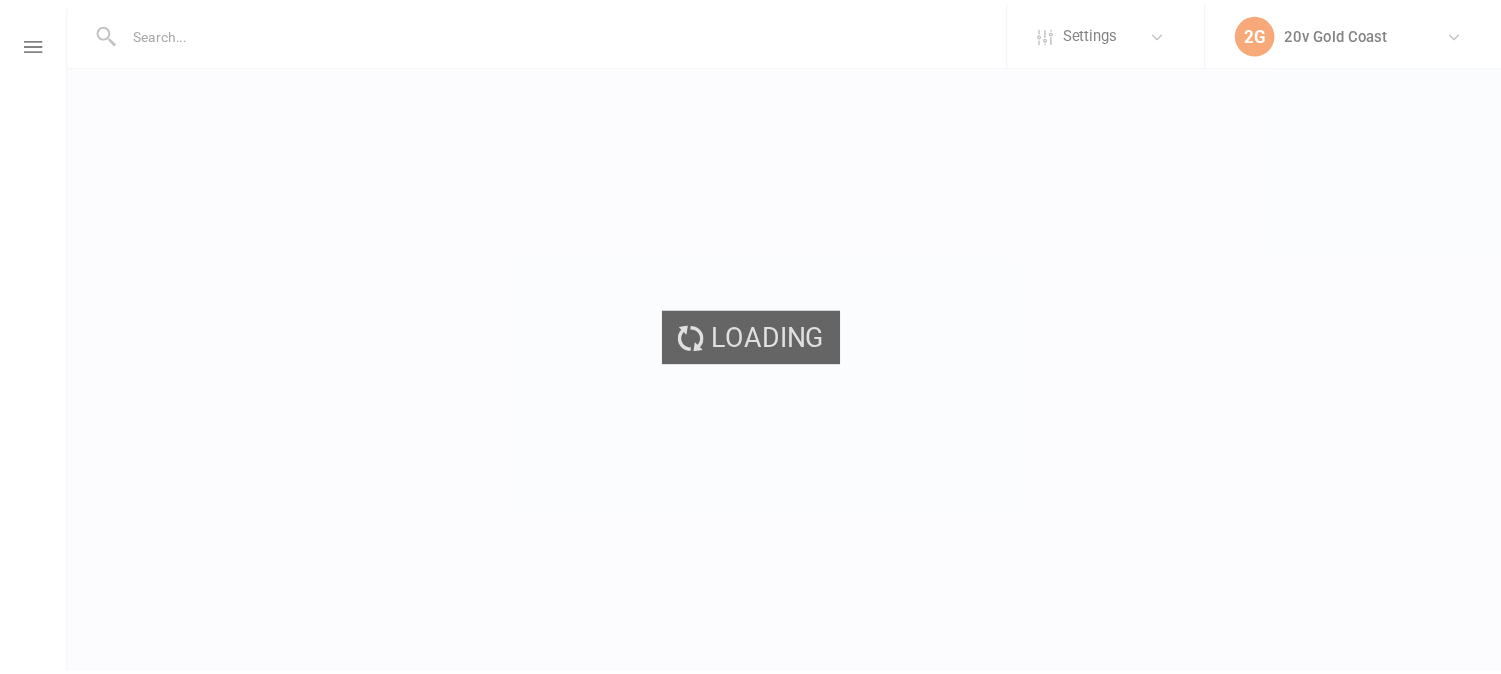 scroll, scrollTop: 0, scrollLeft: 0, axis: both 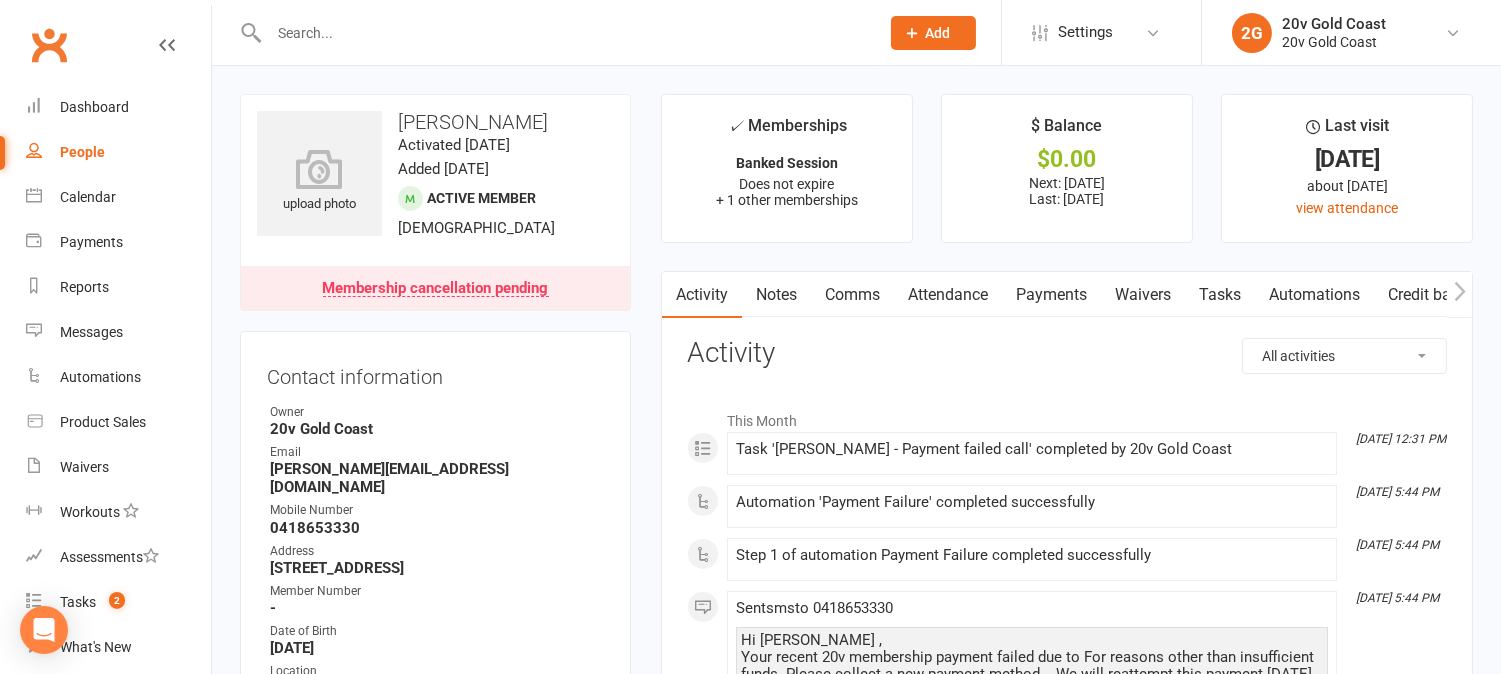 click on "Payments" at bounding box center (1051, 295) 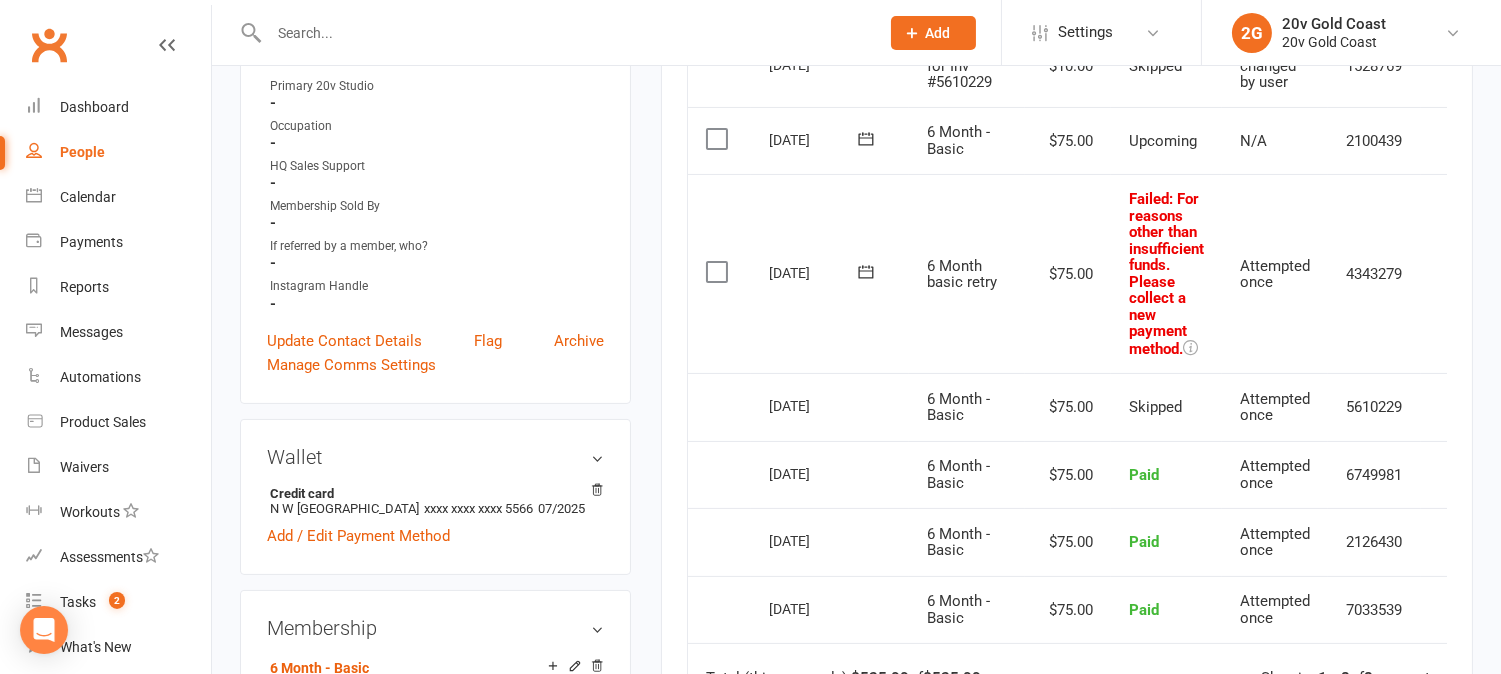 scroll, scrollTop: 555, scrollLeft: 0, axis: vertical 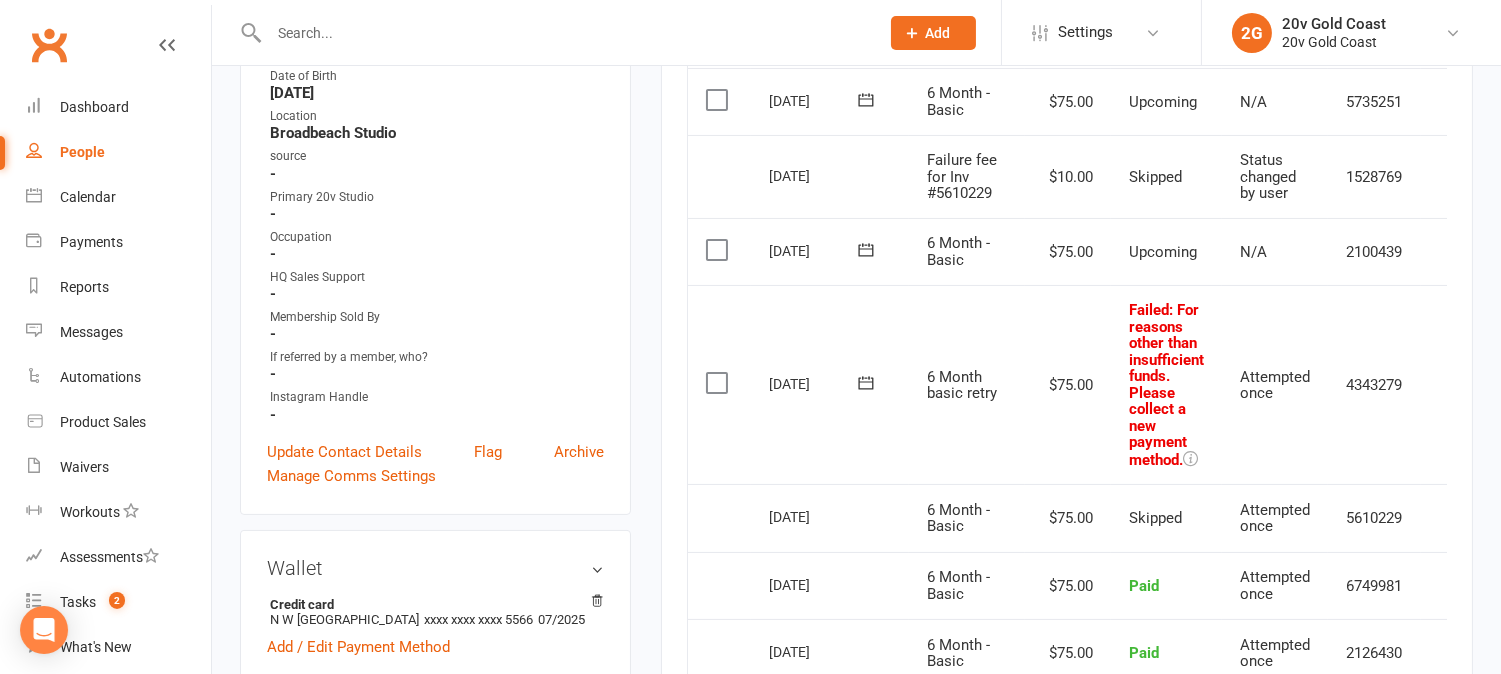 click at bounding box center [719, 383] 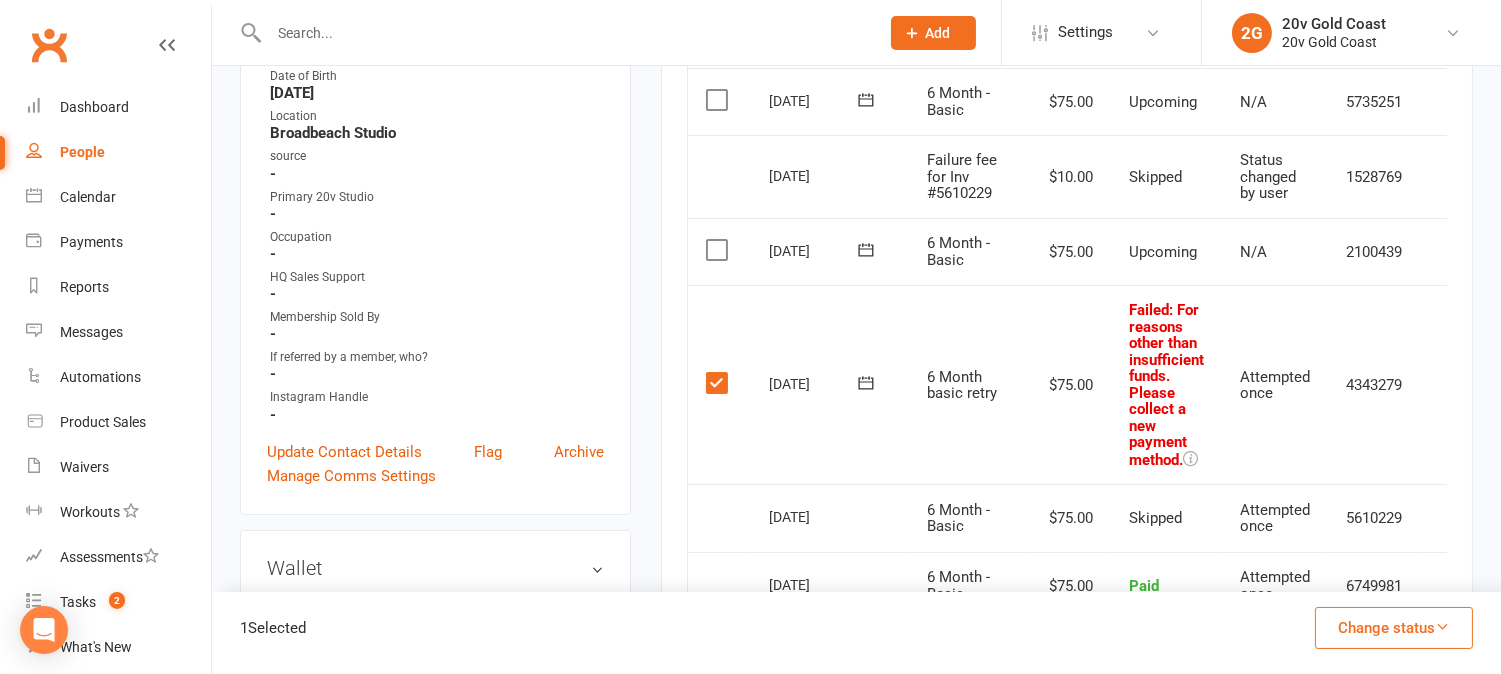 click on "Change status" at bounding box center (1394, 628) 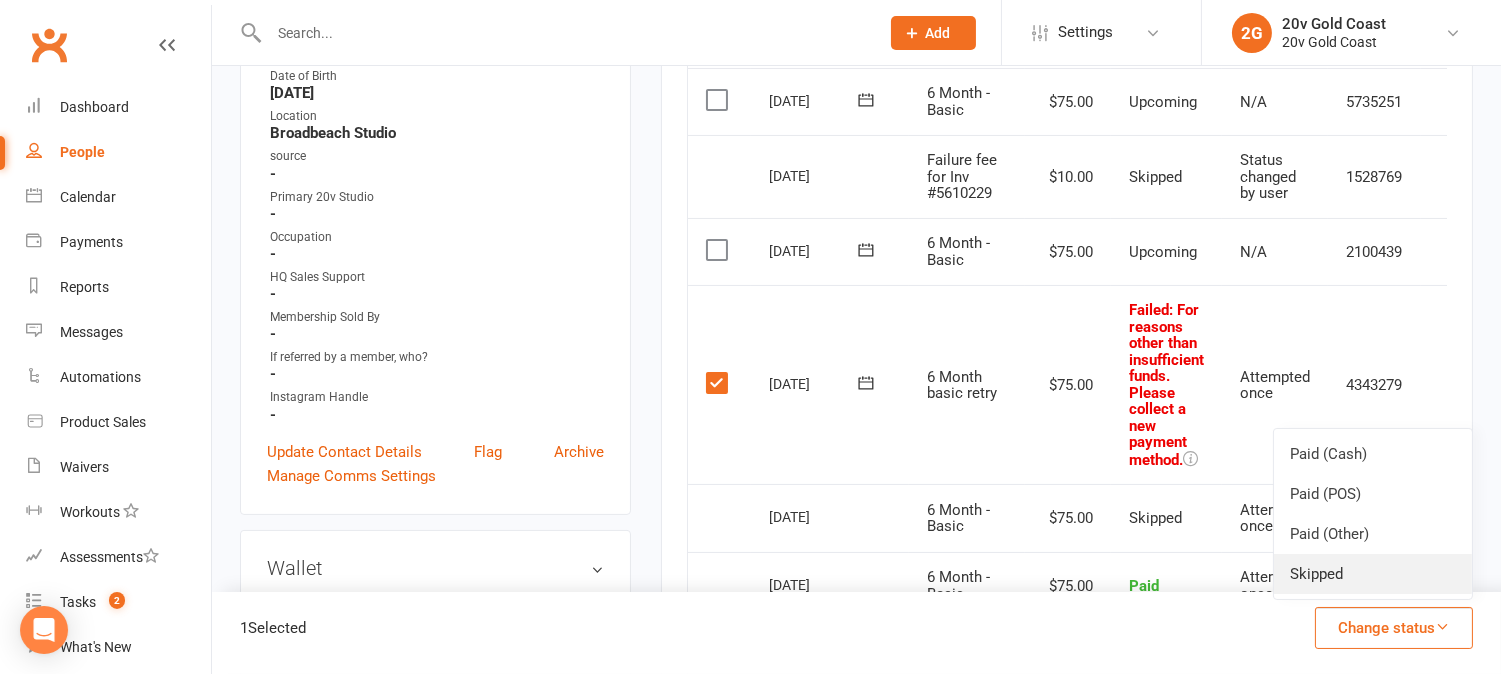 click on "Skipped" at bounding box center [1373, 574] 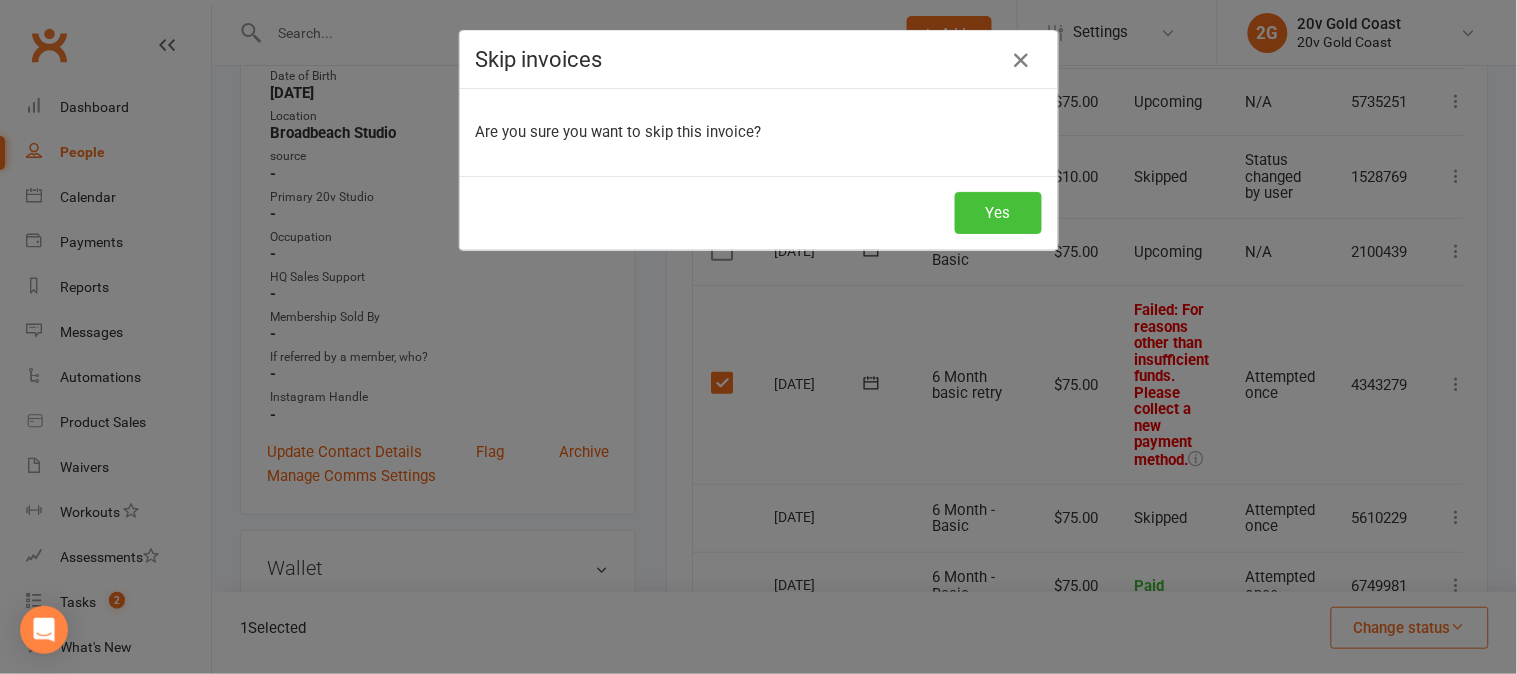 click on "Yes" at bounding box center (998, 213) 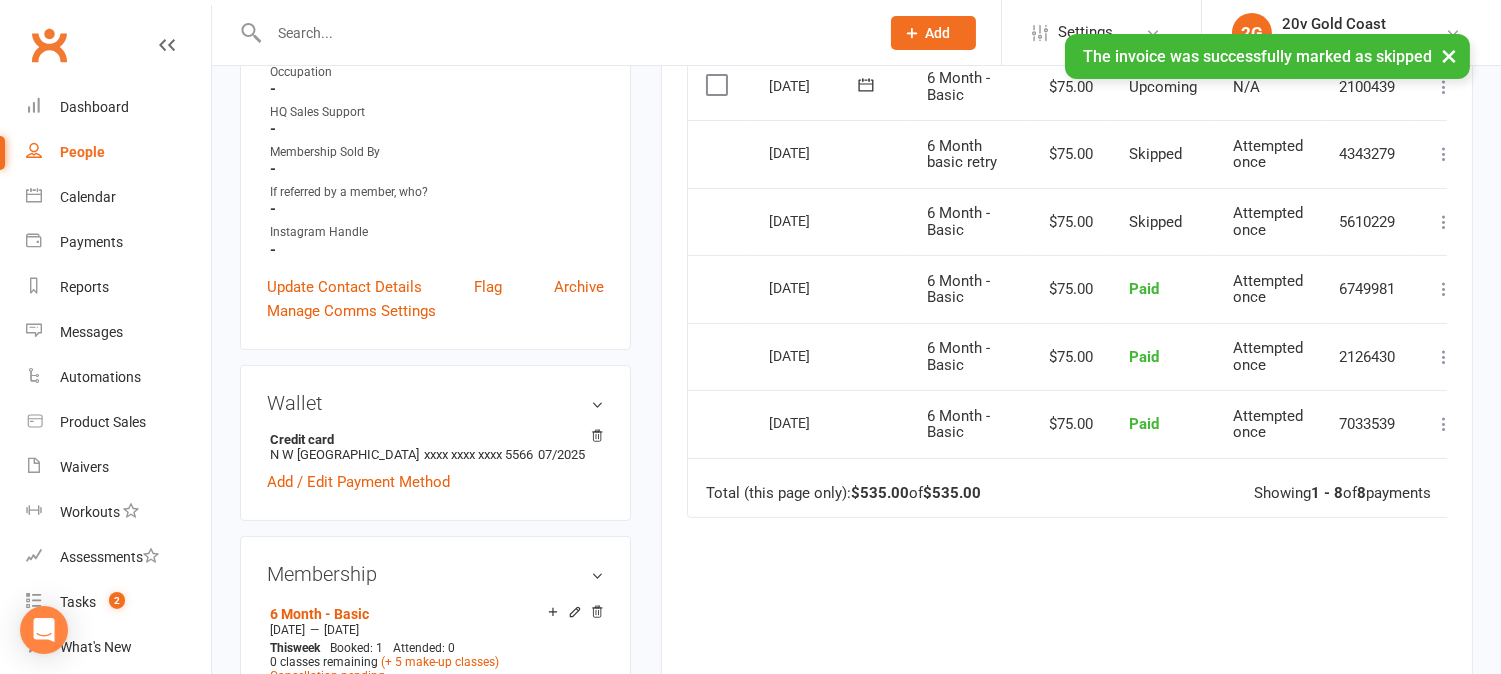 scroll, scrollTop: 888, scrollLeft: 0, axis: vertical 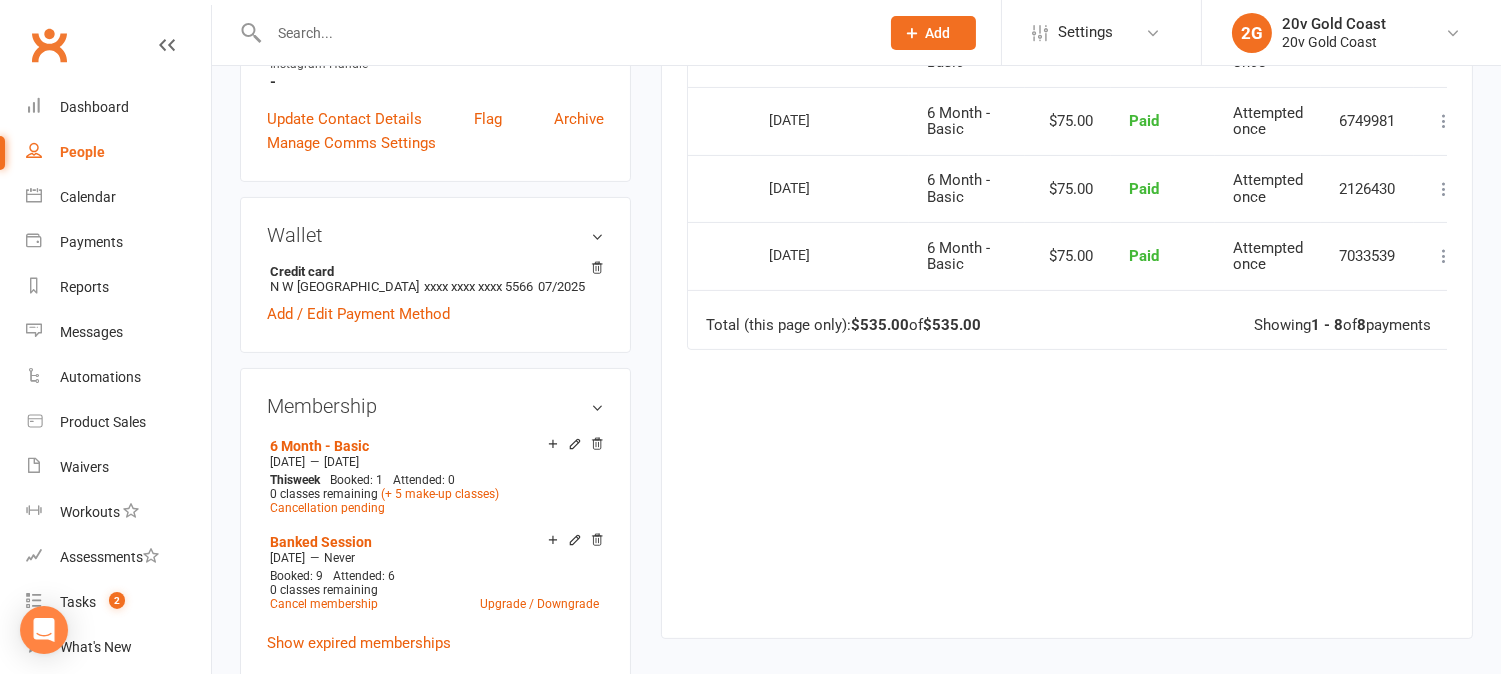 click on "Add new membership" at bounding box center (339, 683) 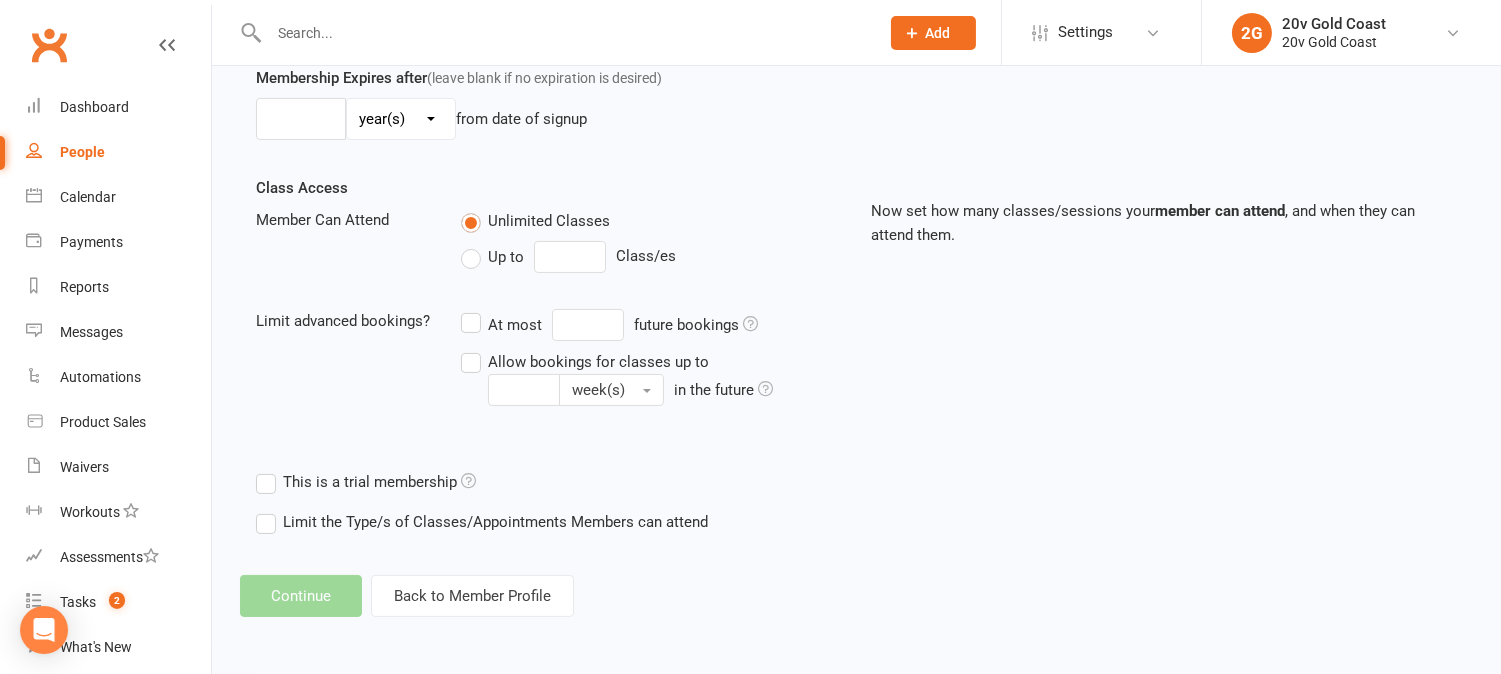 scroll, scrollTop: 0, scrollLeft: 0, axis: both 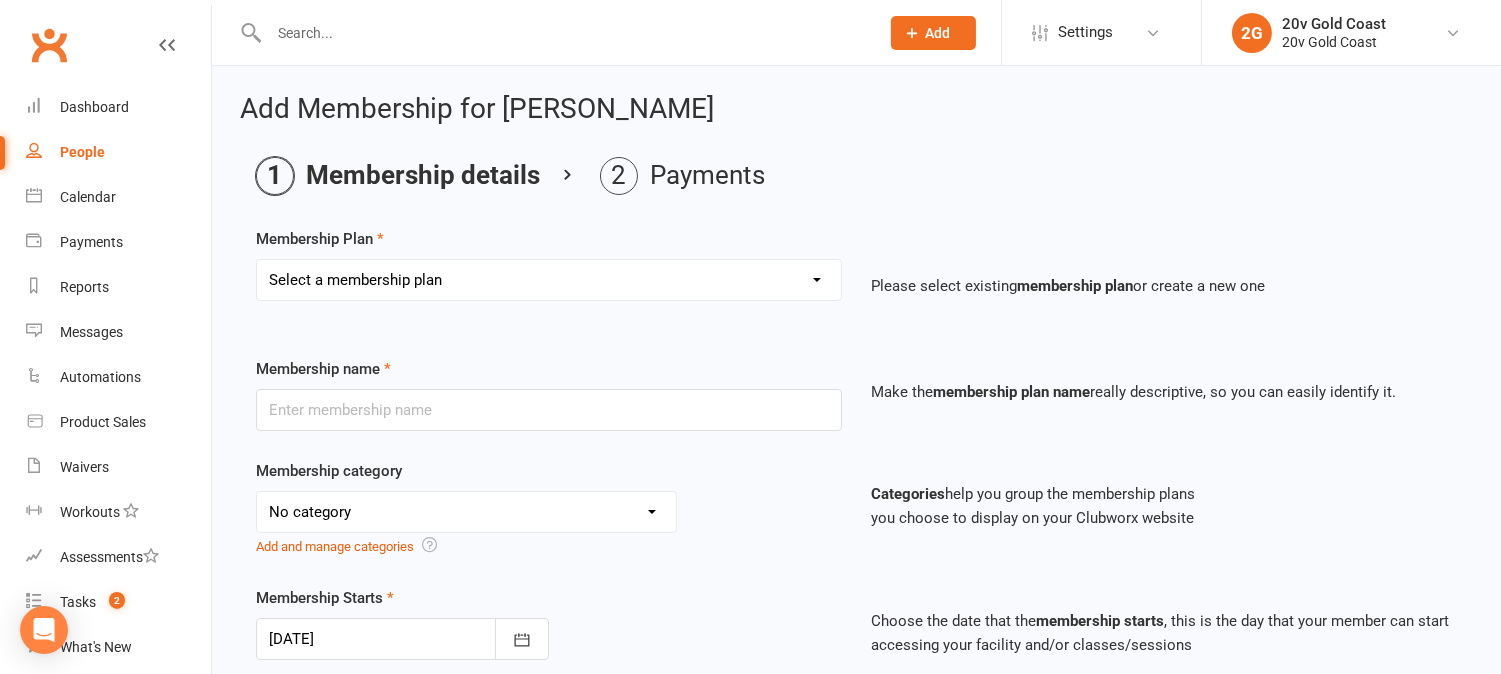 click on "Select a membership plan Create new Membership Plan 18 Month - Basic 18 Month - Advantage 12 Month - Basic 12 Month - Advantage 6 Month - Lite 6 Month - Basic 6 Month - Advantage 12 Week - Lite 12 Week - Basic 12 Week - Advantage 25 Session Pack 10 Session Pack Casual Session Flexi - Advantage - Upgrade Banked Session Reciprocal Pass Employee Ambassador One off payment Suspension Fee 18 Month Lite 3 session deal Fitmas (2x Starter Pack) 15 Session Pack 3 Additional Session Loyalty Plan - no lock in 10 Session Pack (20% off SALE) 12 week - Basic (20% Off SALE) 12 week - Advantage (20% Off SALE) 6 Month - Basic (20%Off SALE) 6 Month - Advantage (20% Off SALE) 25 session pack (20% off SALE) 2 Session Kickstarter" at bounding box center [549, 294] 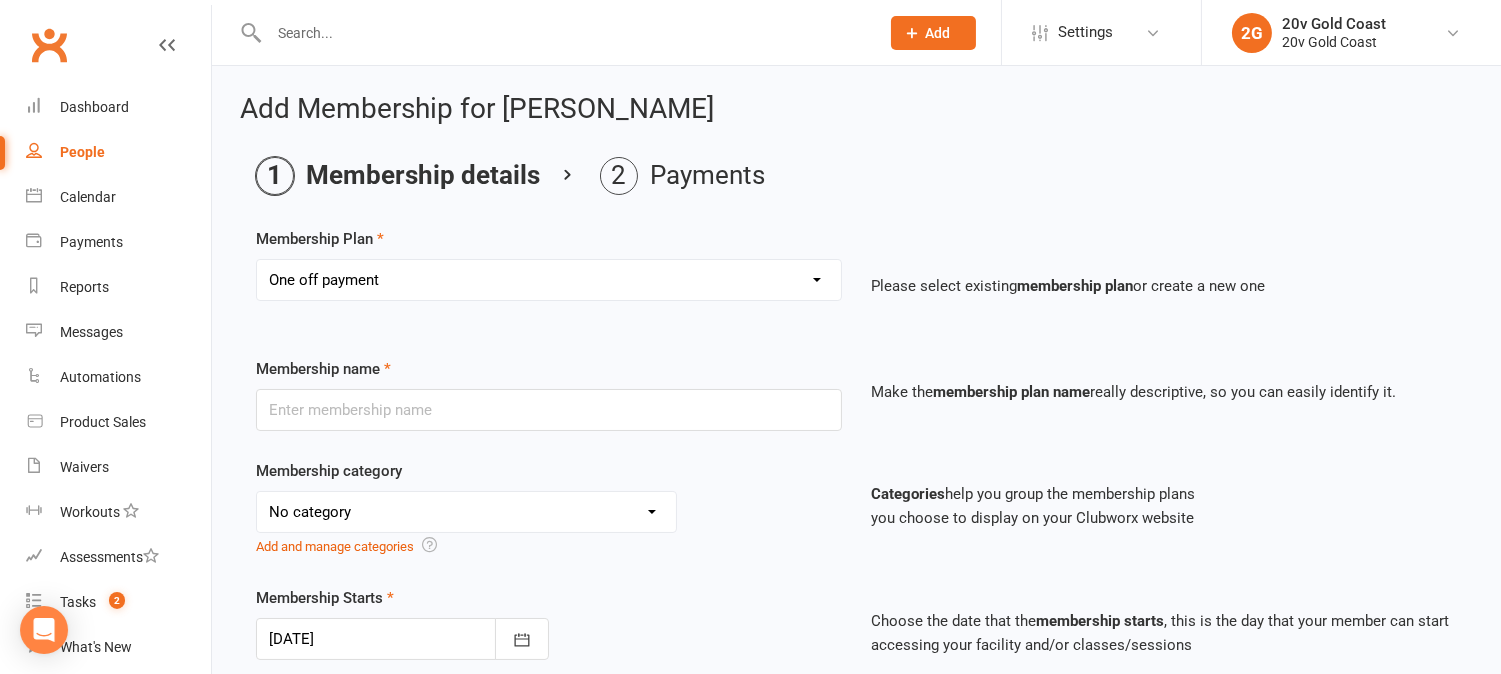 click on "Select a membership plan Create new Membership Plan 18 Month - Basic 18 Month - Advantage 12 Month - Basic 12 Month - Advantage 6 Month - Lite 6 Month - Basic 6 Month - Advantage 12 Week - Lite 12 Week - Basic 12 Week - Advantage 25 Session Pack 10 Session Pack Casual Session Flexi - Advantage - Upgrade Banked Session Reciprocal Pass Employee Ambassador One off payment Suspension Fee 18 Month Lite 3 session deal Fitmas (2x Starter Pack) 15 Session Pack 3 Additional Session Loyalty Plan - no lock in 10 Session Pack (20% off SALE) 12 week - Basic (20% Off SALE) 12 week - Advantage (20% Off SALE) 6 Month - Basic (20%Off SALE) 6 Month - Advantage (20% Off SALE) 25 session pack (20% off SALE) 2 Session Kickstarter" at bounding box center (549, 280) 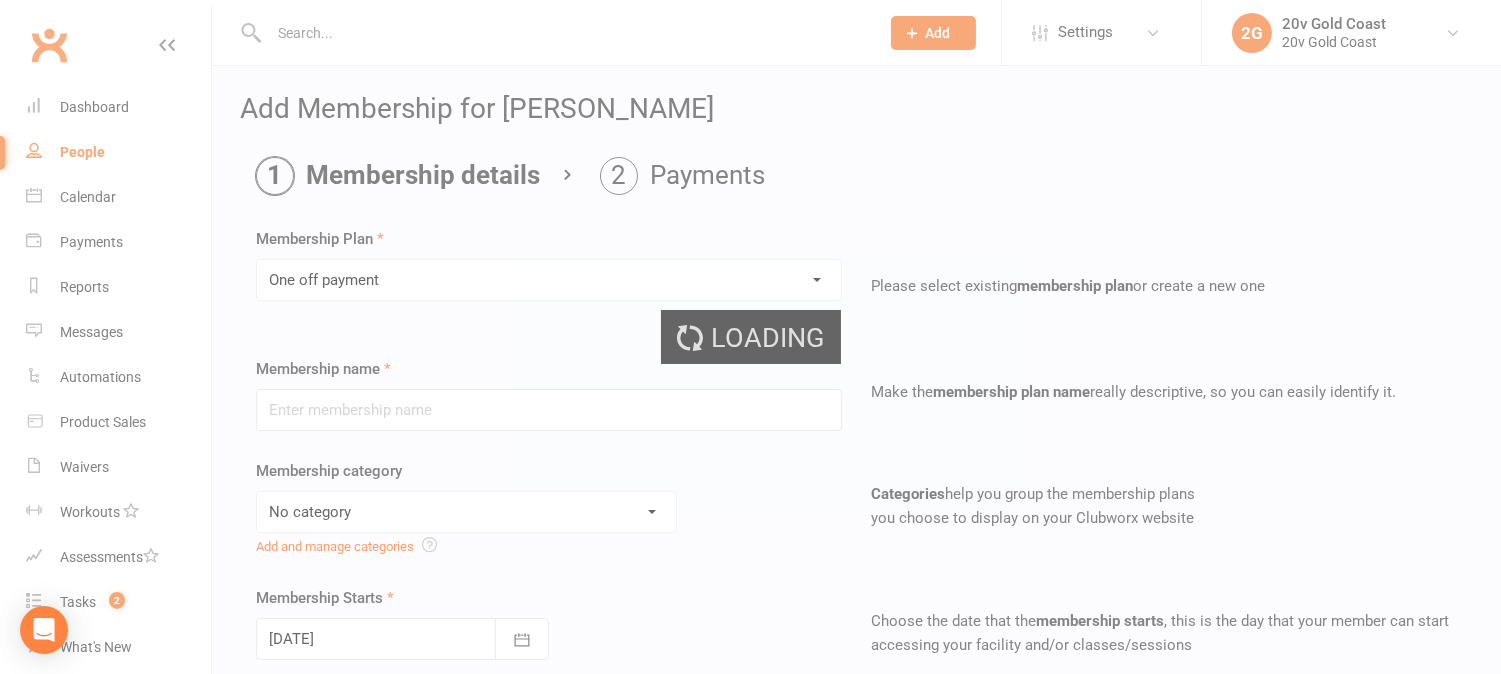 type on "One off payment" 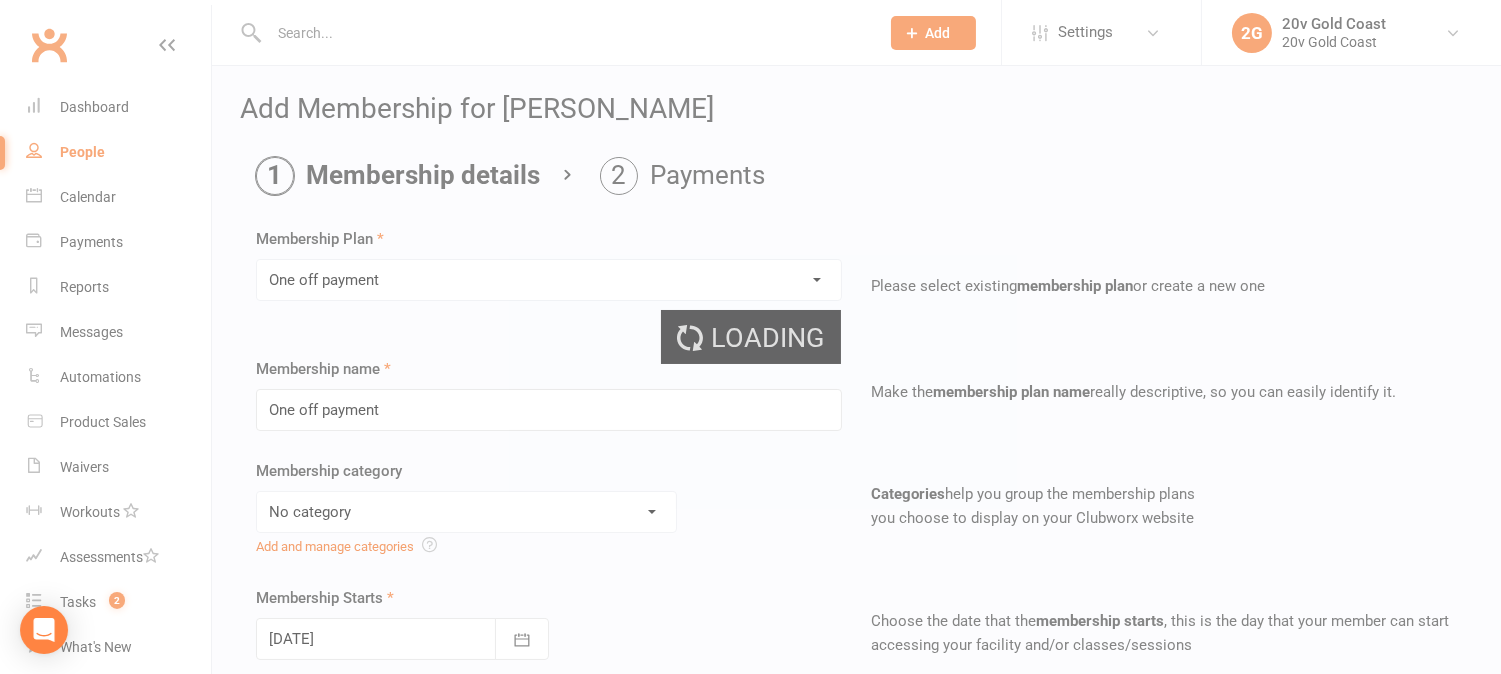 type on "0" 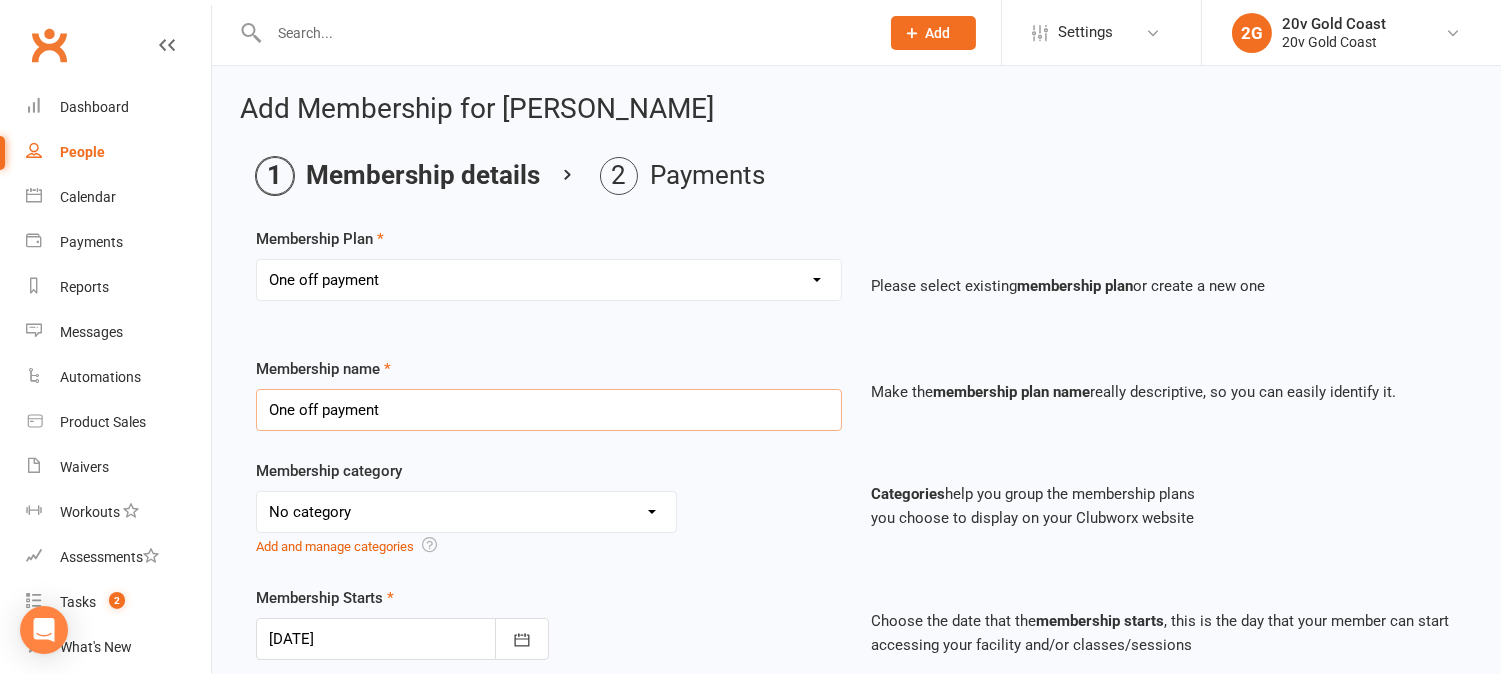 click on "One off payment" at bounding box center (549, 410) 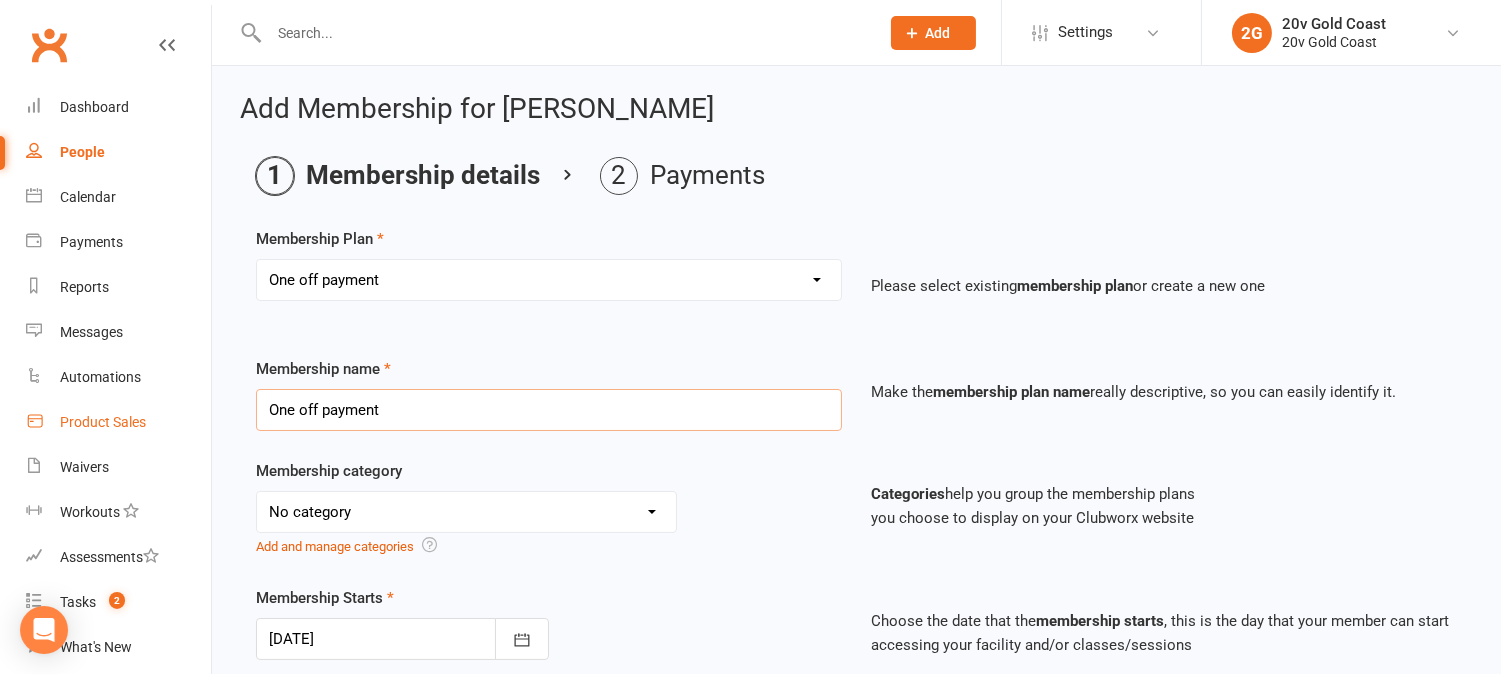 drag, startPoint x: 414, startPoint y: 412, endPoint x: 182, endPoint y: 410, distance: 232.00862 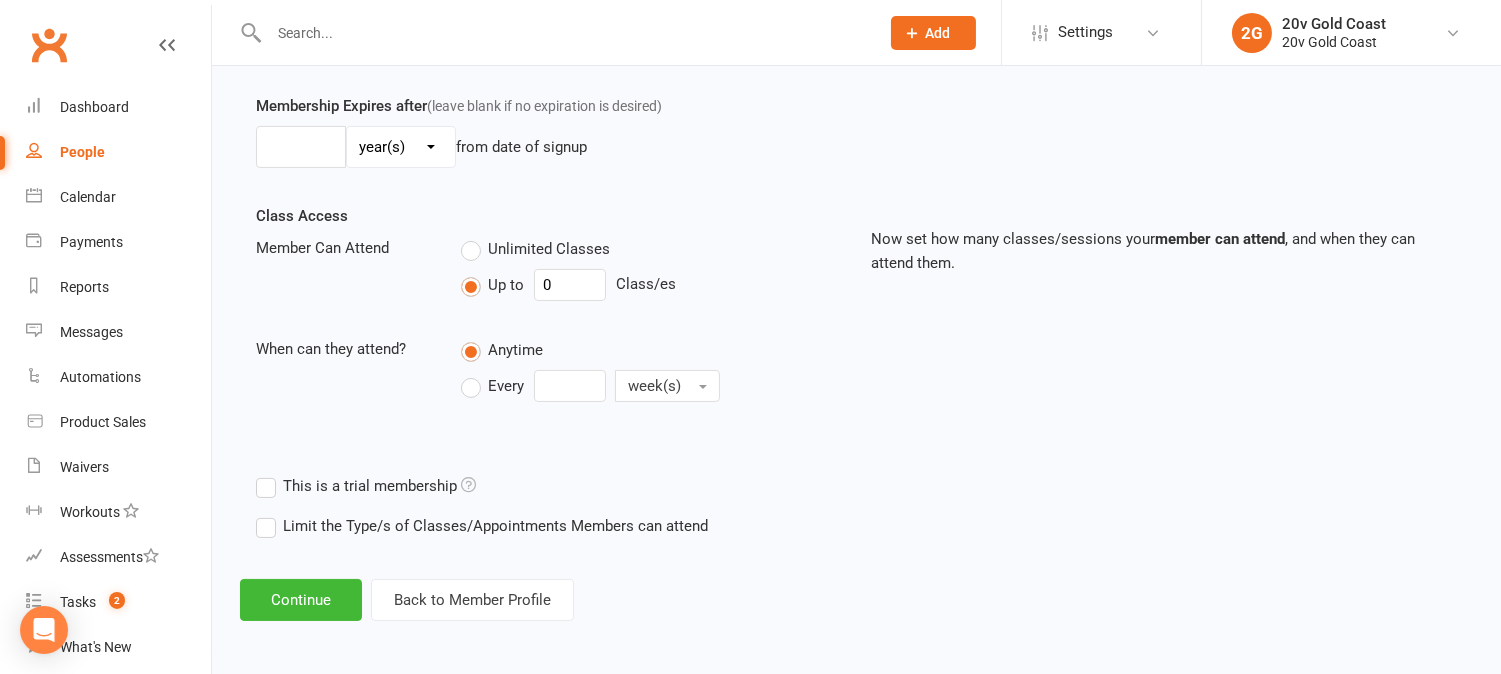 scroll, scrollTop: 597, scrollLeft: 0, axis: vertical 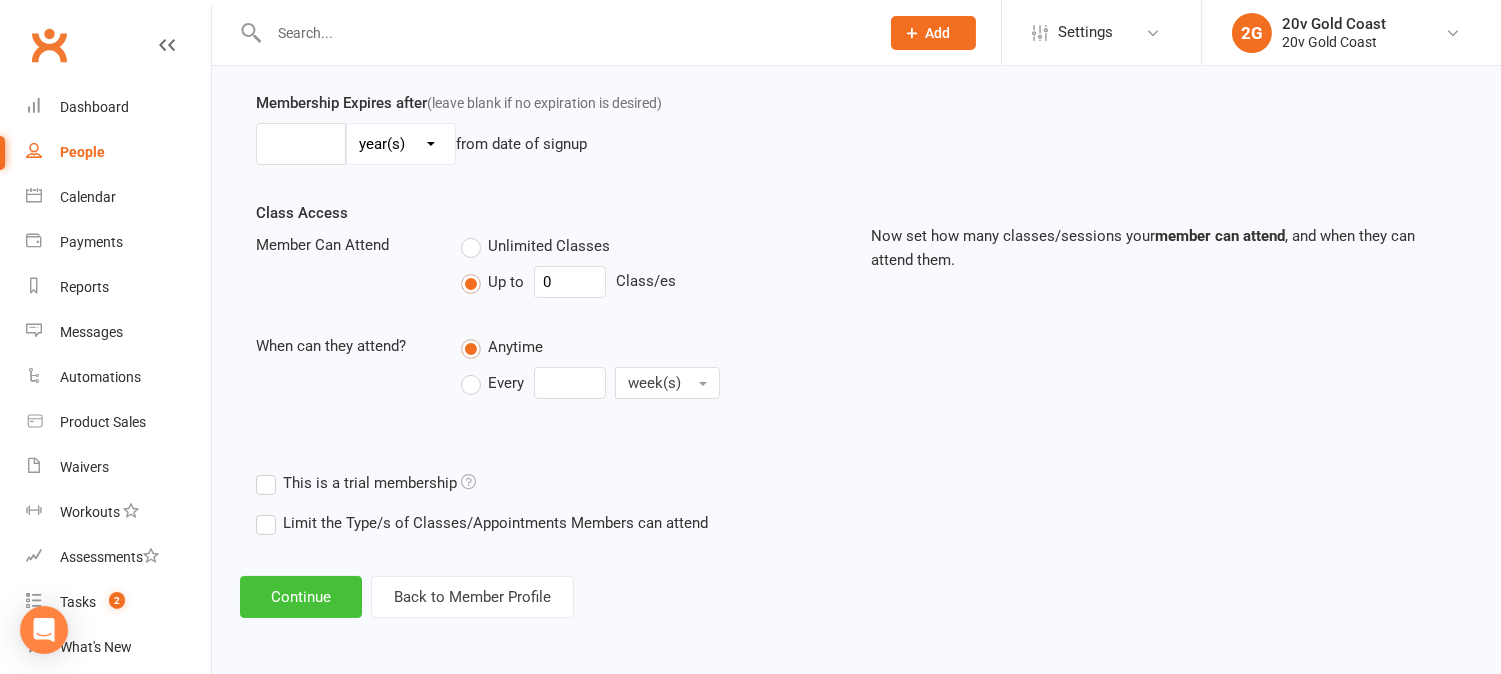 type on "7th July Payment" 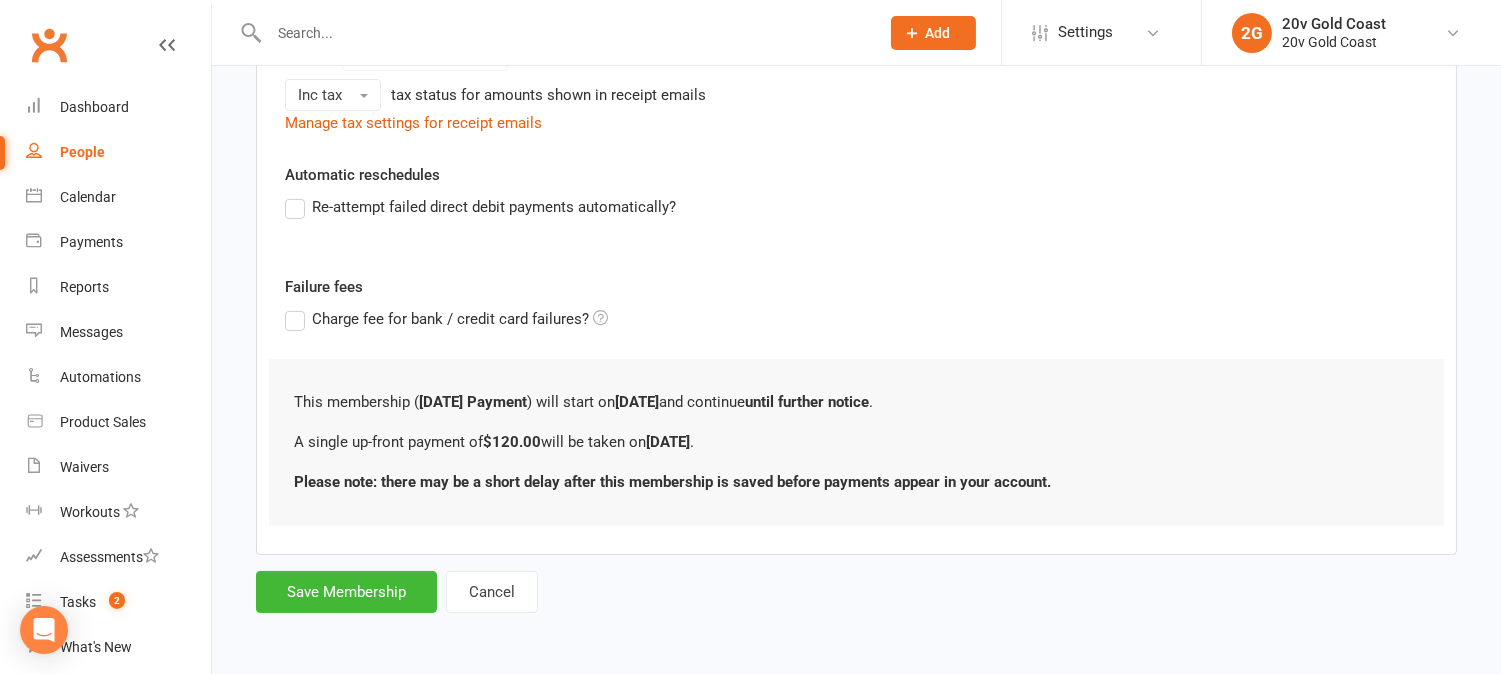 scroll, scrollTop: 0, scrollLeft: 0, axis: both 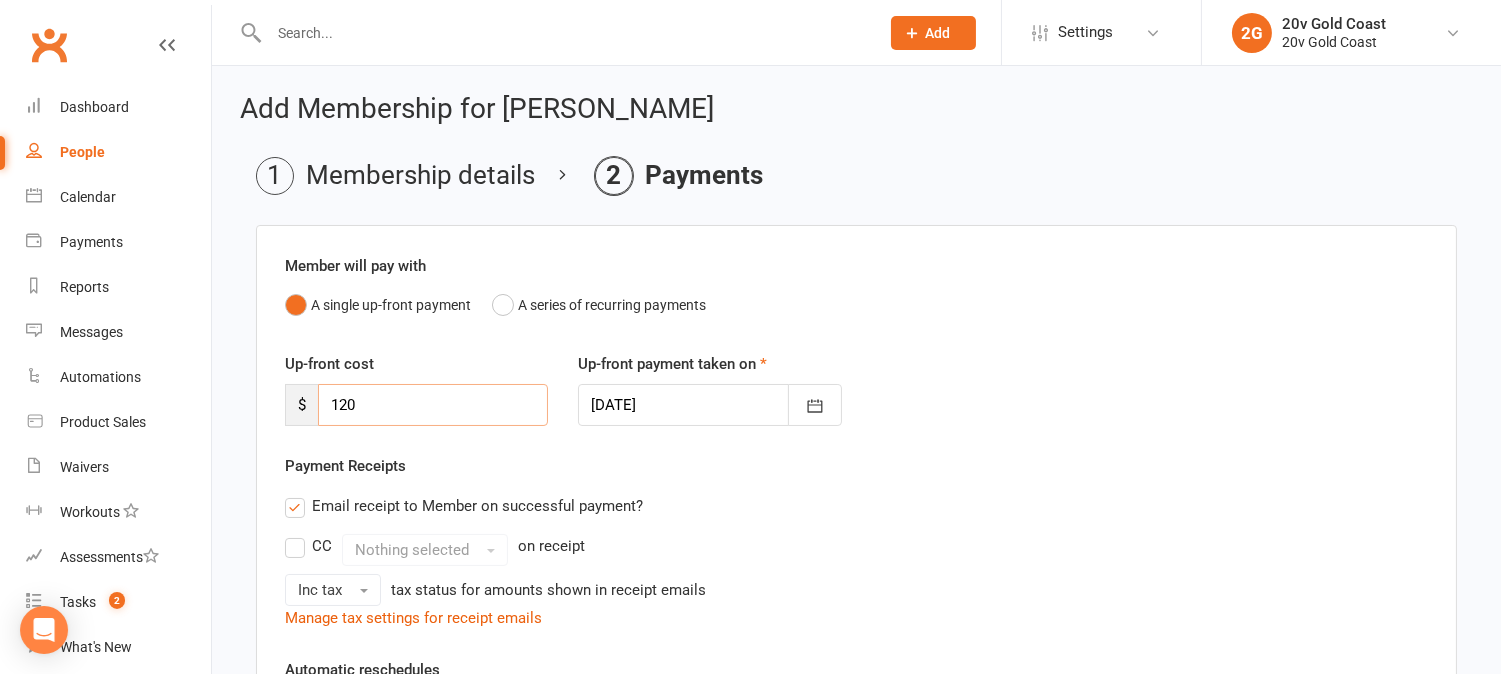 drag, startPoint x: 518, startPoint y: 395, endPoint x: 507, endPoint y: 391, distance: 11.7046995 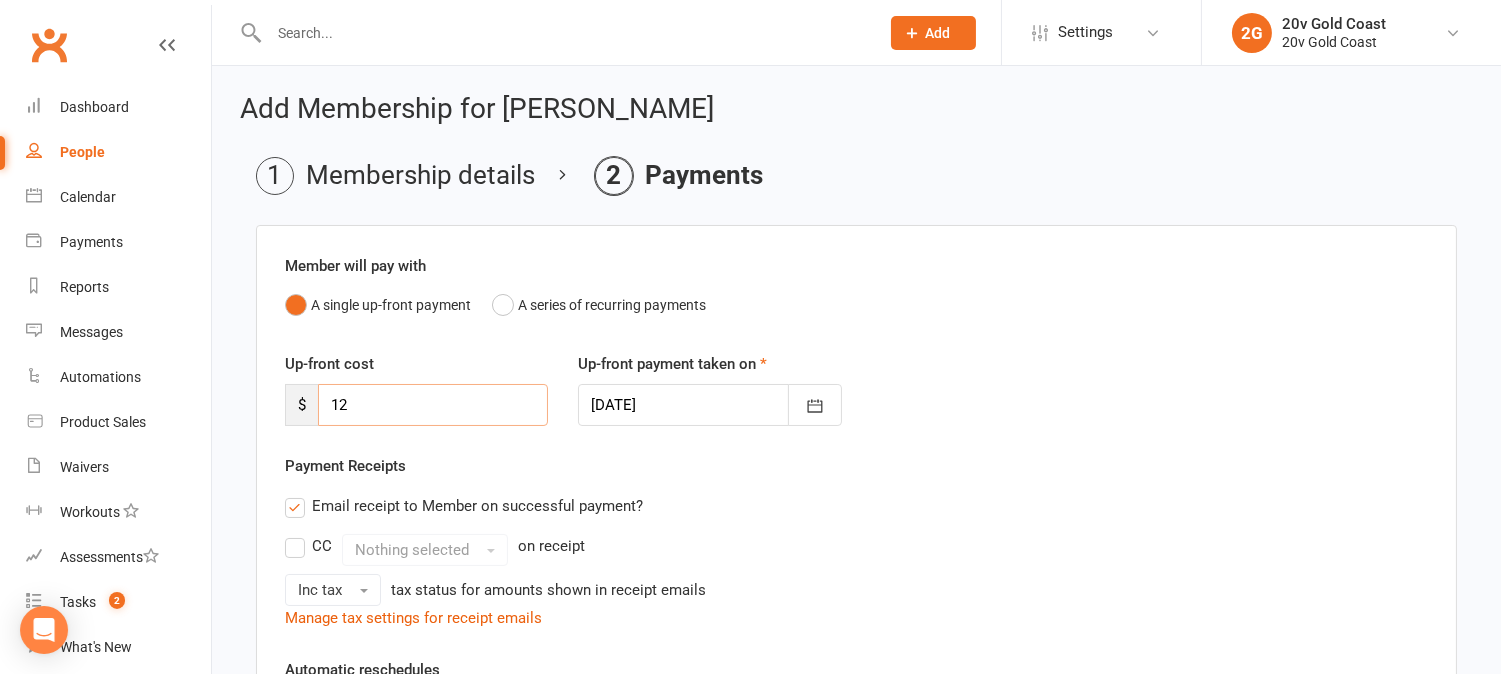 type on "1" 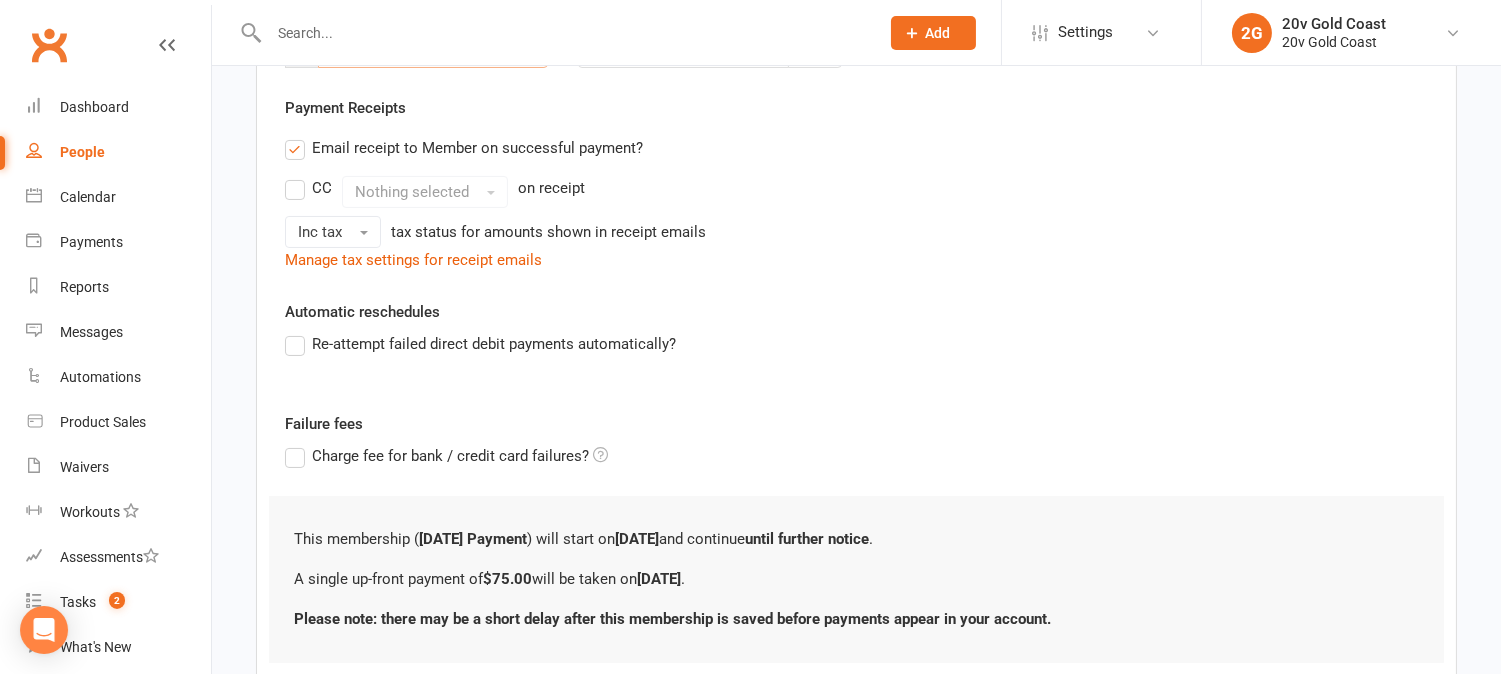 scroll, scrollTop: 495, scrollLeft: 0, axis: vertical 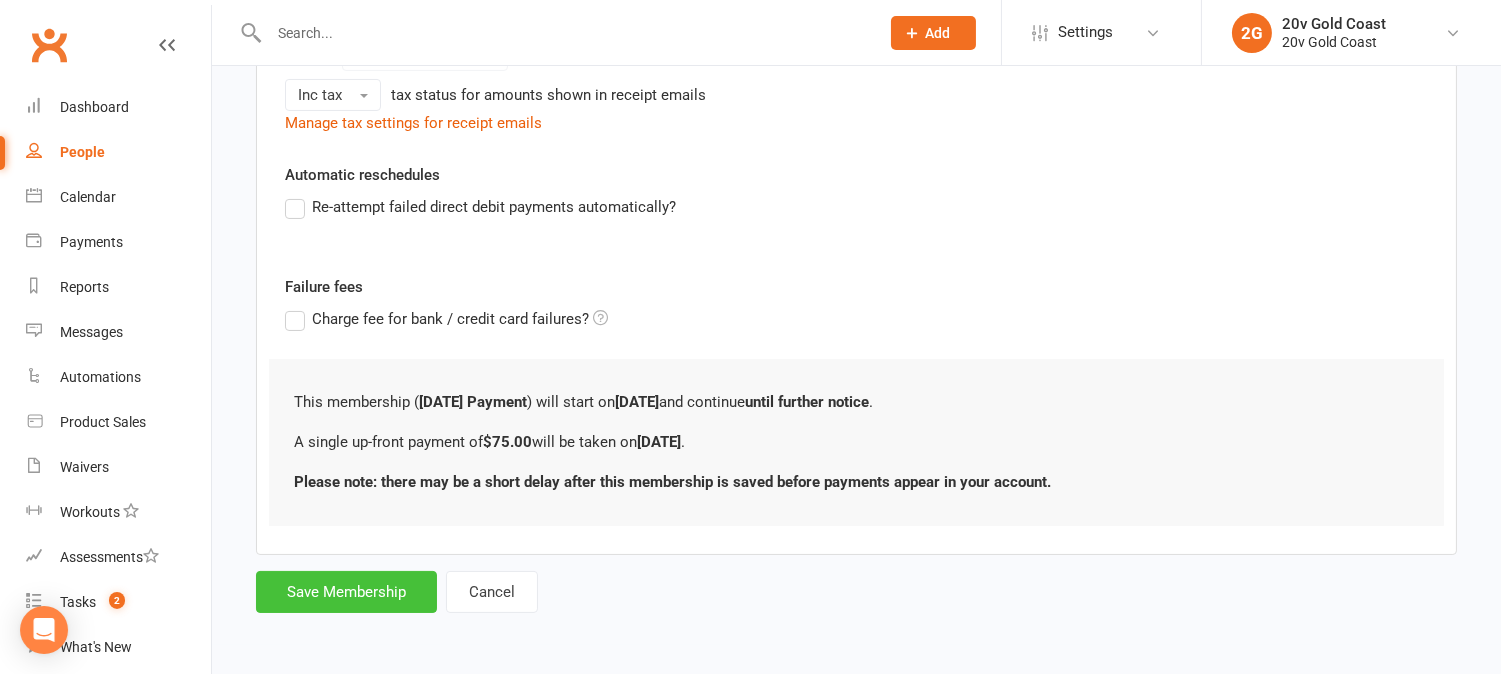 type on "75" 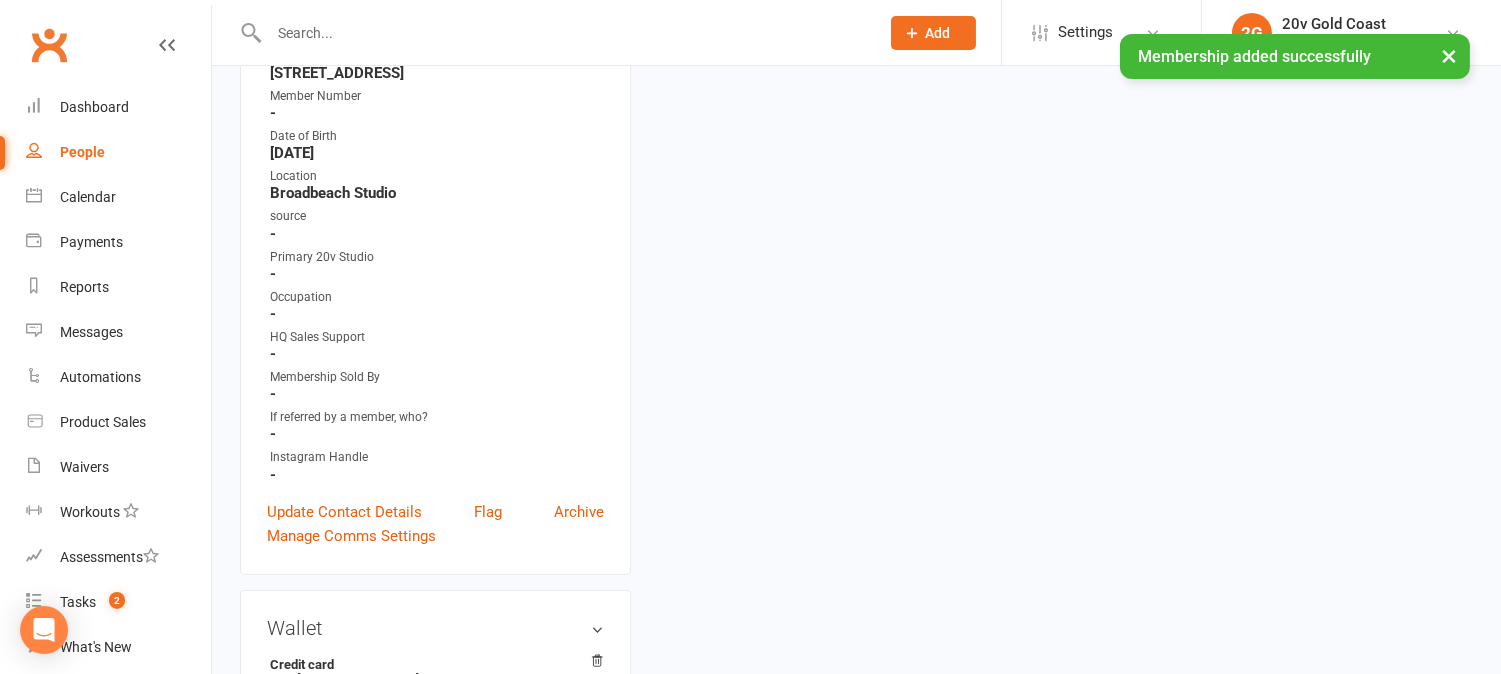 scroll, scrollTop: 0, scrollLeft: 0, axis: both 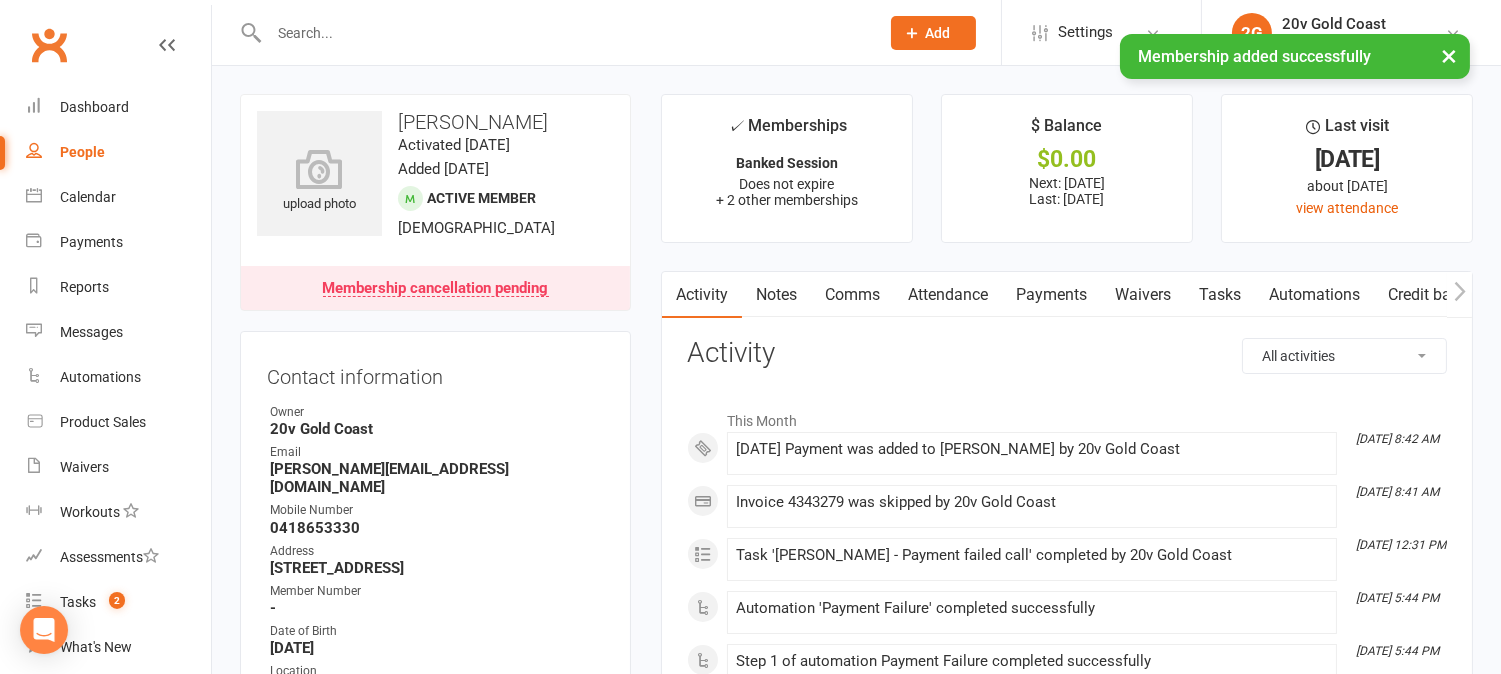 click on "Payments" at bounding box center [1051, 295] 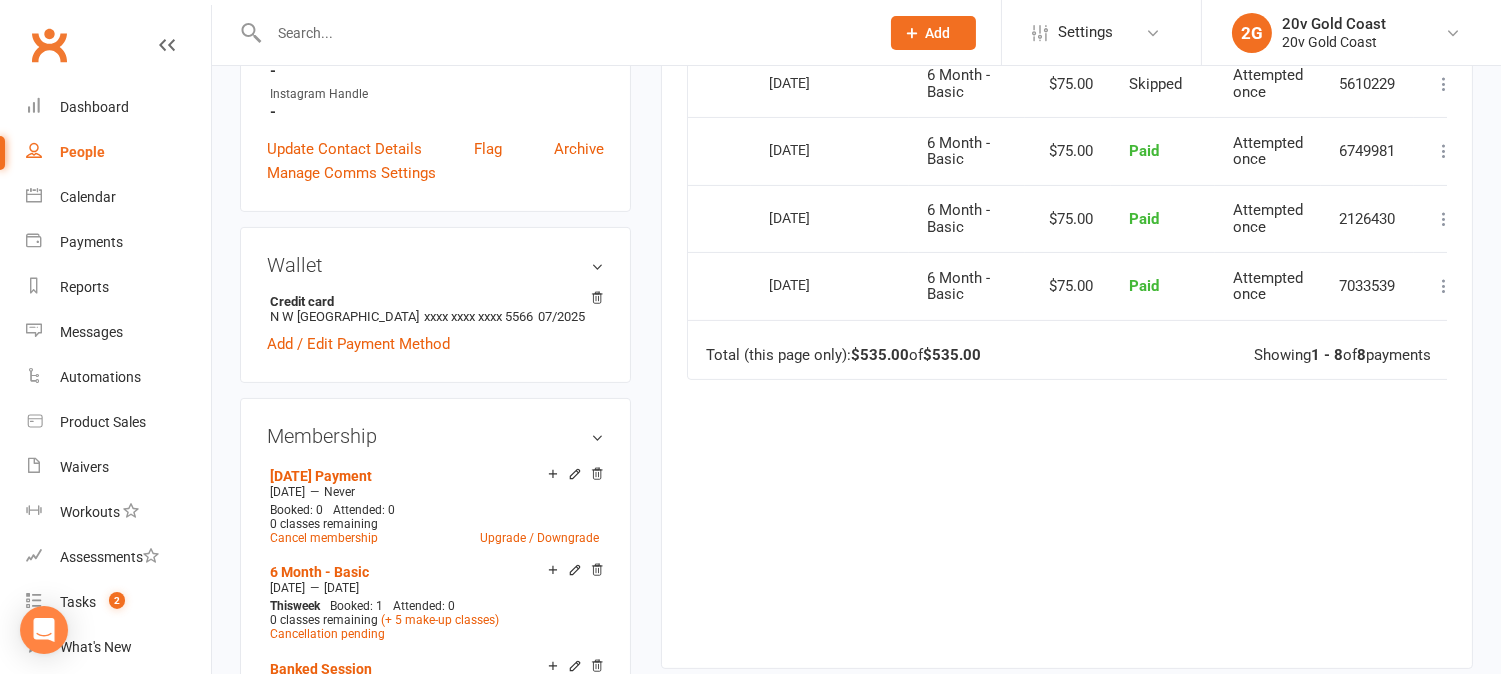 scroll, scrollTop: 888, scrollLeft: 0, axis: vertical 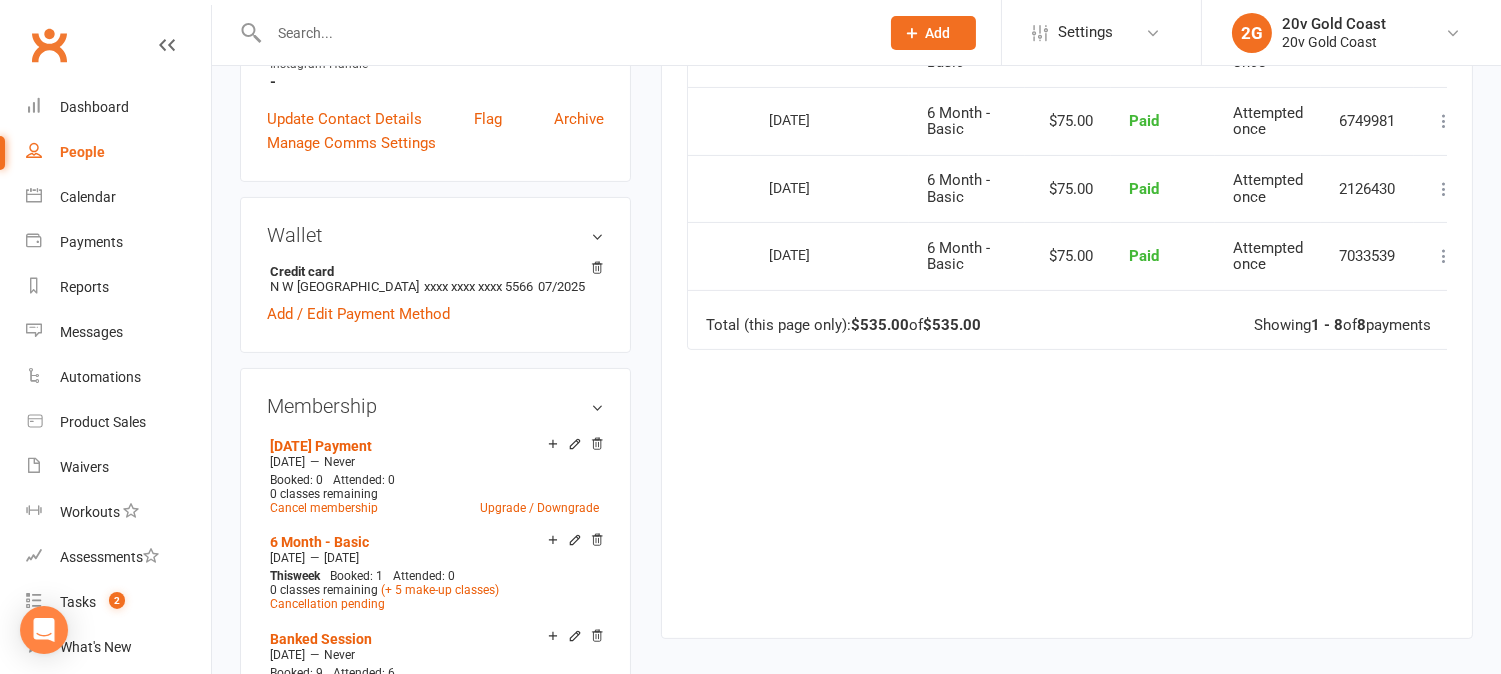 click 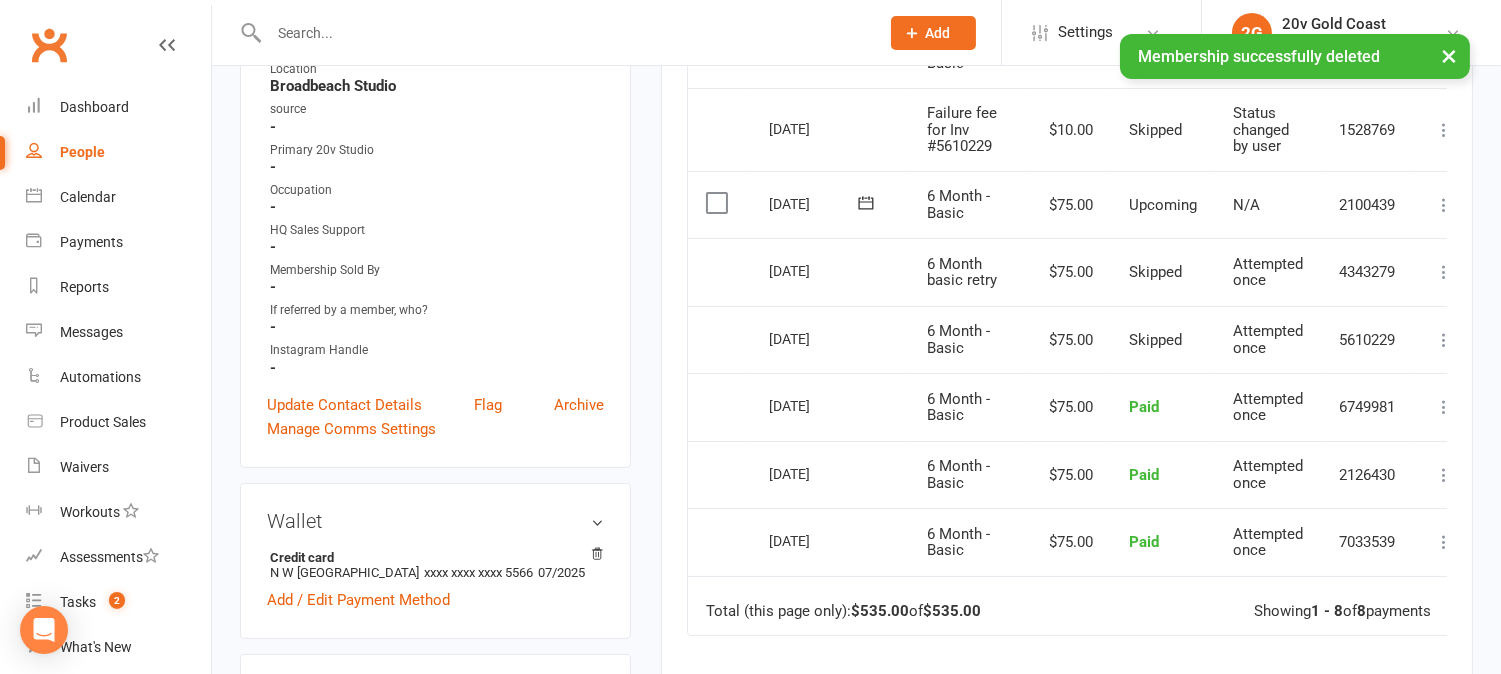 scroll, scrollTop: 0, scrollLeft: 0, axis: both 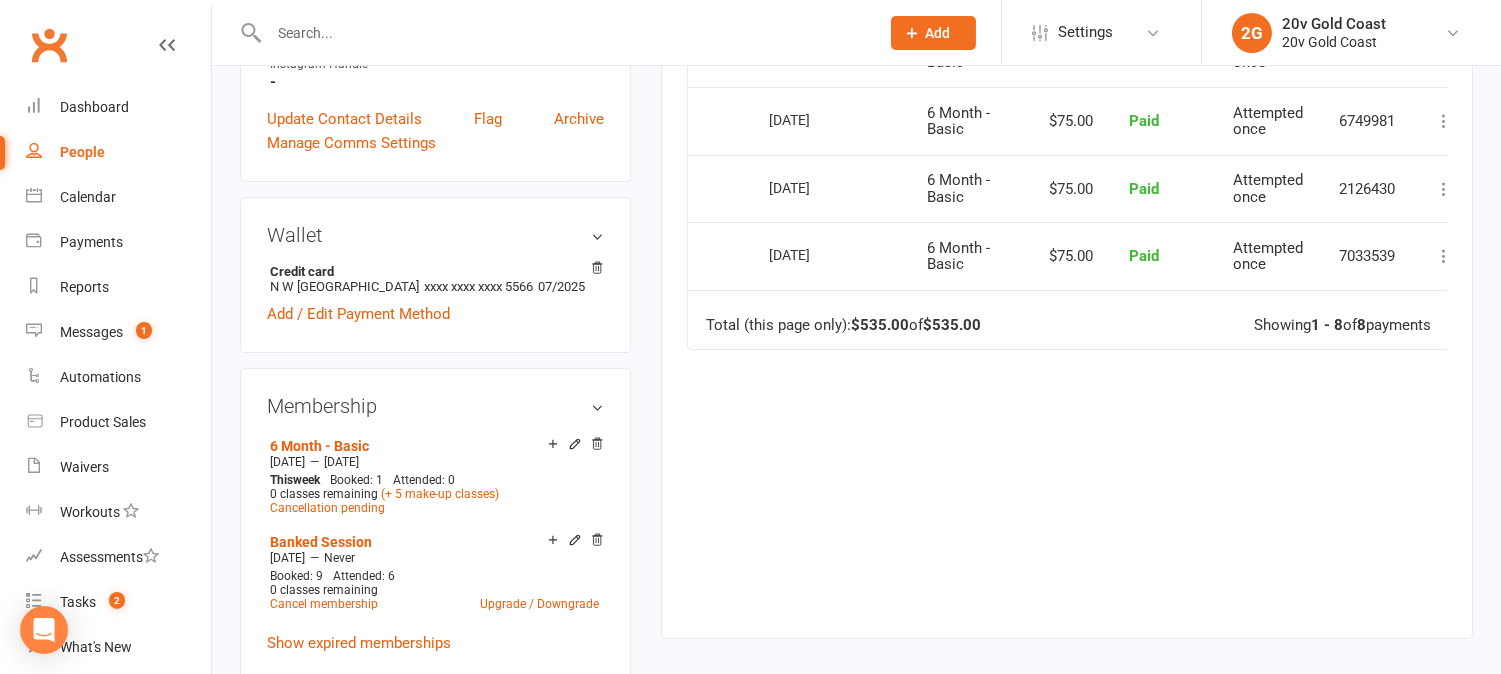 click on "Add new membership" at bounding box center (339, 683) 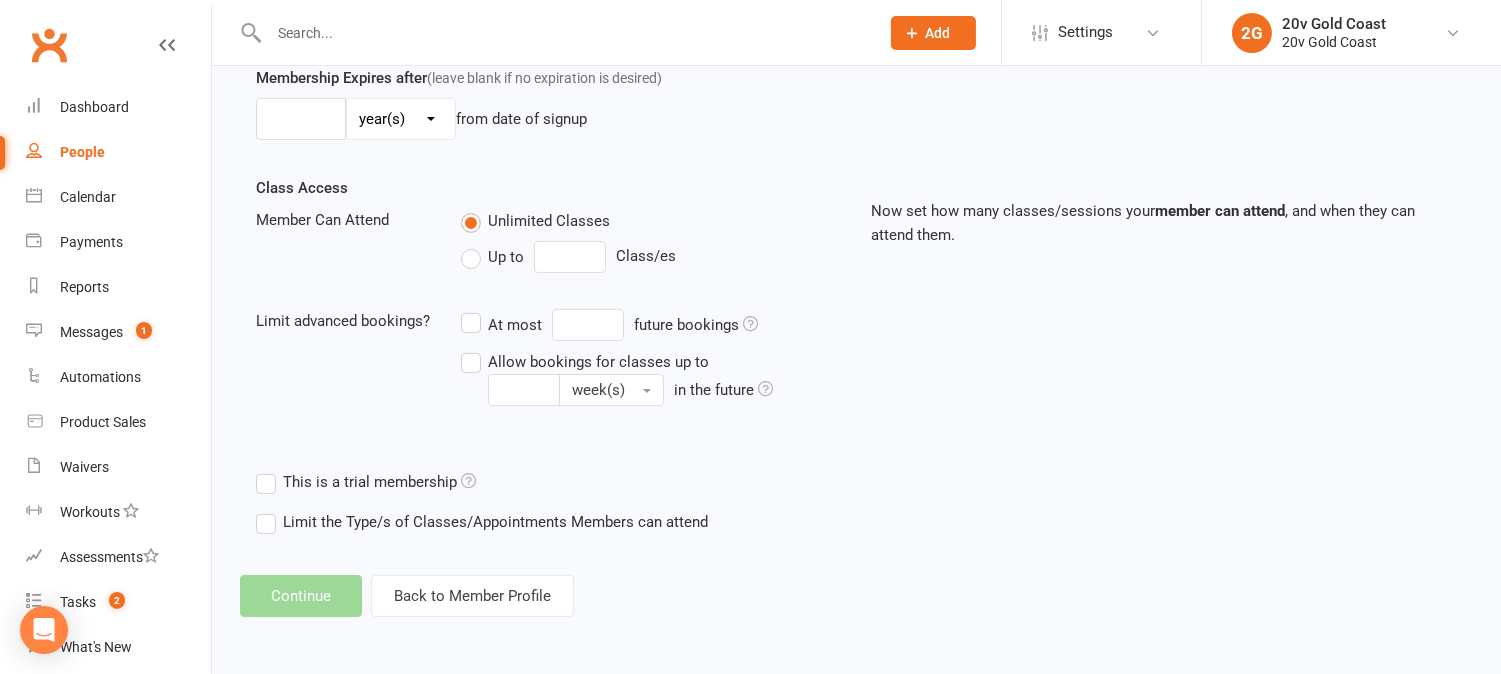 scroll, scrollTop: 0, scrollLeft: 0, axis: both 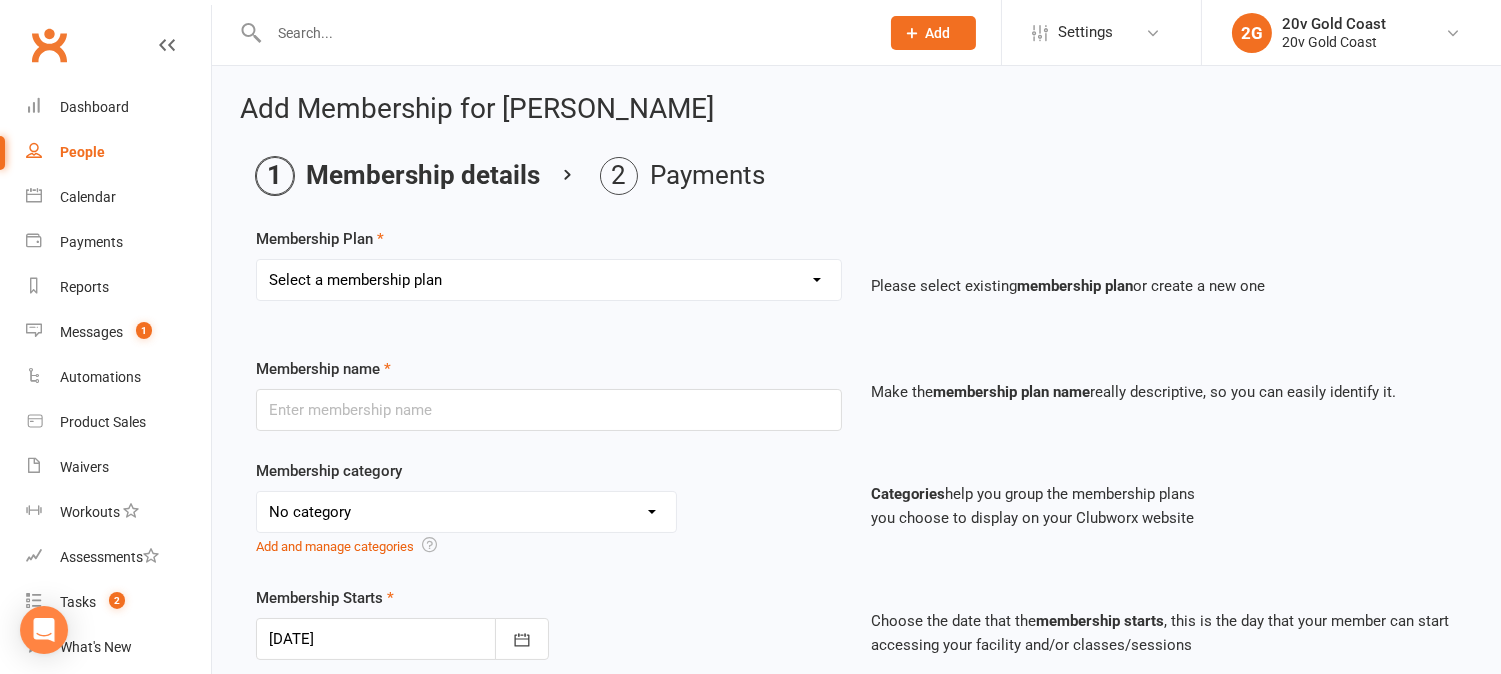 click on "Select a membership plan Create new Membership Plan 18 Month - Basic 18 Month - Advantage 12 Month - Basic 12 Month - Advantage 6 Month - Lite 6 Month - Basic 6 Month - Advantage 12 Week - Lite 12 Week - Basic 12 Week - Advantage 25 Session Pack 10 Session Pack Casual Session Flexi - Advantage - Upgrade Banked Session Reciprocal Pass Employee Ambassador One off payment Suspension Fee 18 Month Lite 3 session deal Fitmas (2x Starter Pack) 15 Session Pack 3 Additional Session Loyalty Plan - no lock in 10 Session Pack (20% off SALE) 12 week - Basic (20% Off SALE) 12 week - Advantage (20% Off SALE) 6 Month - Basic (20%Off SALE) 6 Month - Advantage (20% Off SALE) 25 session pack (20% off SALE) 2 Session Kickstarter" at bounding box center (549, 280) 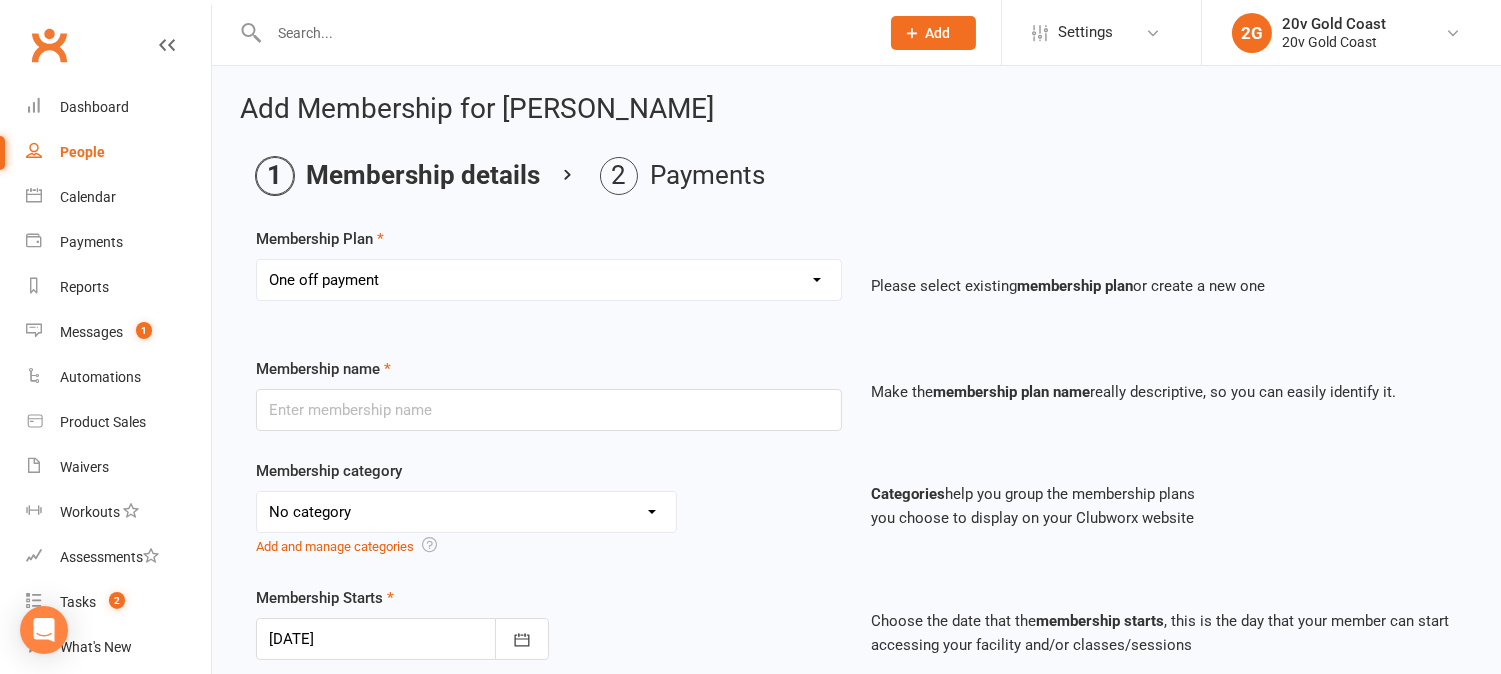 click on "Select a membership plan Create new Membership Plan 18 Month - Basic 18 Month - Advantage 12 Month - Basic 12 Month - Advantage 6 Month - Lite 6 Month - Basic 6 Month - Advantage 12 Week - Lite 12 Week - Basic 12 Week - Advantage 25 Session Pack 10 Session Pack Casual Session Flexi - Advantage - Upgrade Banked Session Reciprocal Pass Employee Ambassador One off payment Suspension Fee 18 Month Lite 3 session deal Fitmas (2x Starter Pack) 15 Session Pack 3 Additional Session Loyalty Plan - no lock in 10 Session Pack (20% off SALE) 12 week - Basic (20% Off SALE) 12 week - Advantage (20% Off SALE) 6 Month - Basic (20%Off SALE) 6 Month - Advantage (20% Off SALE) 25 session pack (20% off SALE) 2 Session Kickstarter" at bounding box center [549, 280] 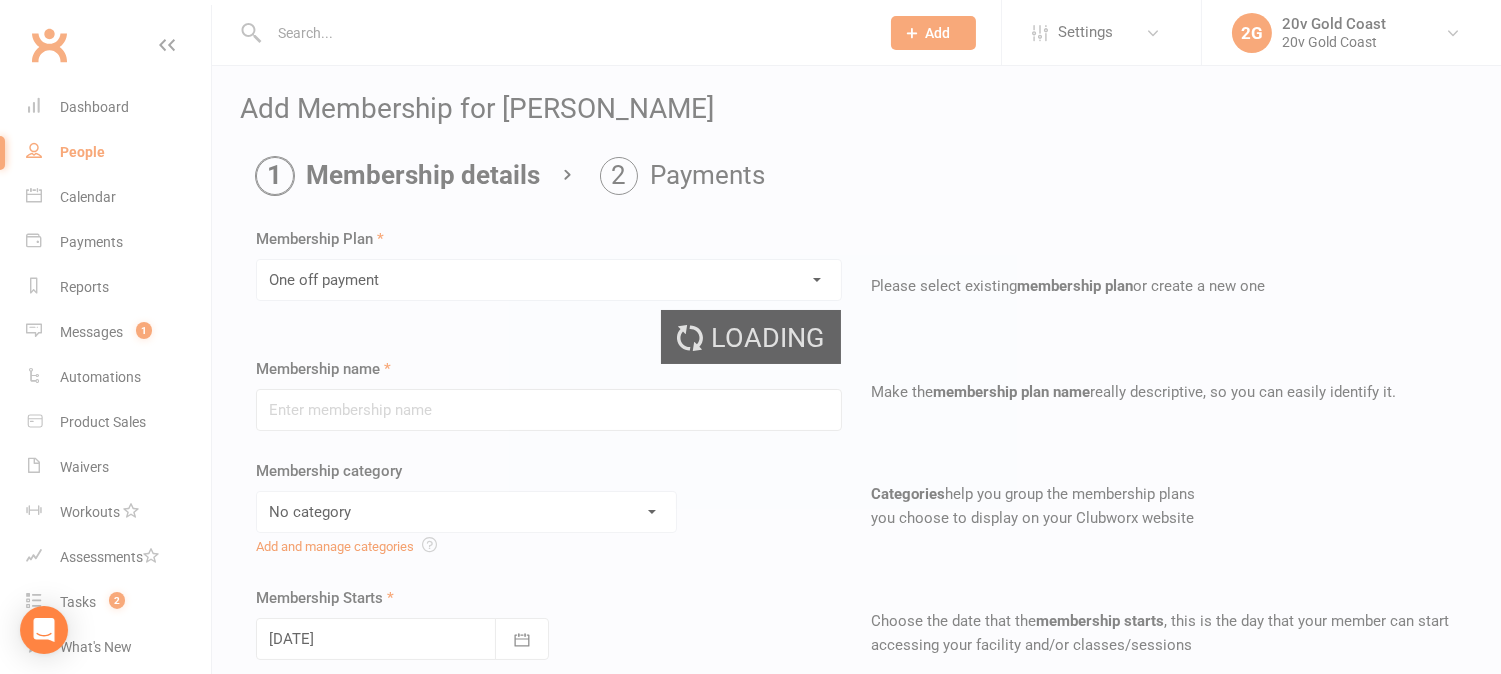 type on "One off payment" 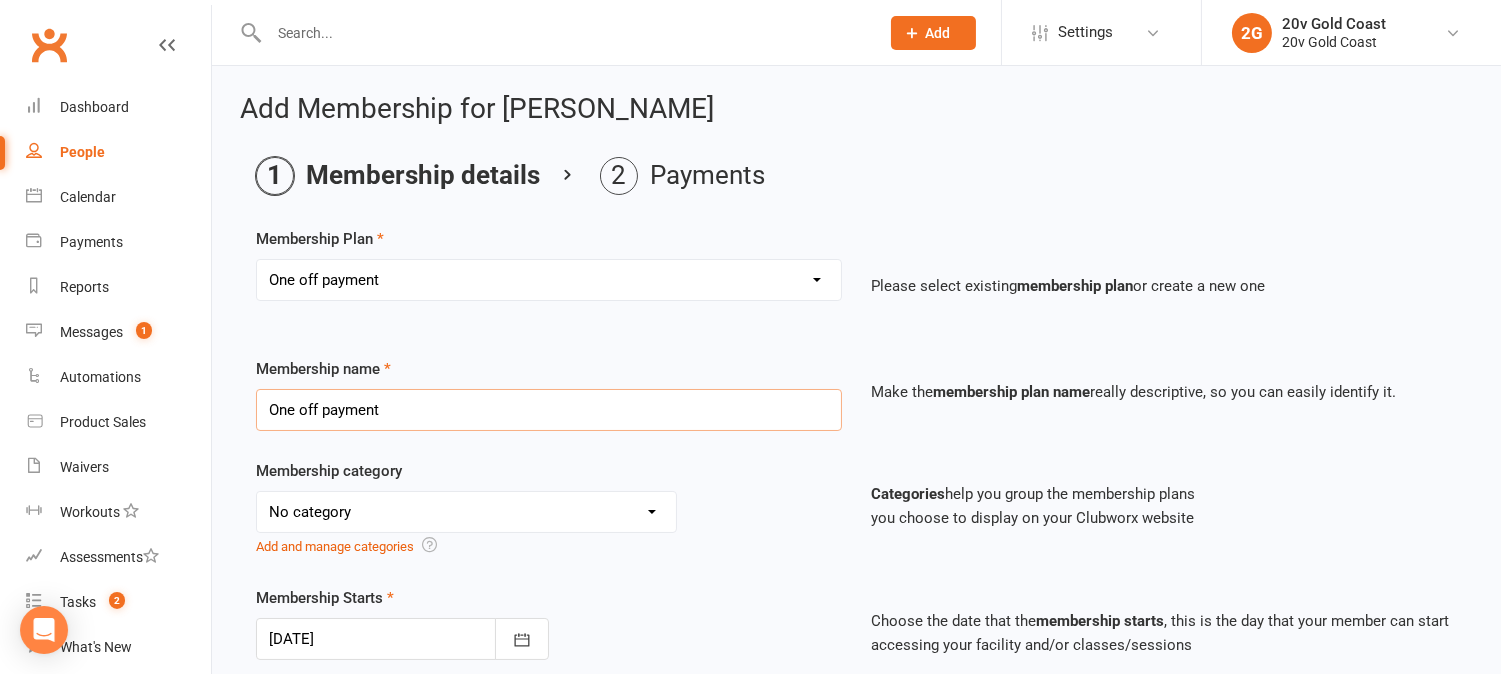 click on "One off payment" at bounding box center (549, 410) 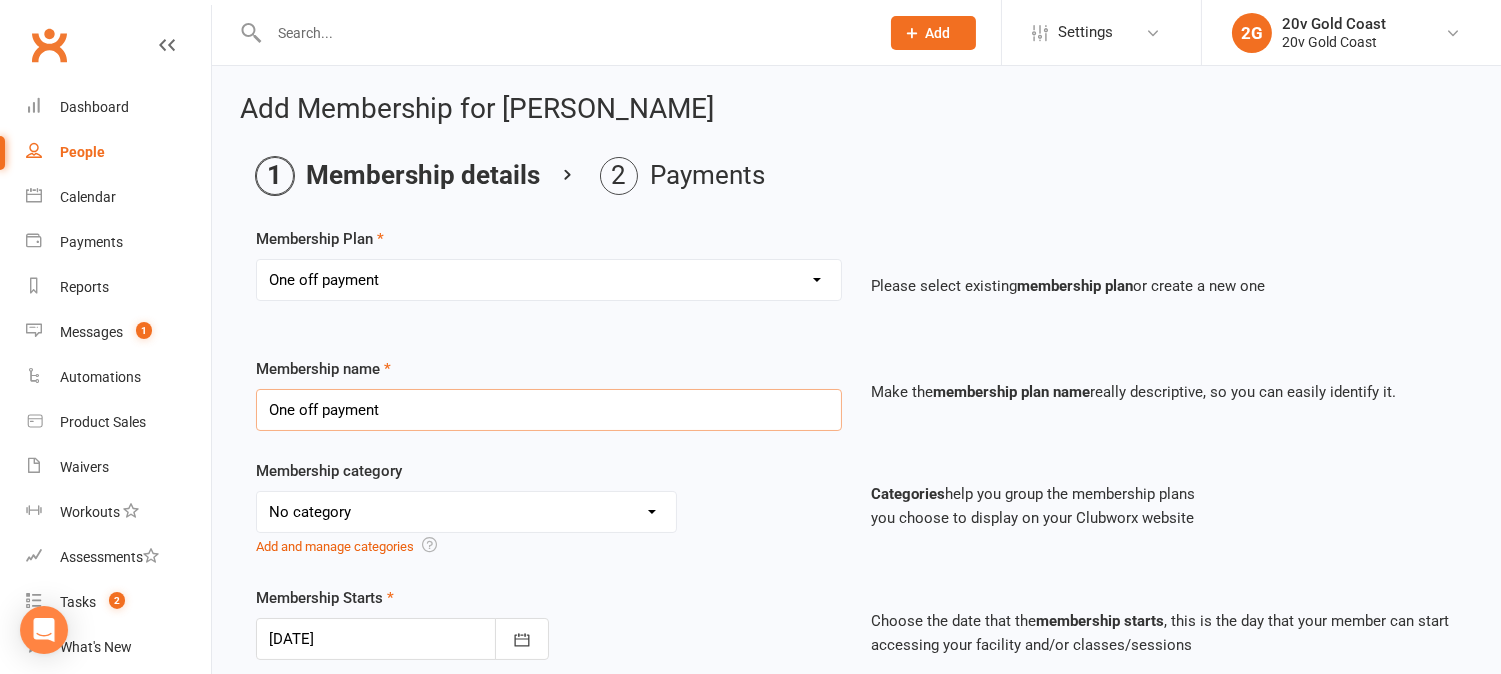 drag, startPoint x: 318, startPoint y: 405, endPoint x: 213, endPoint y: 426, distance: 107.07941 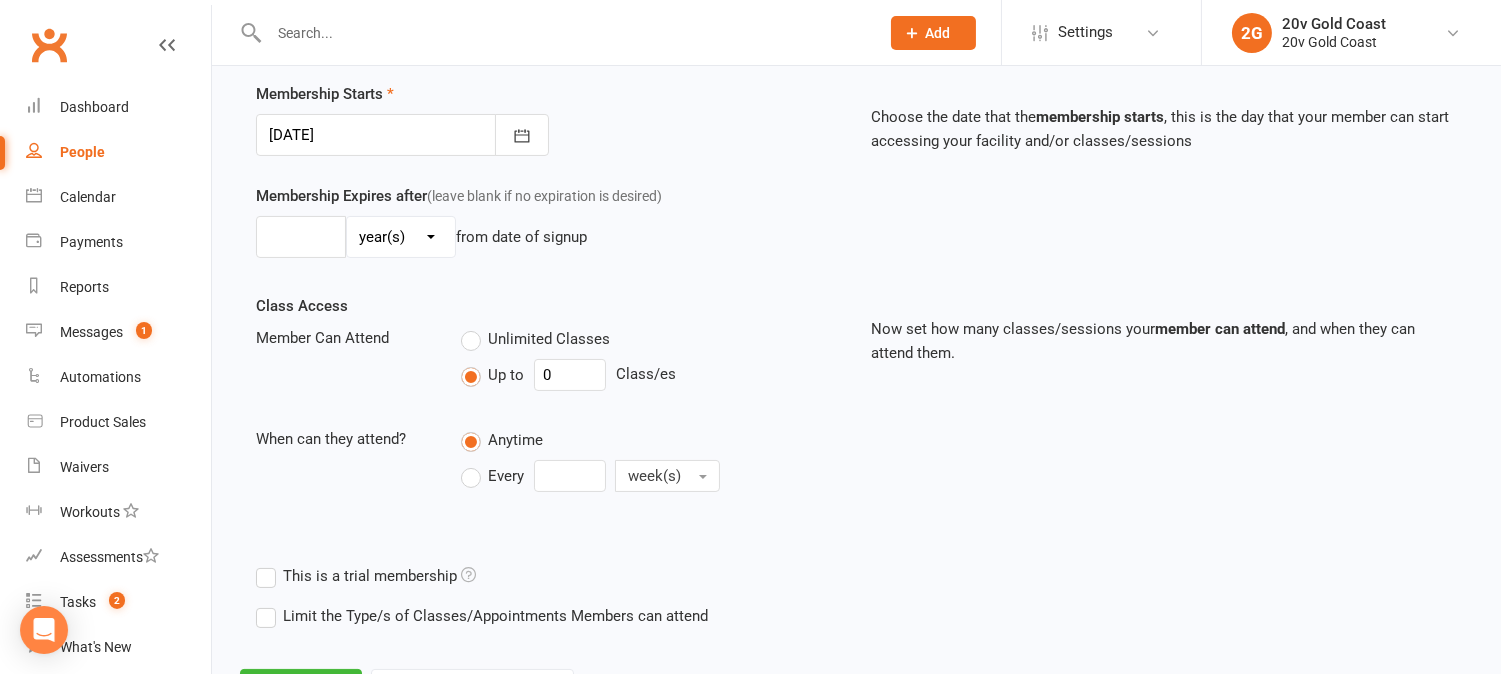 scroll, scrollTop: 597, scrollLeft: 0, axis: vertical 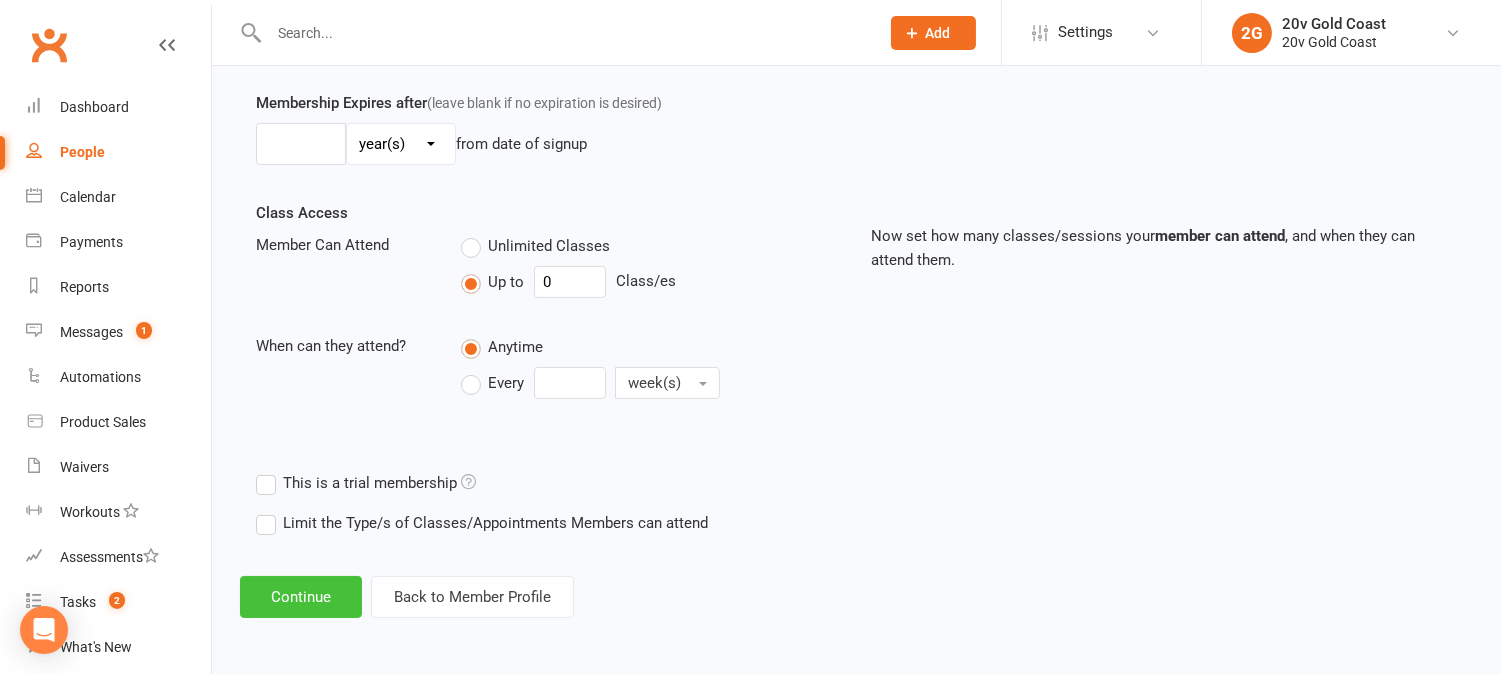type on "[DATE] Payment" 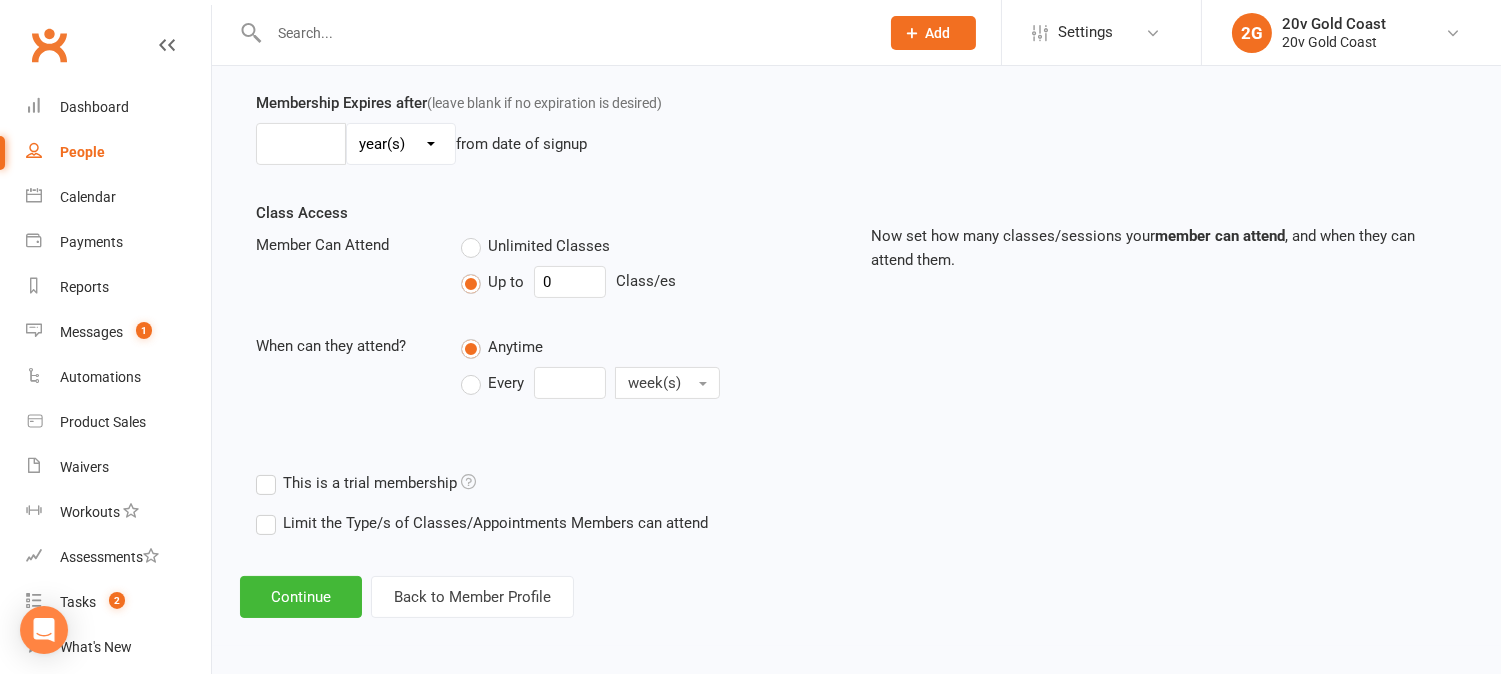 scroll, scrollTop: 0, scrollLeft: 0, axis: both 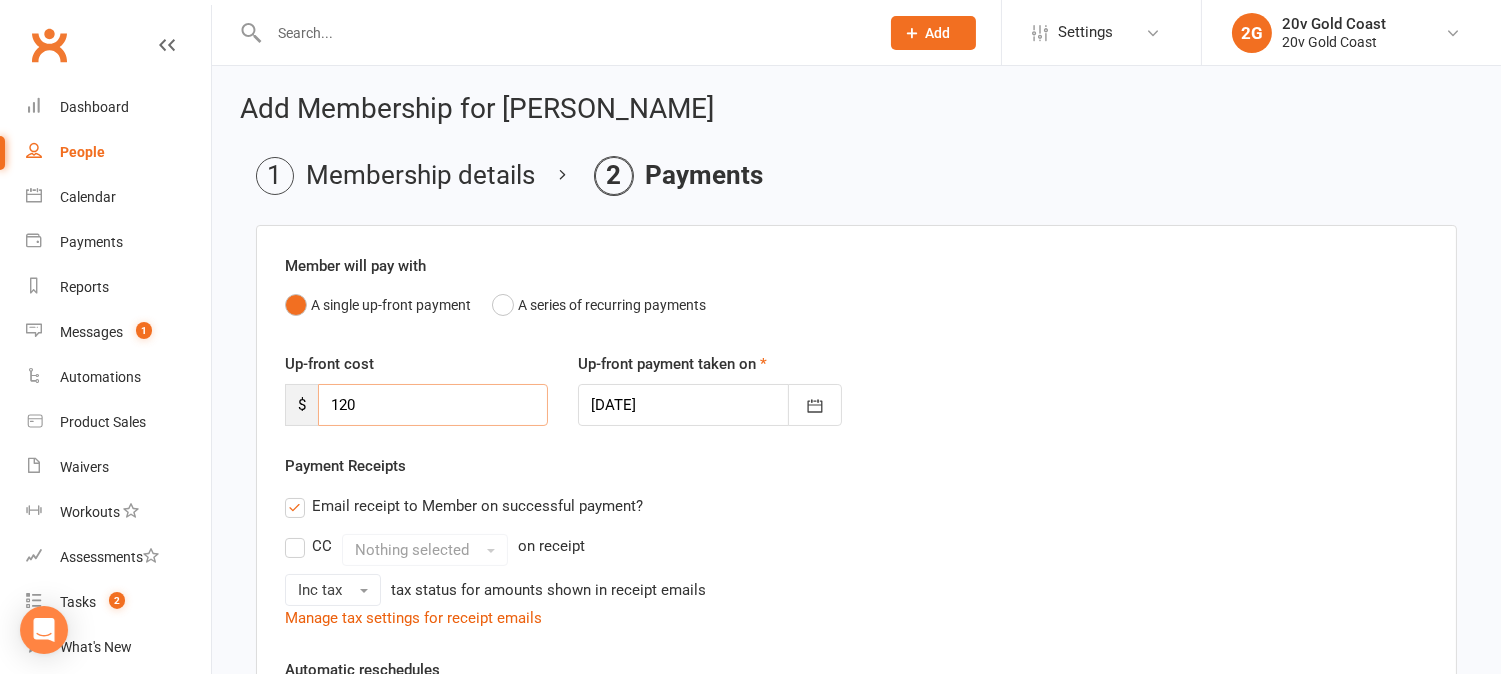 click on "120" at bounding box center (433, 405) 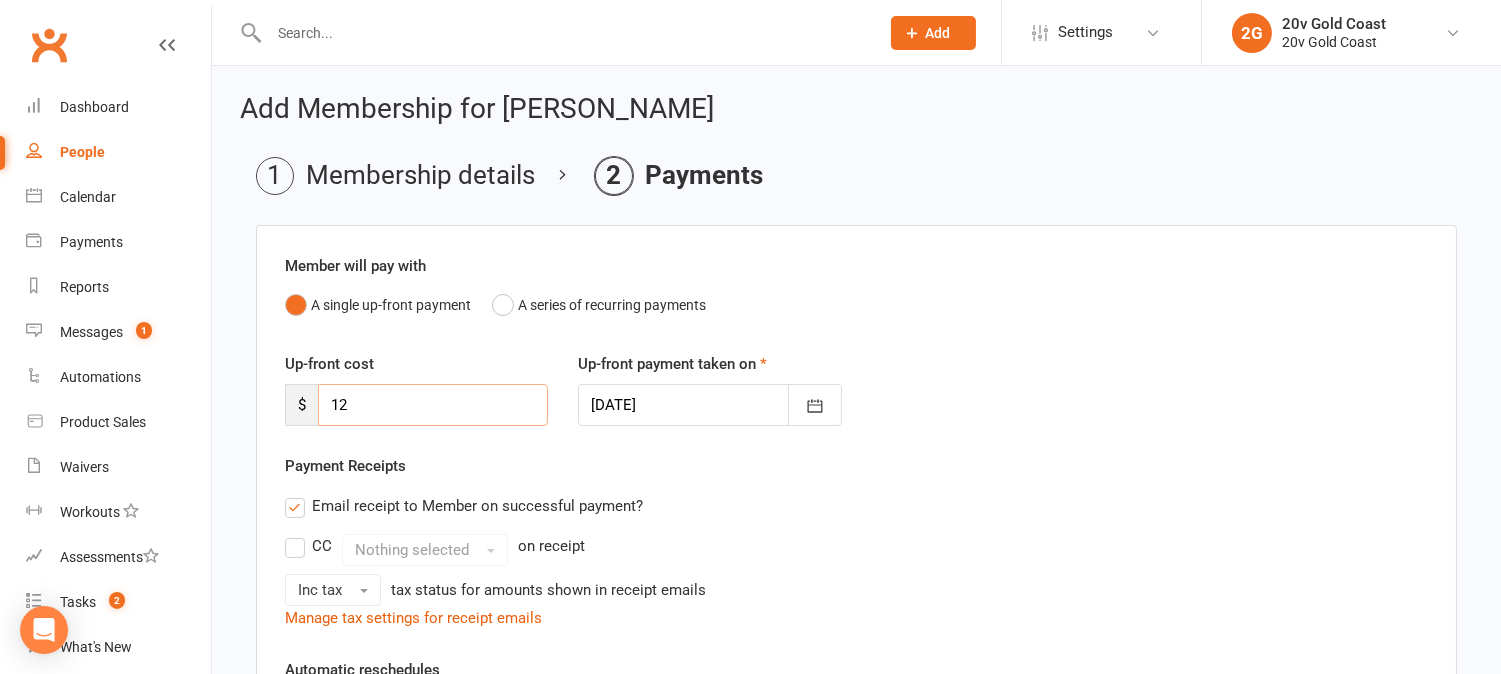 type on "1" 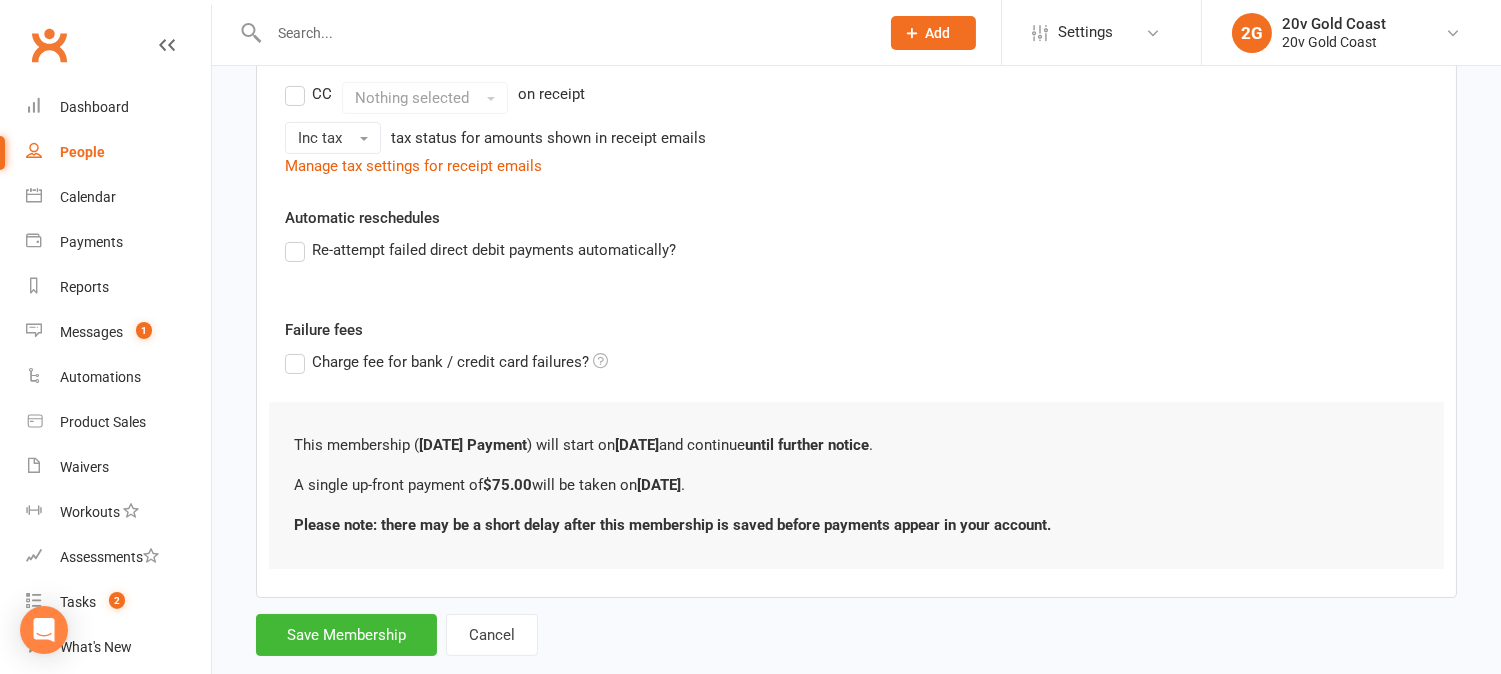 scroll, scrollTop: 495, scrollLeft: 0, axis: vertical 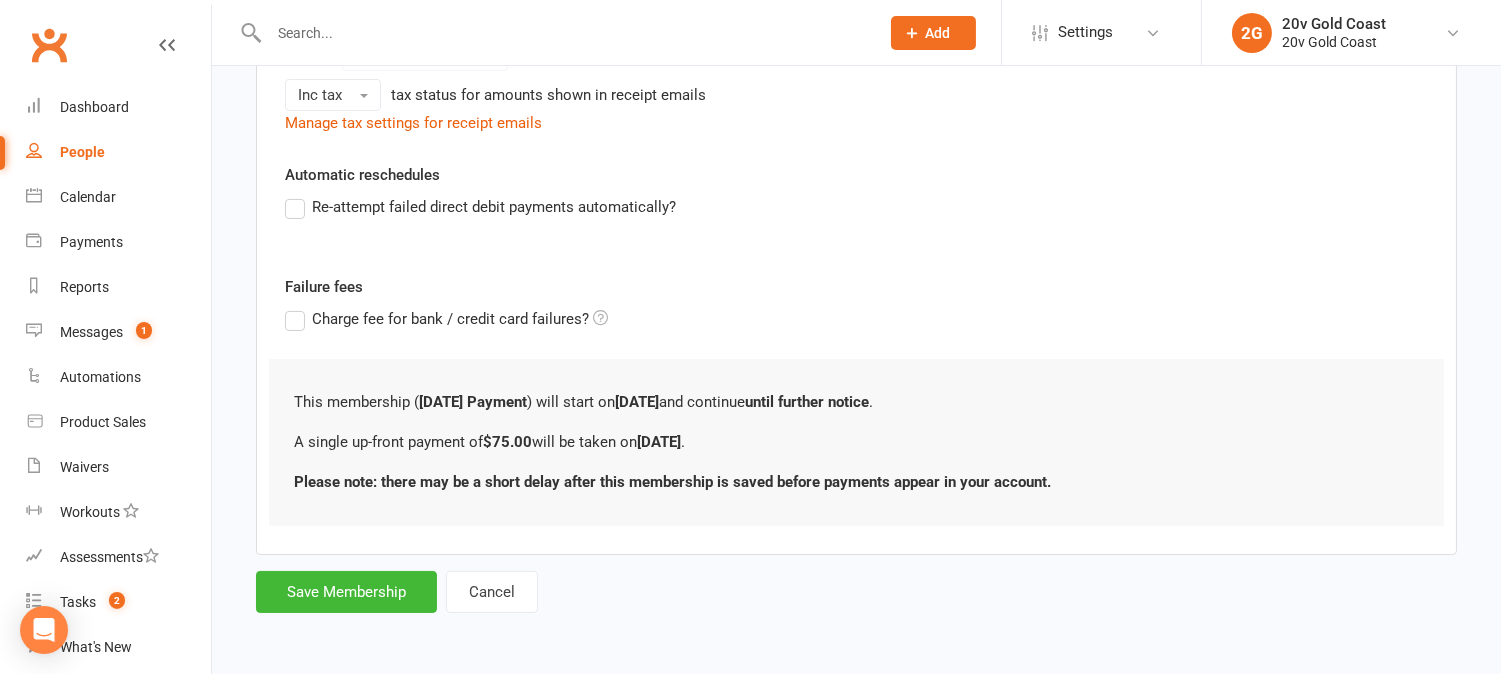 type on "75" 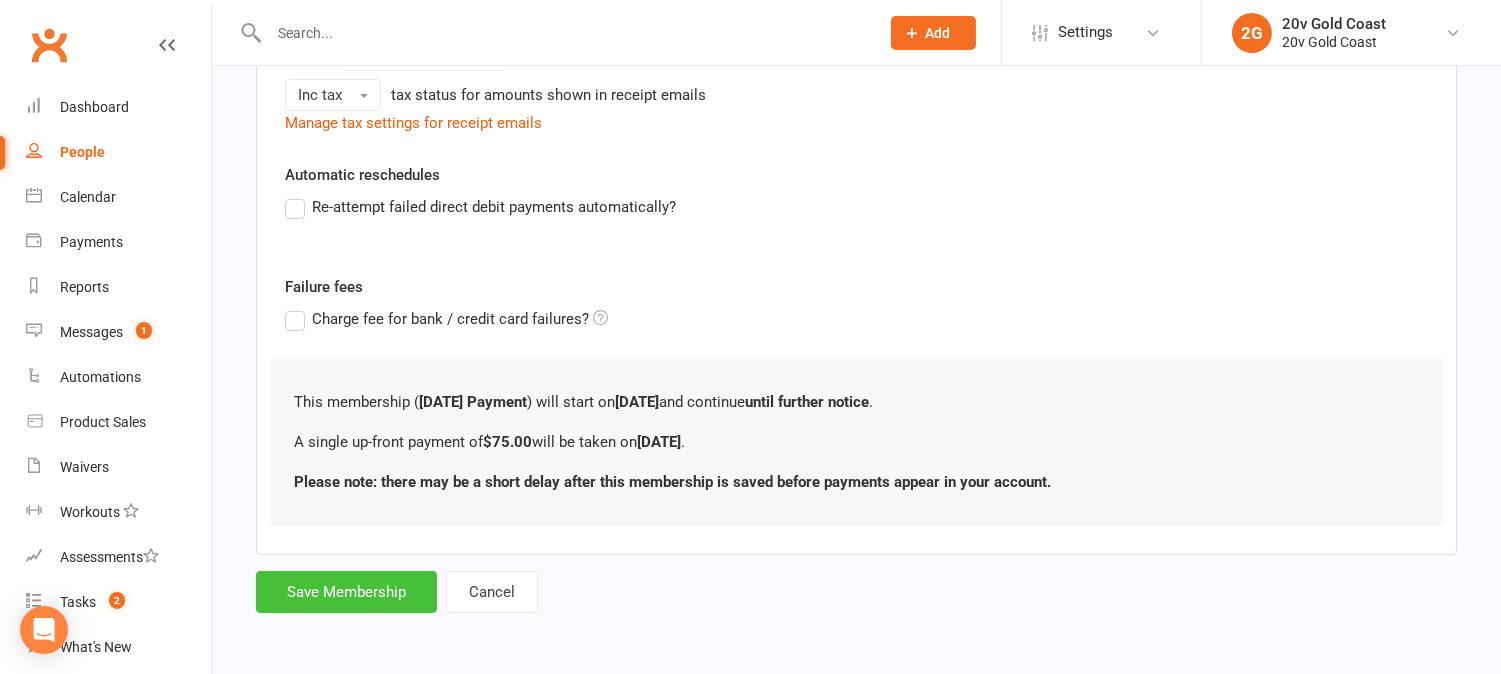 click on "Save Membership" at bounding box center (346, 592) 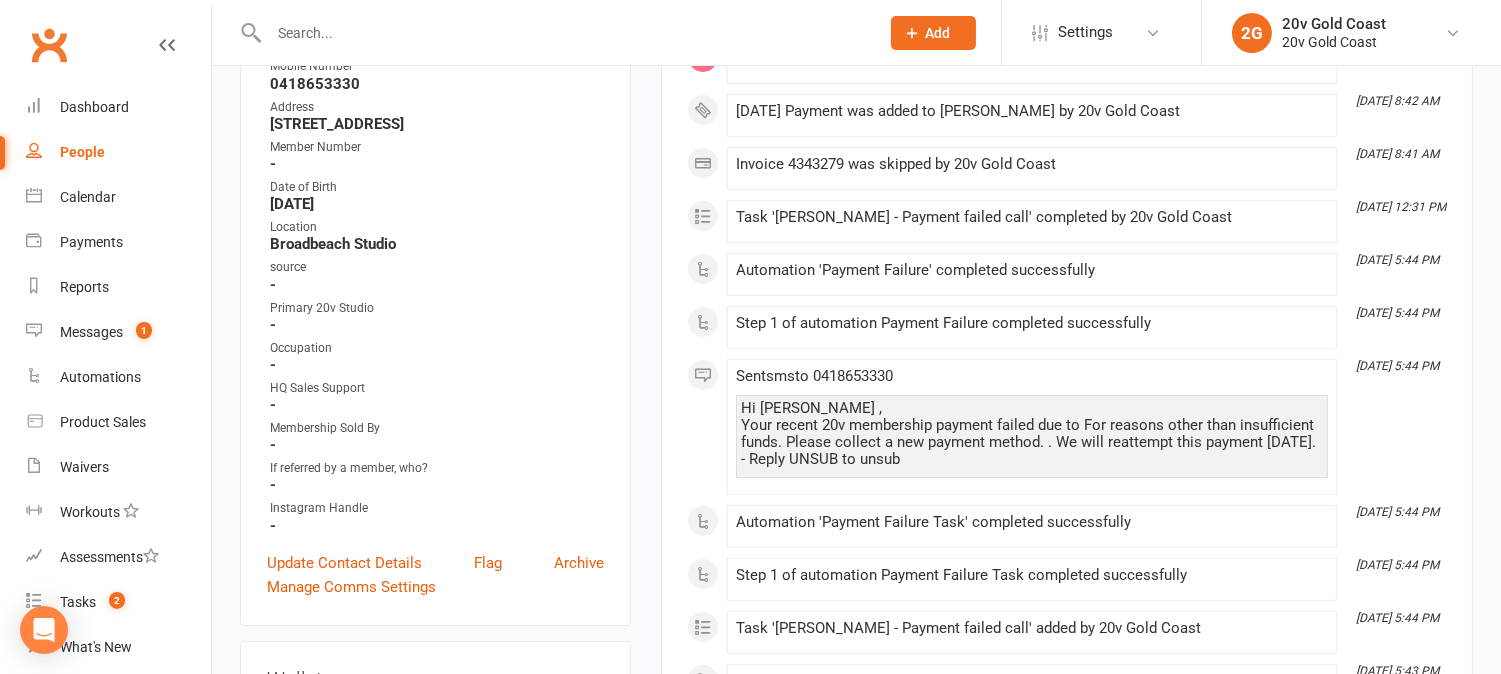 scroll, scrollTop: 0, scrollLeft: 0, axis: both 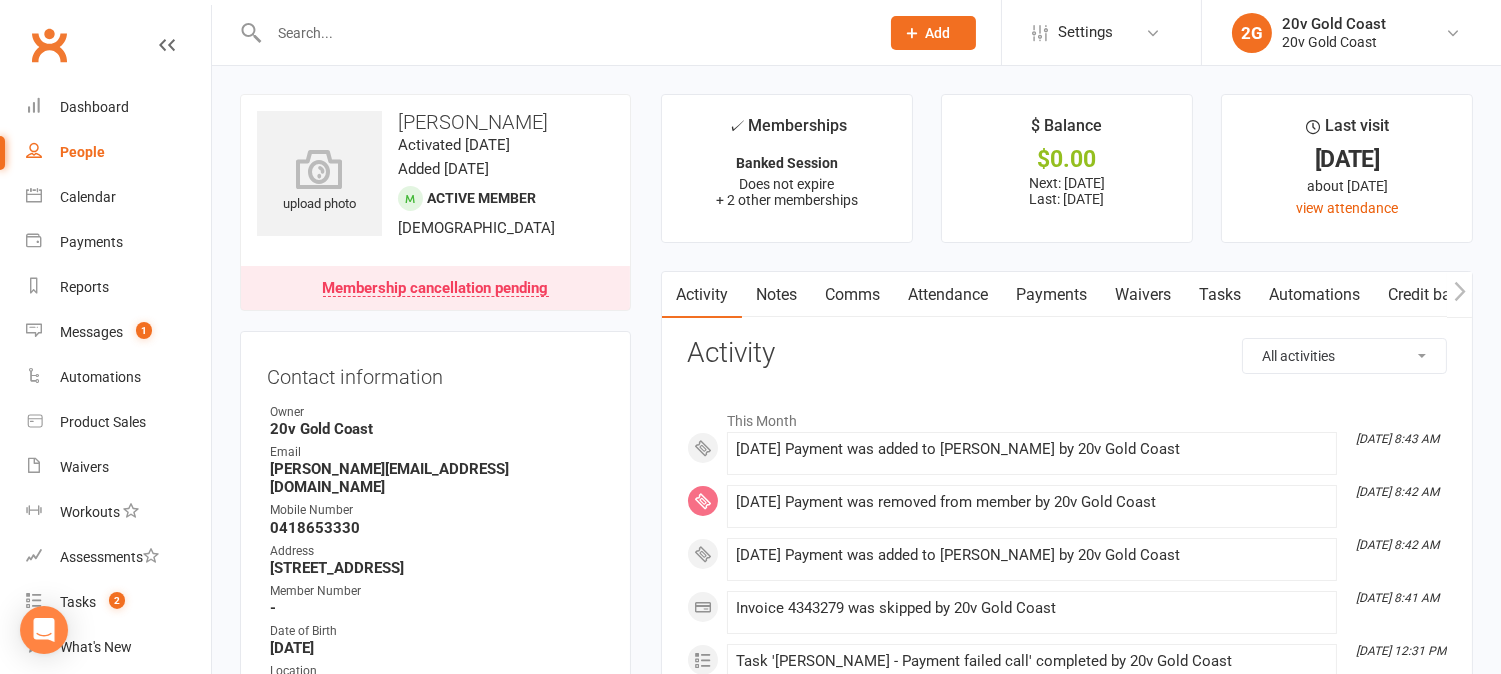 click on "Payments" at bounding box center [1051, 295] 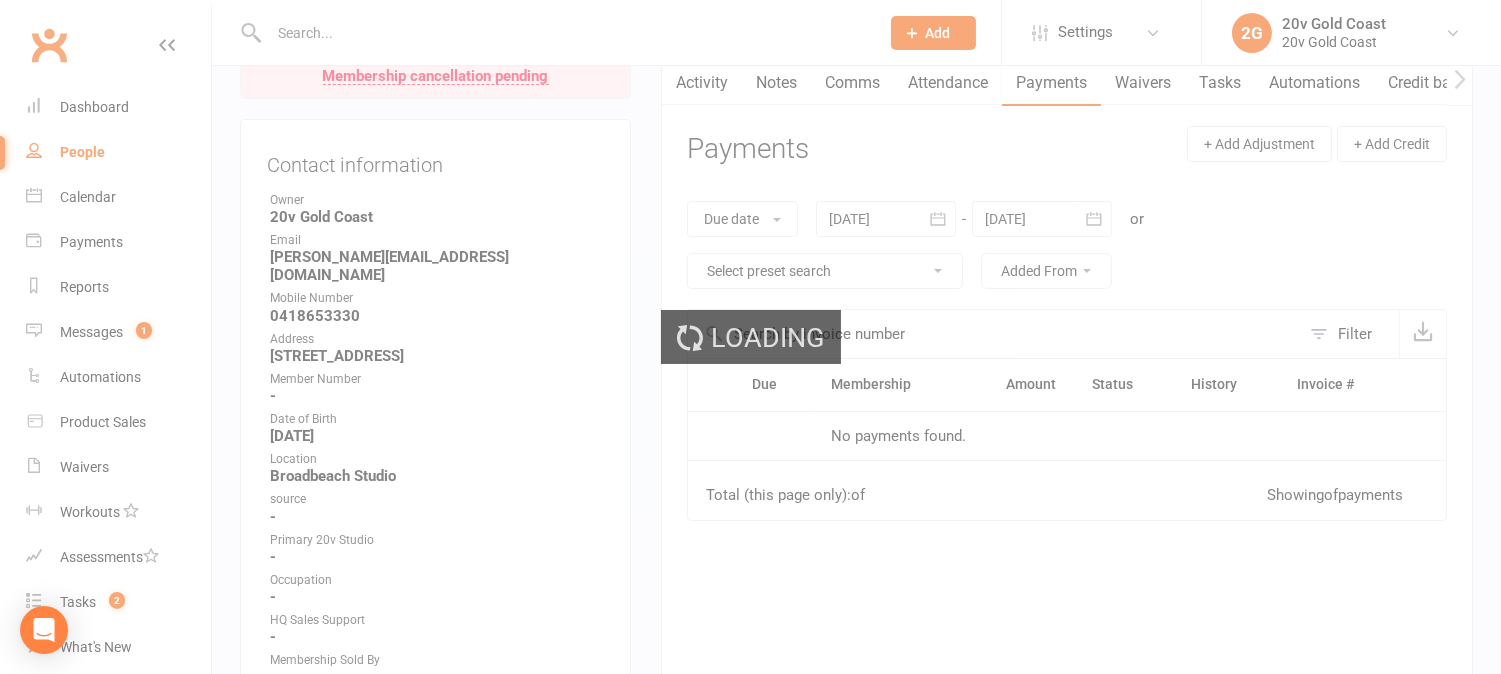 scroll, scrollTop: 555, scrollLeft: 0, axis: vertical 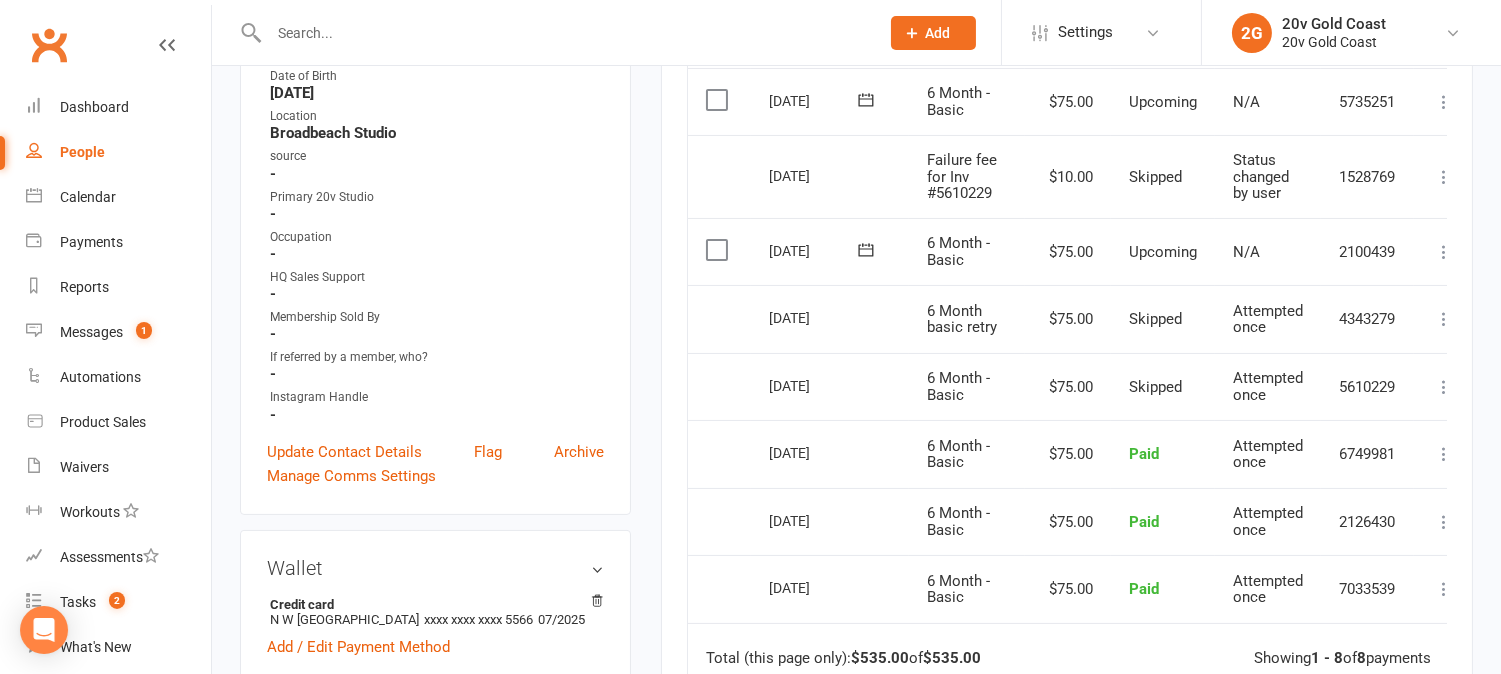 click on "[DATE]" at bounding box center [830, 387] 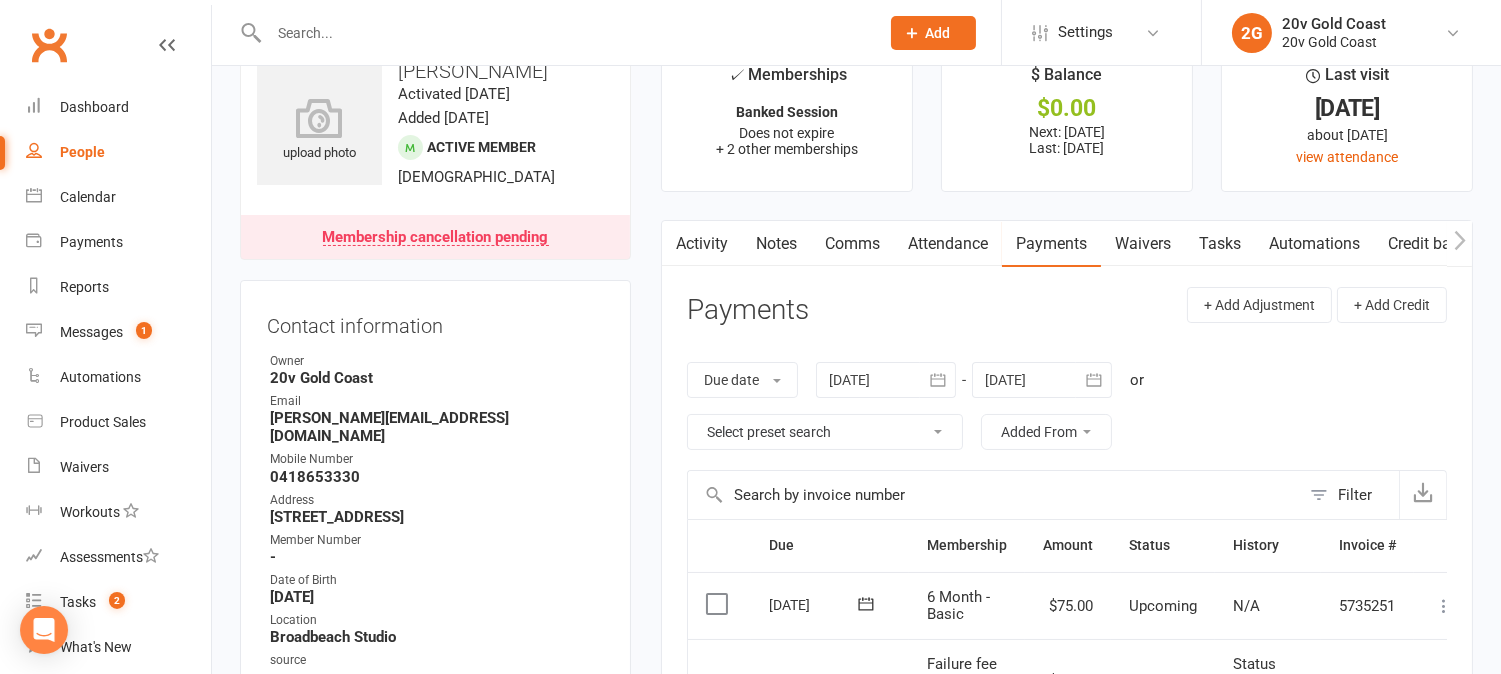 scroll, scrollTop: 0, scrollLeft: 0, axis: both 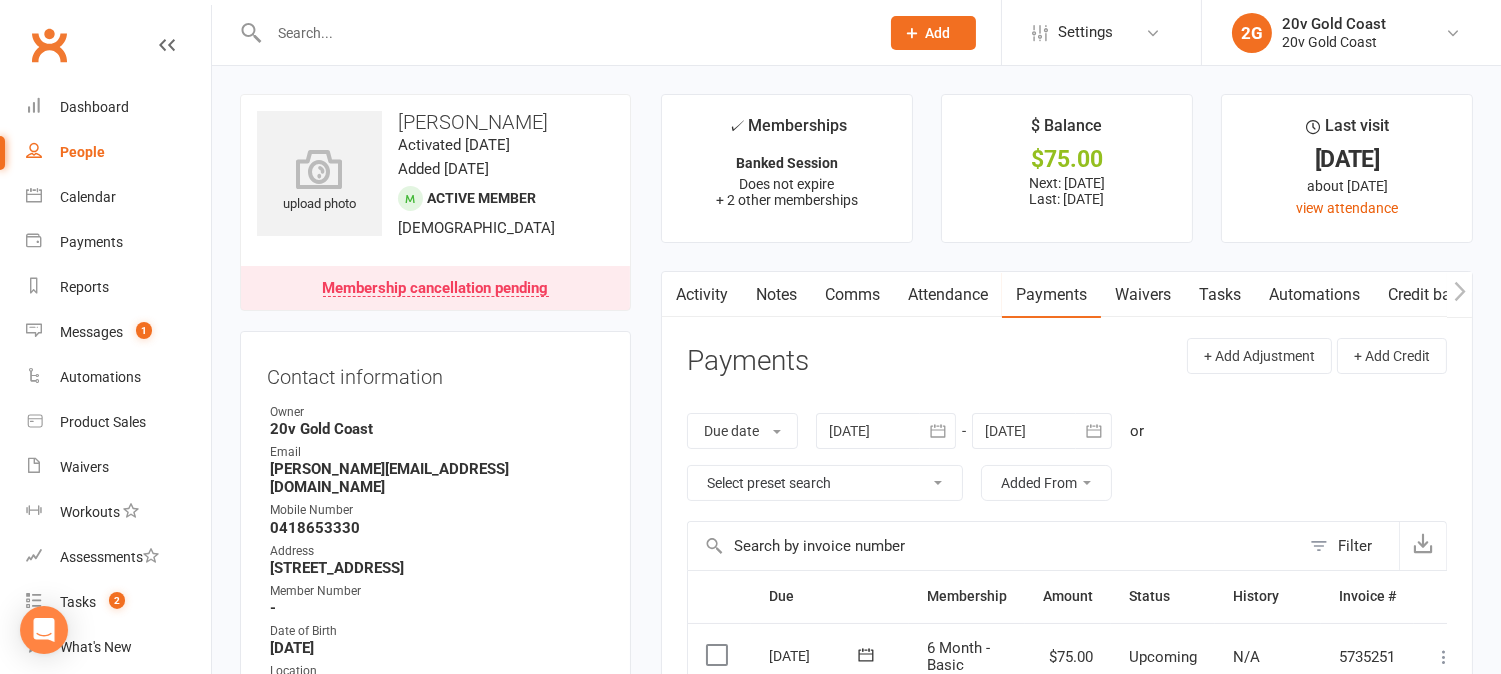 click on "Comms" at bounding box center [852, 295] 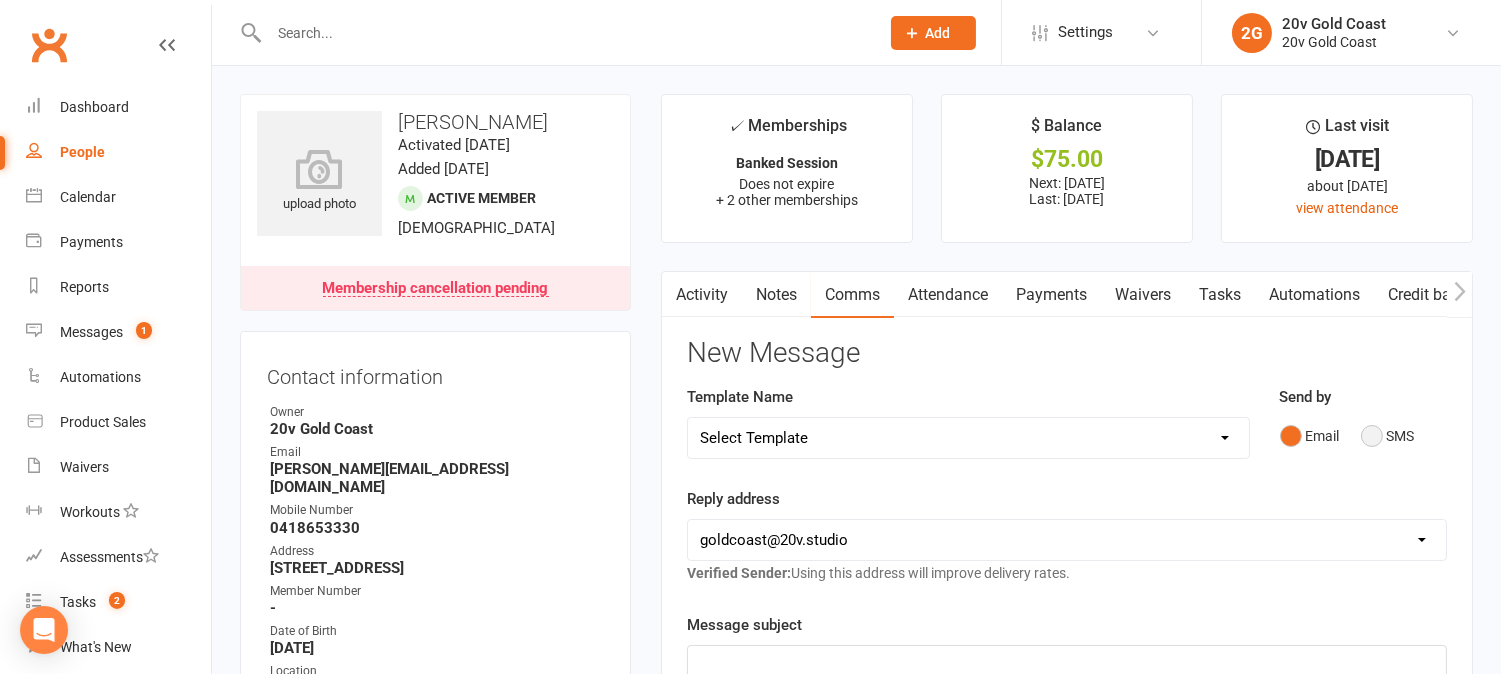 click on "SMS" at bounding box center [1388, 436] 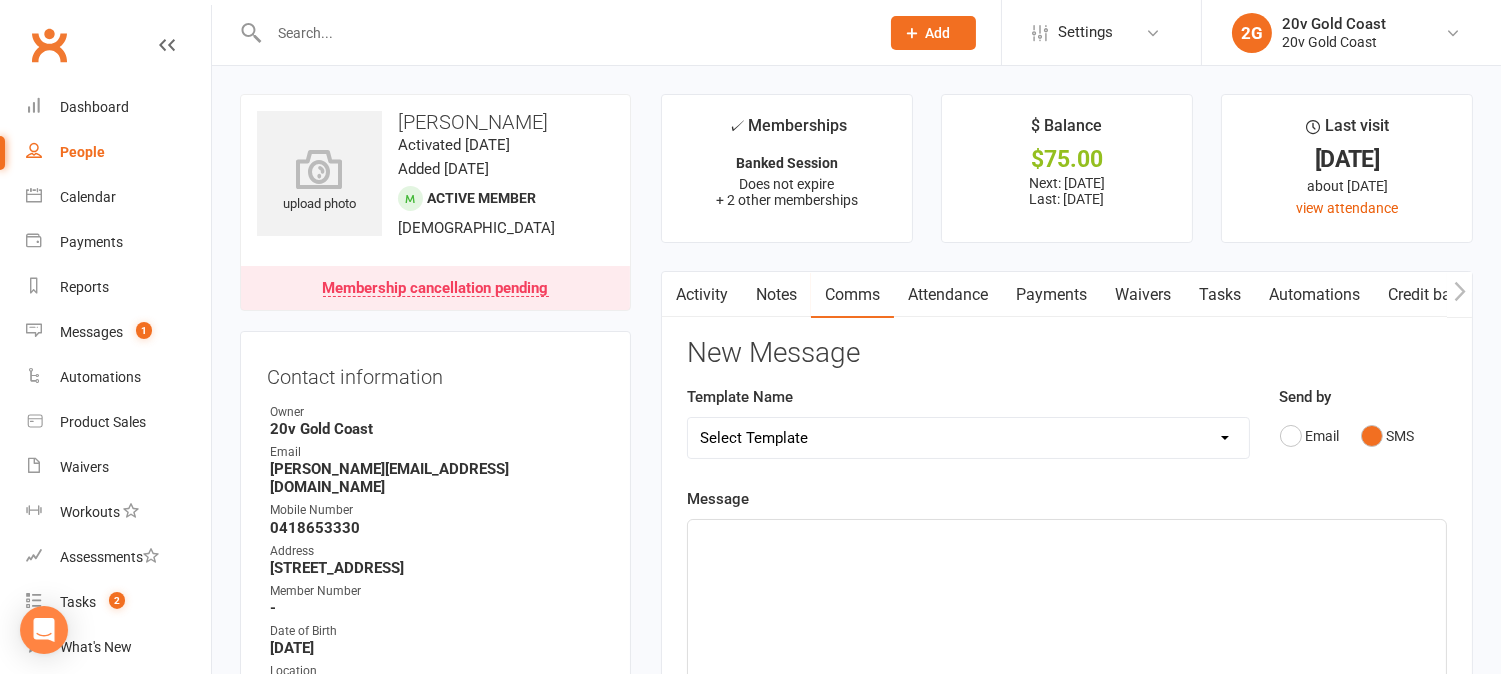 click on "Activity" at bounding box center [702, 295] 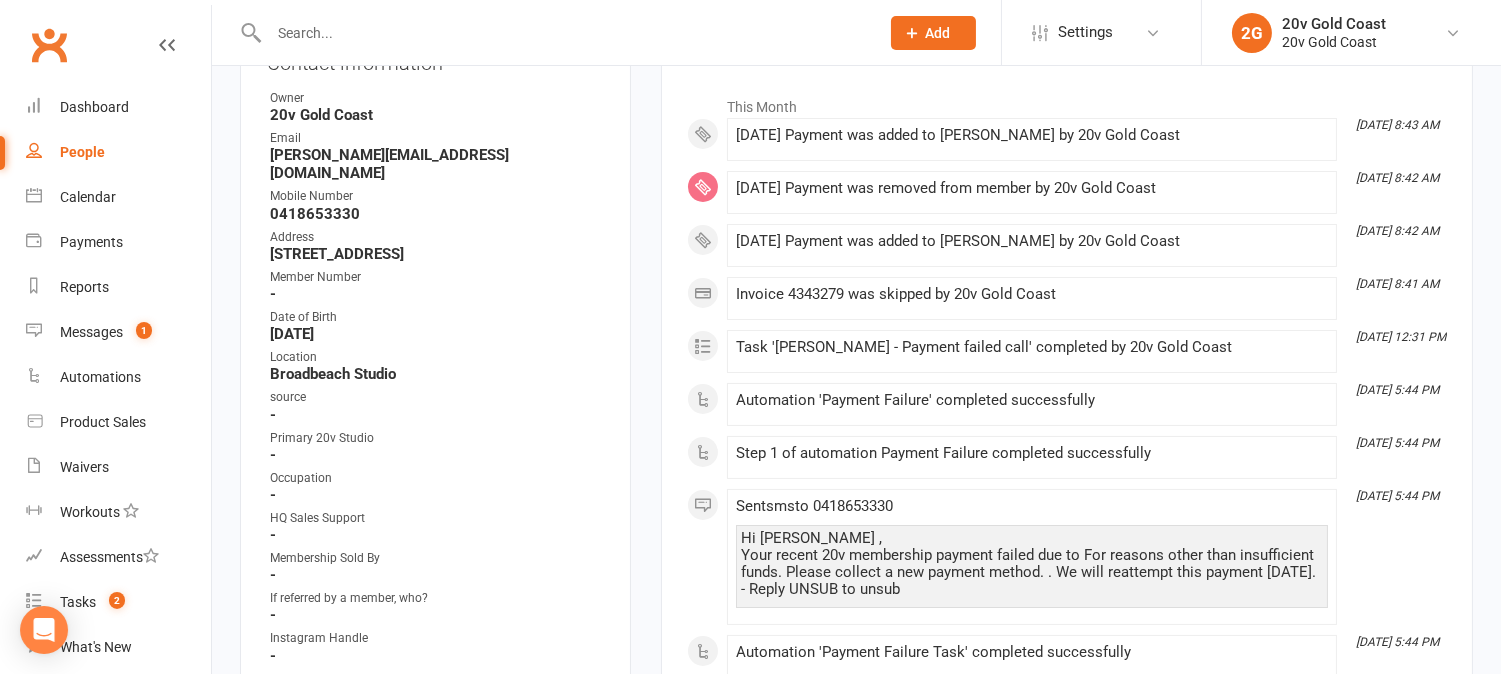 scroll, scrollTop: 0, scrollLeft: 0, axis: both 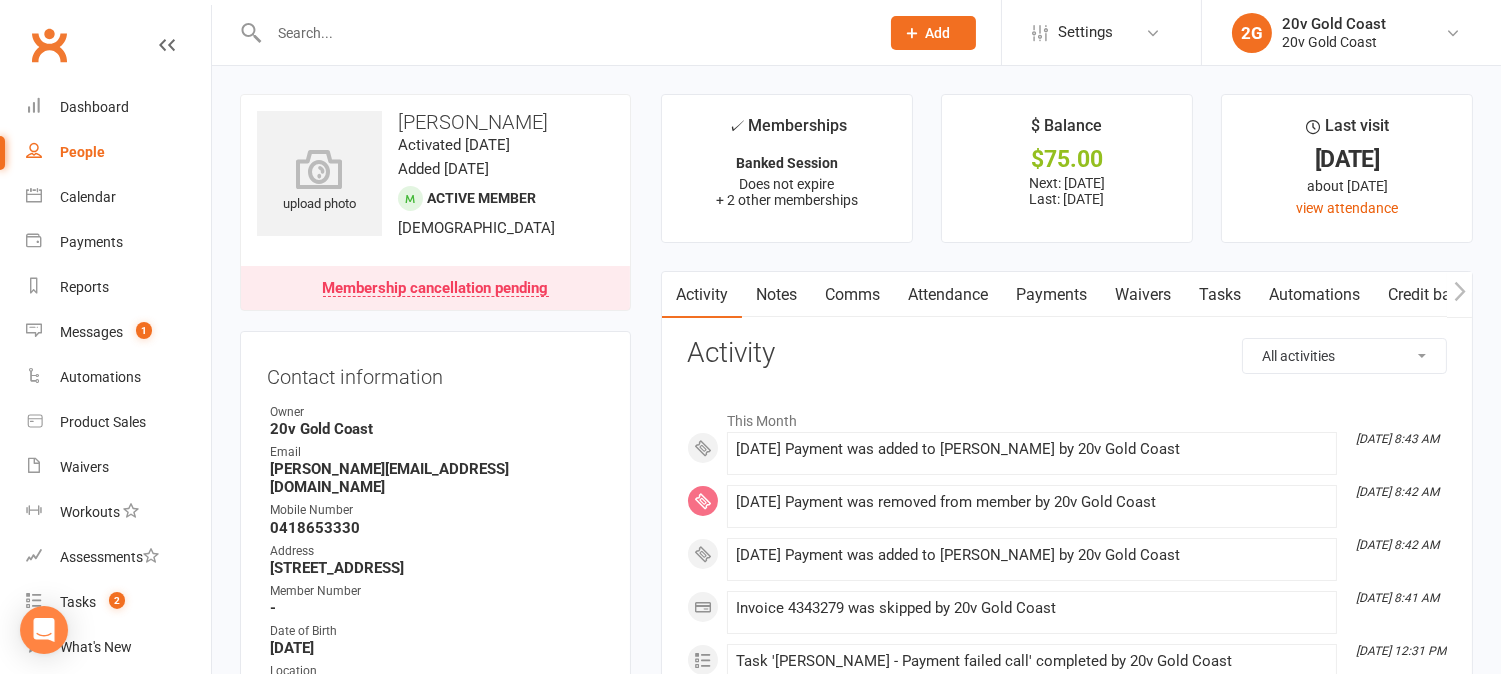 click on "Comms" at bounding box center (852, 295) 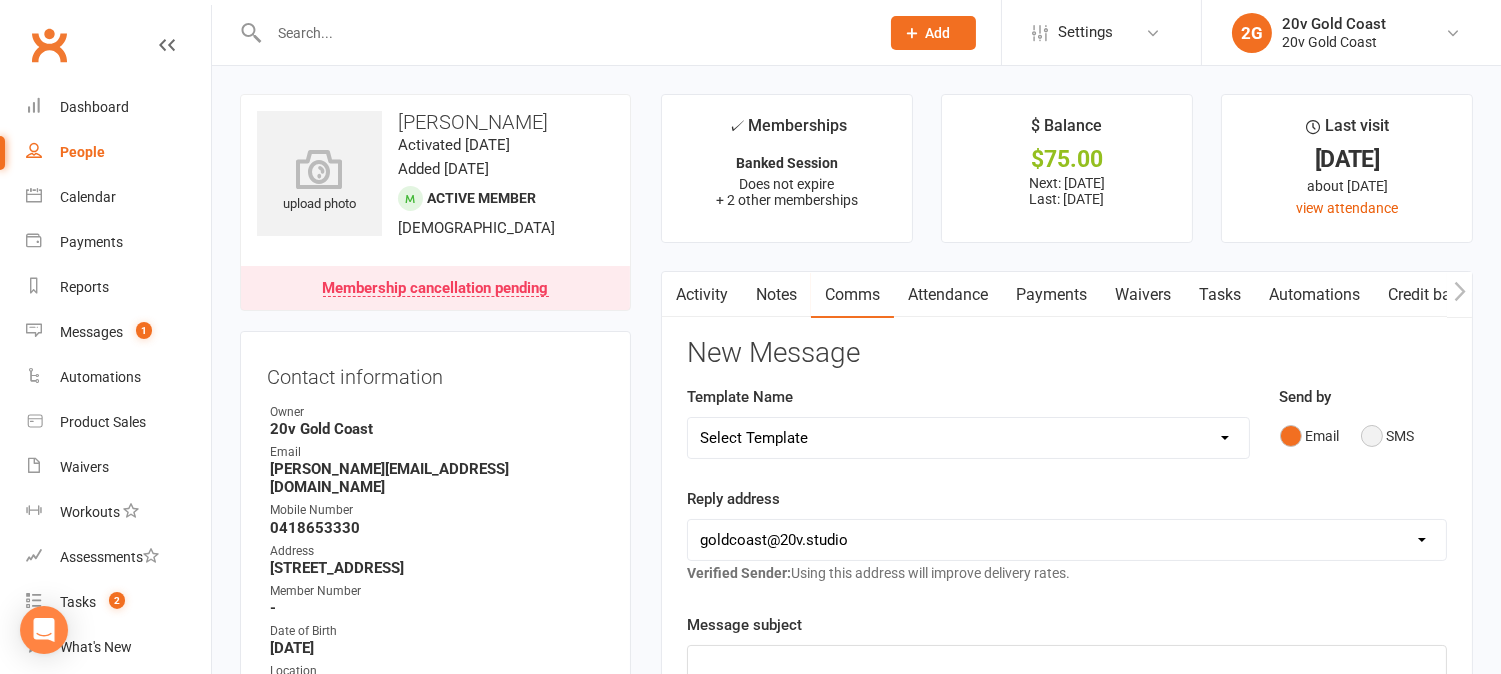 click on "SMS" at bounding box center (1388, 436) 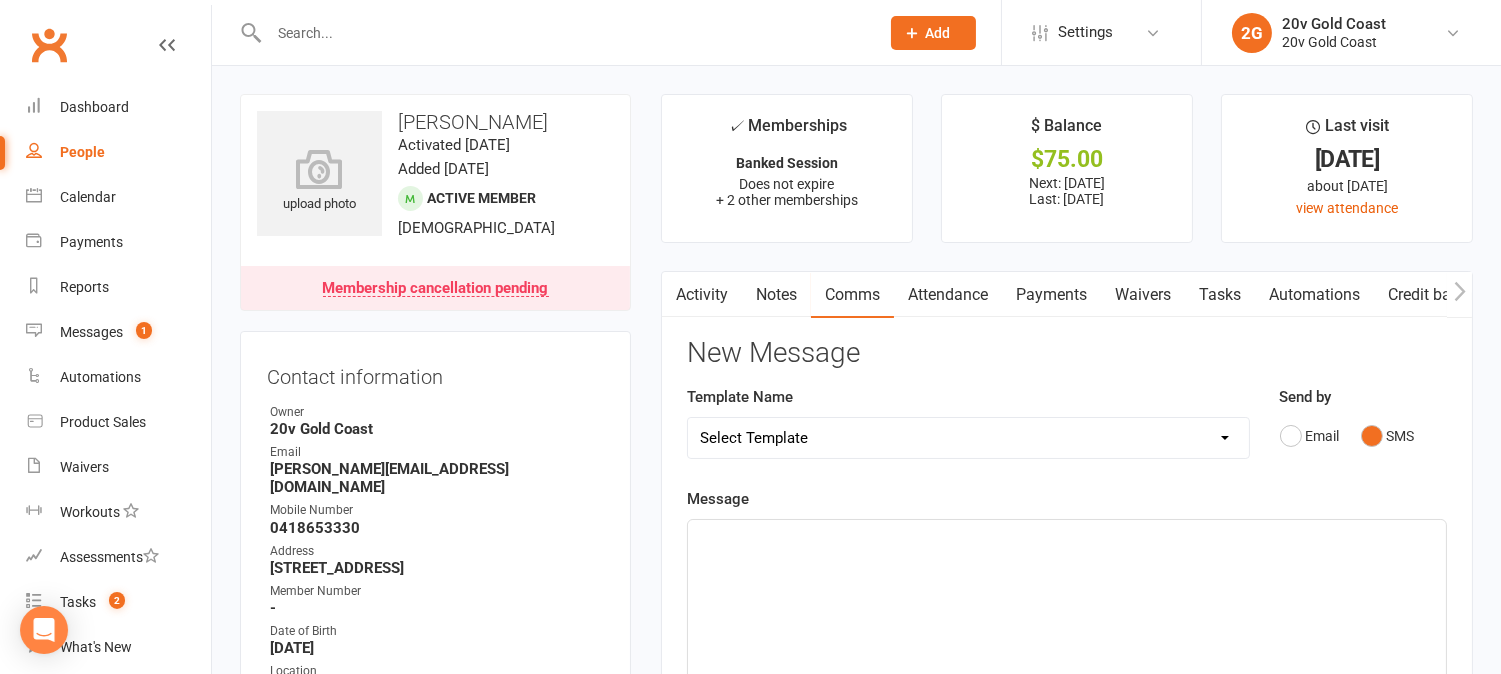 click on "﻿" 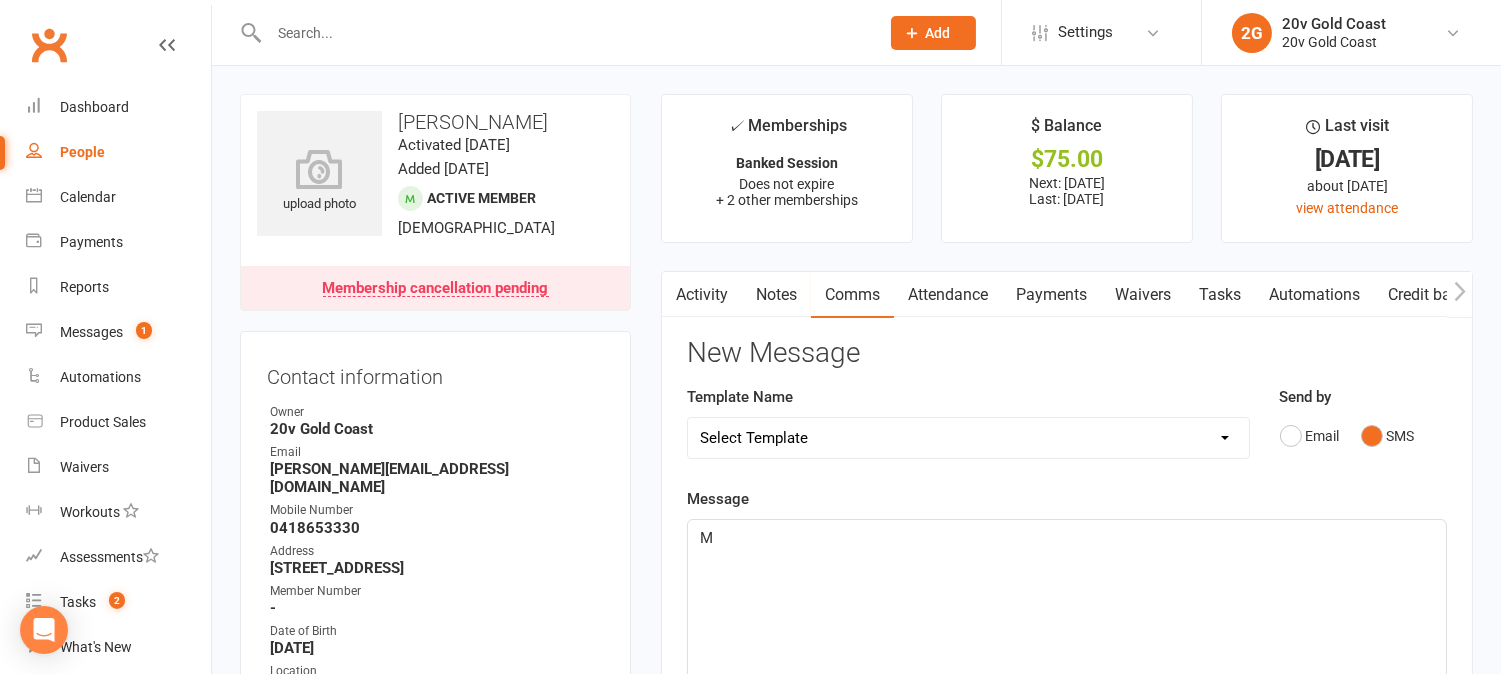 type 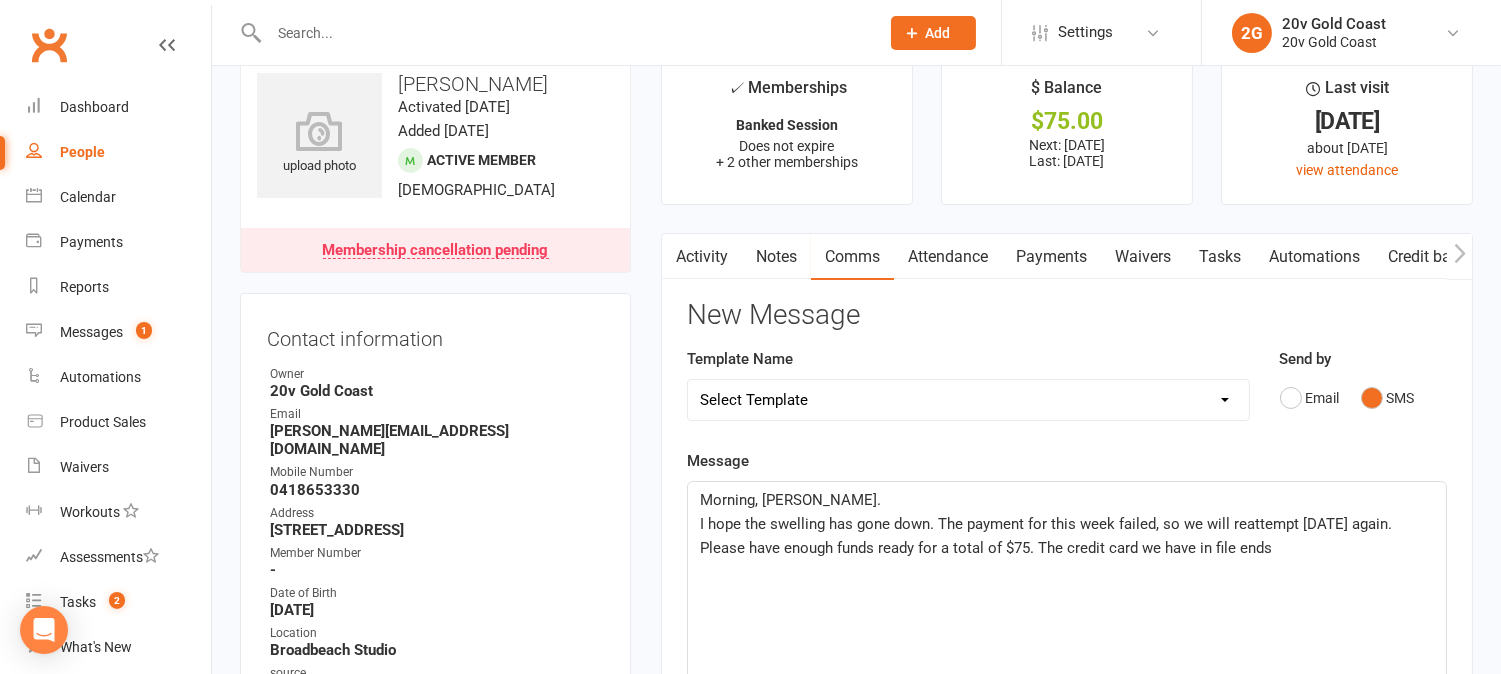 scroll, scrollTop: 0, scrollLeft: 0, axis: both 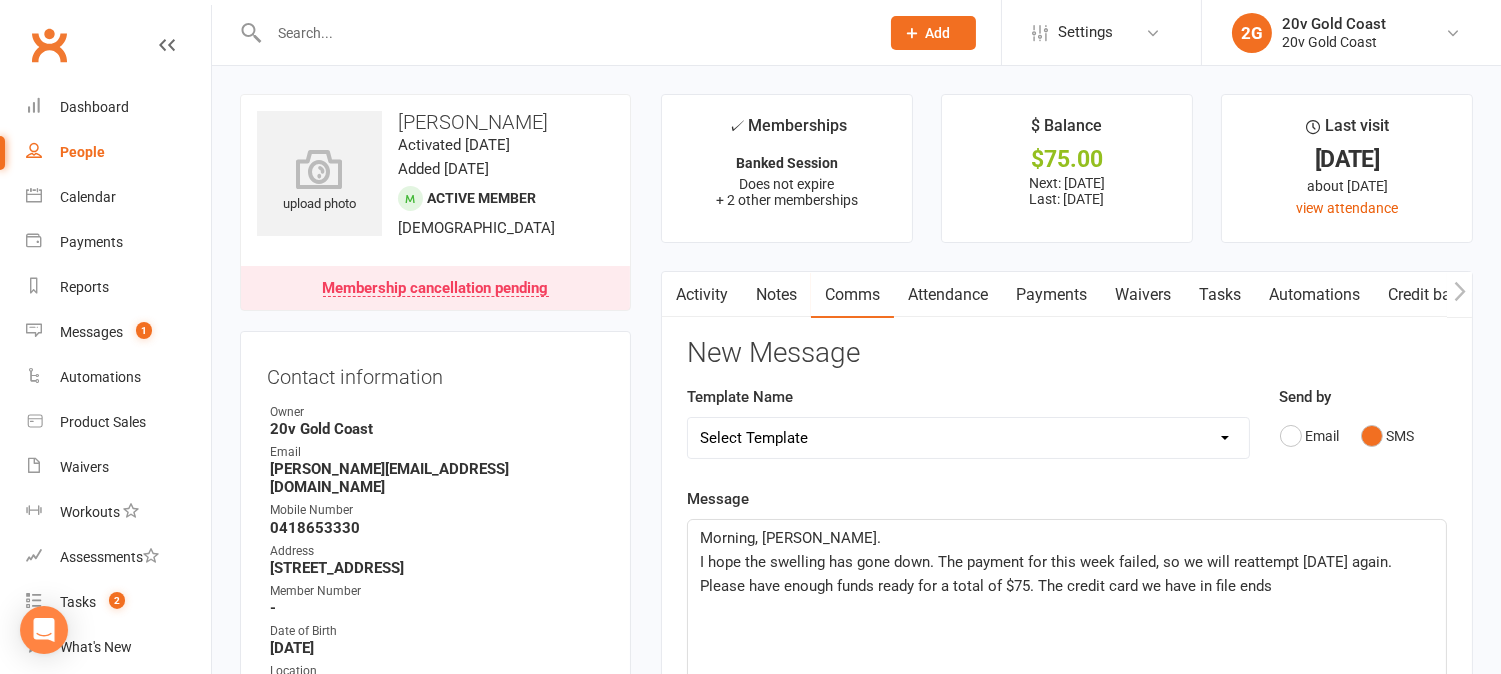 click on "Payments" at bounding box center [1051, 295] 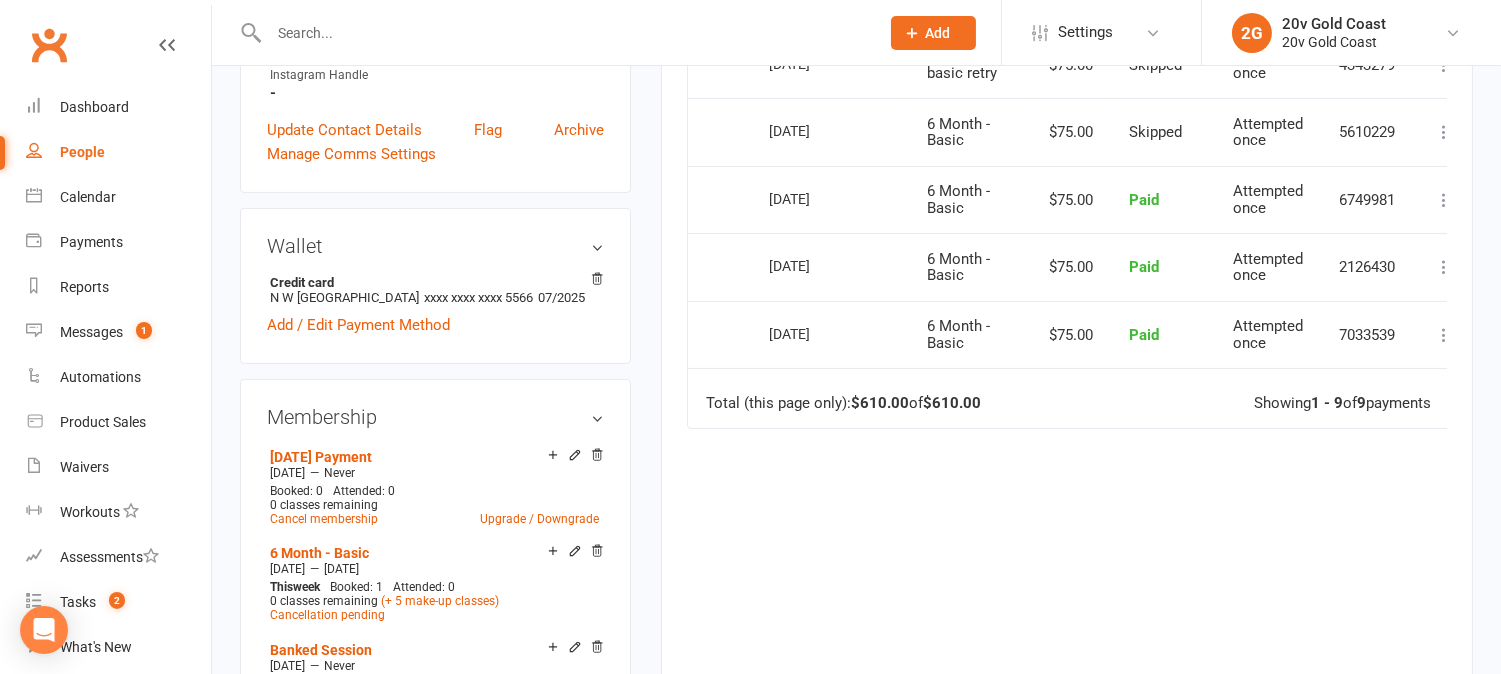 scroll, scrollTop: 888, scrollLeft: 0, axis: vertical 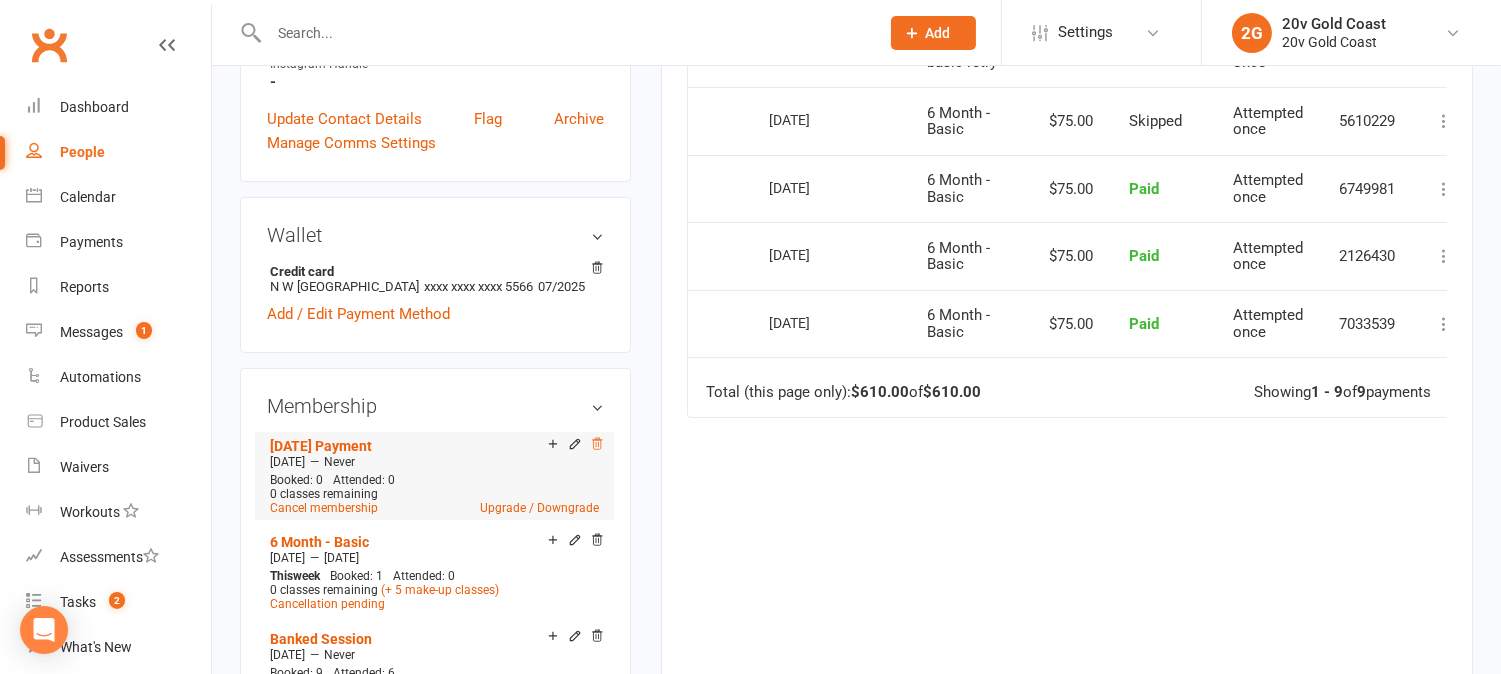 click 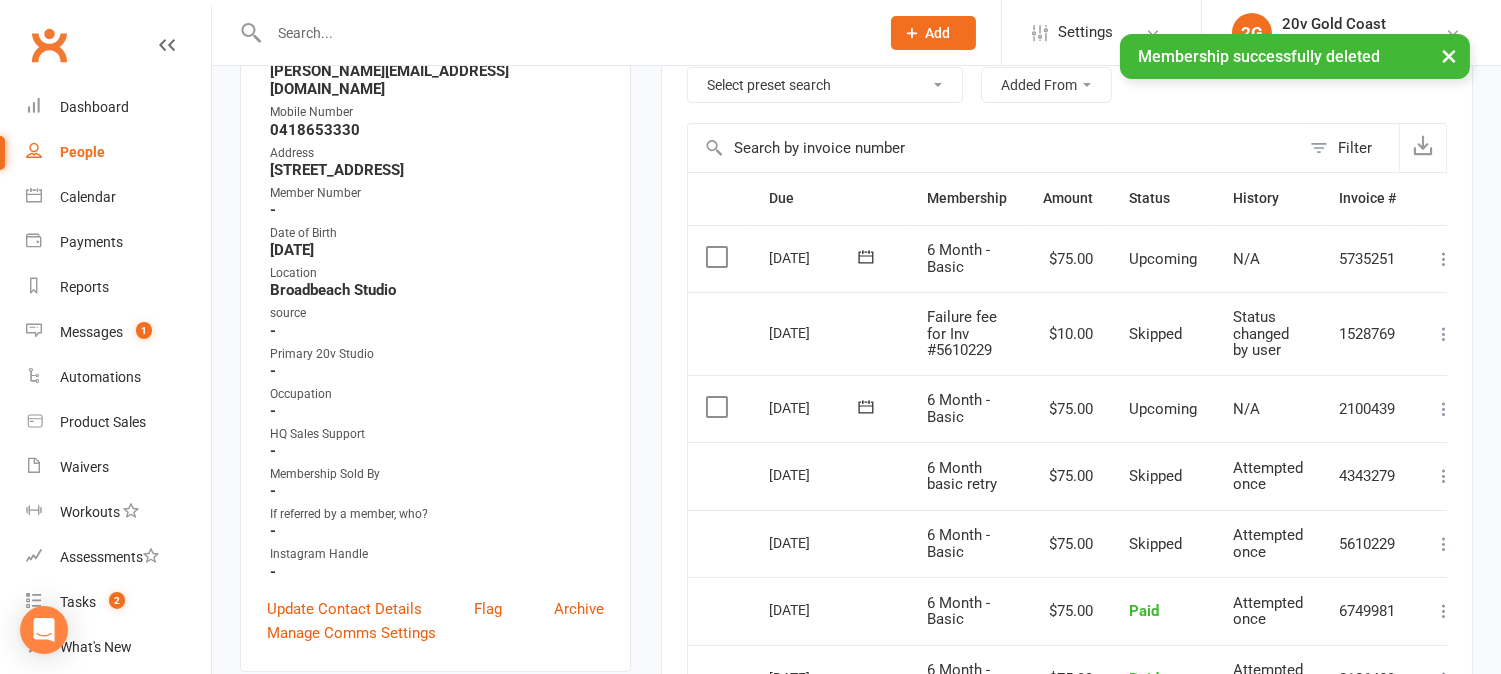 scroll, scrollTop: 111, scrollLeft: 0, axis: vertical 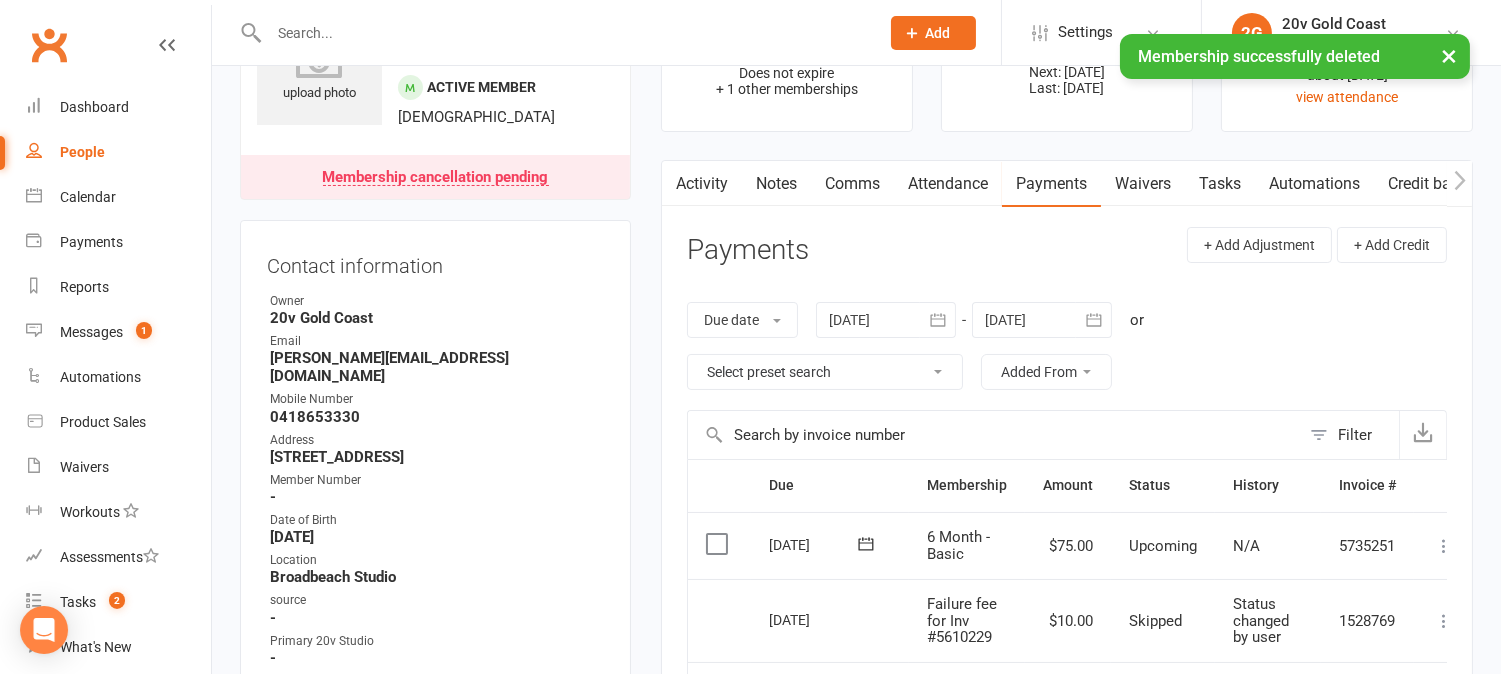 click on "Comms" at bounding box center (852, 184) 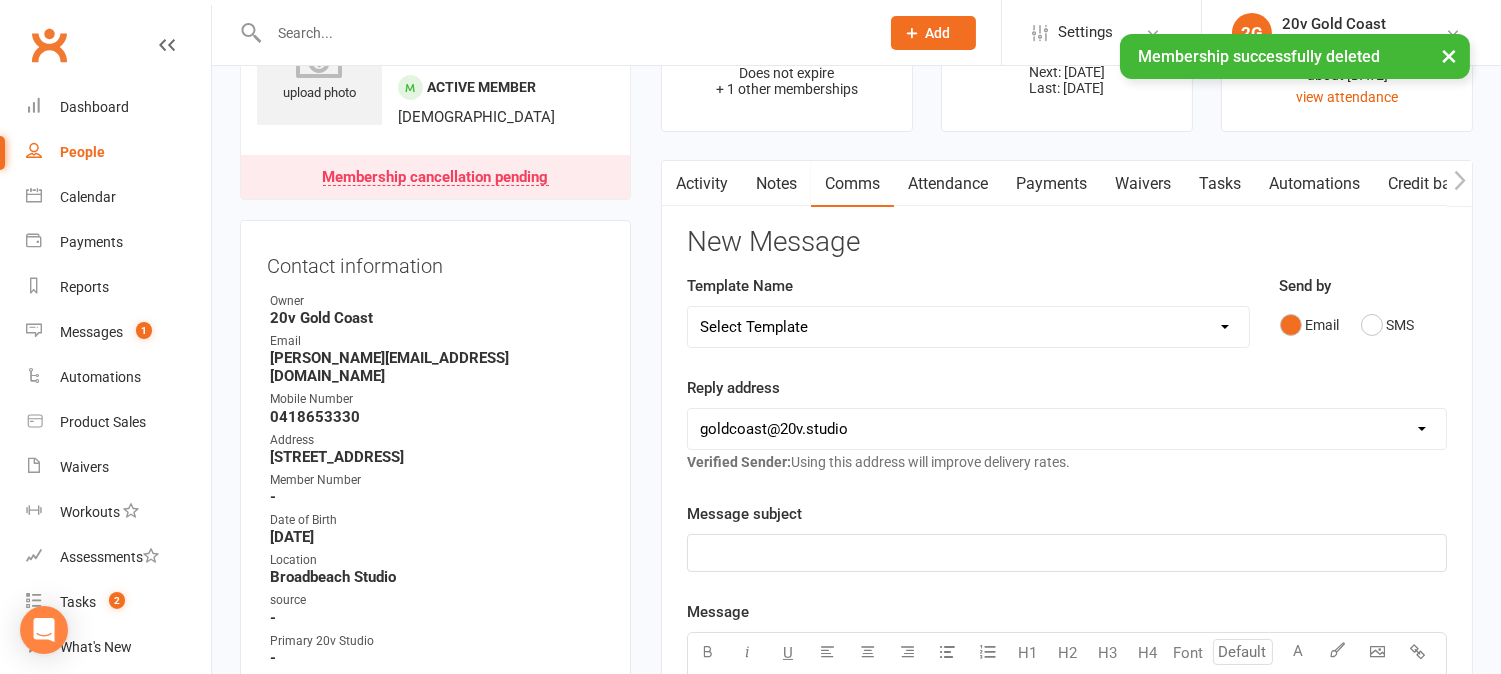 click on "Payments" at bounding box center [1051, 184] 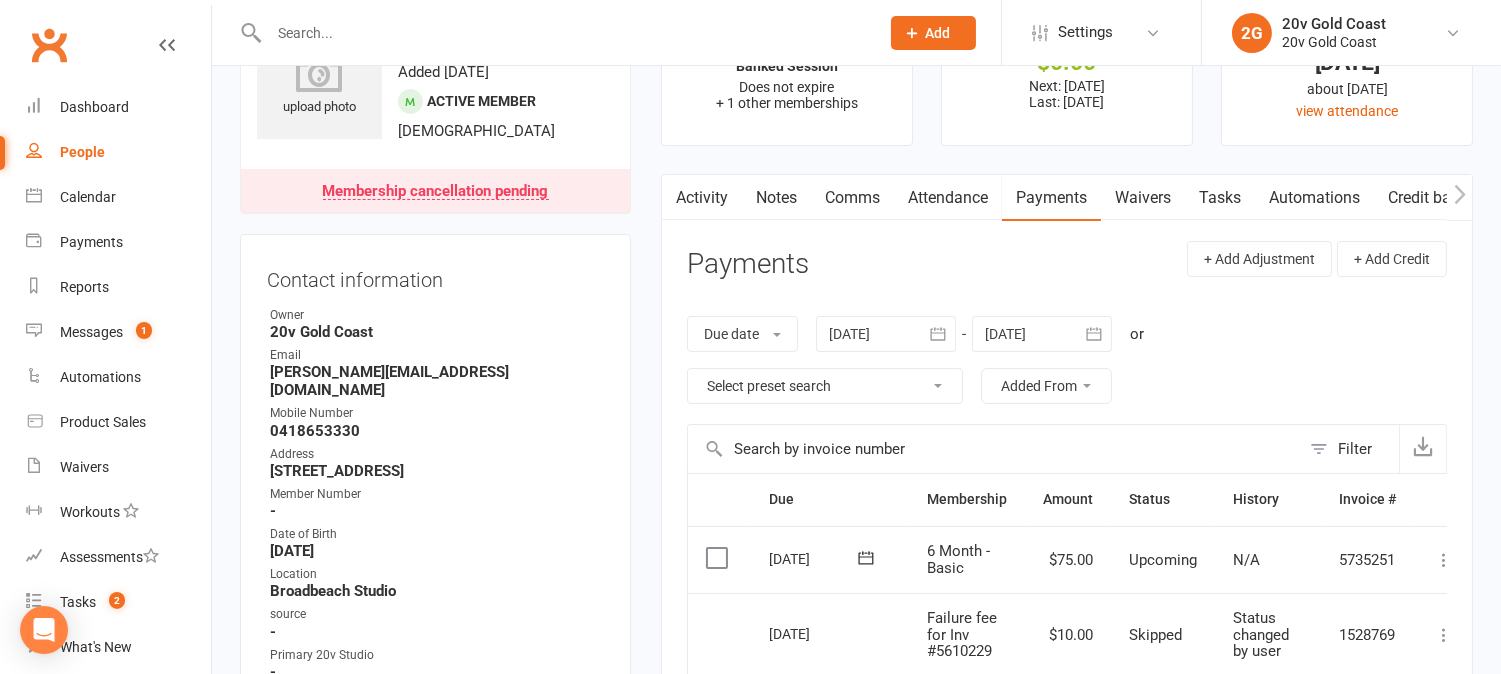 scroll, scrollTop: 0, scrollLeft: 0, axis: both 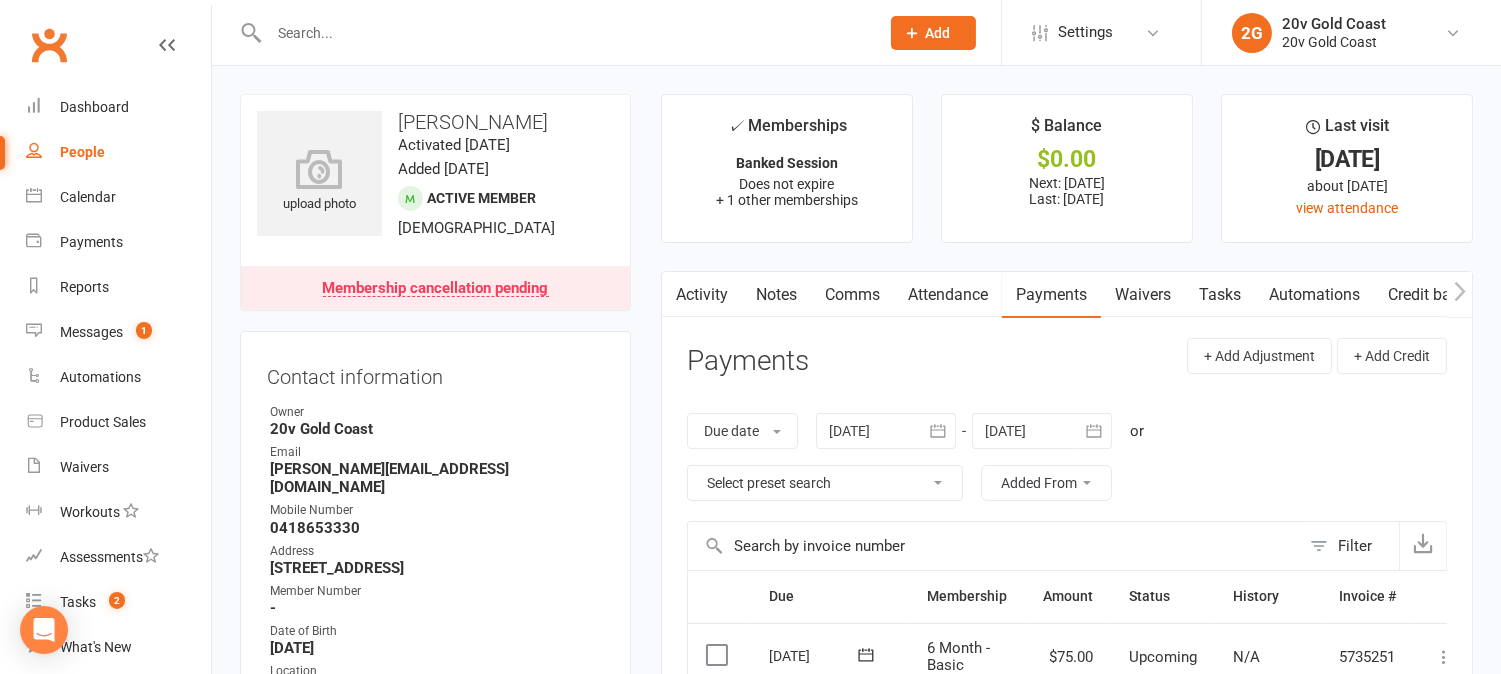 click on "Waivers" at bounding box center (1143, 295) 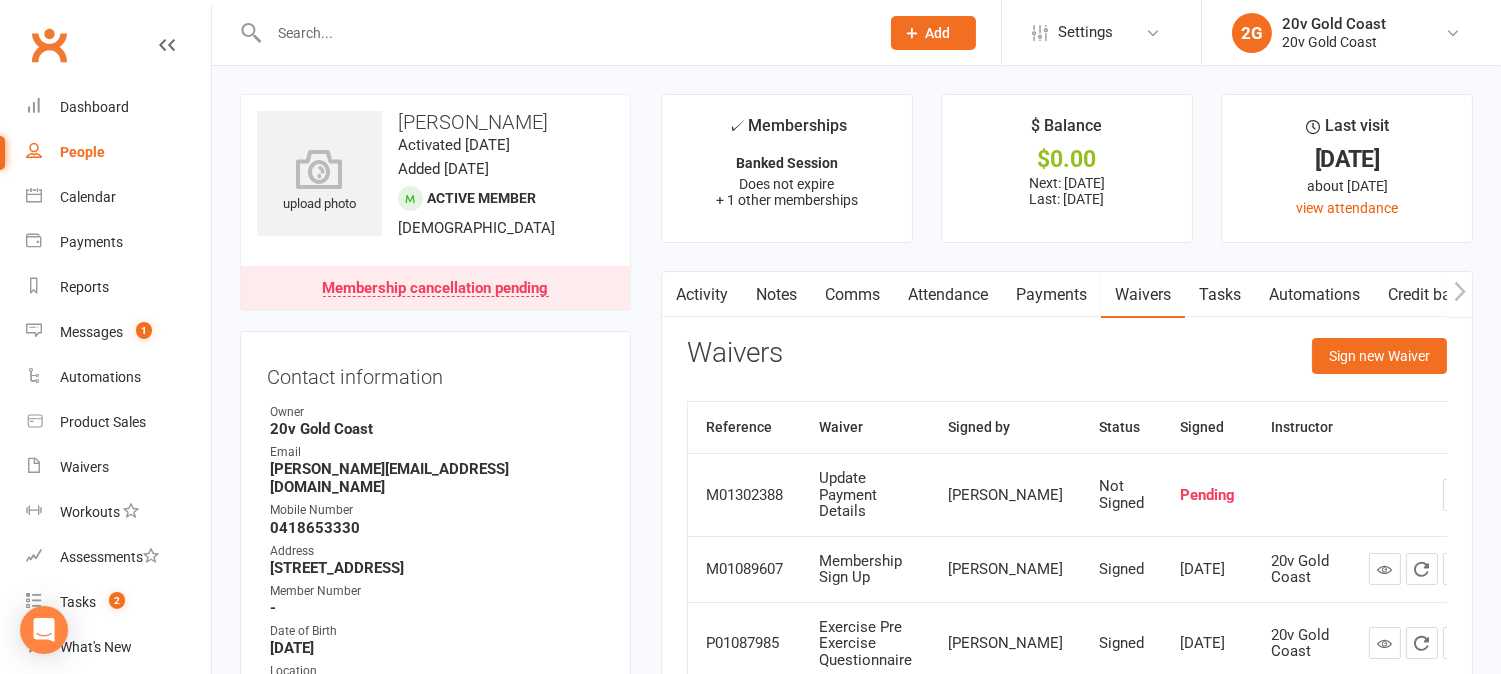 scroll, scrollTop: 111, scrollLeft: 0, axis: vertical 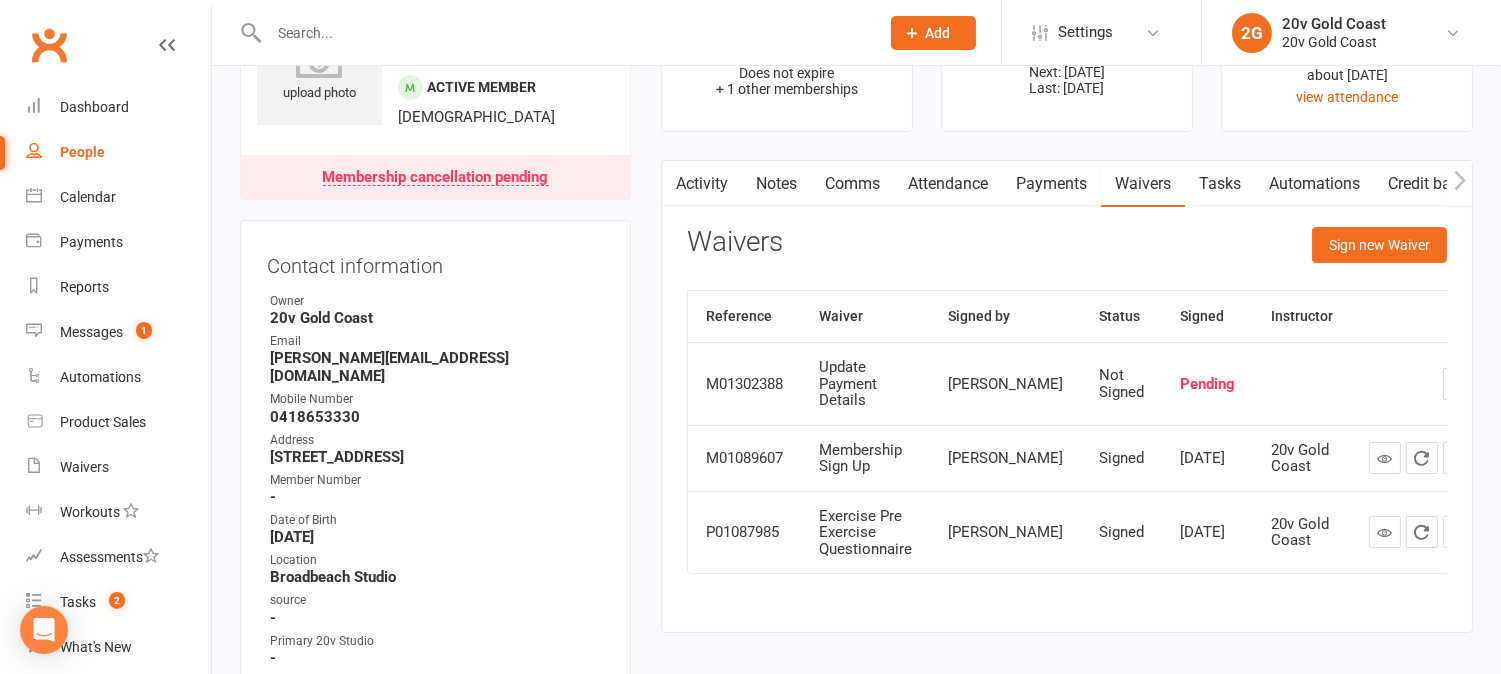 click on "Activity" at bounding box center [702, 184] 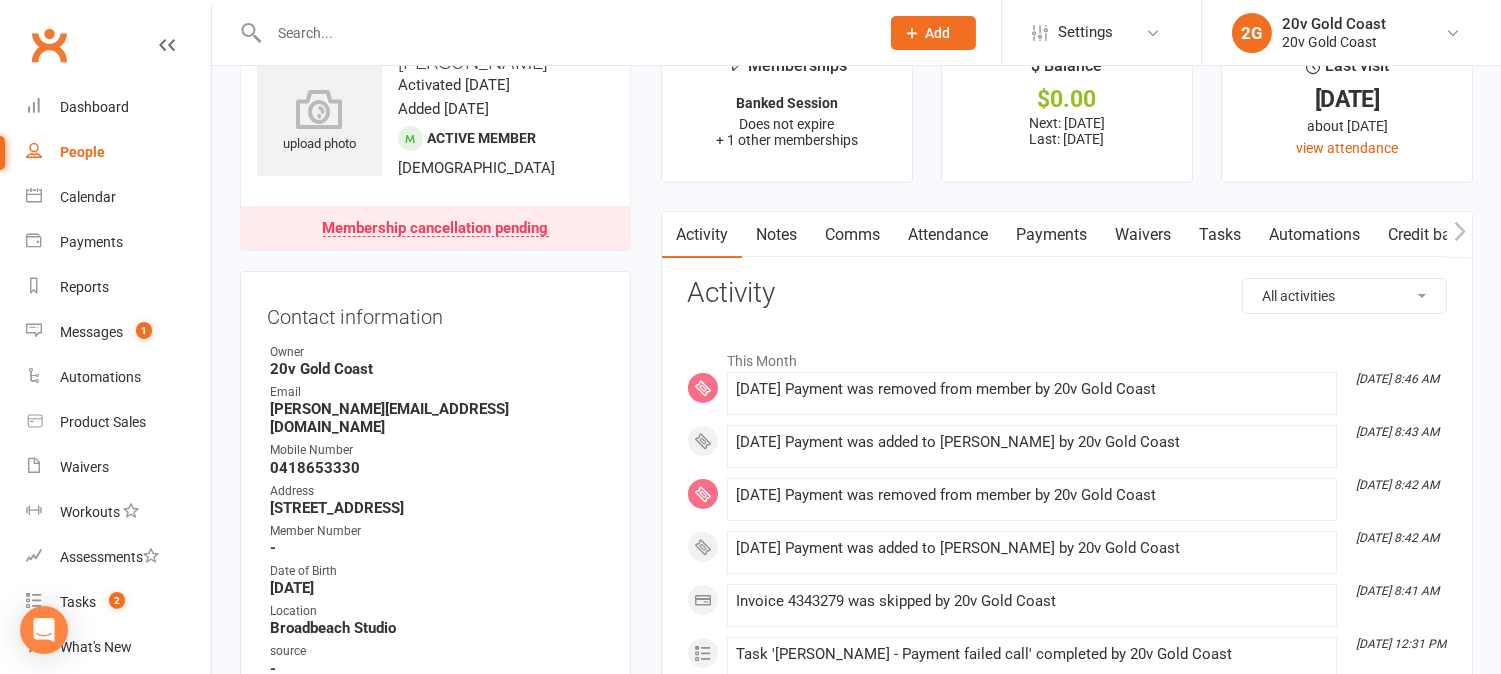 scroll, scrollTop: 0, scrollLeft: 0, axis: both 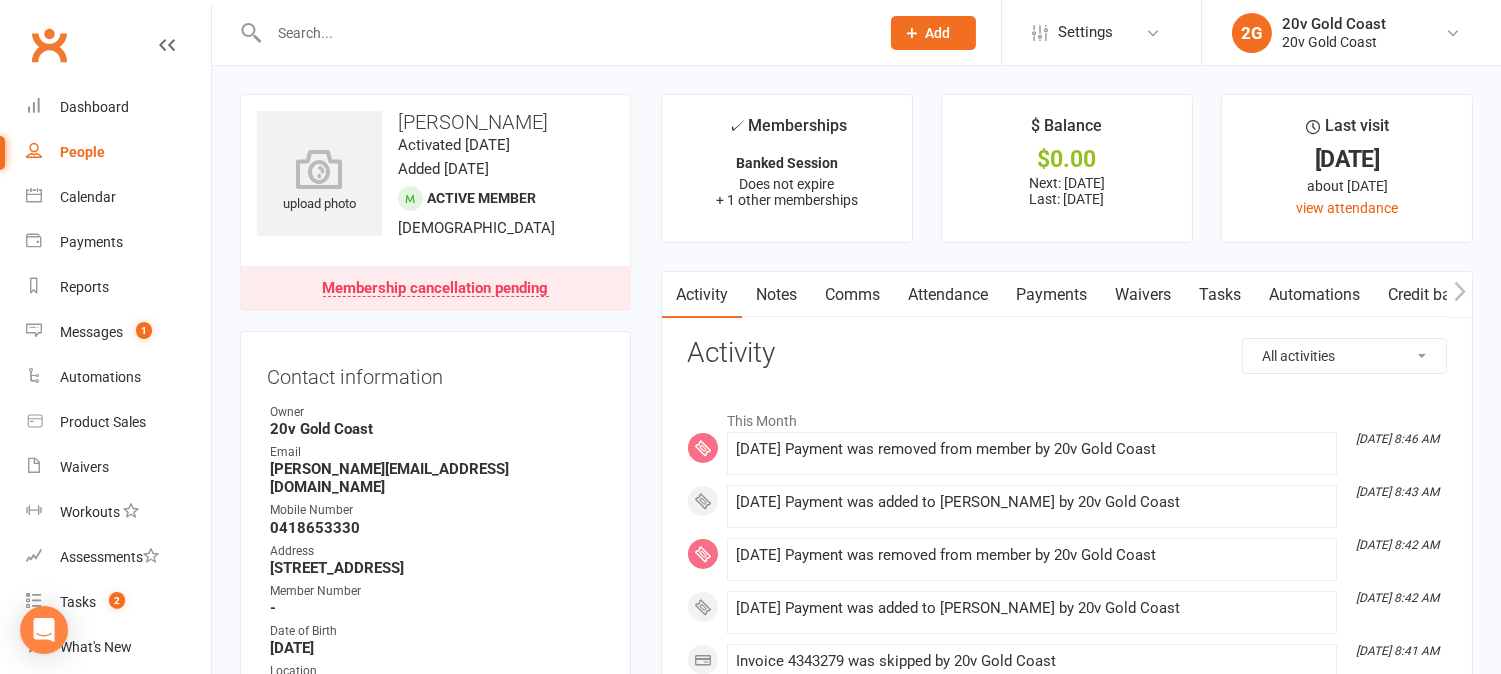 click on "Waivers" at bounding box center [1143, 295] 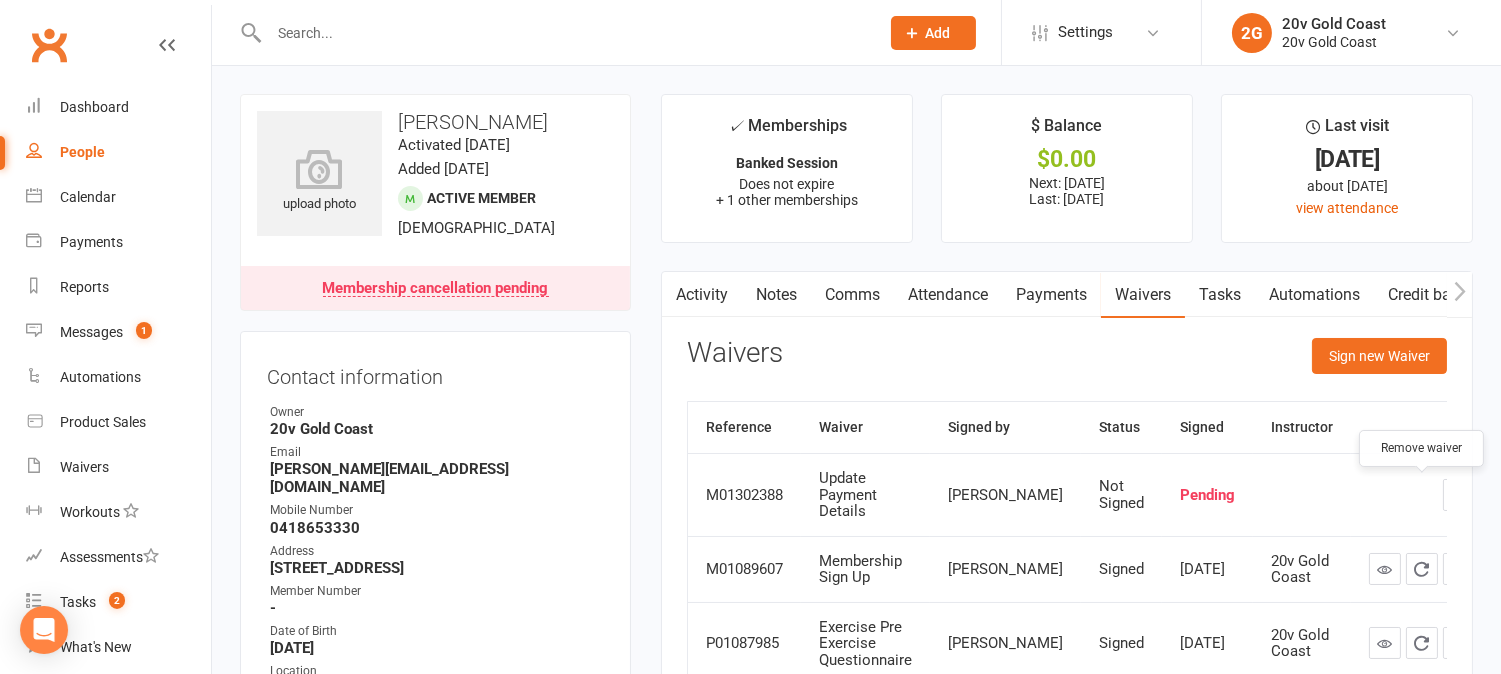 click 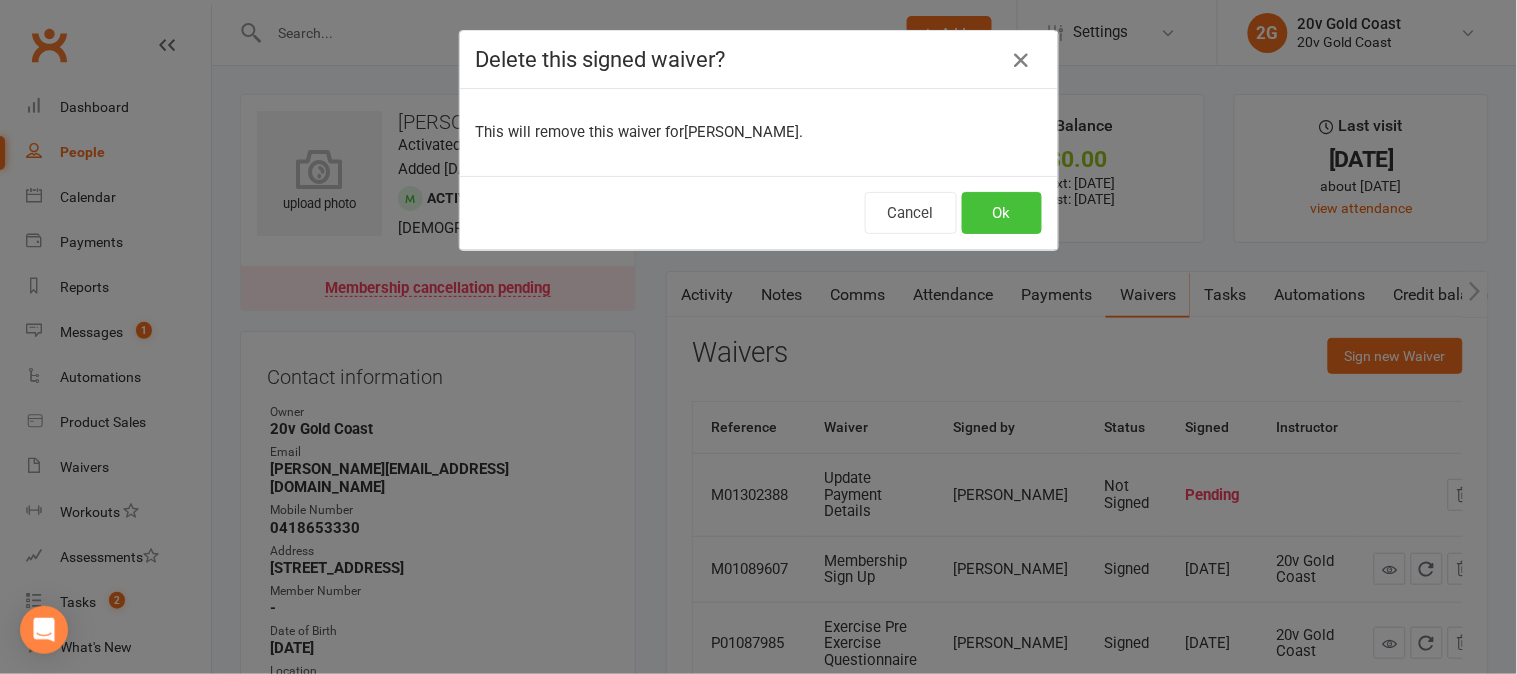 click on "Ok" at bounding box center (1002, 213) 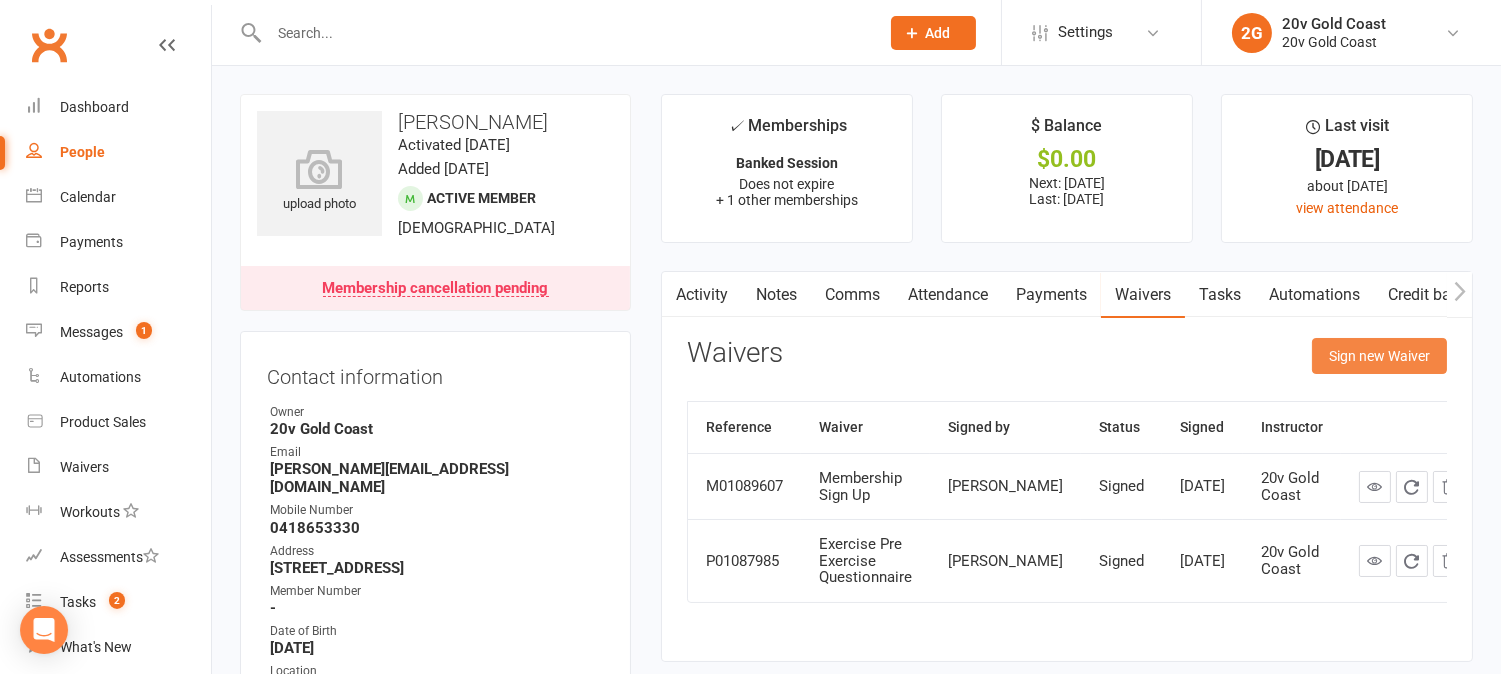 click on "Activity Notes Comms Attendance Payments Waivers Tasks Automations Credit balance
Payments + Add Adjustment + Add Credit Due date  Due date Date paid Date failed Date settled 10 Jun 2025
June 2025
Sun Mon Tue Wed Thu Fri Sat
23
01
02
03
04
05
06
07
24
08
09
10
11
12
13
14
25
15
16
17
18
19
20
21
26
22
23
24
25
26
27
28
27" at bounding box center [1067, 466] 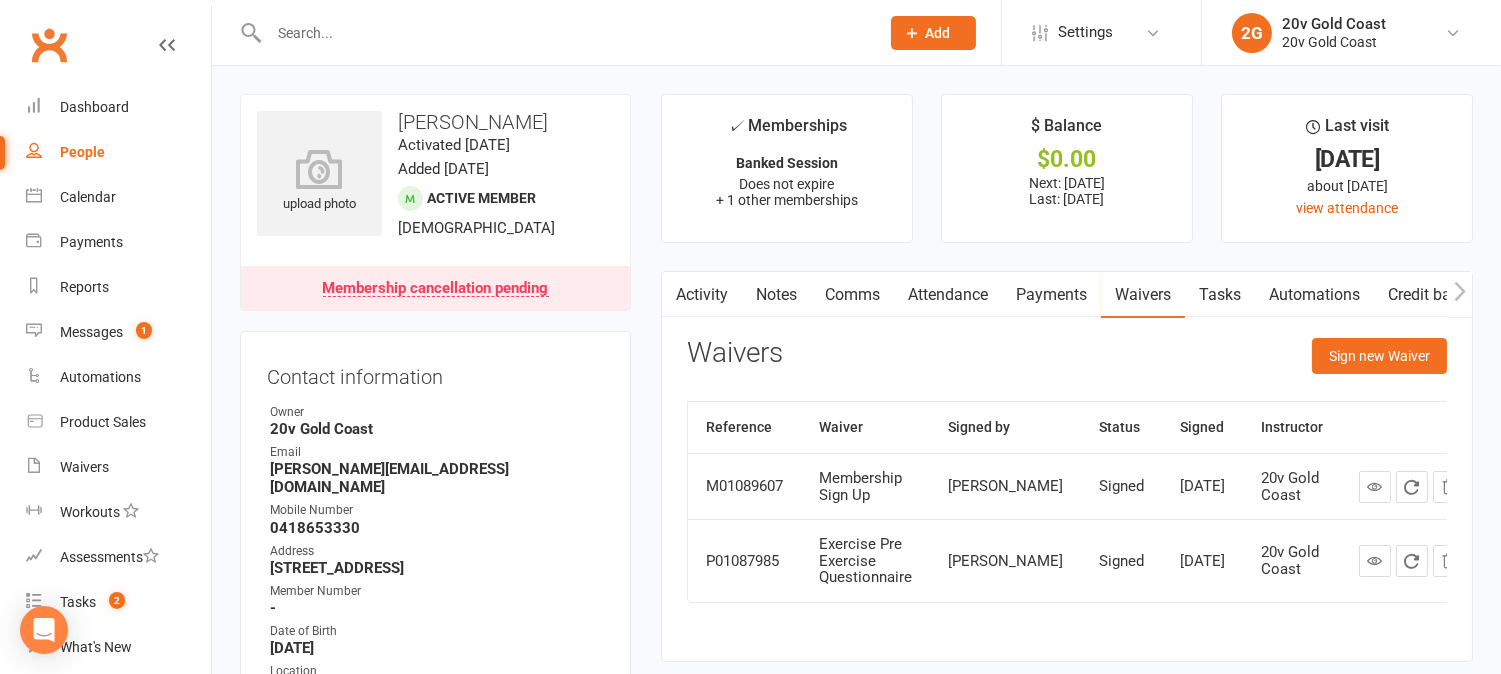 click on "Sign new Waiver" 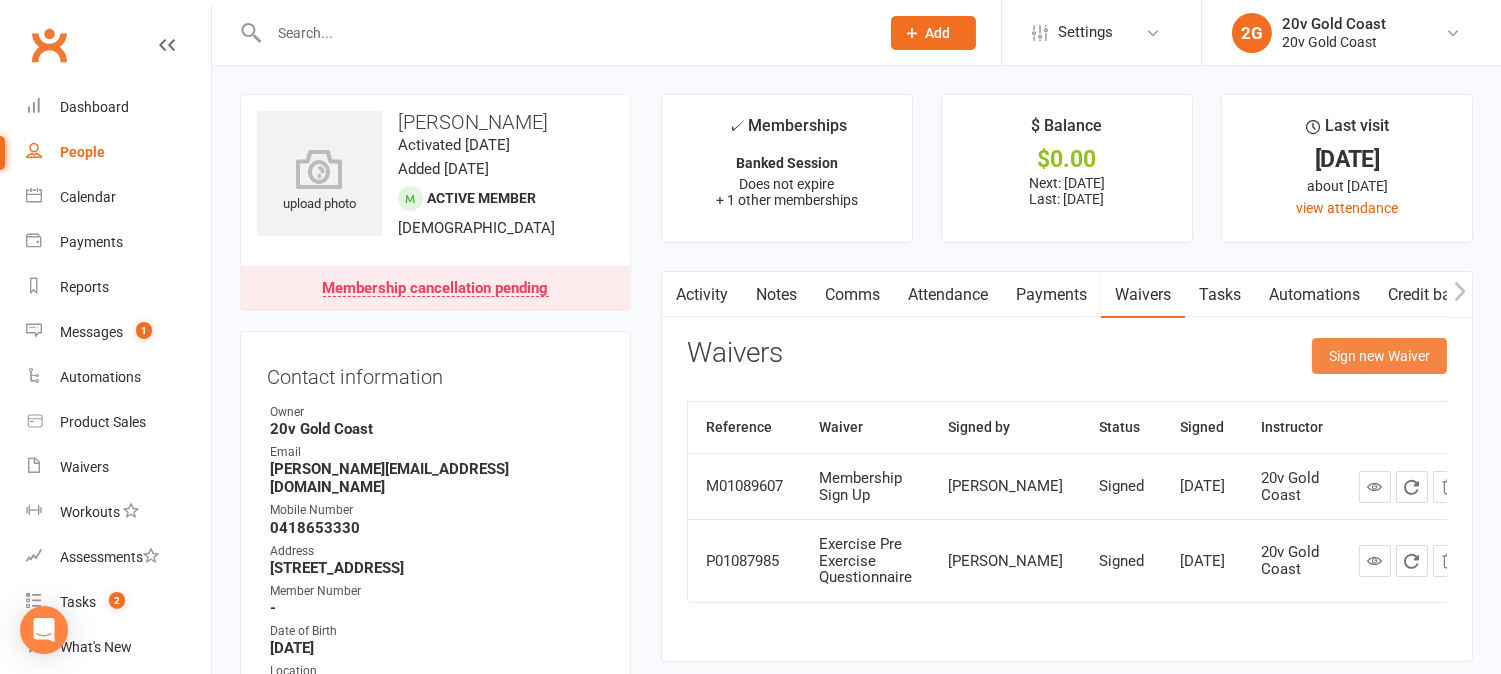 click on "Sign new Waiver" 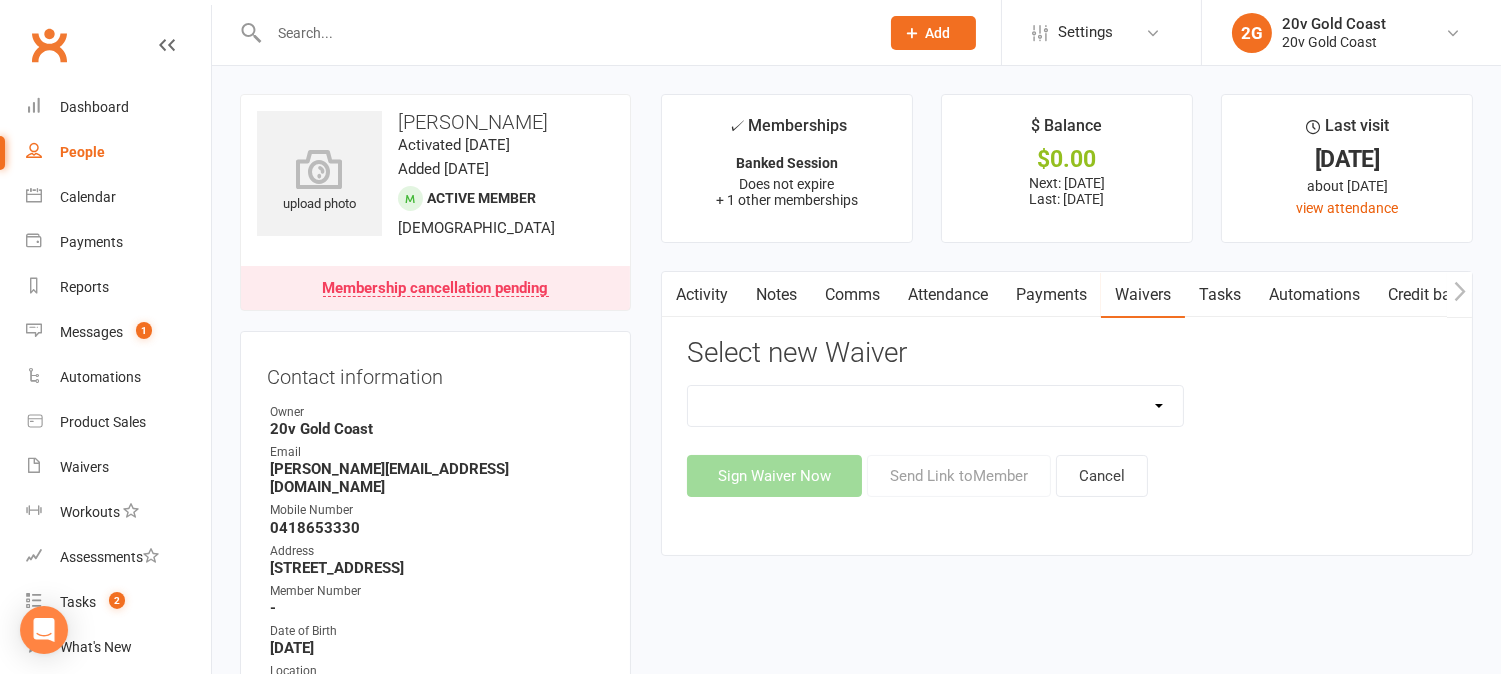 drag, startPoint x: 1144, startPoint y: 387, endPoint x: 1131, endPoint y: 394, distance: 14.764823 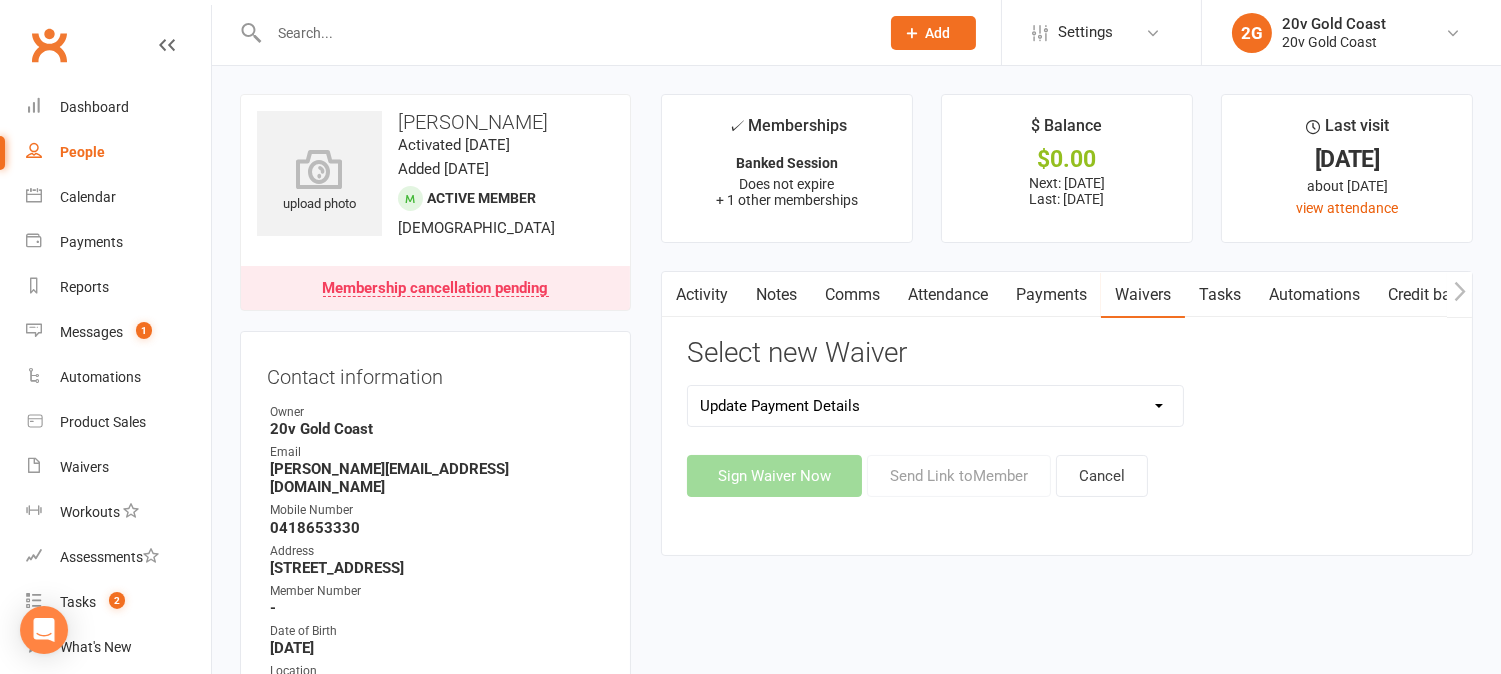 click on "20v Ambassador Program 20v Pre Exercise Questionnaire Casual KickStarter Only Waiver Web Membership Sign Up Membership Sign Up (Deals) Membership Upgrade/Downgrade Update Payment Details" 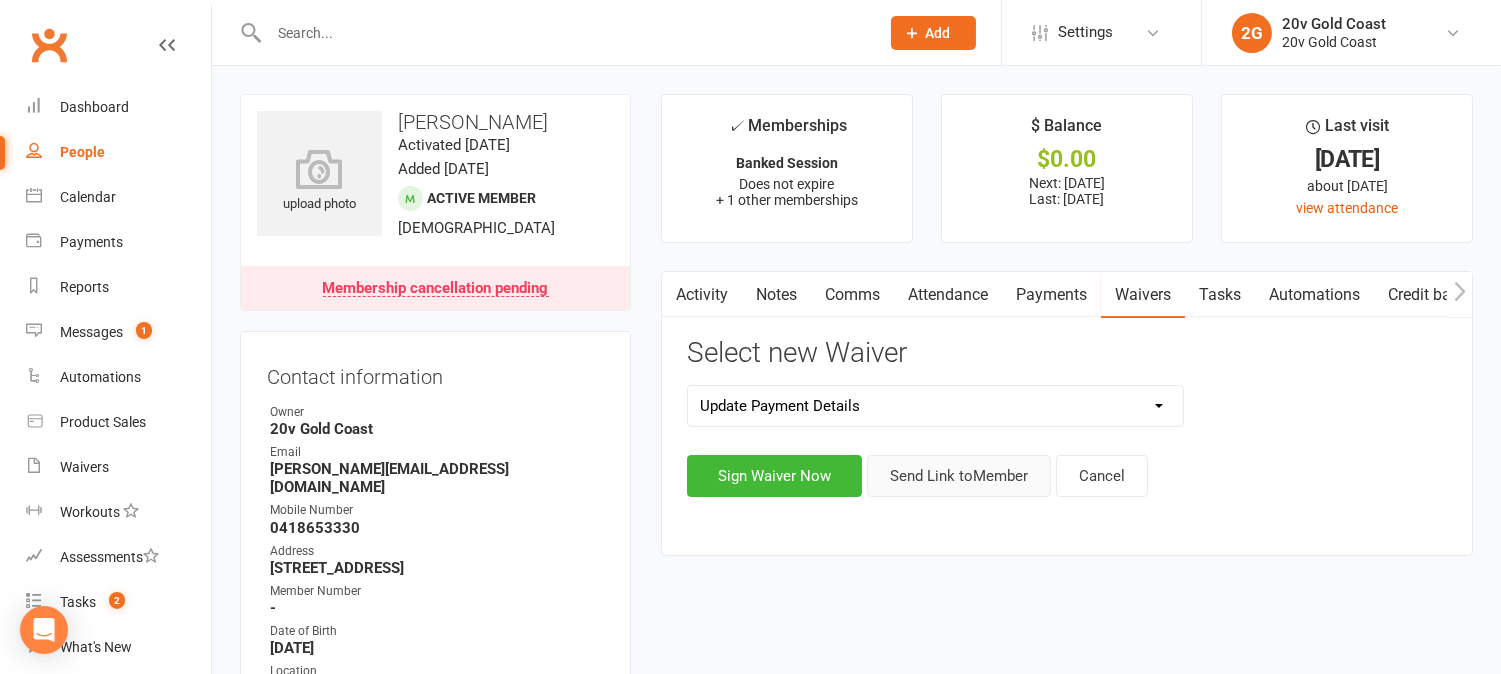 click on "Send Link to  Member" 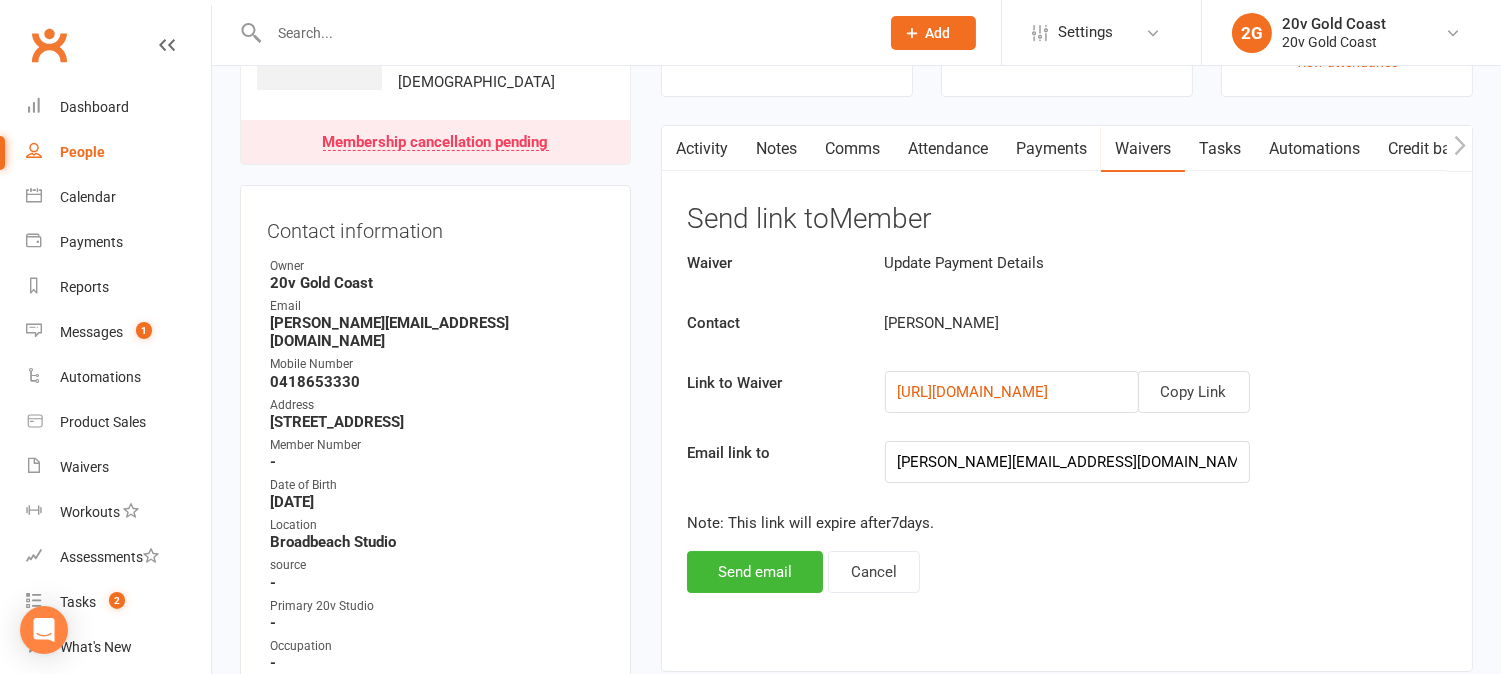 scroll, scrollTop: 333, scrollLeft: 0, axis: vertical 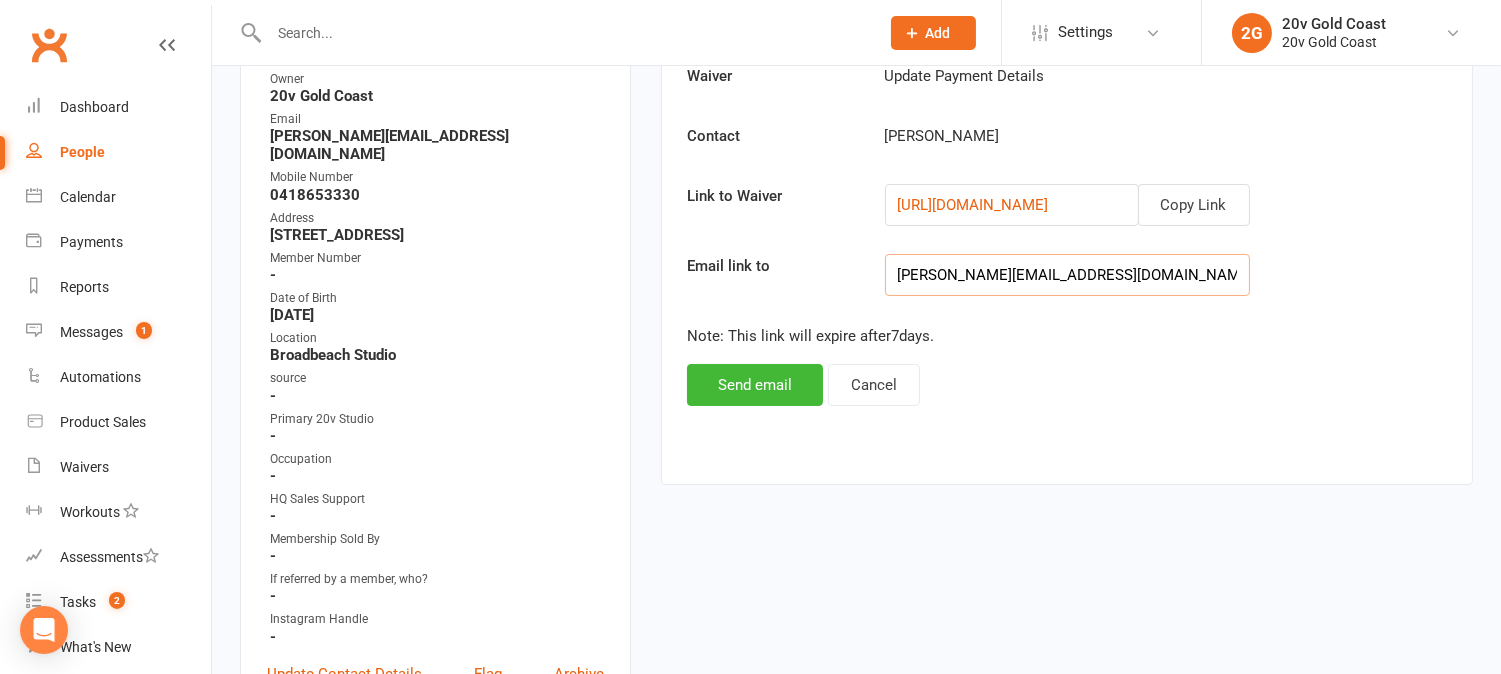 drag, startPoint x: 1037, startPoint y: 273, endPoint x: 795, endPoint y: 301, distance: 243.61446 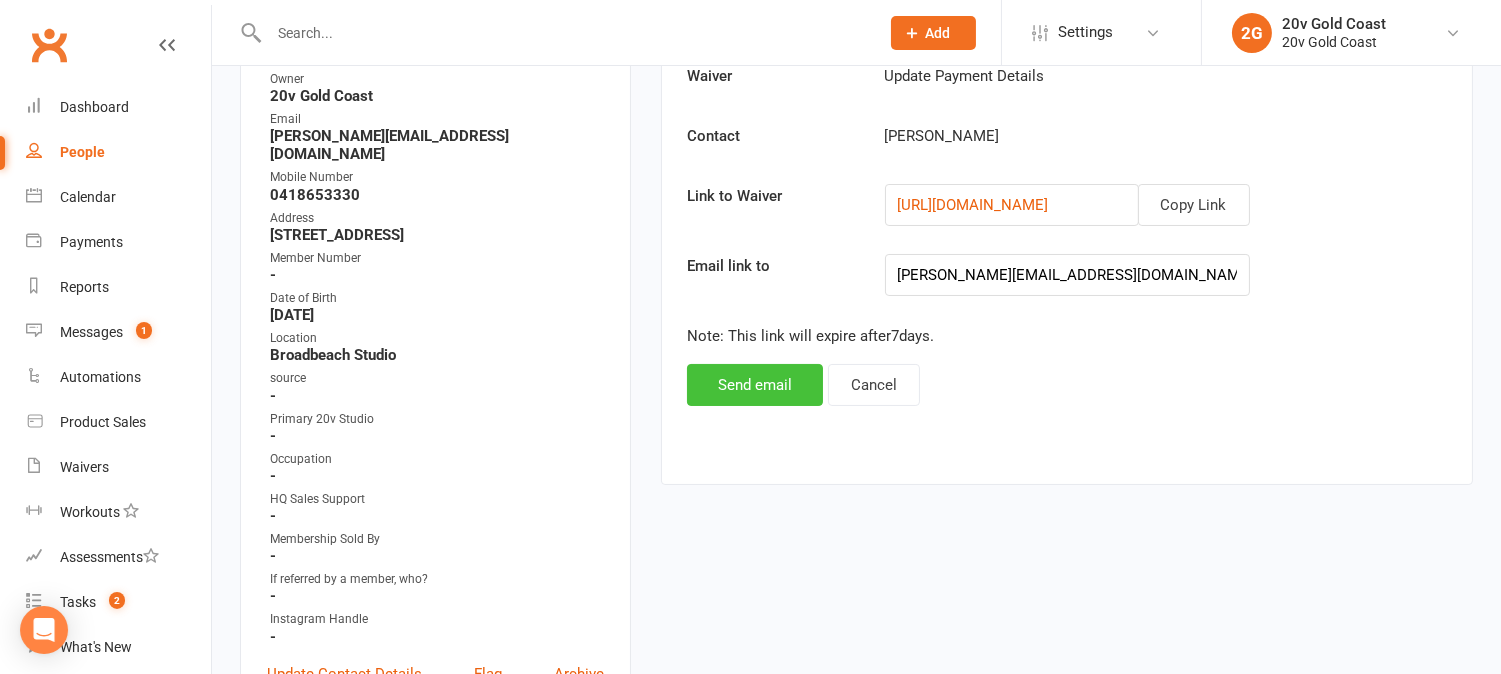 click on "Send email" 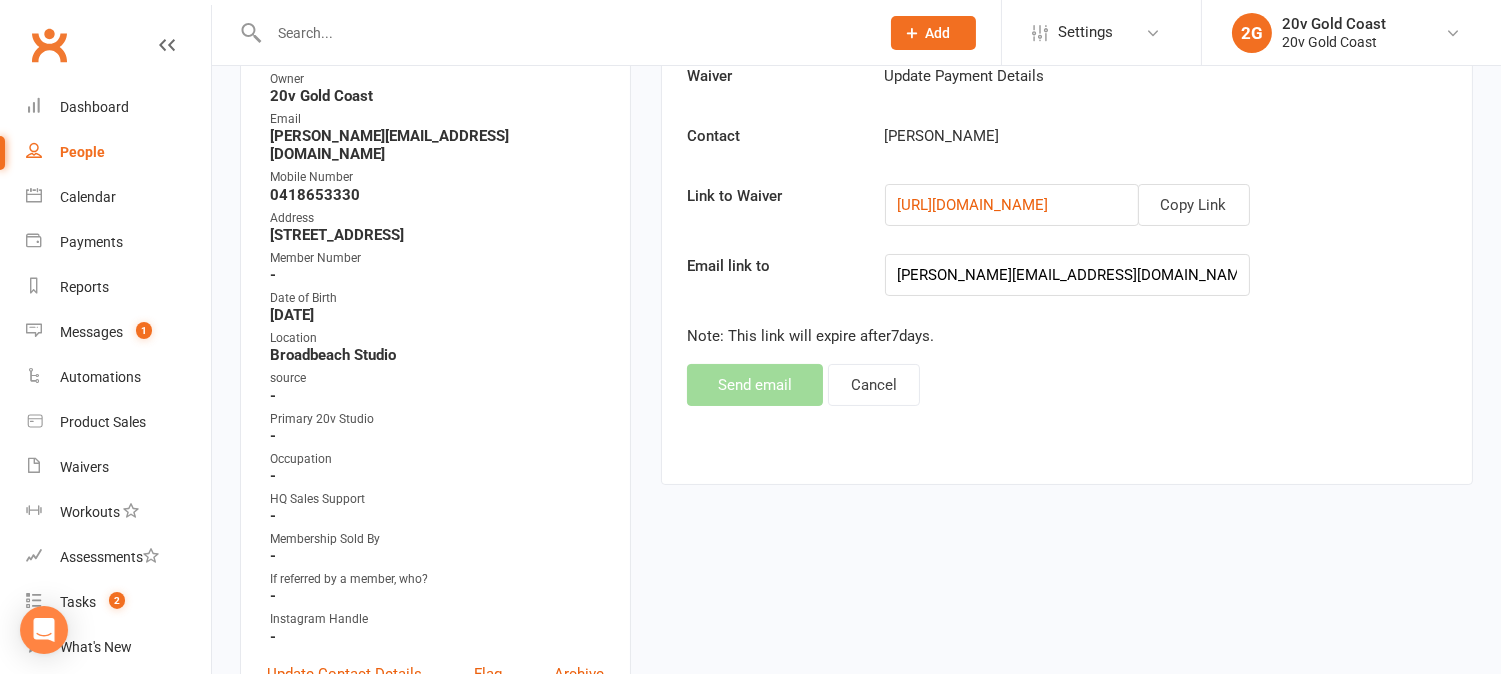 scroll, scrollTop: 0, scrollLeft: 0, axis: both 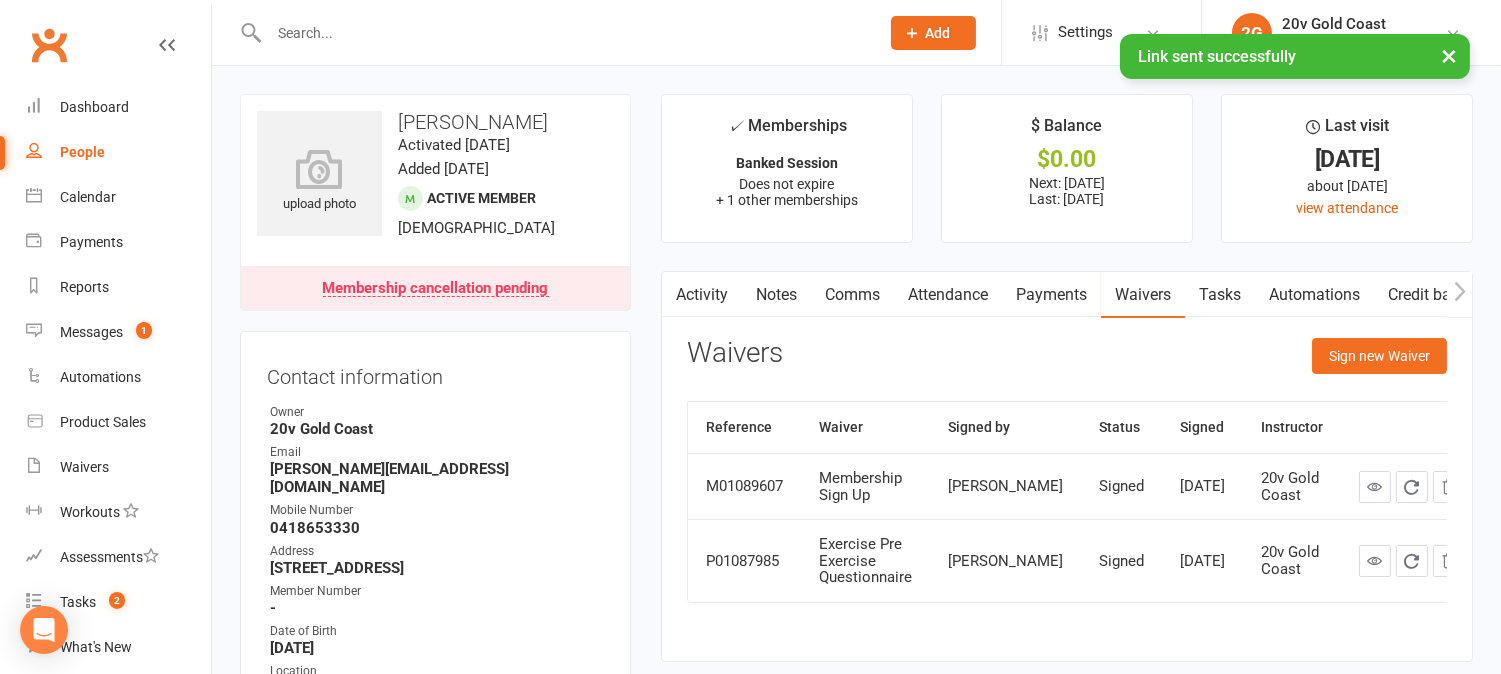 click on "Activity" at bounding box center (702, 295) 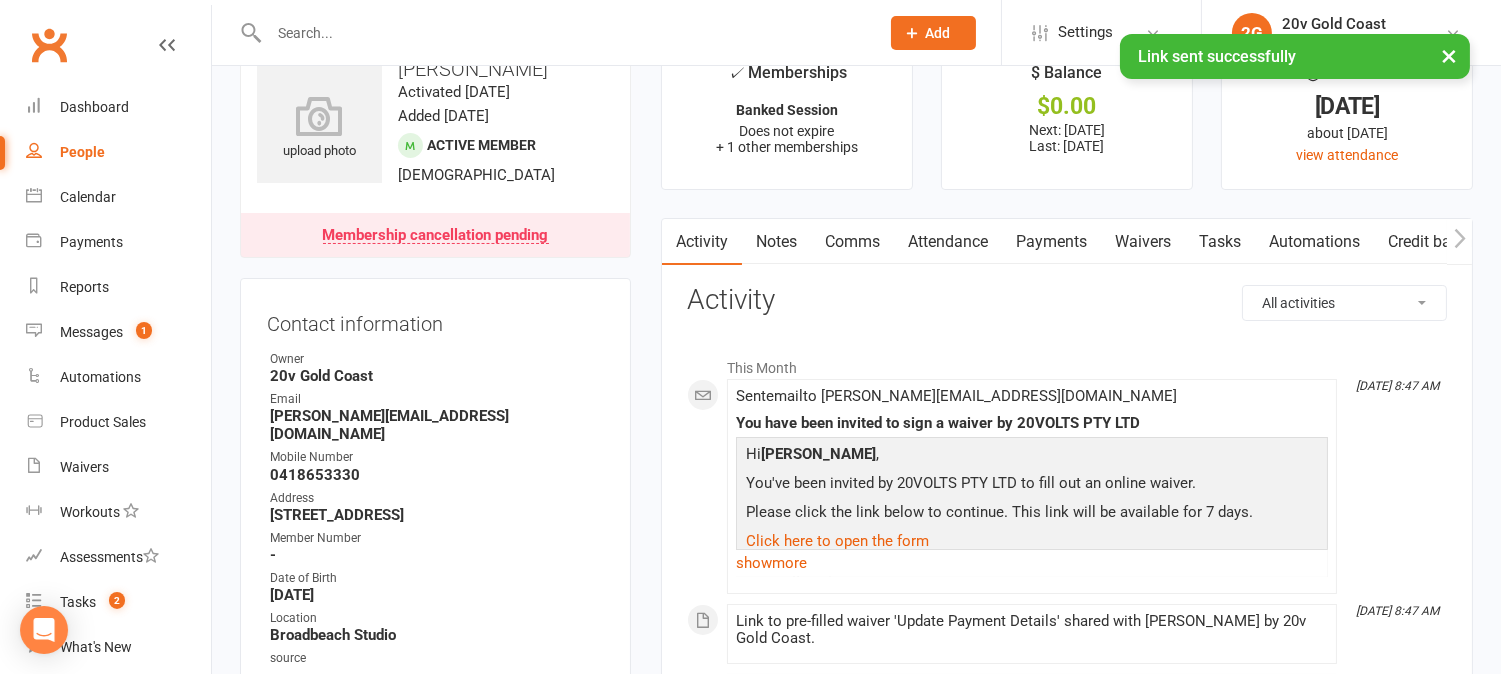 scroll, scrollTop: 0, scrollLeft: 0, axis: both 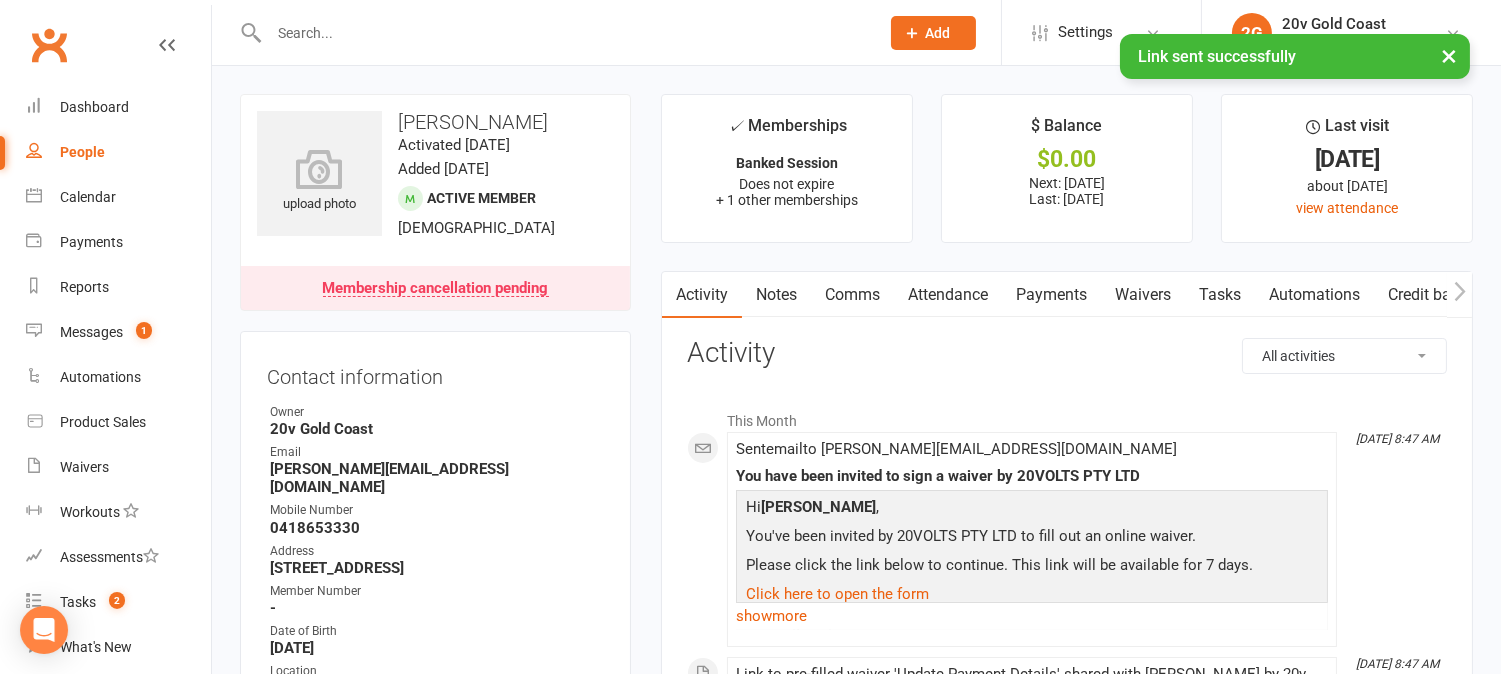 click on "Comms" at bounding box center (852, 295) 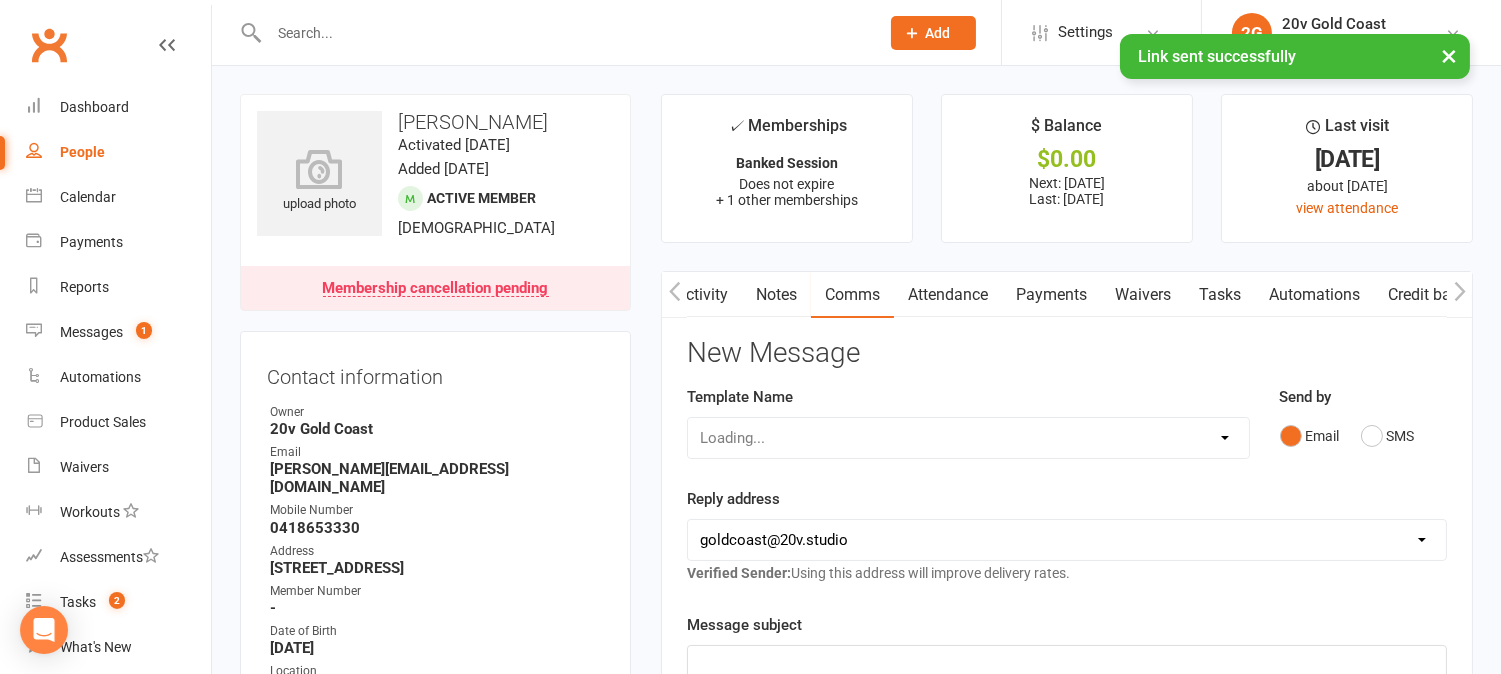 scroll, scrollTop: 0, scrollLeft: 1, axis: horizontal 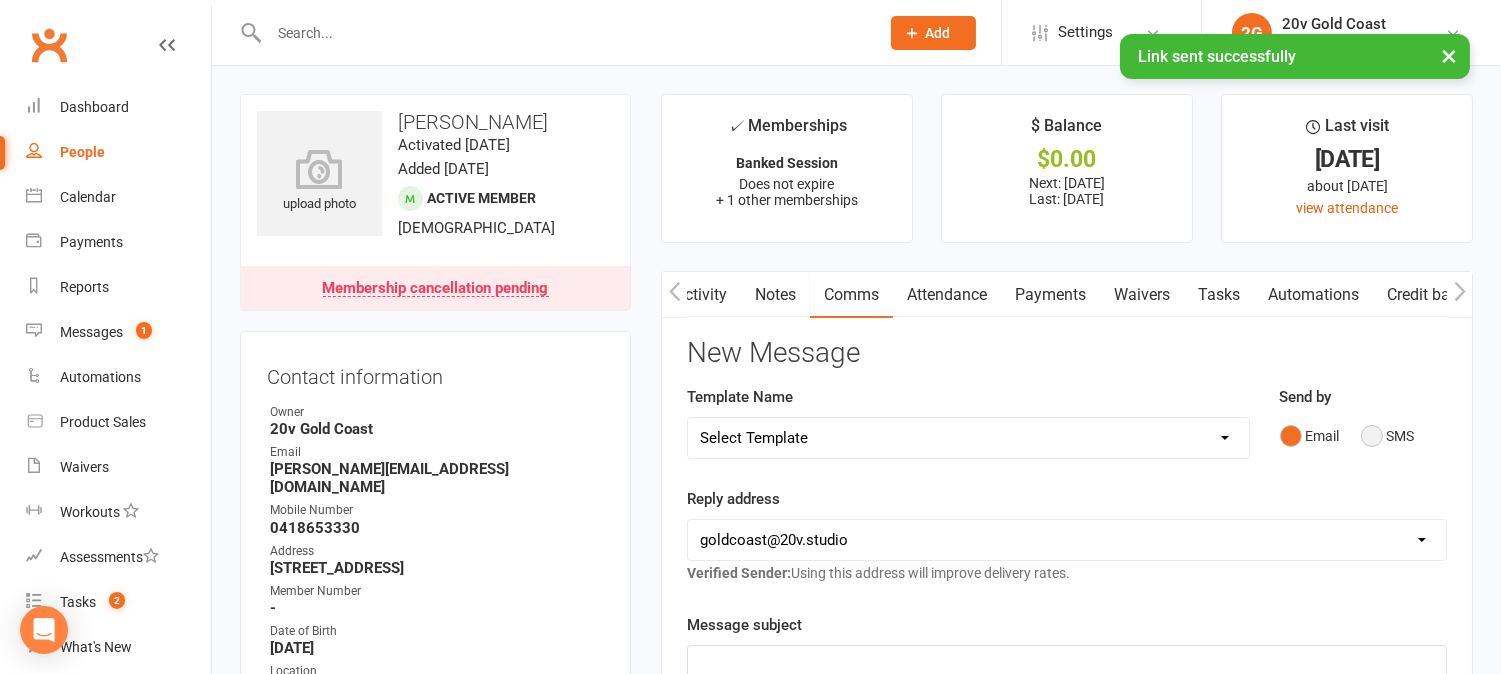 click on "SMS" at bounding box center (1388, 436) 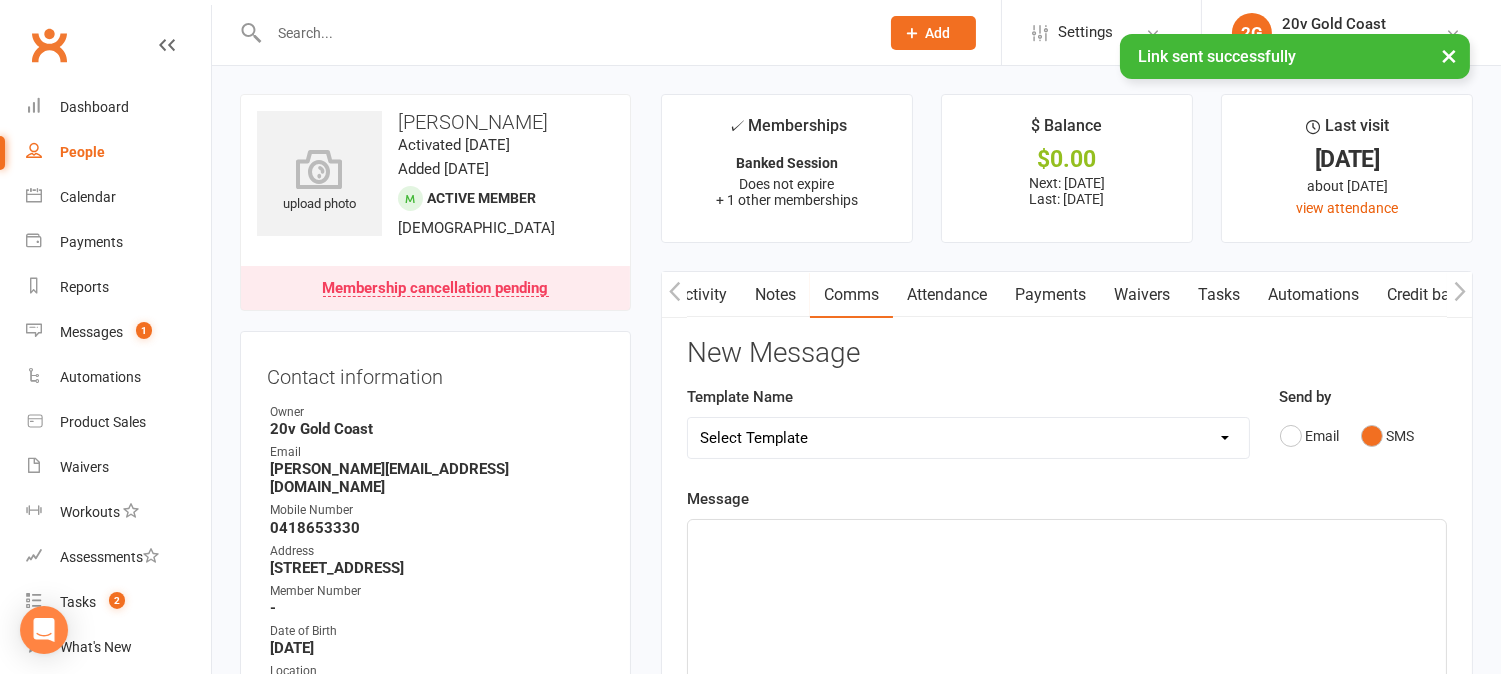 click on "﻿" 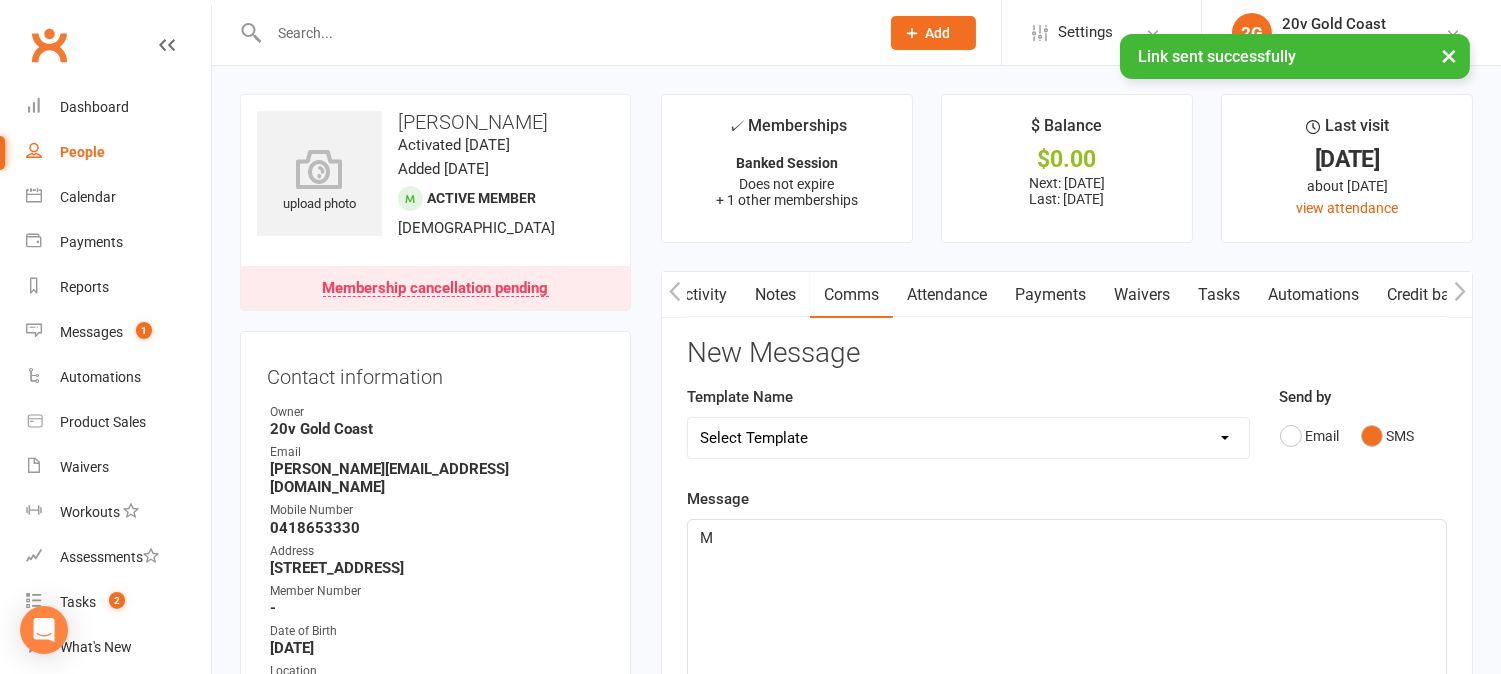 type 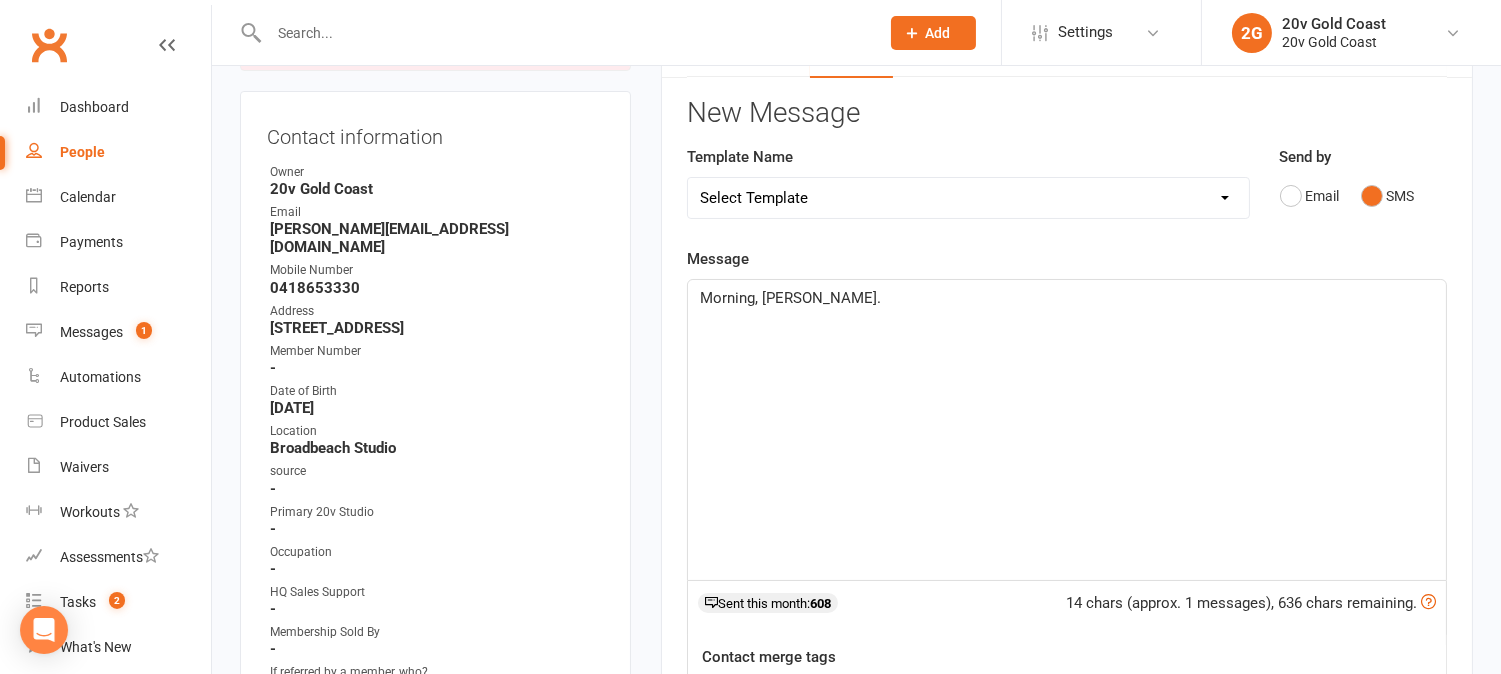 scroll, scrollTop: 222, scrollLeft: 0, axis: vertical 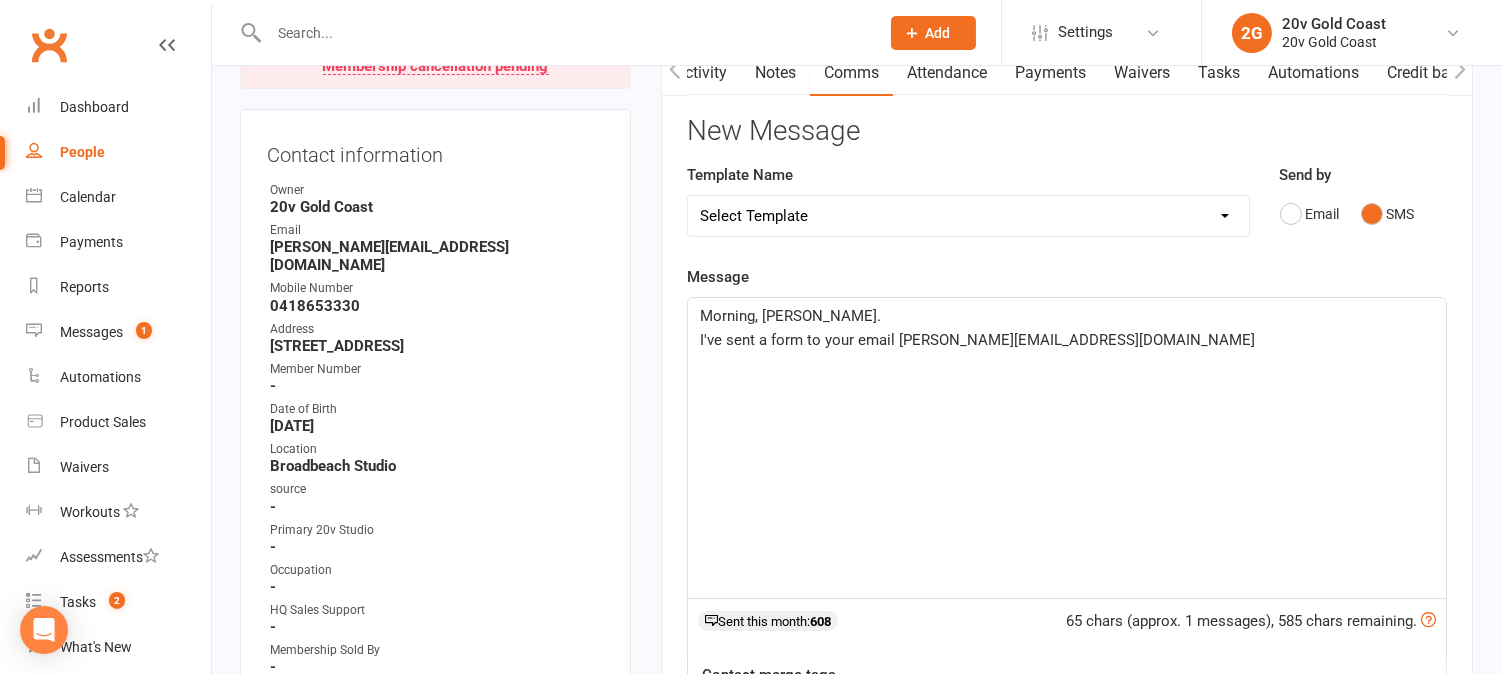 click on "I've sent a form to your email neal@nwm.id.au" 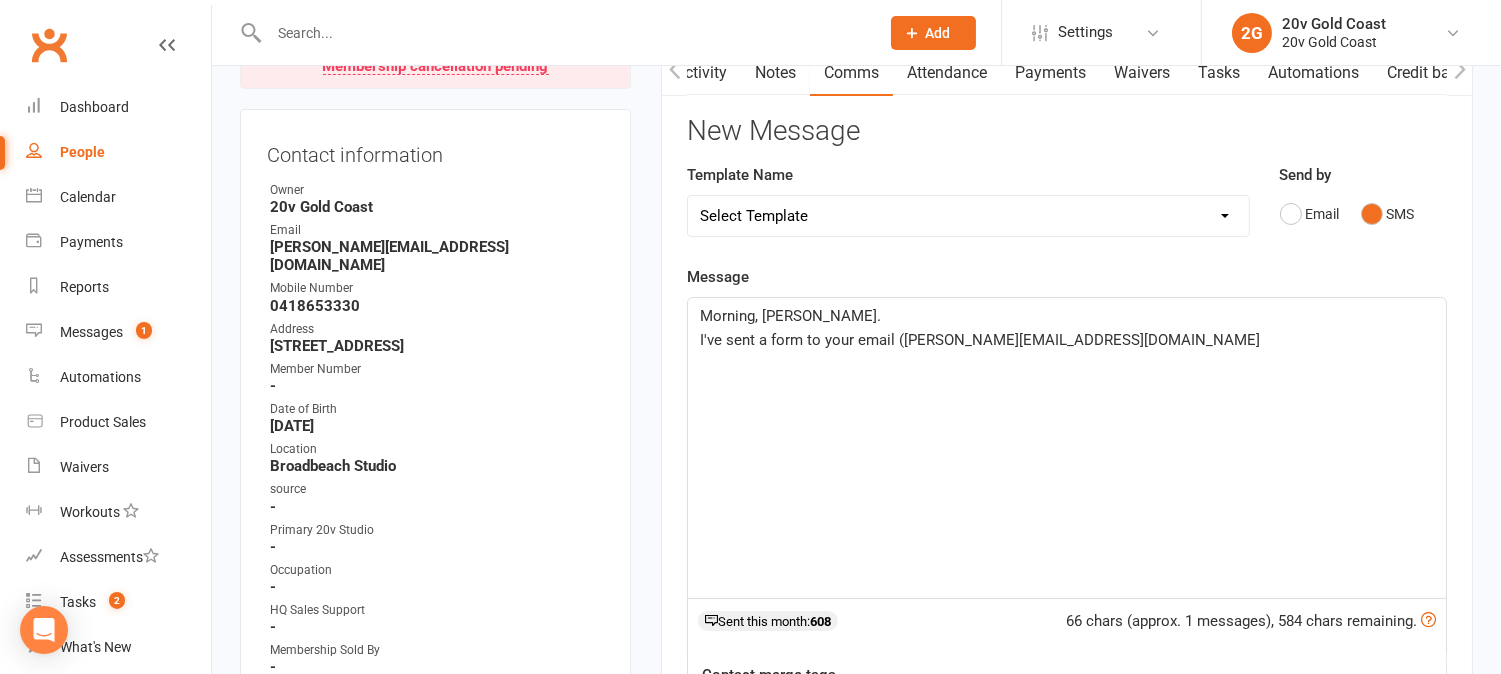 click on "I've sent a form to your email (neal@nwm.id.au" 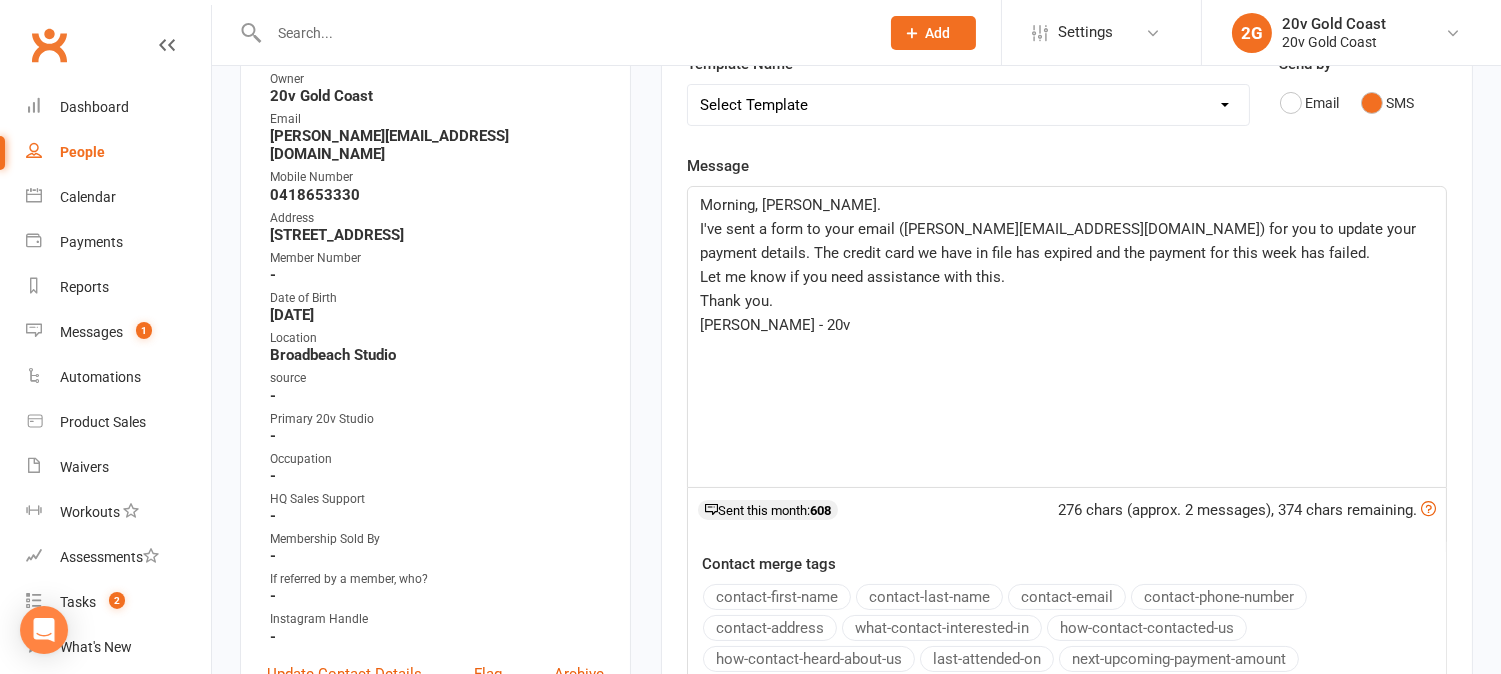 scroll, scrollTop: 777, scrollLeft: 0, axis: vertical 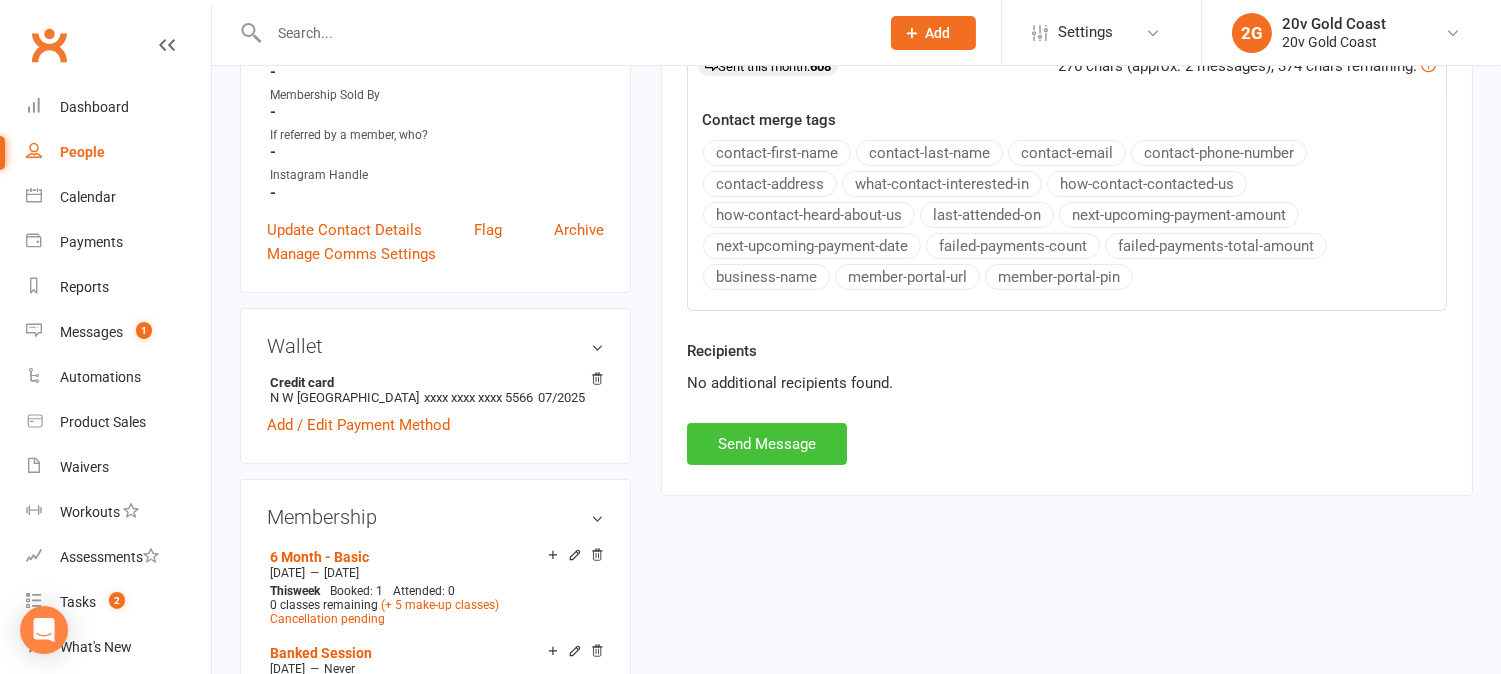 click on "Send Message" at bounding box center (767, 444) 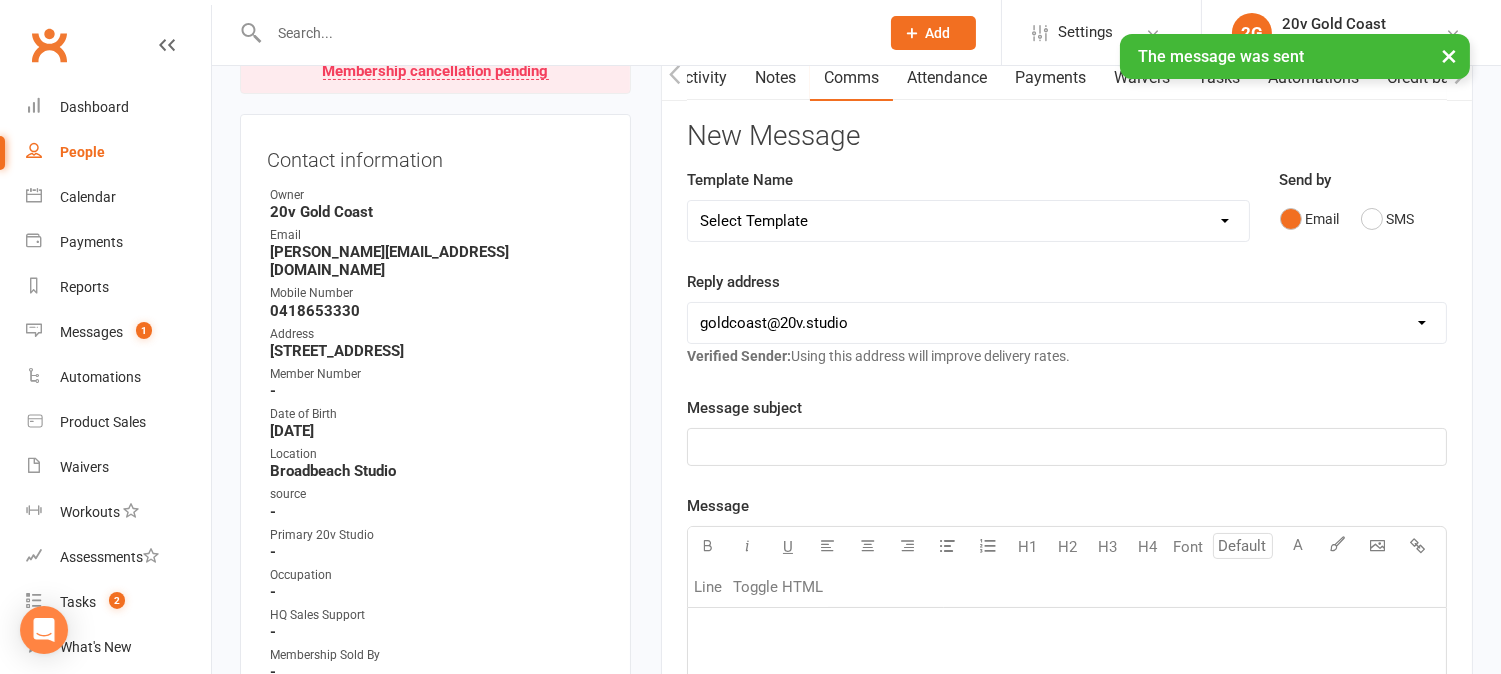 scroll, scrollTop: 0, scrollLeft: 0, axis: both 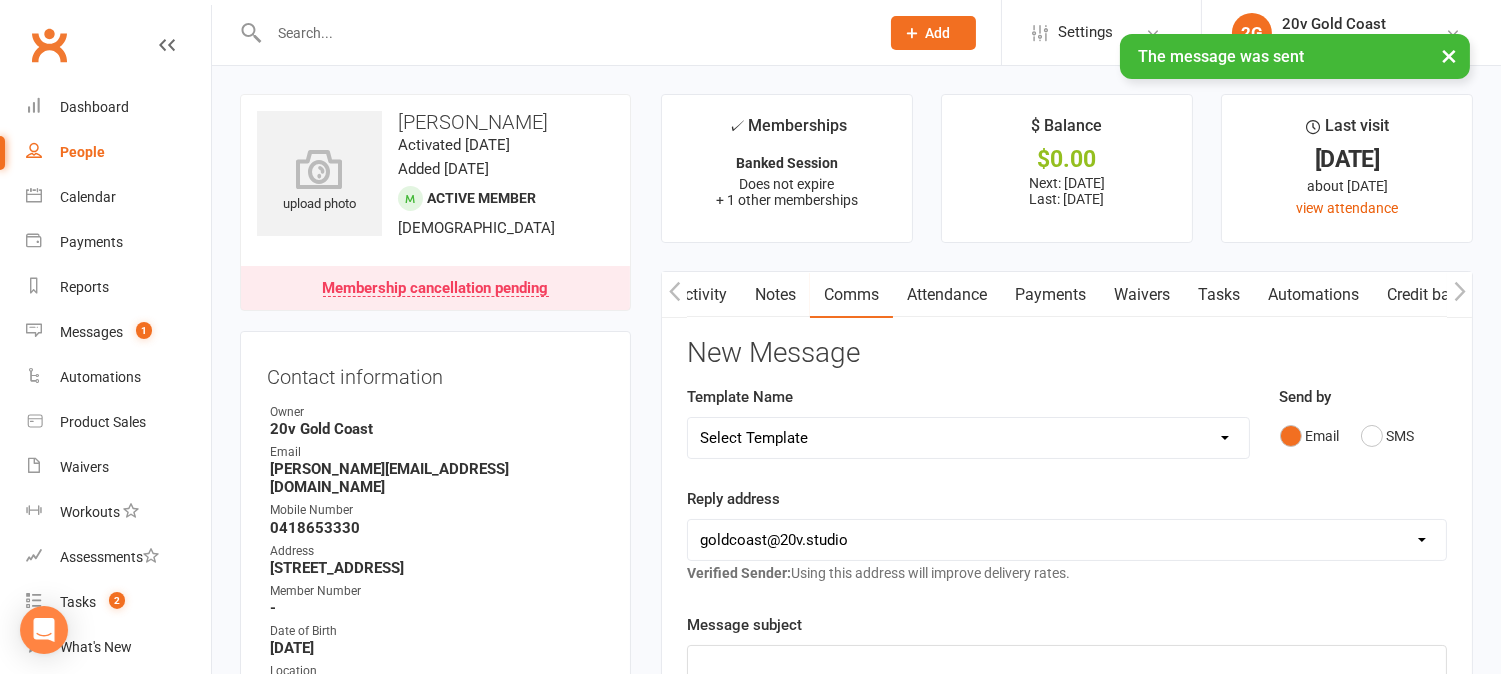 click on "Activity" at bounding box center (701, 295) 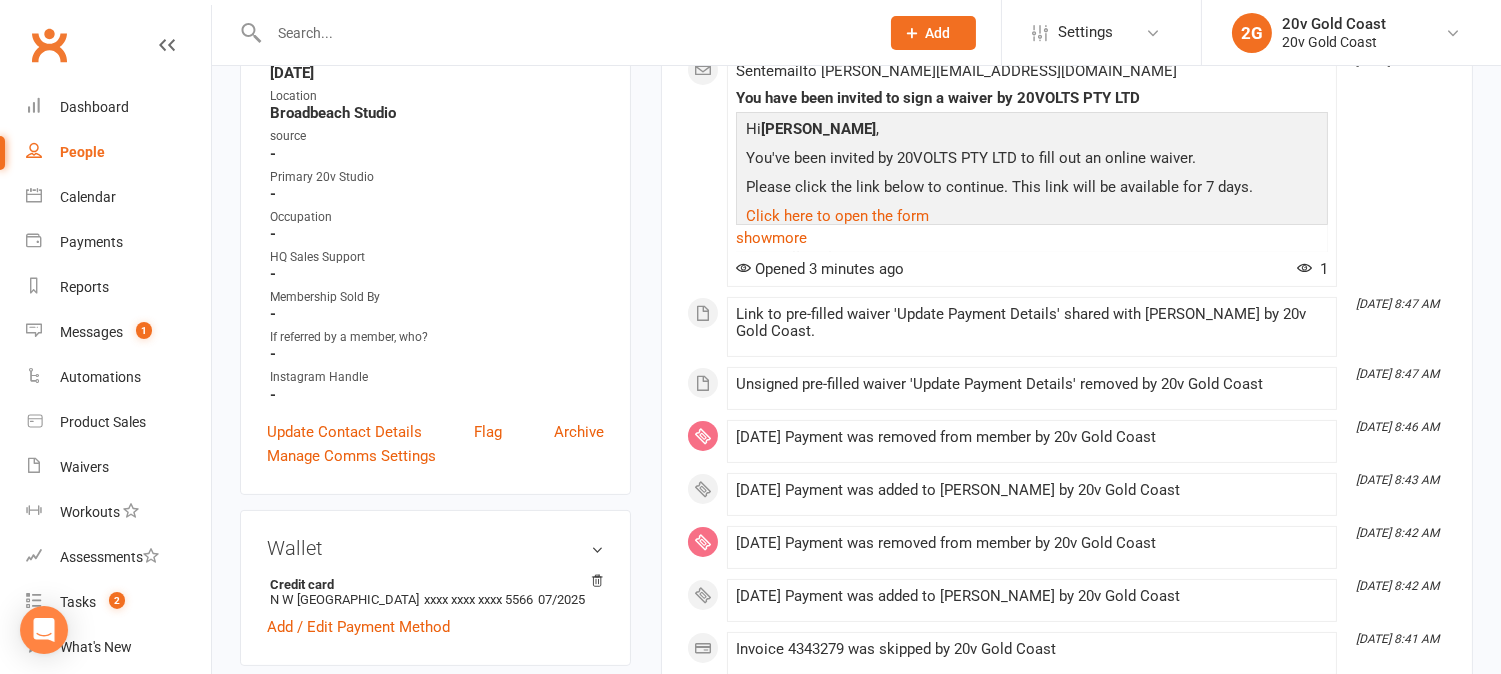 scroll, scrollTop: 0, scrollLeft: 0, axis: both 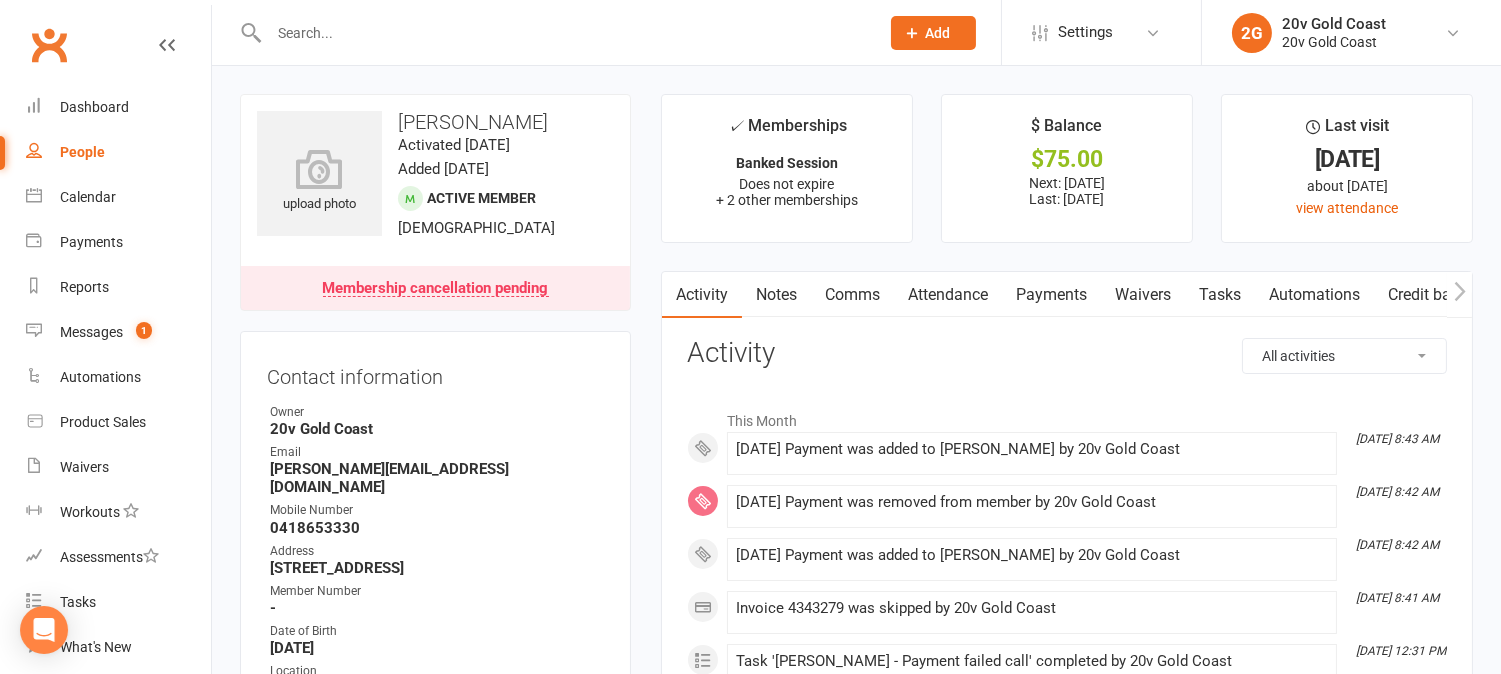 drag, startPoint x: 964, startPoint y: 305, endPoint x: 1041, endPoint y: 291, distance: 78.26238 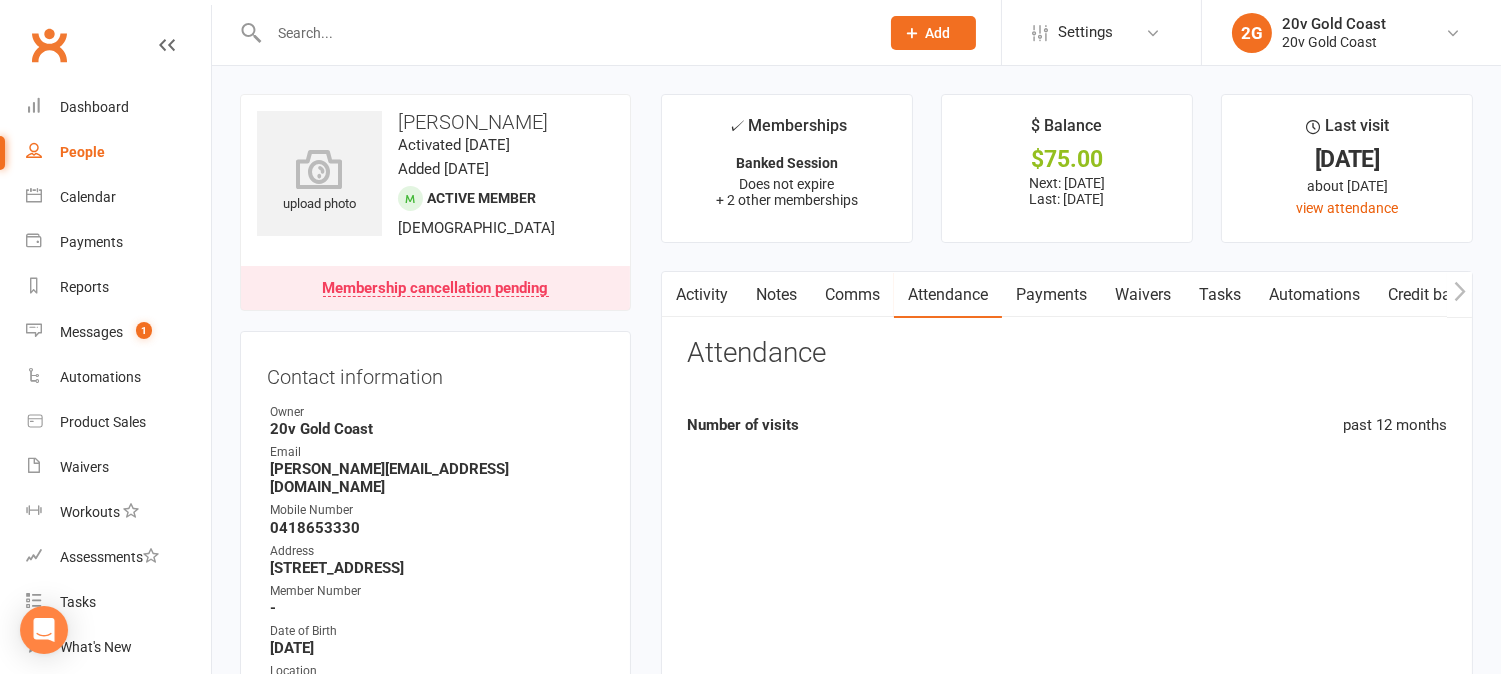 click on "Payments" at bounding box center (1051, 295) 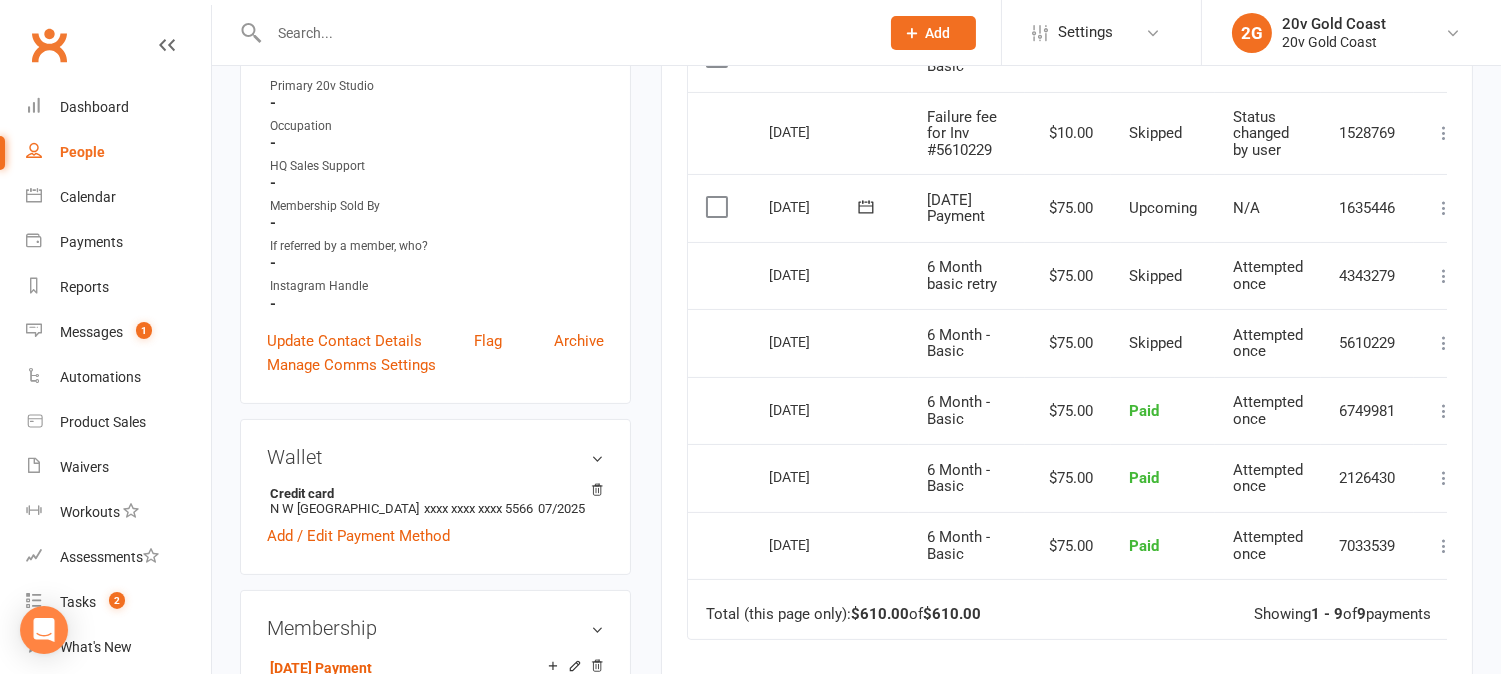 scroll, scrollTop: 0, scrollLeft: 0, axis: both 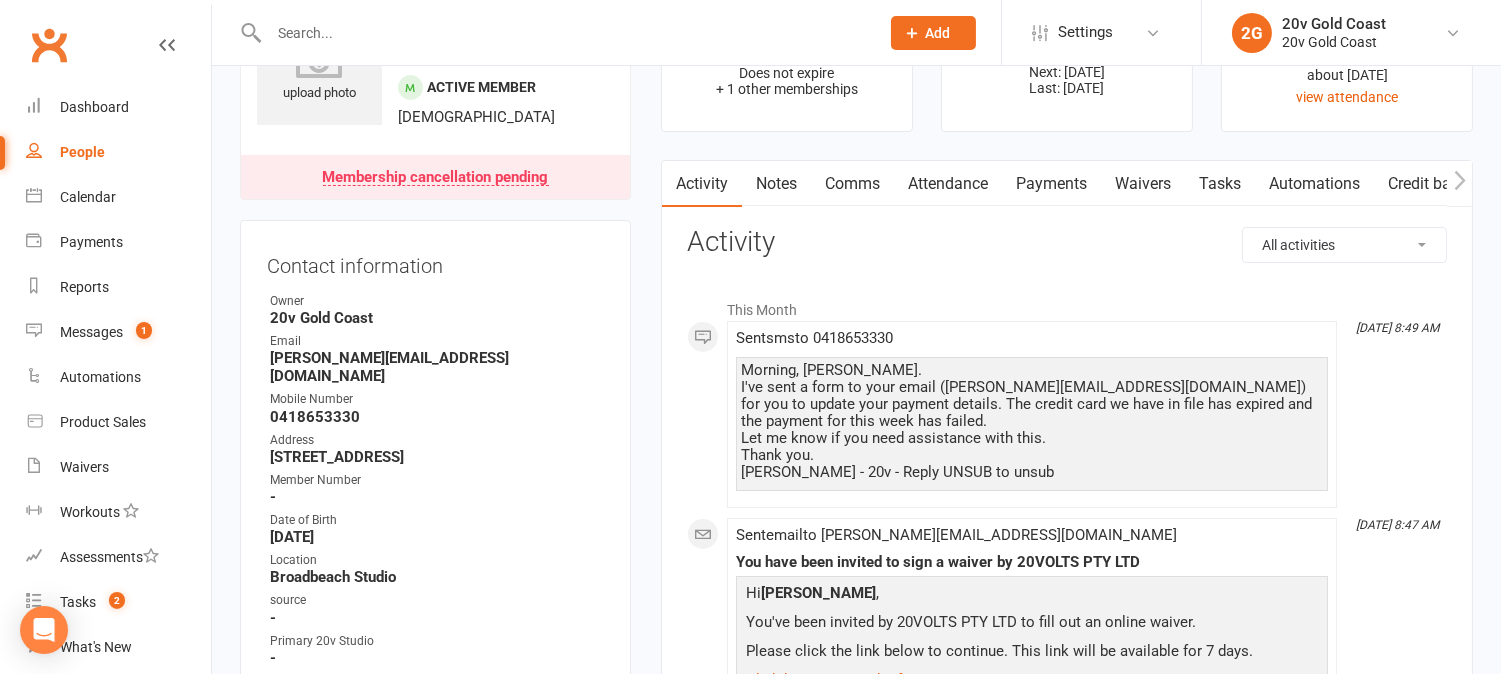 click on "Tasks" at bounding box center [1220, 184] 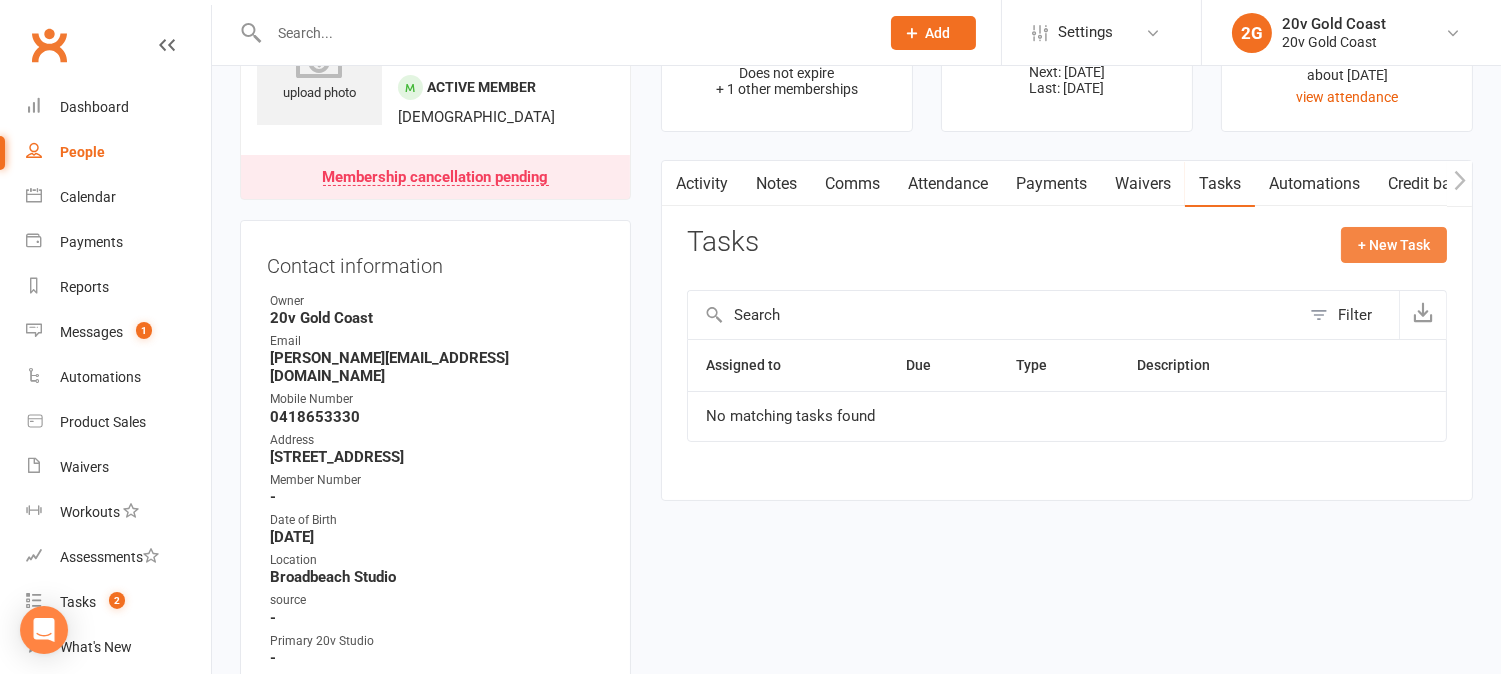 click on "+ New Task" at bounding box center (1394, 245) 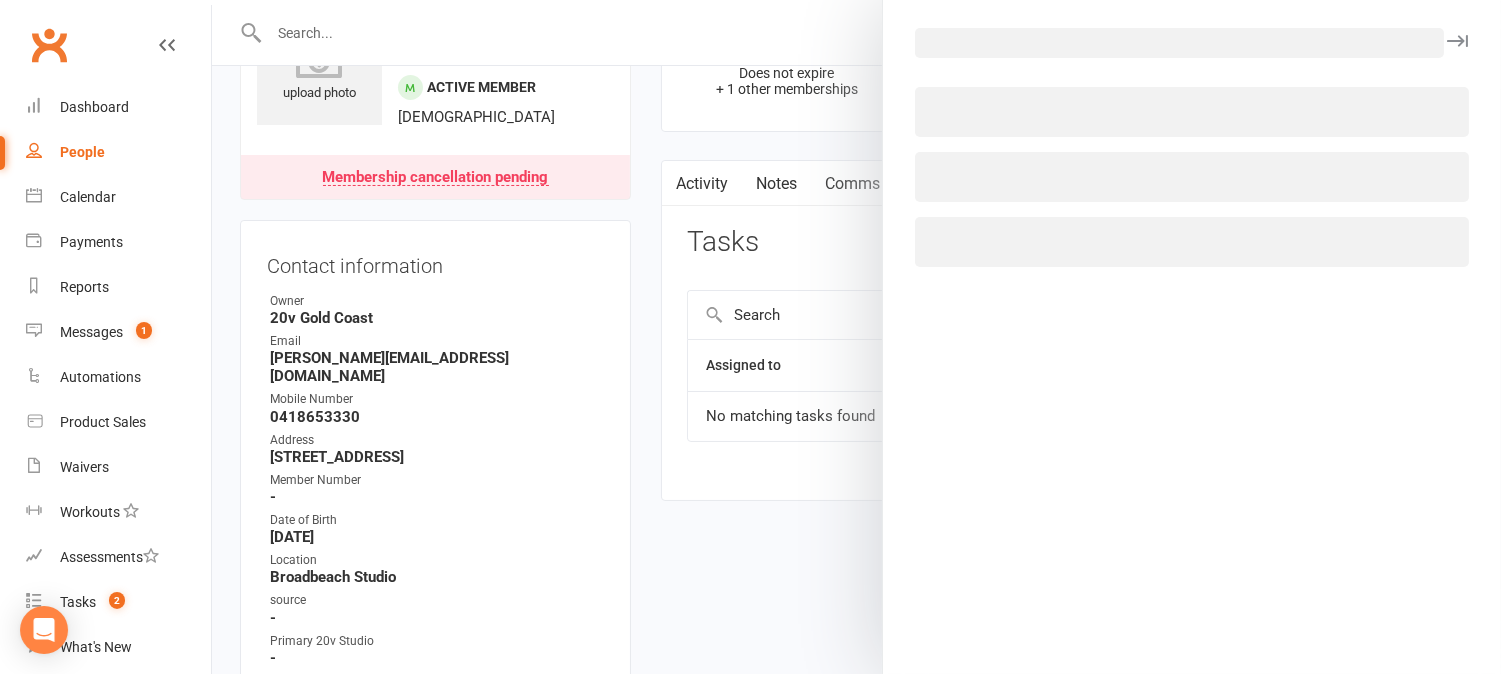 select on "45734" 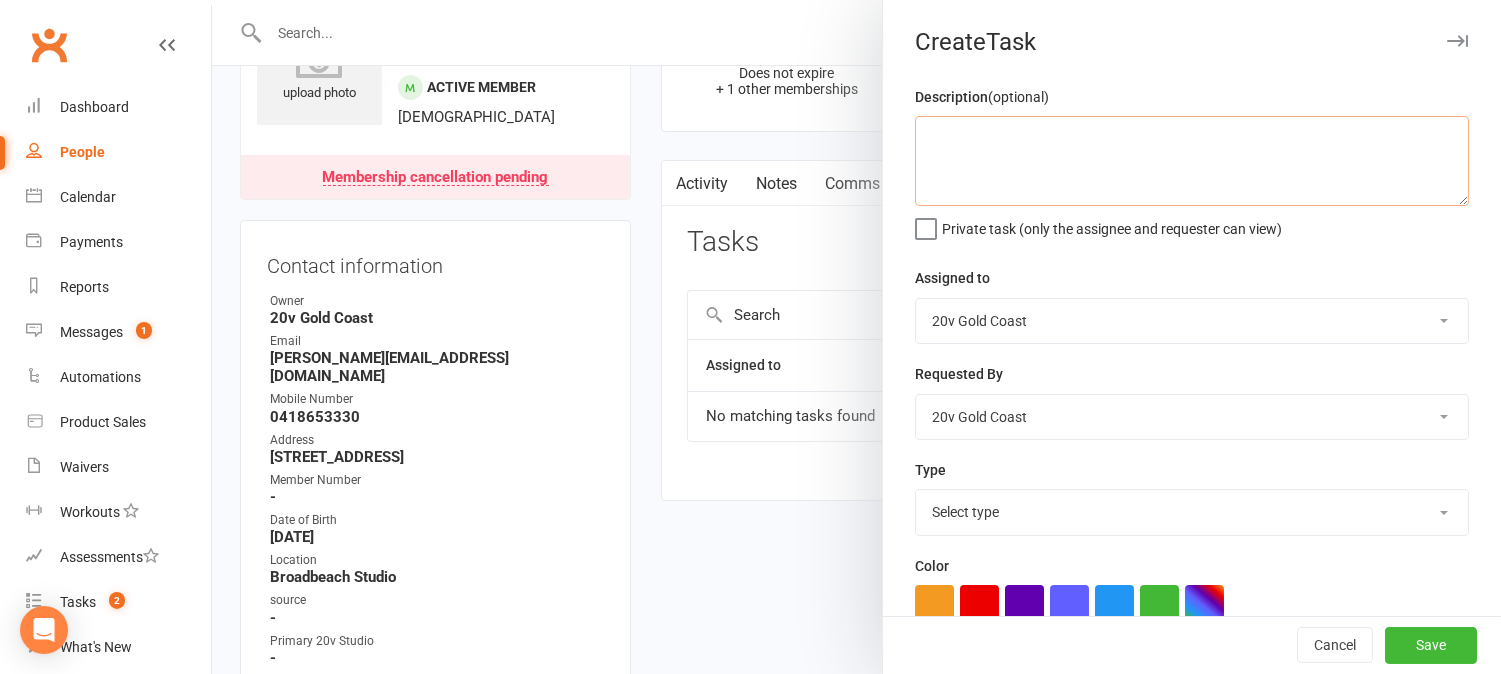 click at bounding box center [1192, 161] 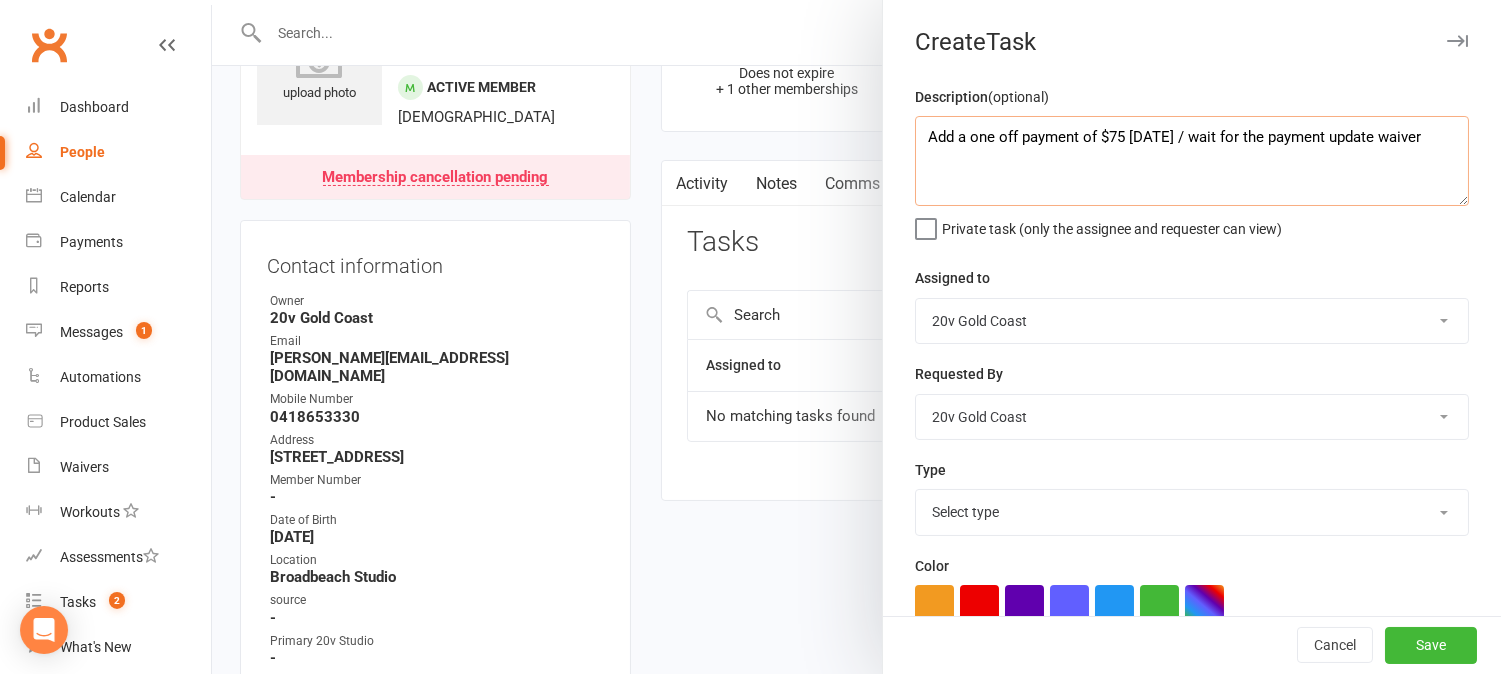 type on "Add a one off payment of $75 [DATE] / wait for the payment update waiver" 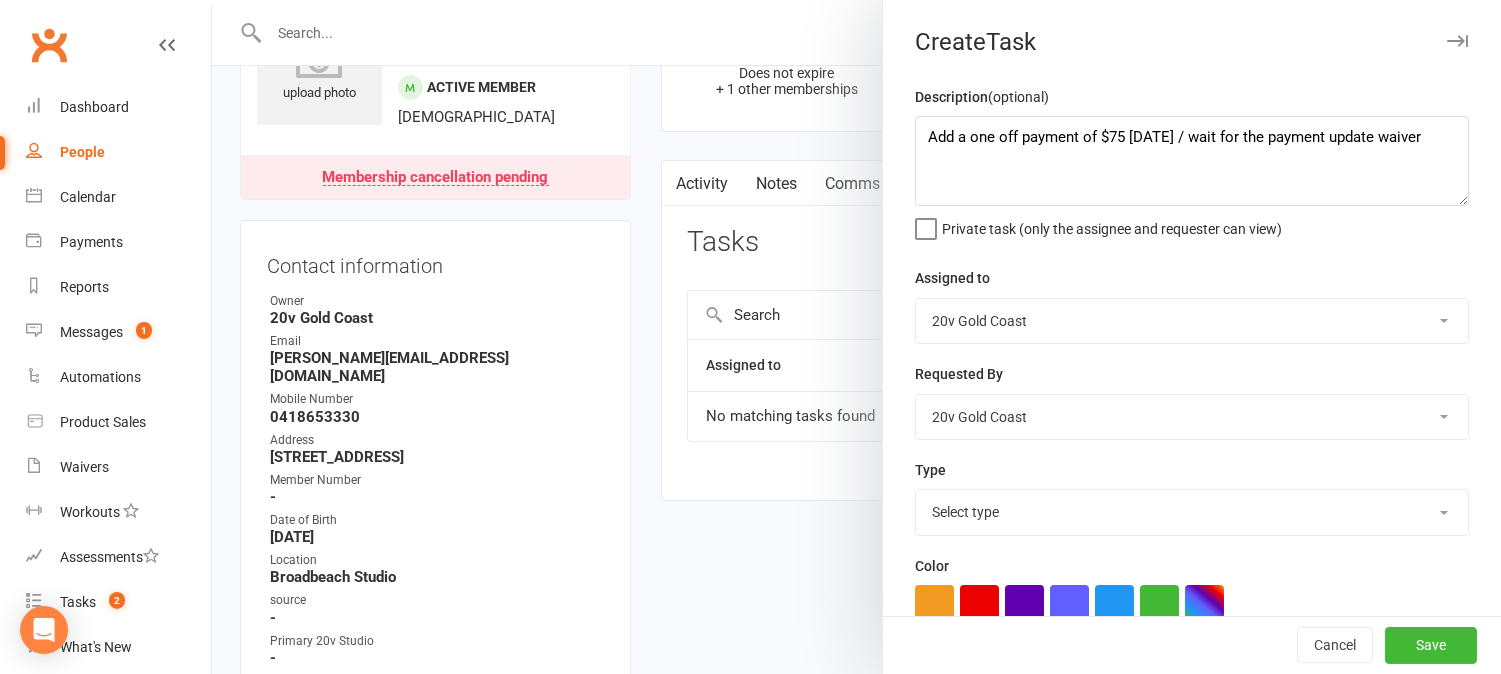 click on "Select type Call to confirm trial Cancel down Cancel down [PERSON_NAME] and [PERSON_NAME] membership E-mail Meeting Membership status Messages Payment failed call Payments Phone call Suspension Task Add new task type" at bounding box center [1192, 512] 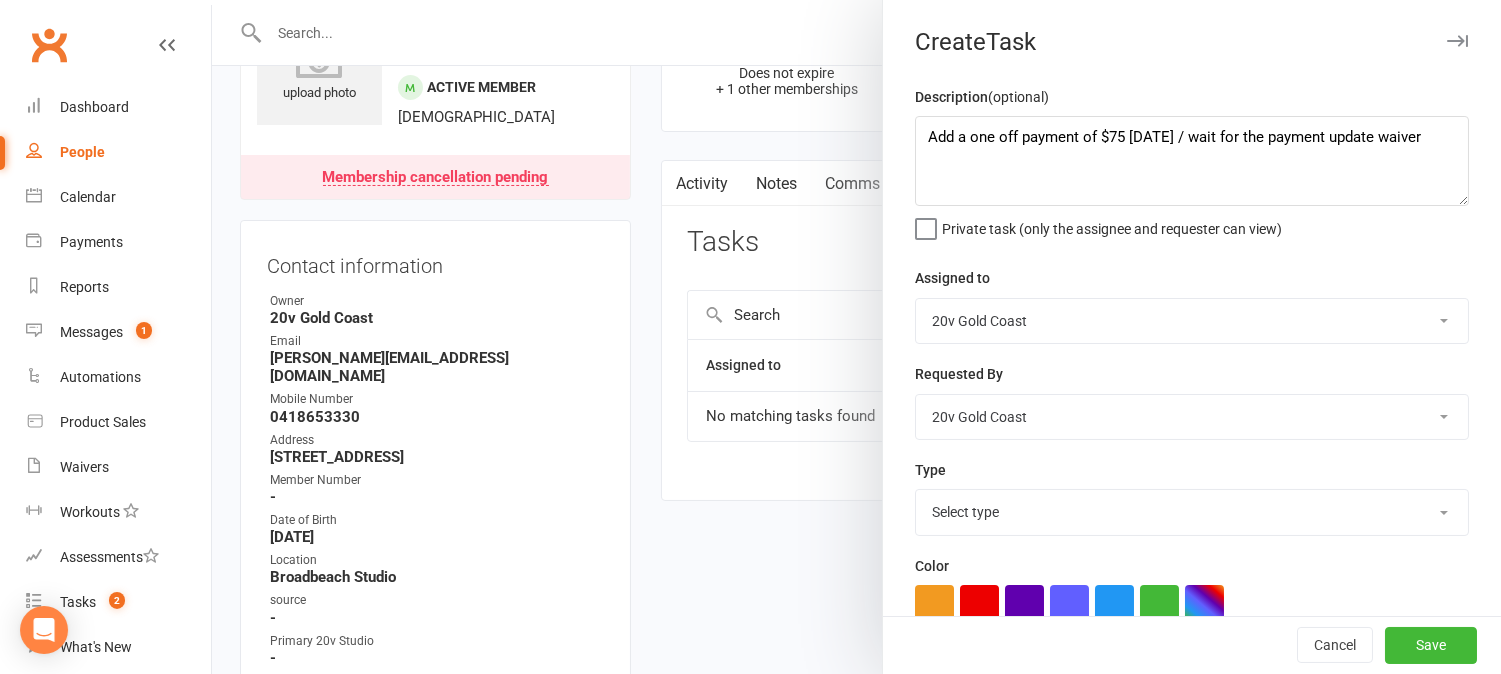 select on "27552" 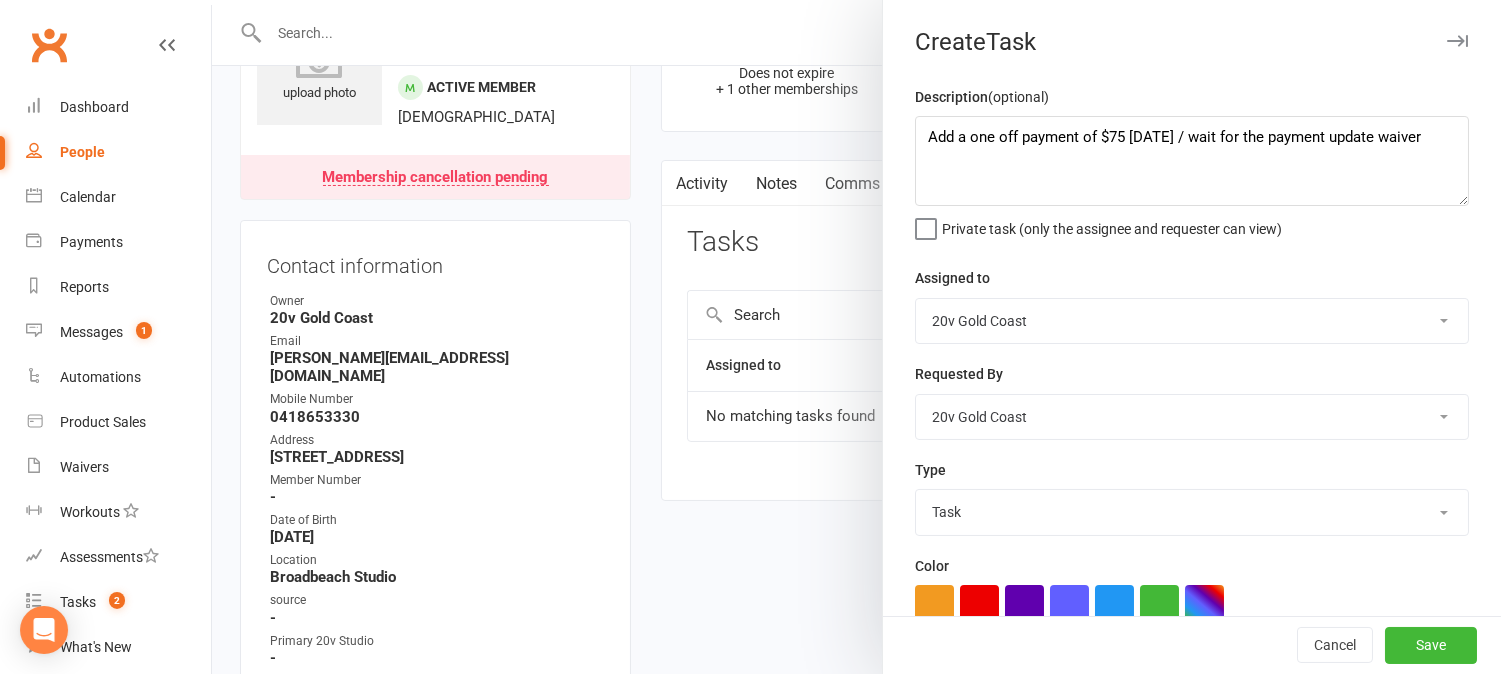 click on "Select type Call to confirm trial Cancel down Cancel down [PERSON_NAME] and [PERSON_NAME] membership E-mail Meeting Membership status Messages Payment failed call Payments Phone call Suspension Task Add new task type" at bounding box center [1192, 512] 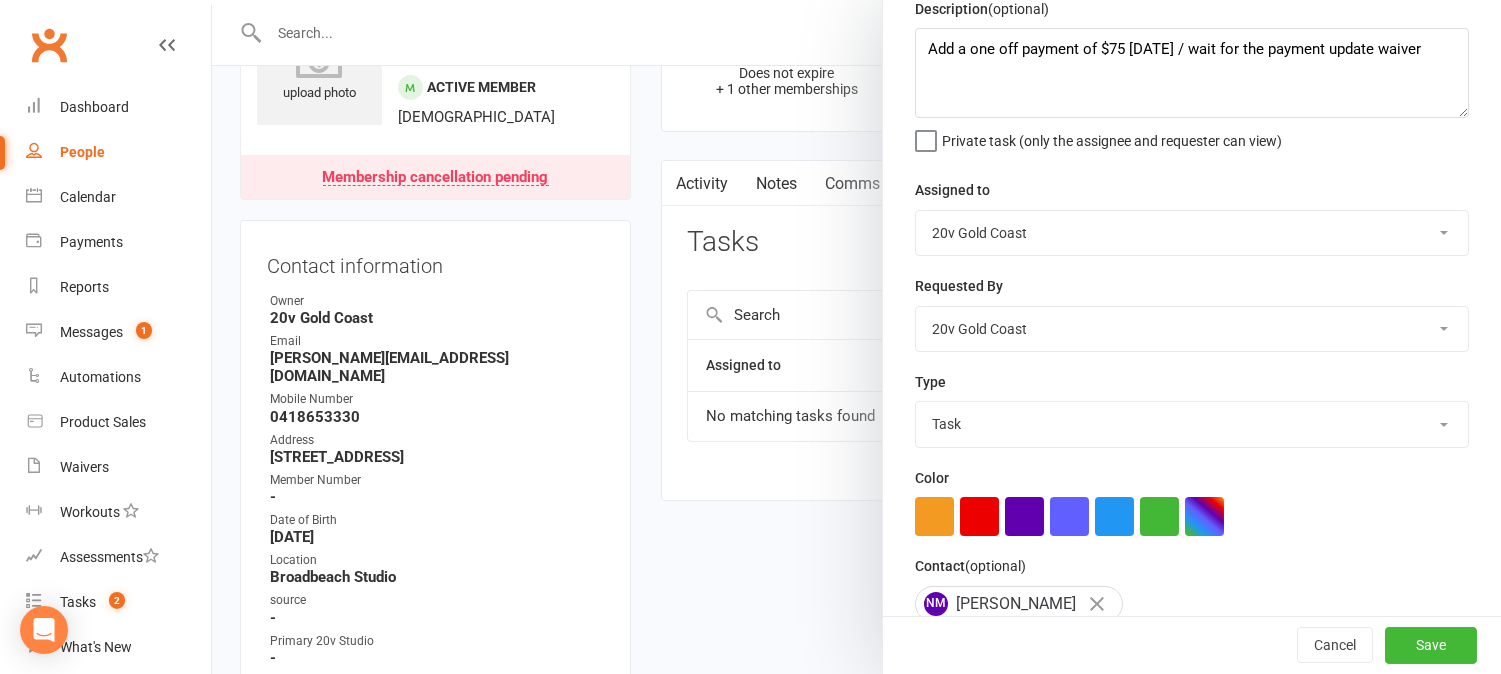 scroll, scrollTop: 276, scrollLeft: 0, axis: vertical 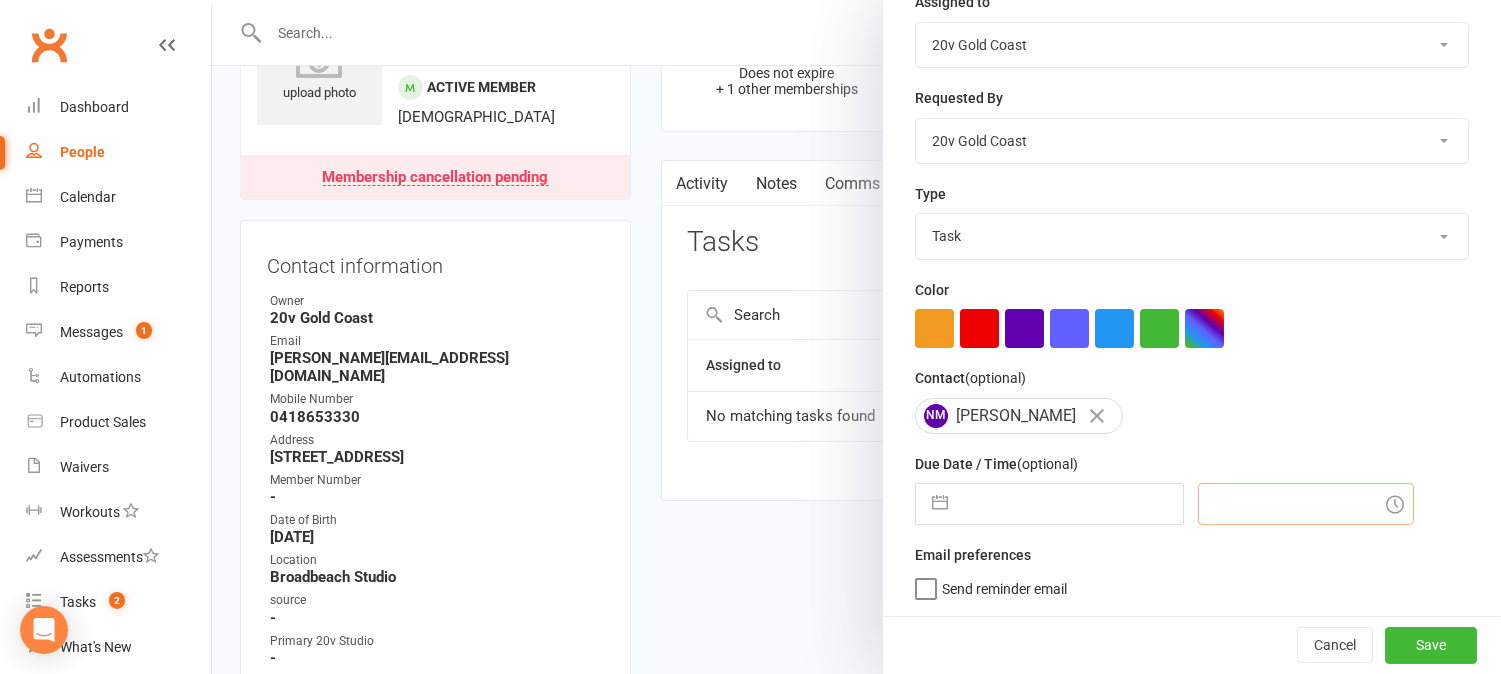 click at bounding box center (1306, 504) 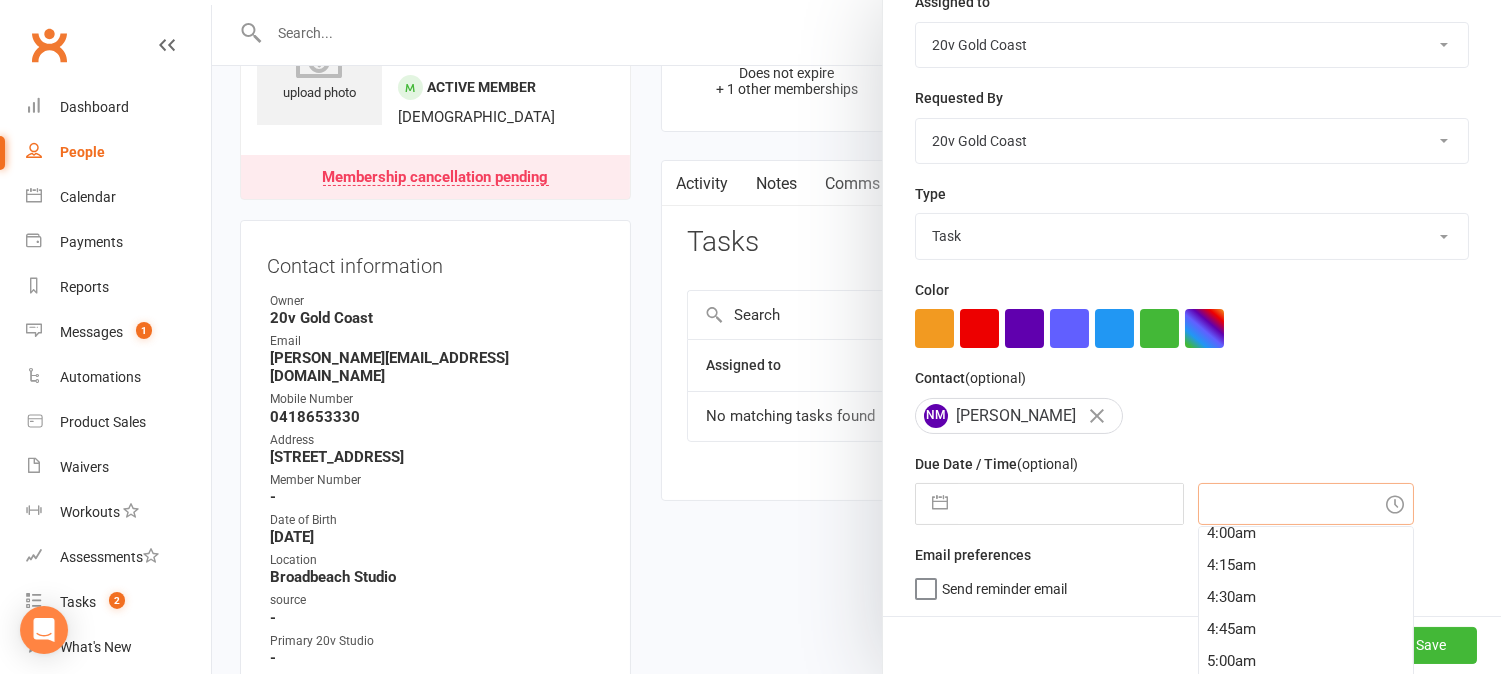 scroll, scrollTop: 777, scrollLeft: 0, axis: vertical 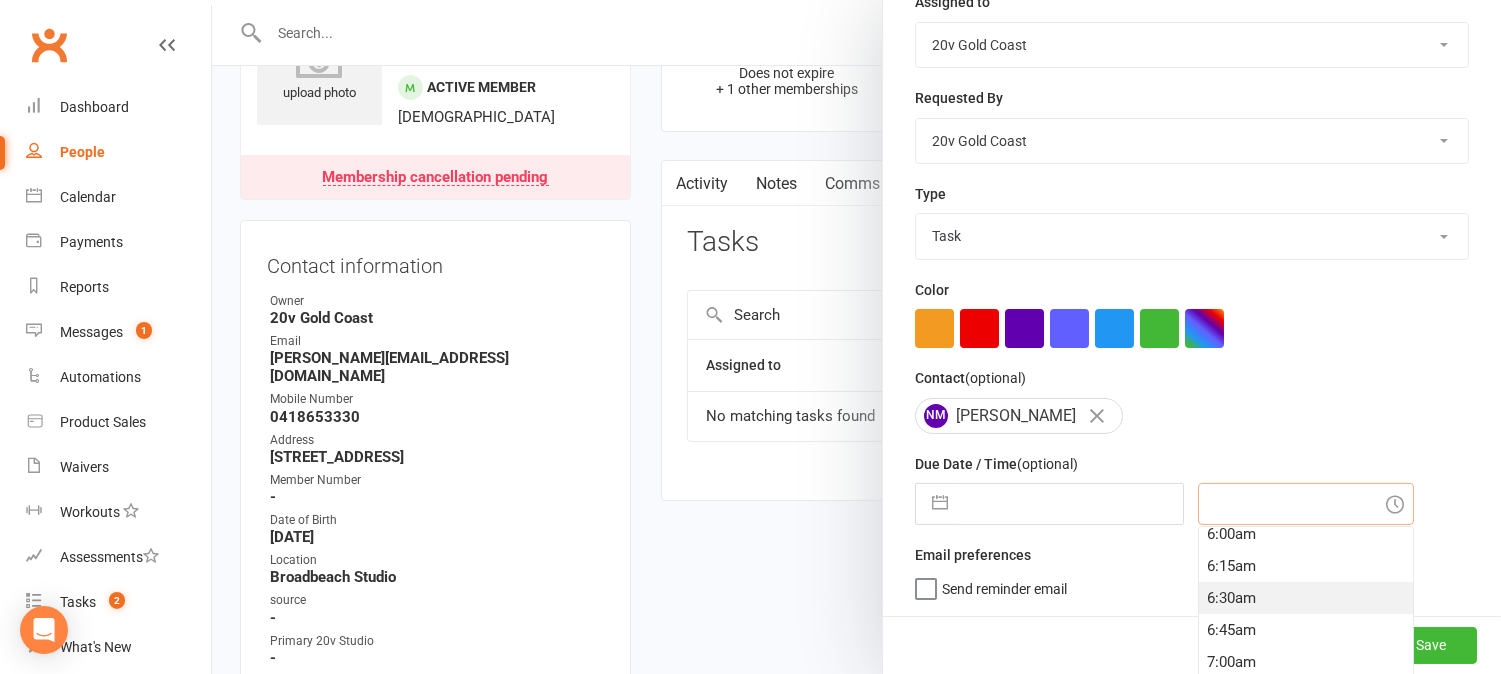 click on "6:30am" at bounding box center [1306, 598] 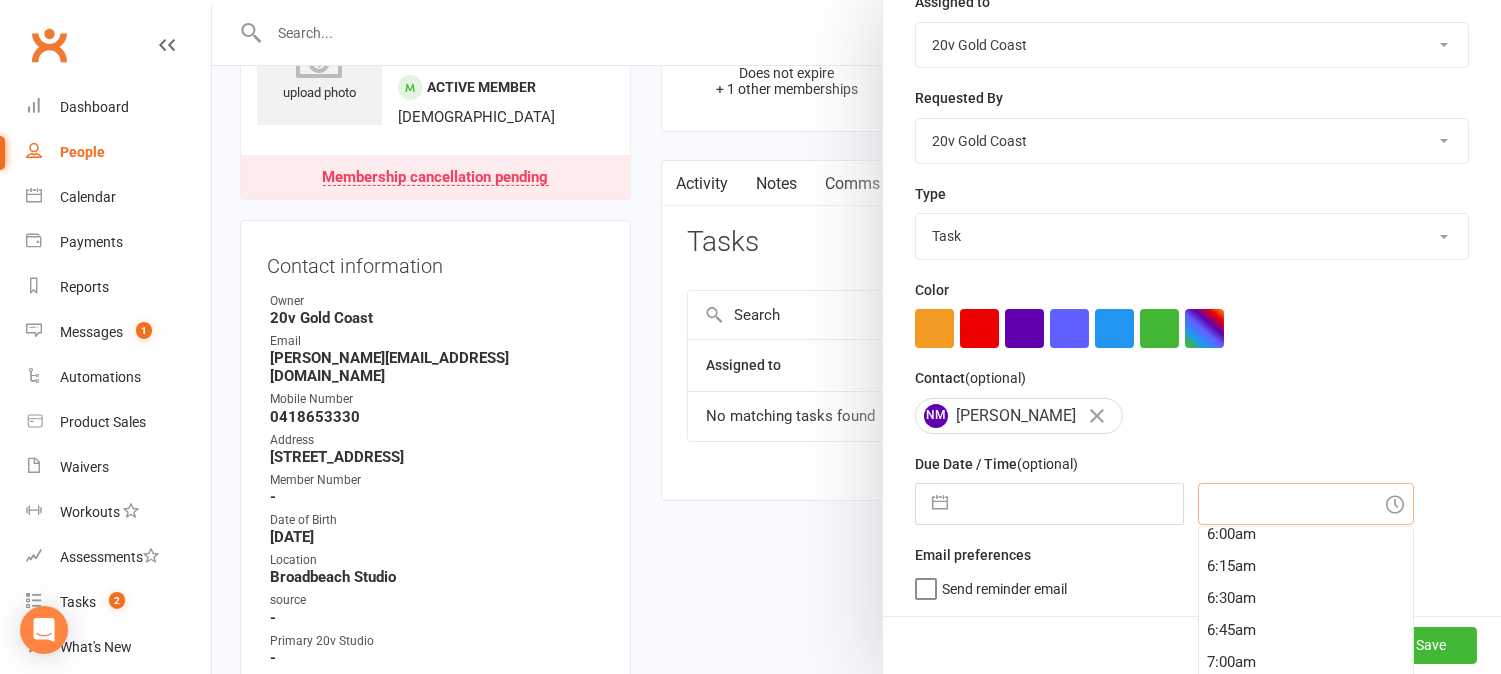 type on "[DATE]" 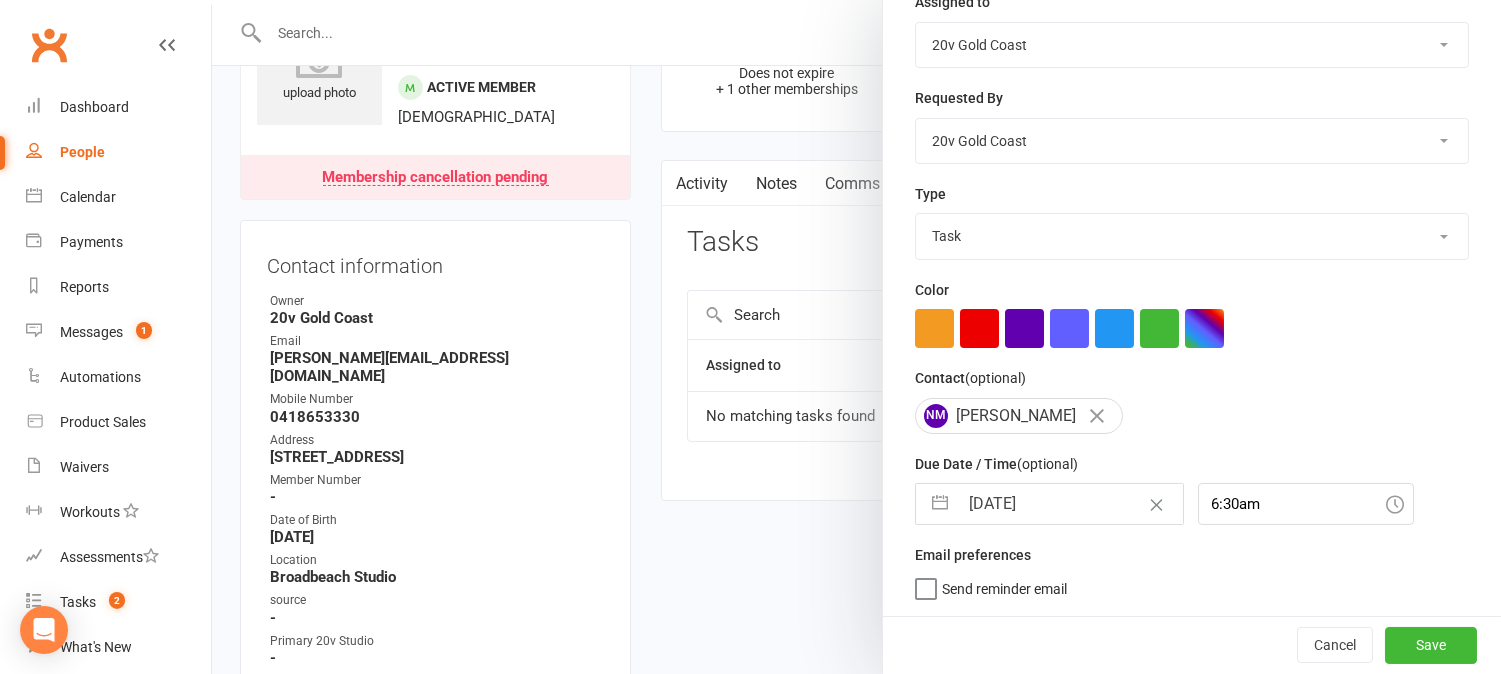click on "[DATE]" at bounding box center (1070, 504) 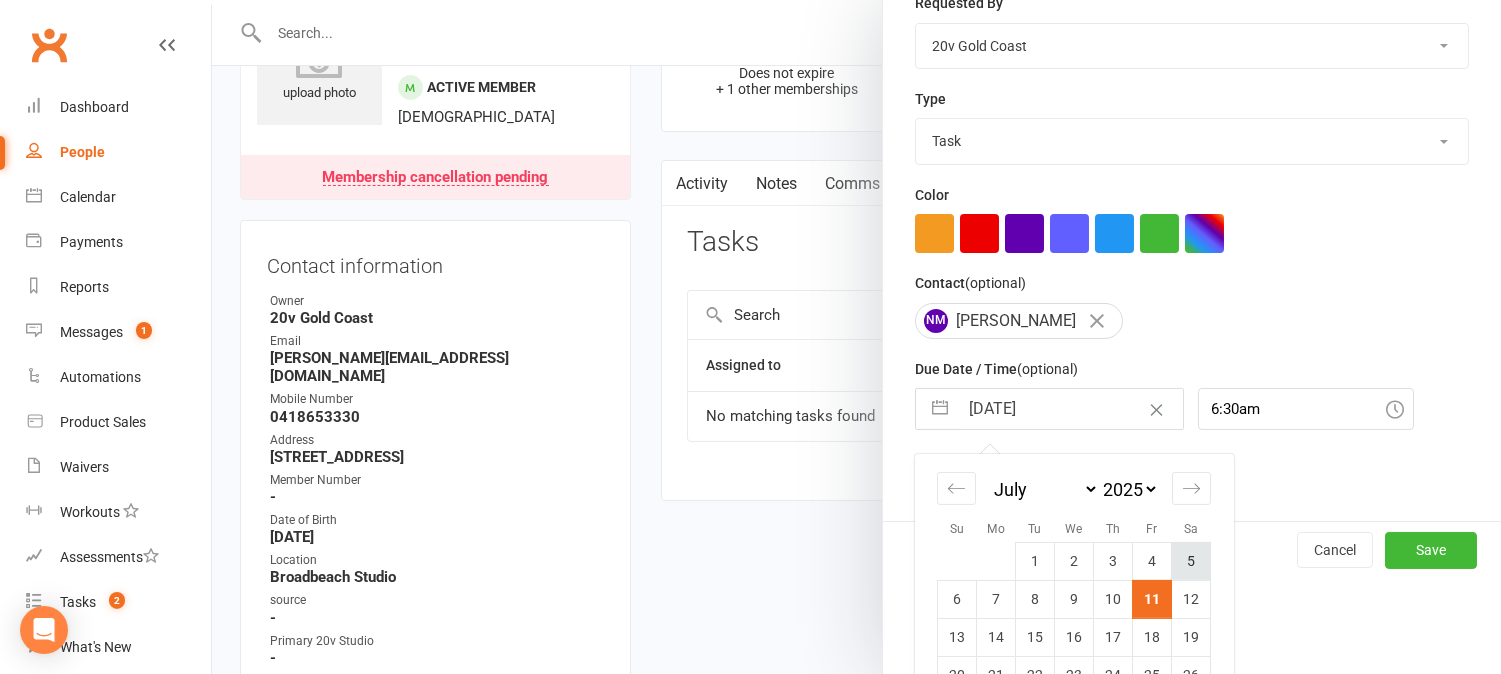 scroll, scrollTop: 453, scrollLeft: 0, axis: vertical 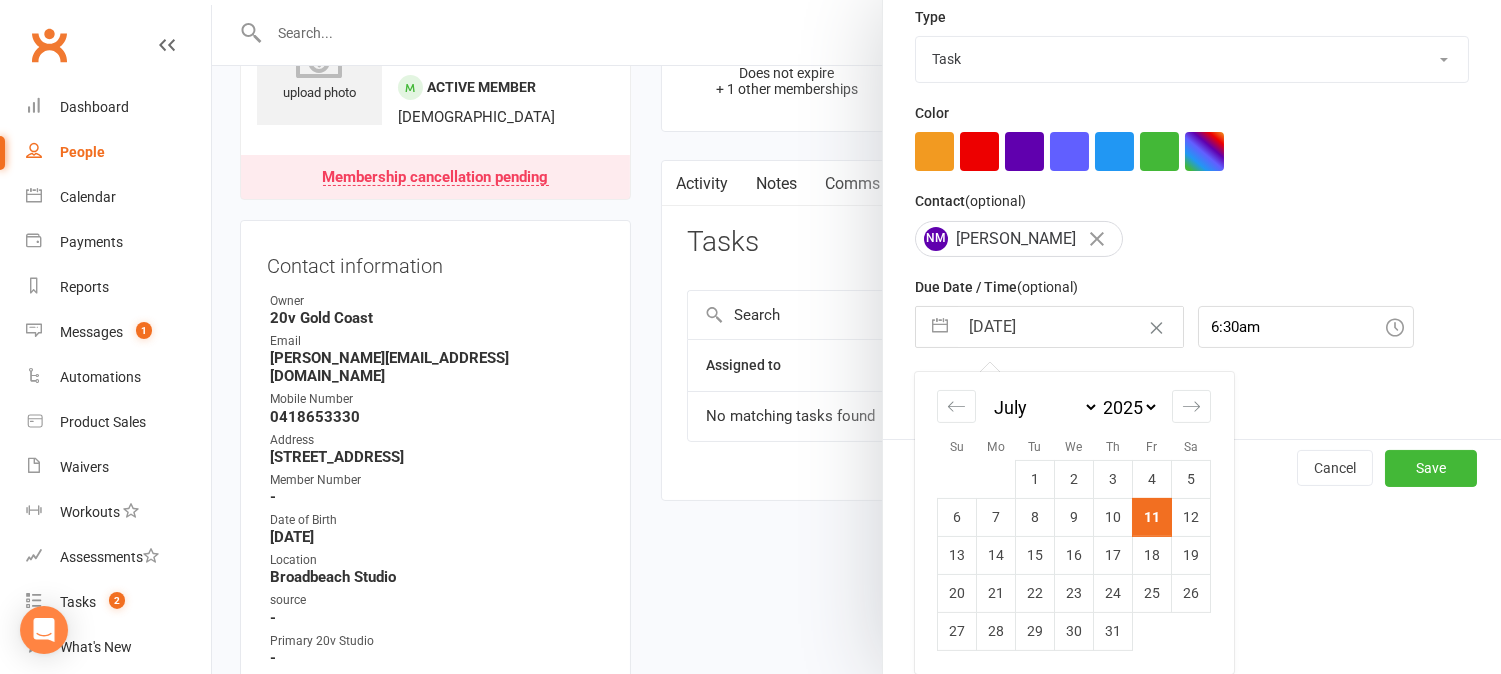 click on "11" at bounding box center [1152, 517] 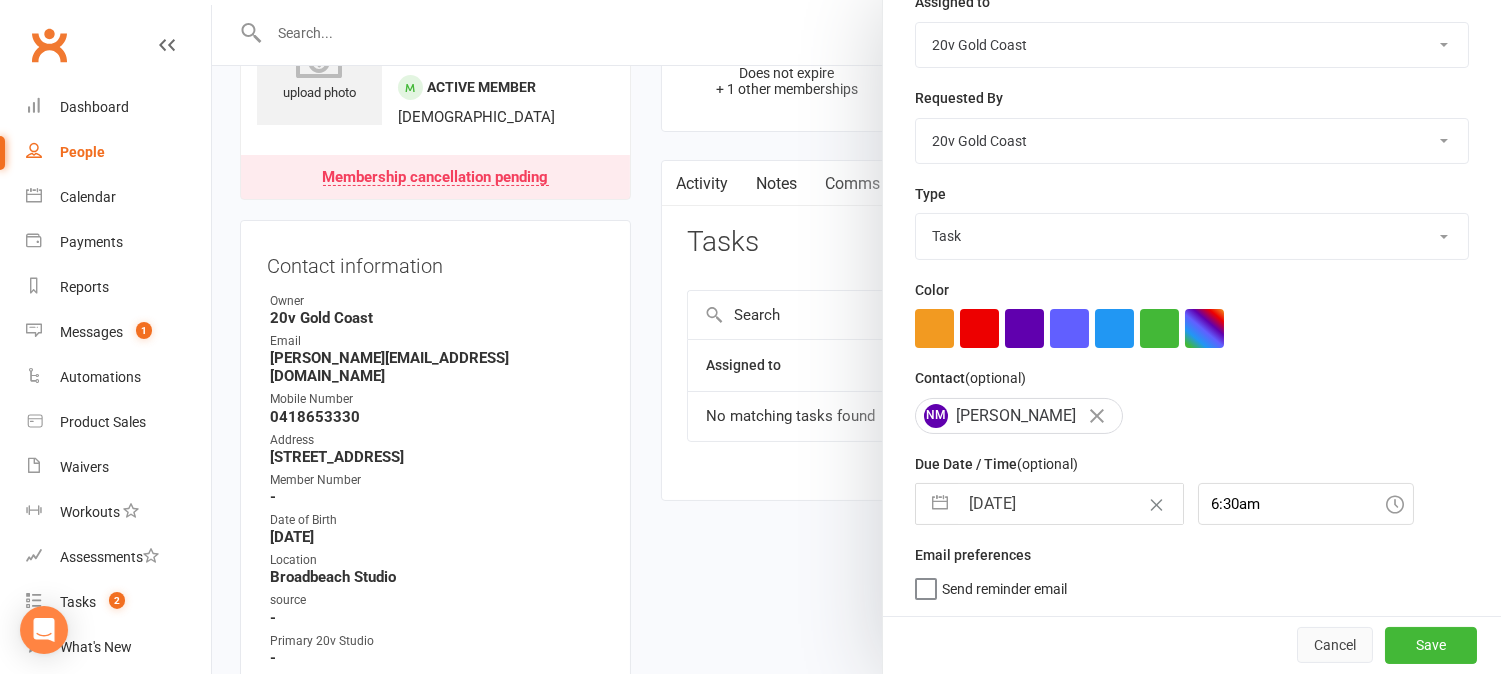scroll, scrollTop: 276, scrollLeft: 0, axis: vertical 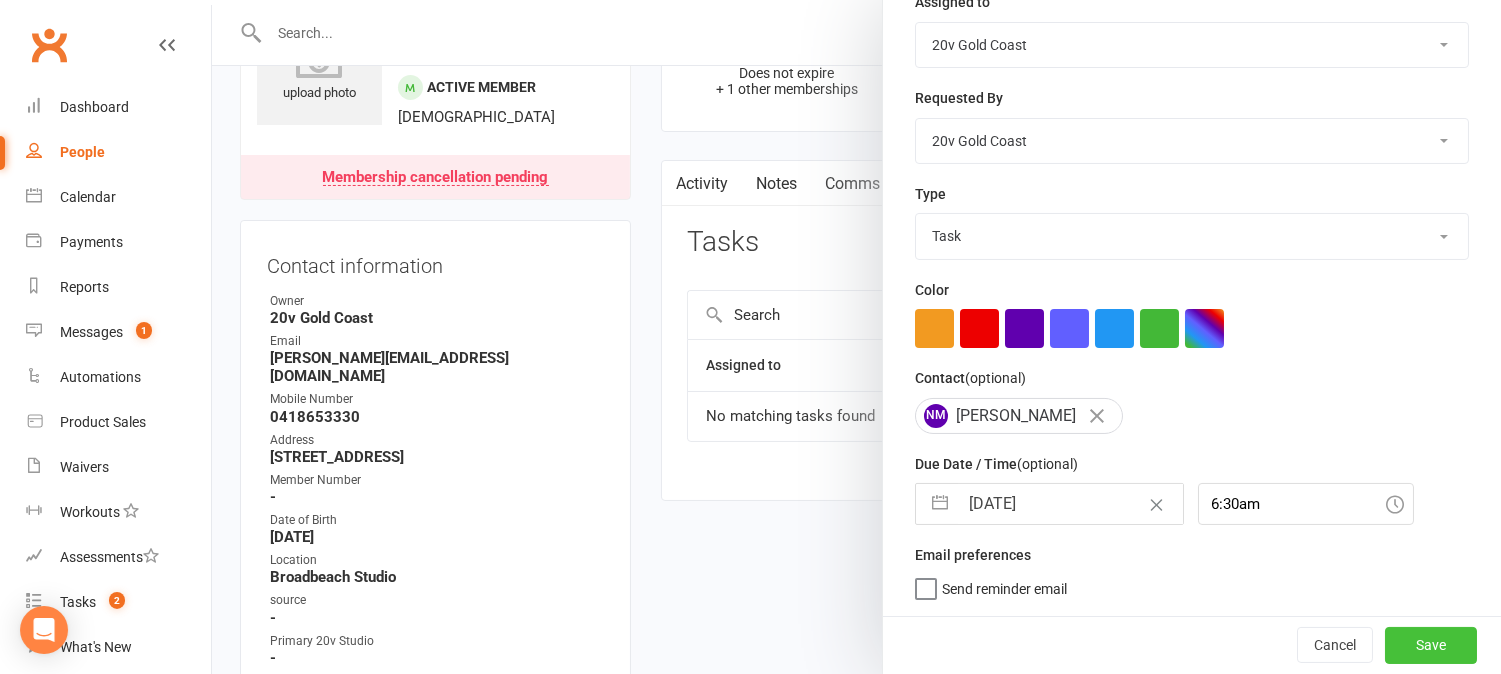 click on "Save" at bounding box center (1431, 645) 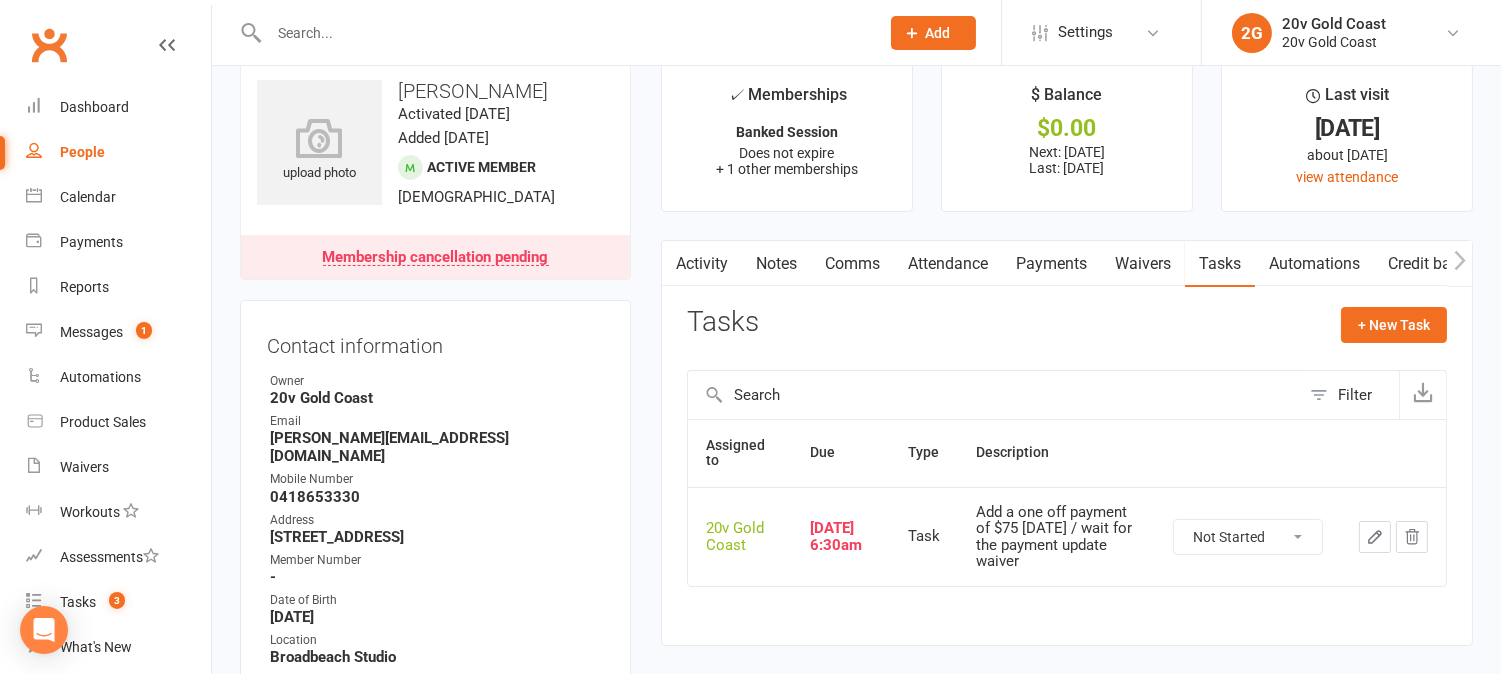 scroll, scrollTop: 0, scrollLeft: 0, axis: both 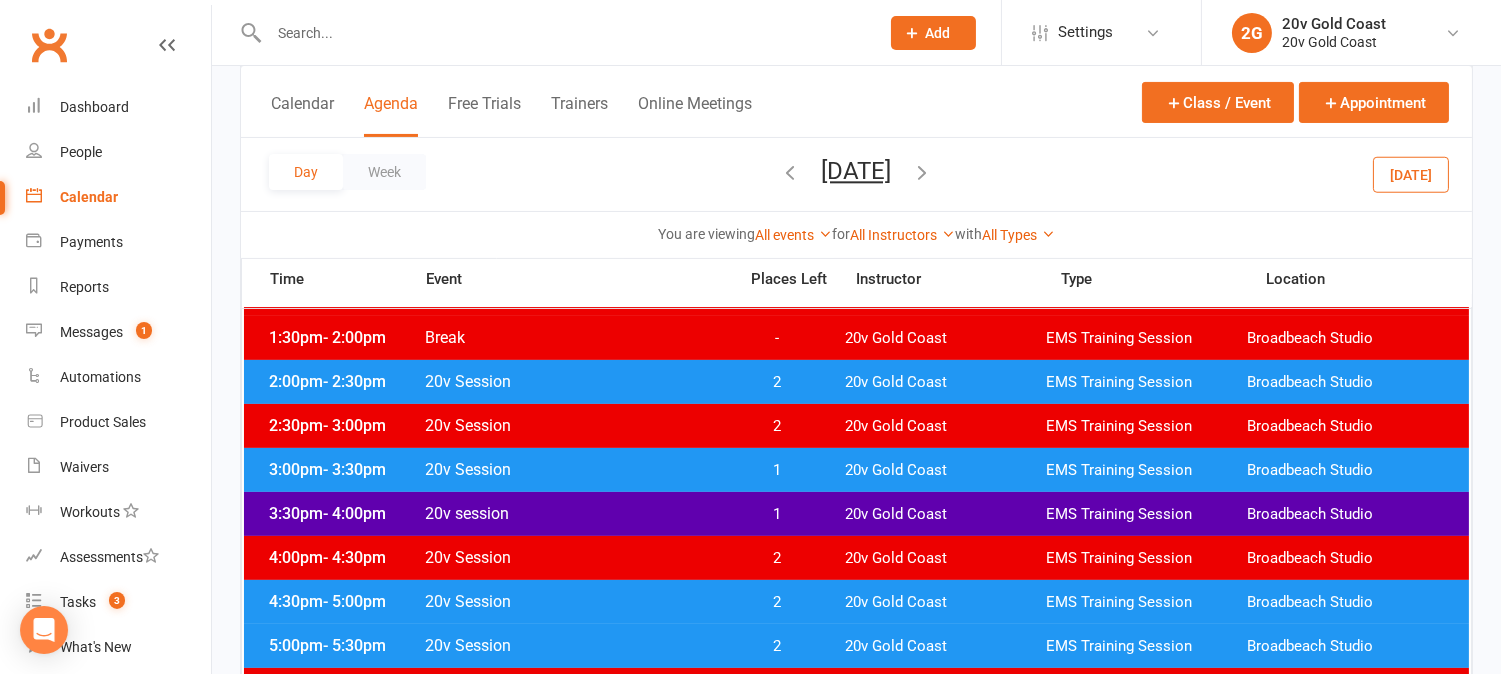 click on "[DATE]" at bounding box center (1411, 174) 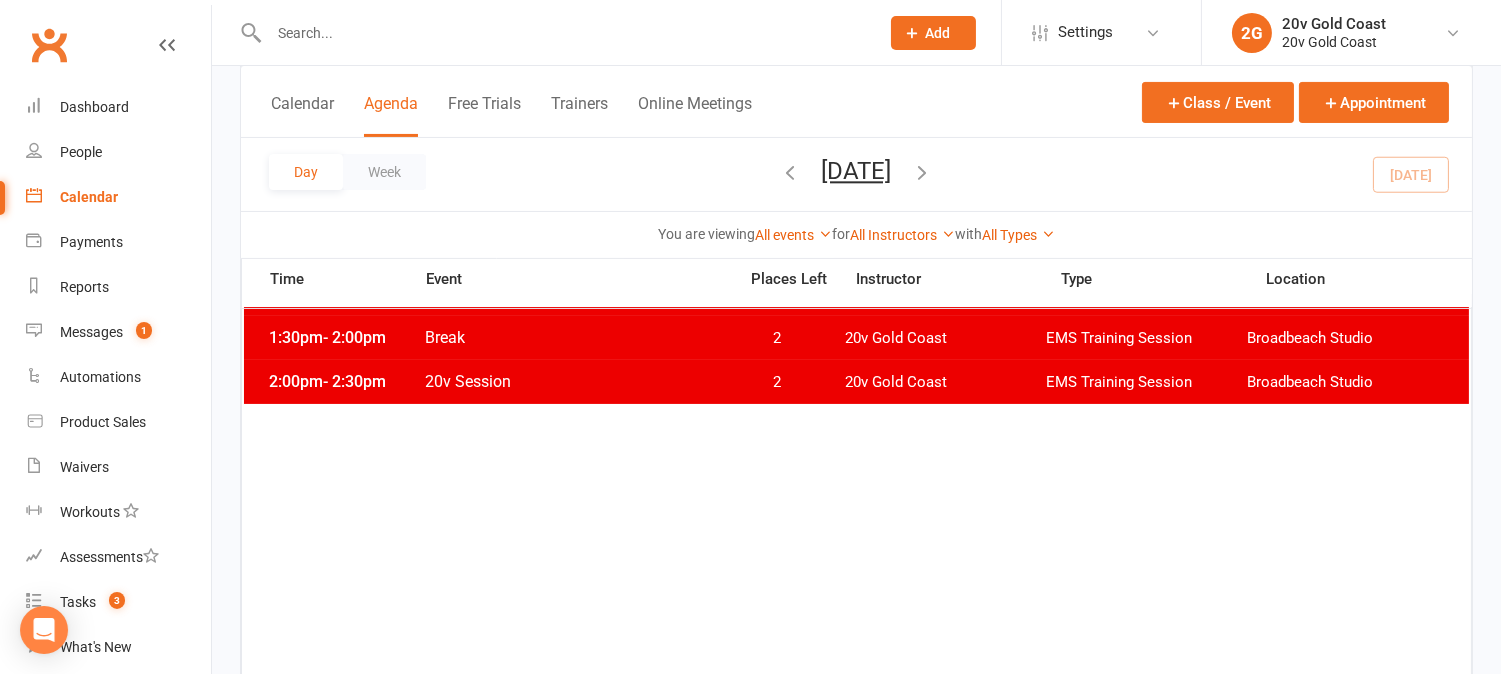 click on "[DATE]" at bounding box center (857, 171) 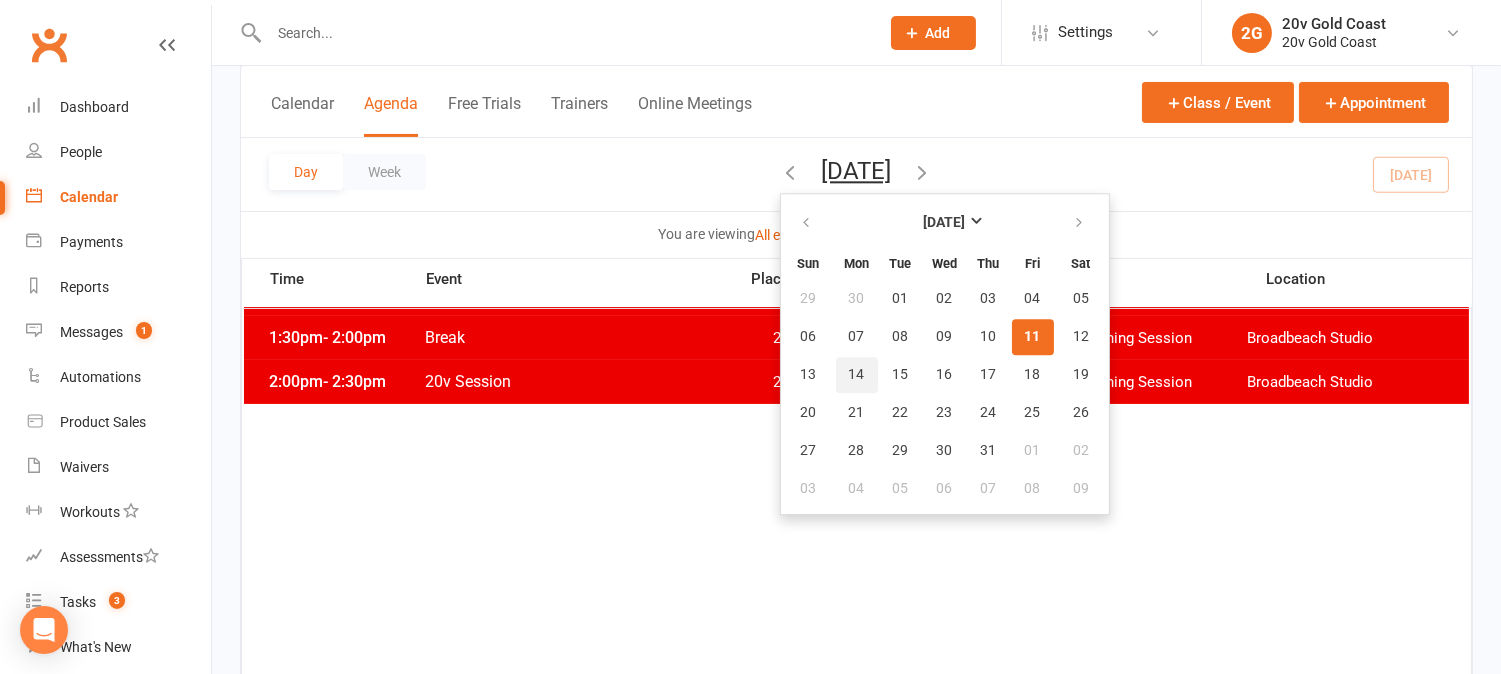 click on "14" at bounding box center (857, 375) 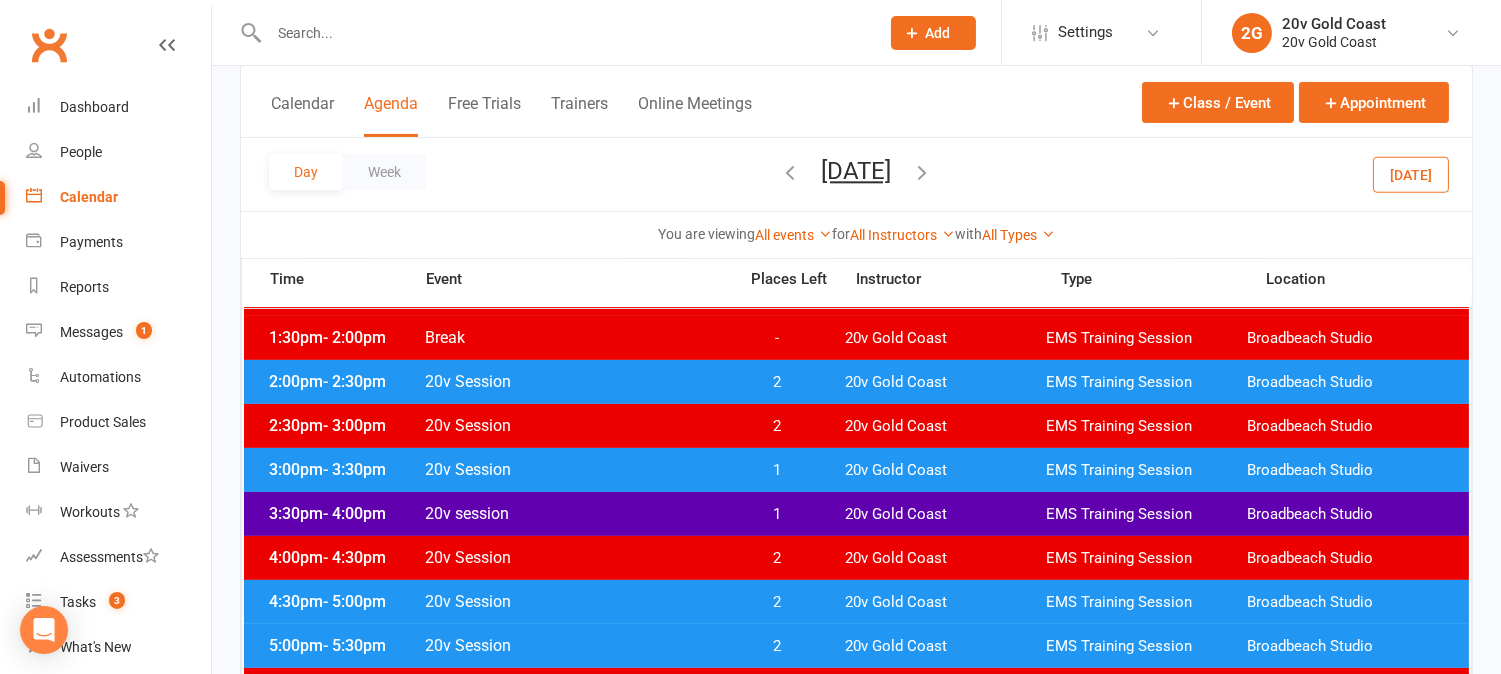 click on "1" at bounding box center (777, 470) 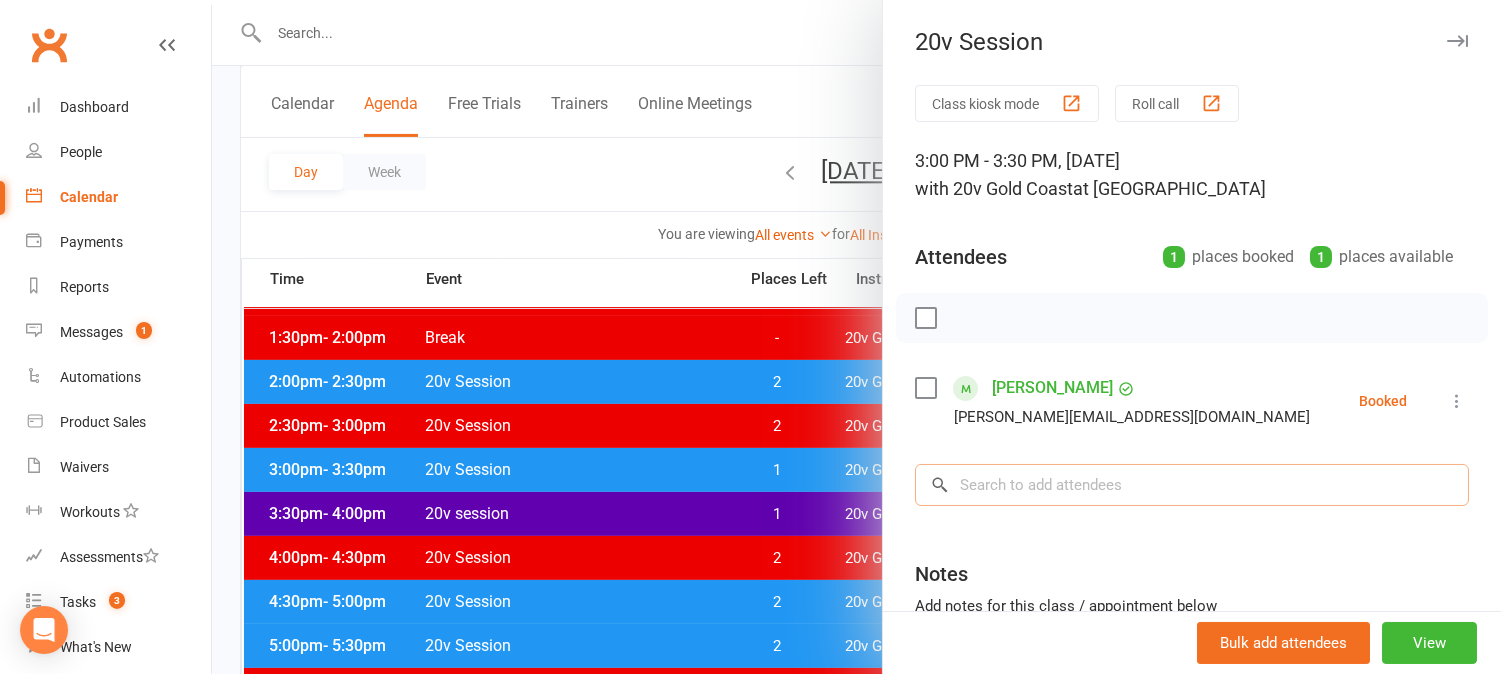 click at bounding box center (1192, 485) 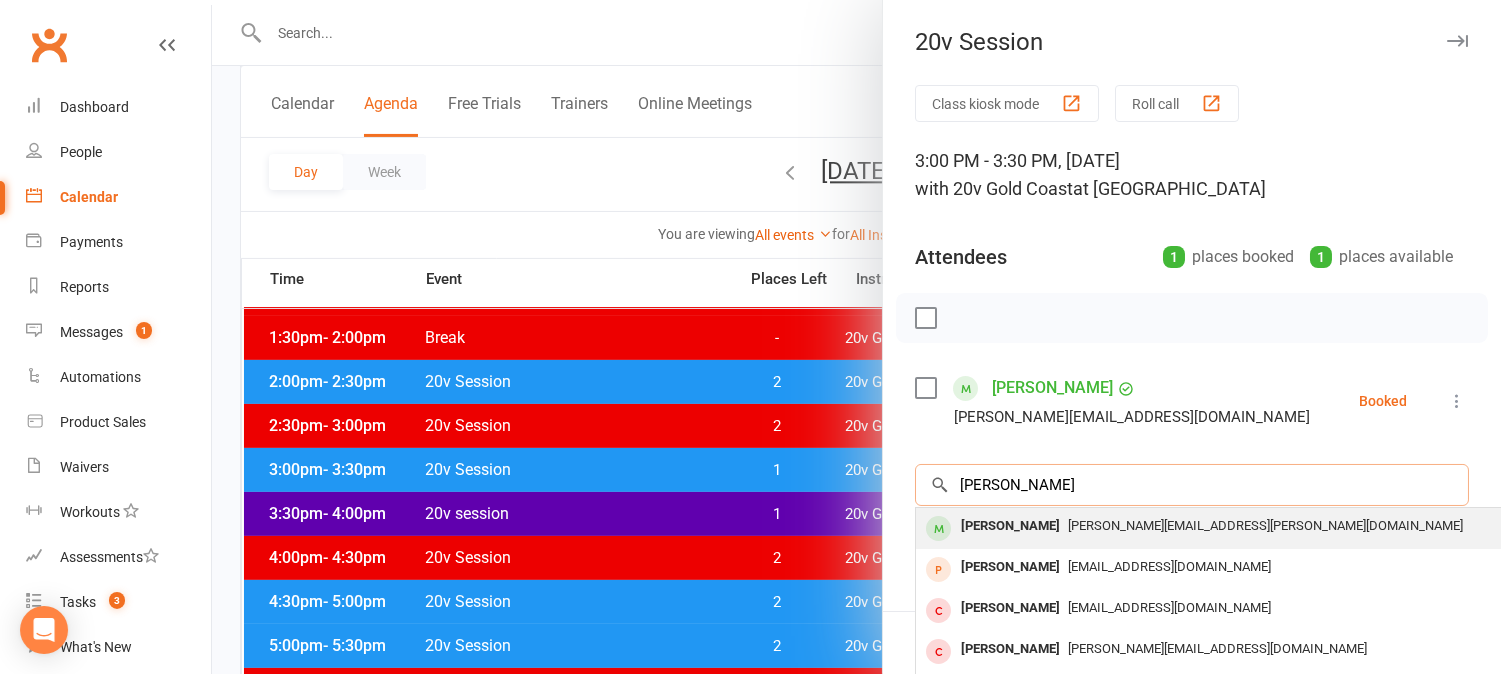 type on "marco zatta" 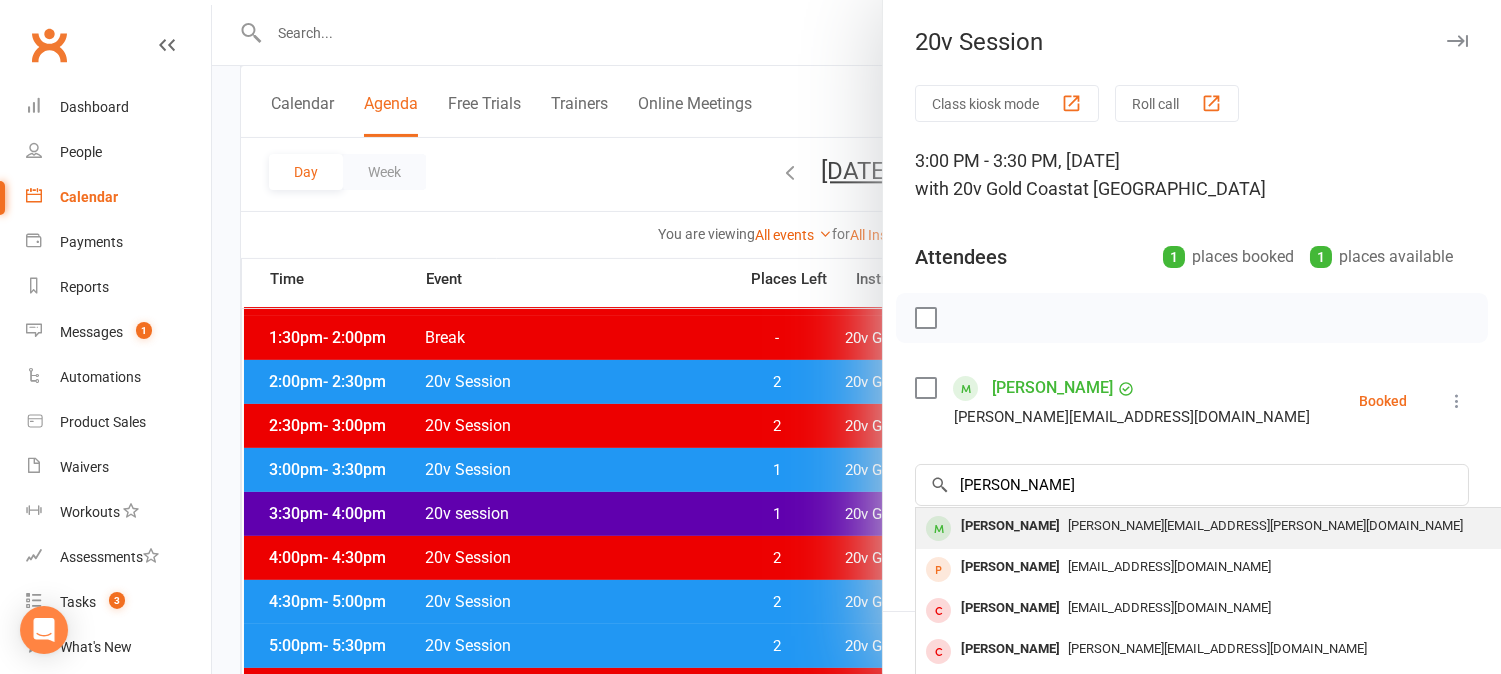 click on "[PERSON_NAME]" at bounding box center (1010, 526) 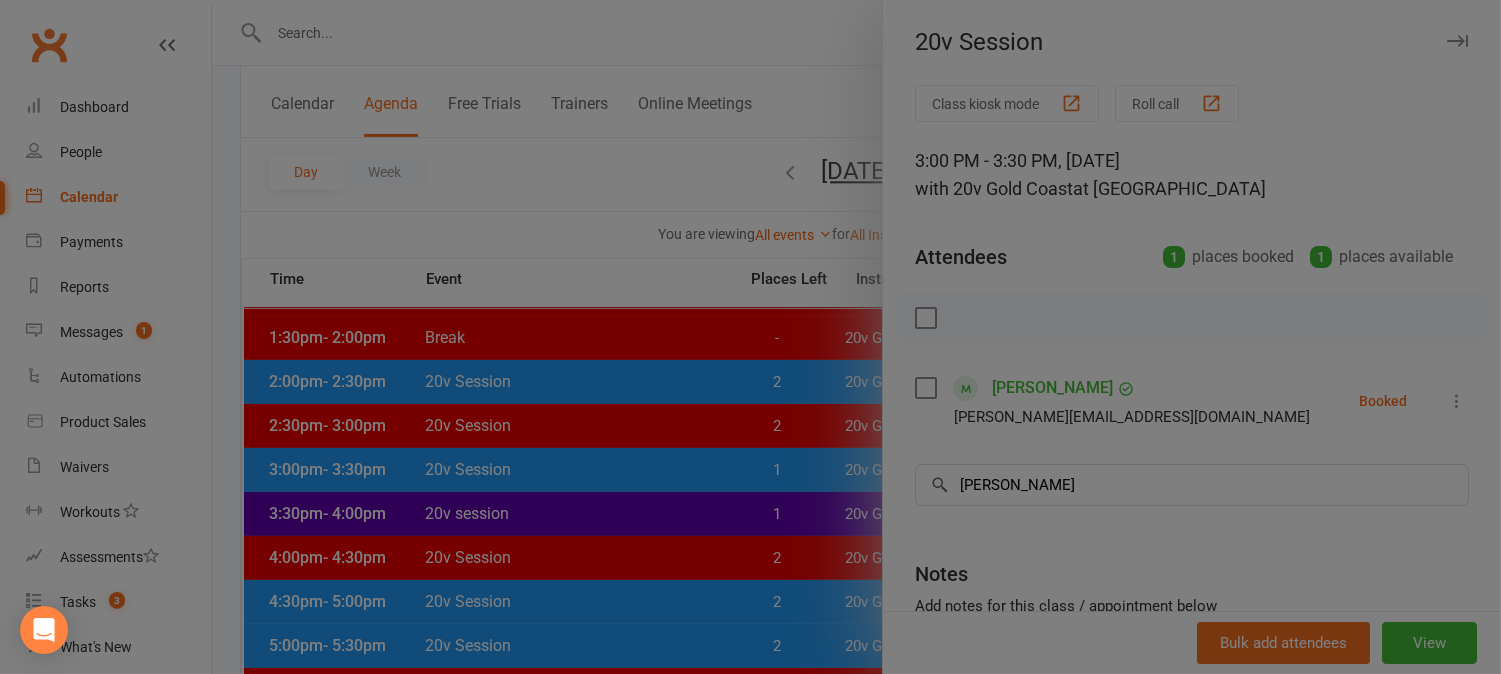 type 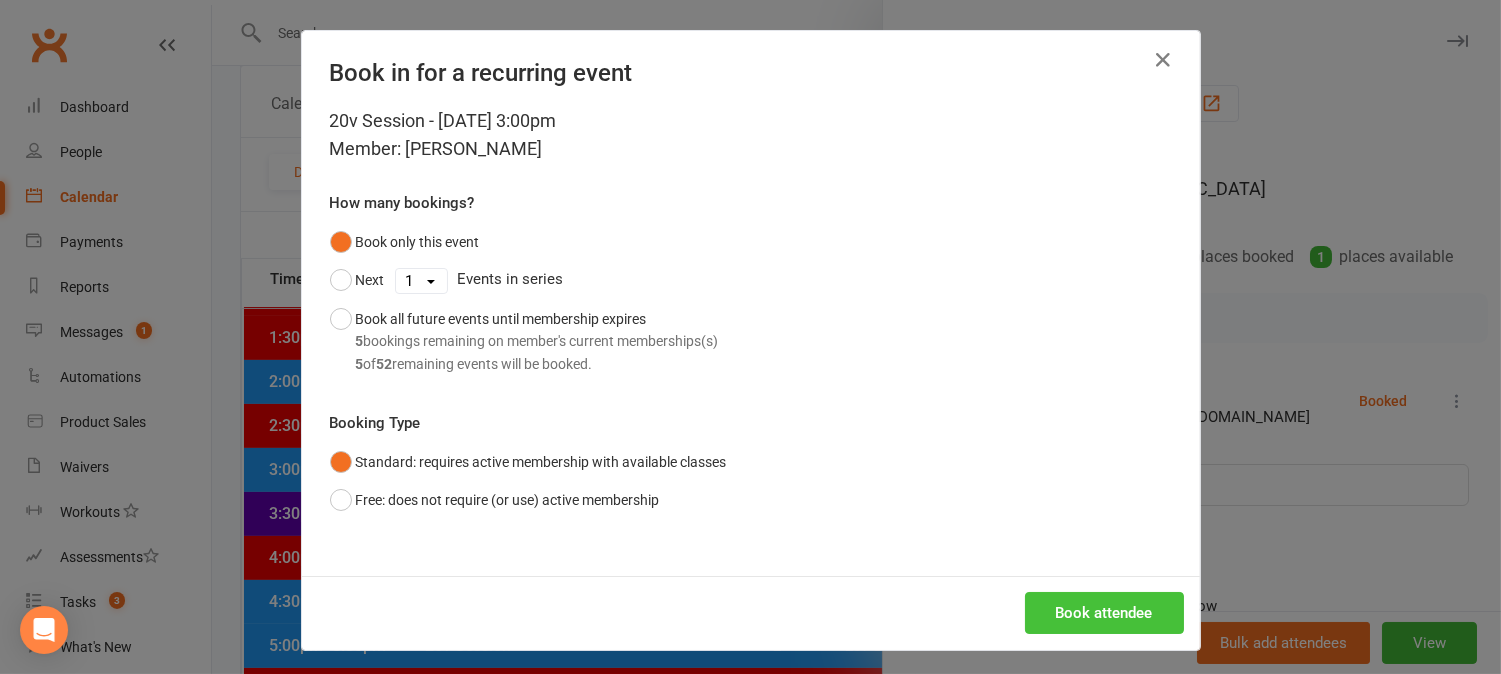 click on "Book attendee" at bounding box center [1104, 613] 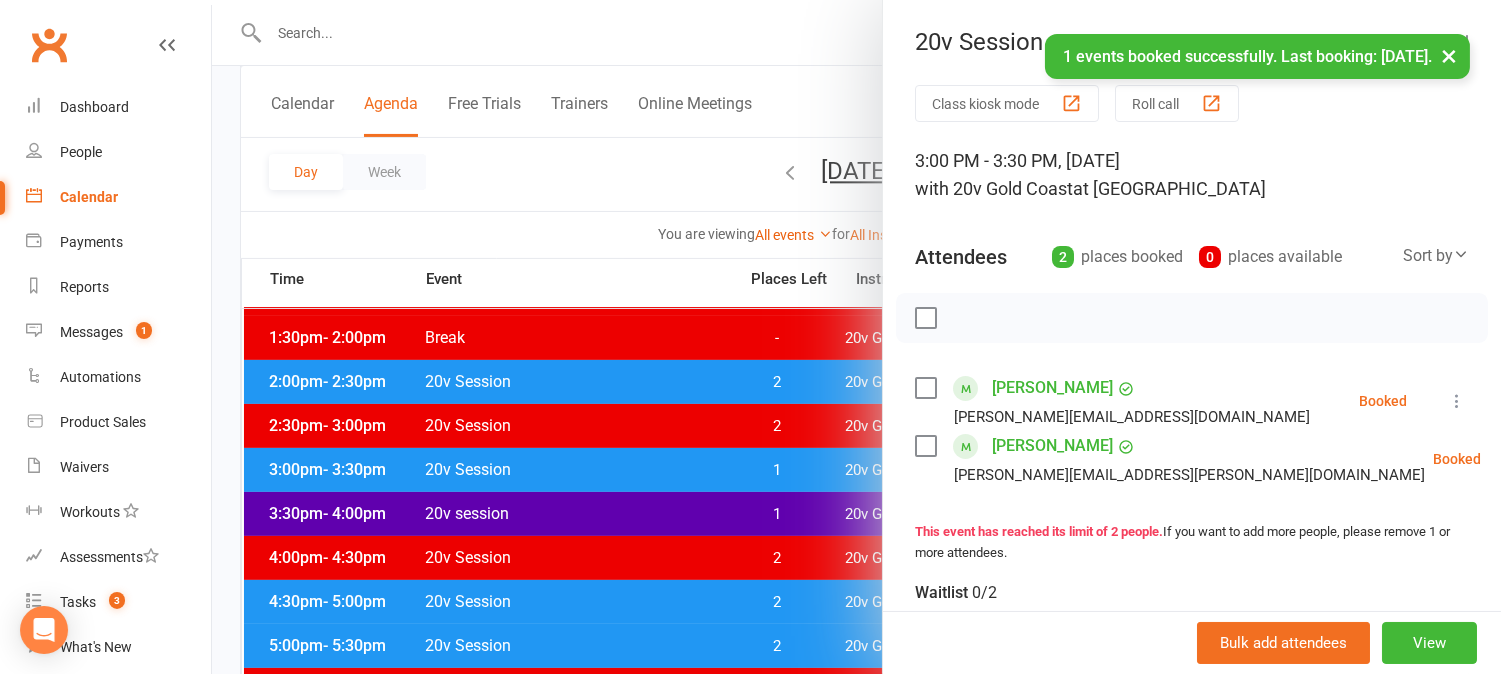 click at bounding box center (856, 337) 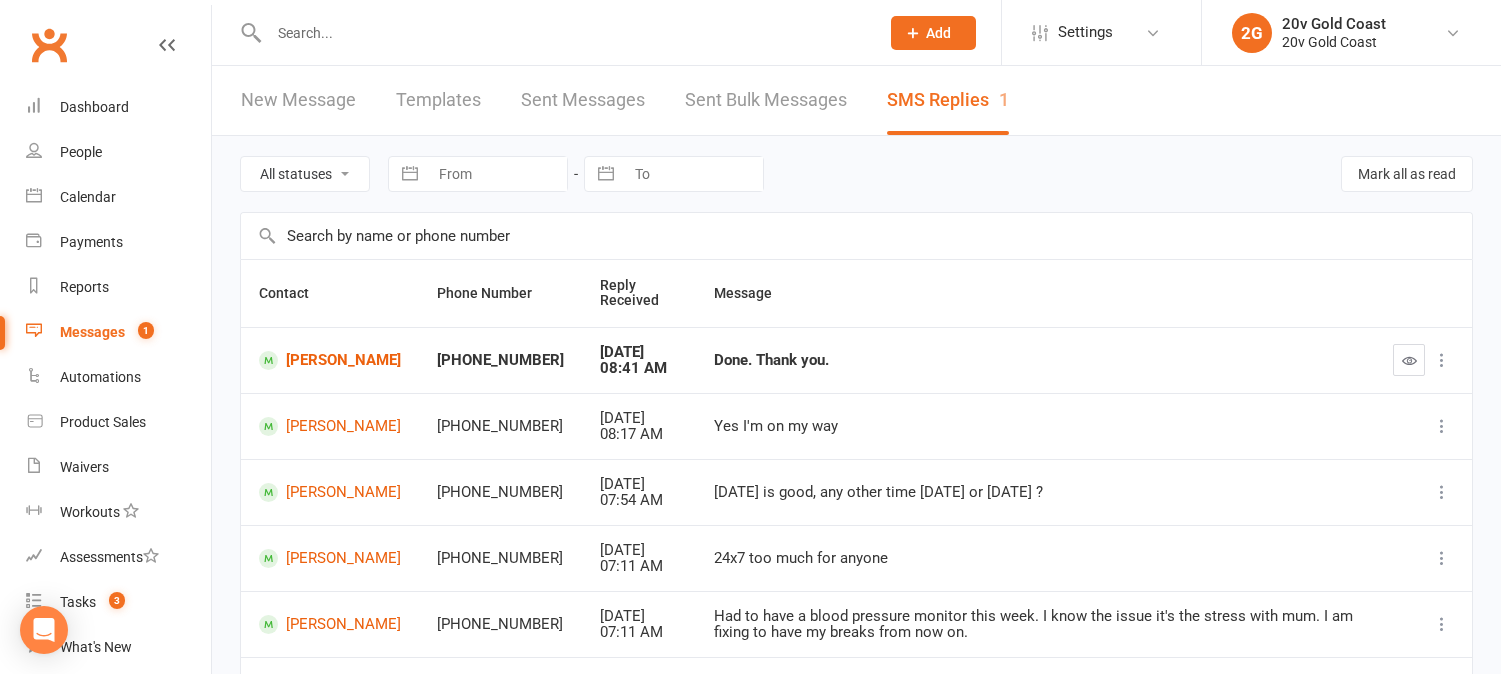 scroll, scrollTop: 0, scrollLeft: 0, axis: both 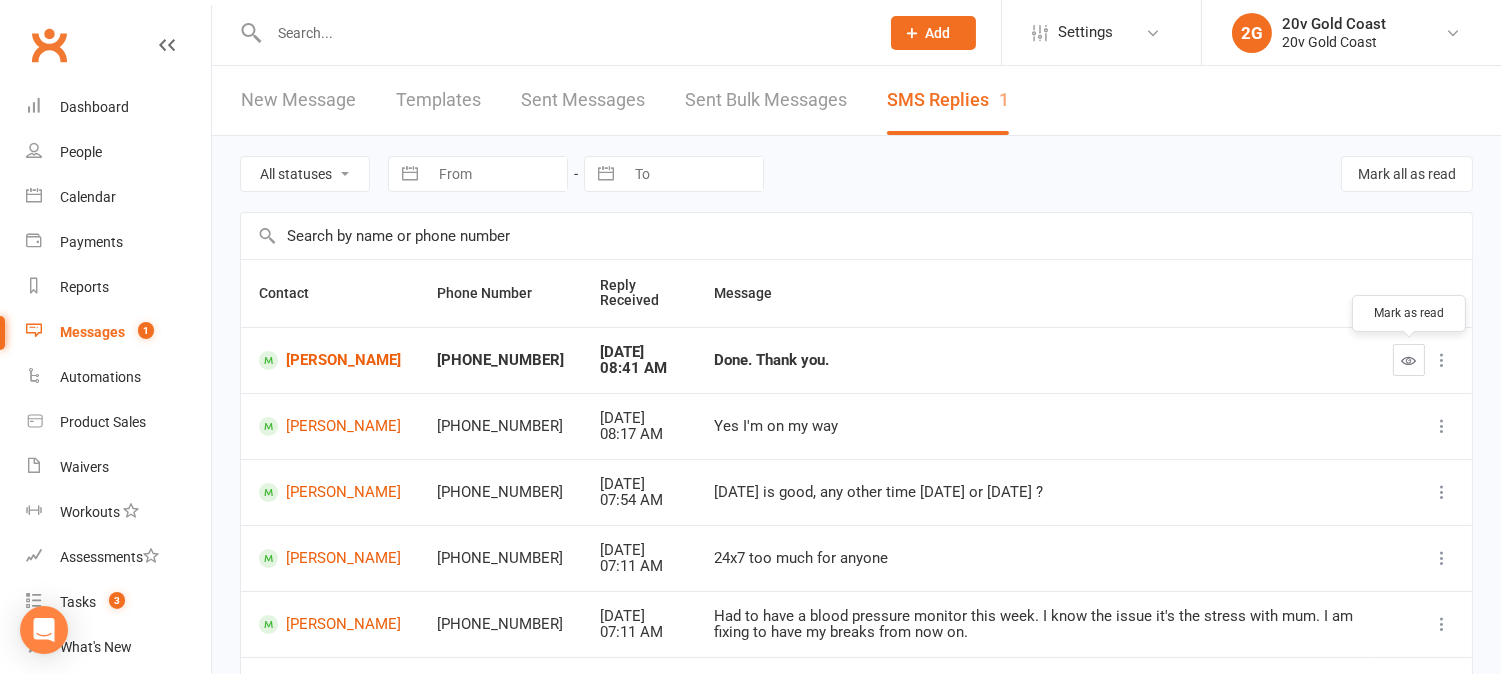 click at bounding box center [1409, 360] 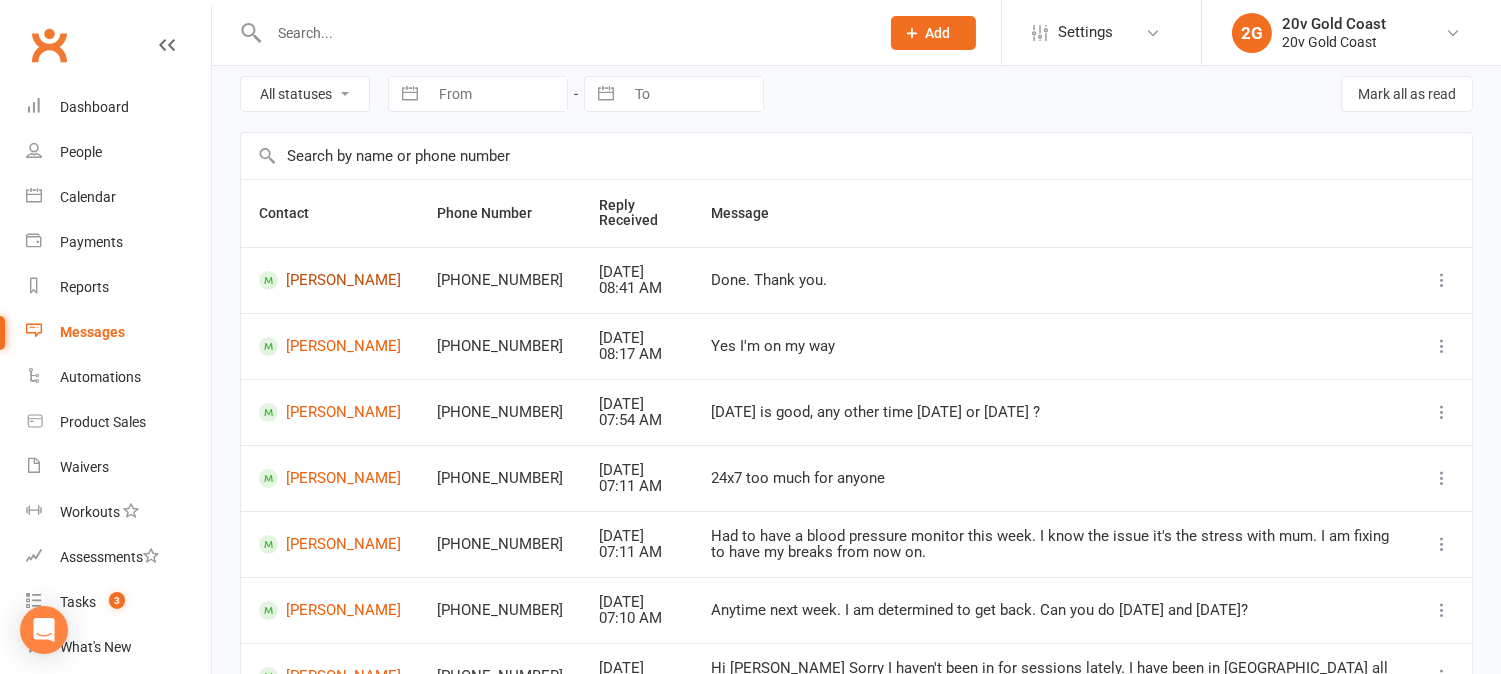 scroll, scrollTop: 111, scrollLeft: 0, axis: vertical 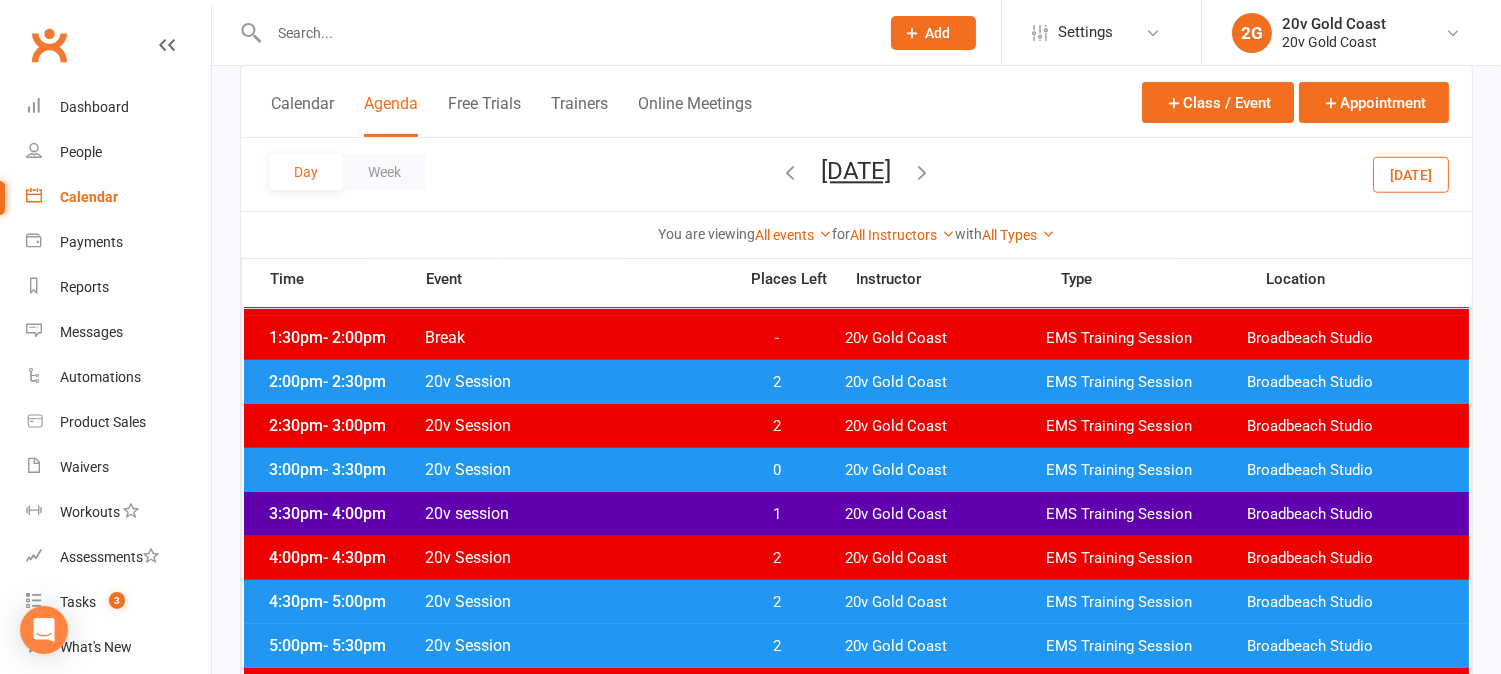 click on "0" at bounding box center [777, 470] 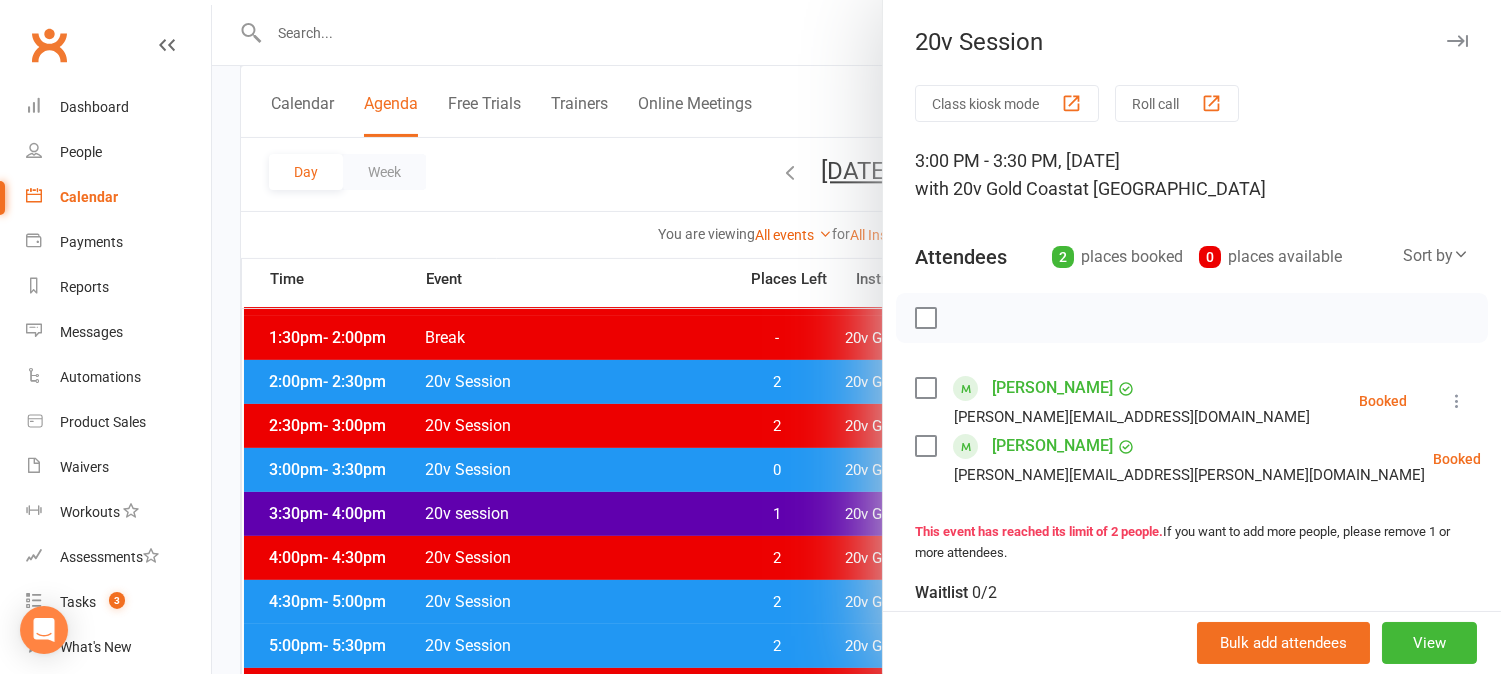 click at bounding box center (856, 337) 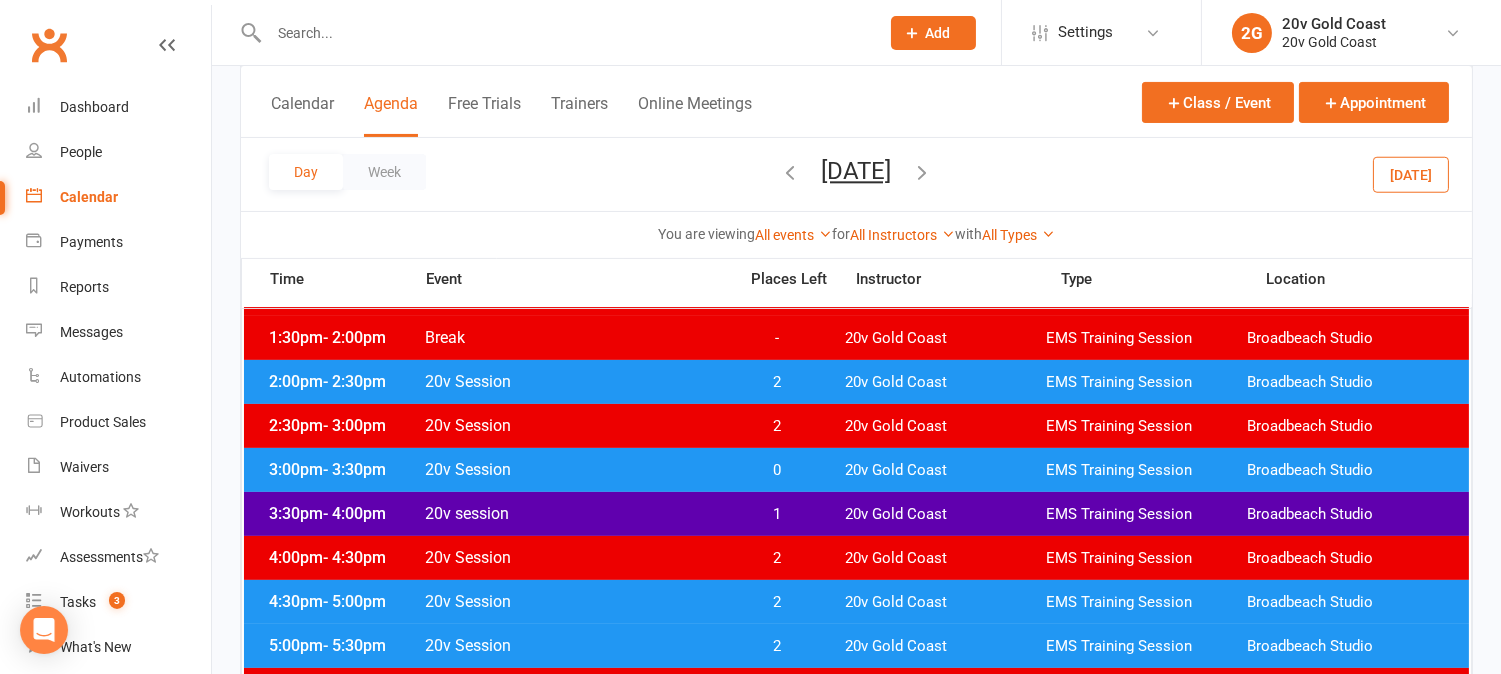 click on "Today" at bounding box center [1411, 174] 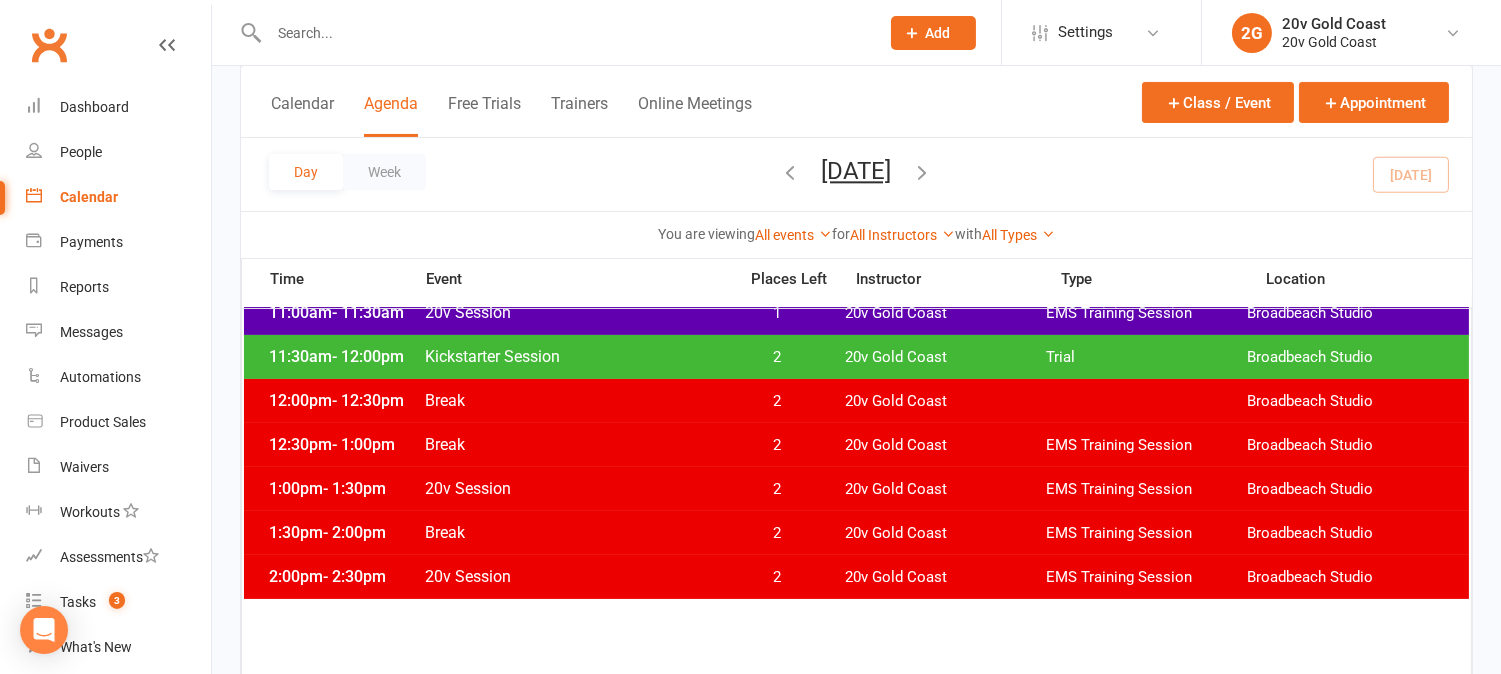 scroll, scrollTop: 111, scrollLeft: 0, axis: vertical 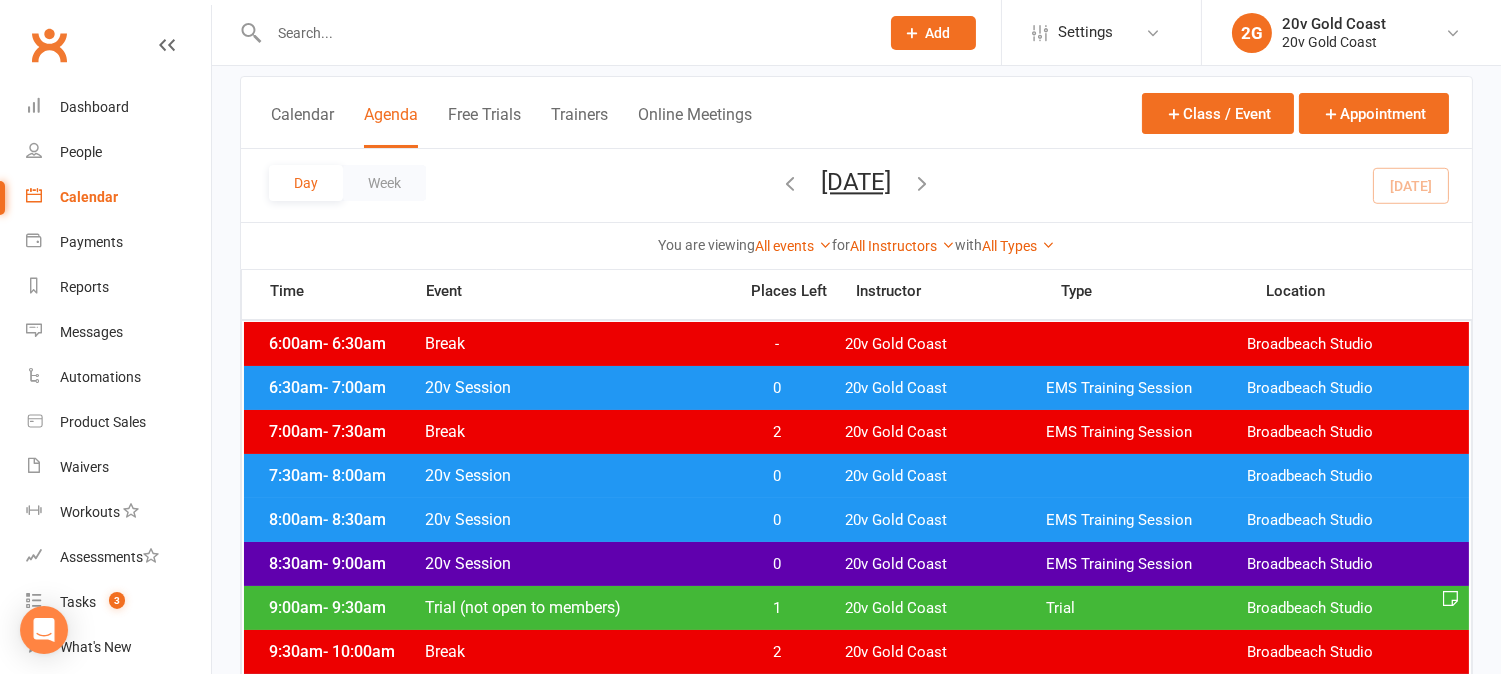 click on "0" at bounding box center (777, 388) 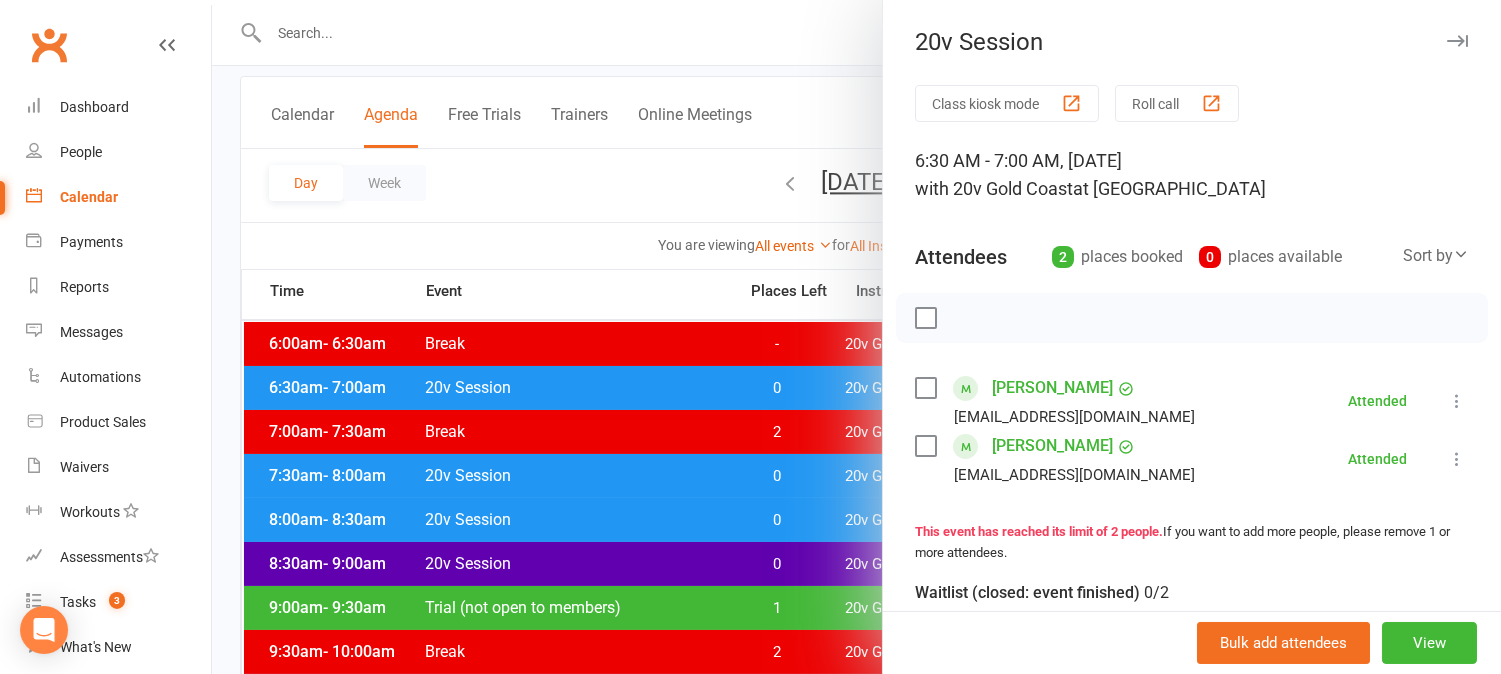 click at bounding box center [856, 337] 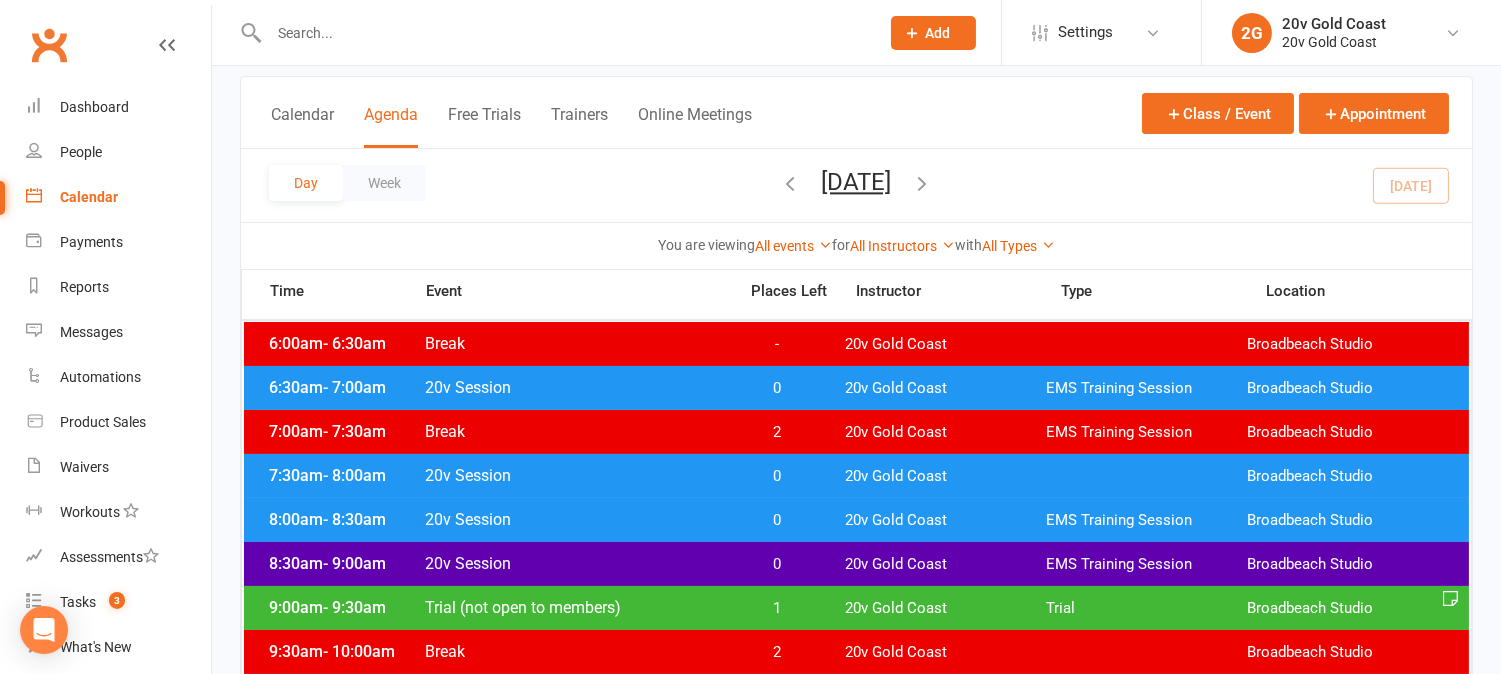 click on "Day Week Friday, Jul 11, 2025
July 2025
Sun Mon Tue Wed Thu Fri Sat
29
30
01
02
03
04
05
06
07
08
09
10
11
12
13
14
15
16
17
18
19
20
21
22
23
24
25
26
27
28
29
30
31
01
02" at bounding box center (856, 185) 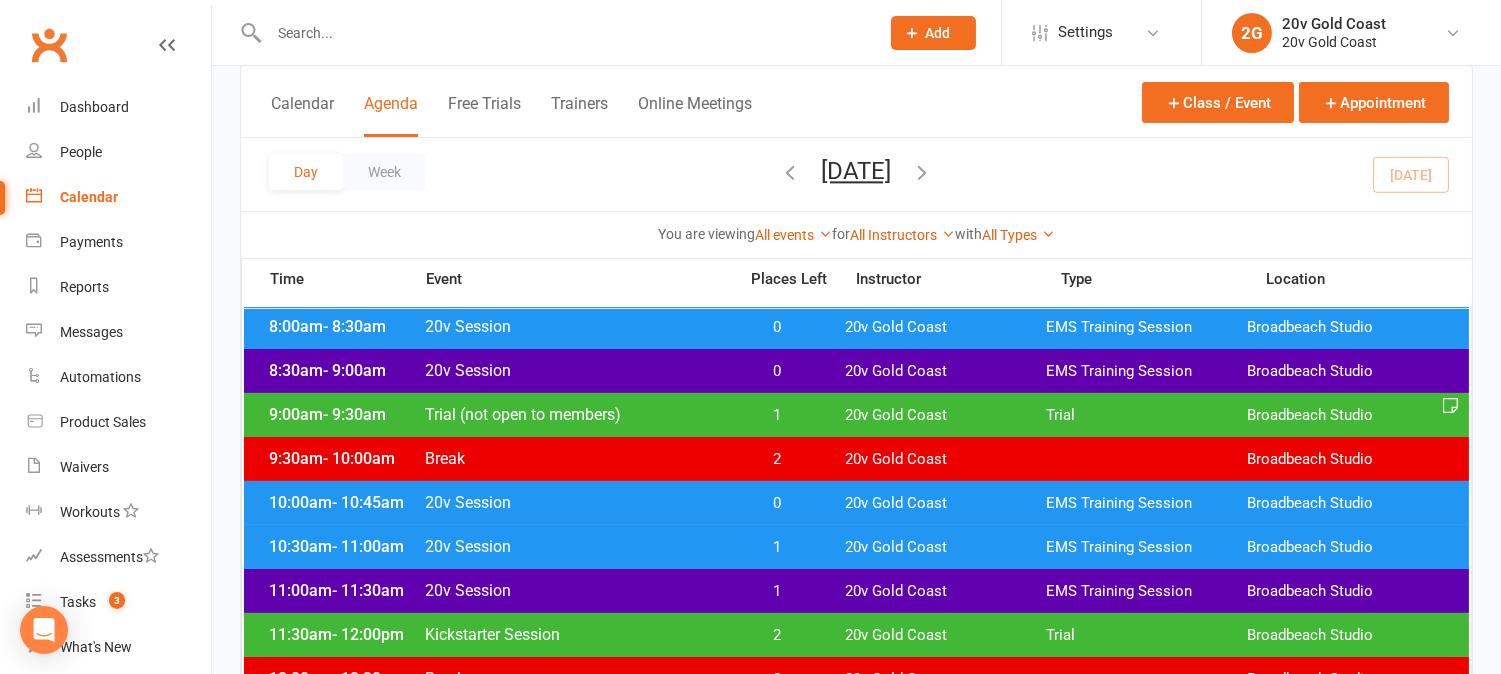 scroll, scrollTop: 333, scrollLeft: 0, axis: vertical 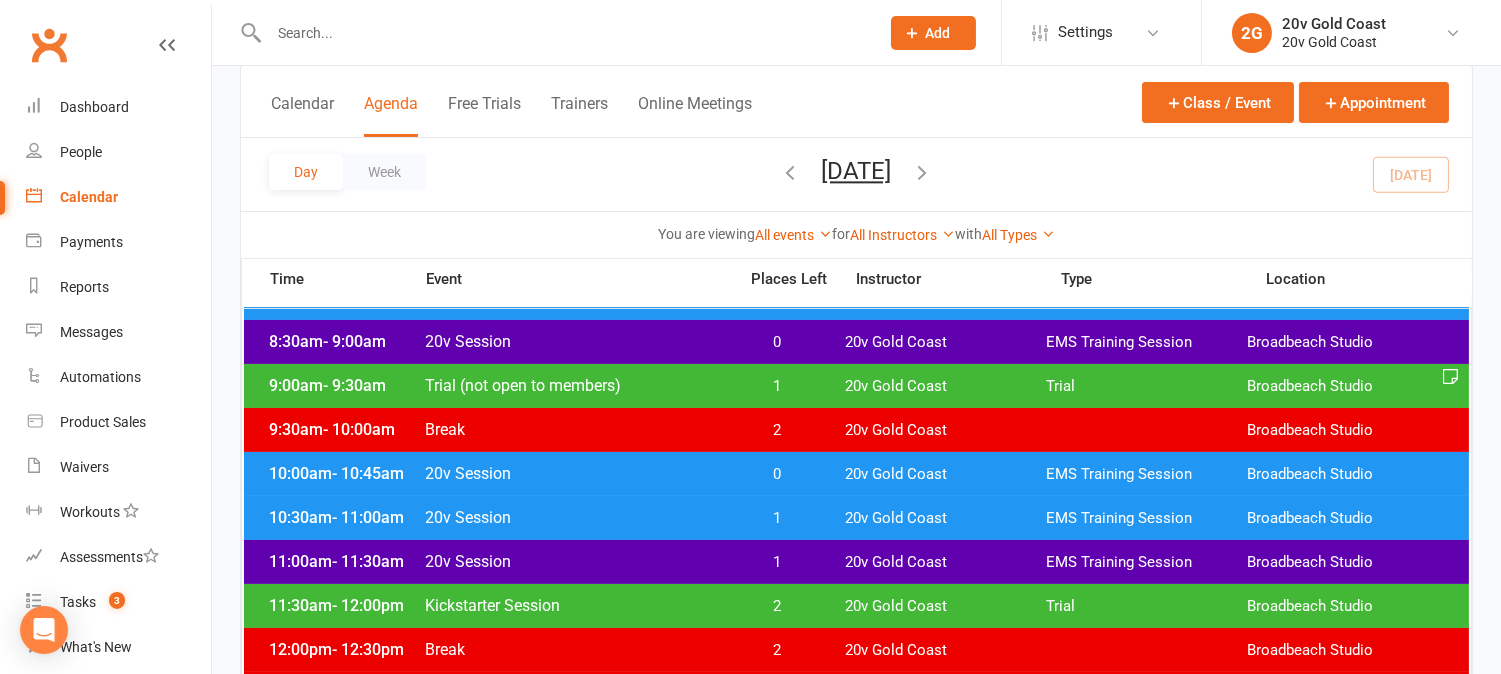 click on "0" at bounding box center (777, 342) 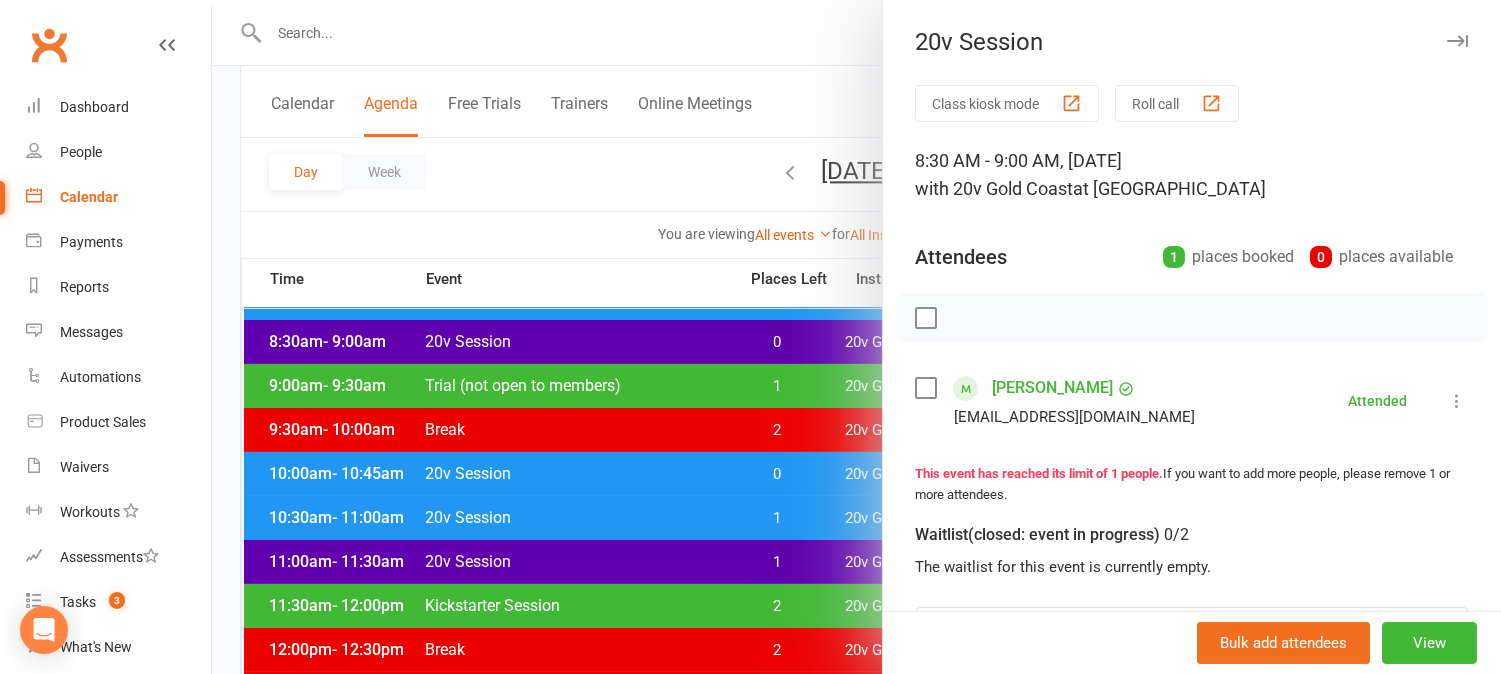 click at bounding box center [856, 337] 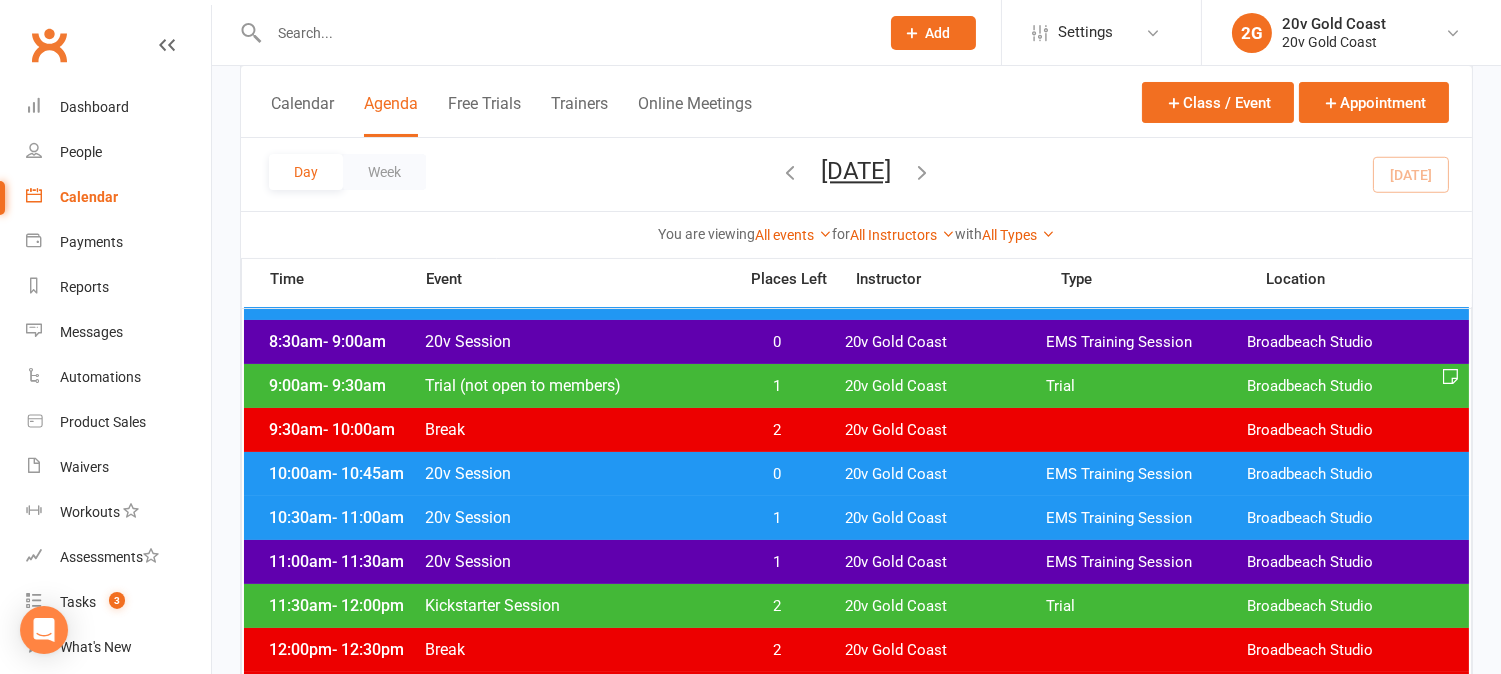 click on "1" at bounding box center (777, 386) 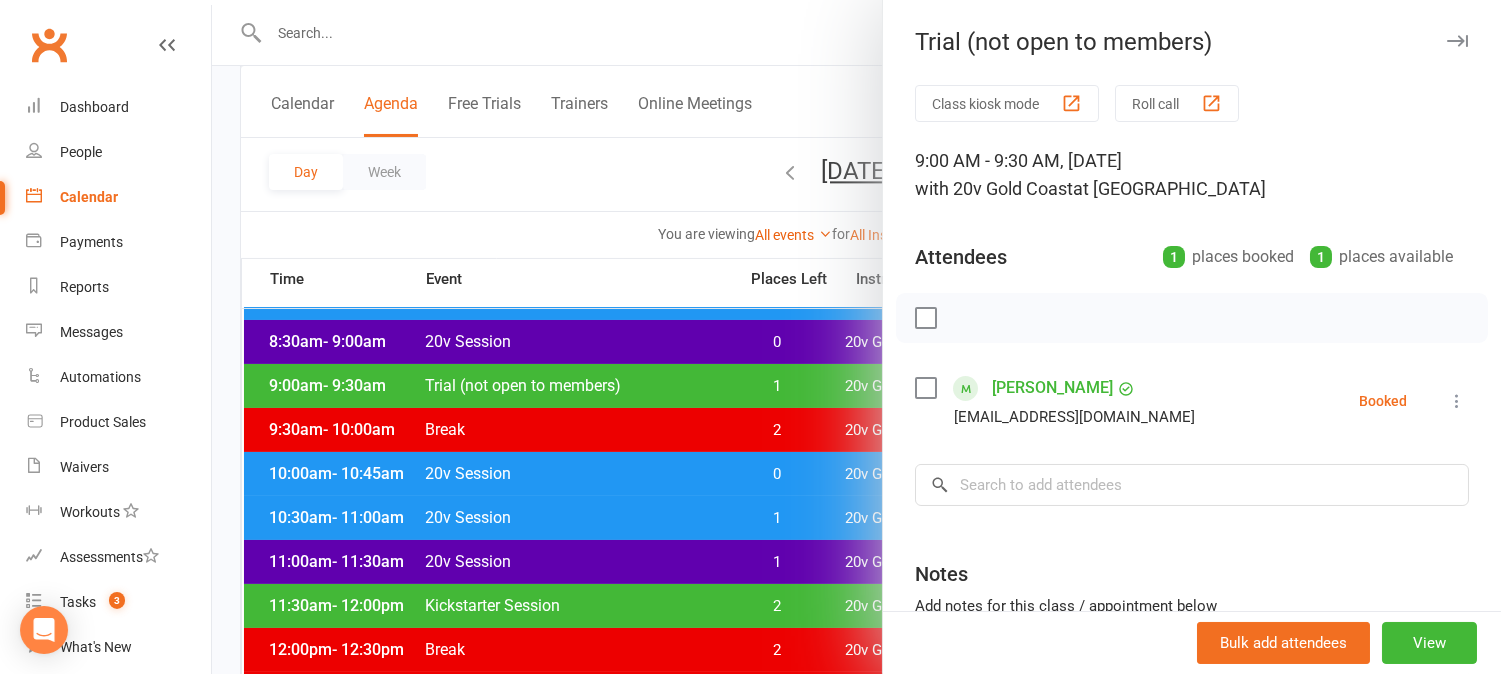 click at bounding box center [856, 337] 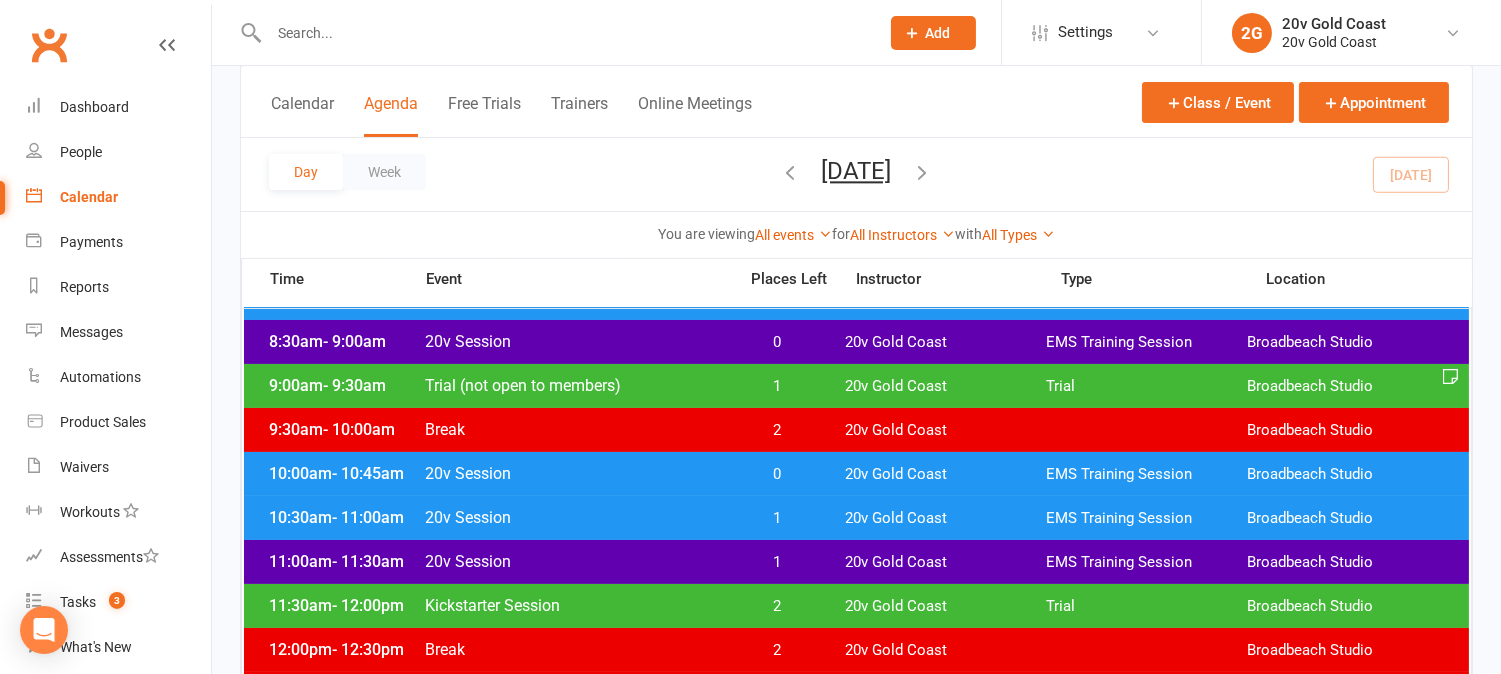 click on "1" at bounding box center [777, 386] 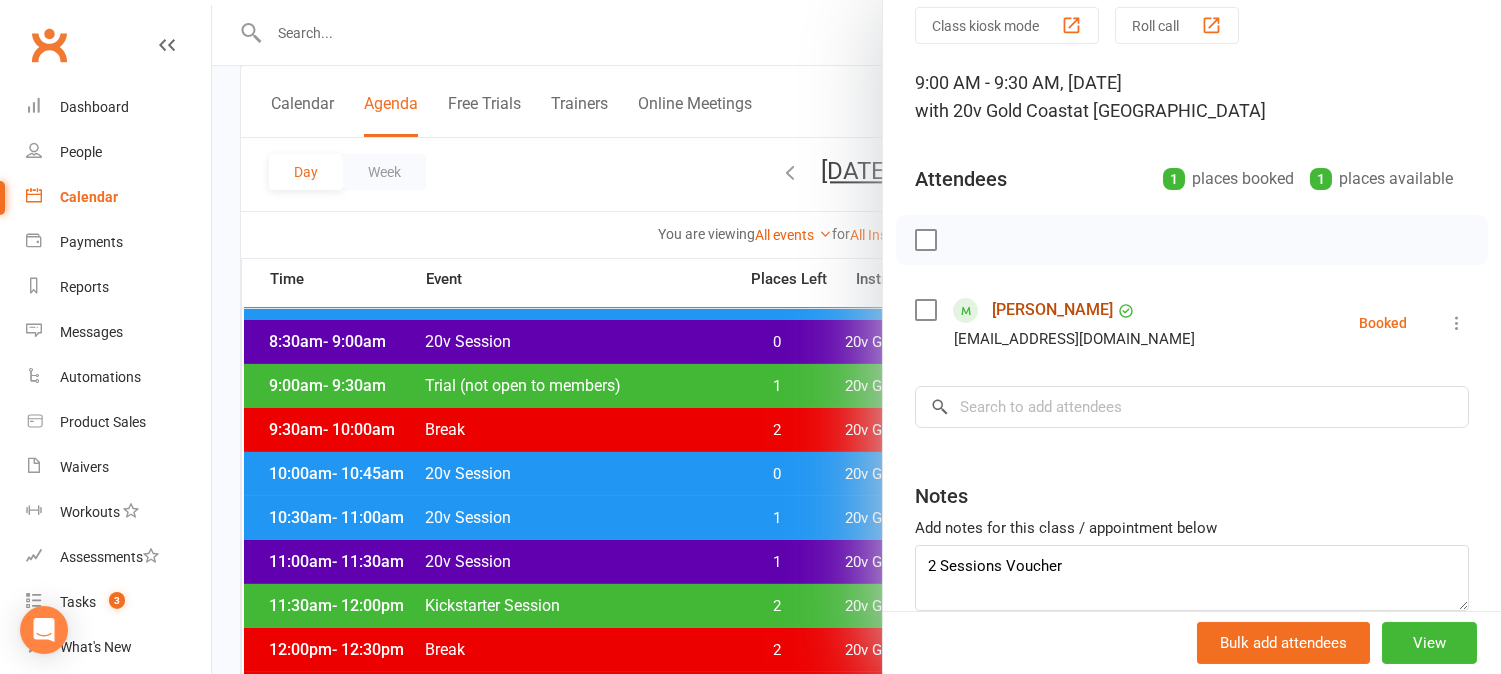 scroll, scrollTop: 111, scrollLeft: 0, axis: vertical 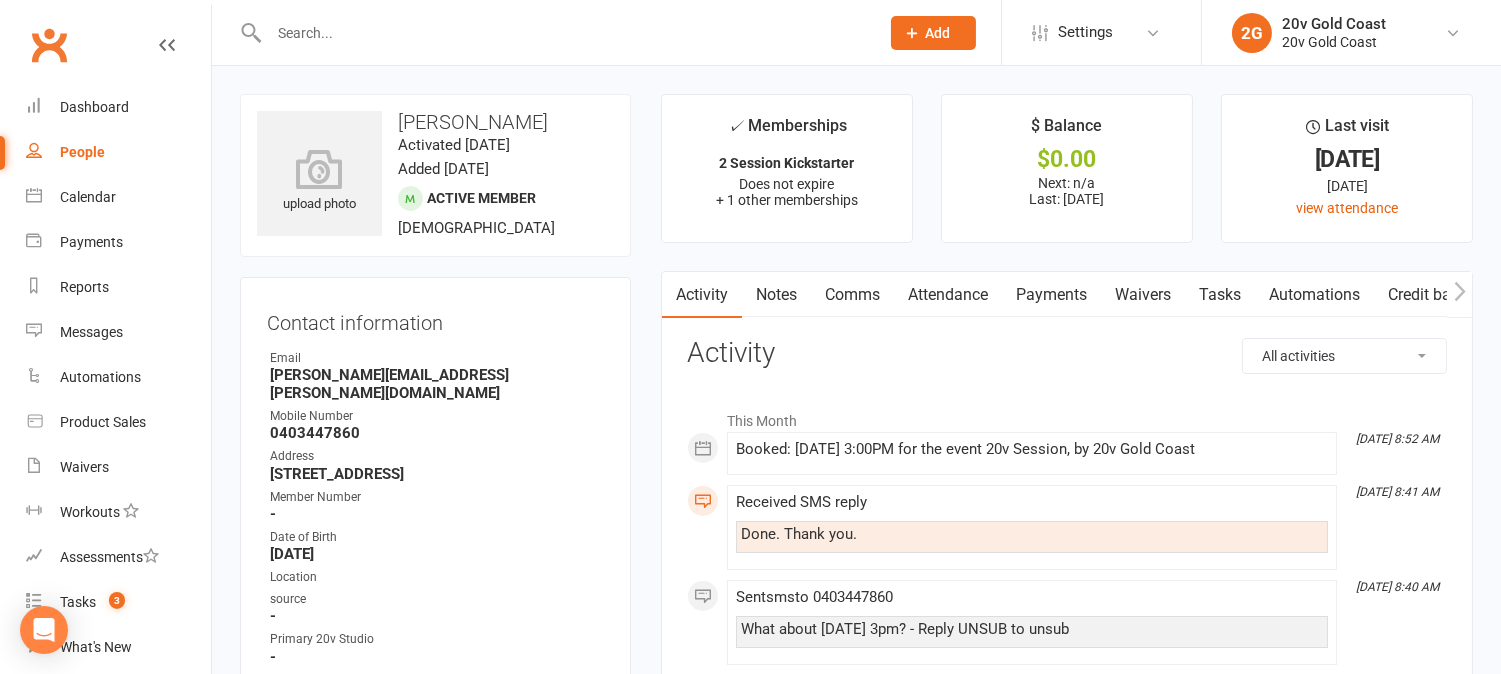 click on "Attendance" at bounding box center (948, 295) 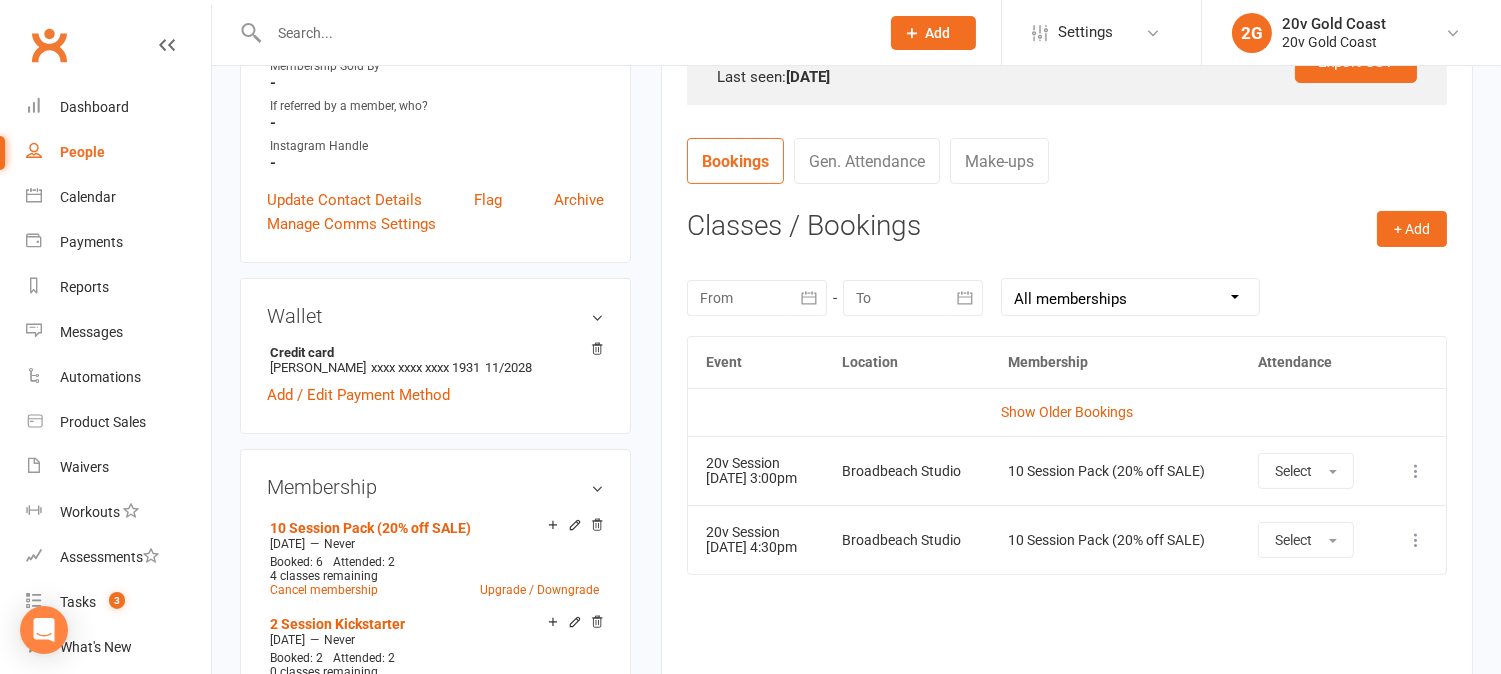 scroll, scrollTop: 777, scrollLeft: 0, axis: vertical 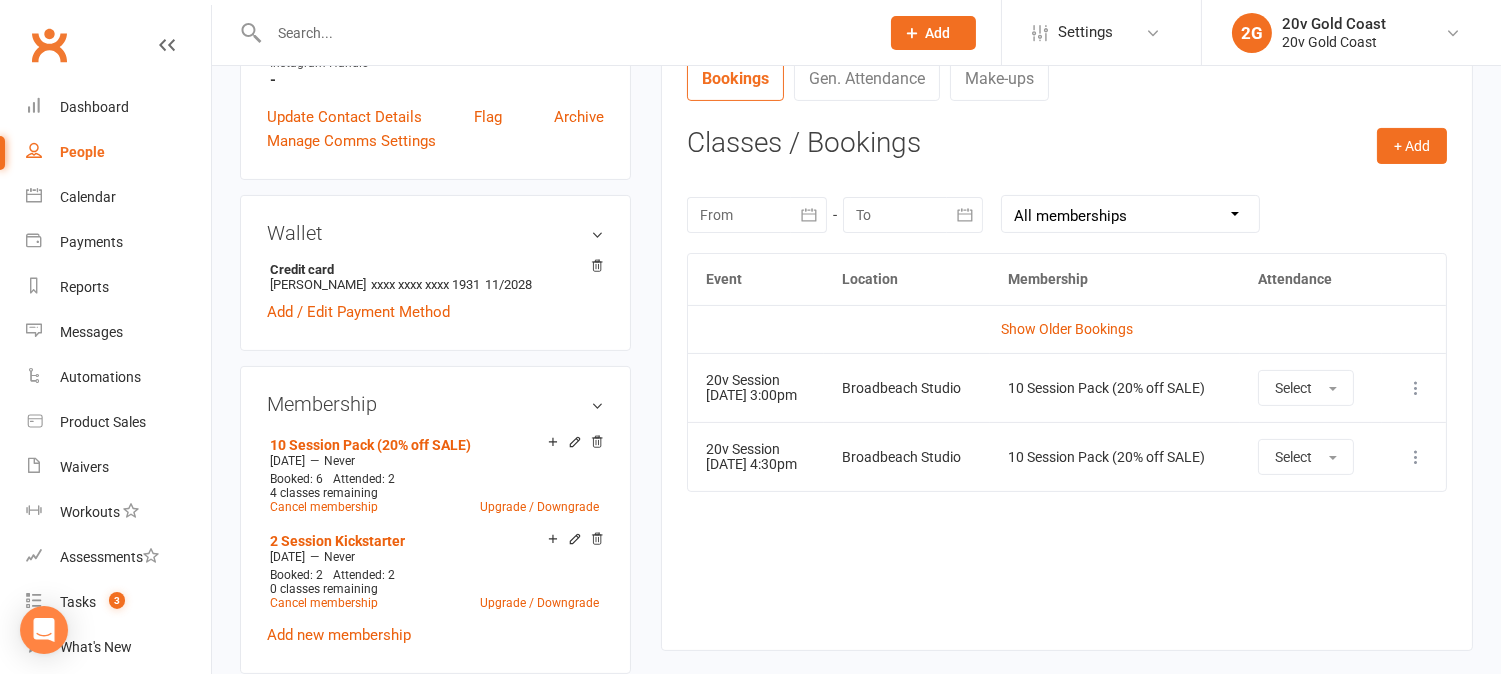 drag, startPoint x: 783, startPoint y: 578, endPoint x: 820, endPoint y: 414, distance: 168.12198 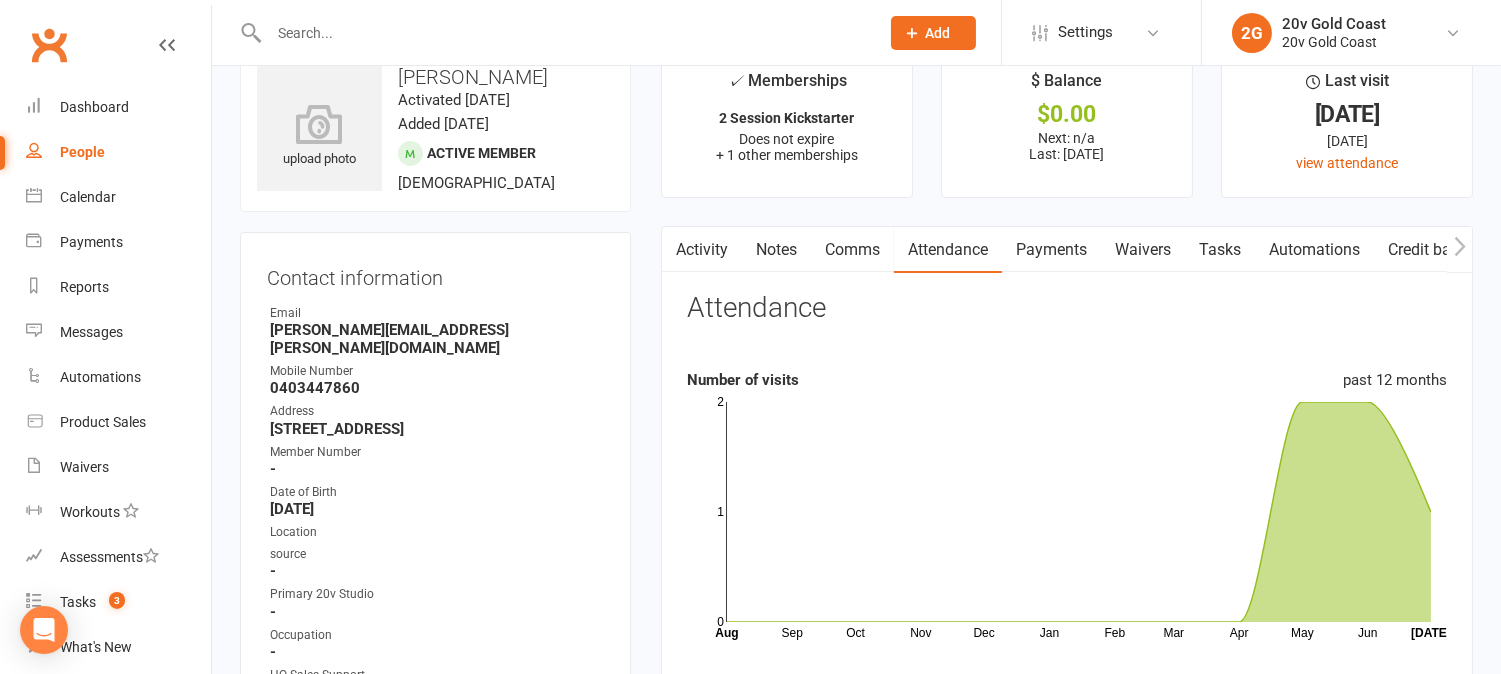 scroll, scrollTop: 0, scrollLeft: 0, axis: both 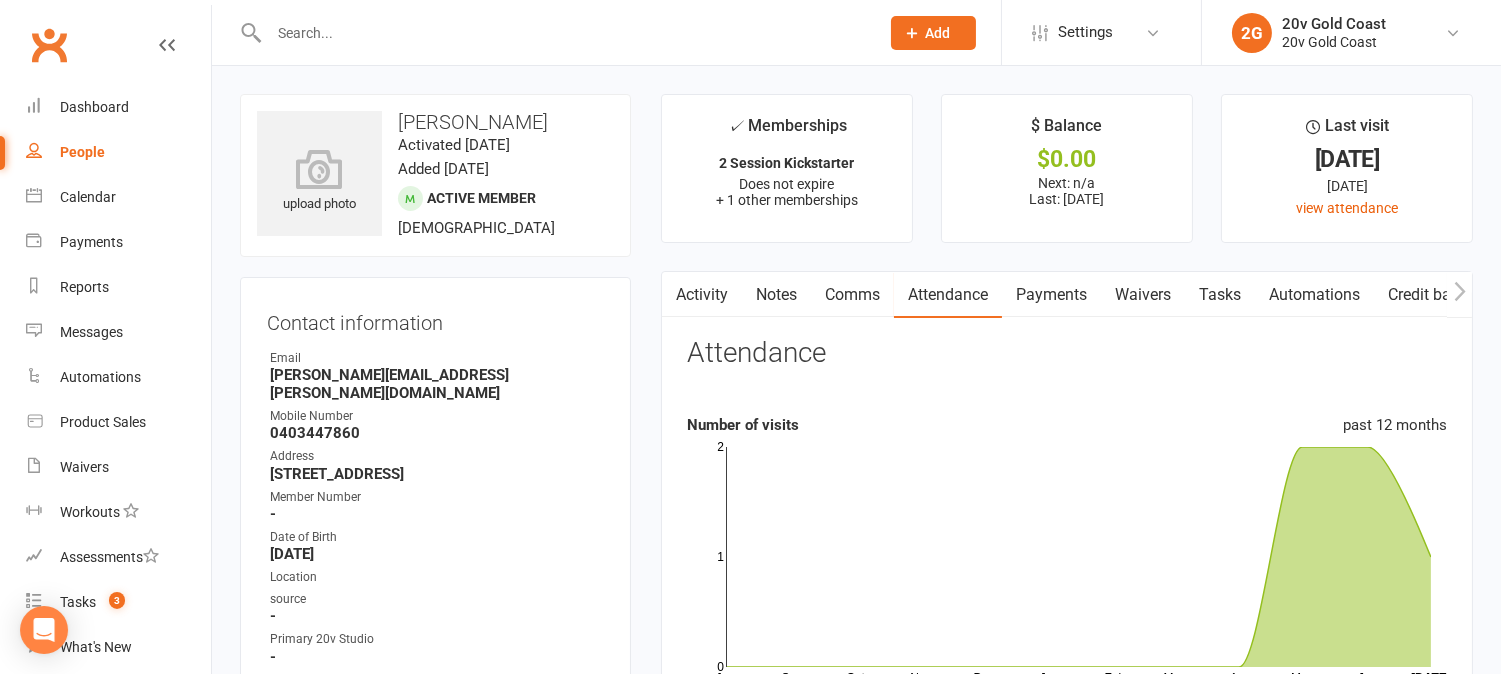 click on "Activity" at bounding box center [702, 295] 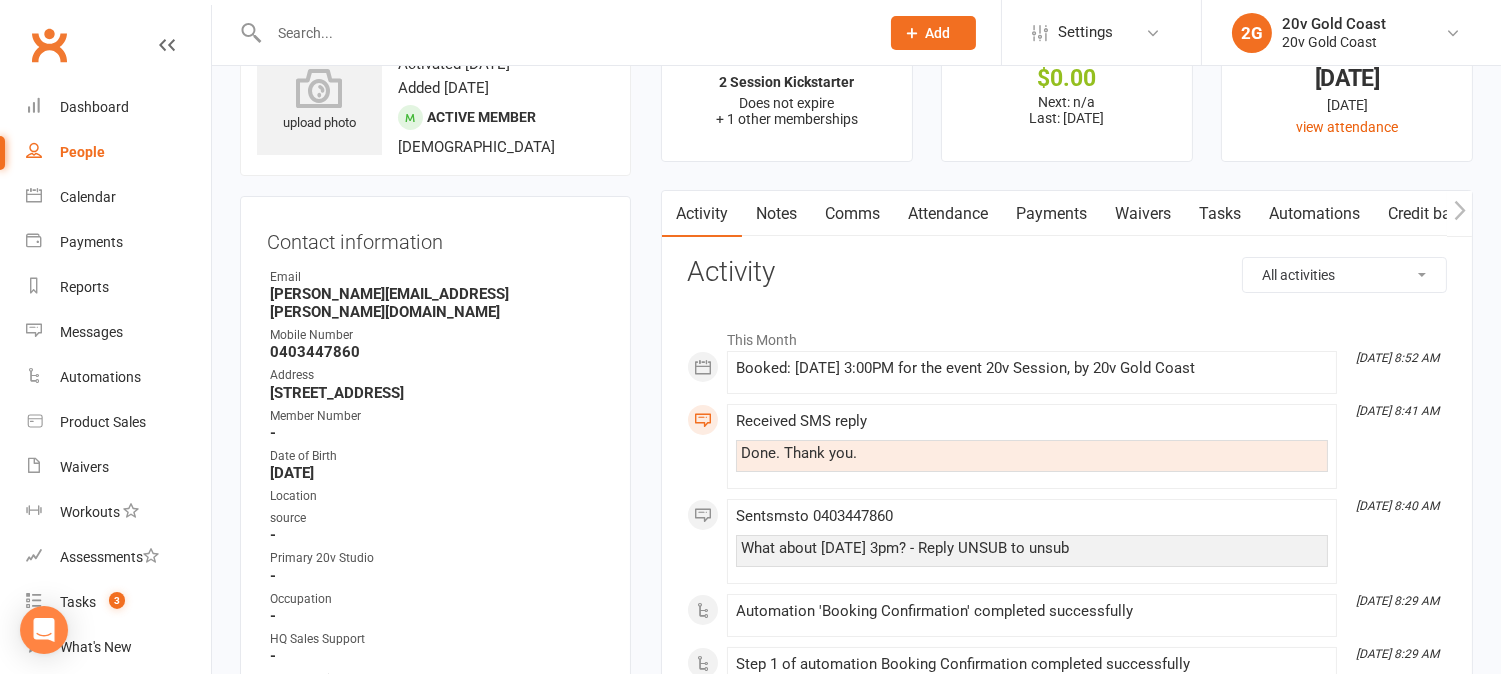 scroll, scrollTop: 0, scrollLeft: 0, axis: both 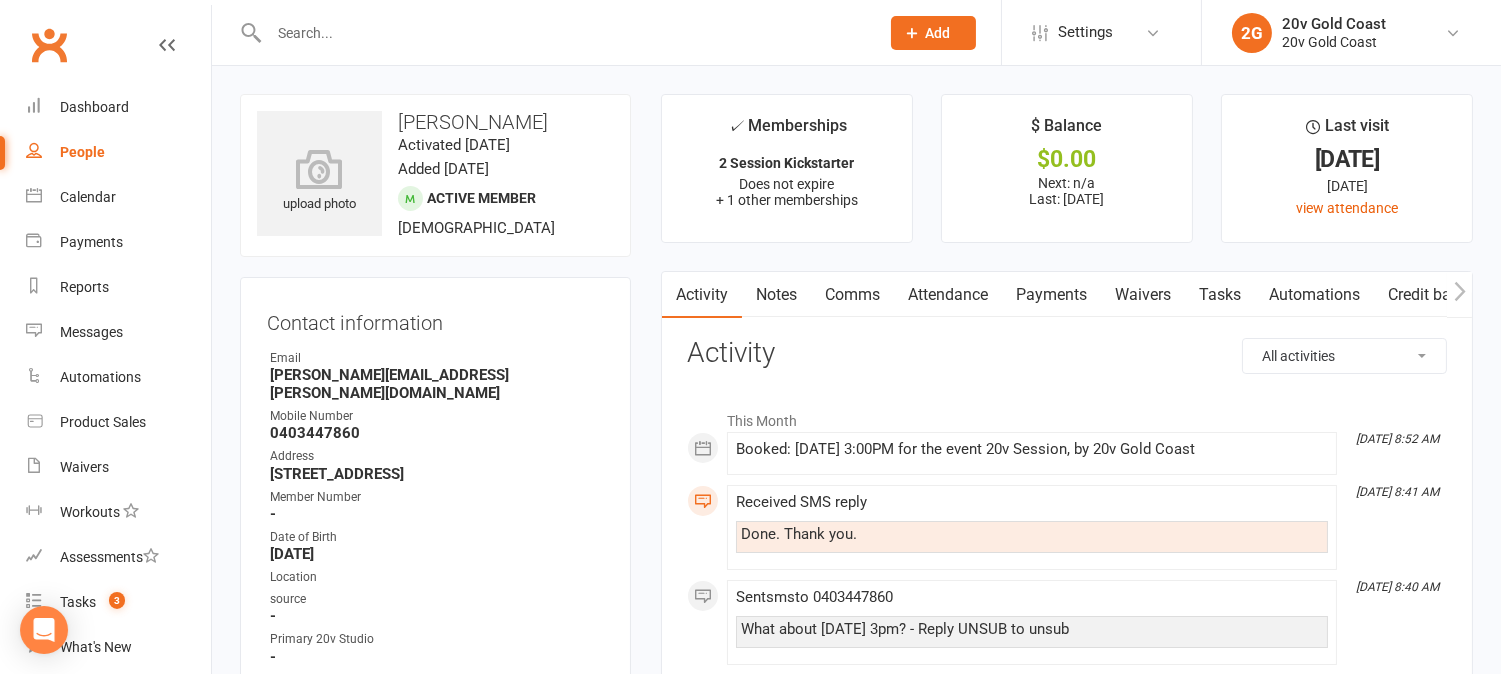 drag, startPoint x: 932, startPoint y: 298, endPoint x: 947, endPoint y: 316, distance: 23.43075 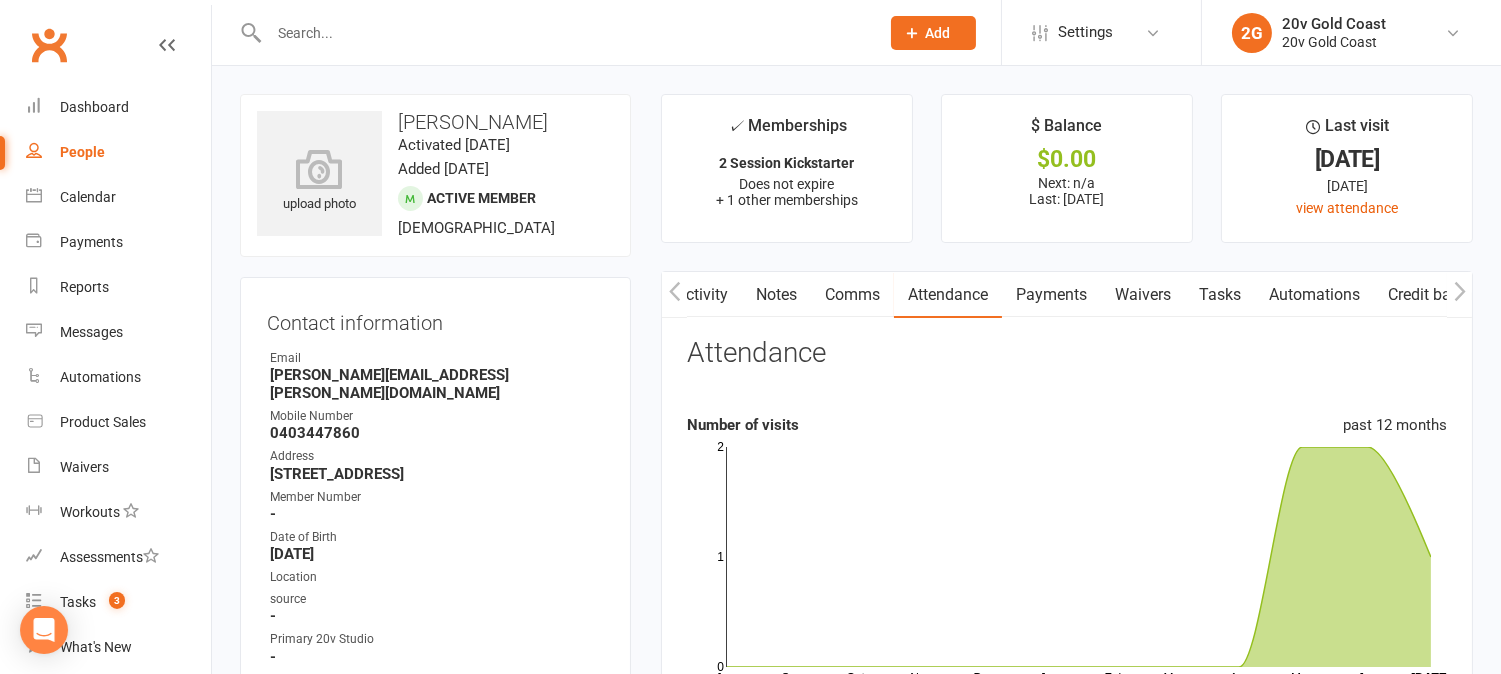 scroll, scrollTop: 0, scrollLeft: 4, axis: horizontal 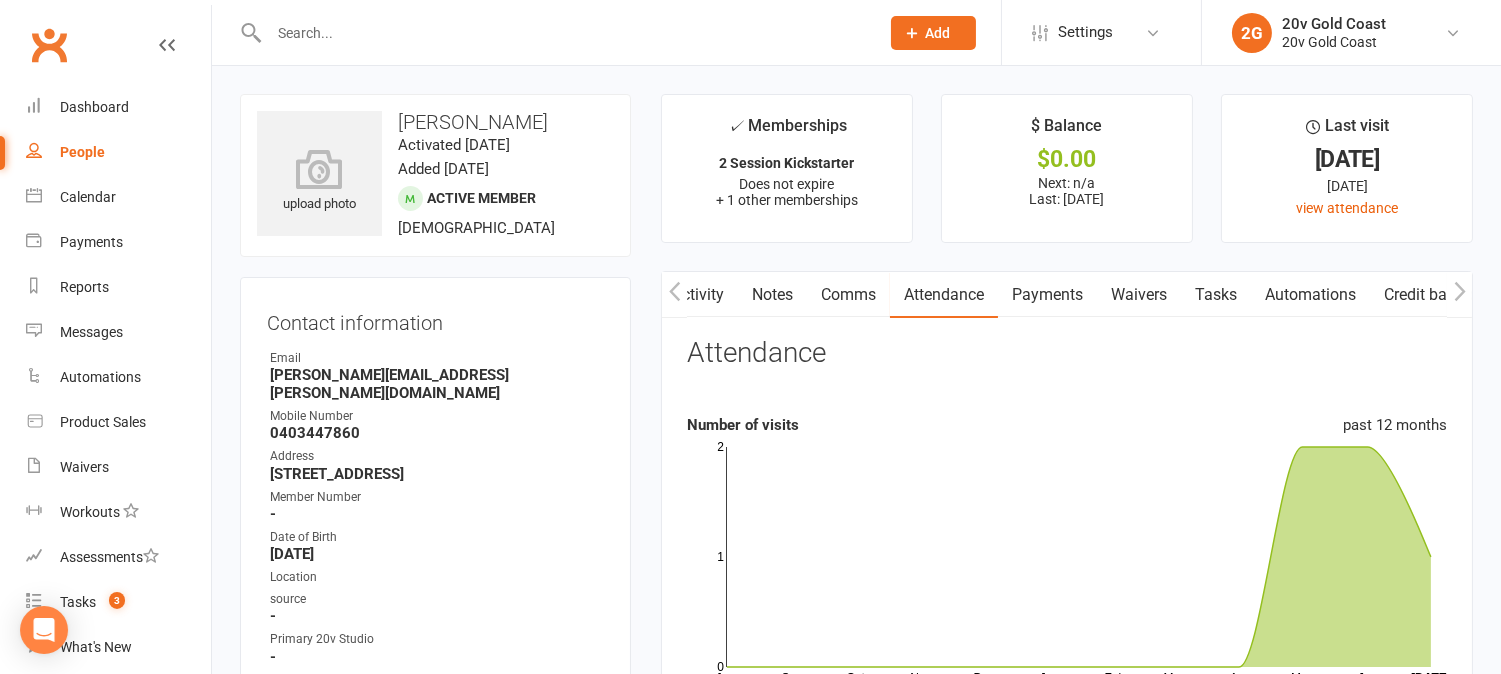 click on "Activity" at bounding box center (698, 295) 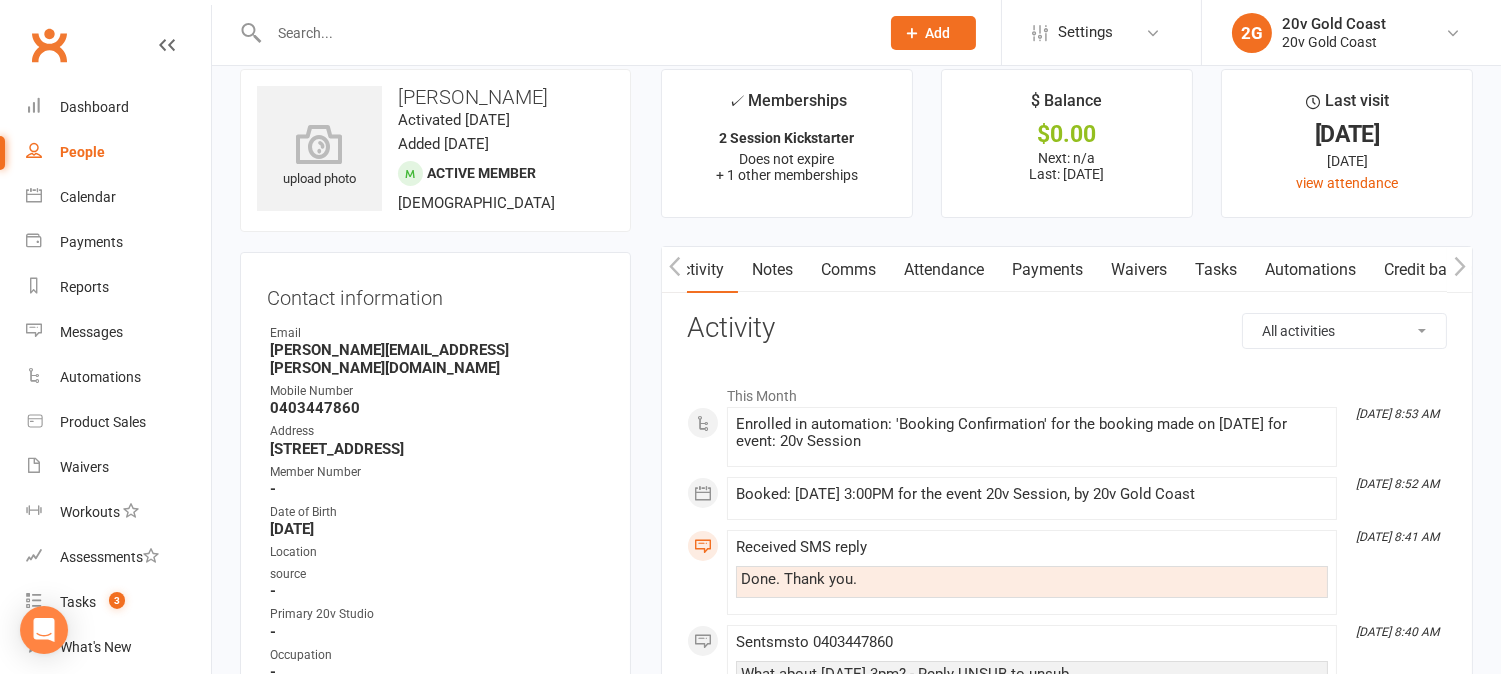 scroll, scrollTop: 0, scrollLeft: 0, axis: both 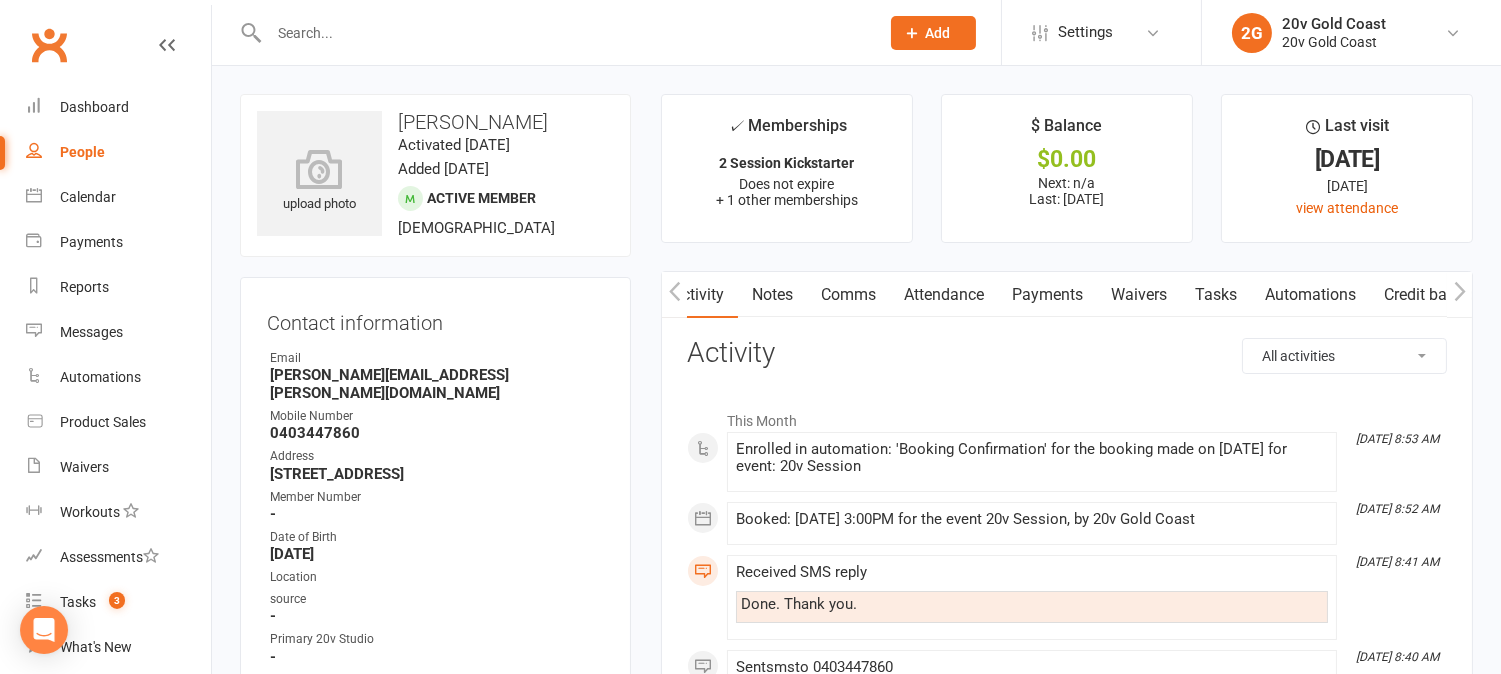 click on "Payments" at bounding box center (1047, 295) 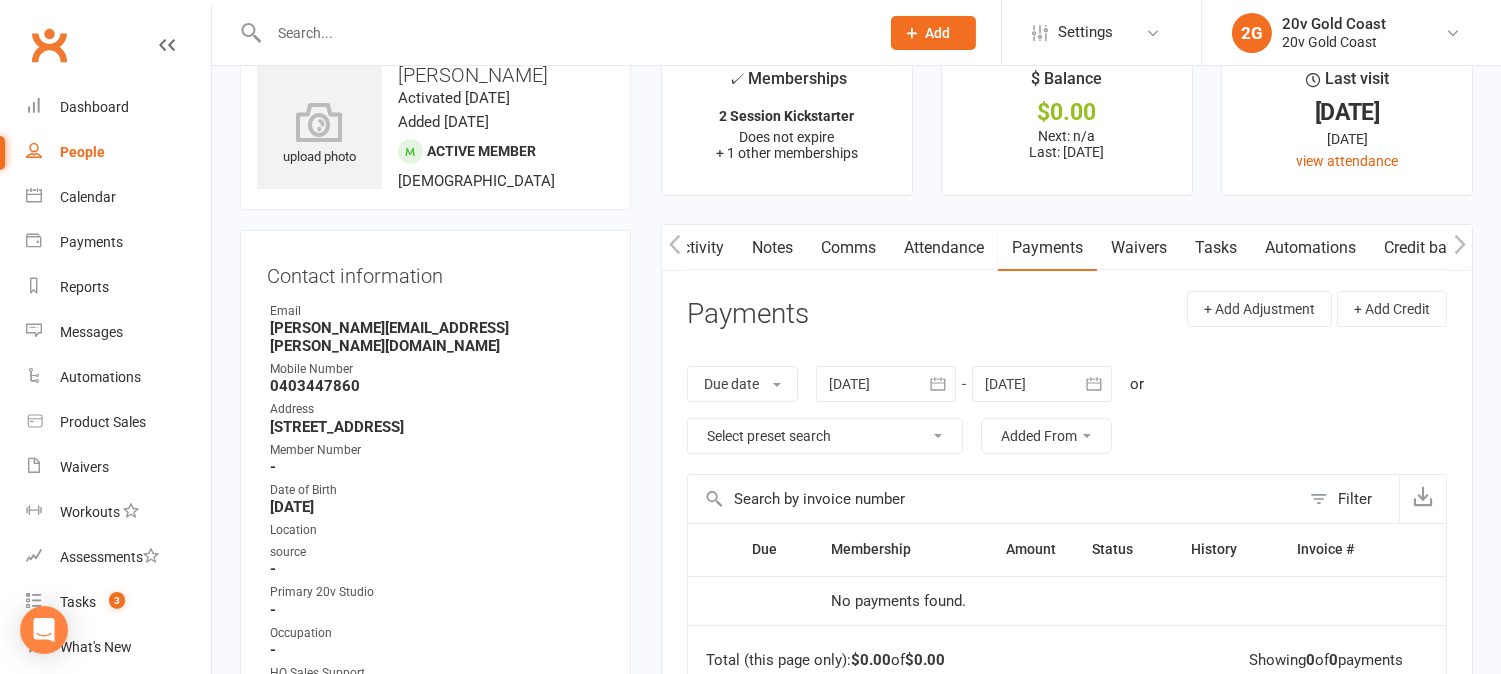 scroll, scrollTop: 0, scrollLeft: 0, axis: both 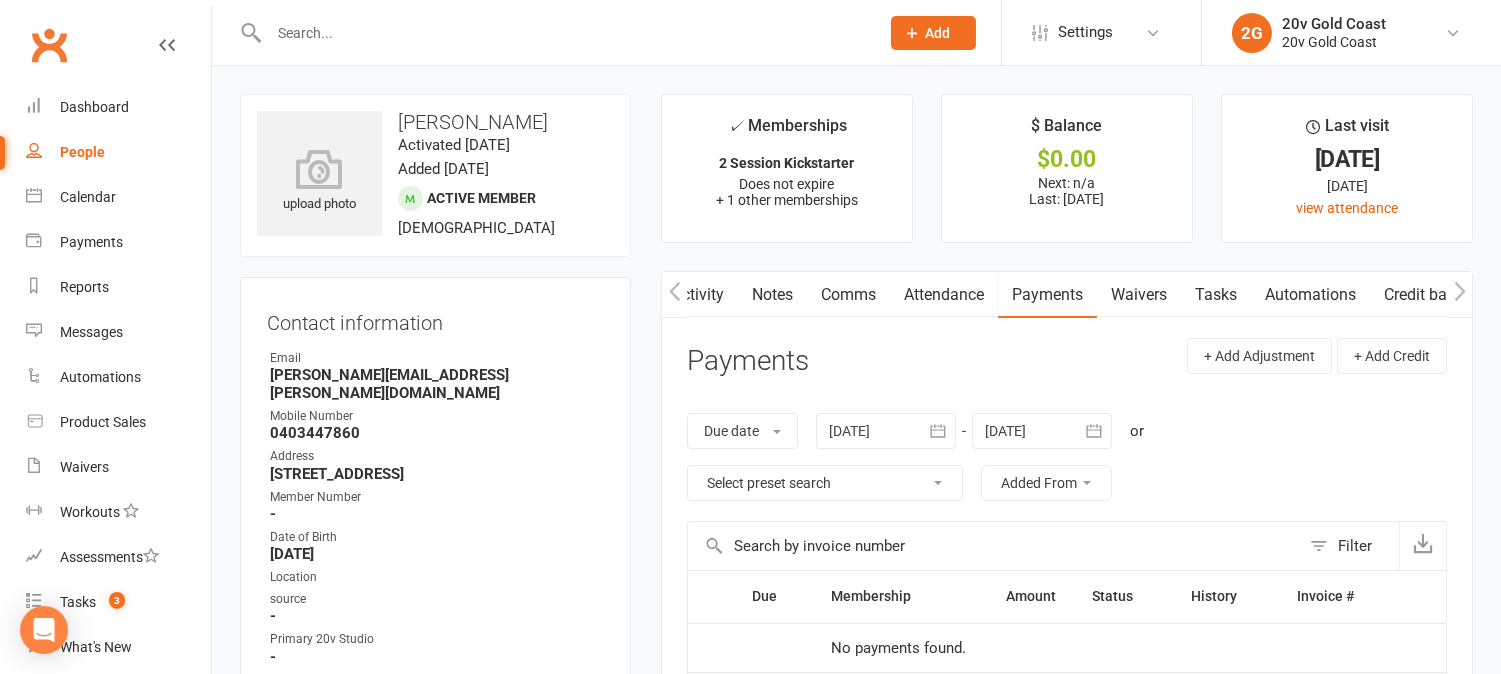 click on "Attendance" at bounding box center [944, 295] 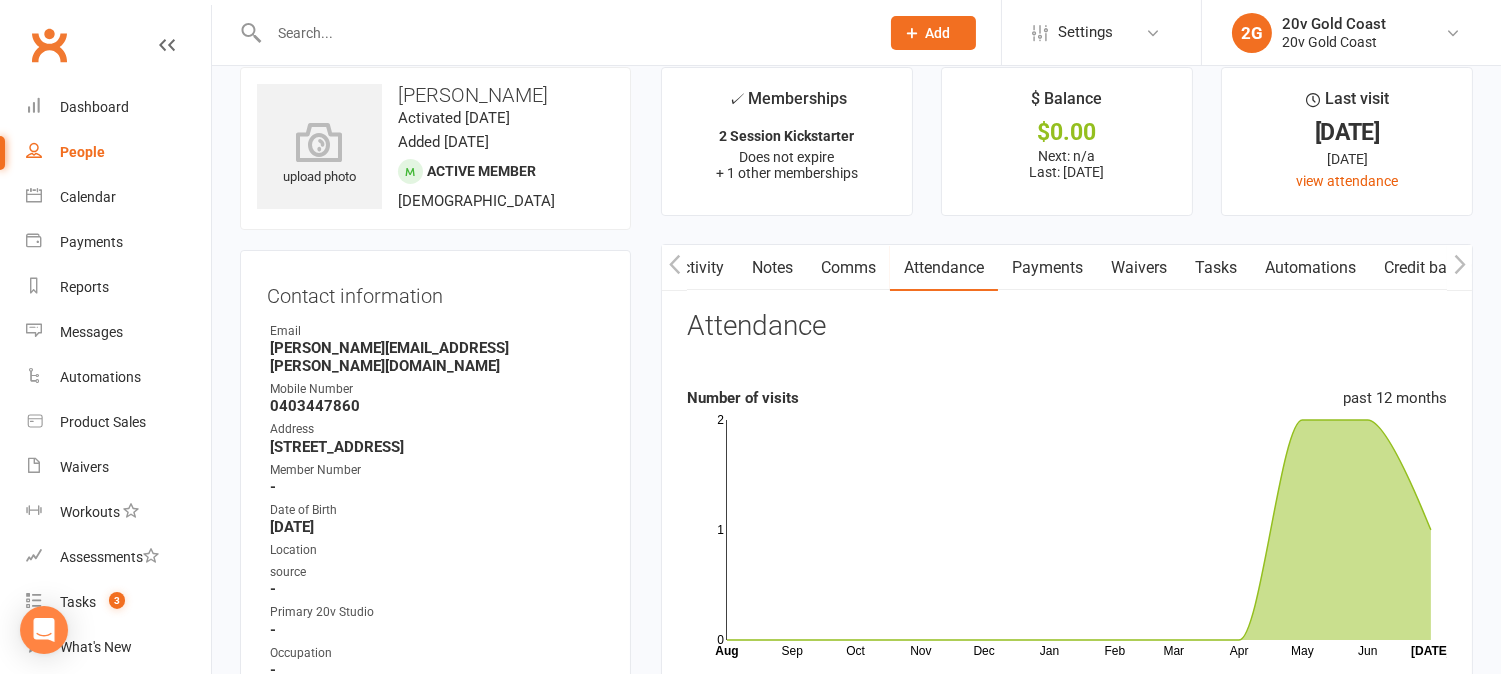 scroll, scrollTop: 0, scrollLeft: 0, axis: both 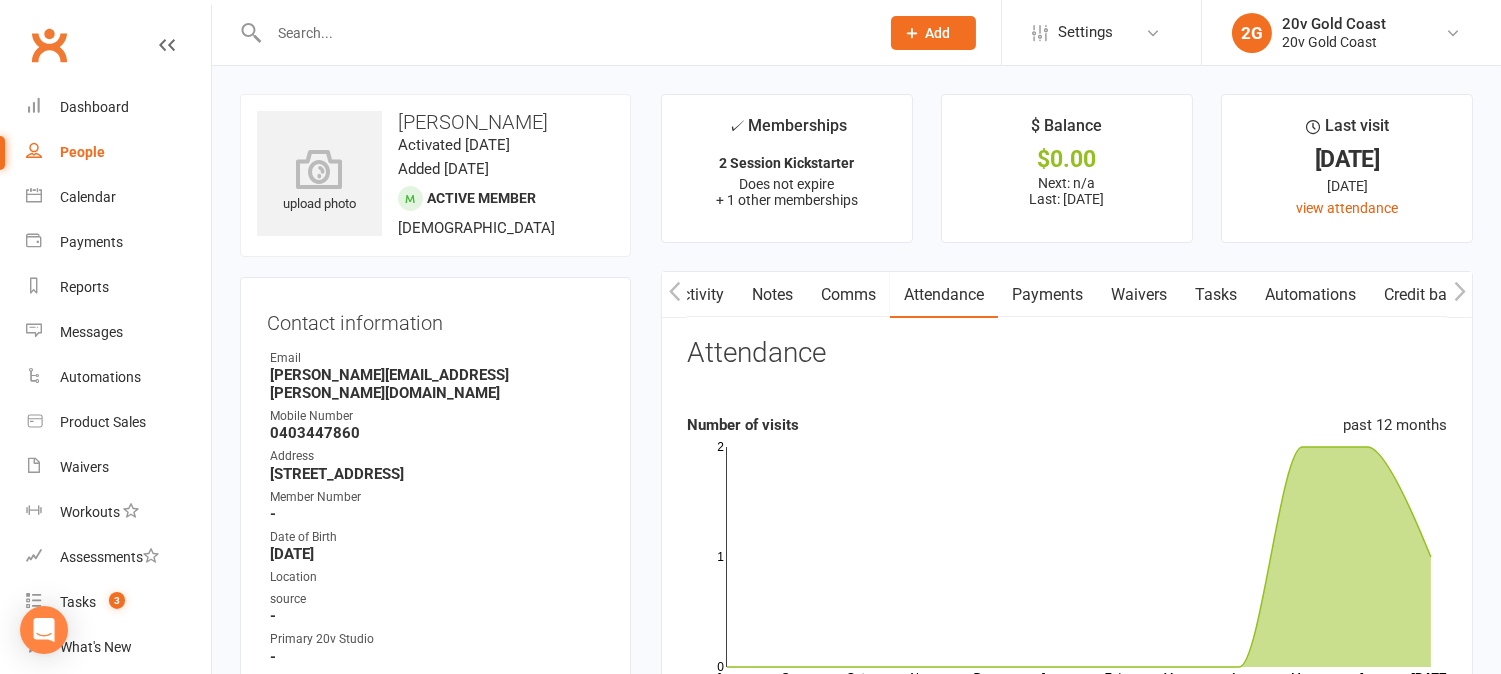 click on "Activity" at bounding box center (698, 295) 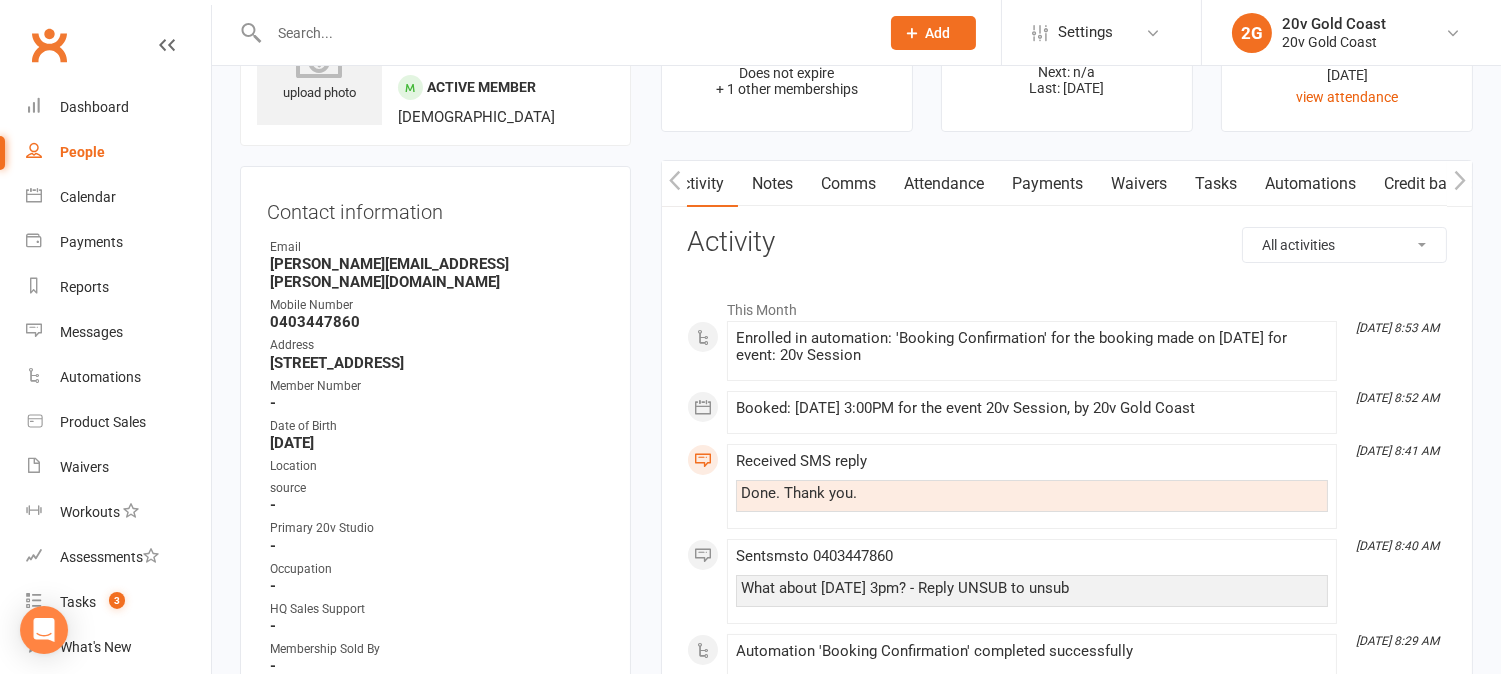 scroll, scrollTop: 0, scrollLeft: 0, axis: both 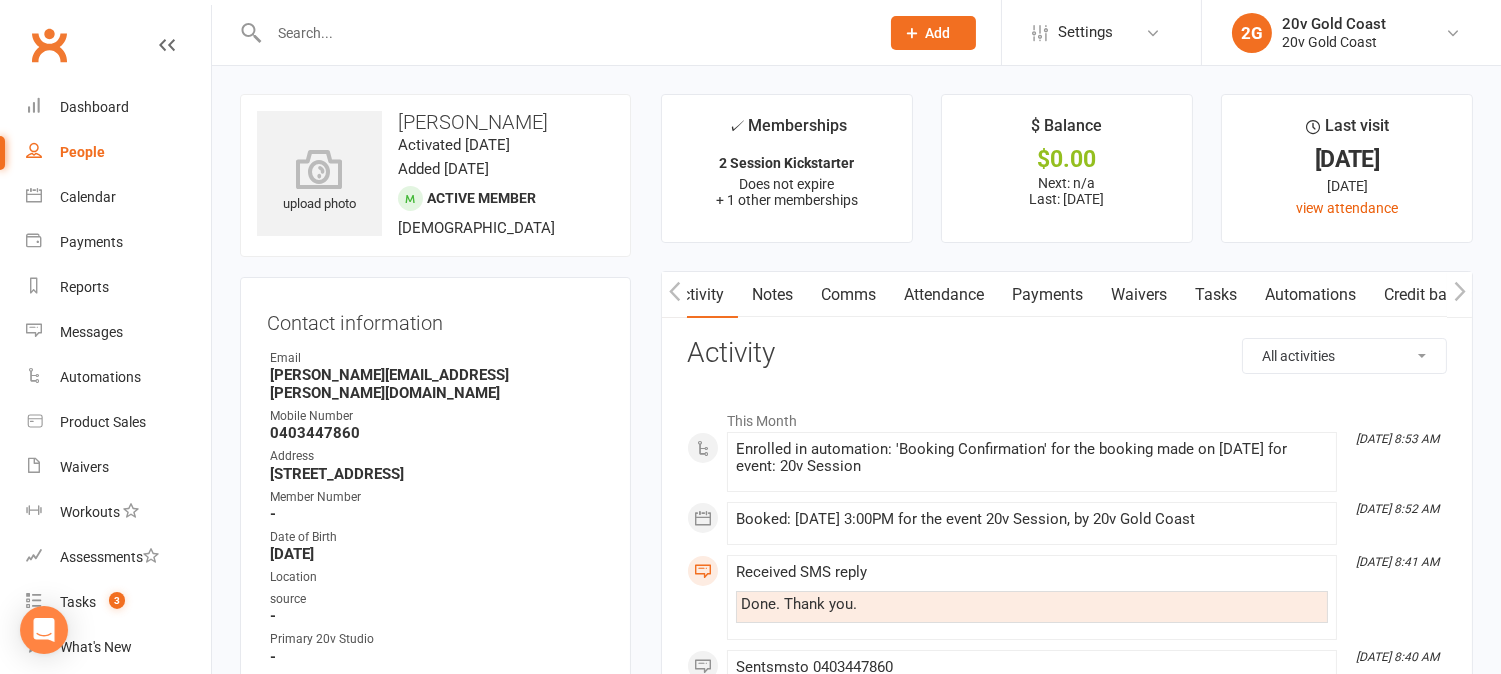 click on "Comms" at bounding box center (848, 295) 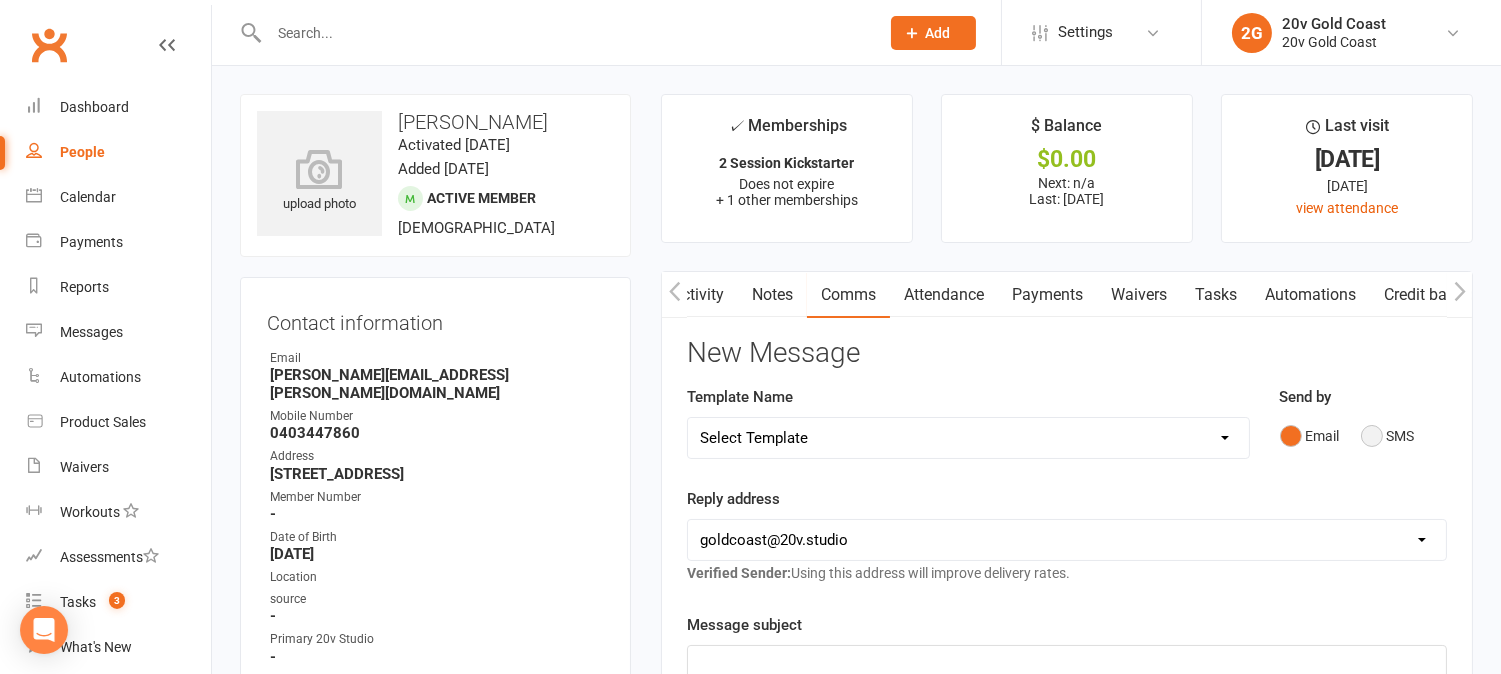 drag, startPoint x: 1376, startPoint y: 432, endPoint x: 1381, endPoint y: 475, distance: 43.289722 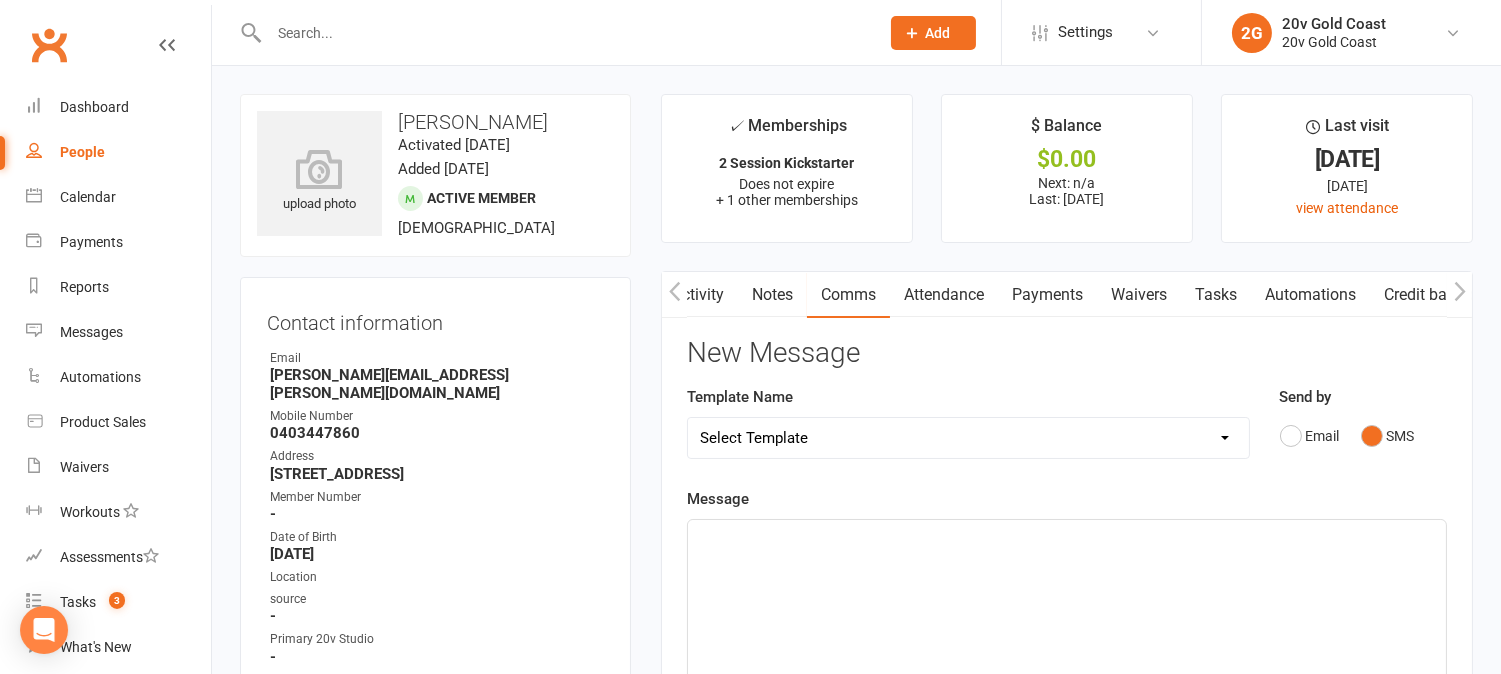 click on "﻿" 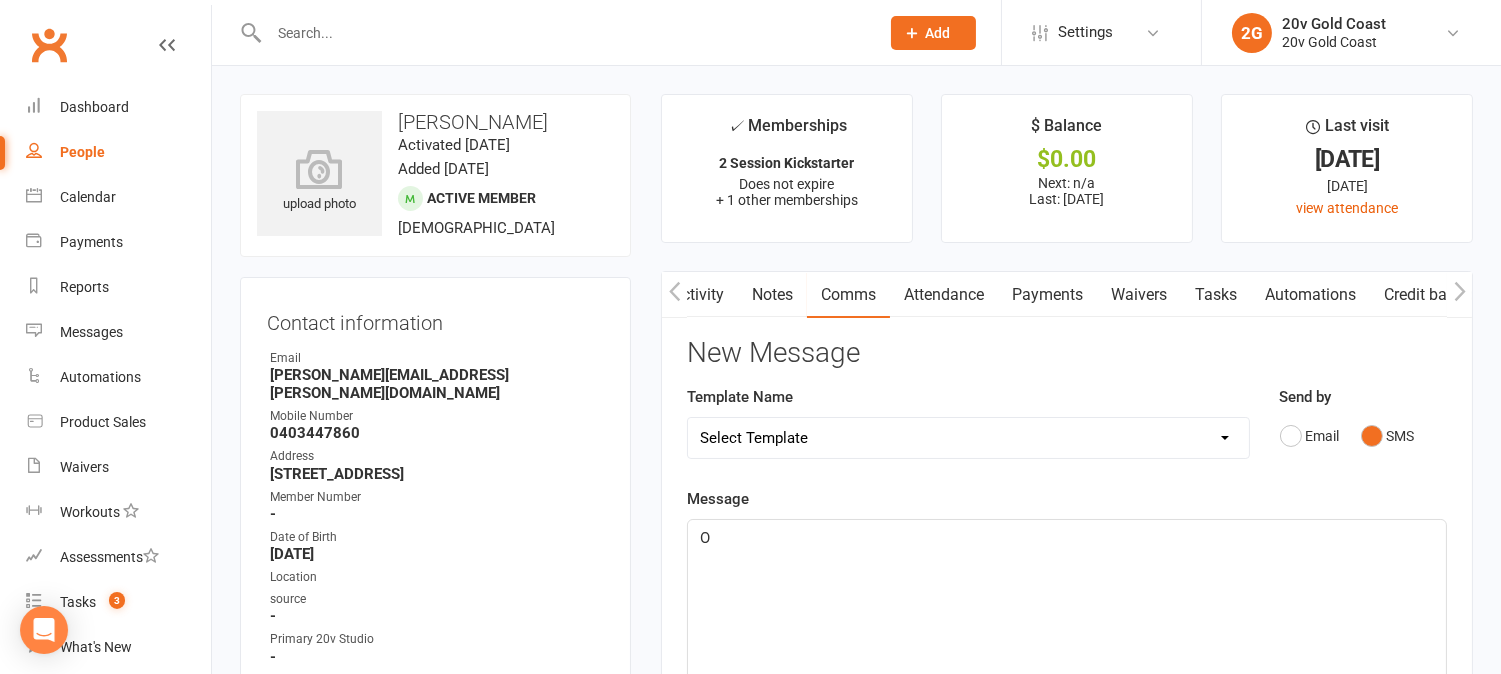 type 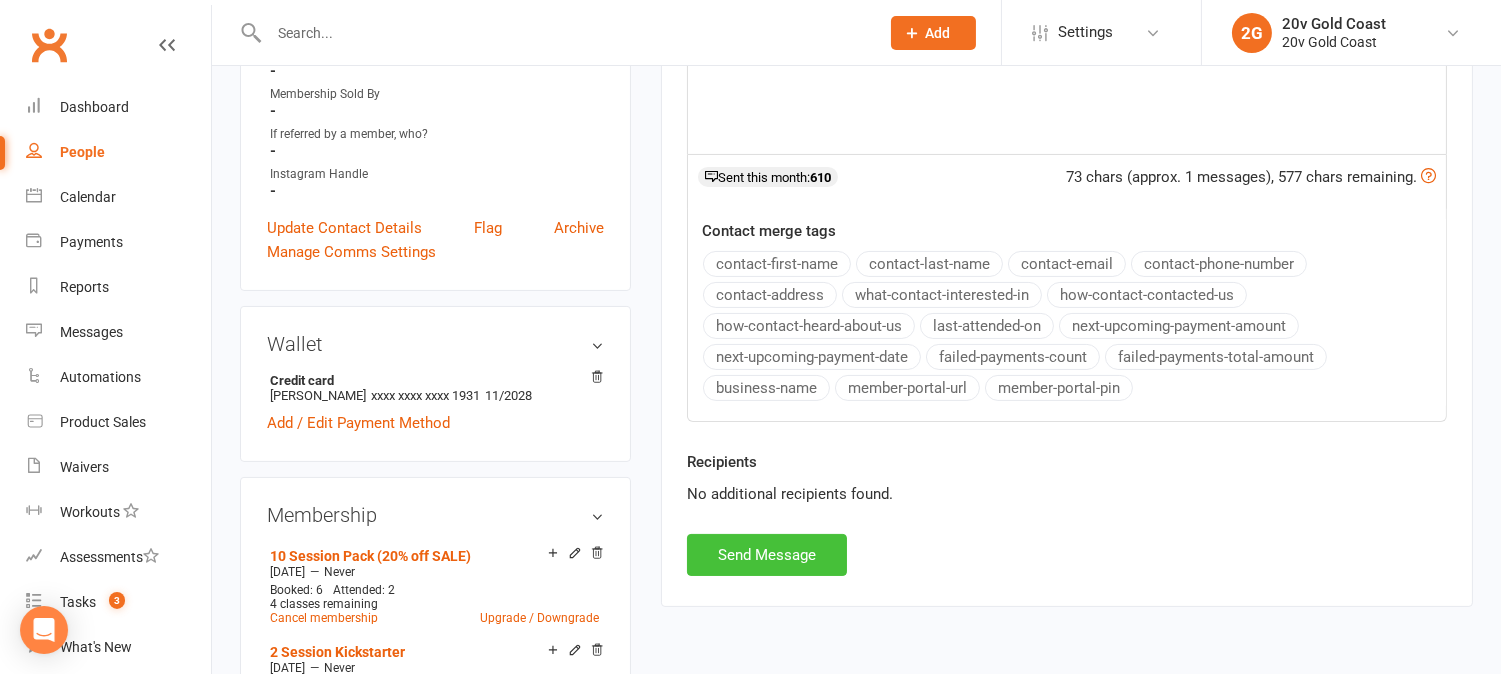 click on "Send Message" at bounding box center (767, 555) 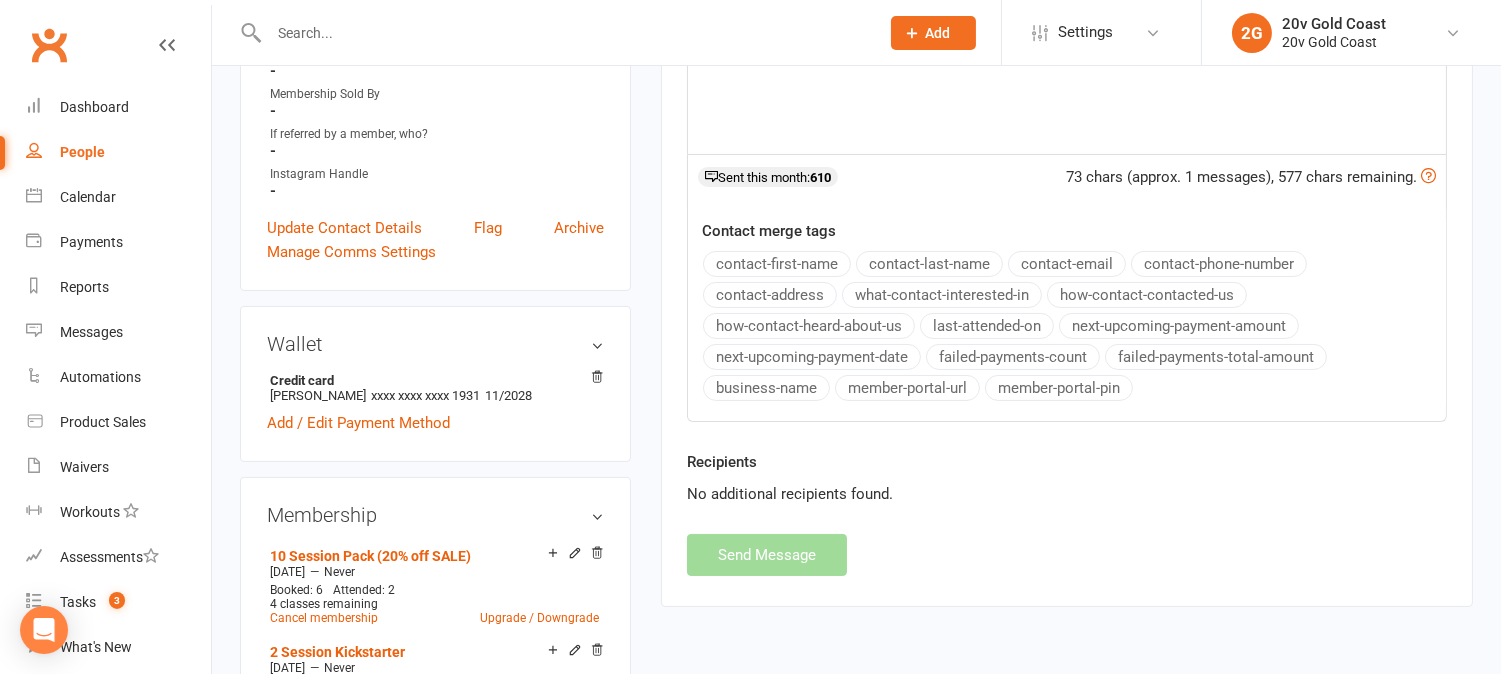 scroll, scrollTop: 111, scrollLeft: 0, axis: vertical 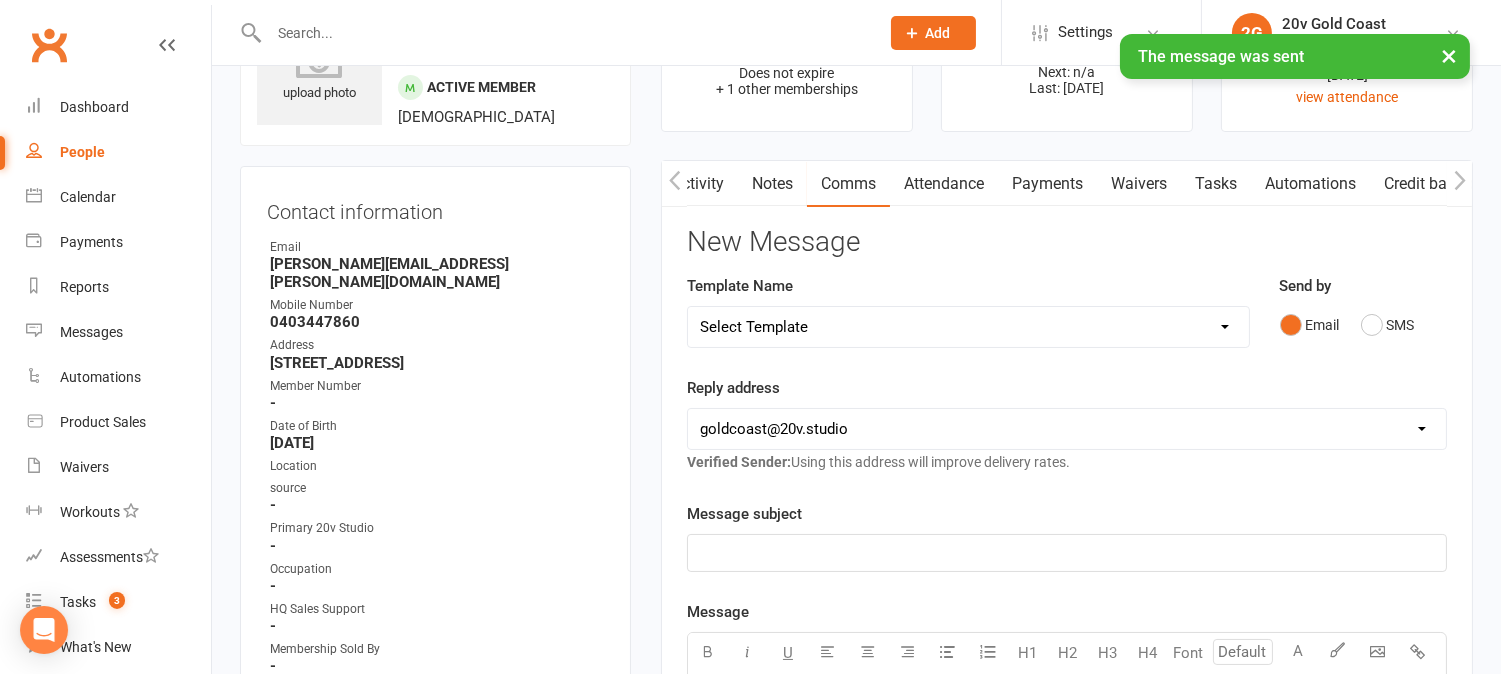 click on "Activity" at bounding box center (698, 184) 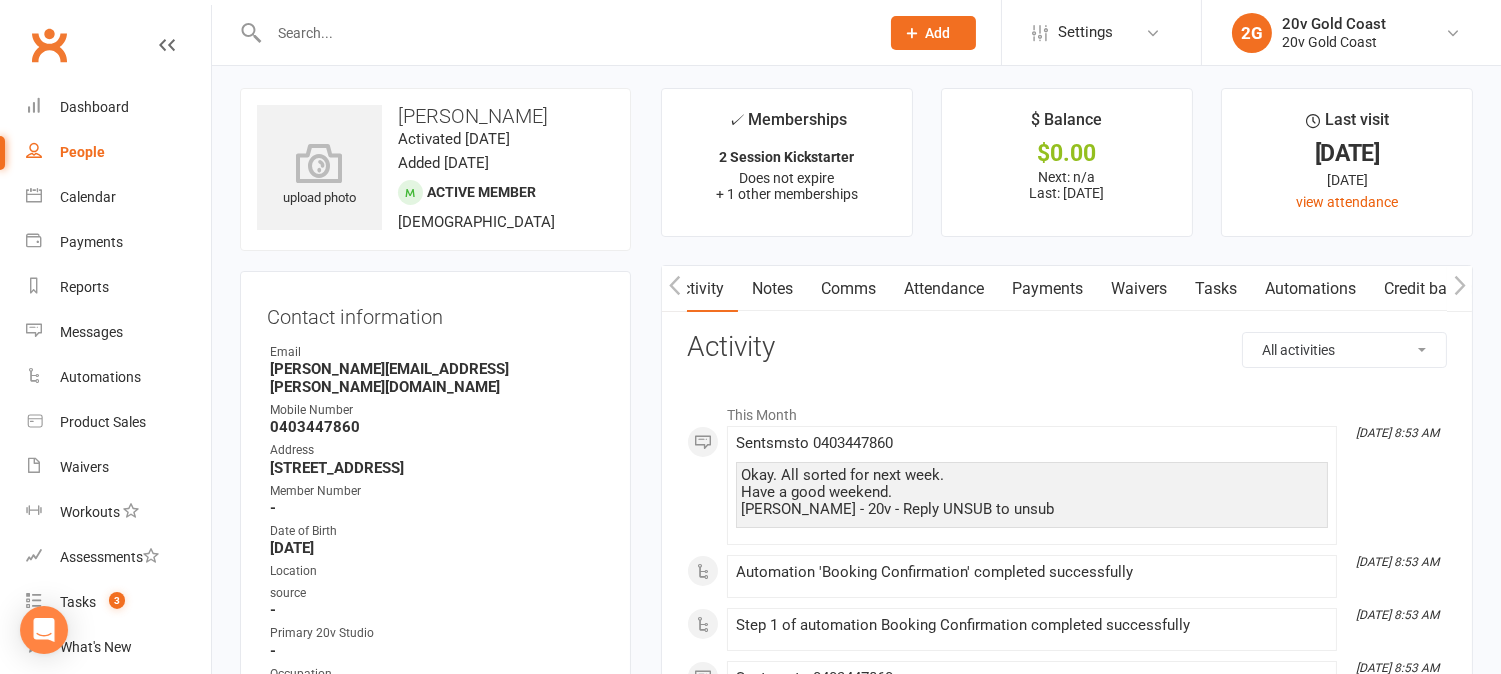 scroll, scrollTop: 0, scrollLeft: 0, axis: both 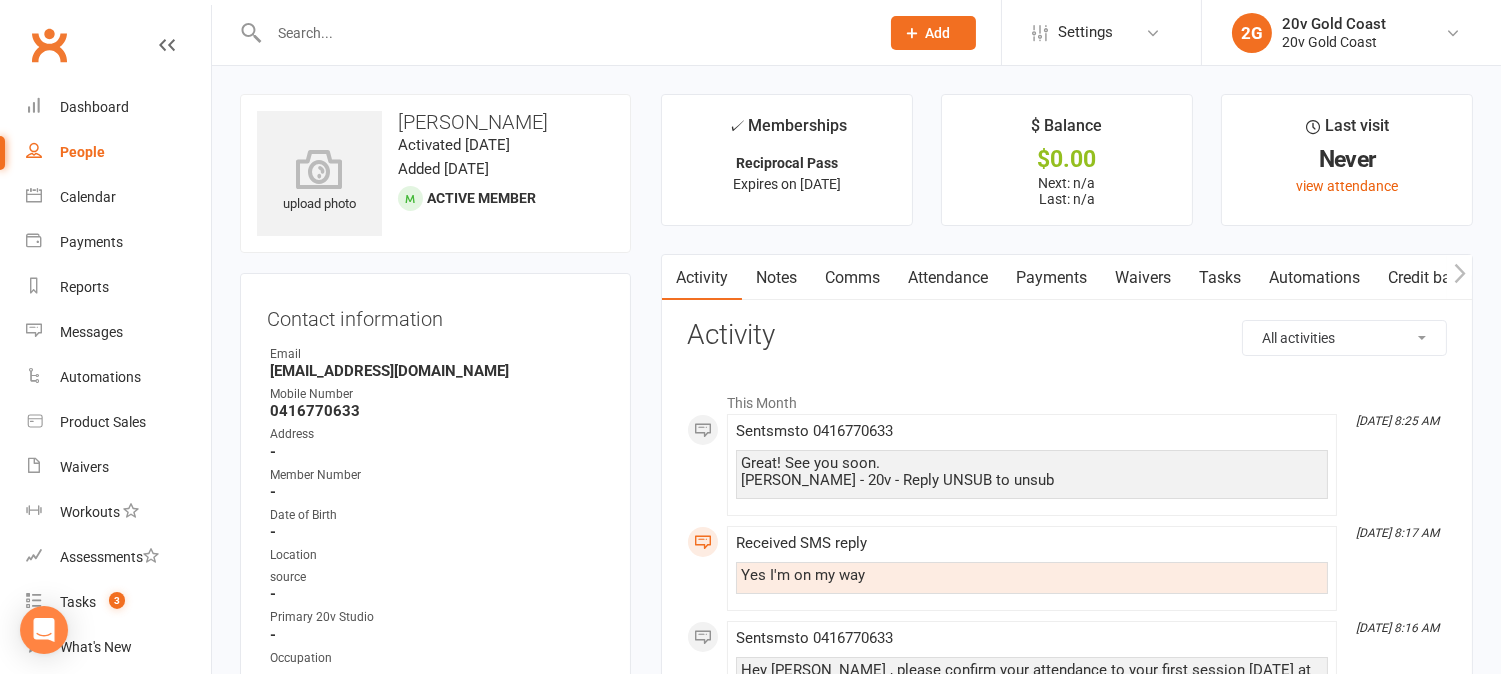 click on "Attendance" at bounding box center [948, 278] 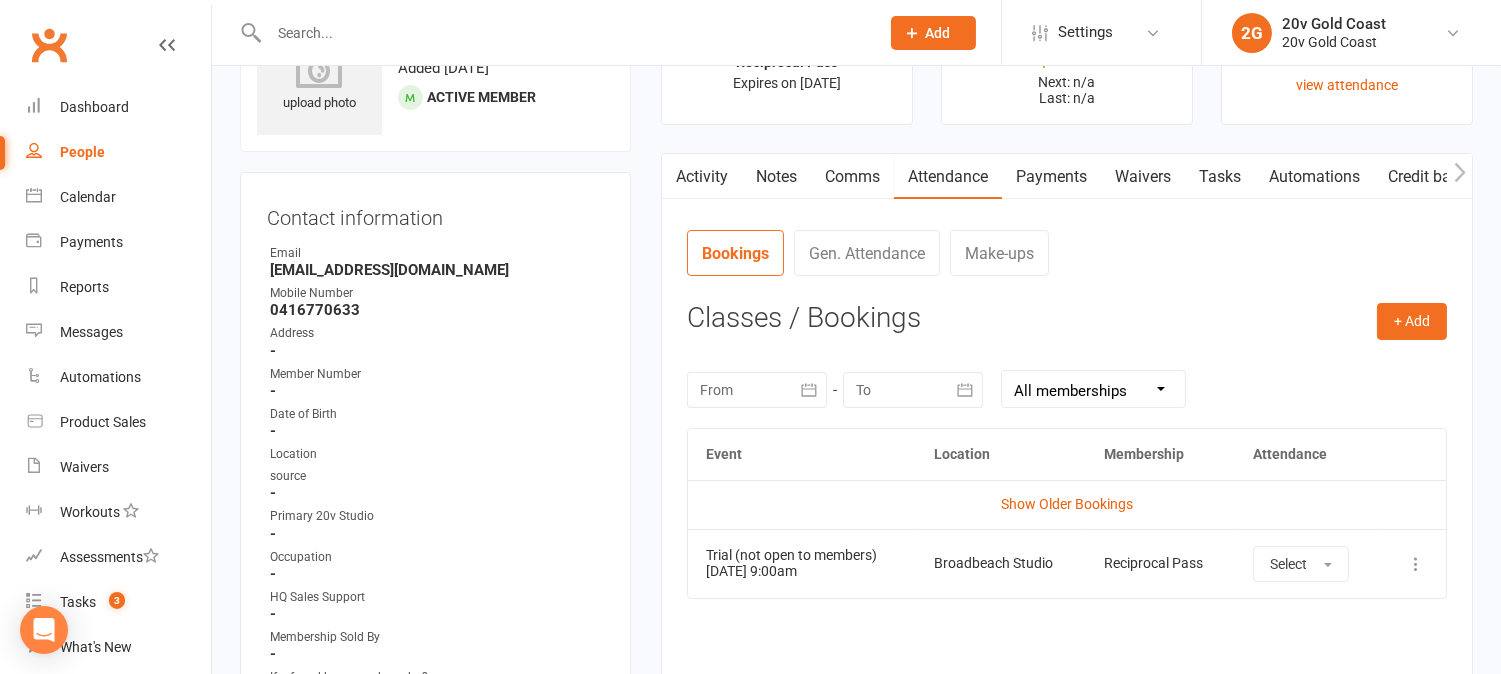 scroll, scrollTop: 111, scrollLeft: 0, axis: vertical 